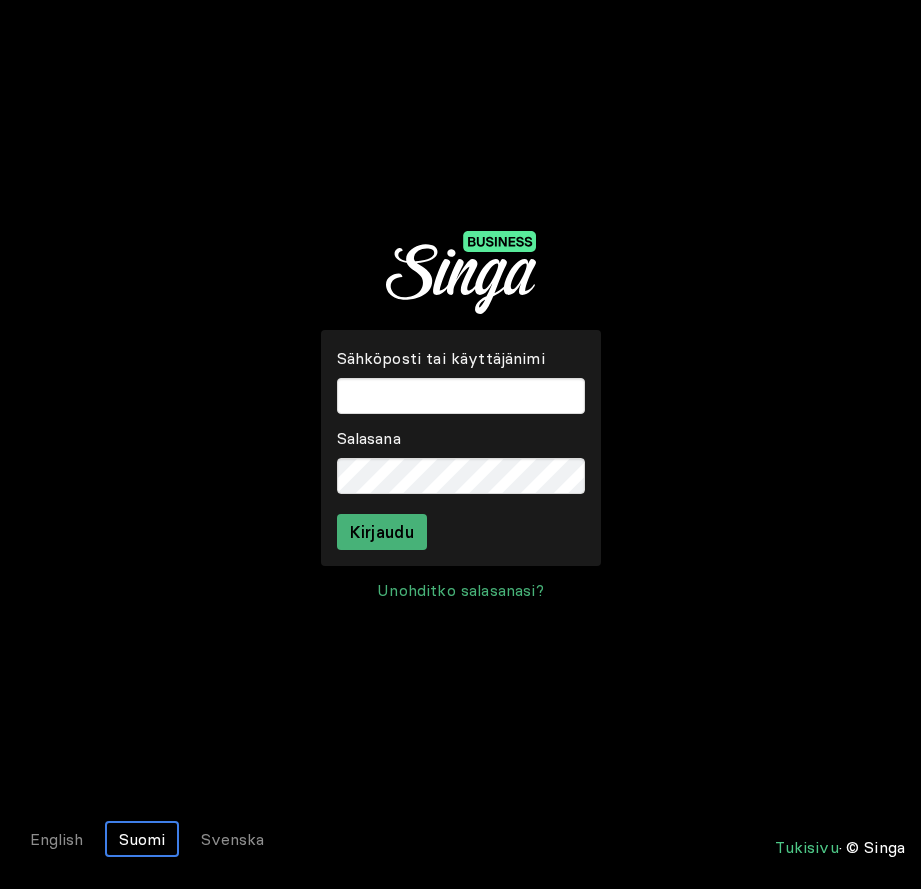 scroll, scrollTop: 0, scrollLeft: 0, axis: both 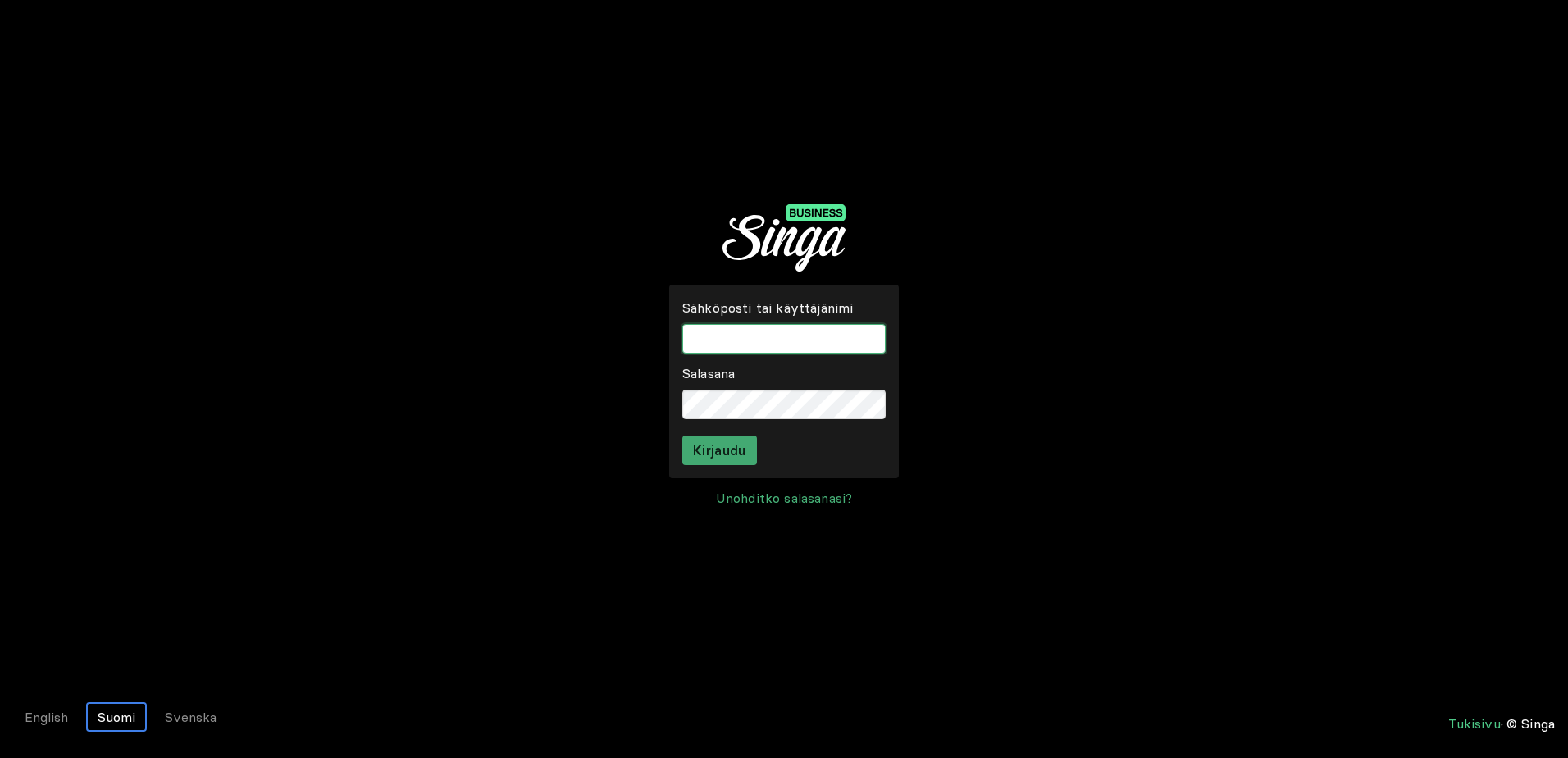 type on "campingmessila" 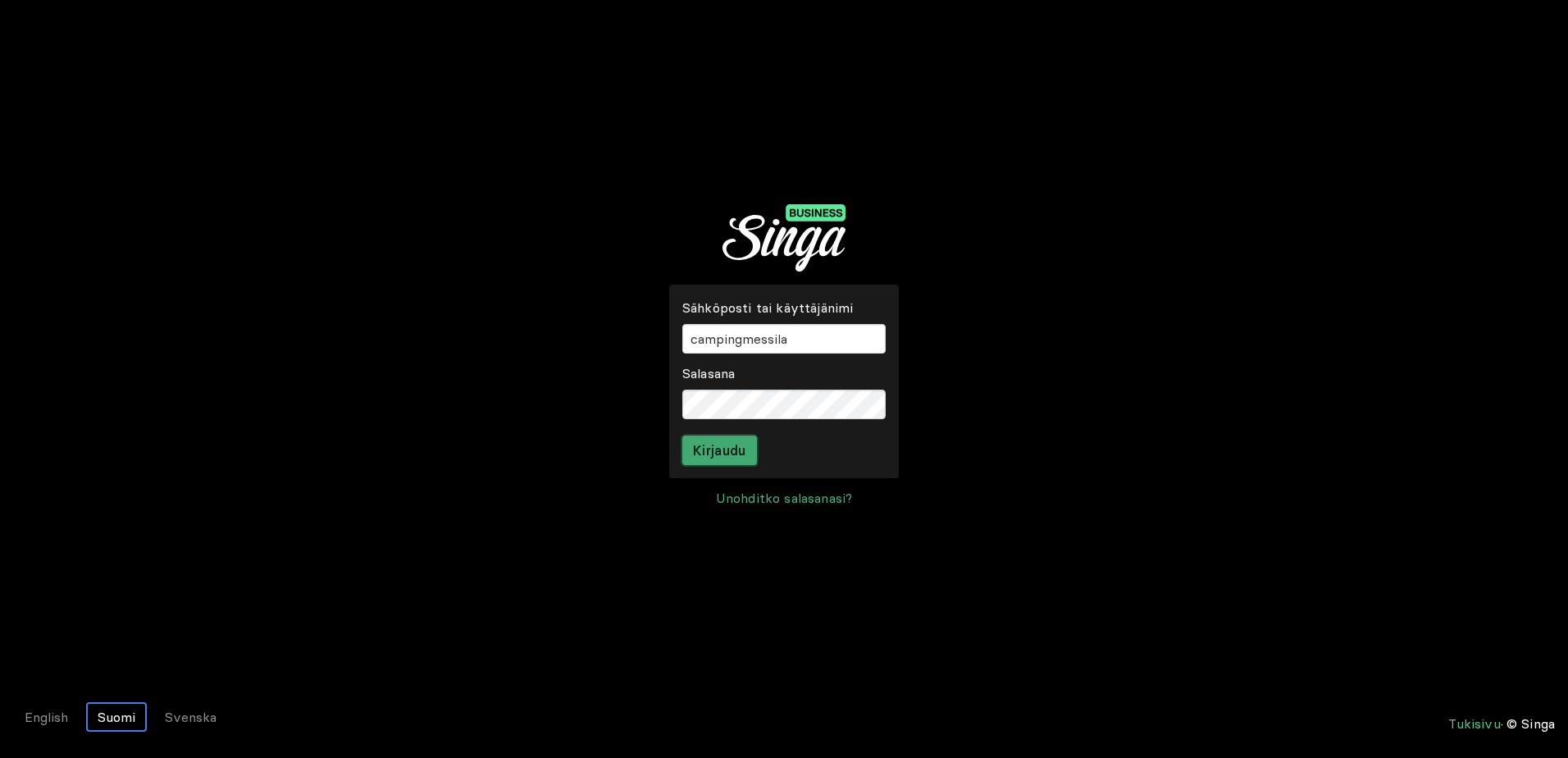 click on "Kirjaudu" at bounding box center (719, 450) 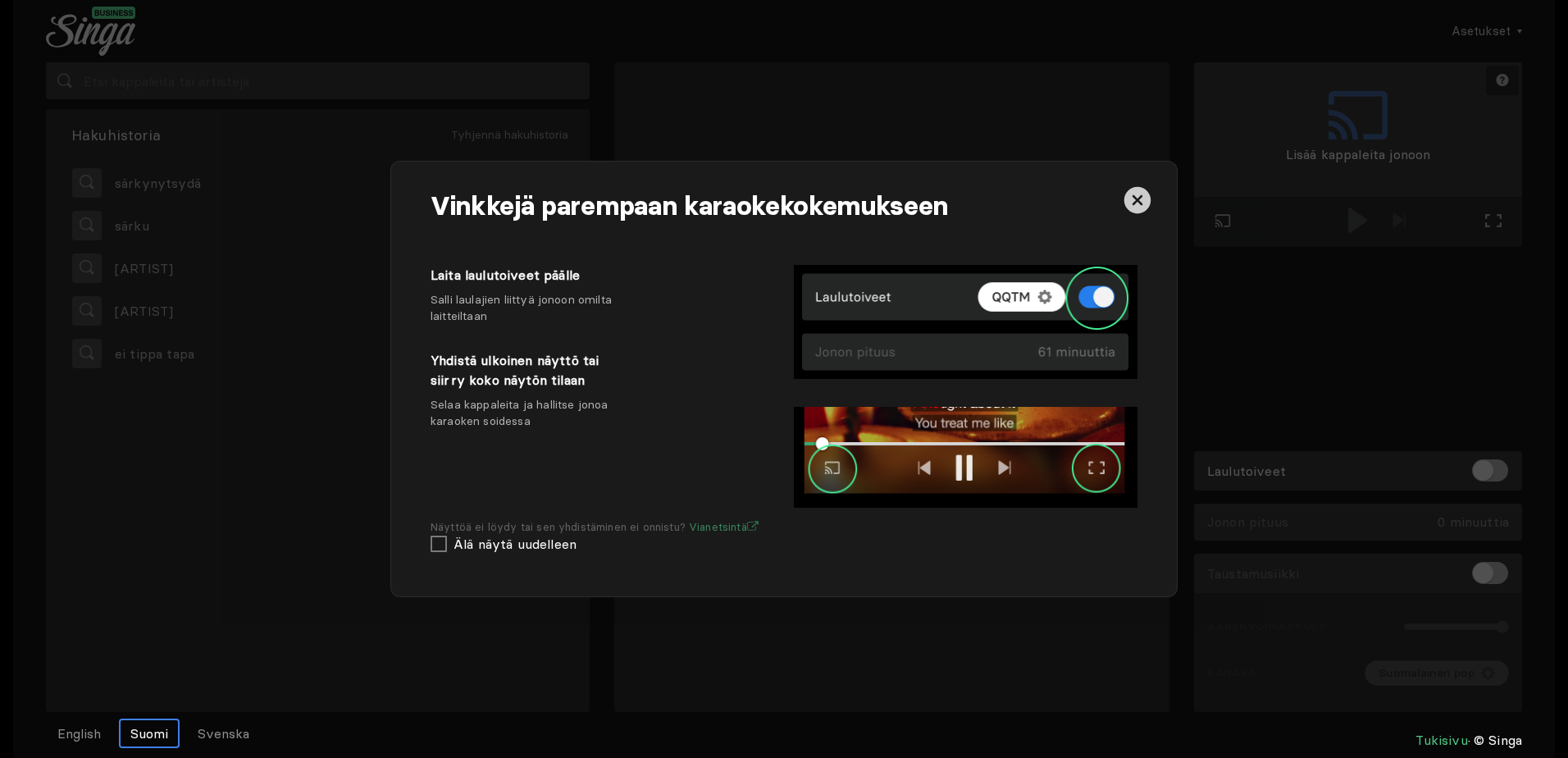 click at bounding box center [1137, 200] 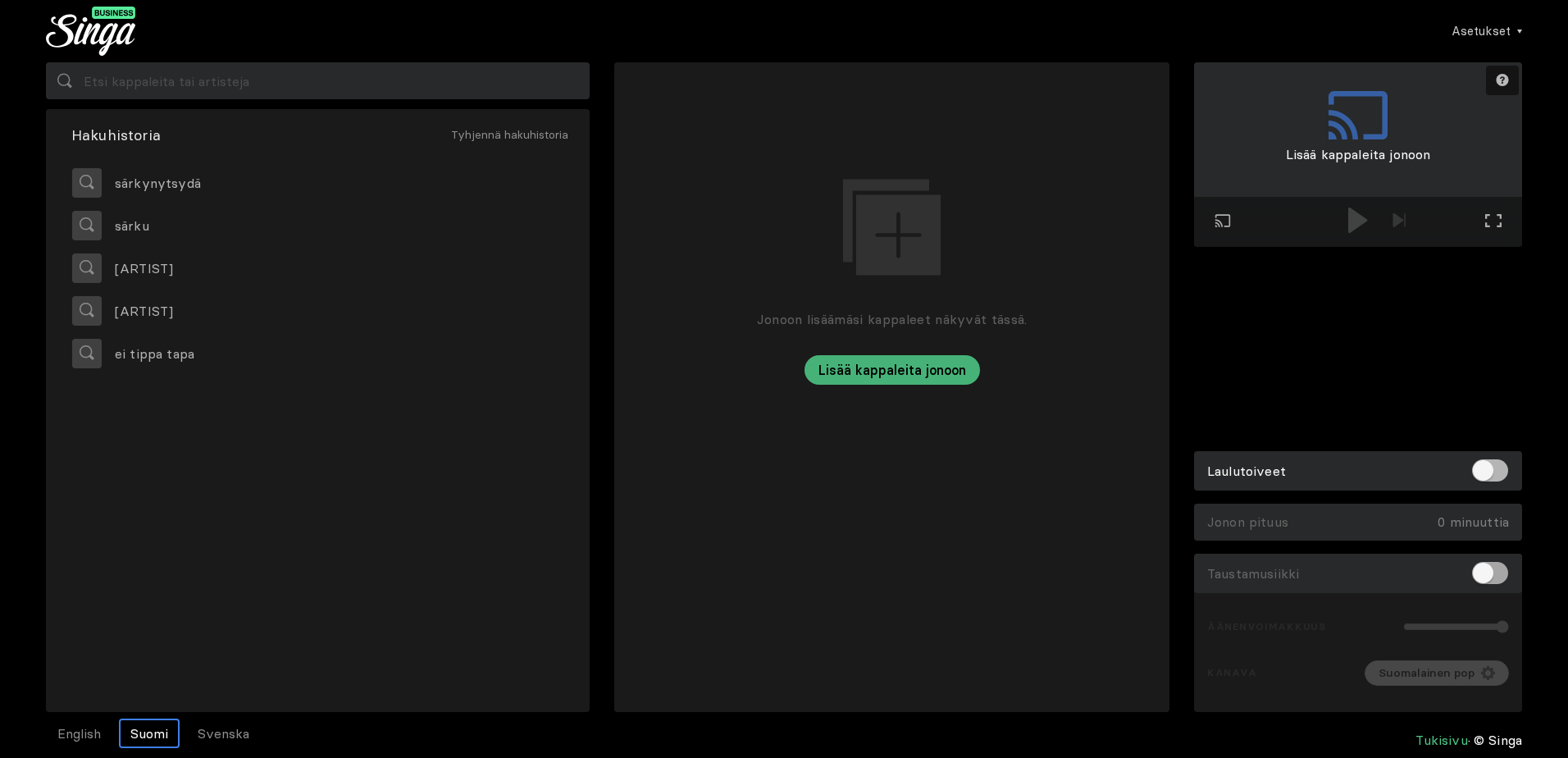 click at bounding box center (1490, 573) 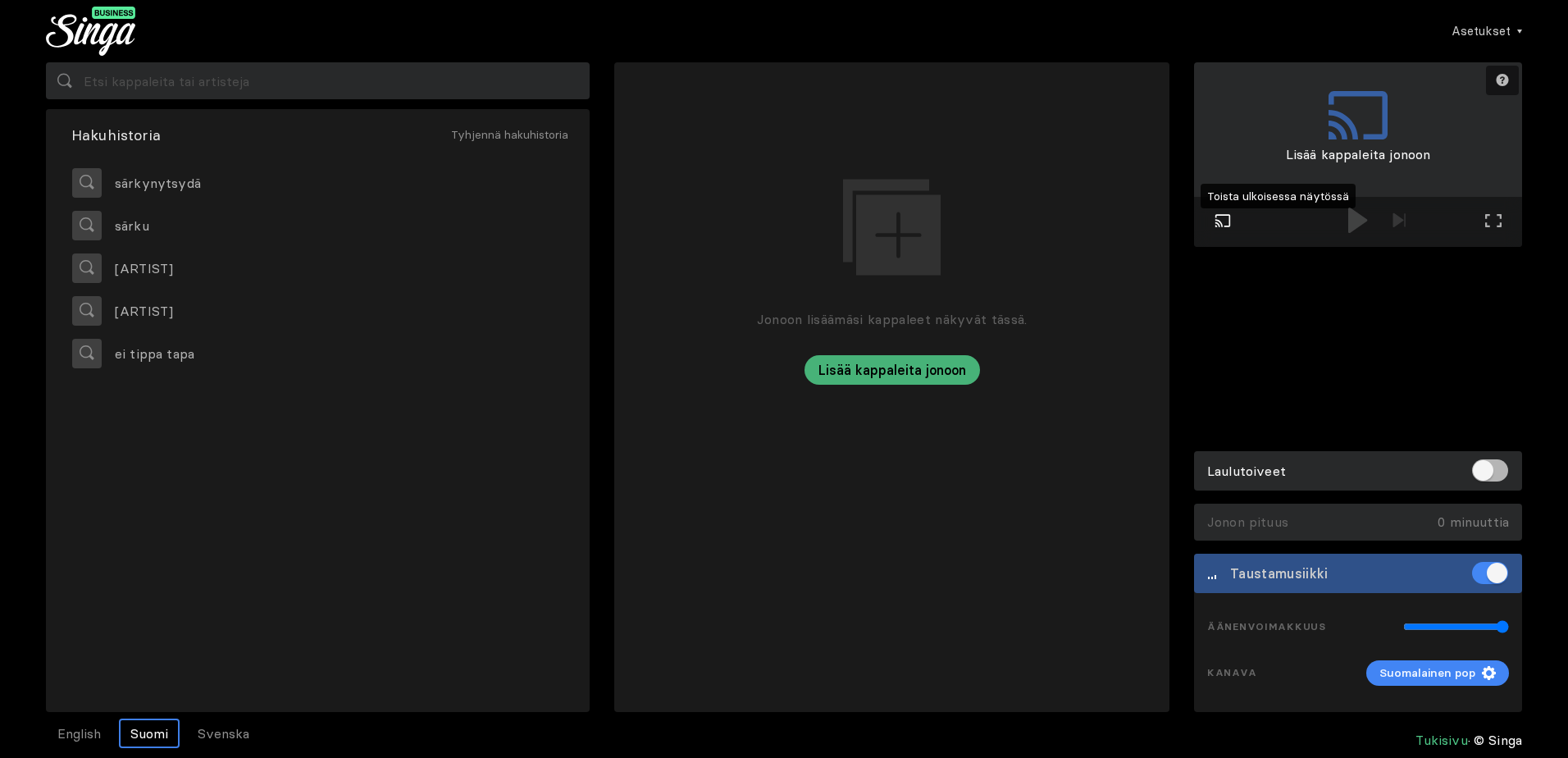 click on "Toista ulkoisessa näytössä" at bounding box center (1223, 222) 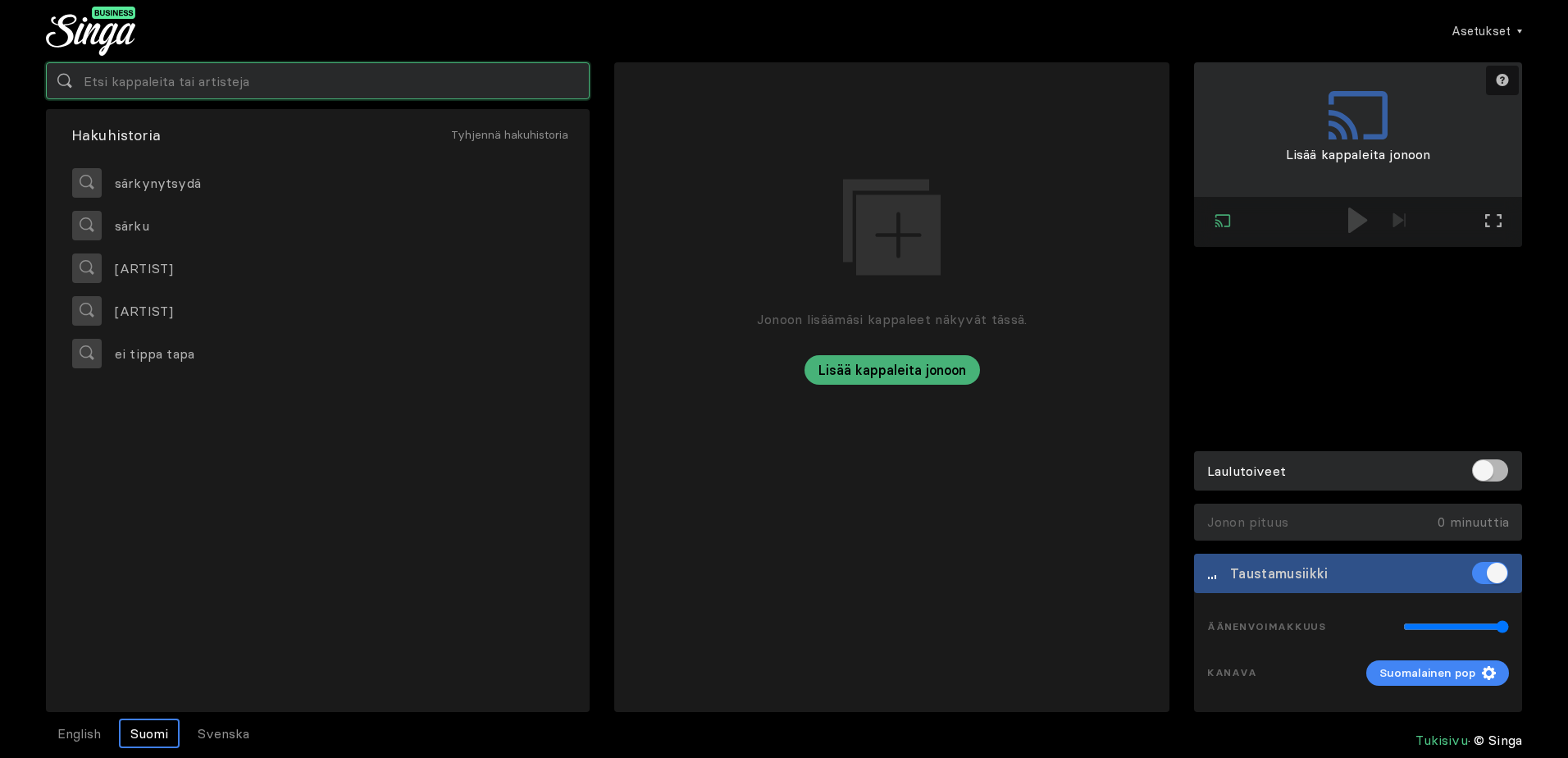 click at bounding box center [317, 80] 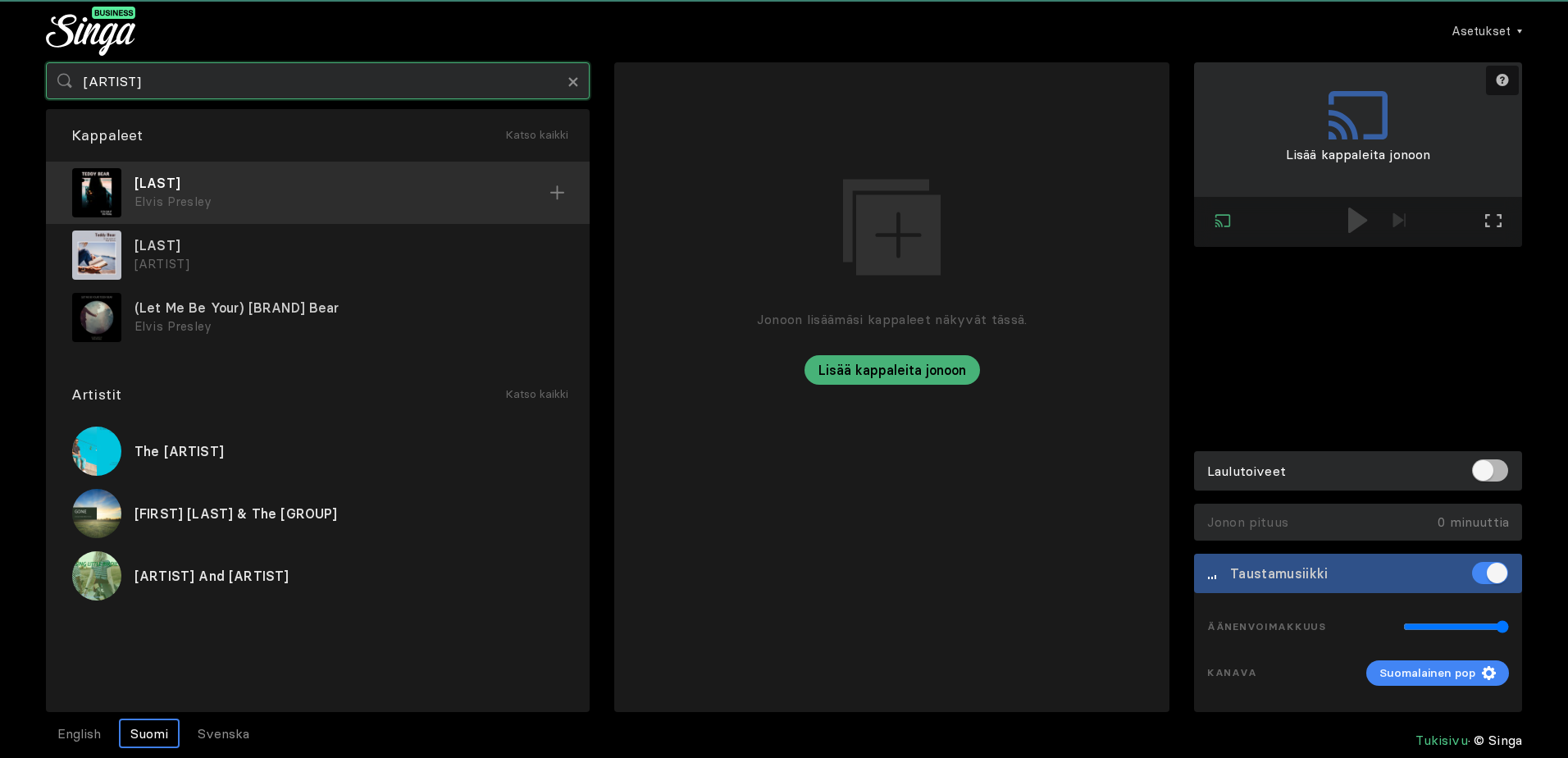 type on "[ARTIST]" 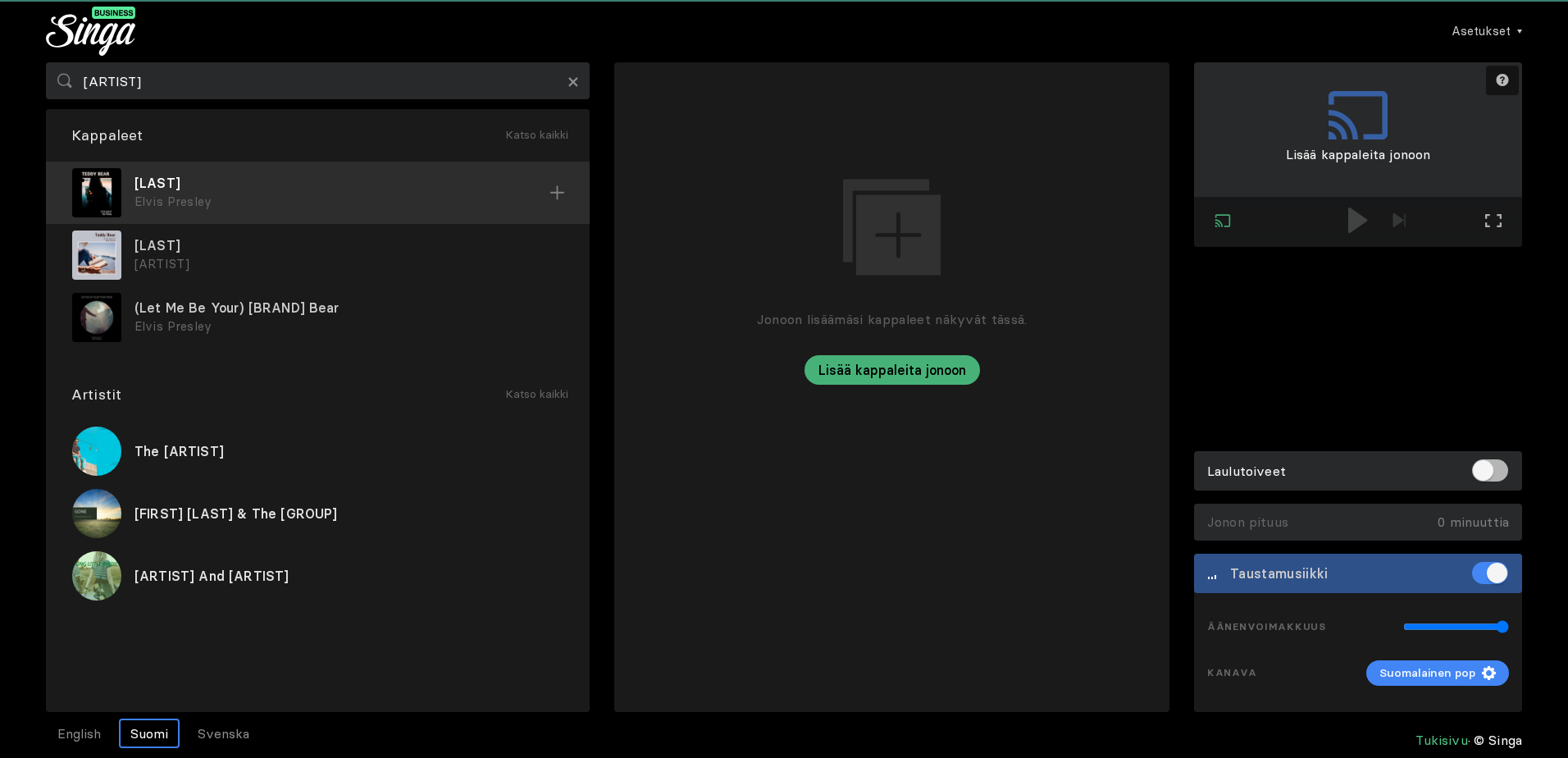 click on "Elvis Presley" at bounding box center [342, 202] 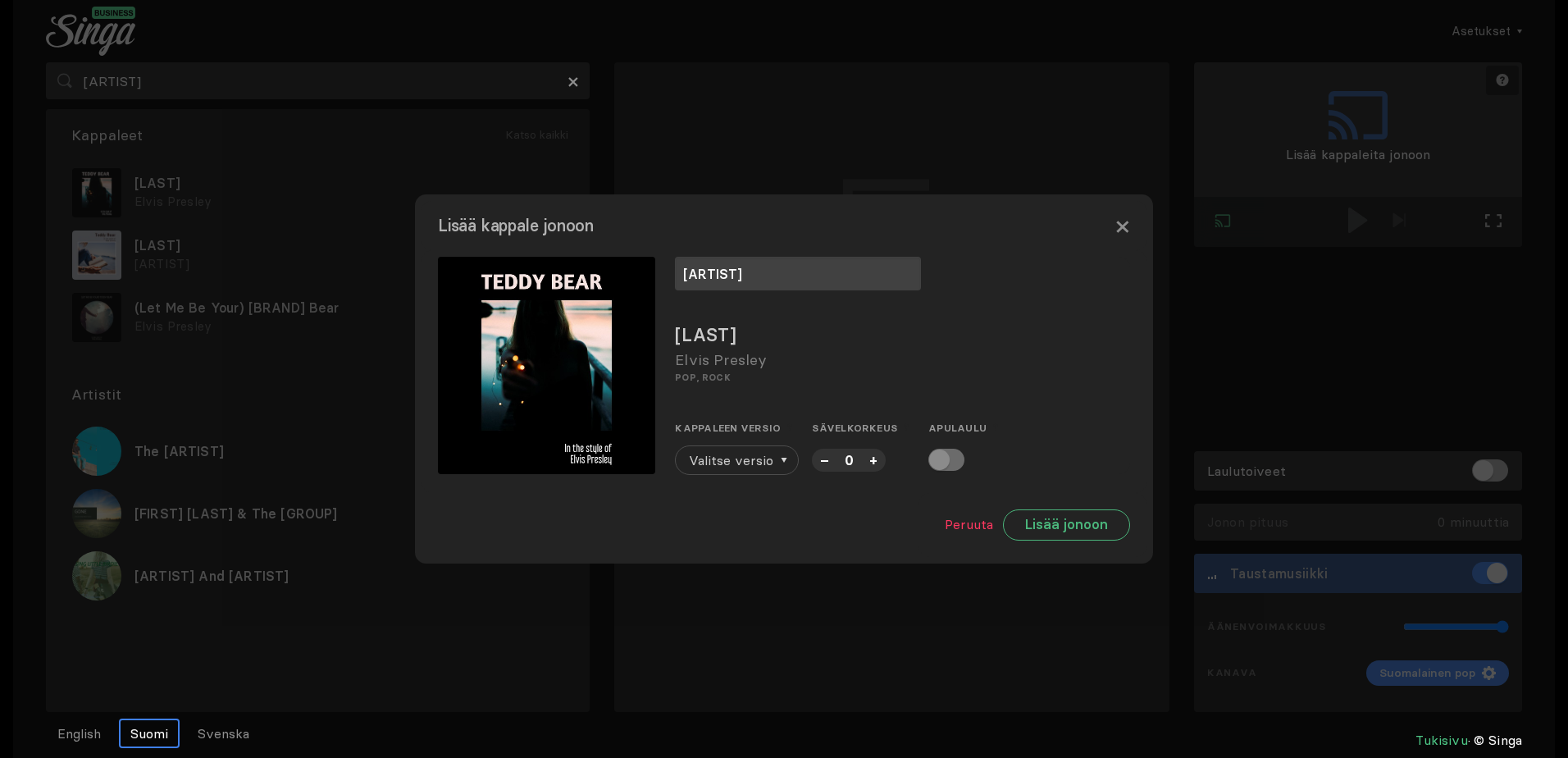 type on "[ARTIST]" 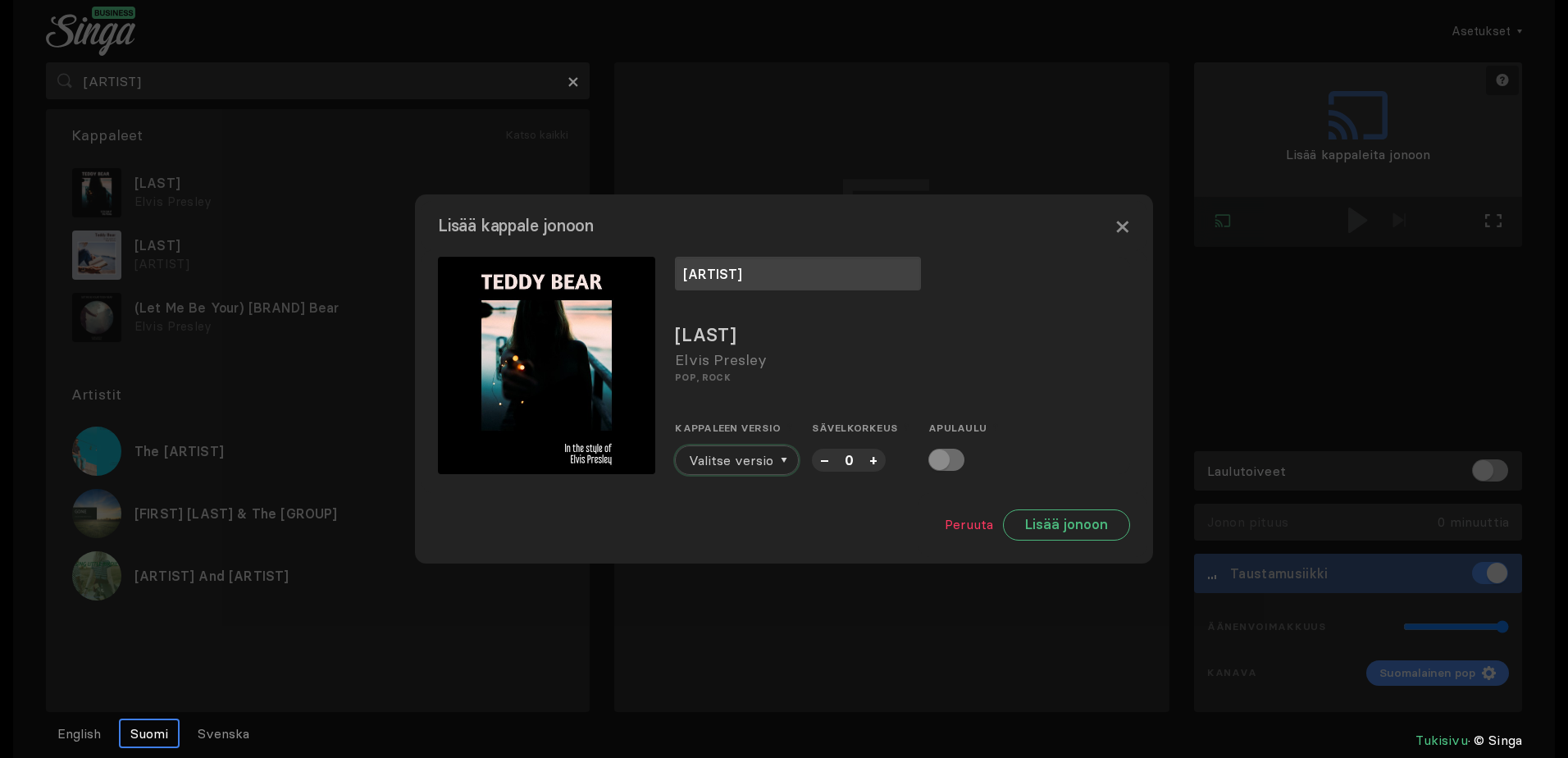 click on "Valitse versio" at bounding box center [731, 460] 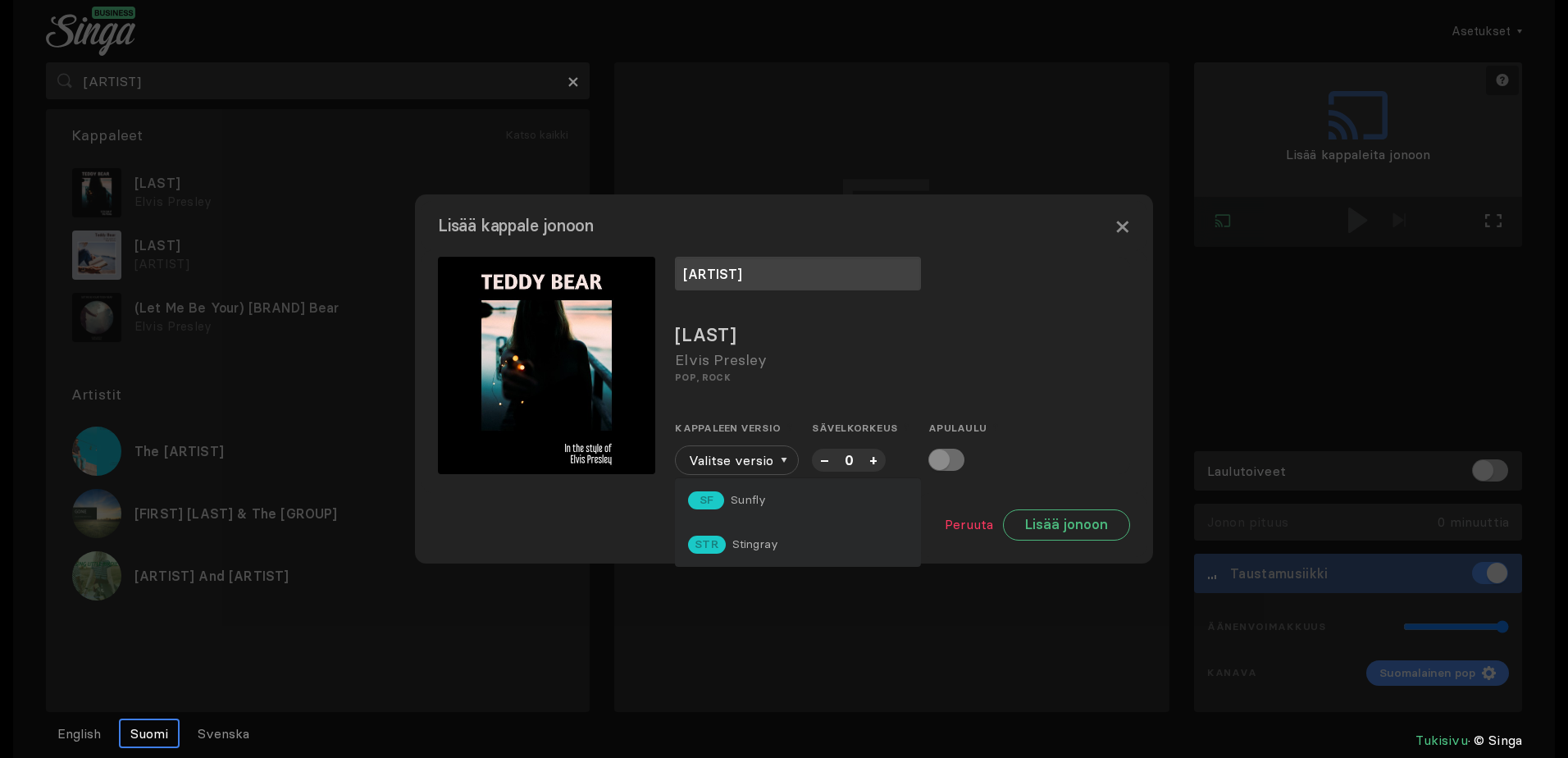 click on "SF Sunfly" at bounding box center [798, 500] 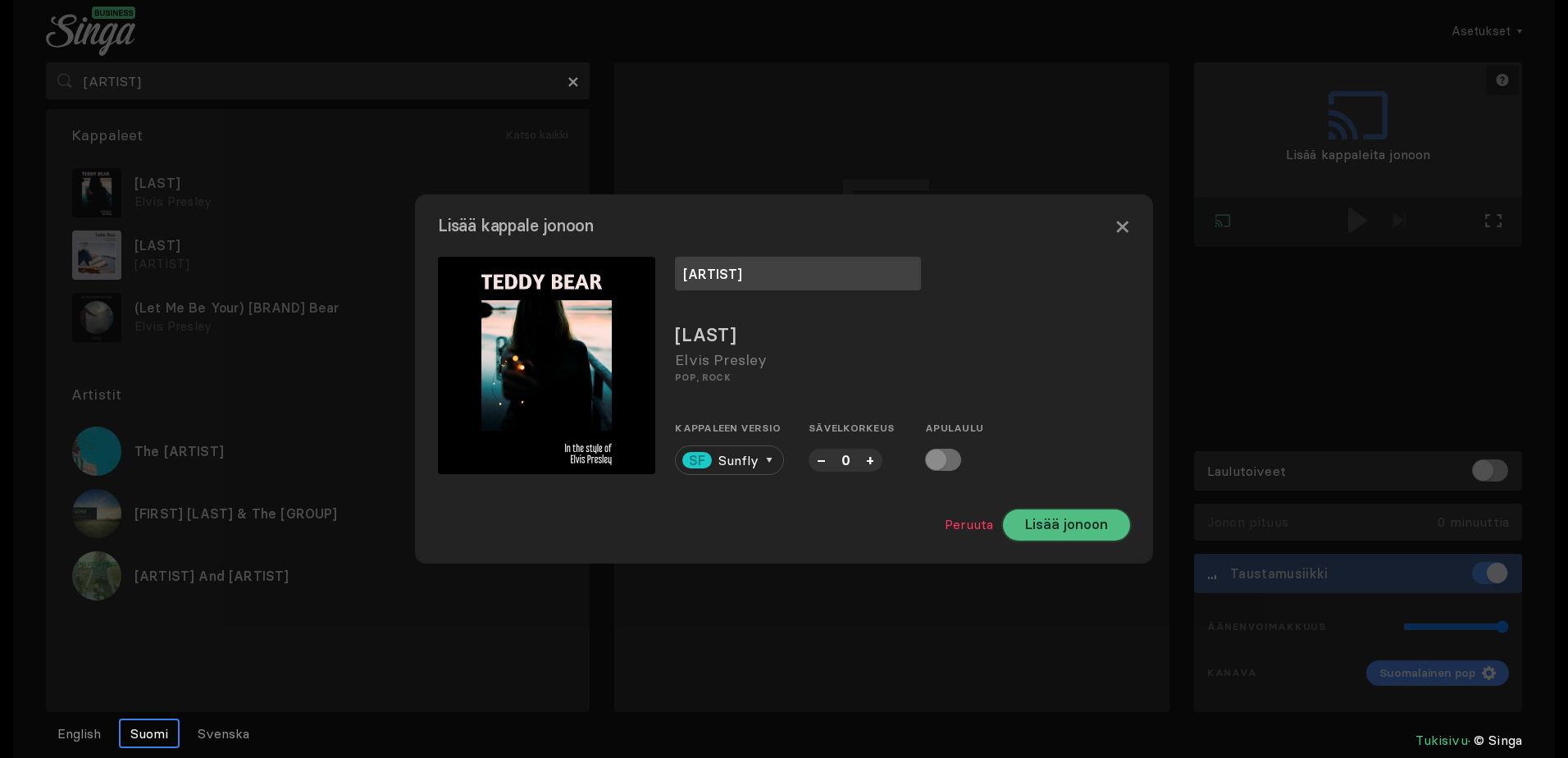 click on "Lisää jonoon" at bounding box center (1066, 525) 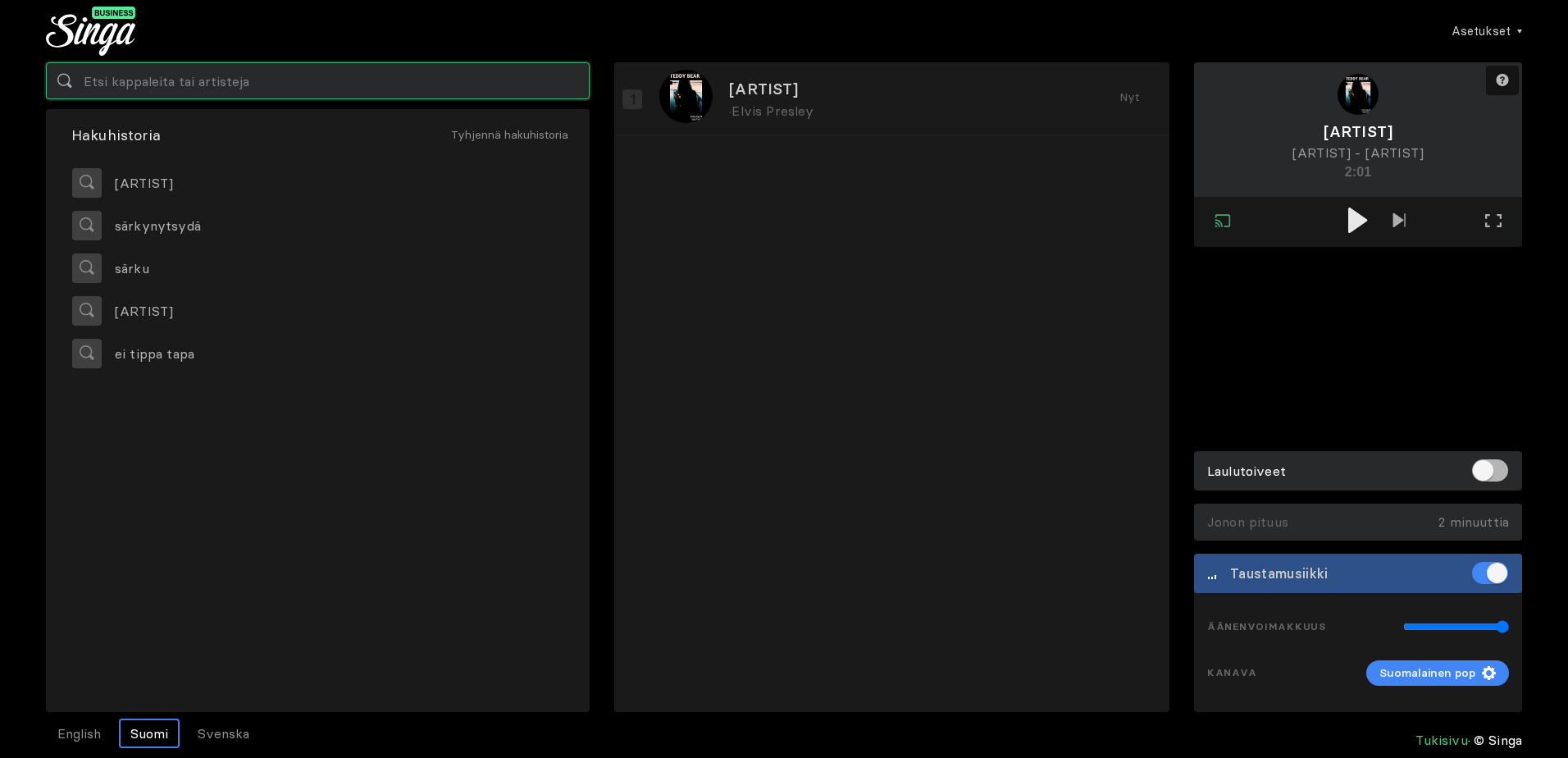click at bounding box center [317, 80] 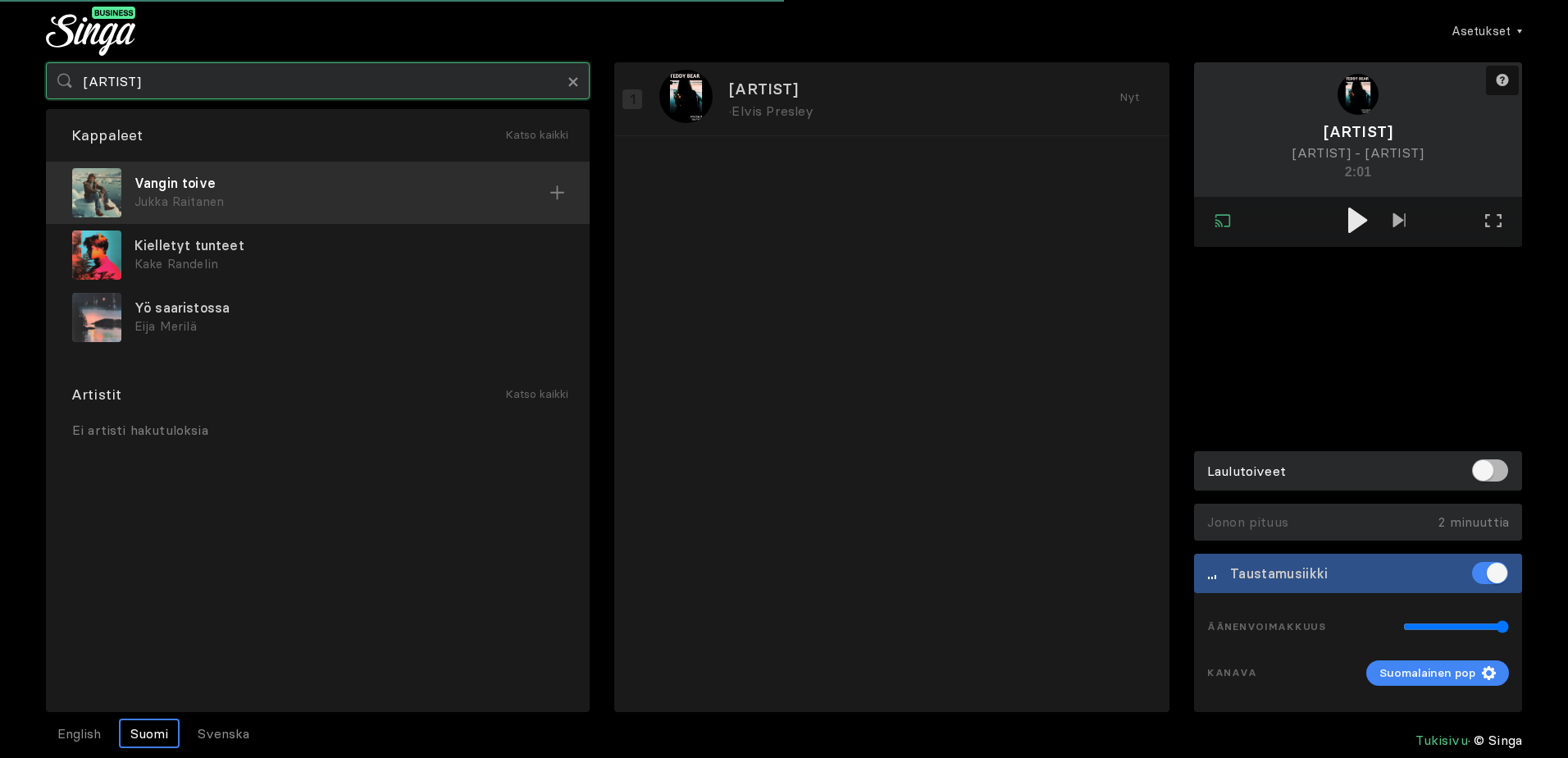 type on "[ARTIST]" 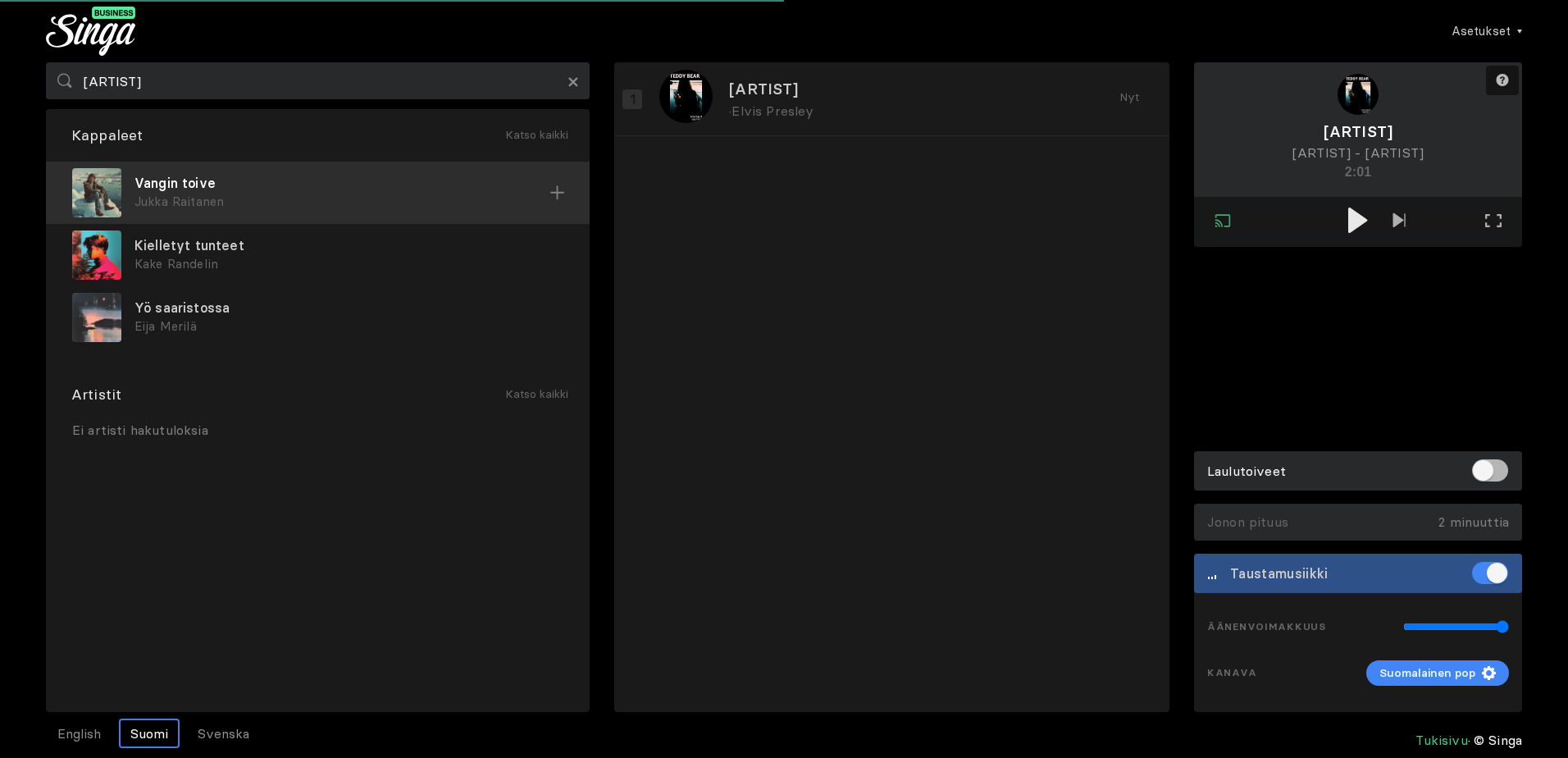 click on "Vangin toive" at bounding box center (342, 183) 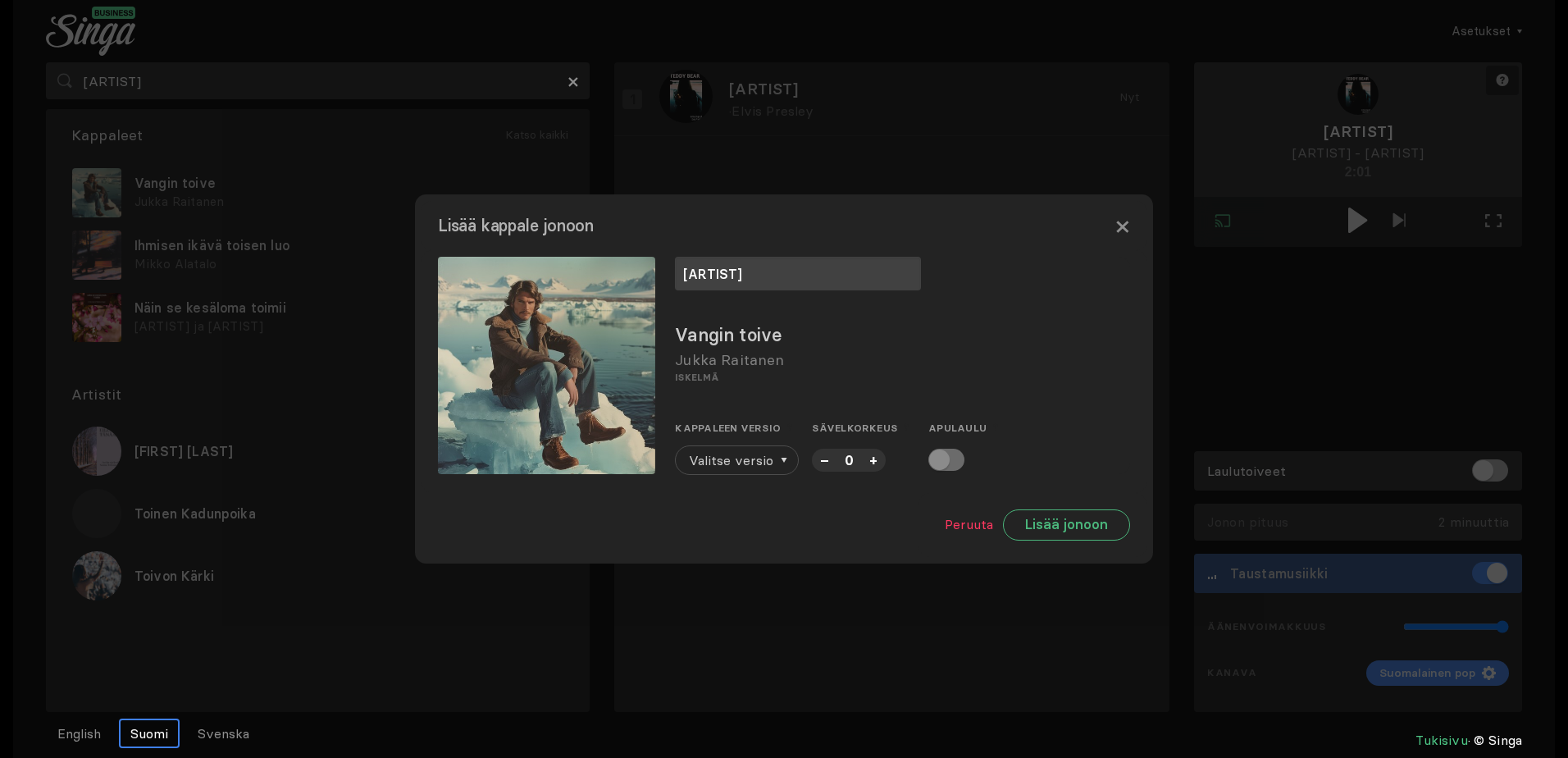 type on "[ARTIST]" 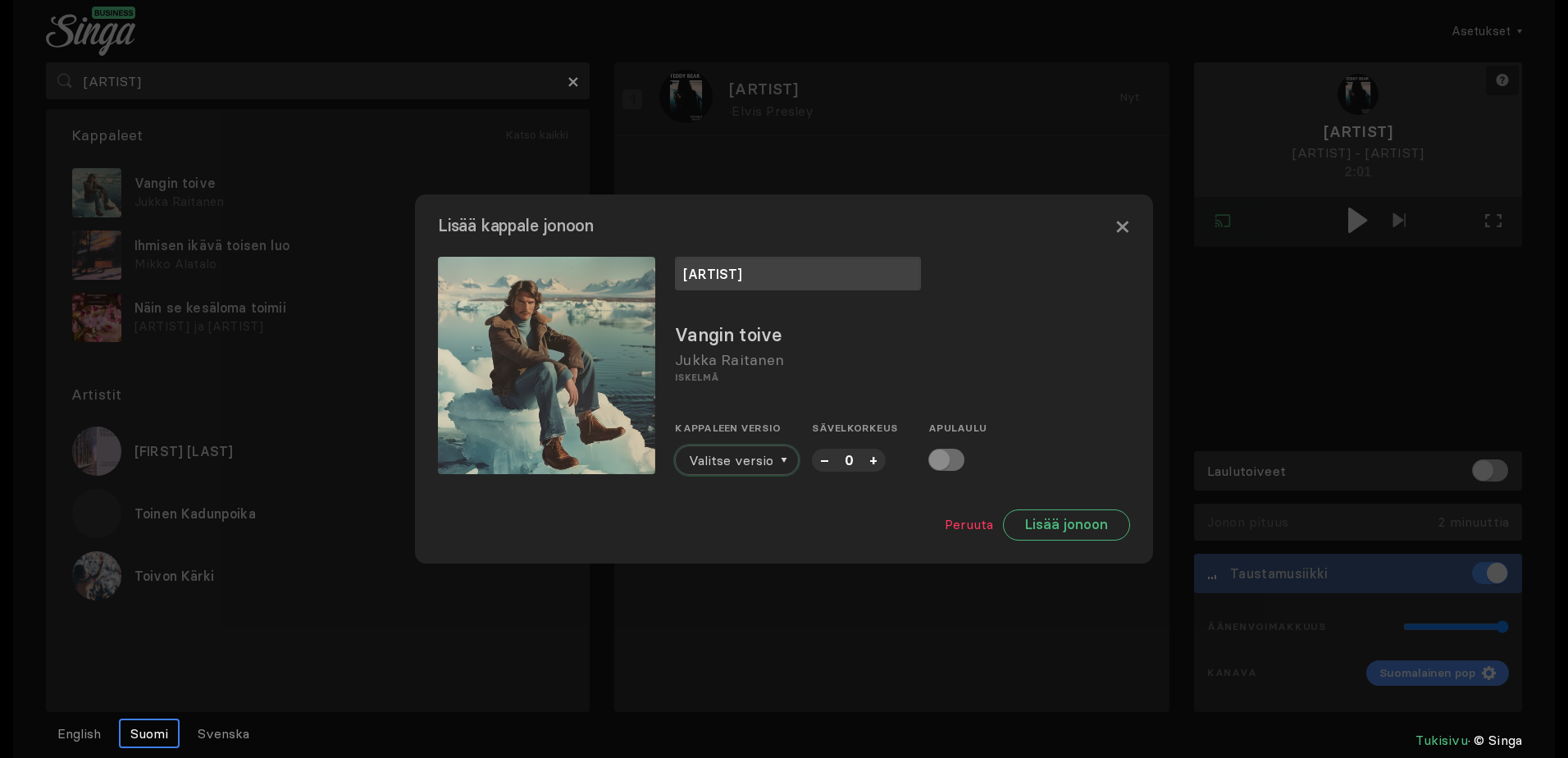 click on "Valitse versio" at bounding box center (731, 460) 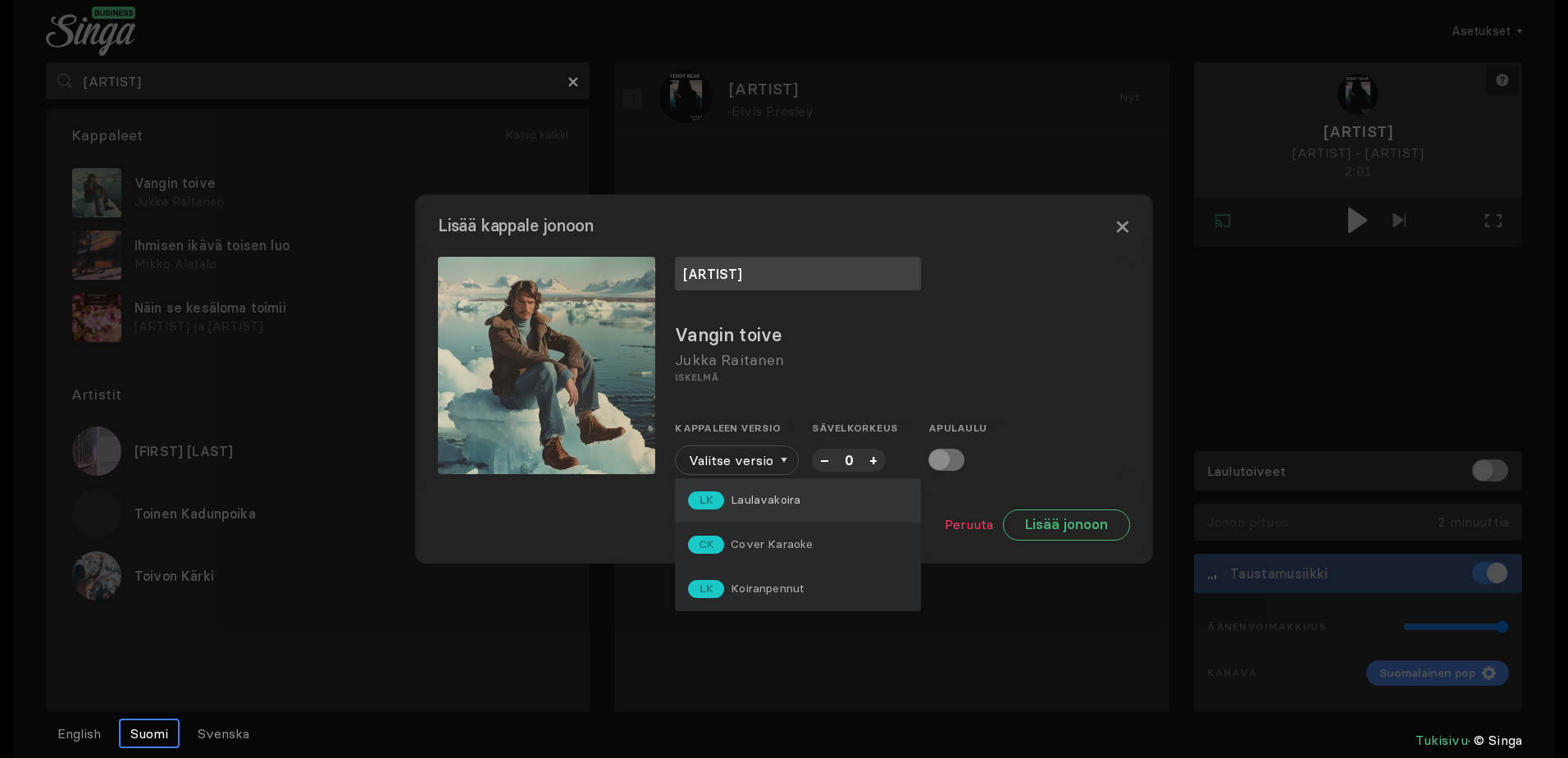 click on "LK Laulavakoira" at bounding box center [798, 500] 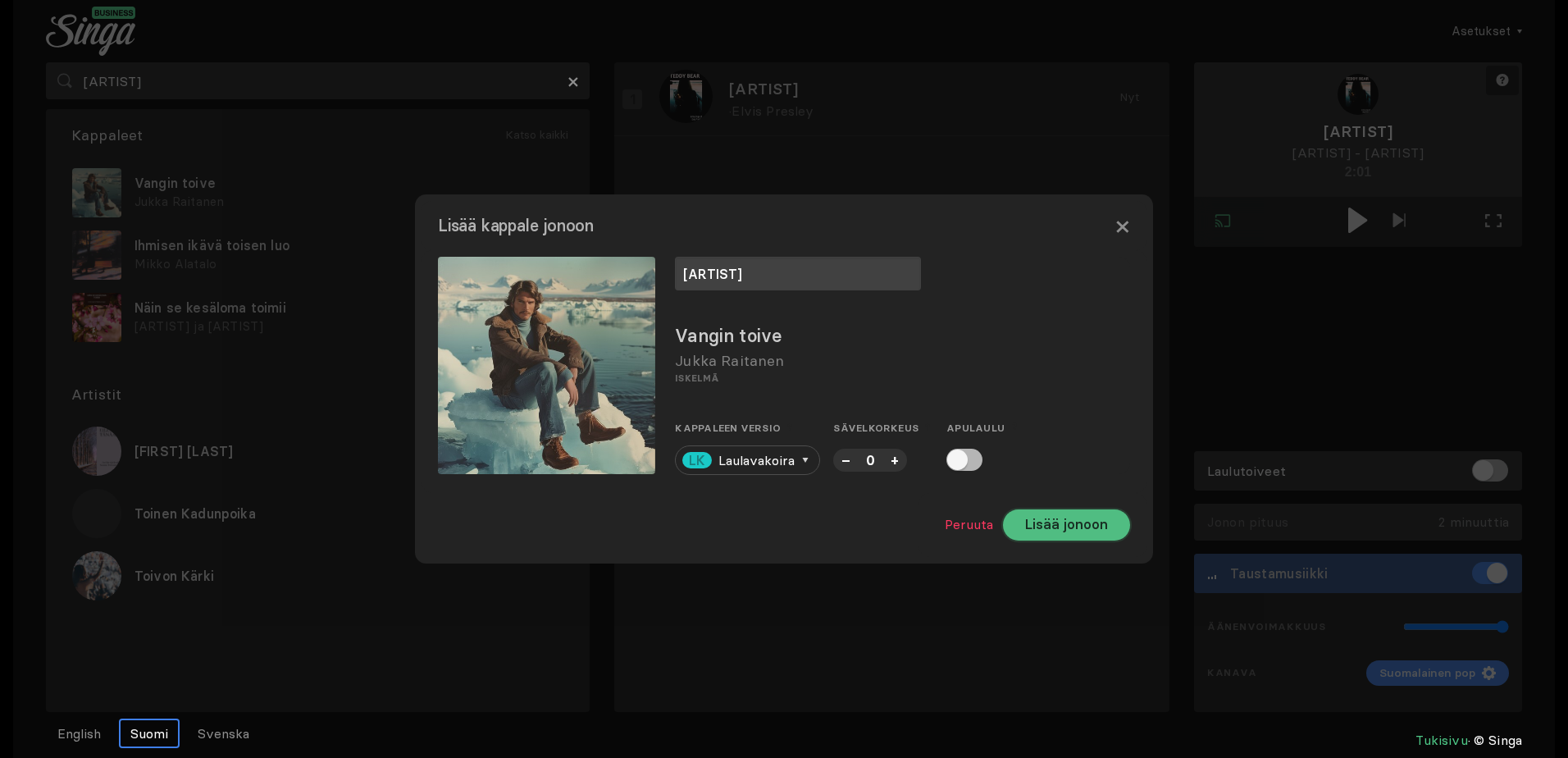 click on "Lisää jonoon" at bounding box center (1066, 525) 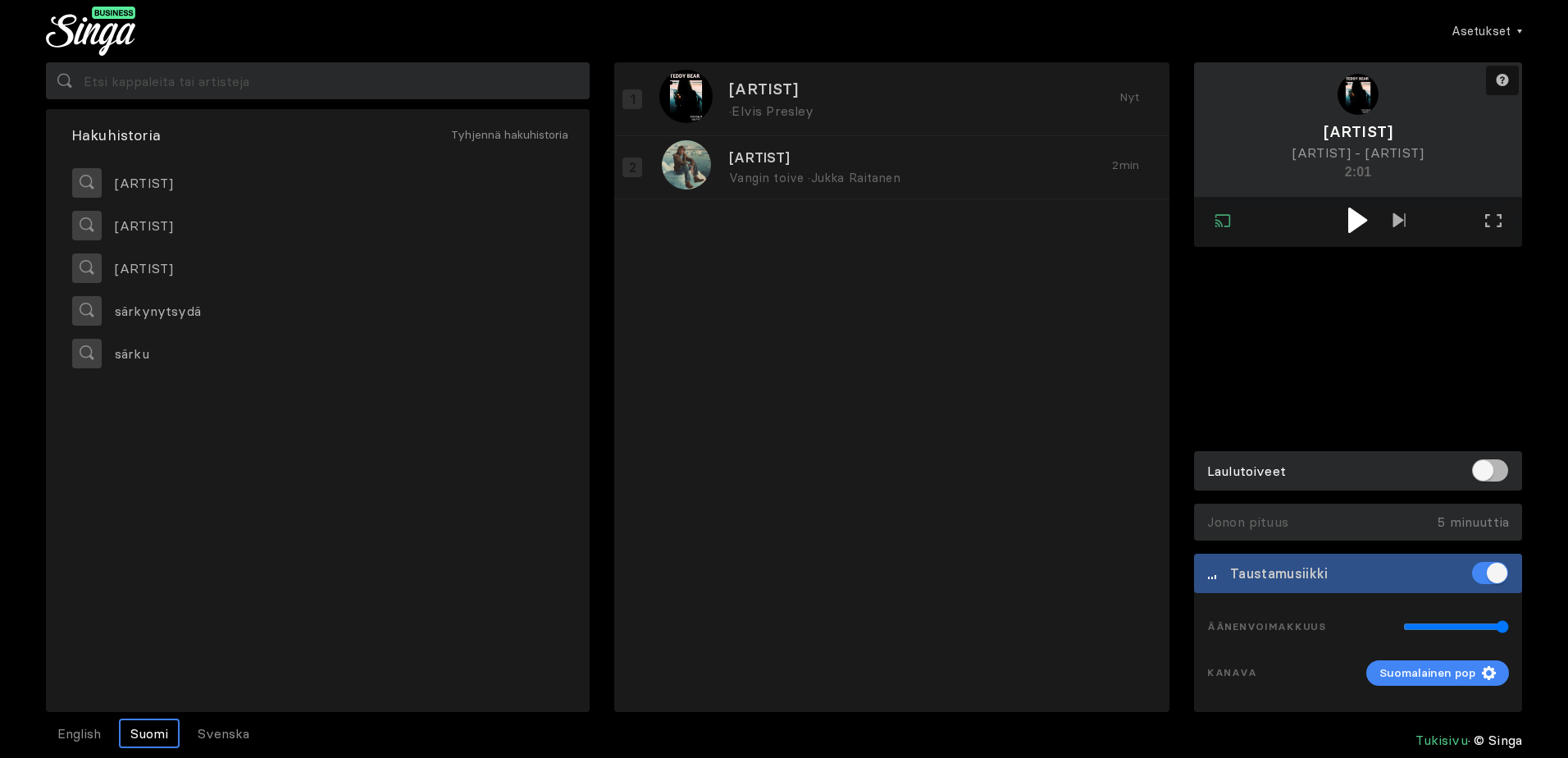 click at bounding box center (1358, 221) 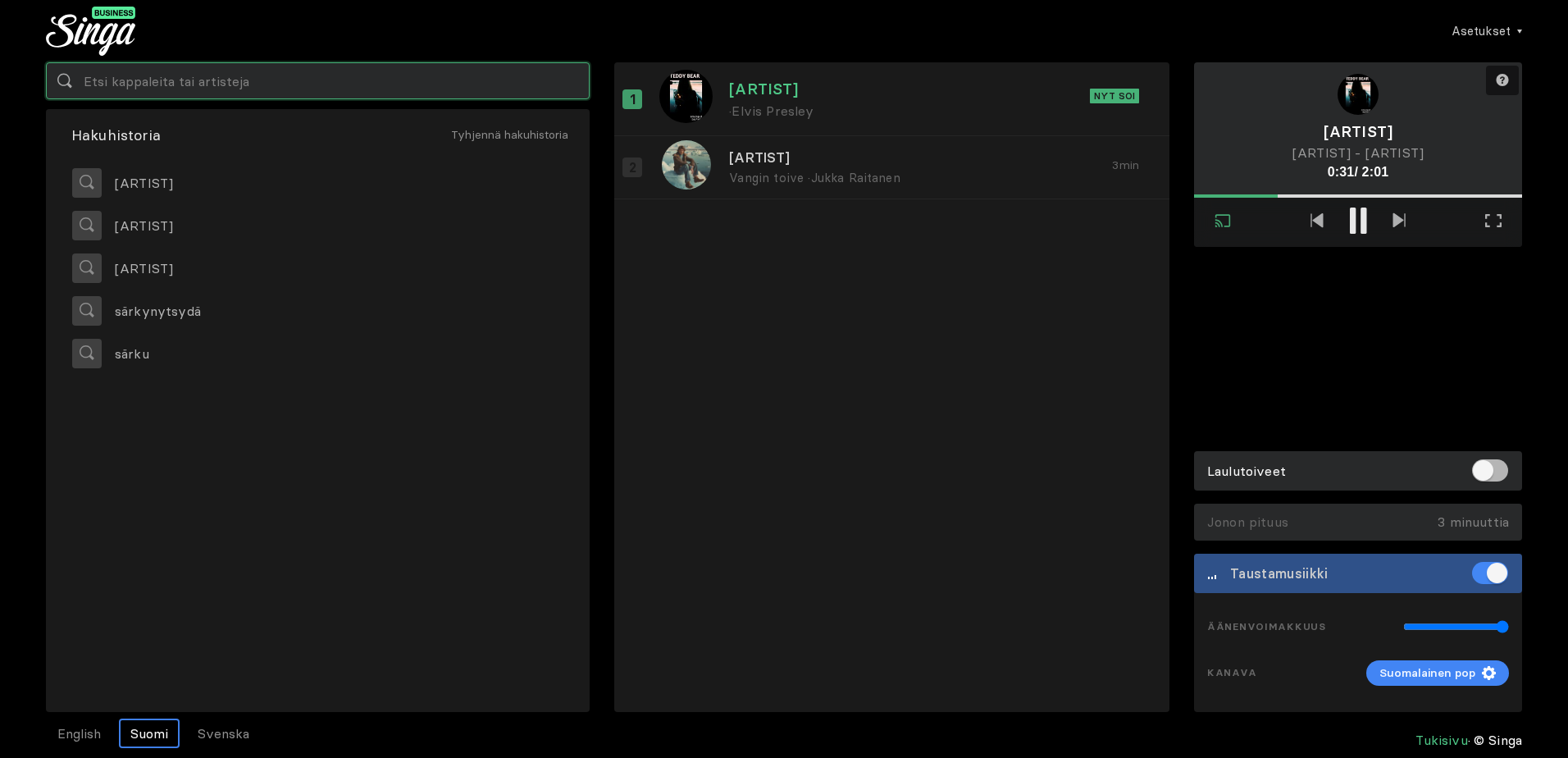 click at bounding box center [317, 80] 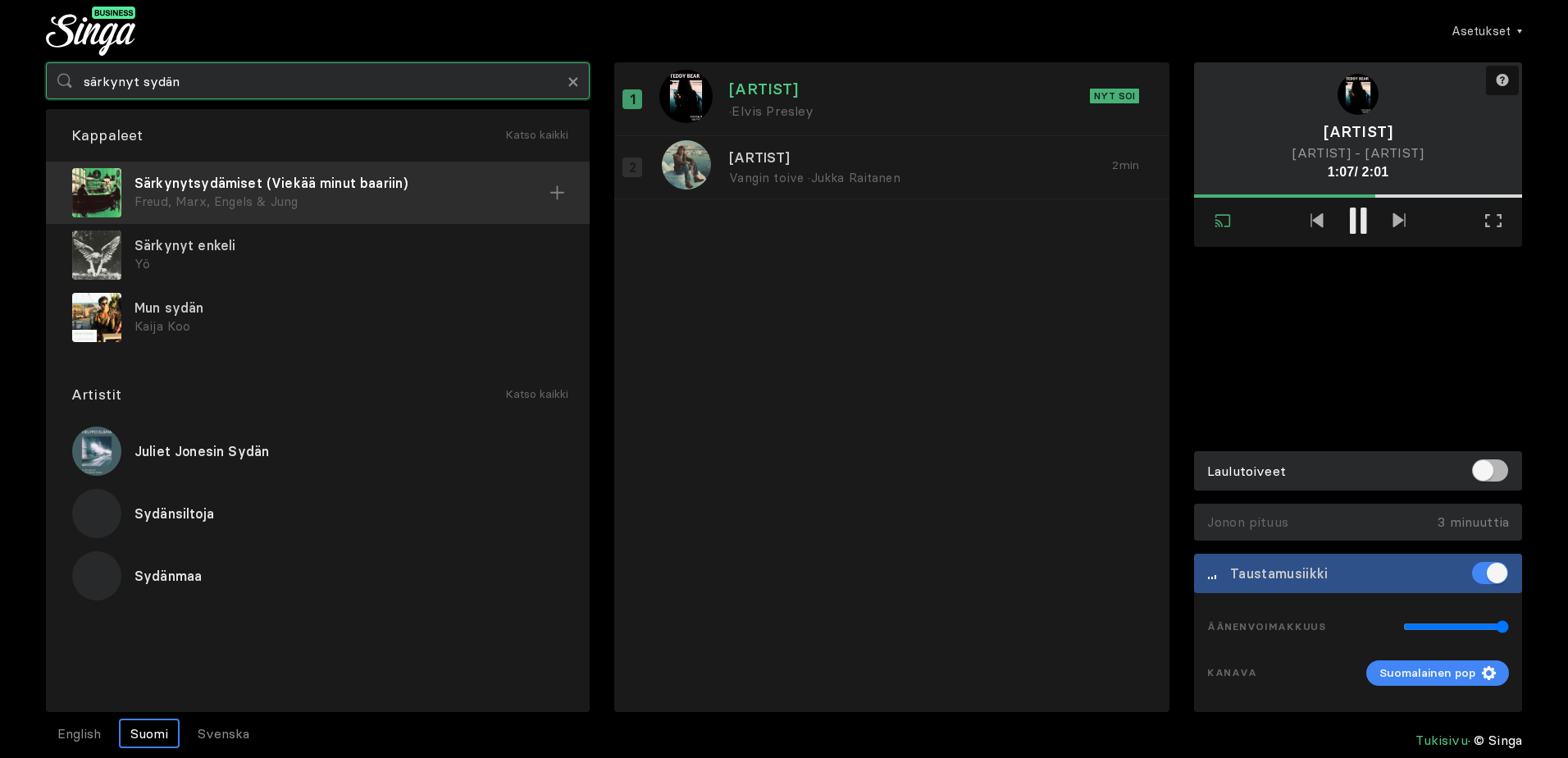 type on "särkynyt sydän" 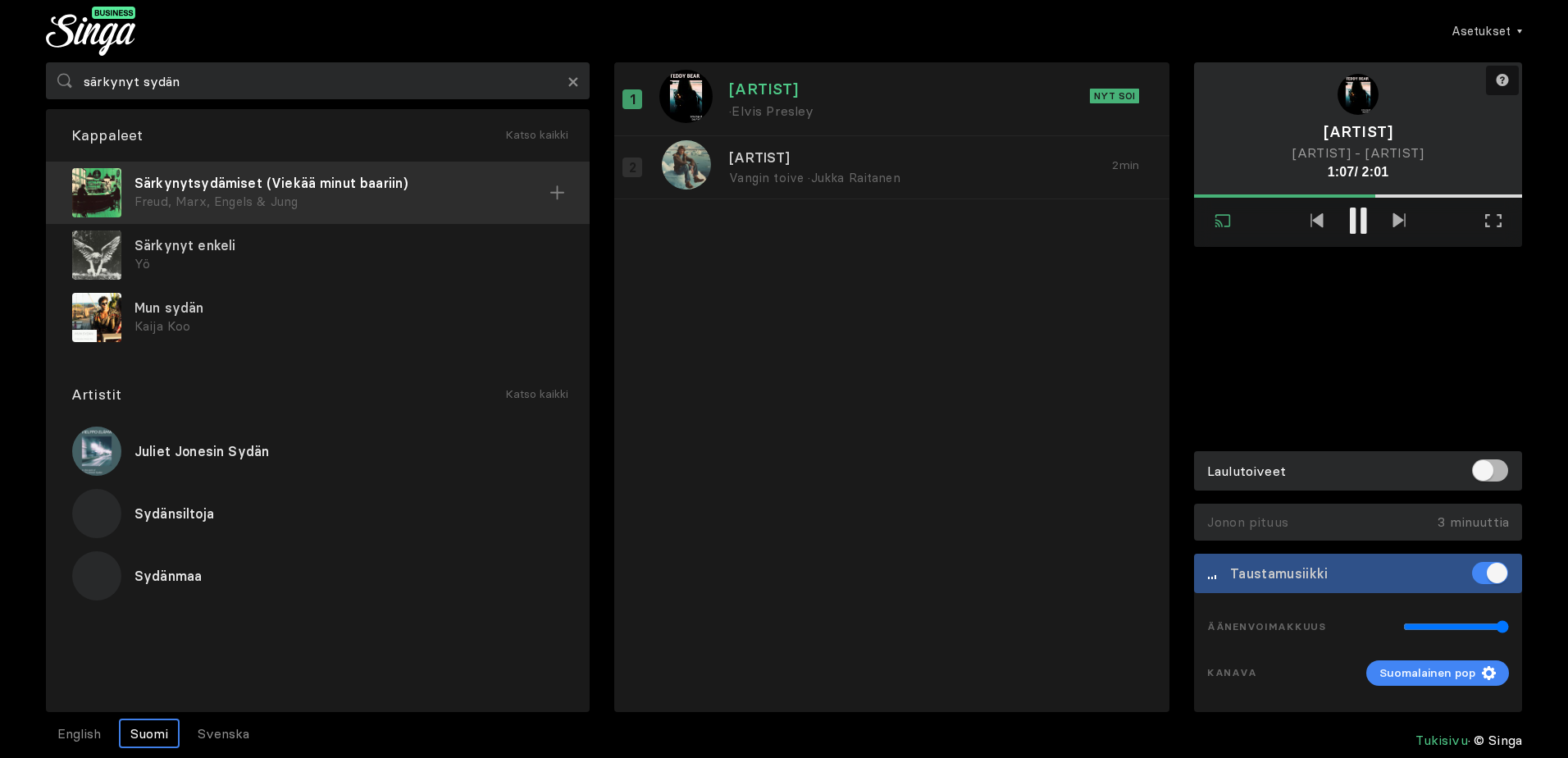 click on "Särkynytsydämiset (Viekää minut baariin)" at bounding box center (342, 183) 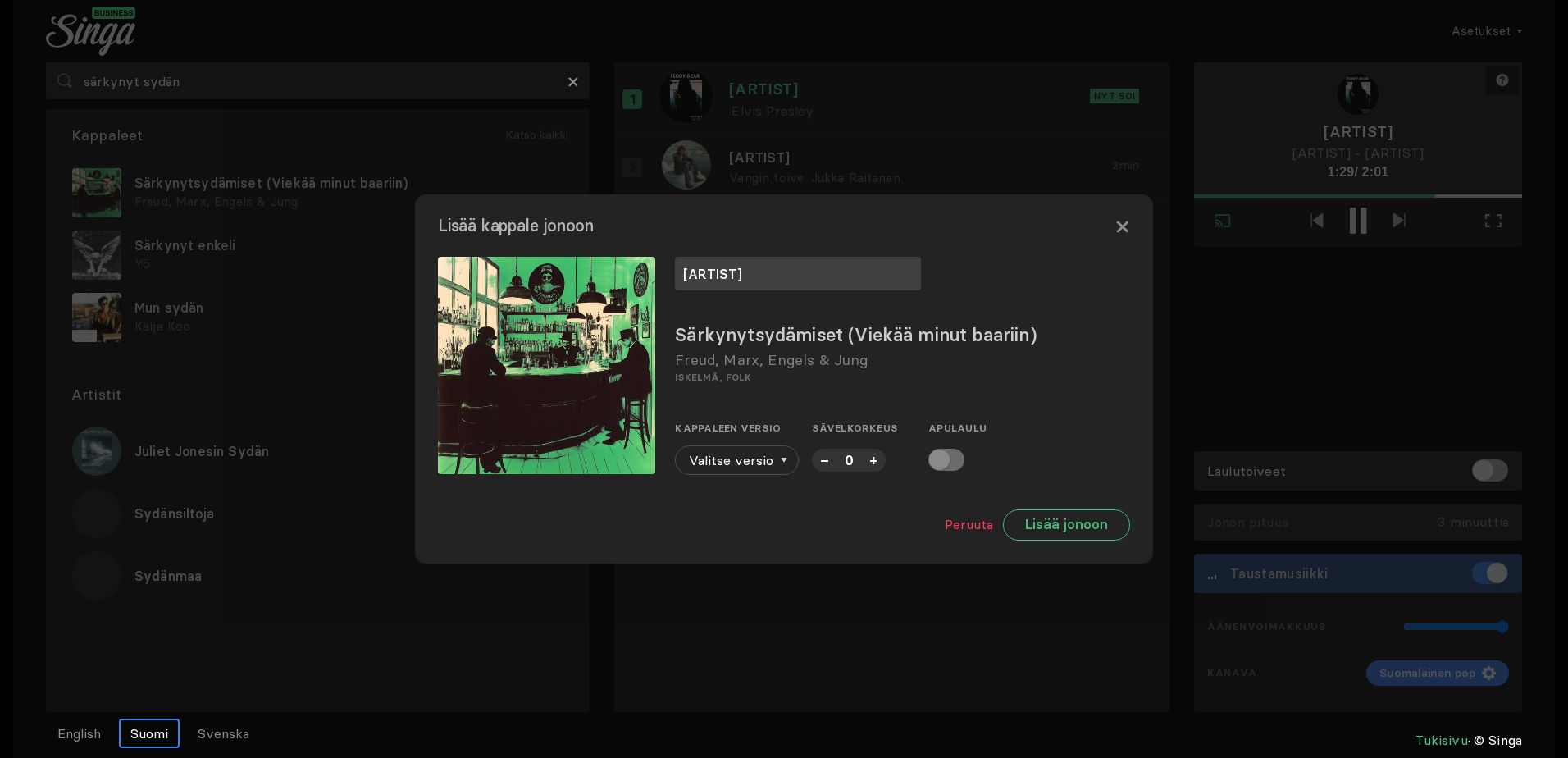 type on "[ARTIST]" 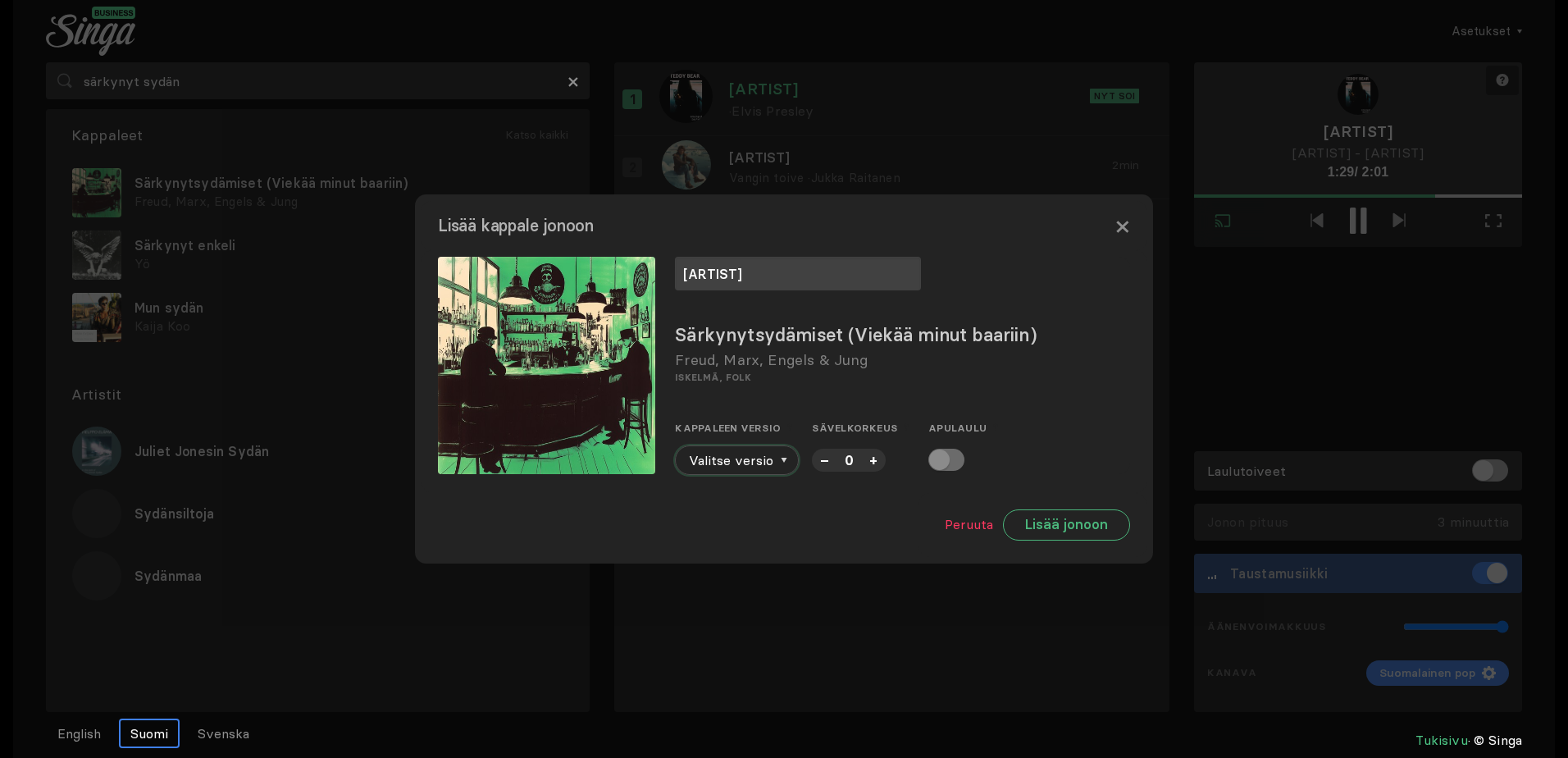 click on "Valitse versio" at bounding box center [736, 460] 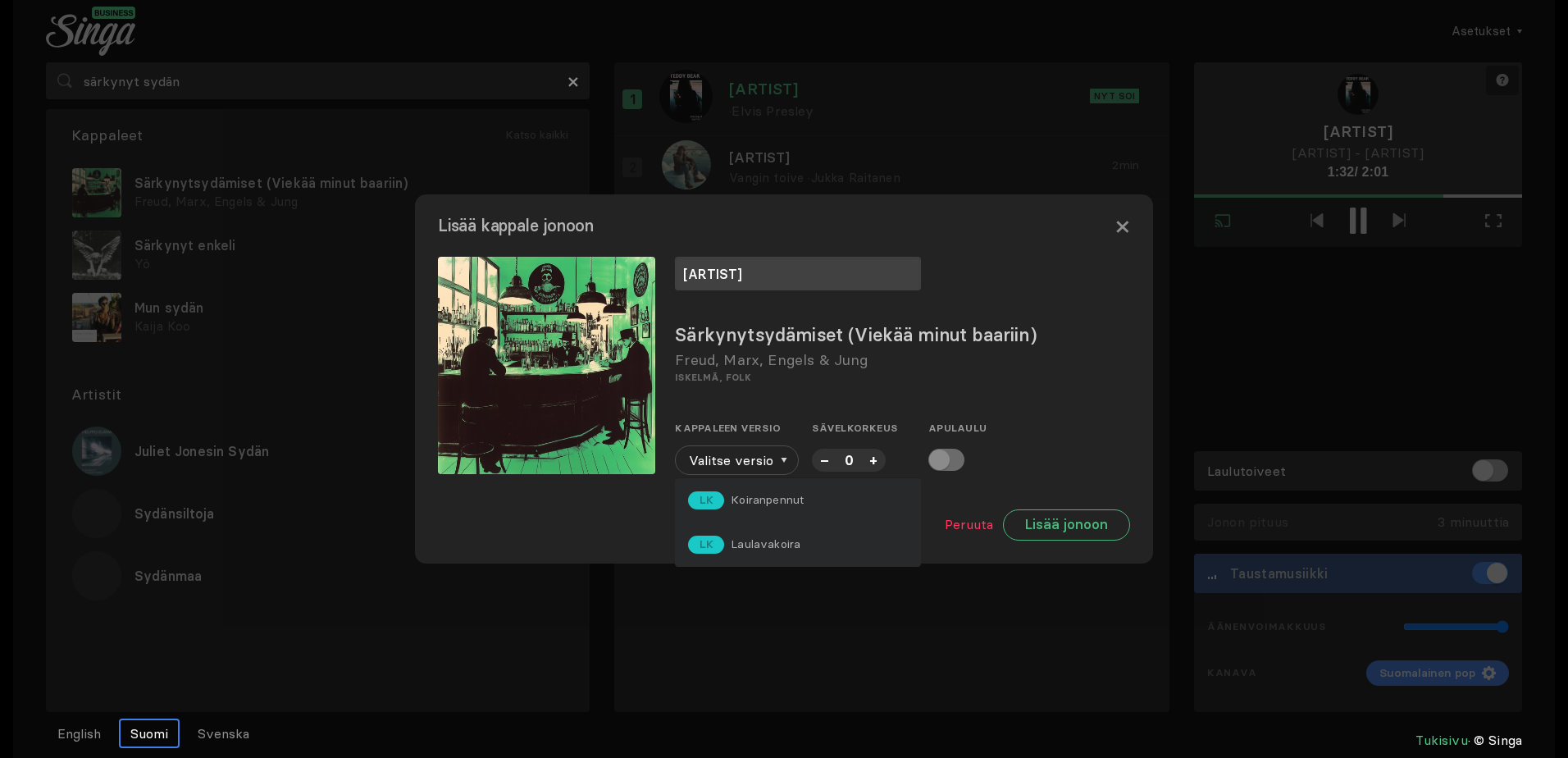 click on "LK Laulavakoira" at bounding box center [798, 545] 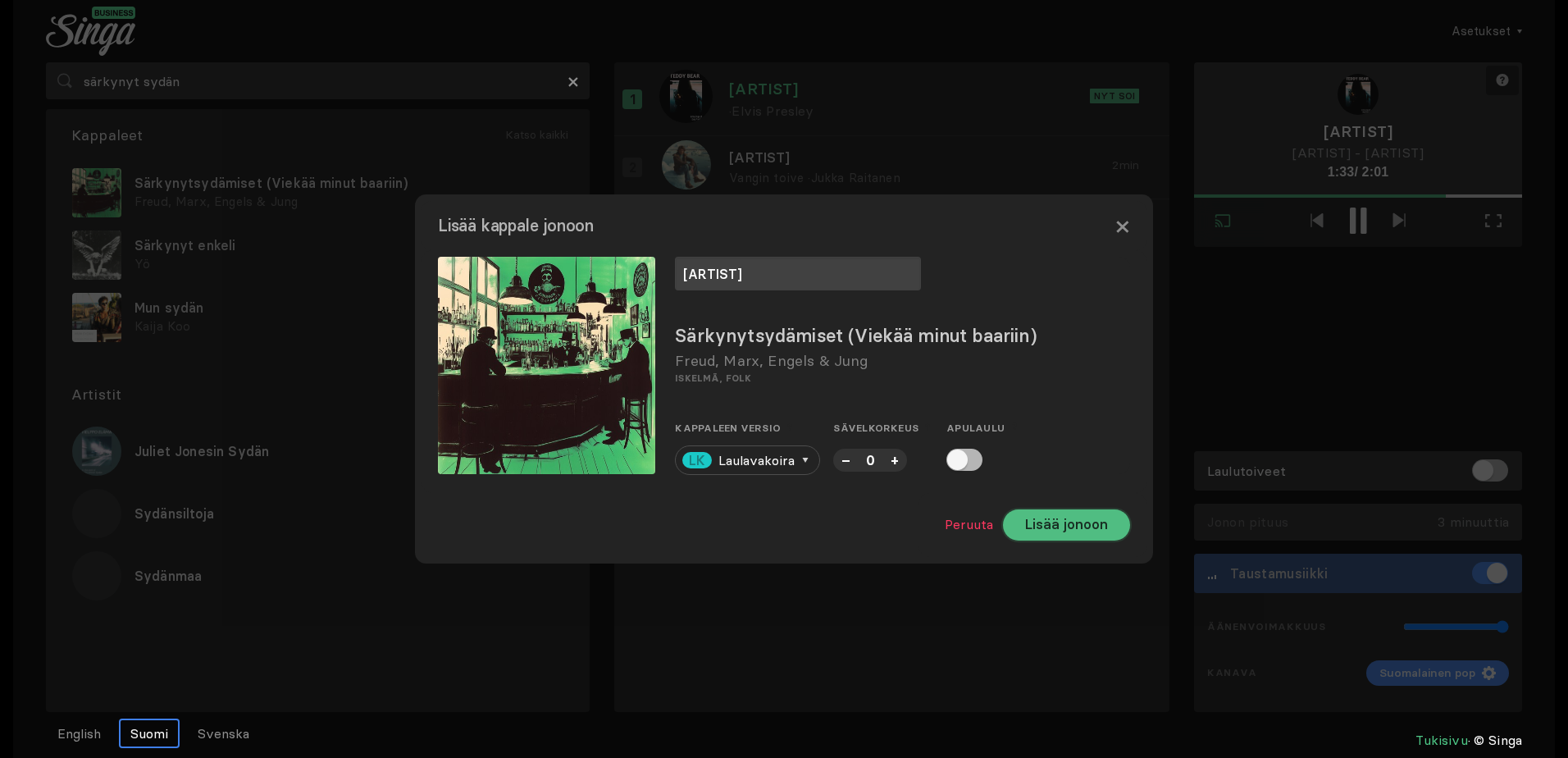 click on "Lisää jonoon" at bounding box center [1066, 525] 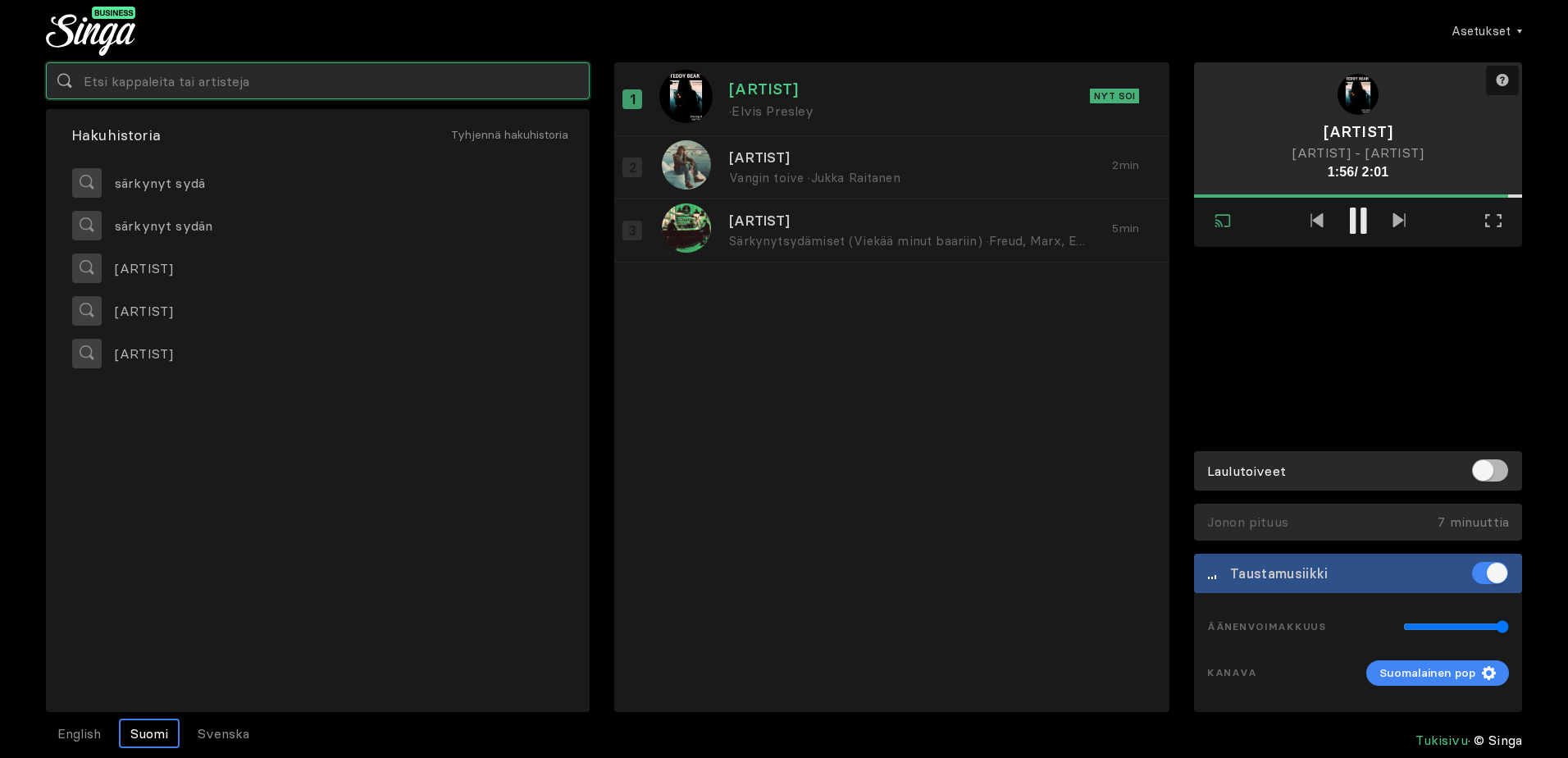 click at bounding box center [317, 80] 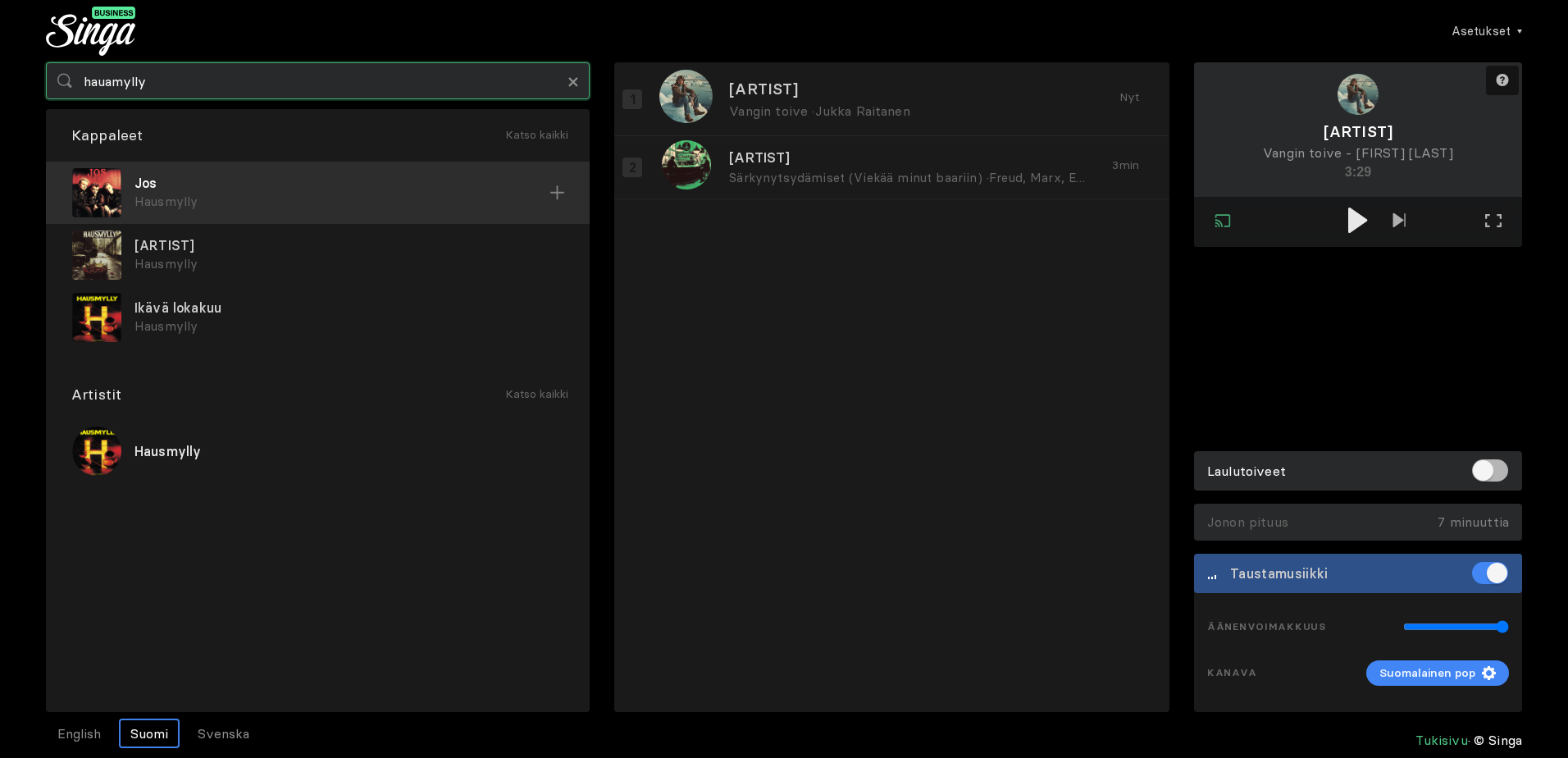 type on "hauamylly" 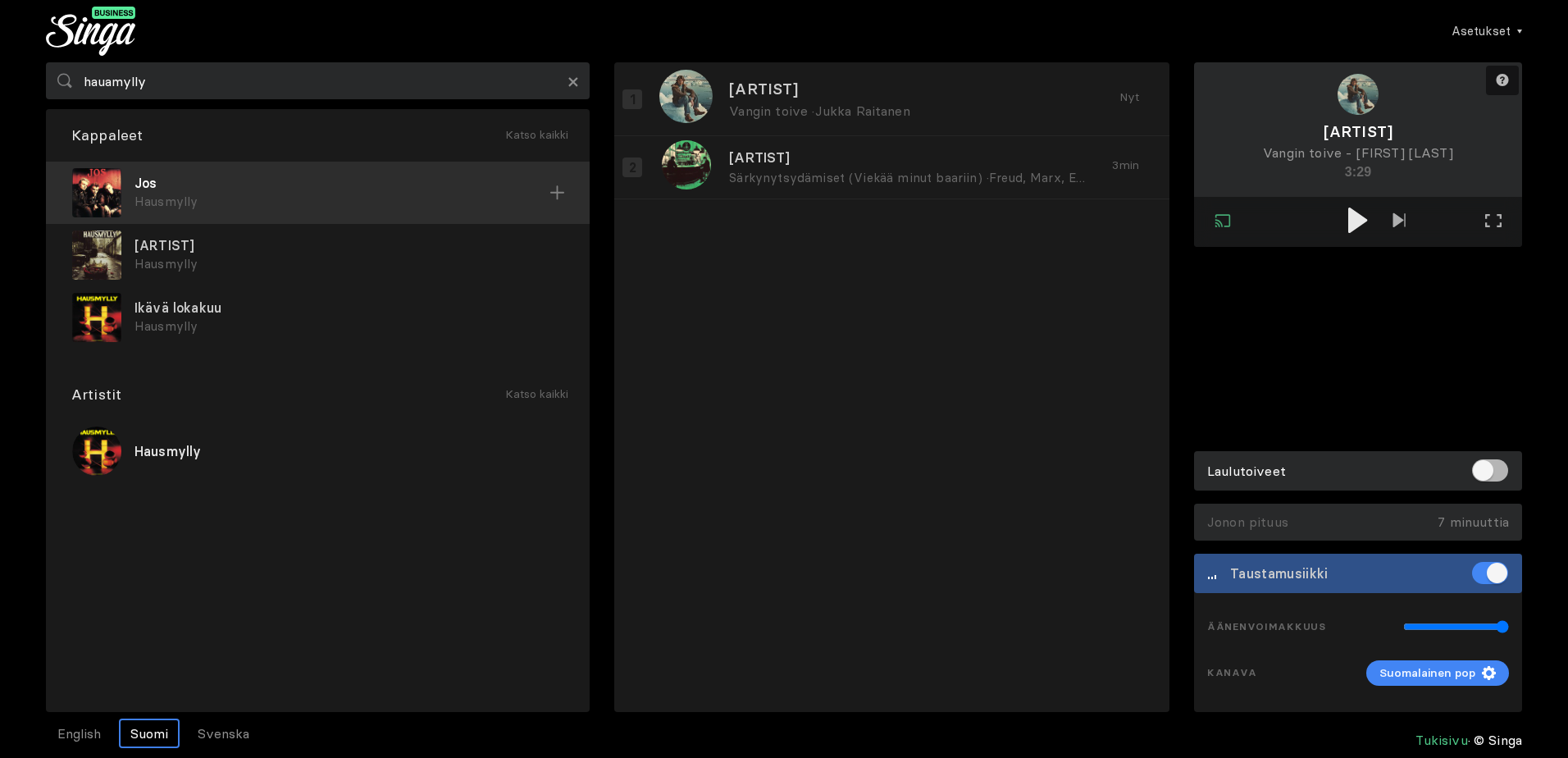 click on "Jos" at bounding box center (342, 183) 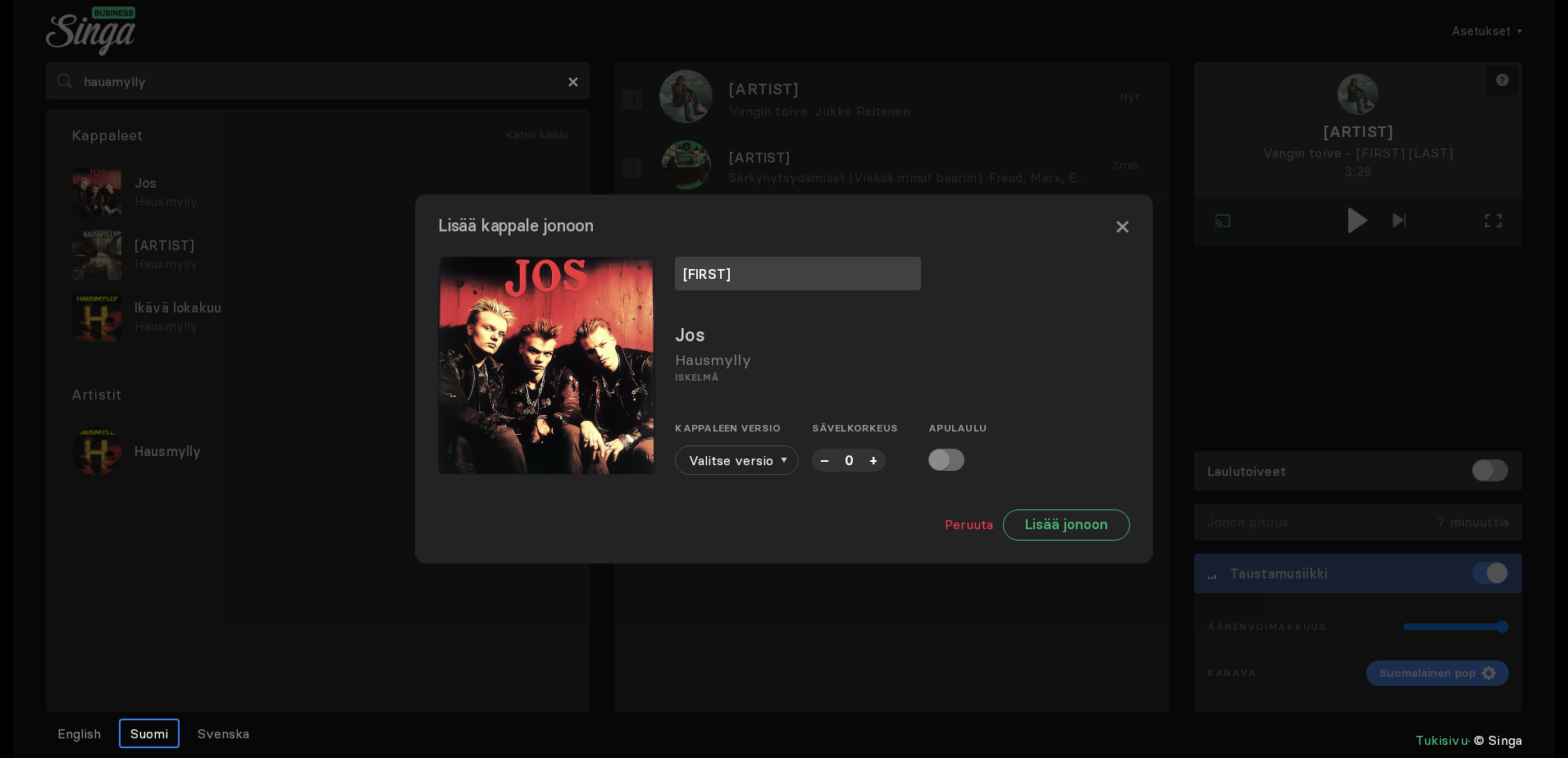 type on "[FIRST]" 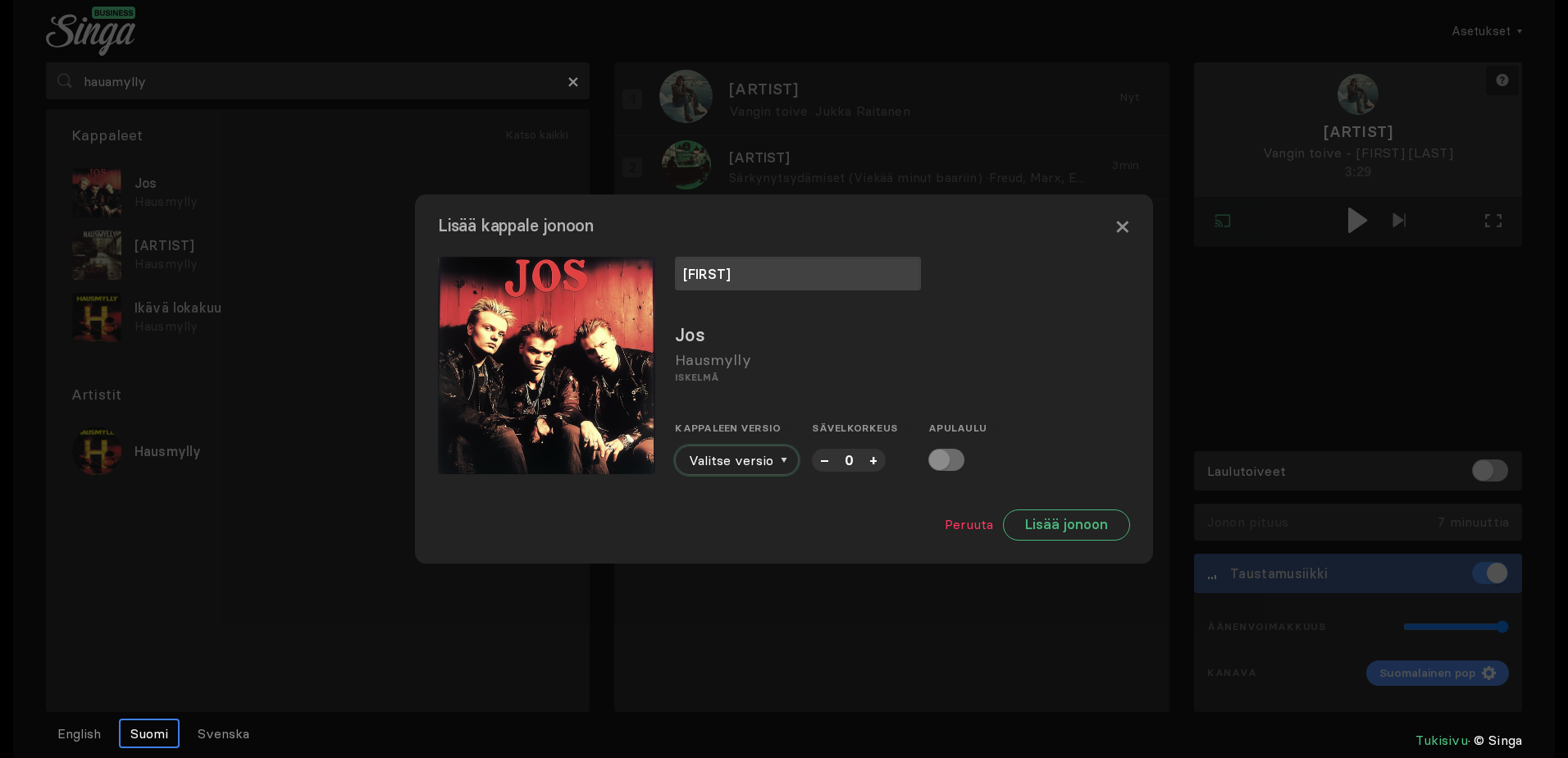 click at bounding box center (784, 460) 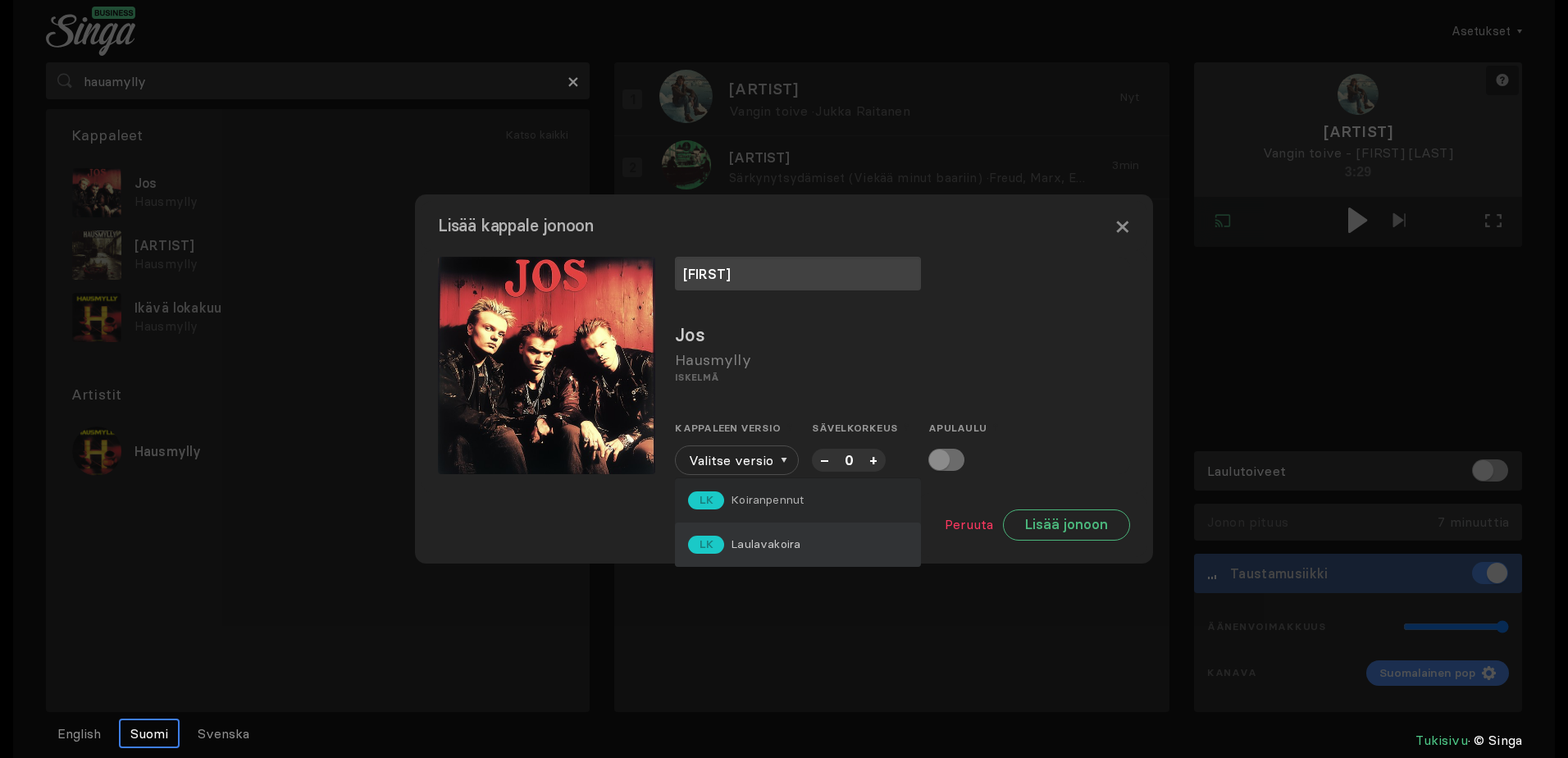 click on "Laulavakoira" at bounding box center [767, 500] 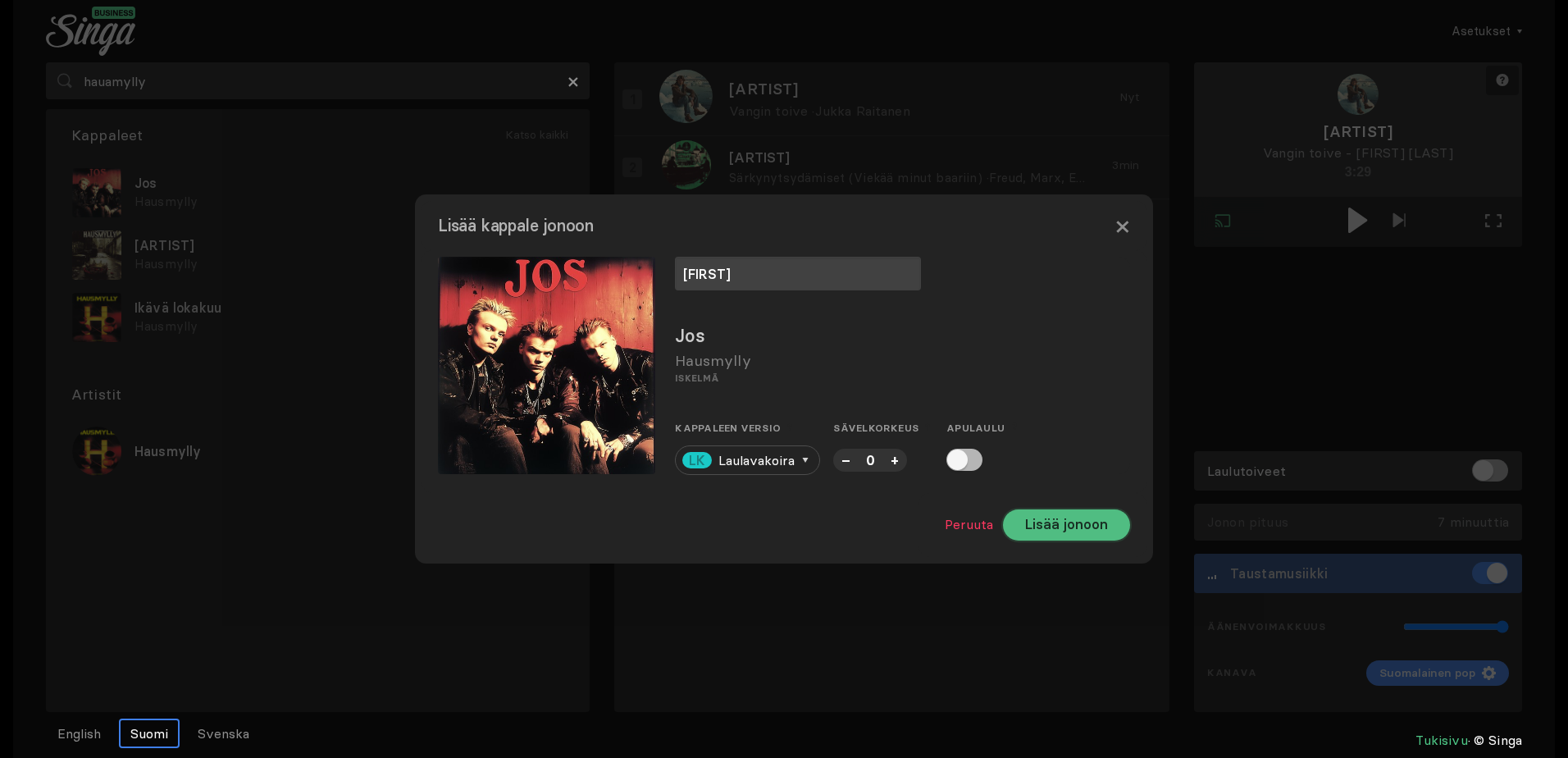 click on "Lisää jonoon" at bounding box center (1066, 525) 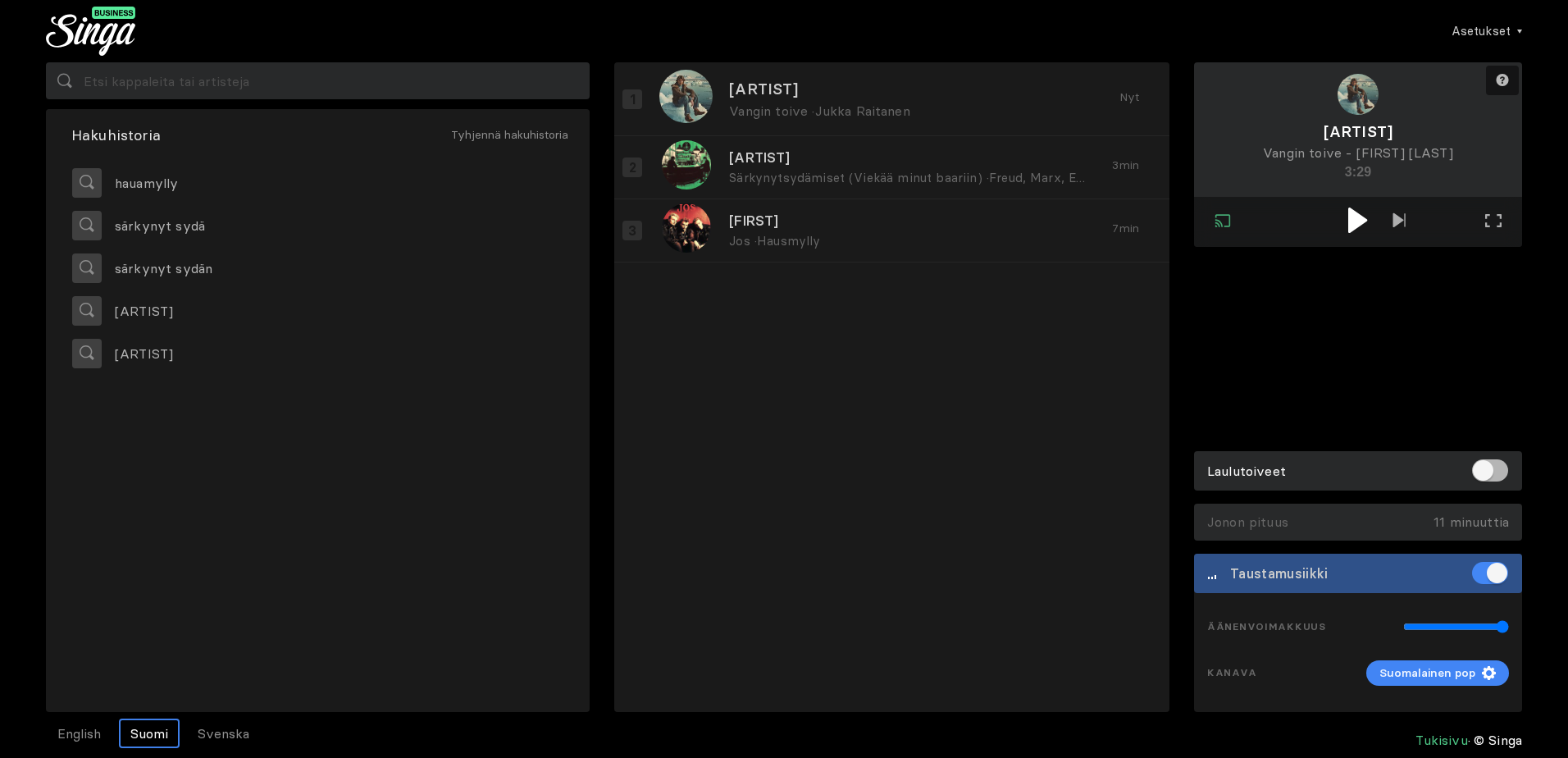 click at bounding box center (1358, 220) 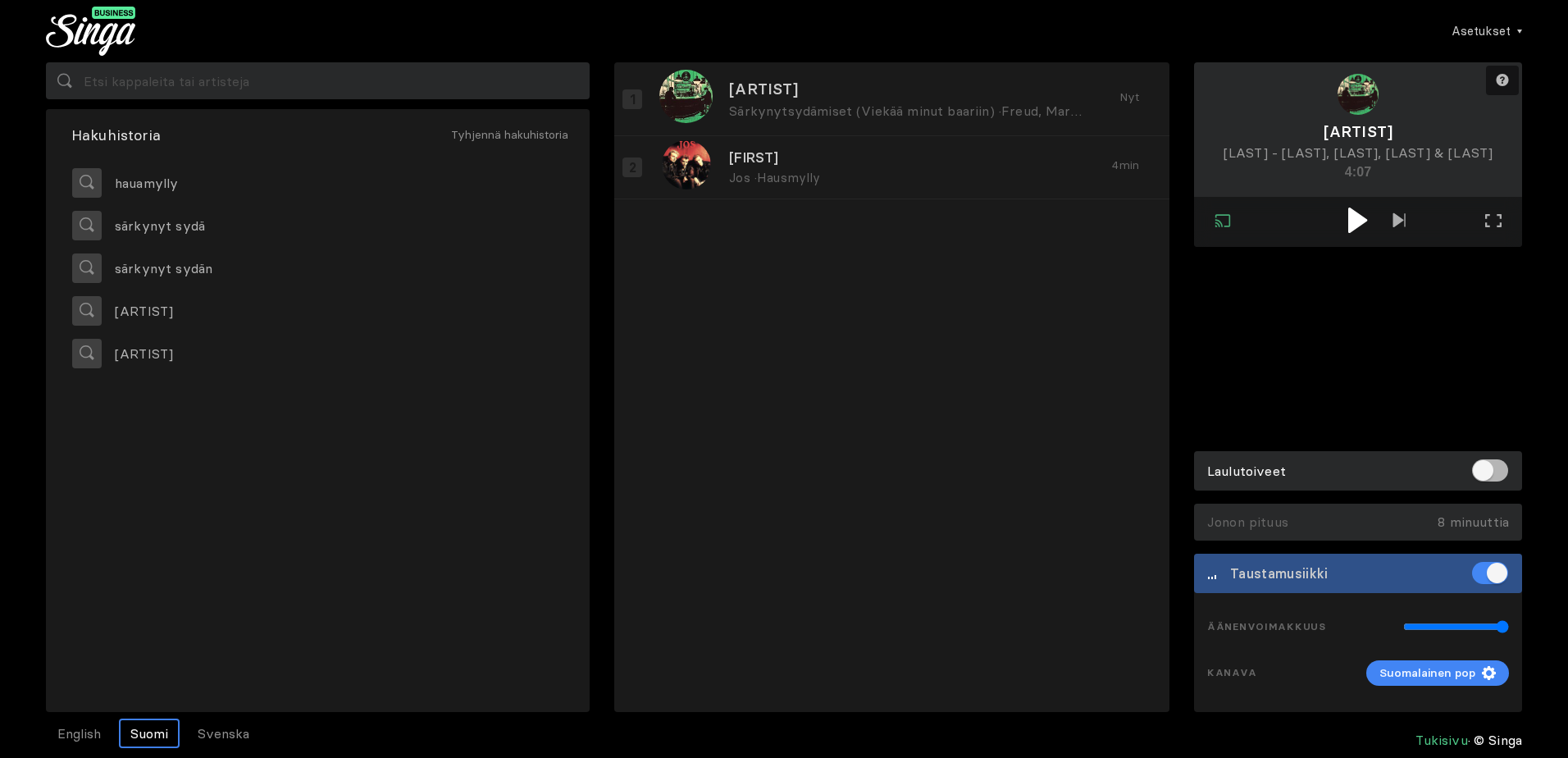 click at bounding box center (1357, 220) 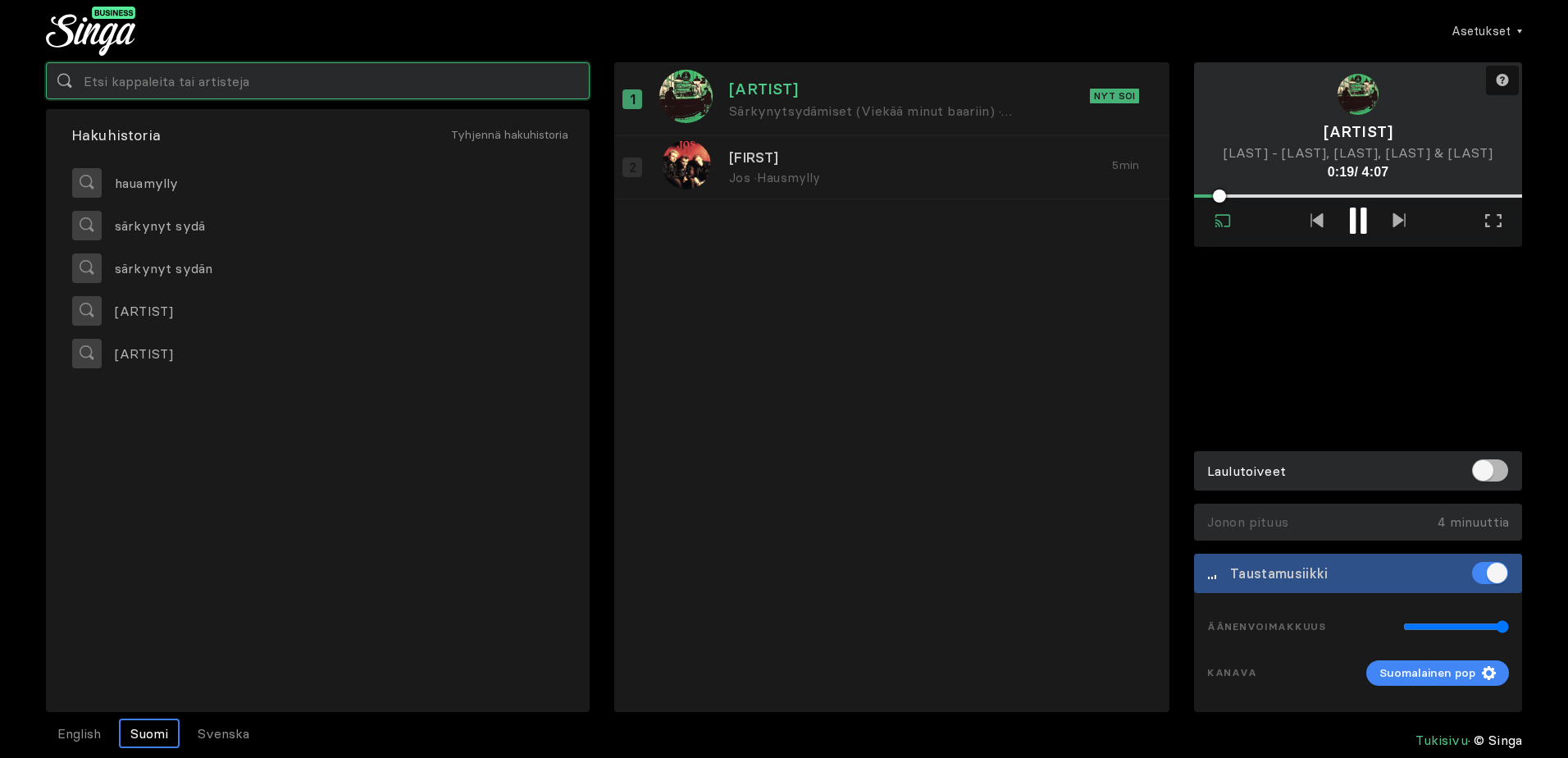 click at bounding box center (317, 80) 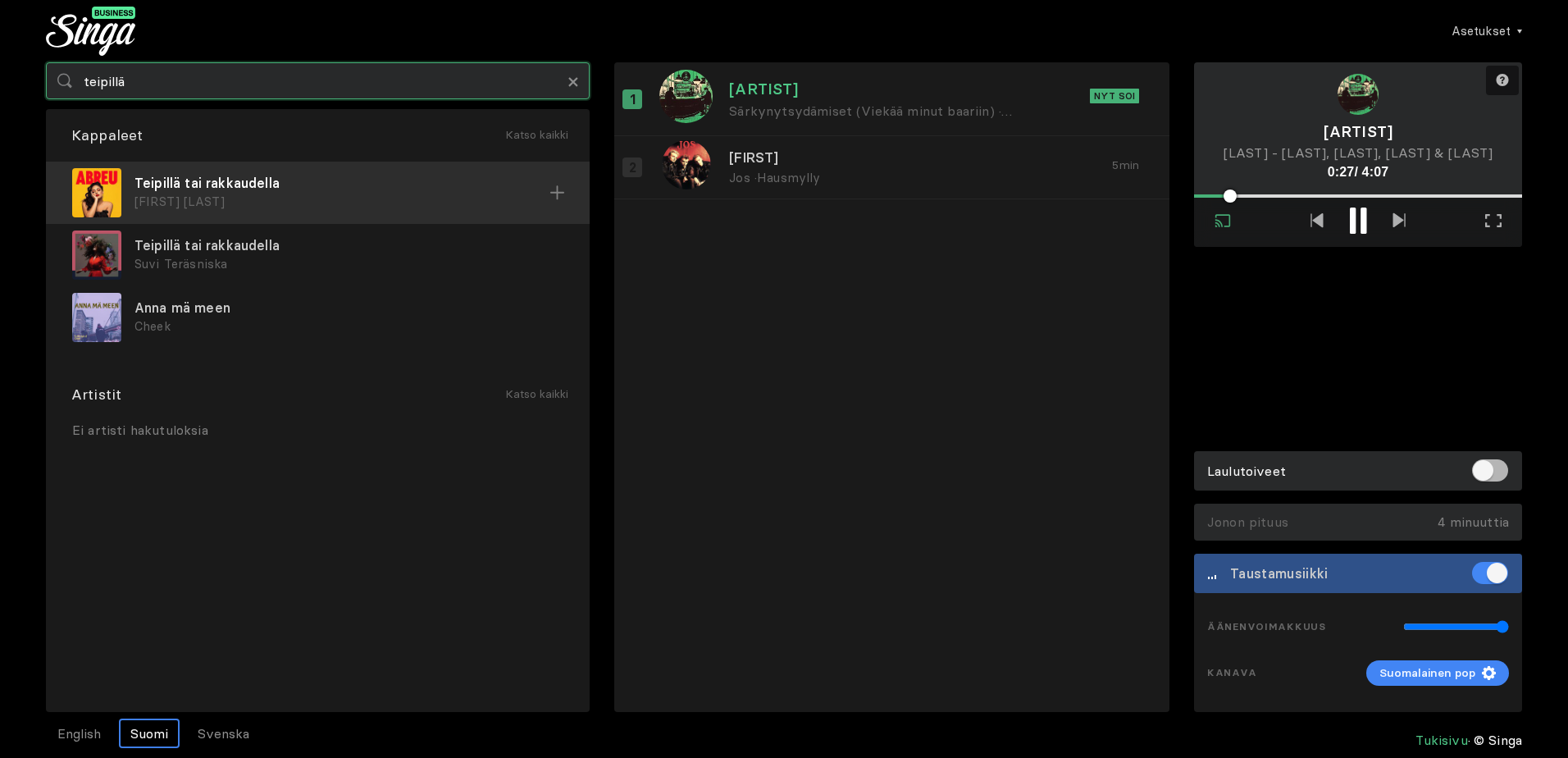 type on "teipillä" 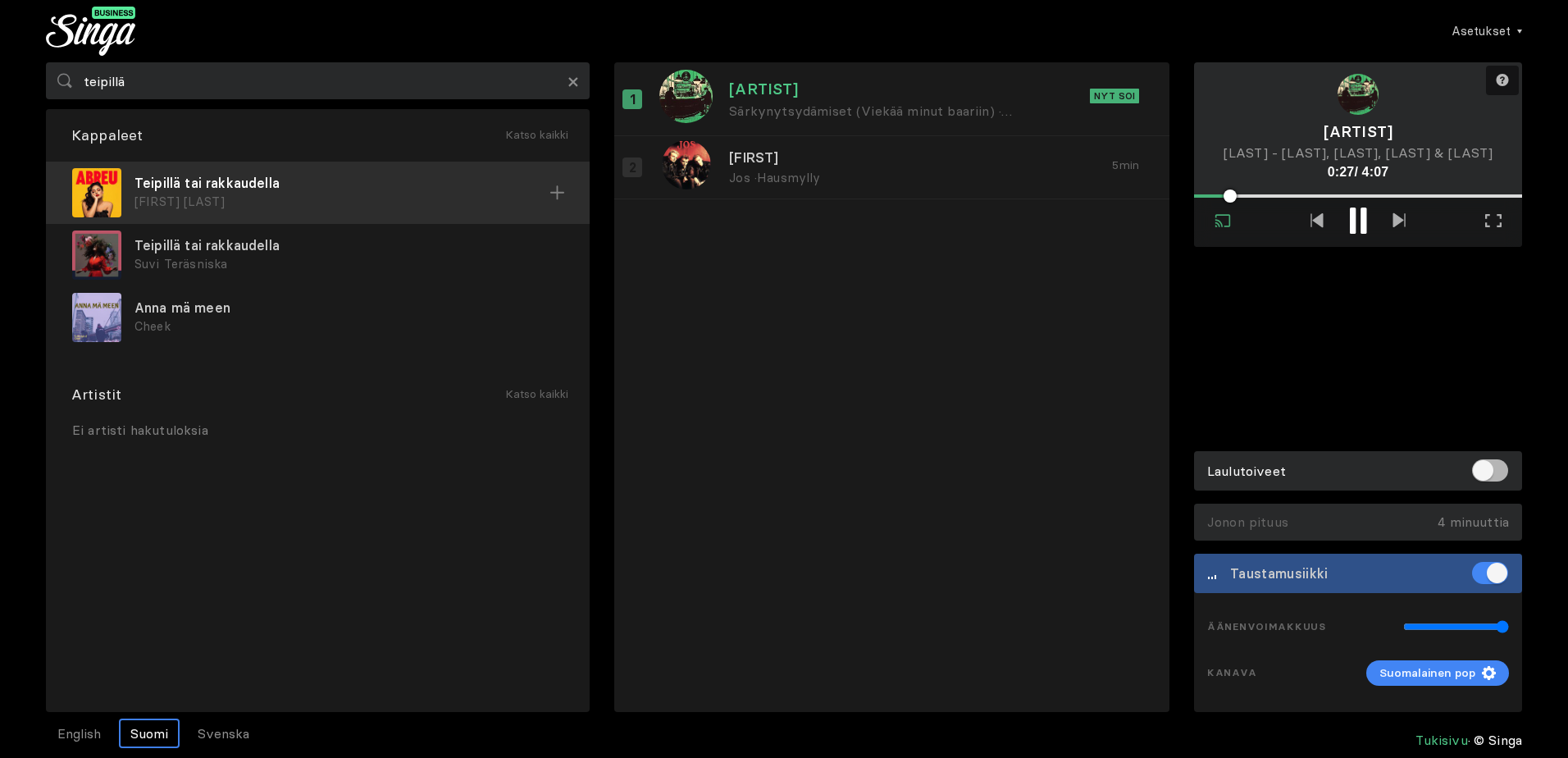 click on "Teipillä tai rakkaudella" at bounding box center [342, 183] 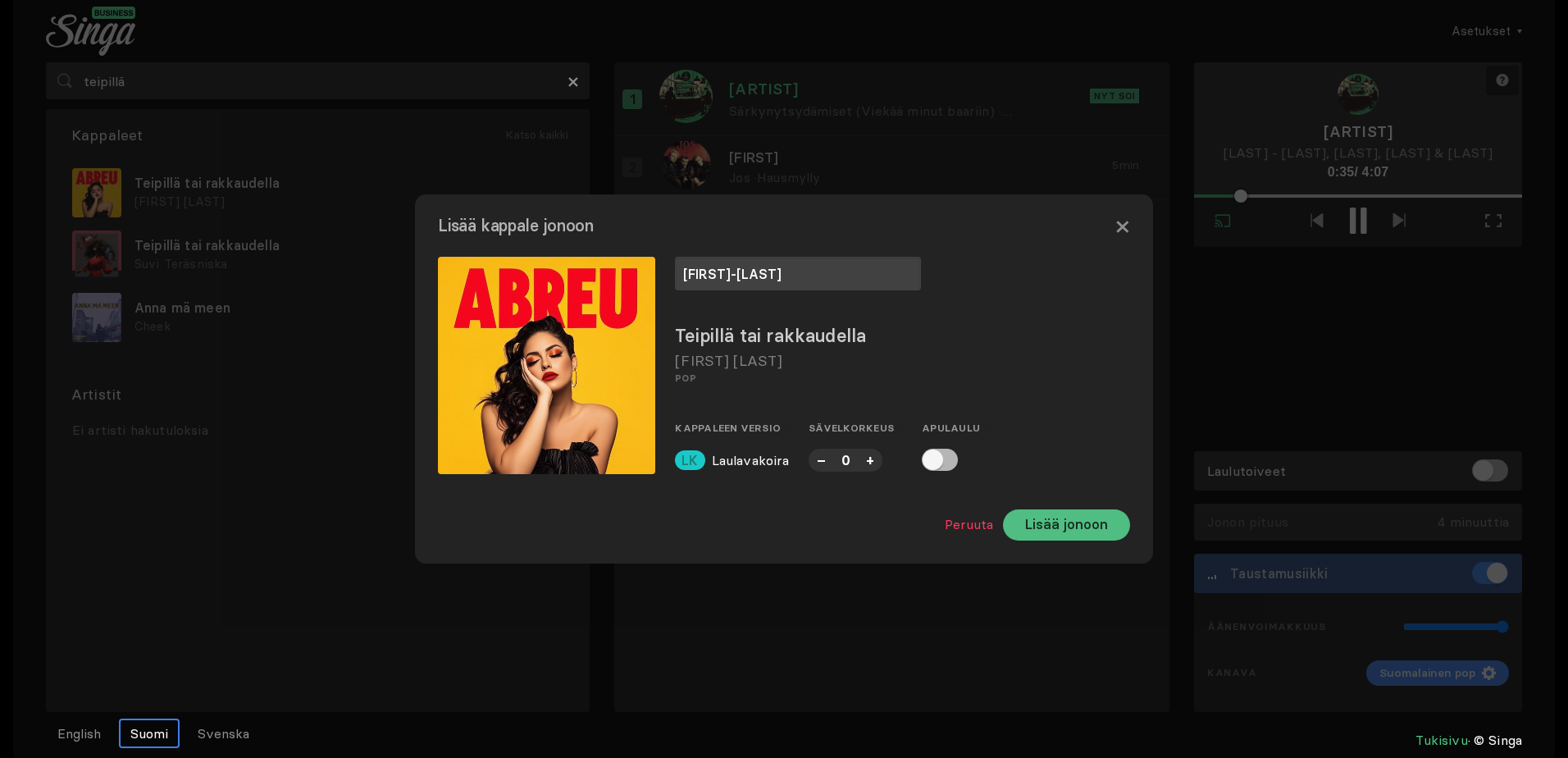 type on "[FIRST]-[LAST]" 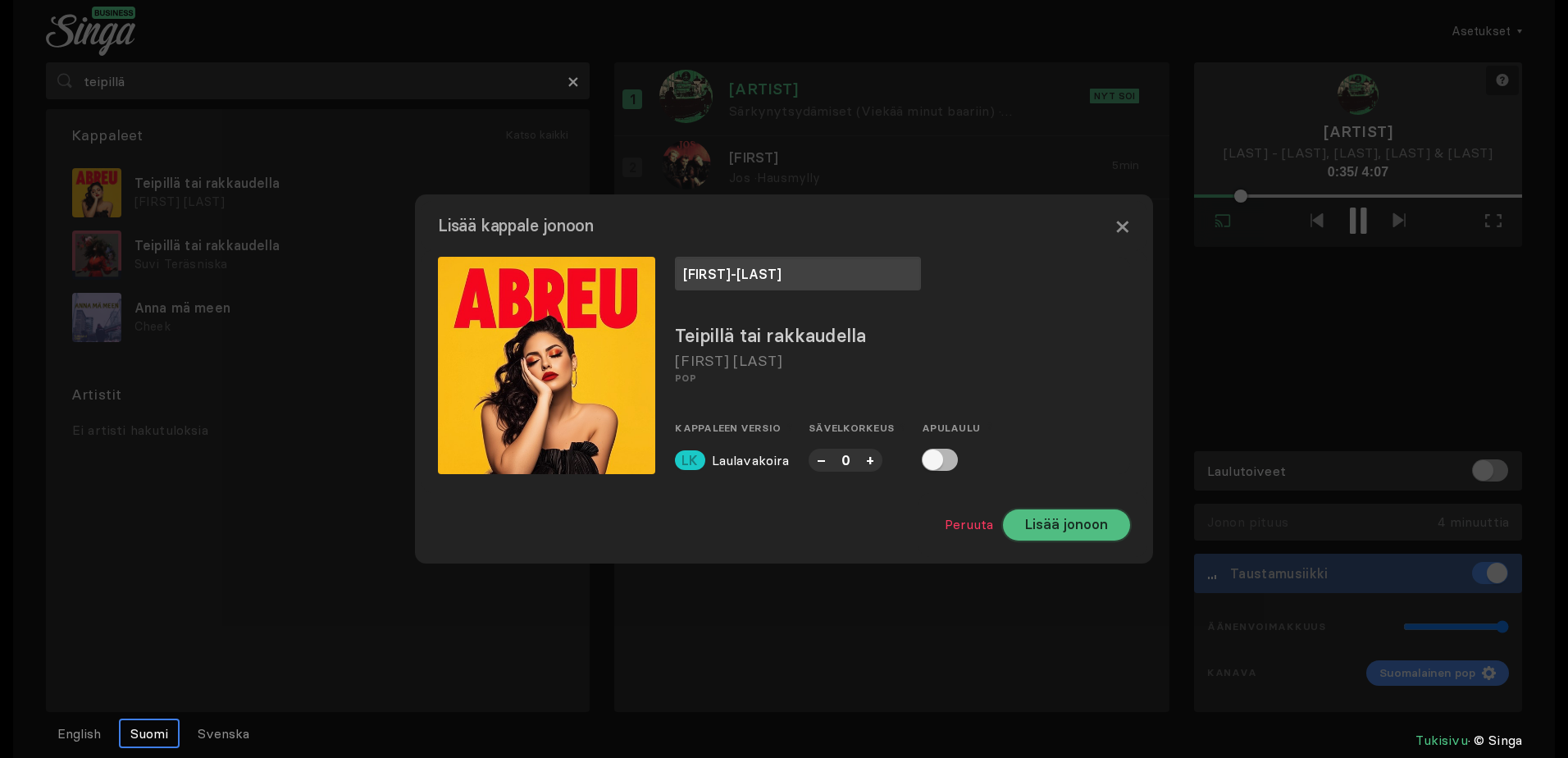click on "Lisää jonoon" at bounding box center (1066, 525) 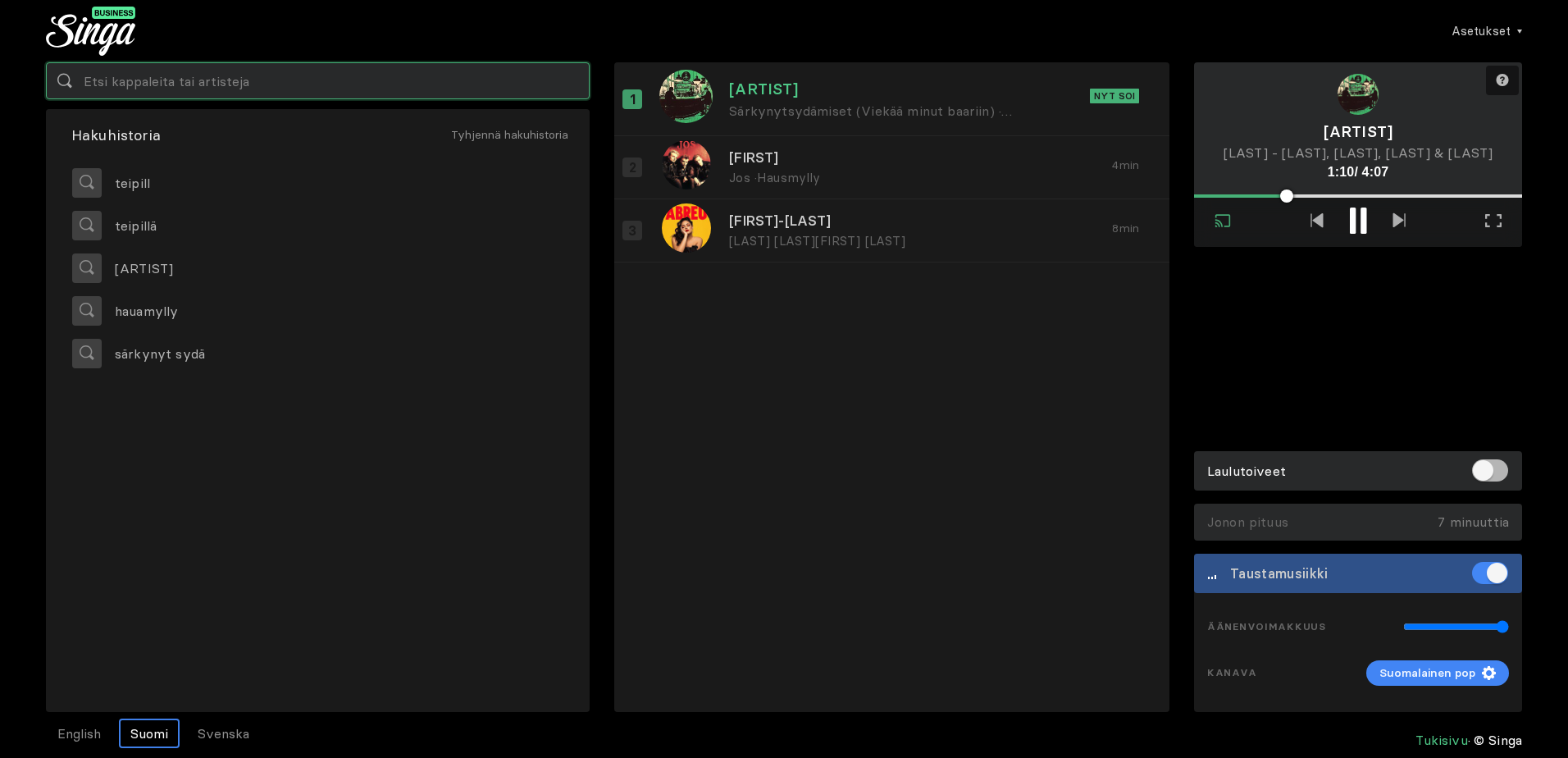click at bounding box center [317, 80] 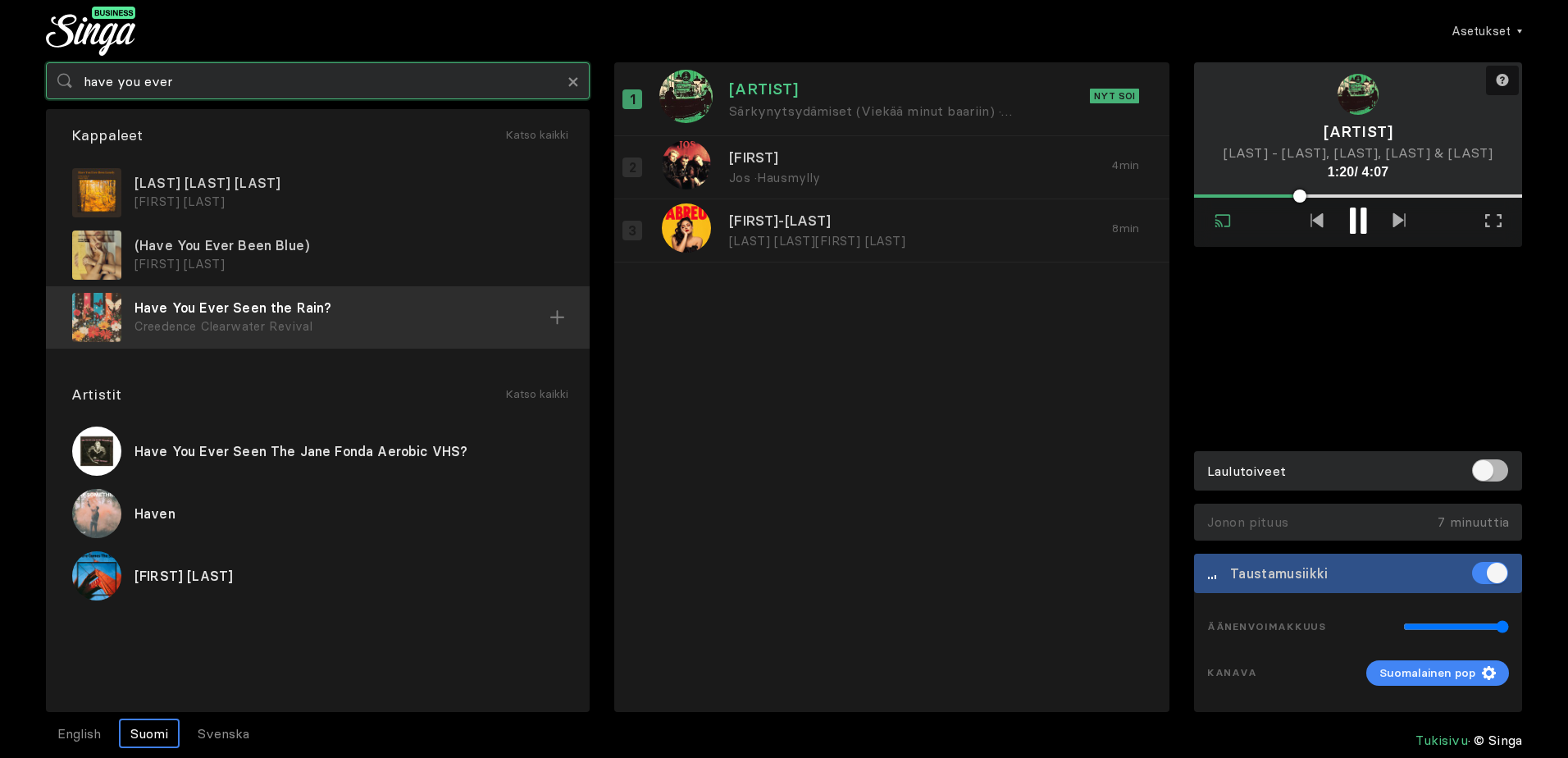 type on "have you ever" 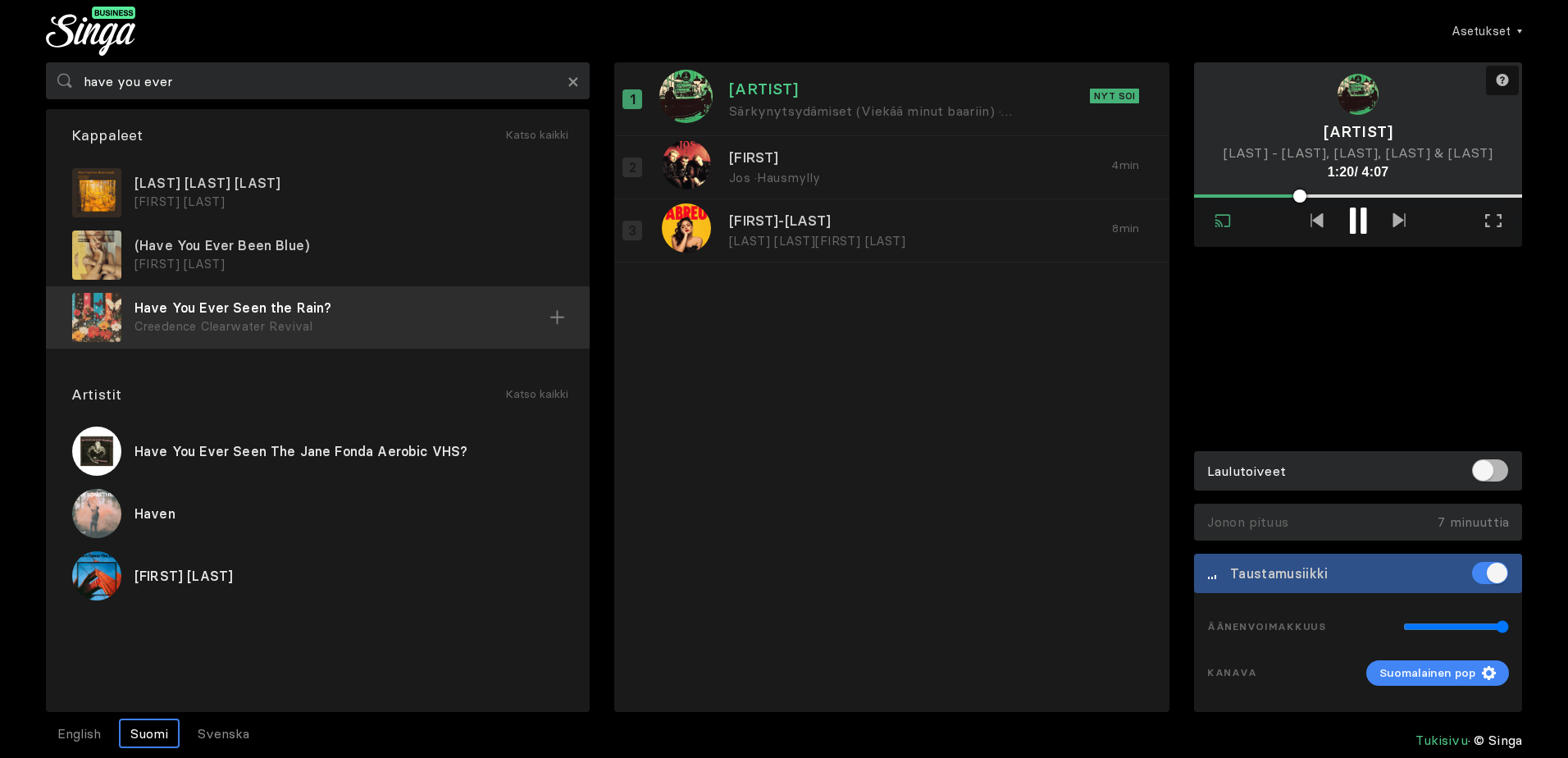 click on "Have You Ever Seen the Rain?" at bounding box center (349, 183) 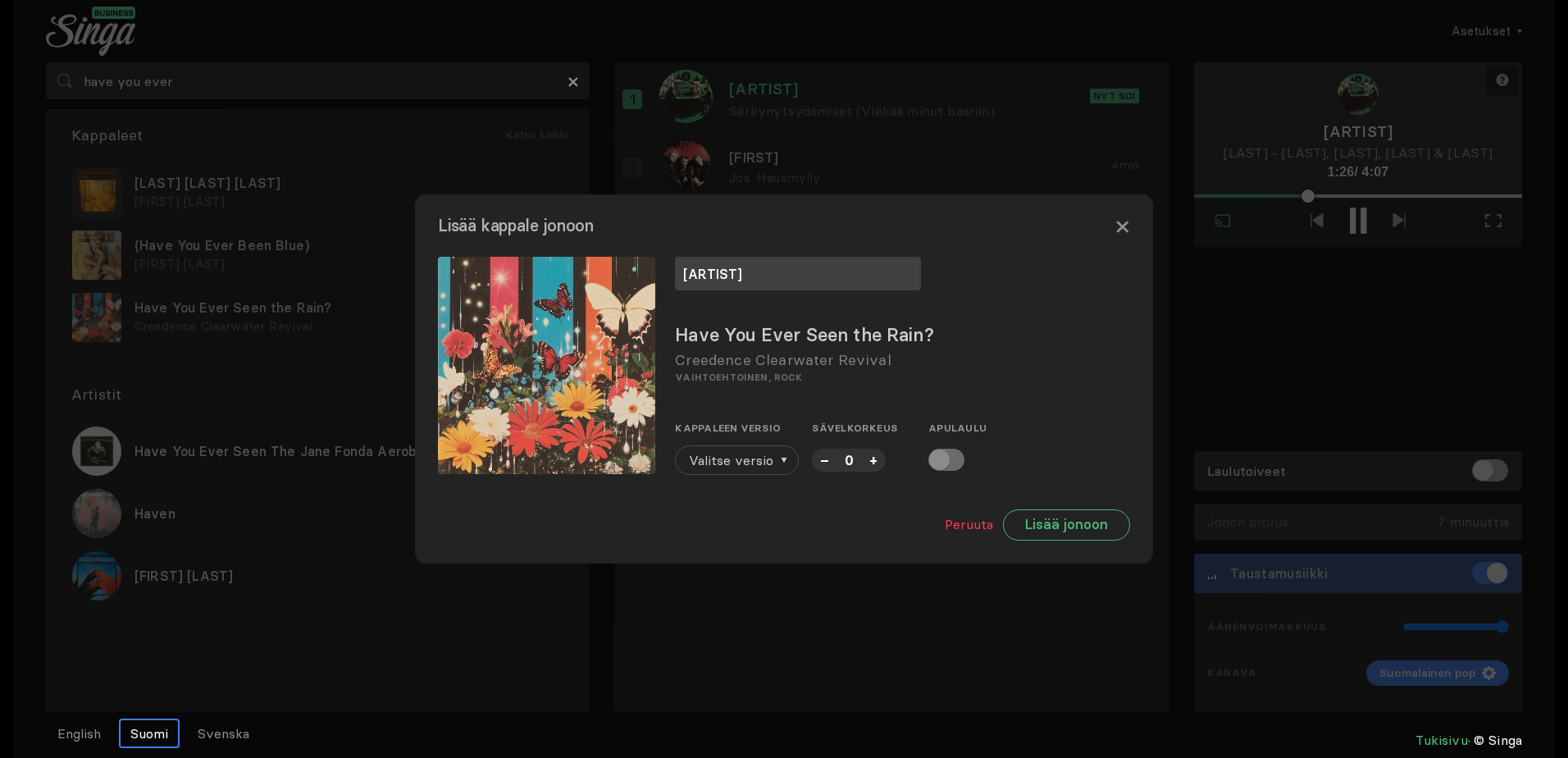 type on "[ARTIST]" 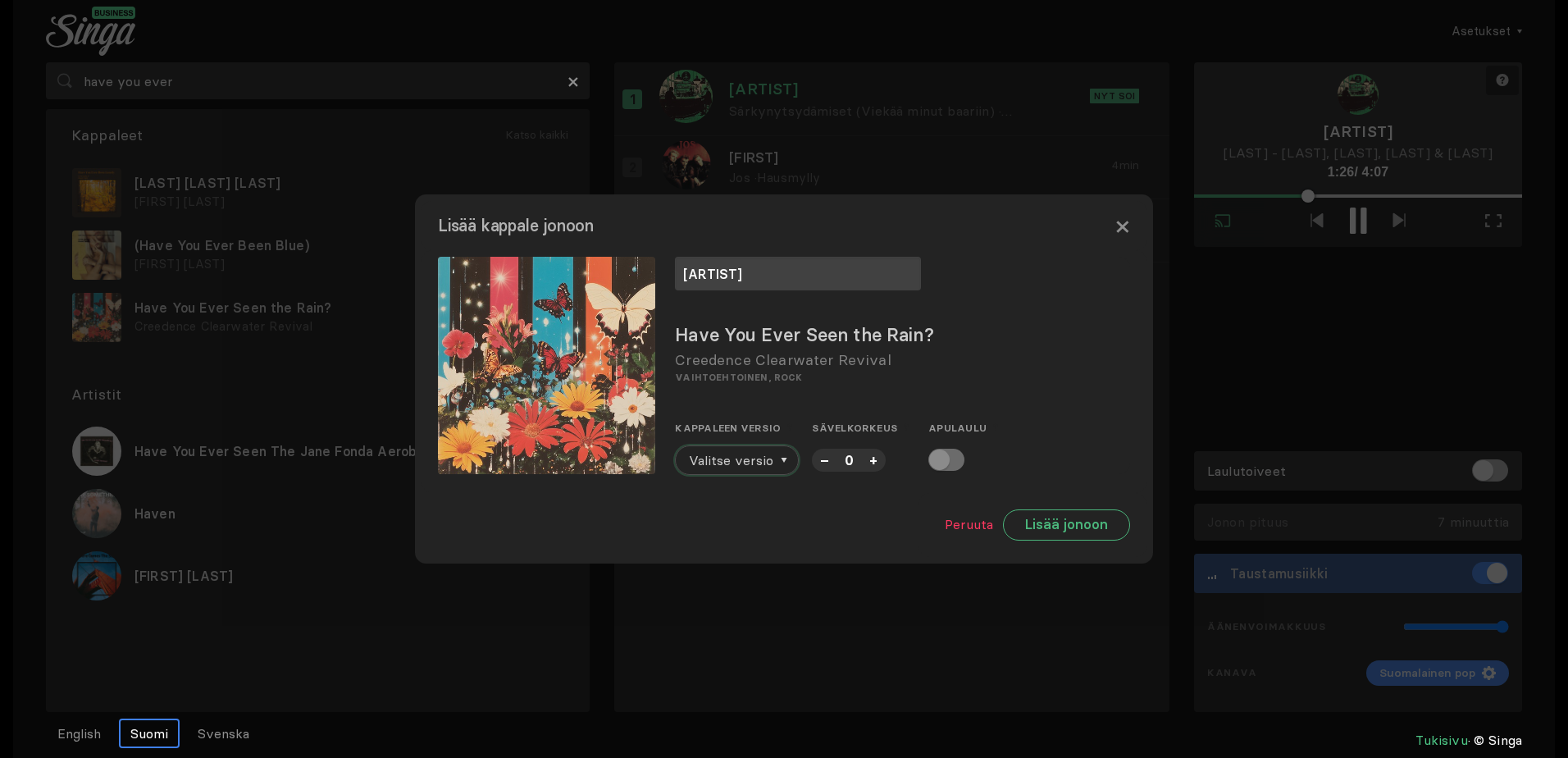 click on "Valitse versio" at bounding box center [731, 460] 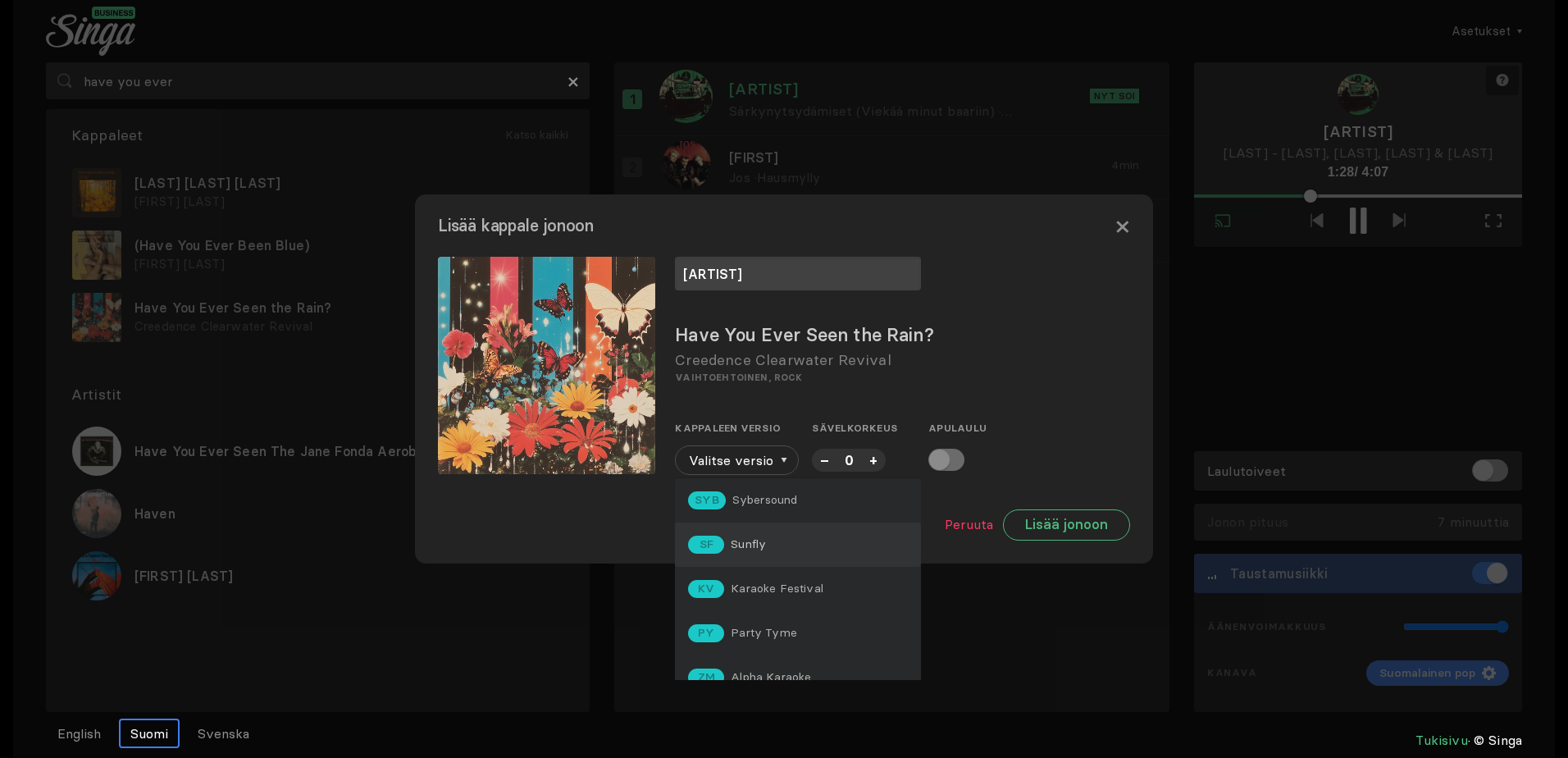 click on "SF Sunfly" at bounding box center [798, 500] 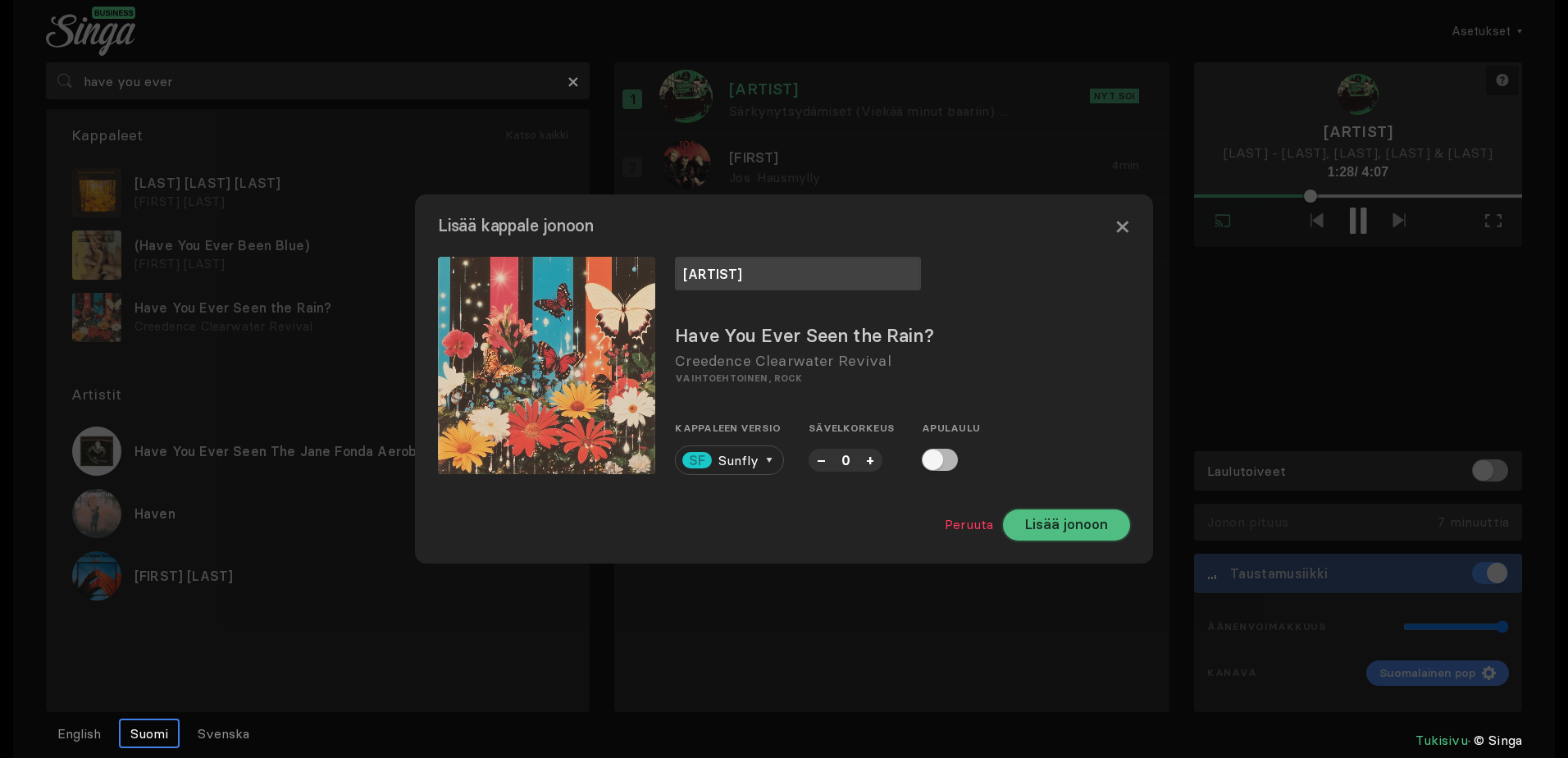 click on "Lisää jonoon" at bounding box center [1066, 525] 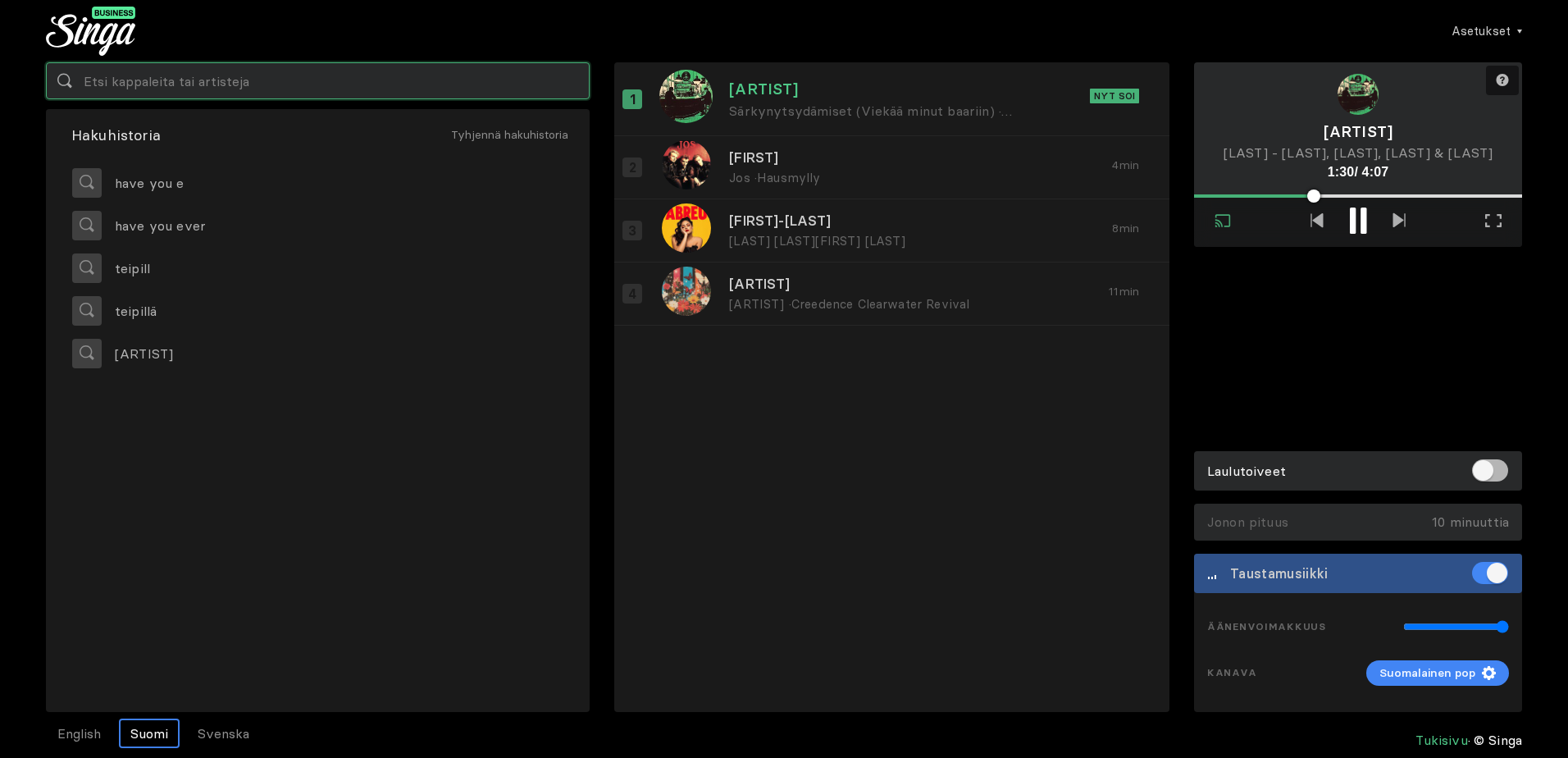 click at bounding box center (317, 80) 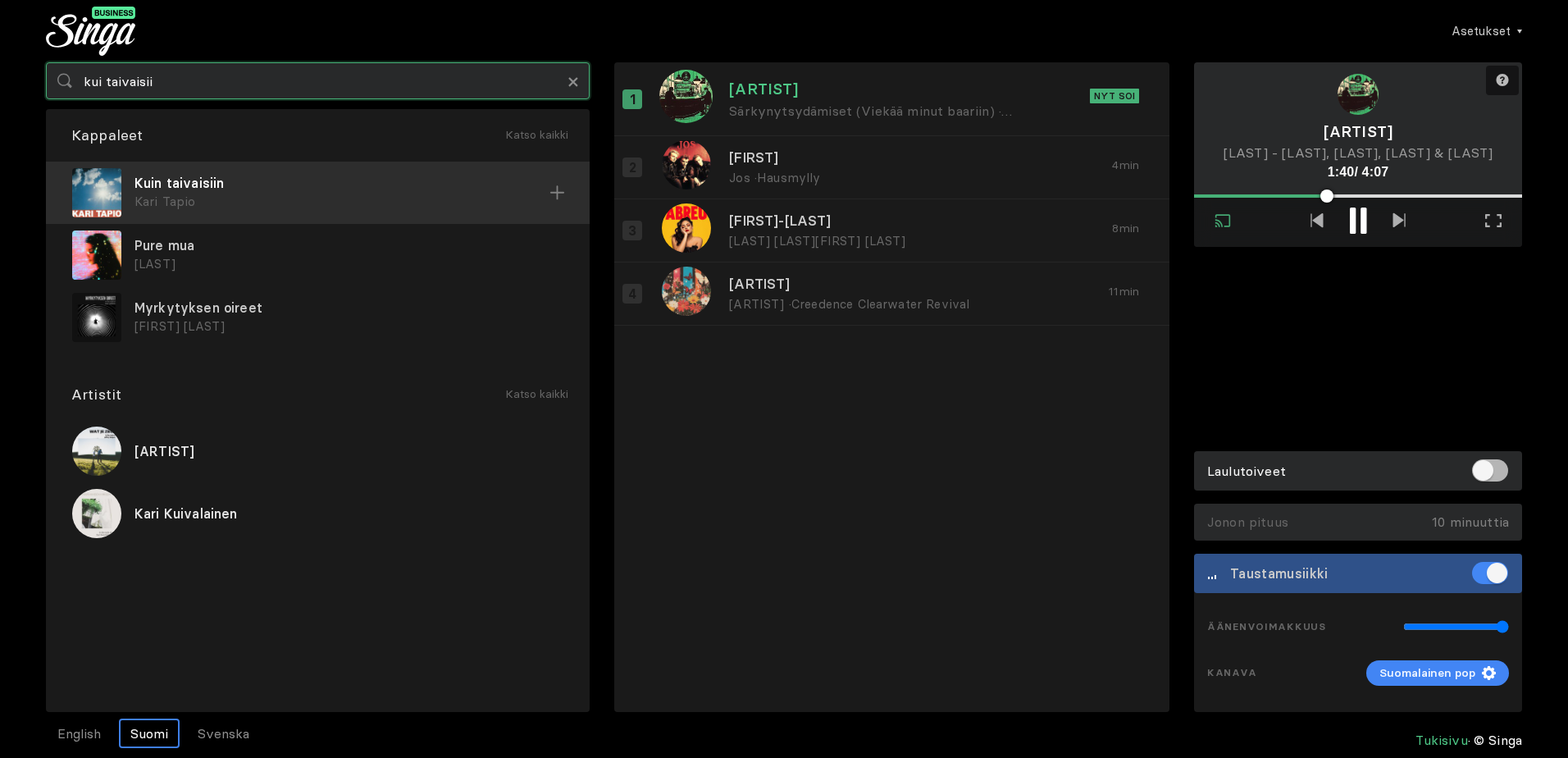 type on "kui taivaisii" 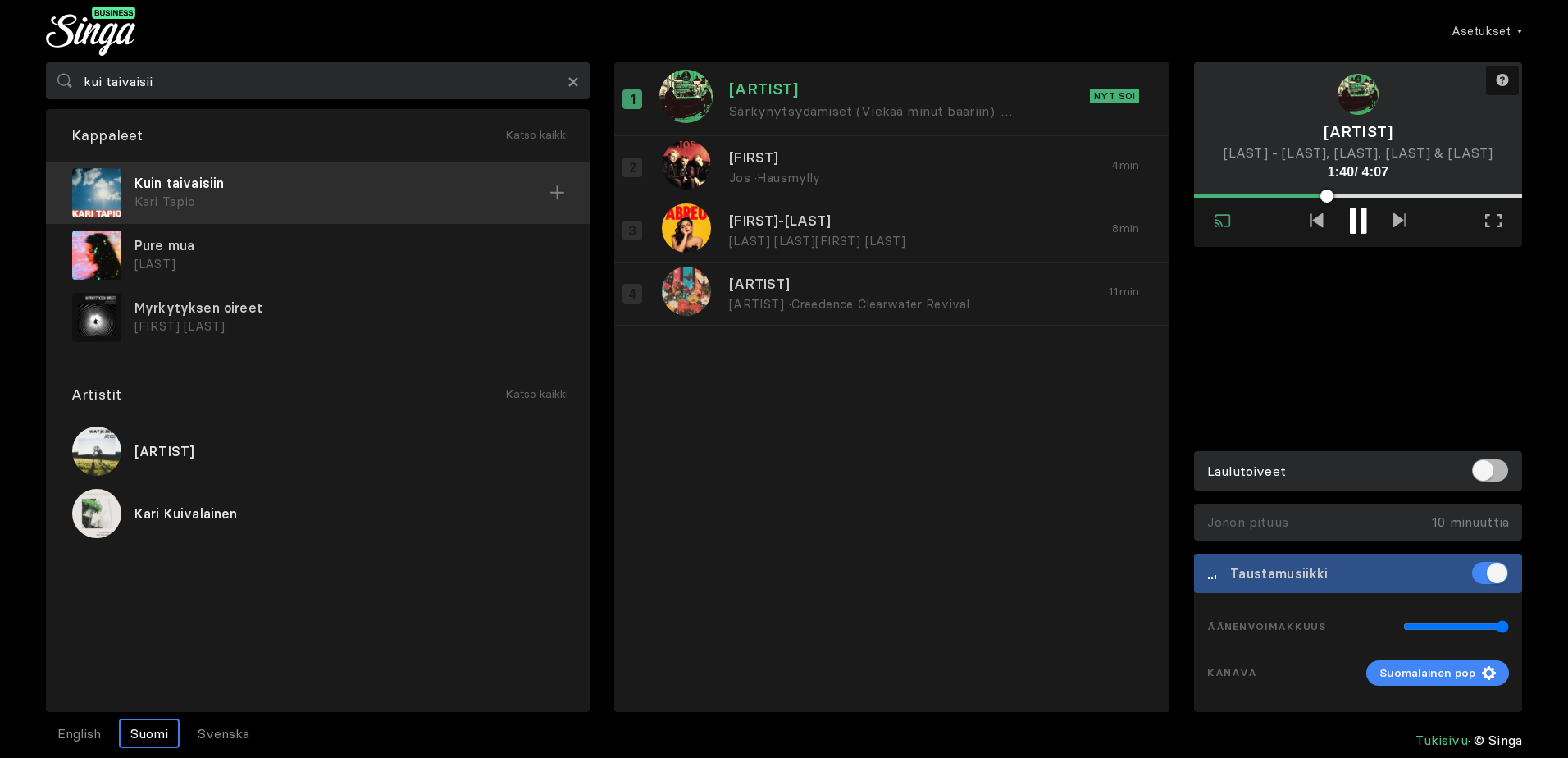 click on "Kari Tapio" at bounding box center (342, 202) 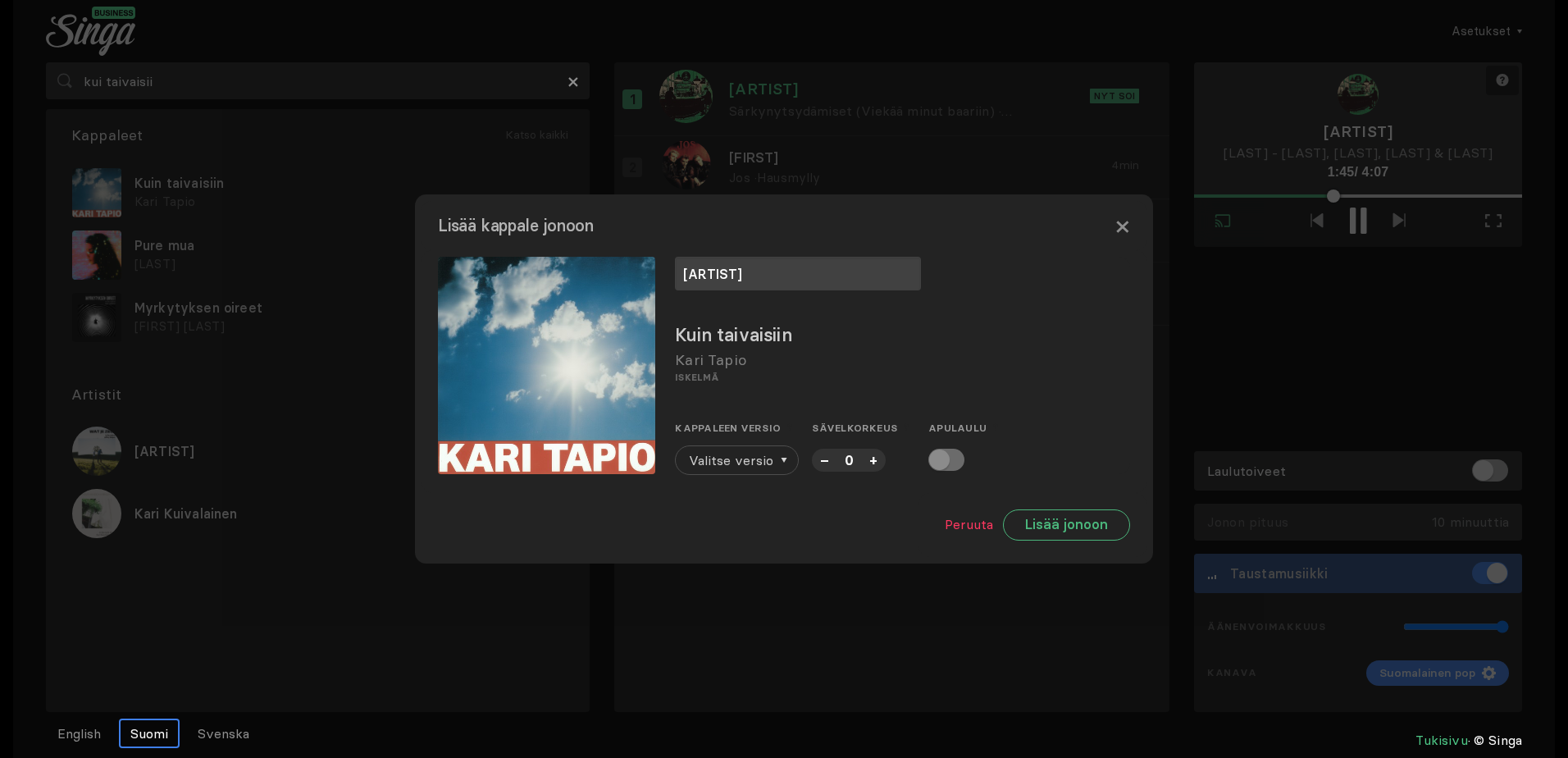 type on "[ARTIST]" 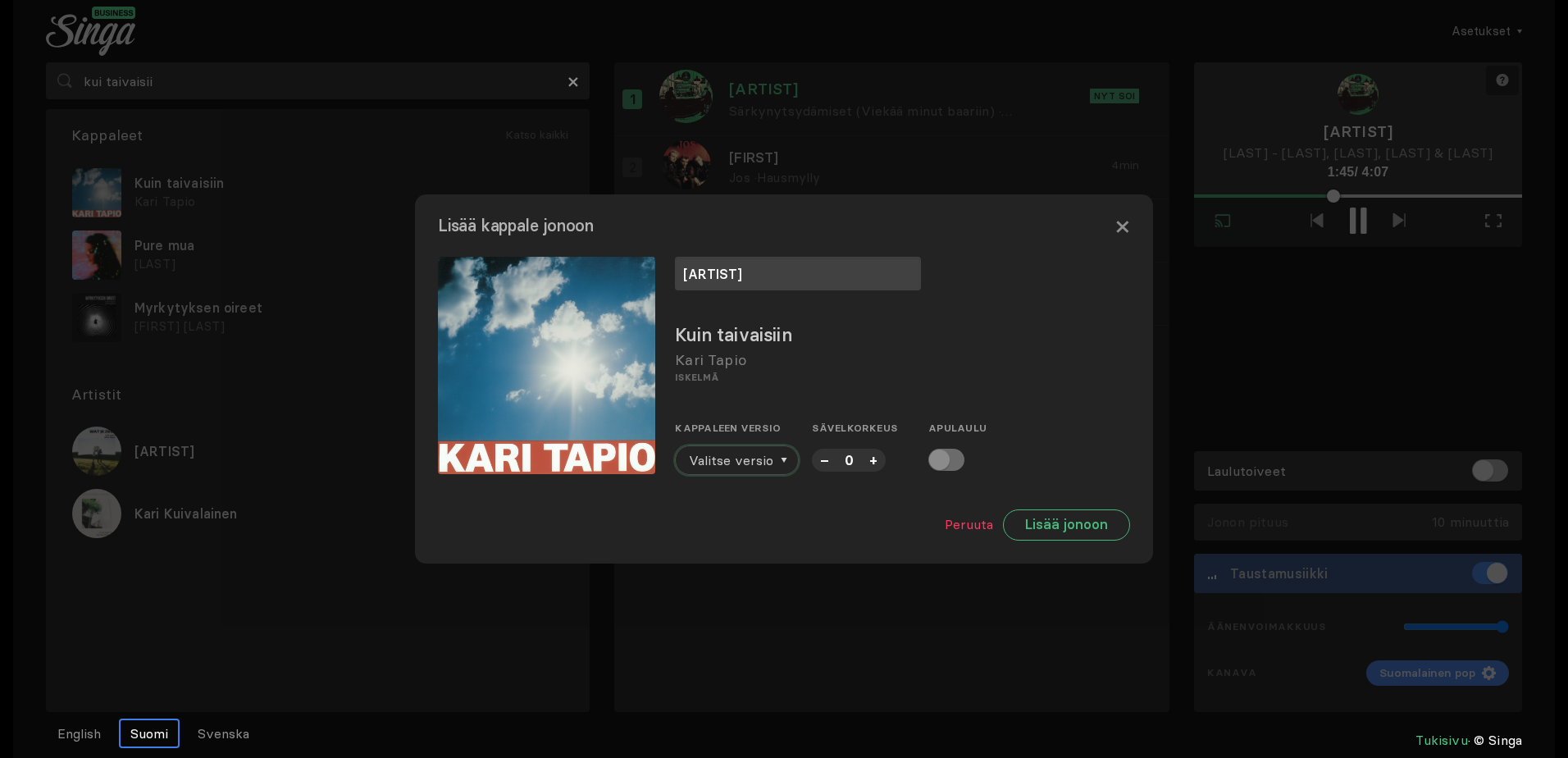 click on "Valitse versio" at bounding box center [731, 460] 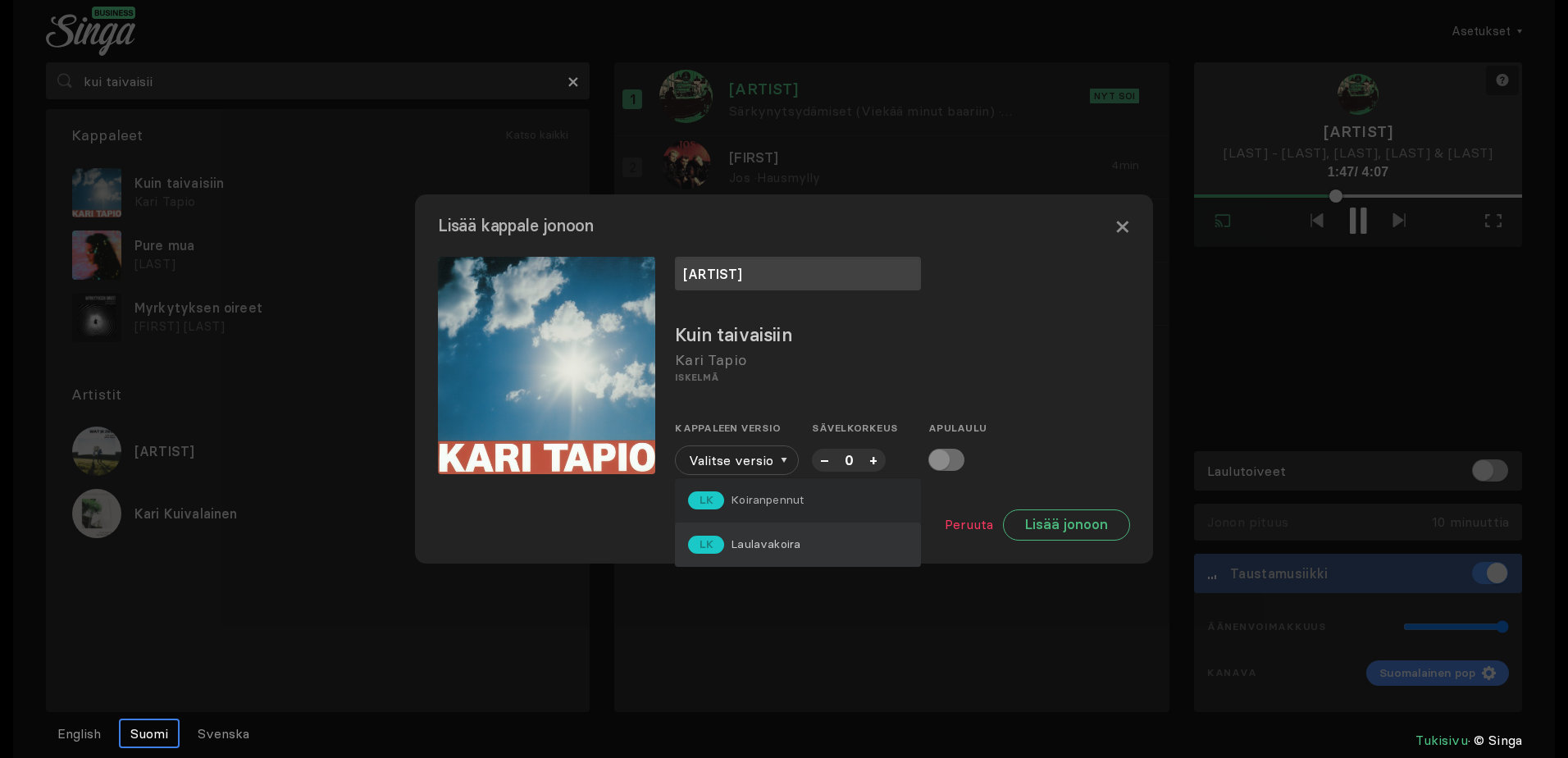 click on "LK Laulavakoira" at bounding box center [798, 545] 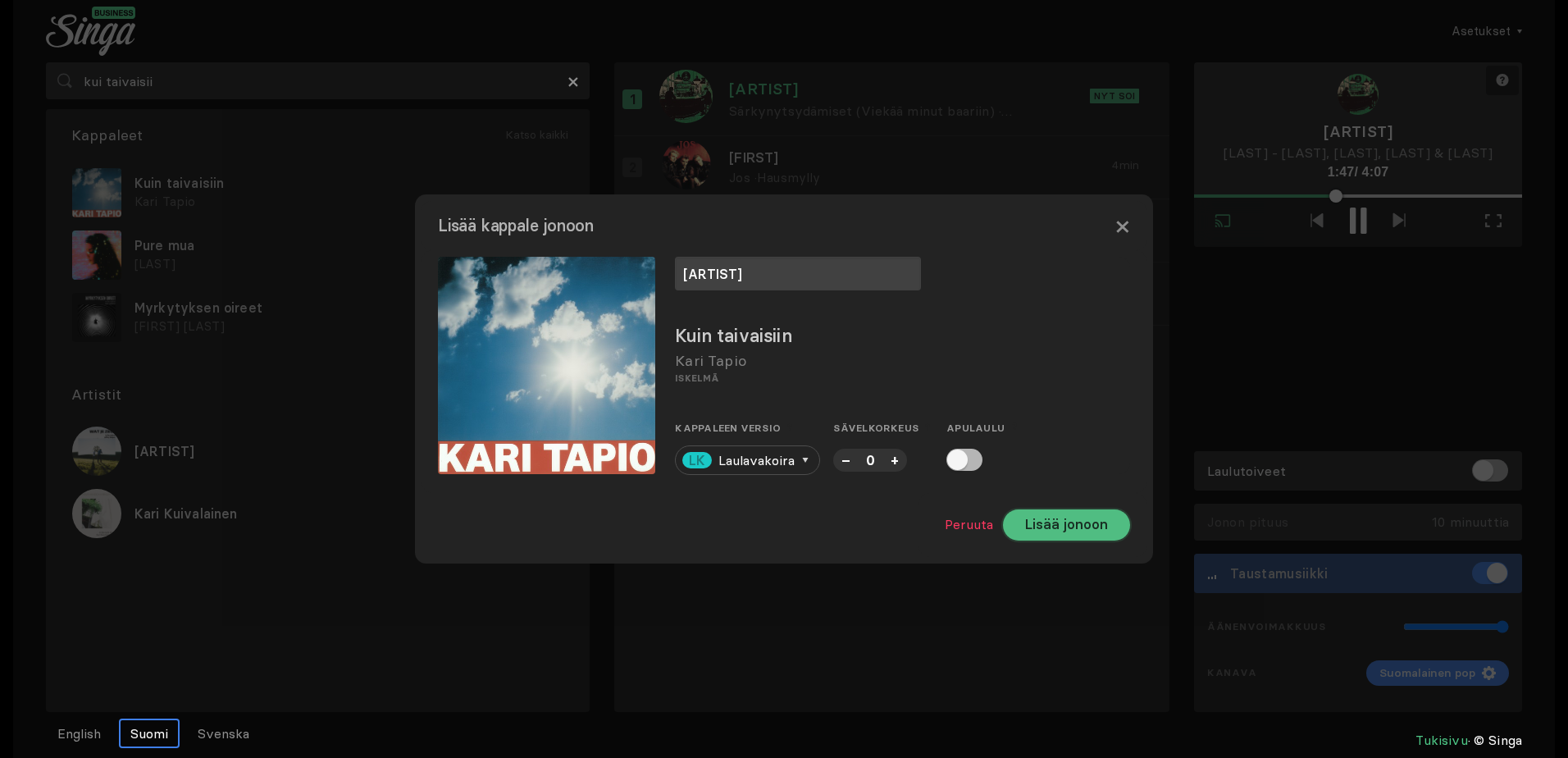 click on "Lisää jonoon" at bounding box center (1066, 525) 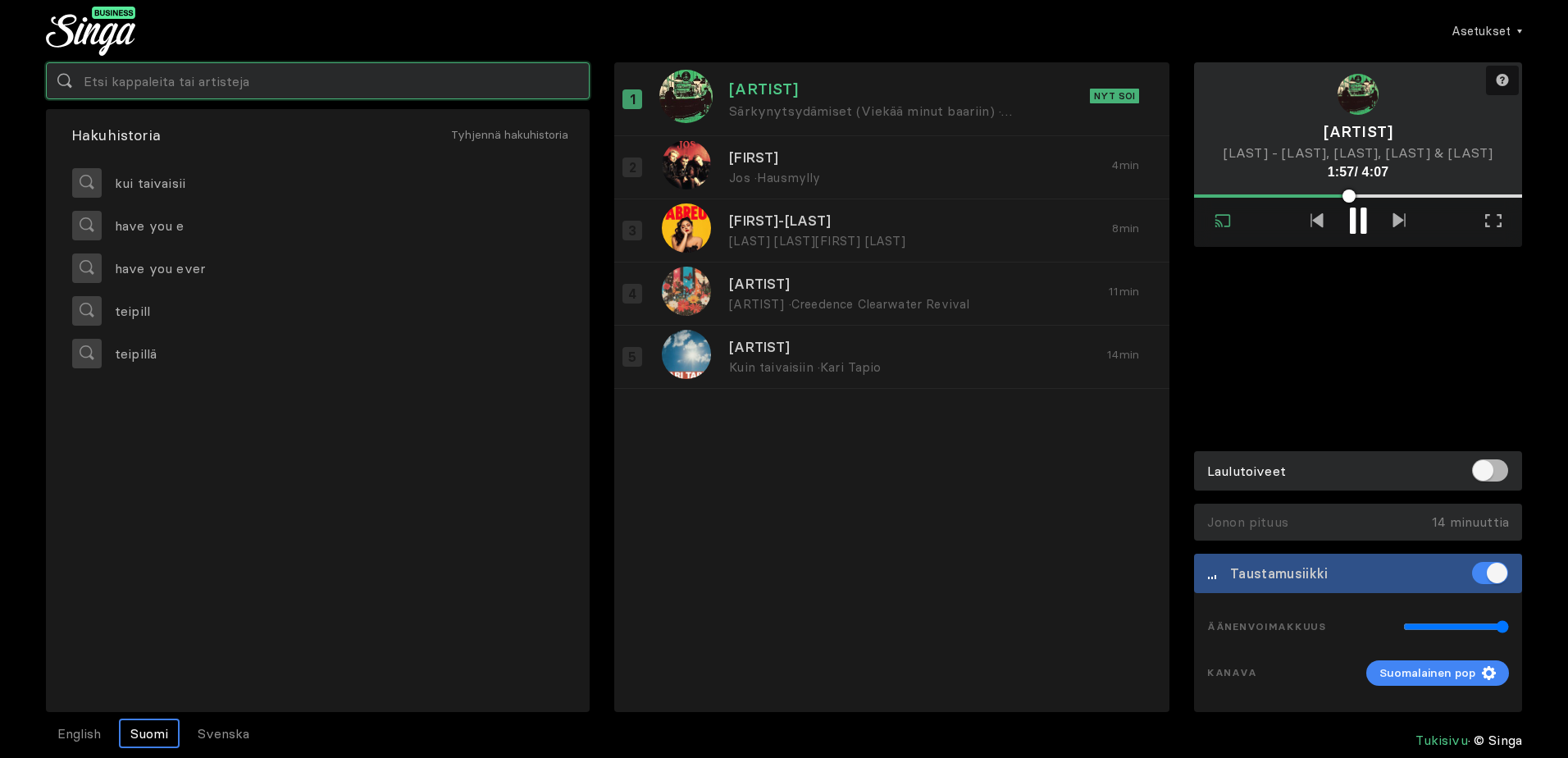 click at bounding box center (317, 80) 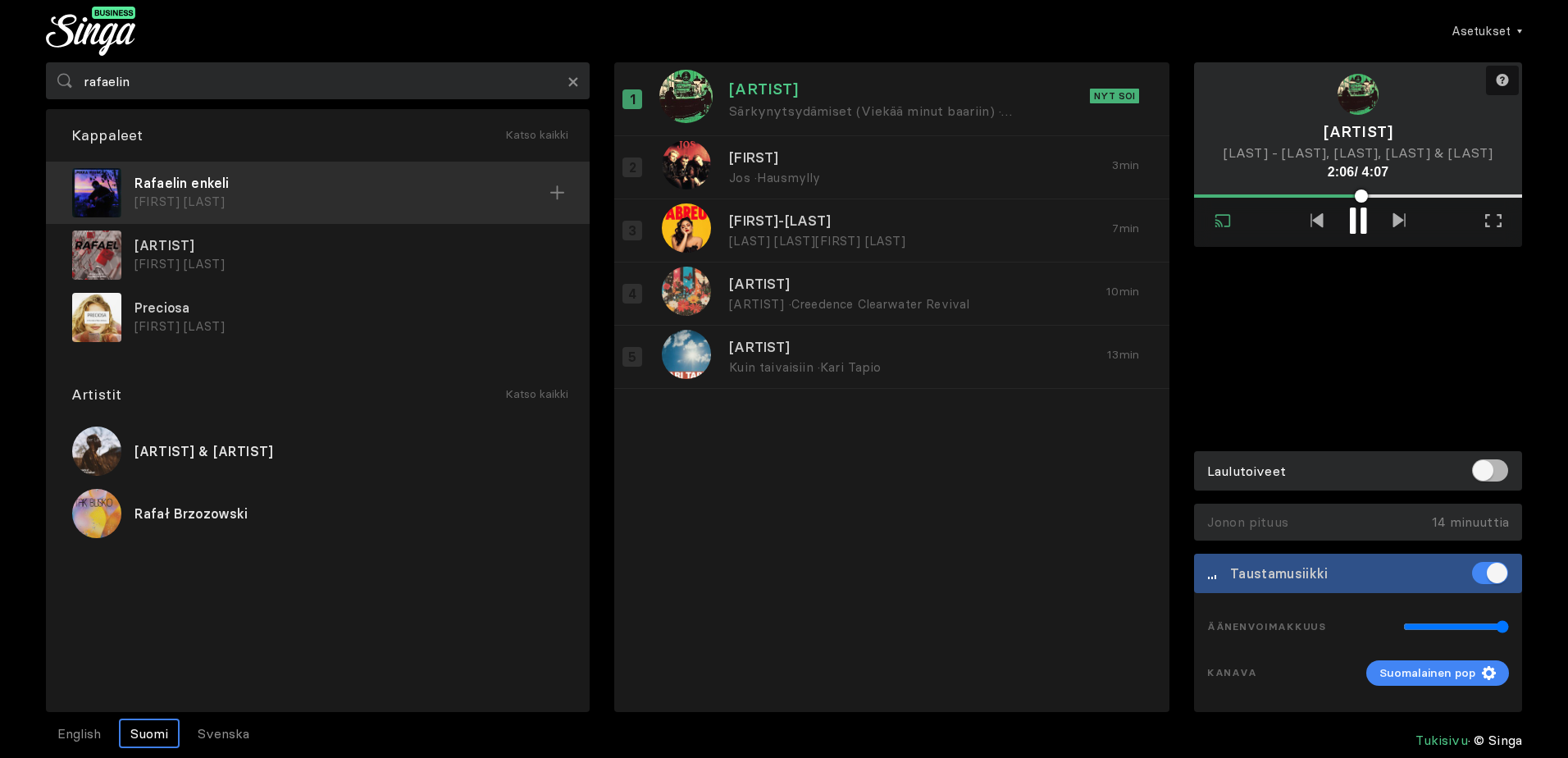 click on "[FIRST] [LAST]" at bounding box center (342, 202) 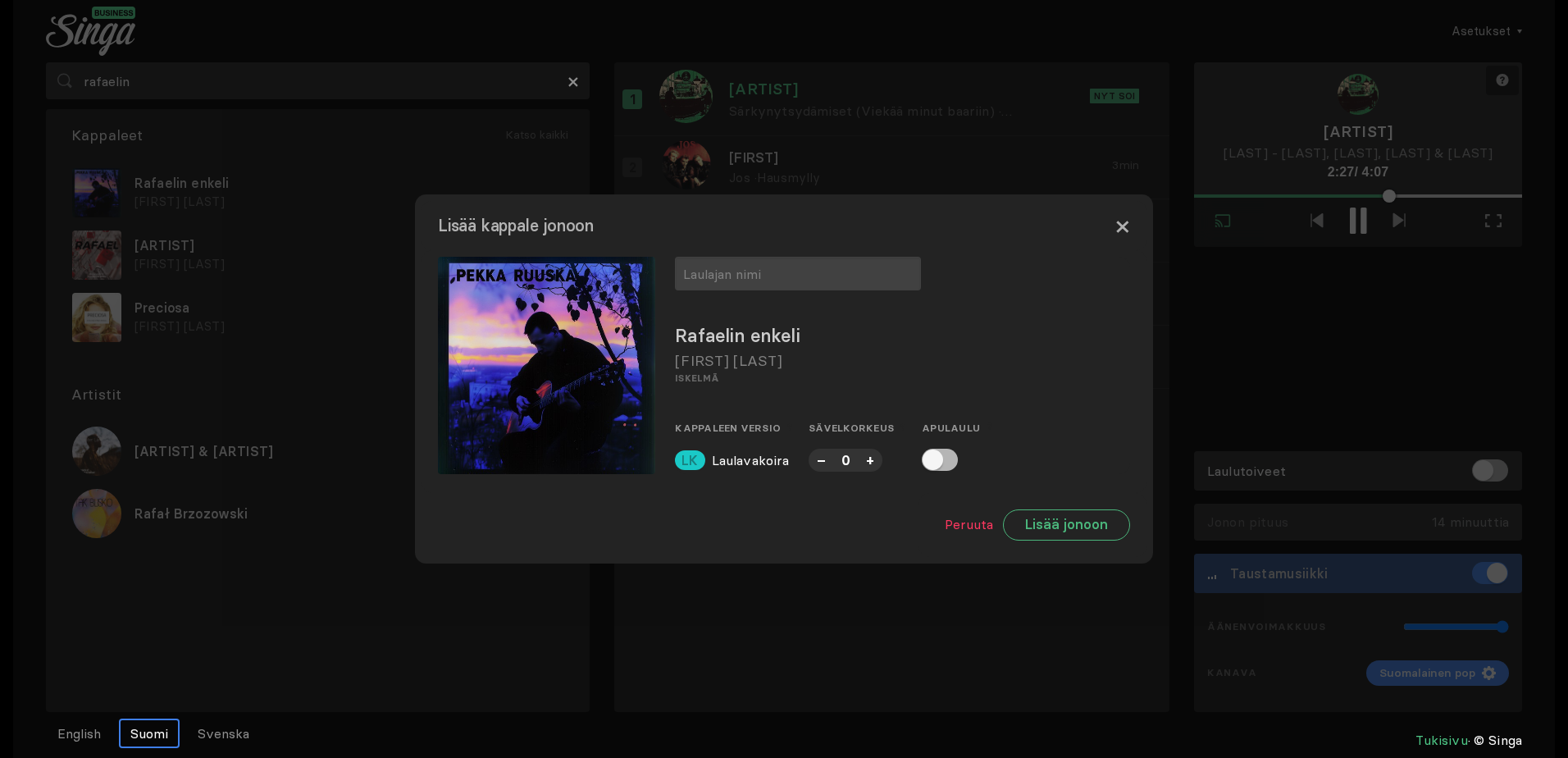 click on "×" at bounding box center (1122, 226) 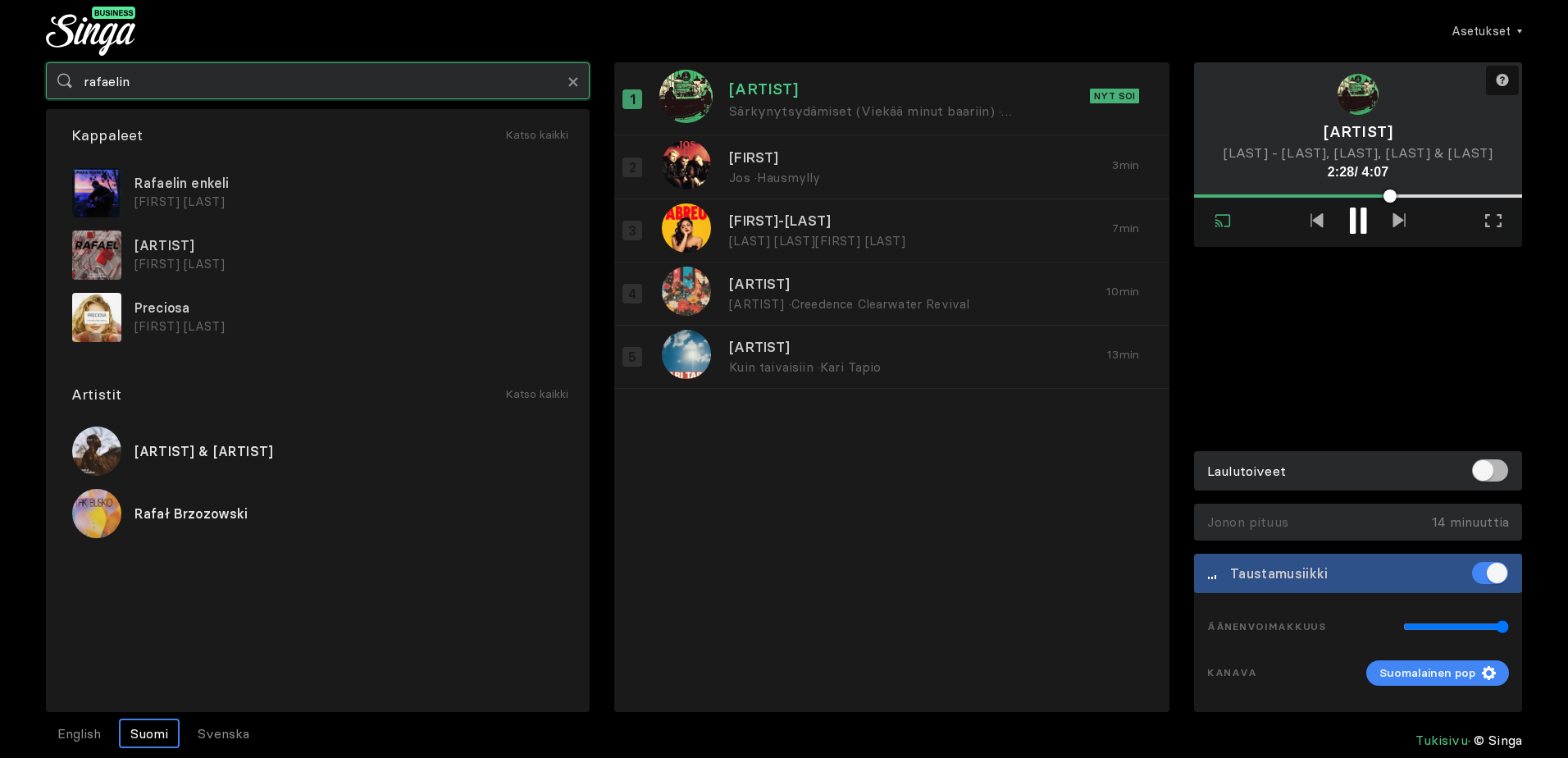 click on "rafaelin" at bounding box center (317, 80) 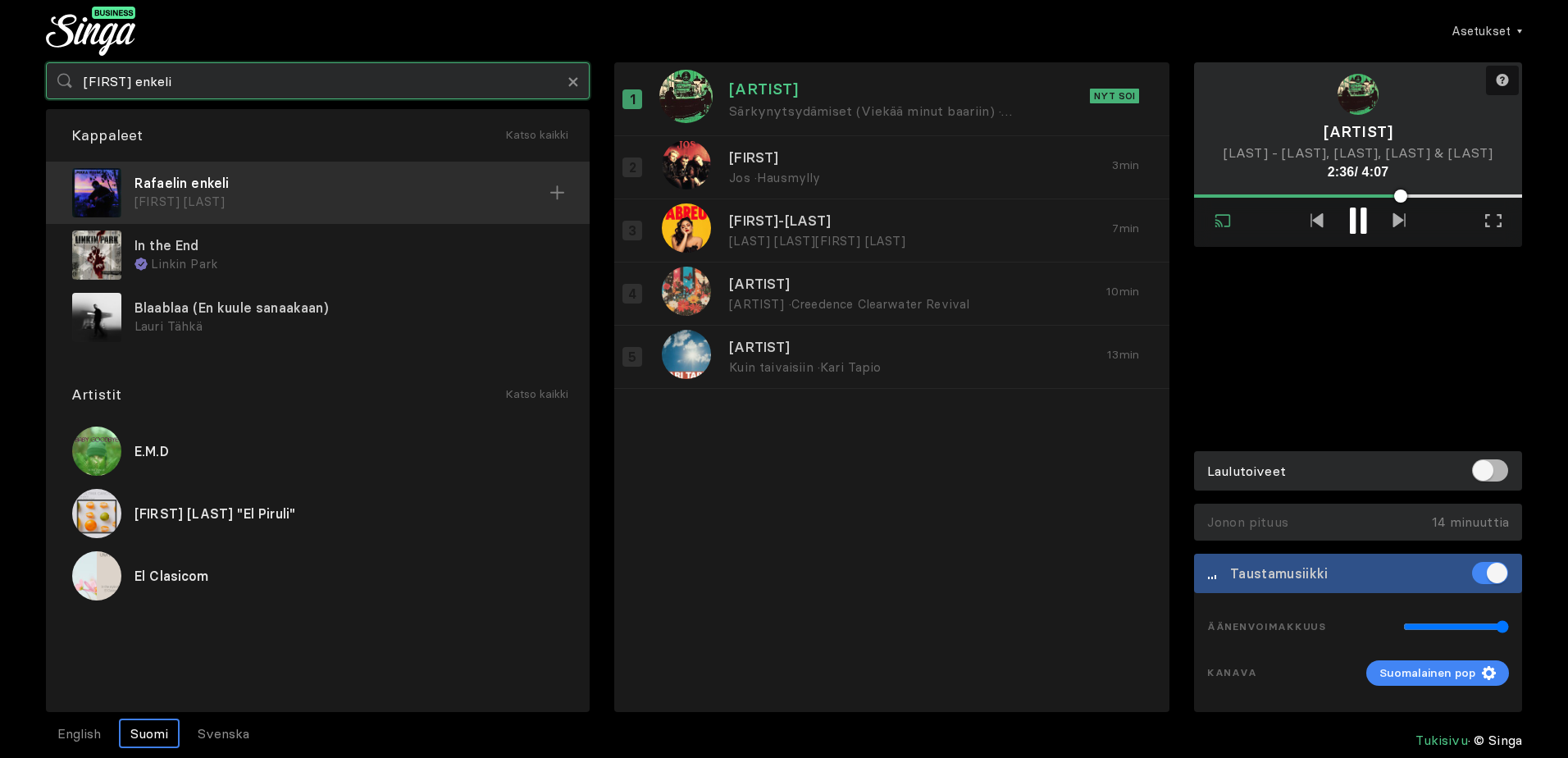 type on "[FIRST] enkeli" 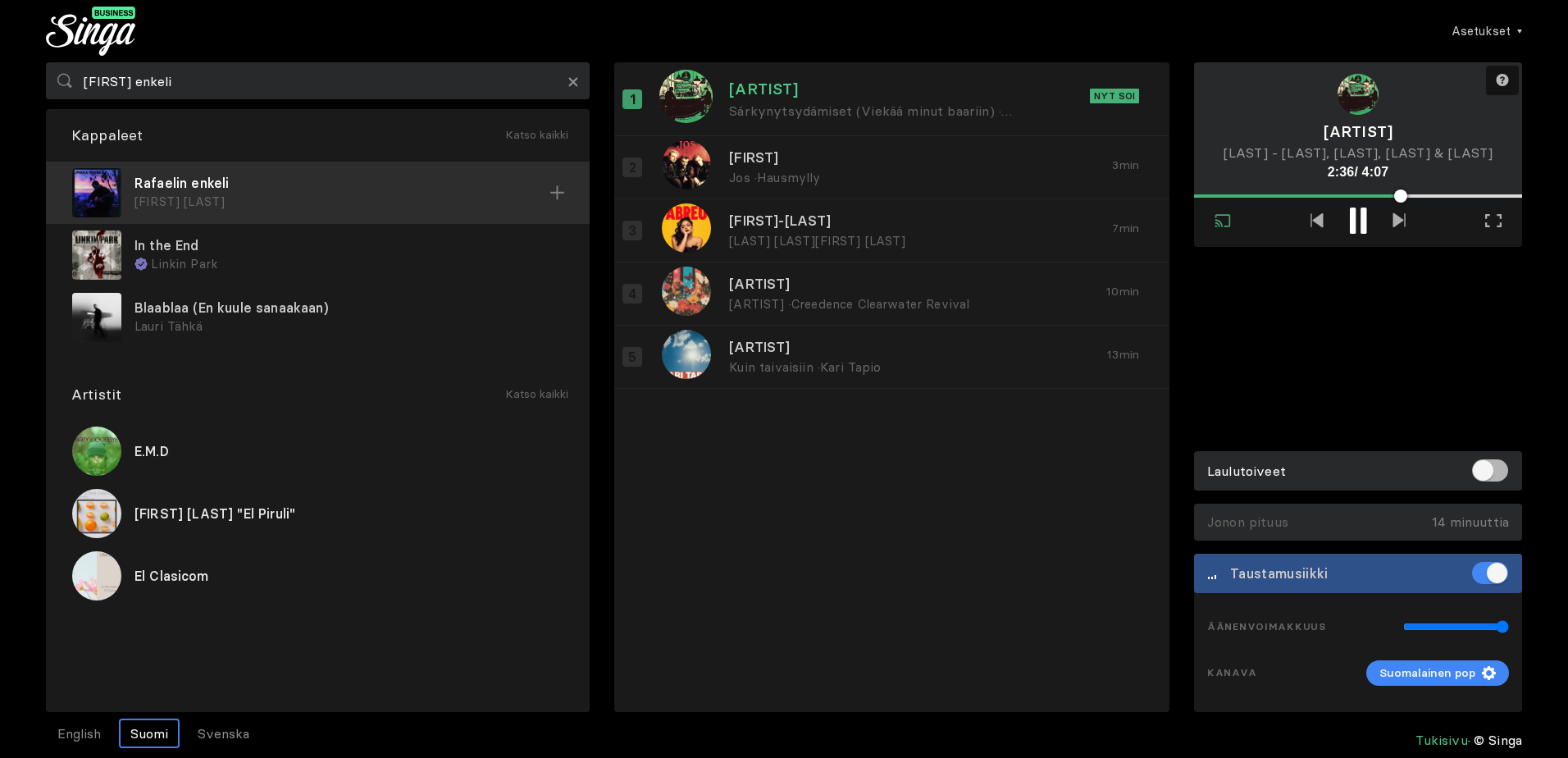 click on "[FIRST] [LAST]" at bounding box center [342, 202] 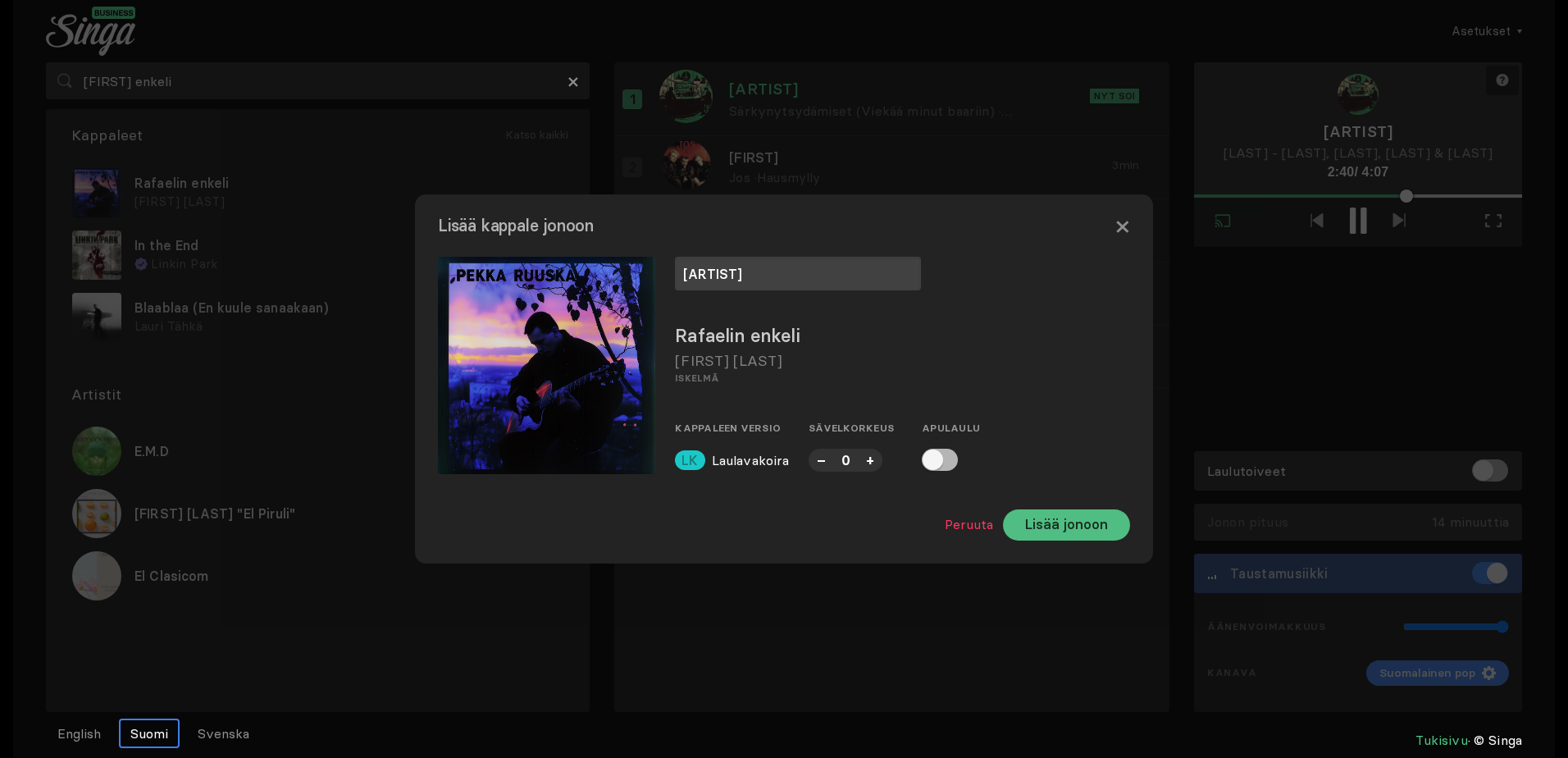 type on "[ARTIST]" 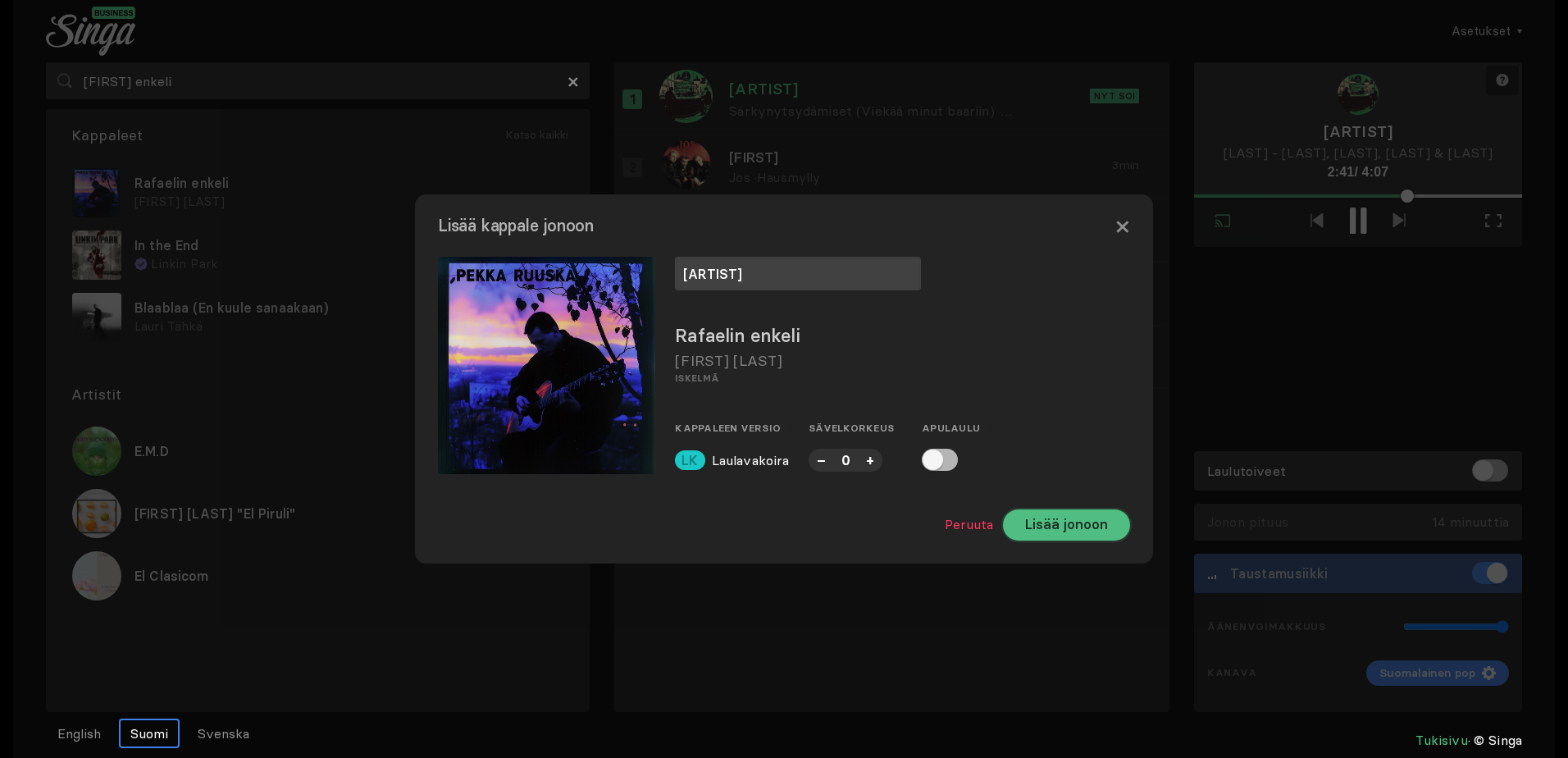 click on "Lisää jonoon" at bounding box center (1066, 525) 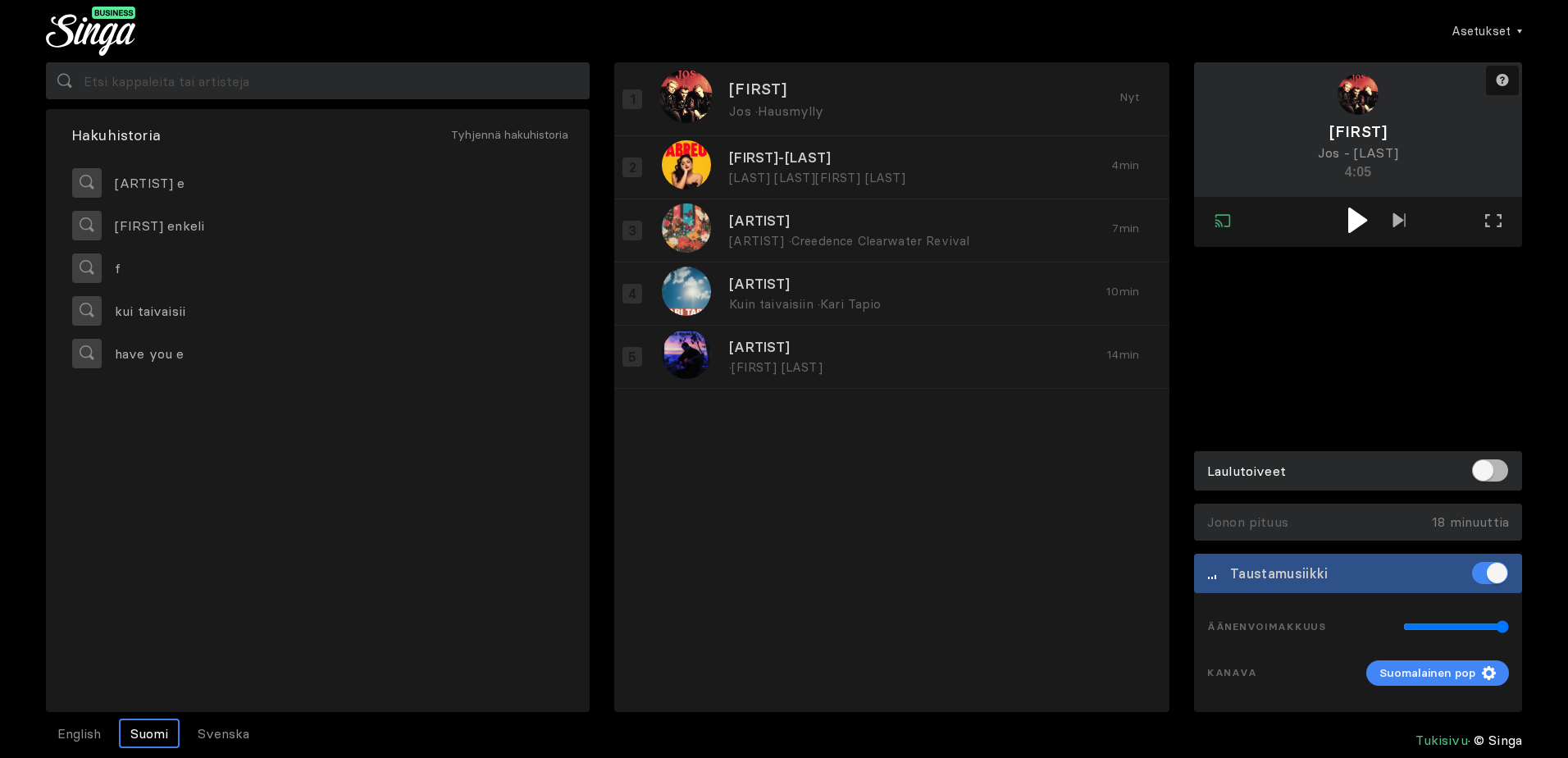 click at bounding box center (1357, 220) 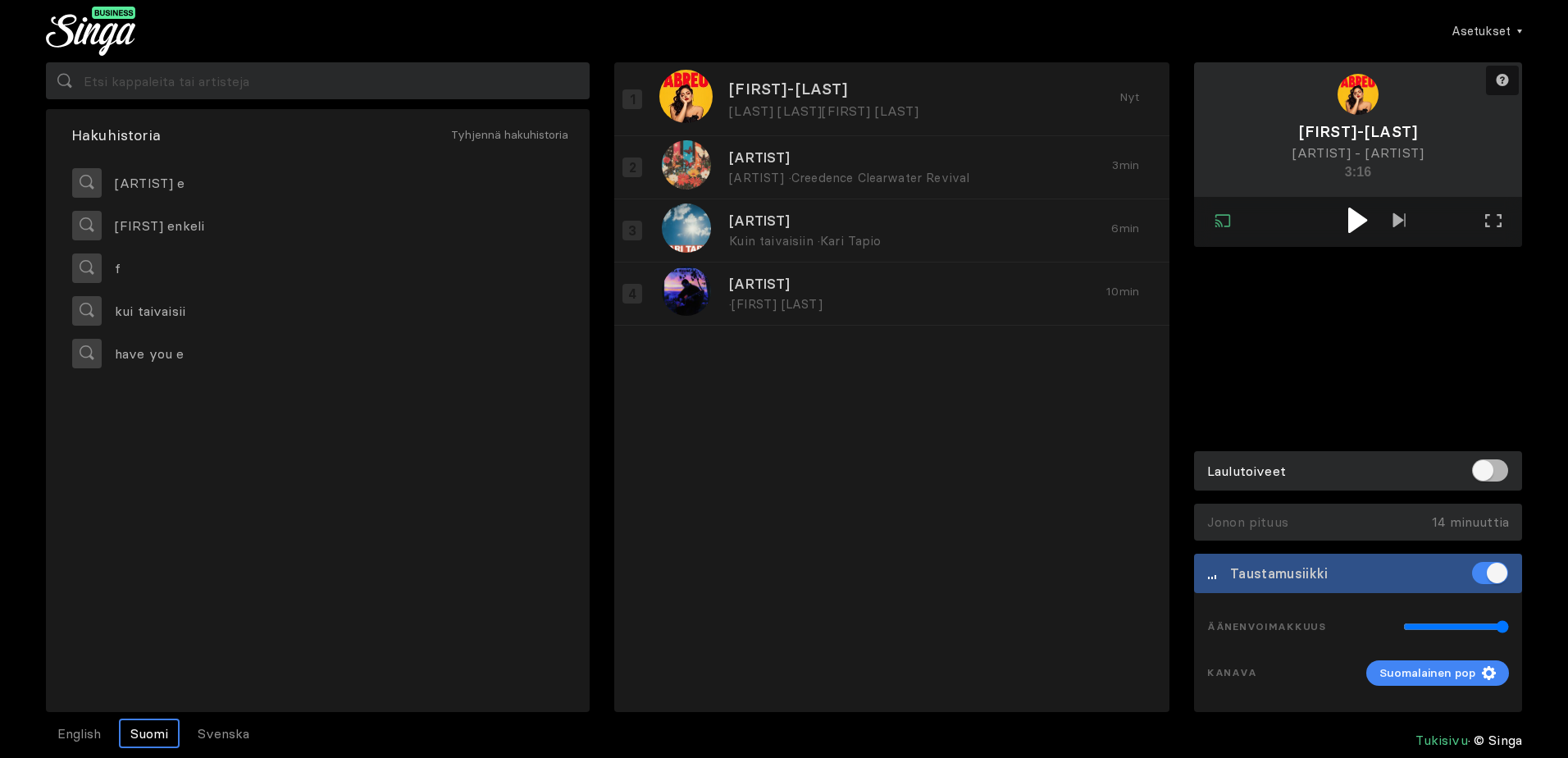 click at bounding box center [1358, 221] 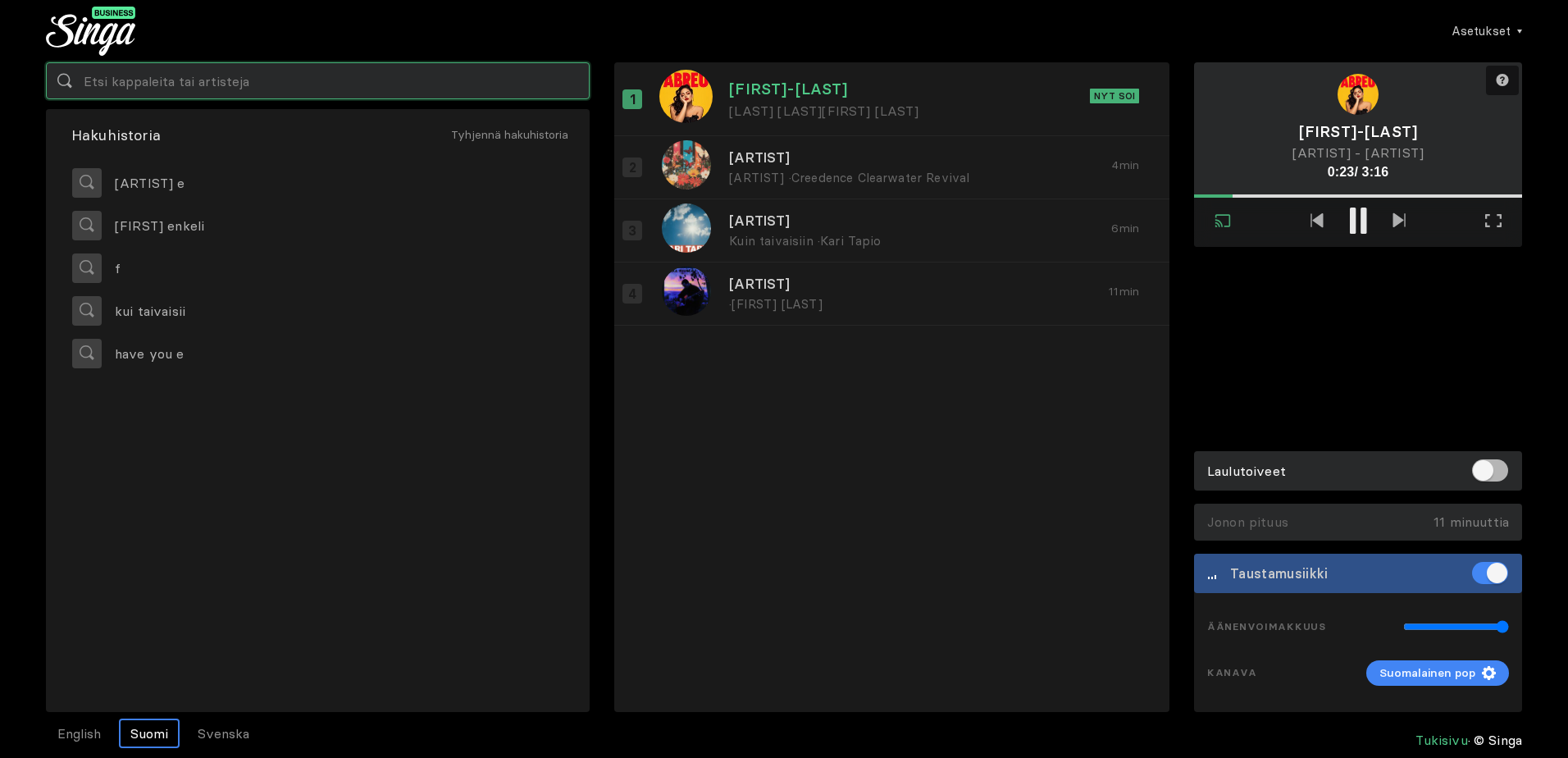 click at bounding box center [317, 80] 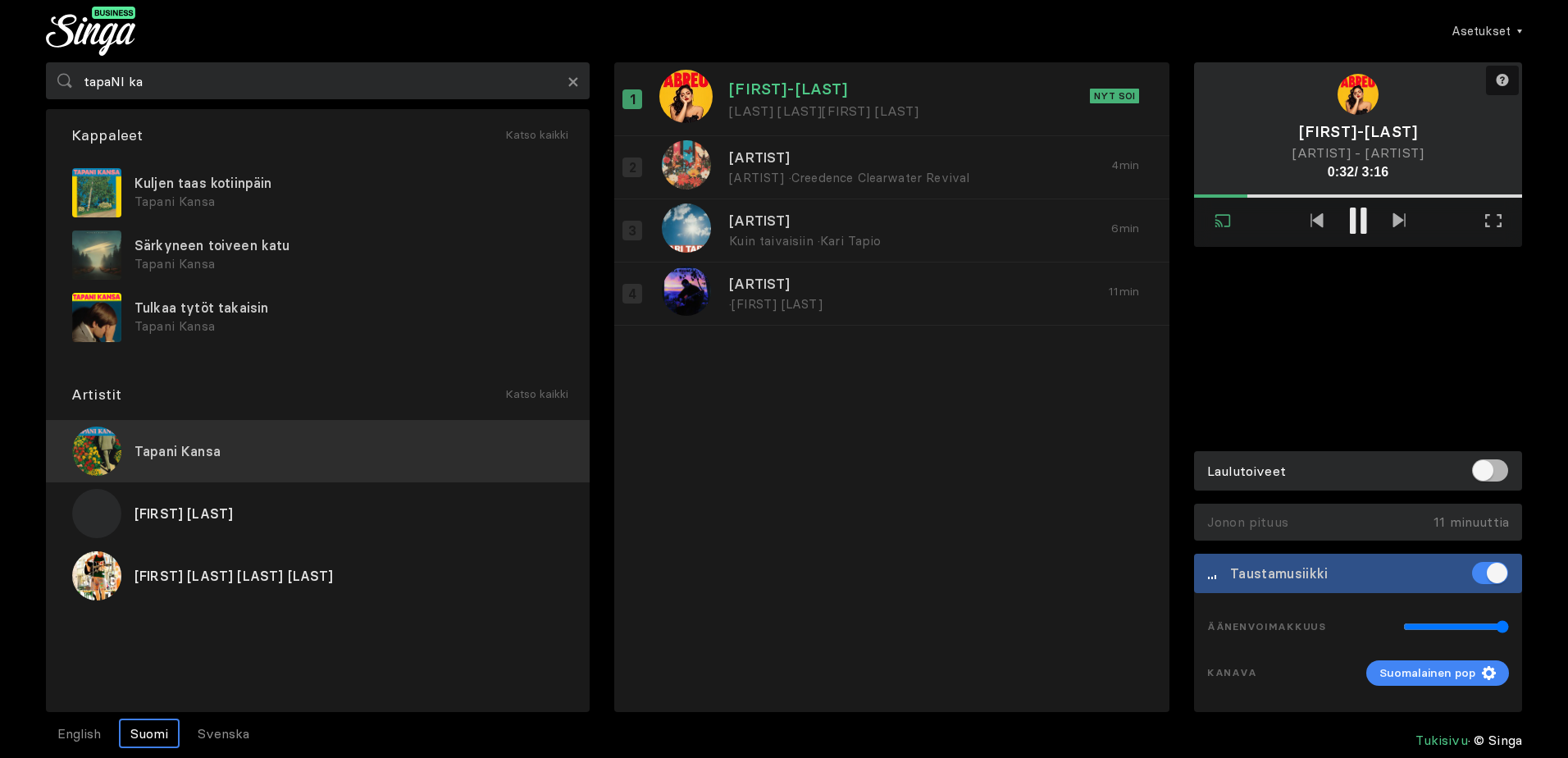 click on "Tapani Kansa" at bounding box center (177, 451) 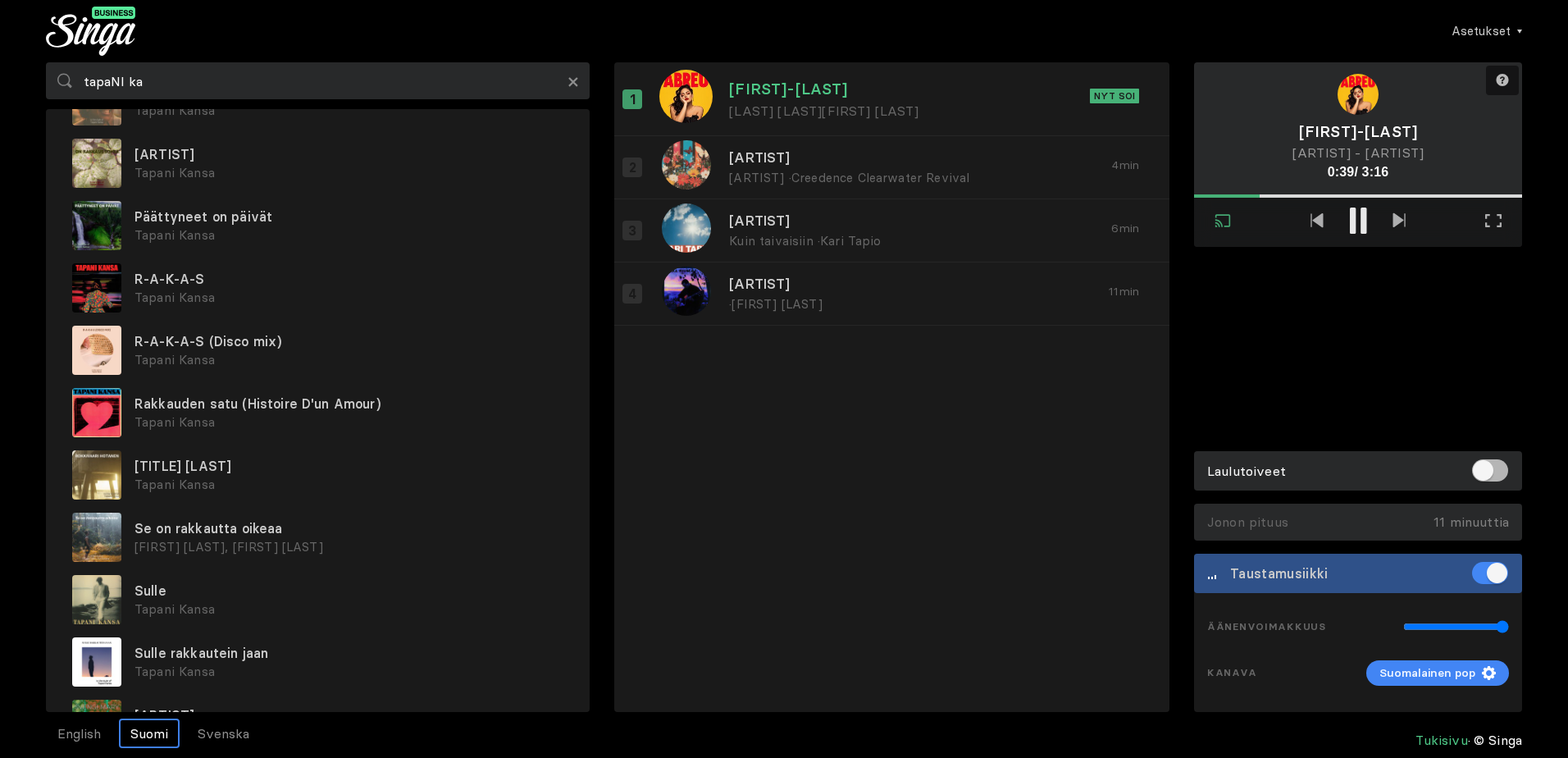 scroll, scrollTop: 1460, scrollLeft: 0, axis: vertical 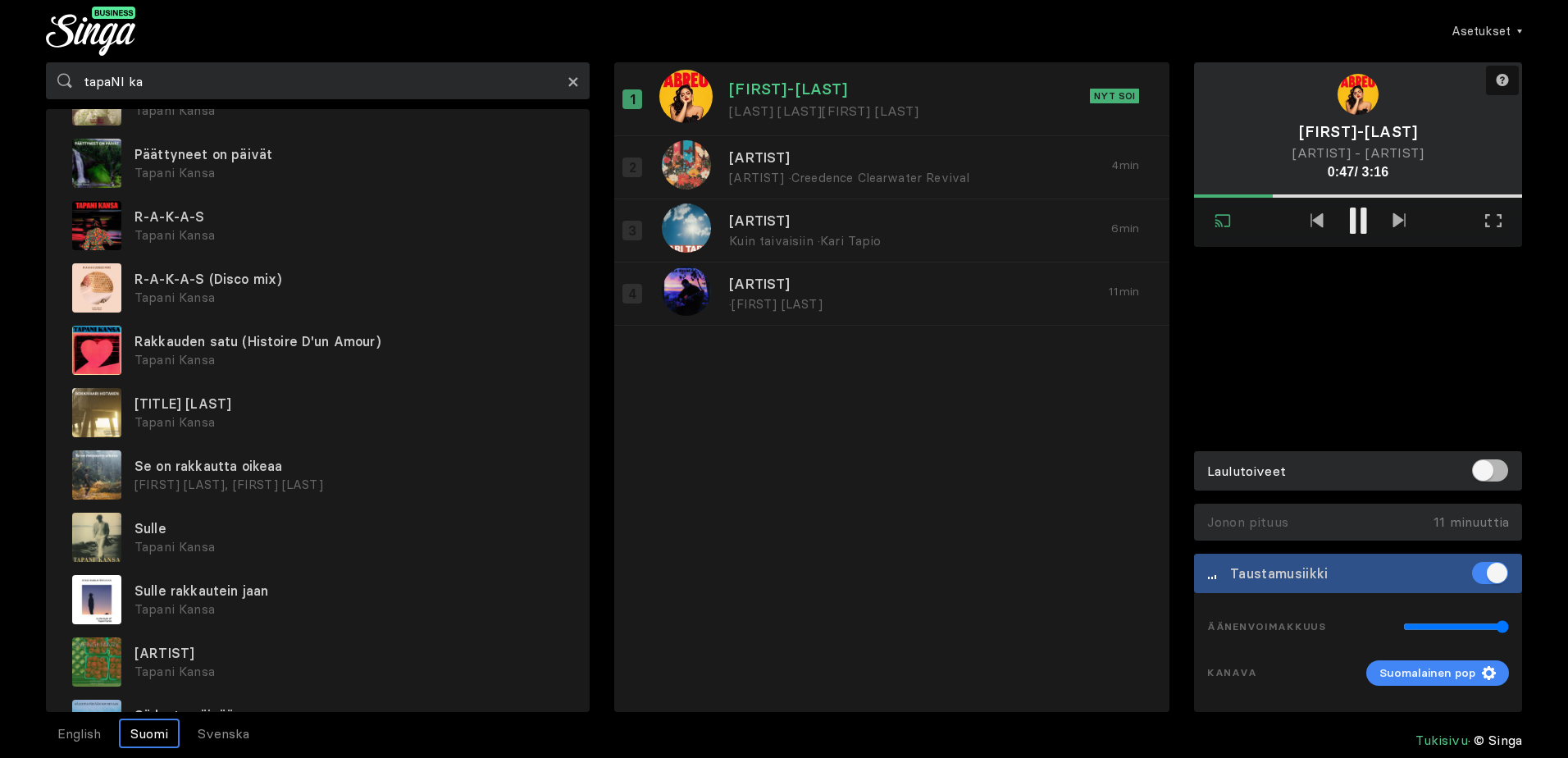click on "×" at bounding box center [573, 81] 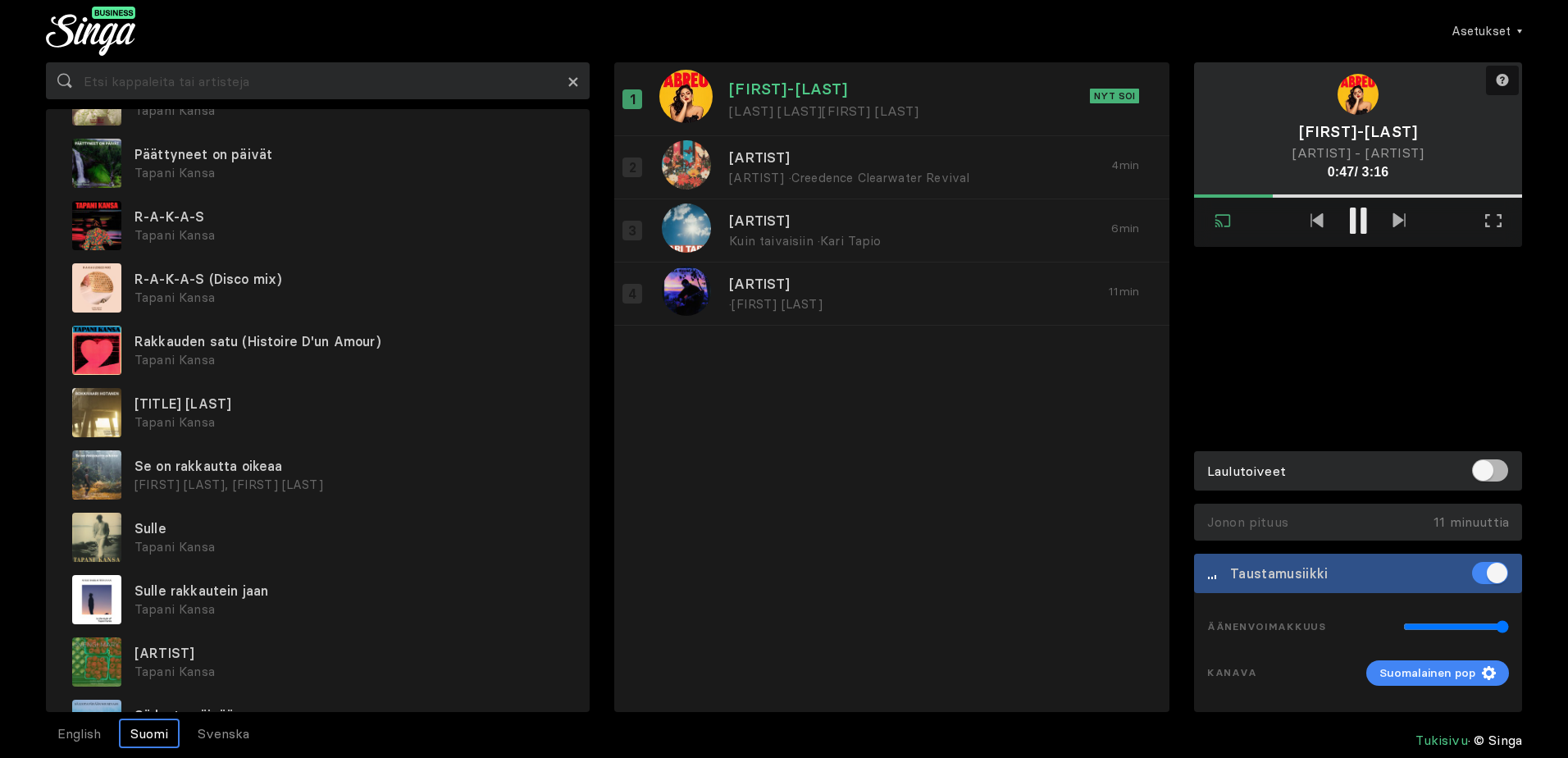 scroll, scrollTop: 0, scrollLeft: 0, axis: both 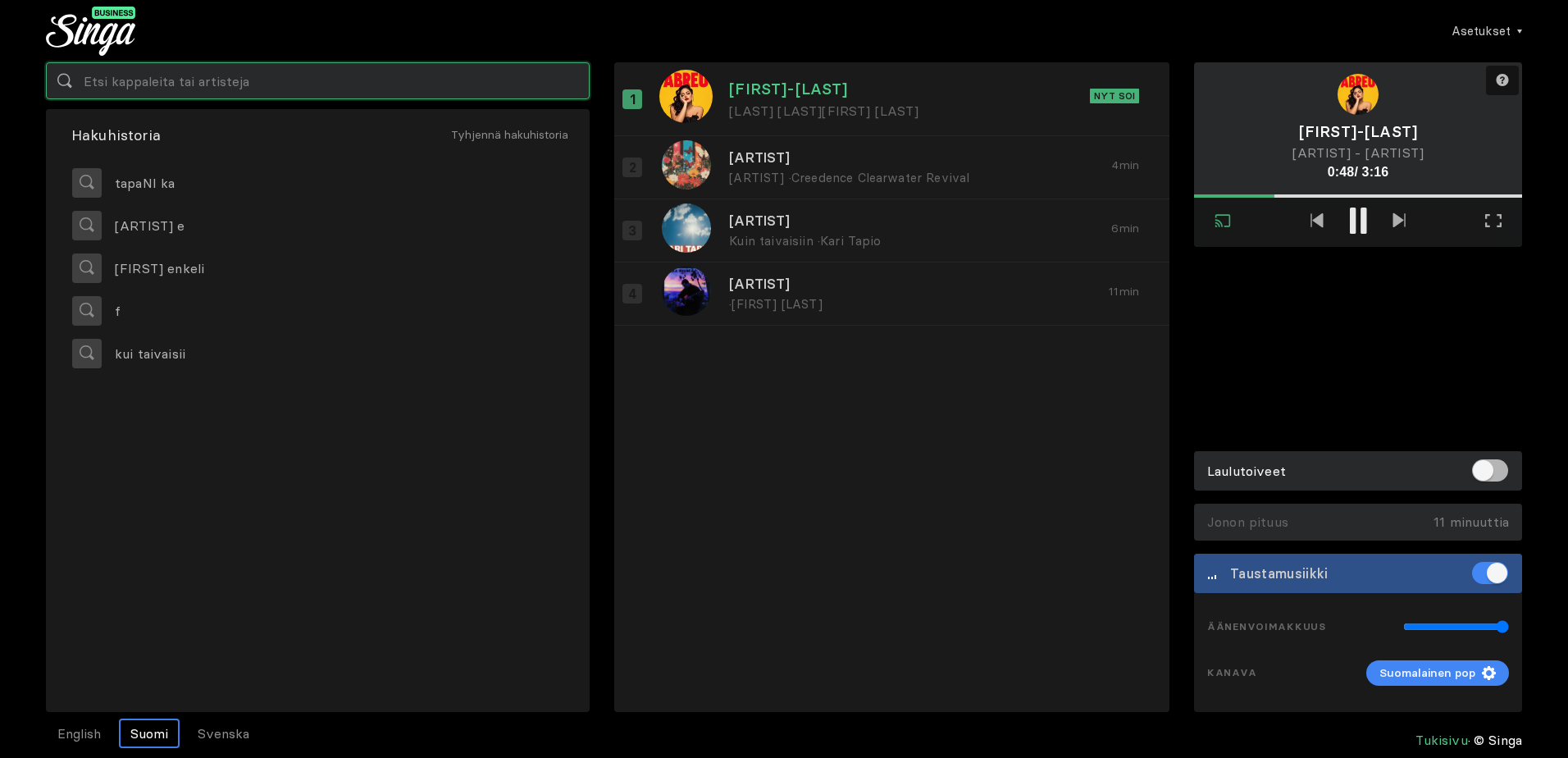 click at bounding box center (317, 80) 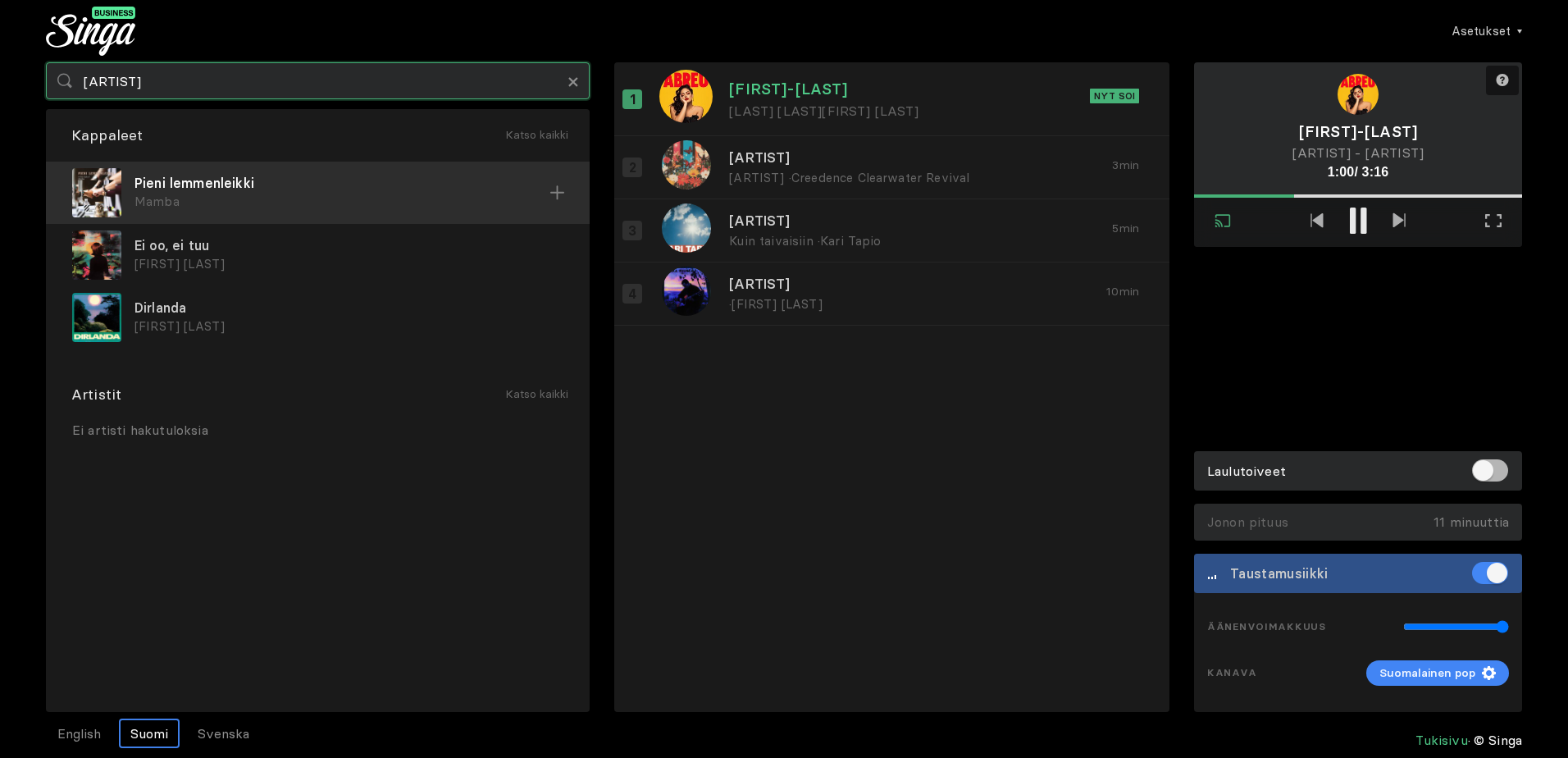 type on "[ARTIST]" 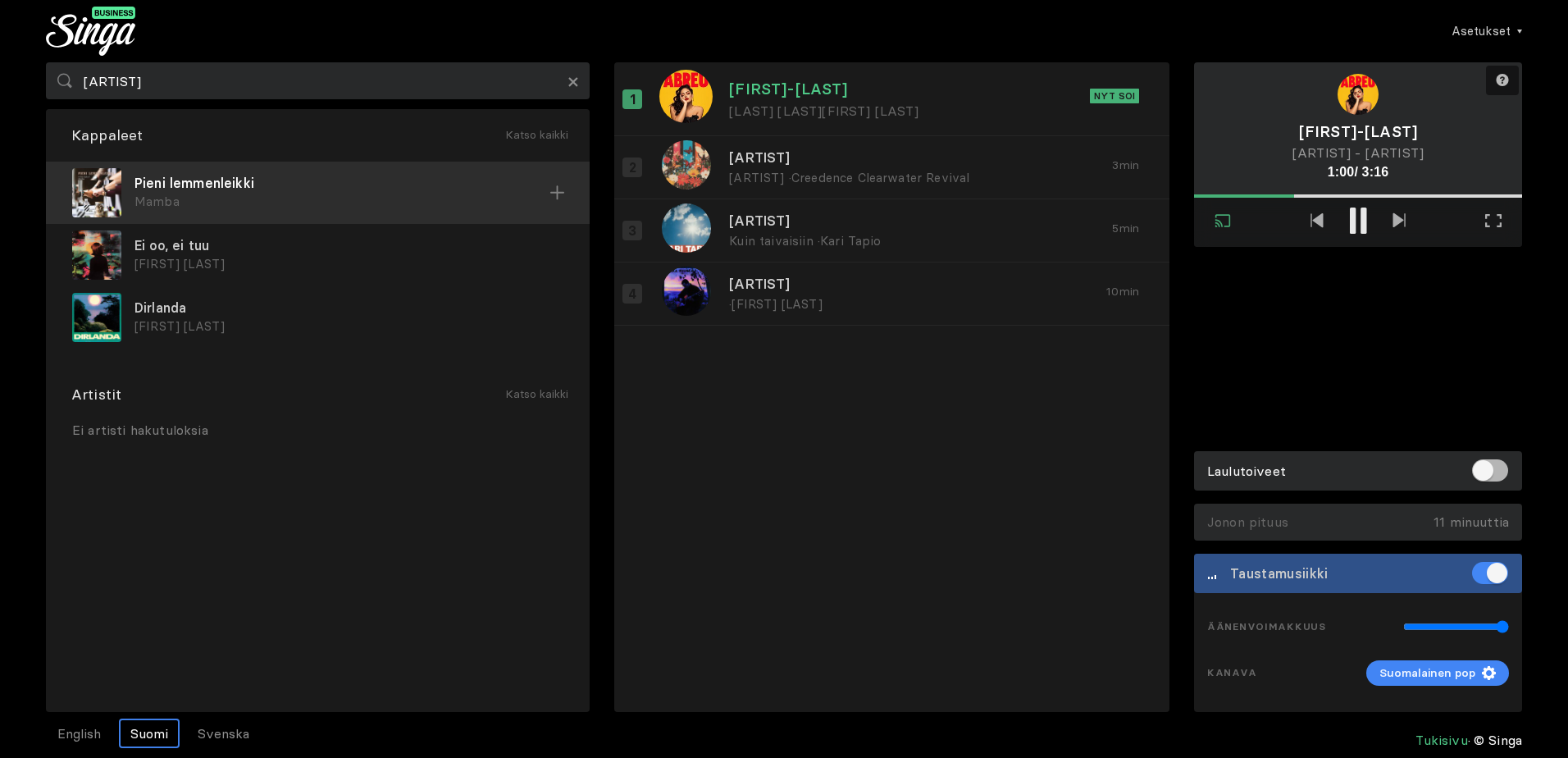 click on "Mamba" at bounding box center [342, 202] 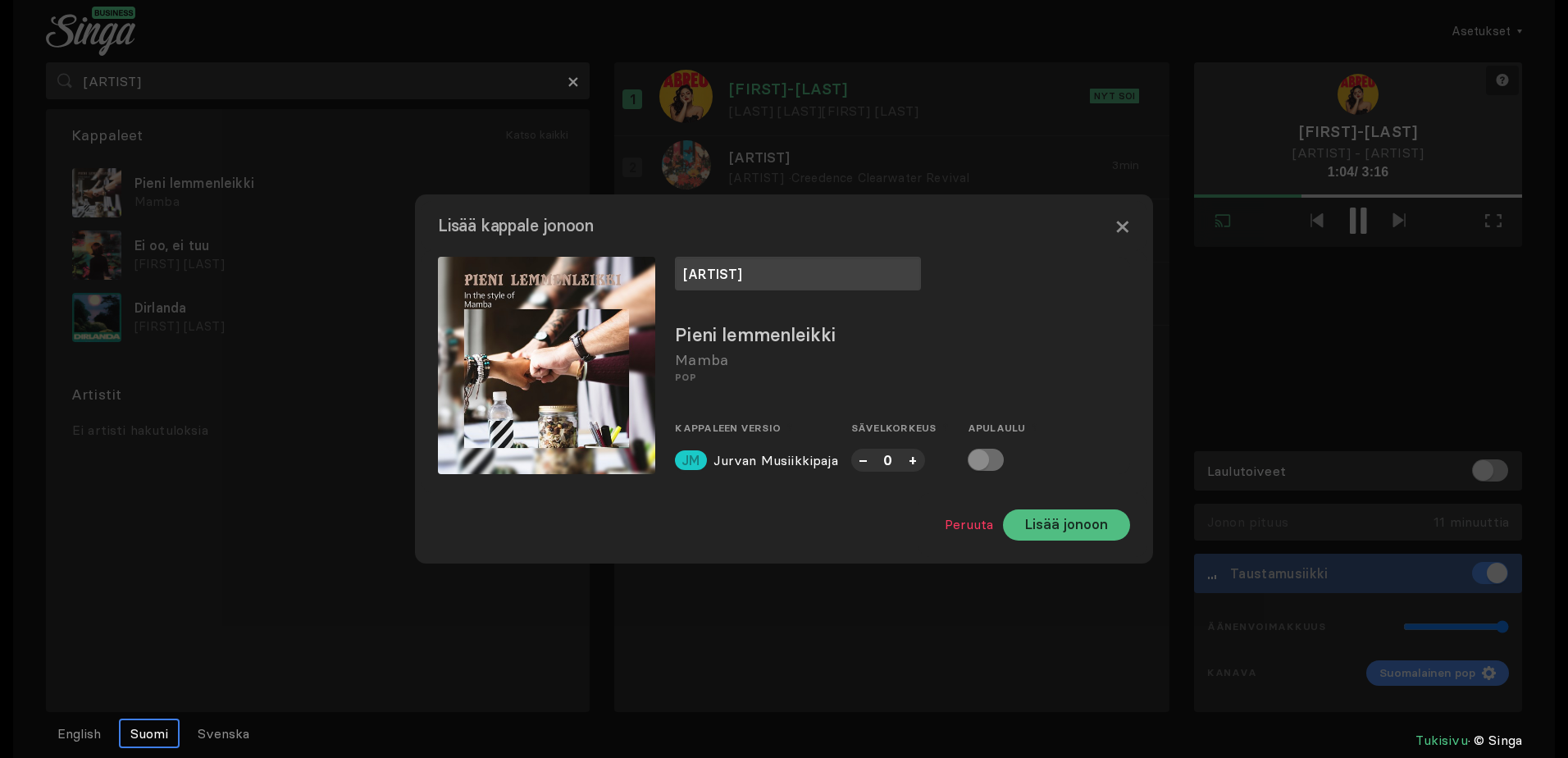 type on "[ARTIST]" 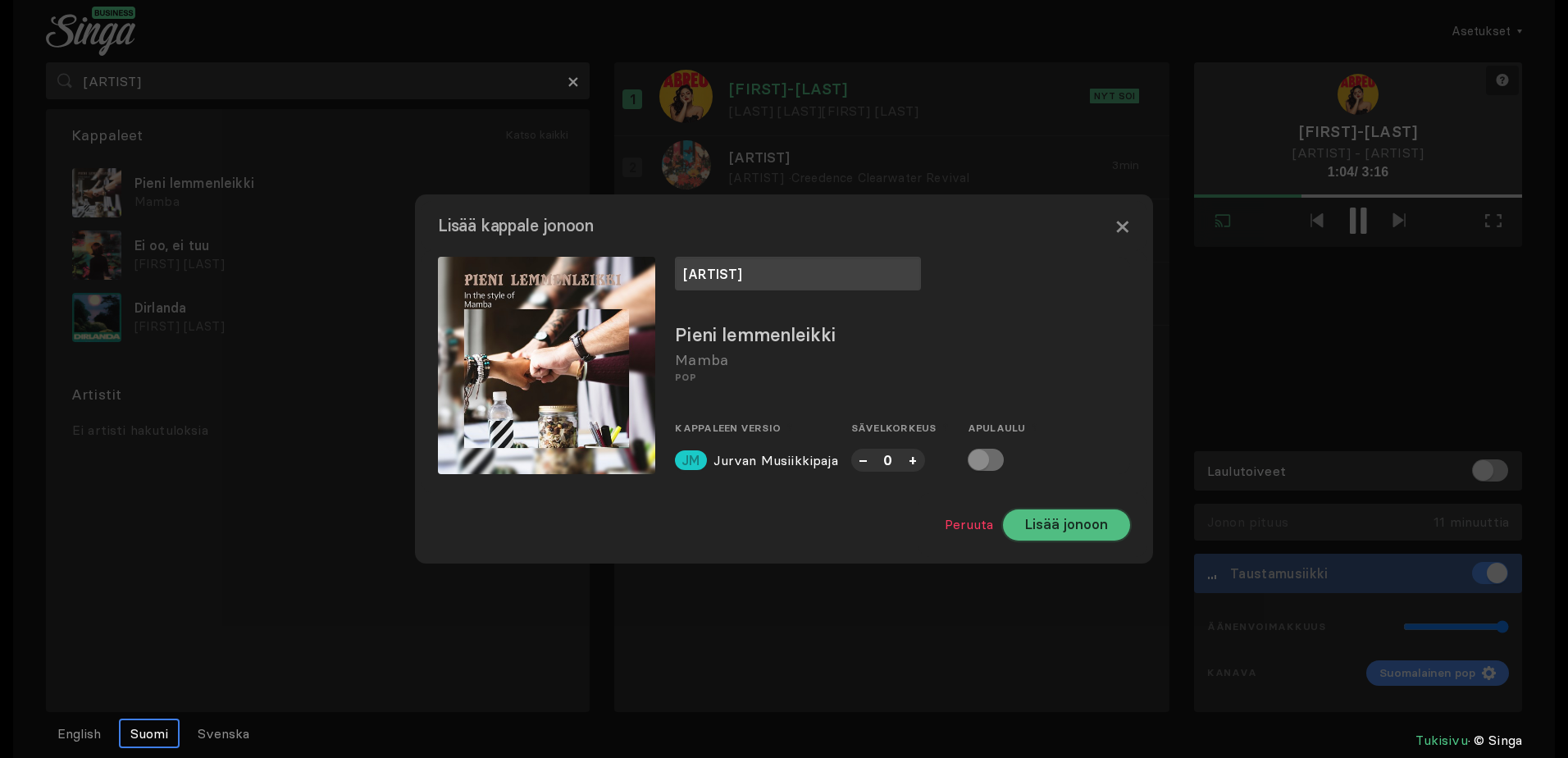click on "Lisää jonoon" at bounding box center [1066, 525] 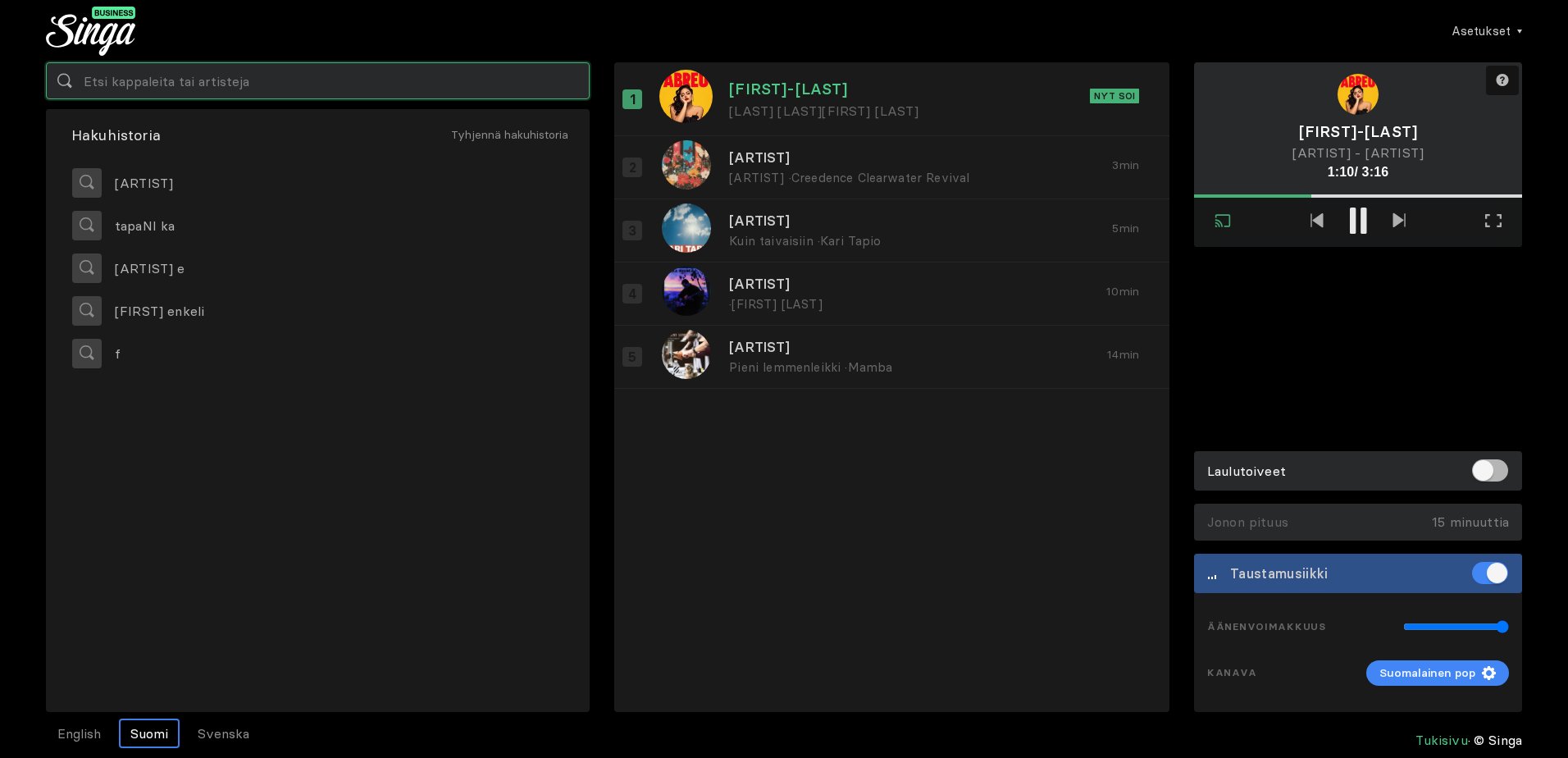 click at bounding box center (317, 80) 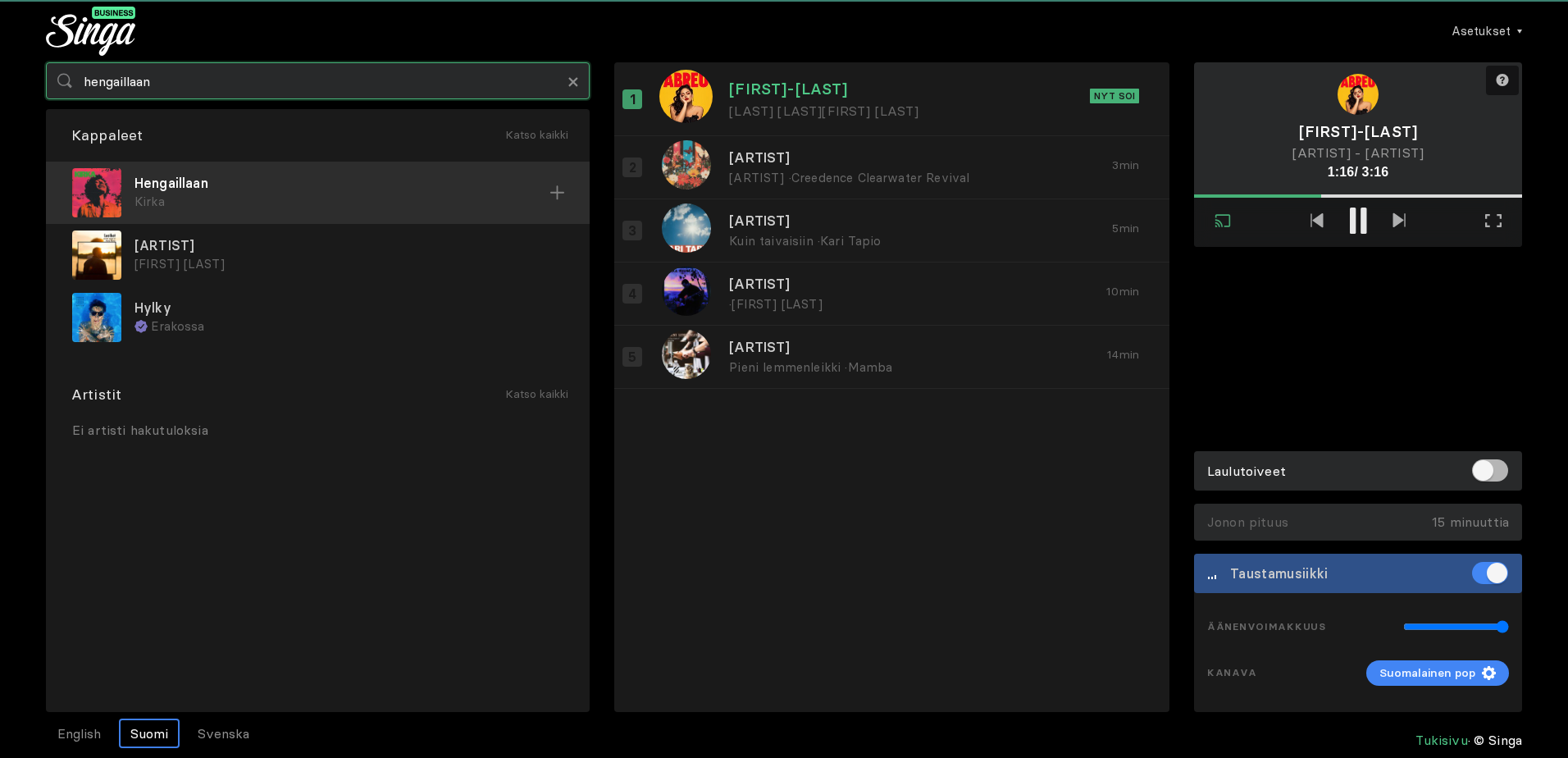 type on "hengaillaan" 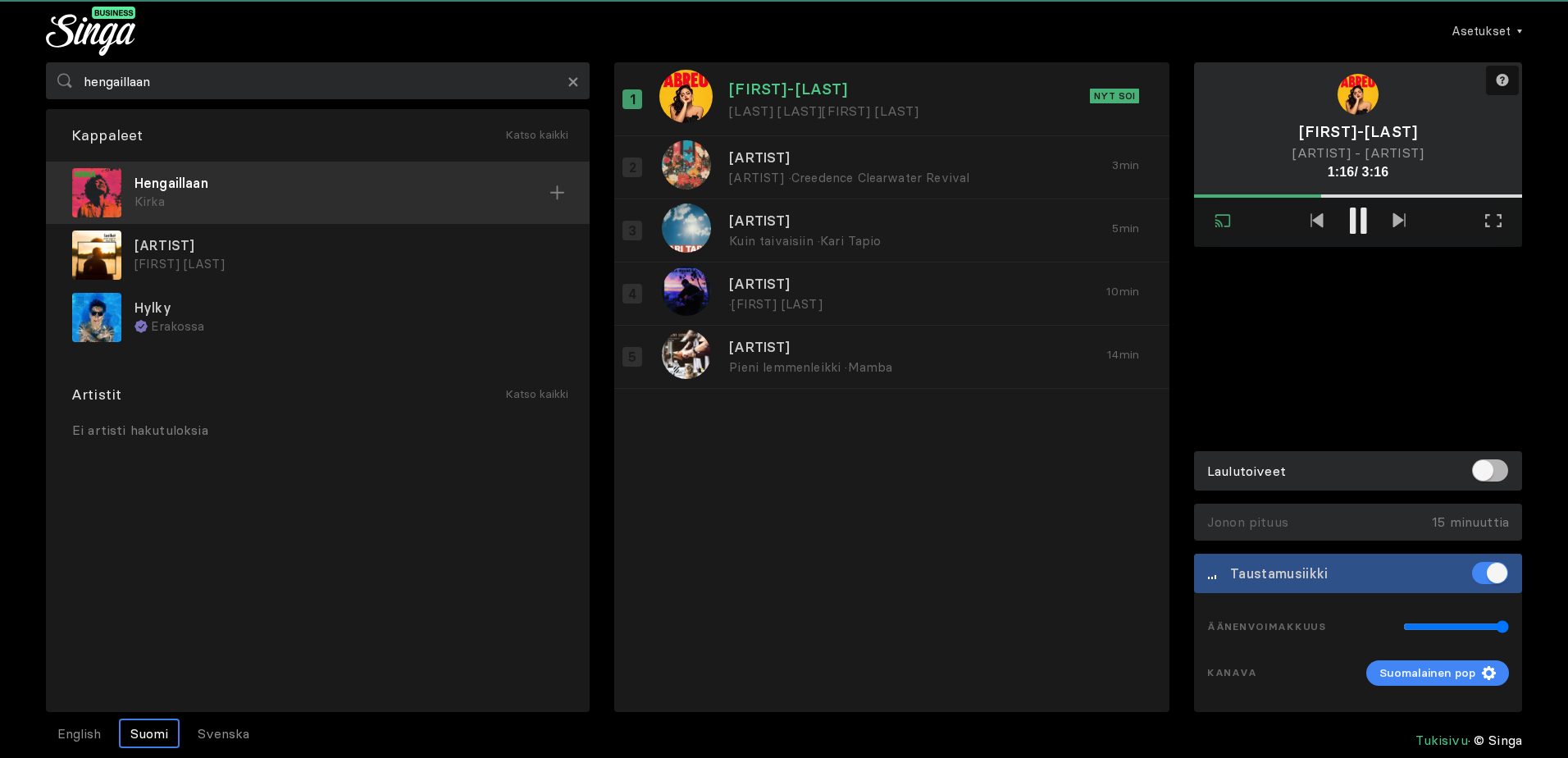 click on "Hengaillaan" at bounding box center (342, 183) 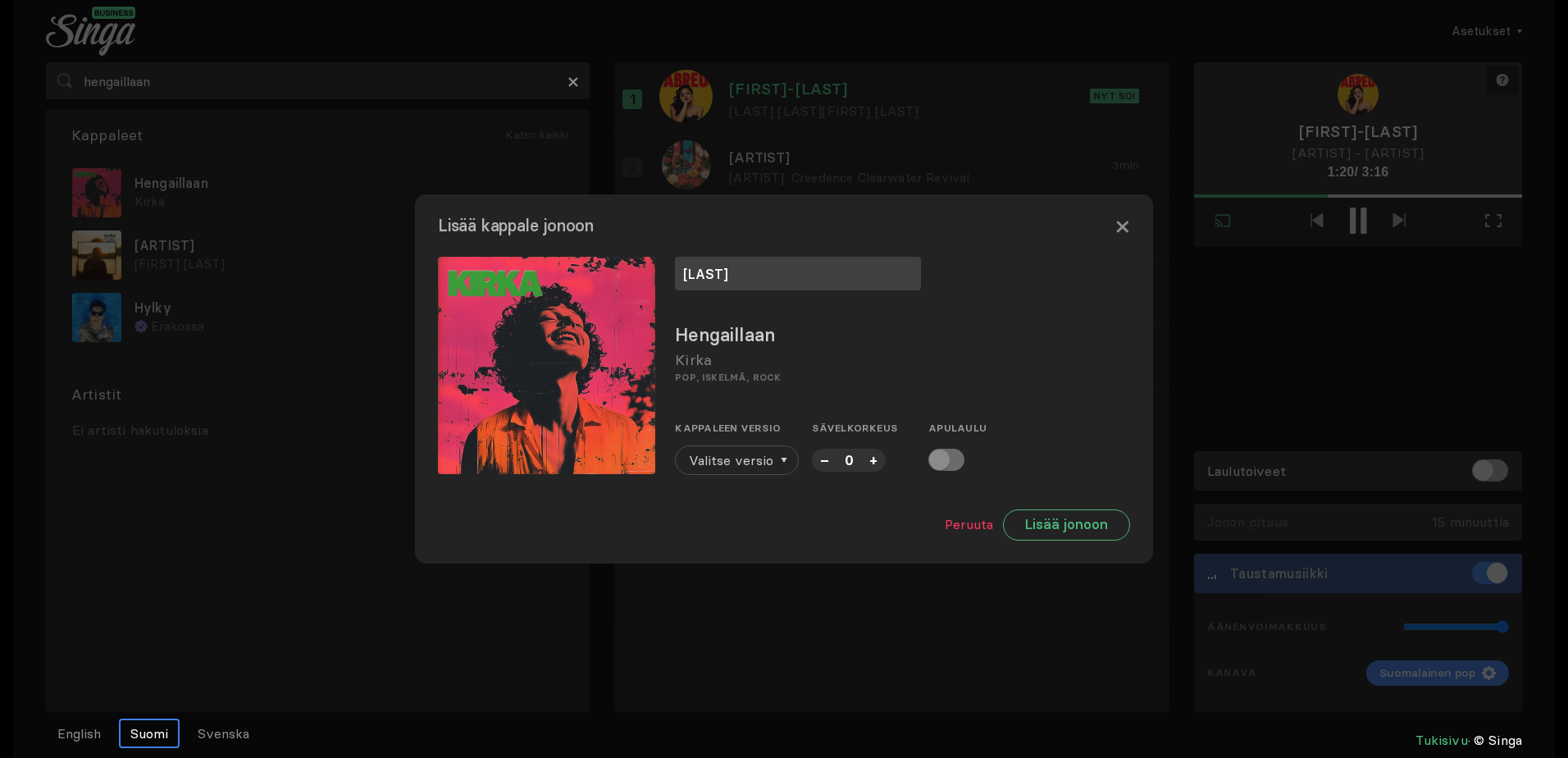 type on "[LAST]" 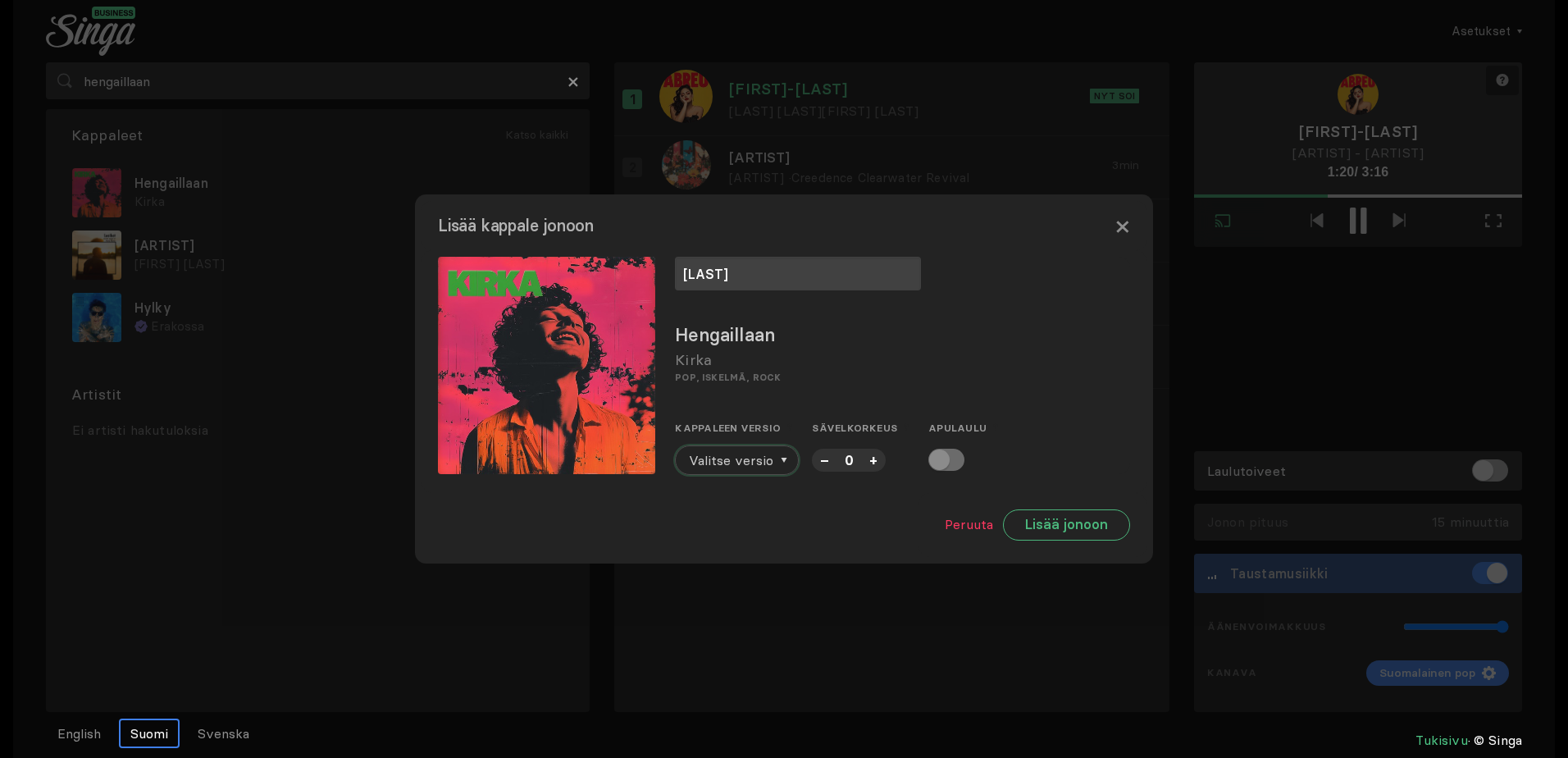 click on "Valitse versio" at bounding box center [731, 460] 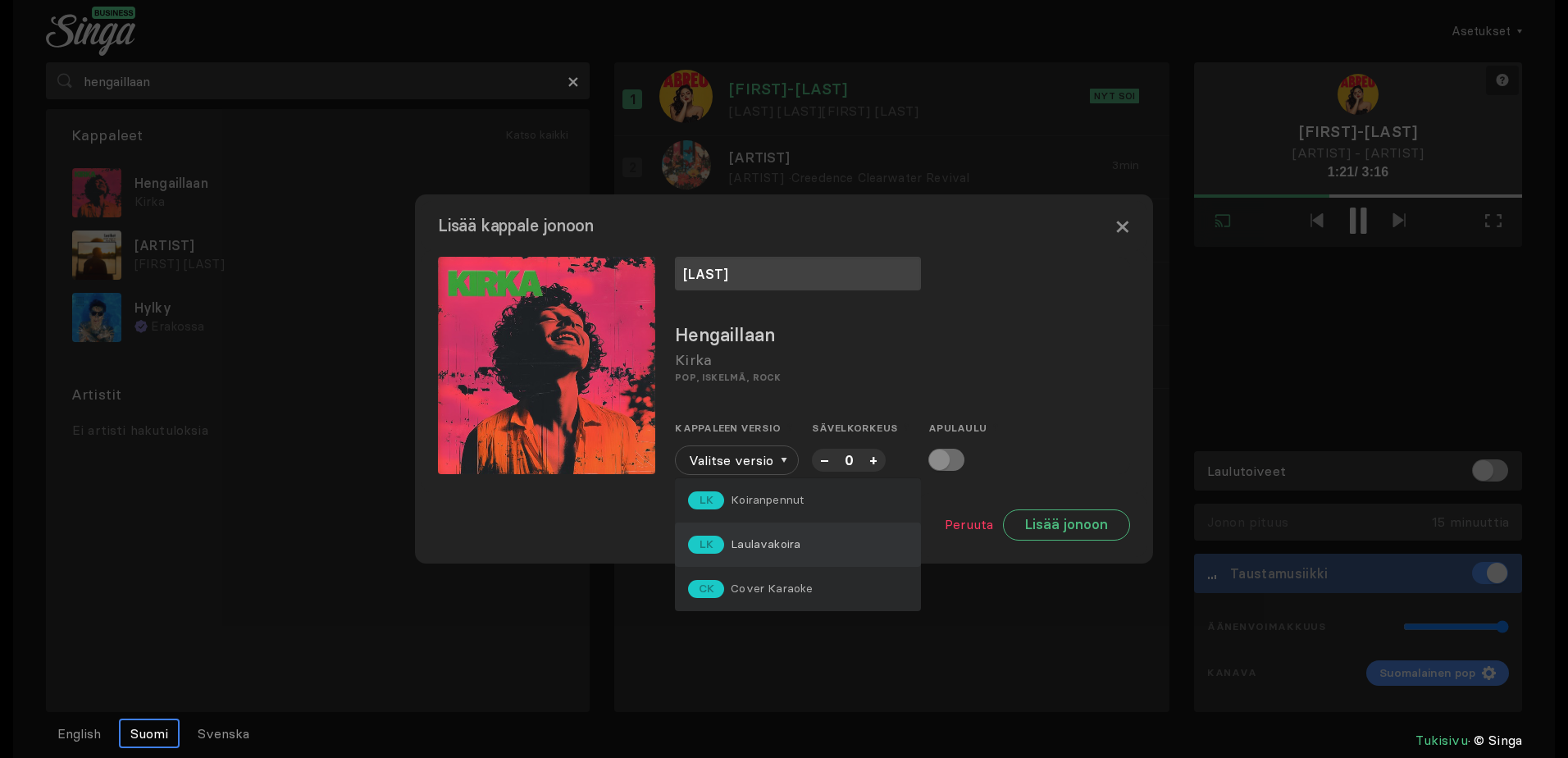 click on "LK Laulavakoira" at bounding box center [798, 500] 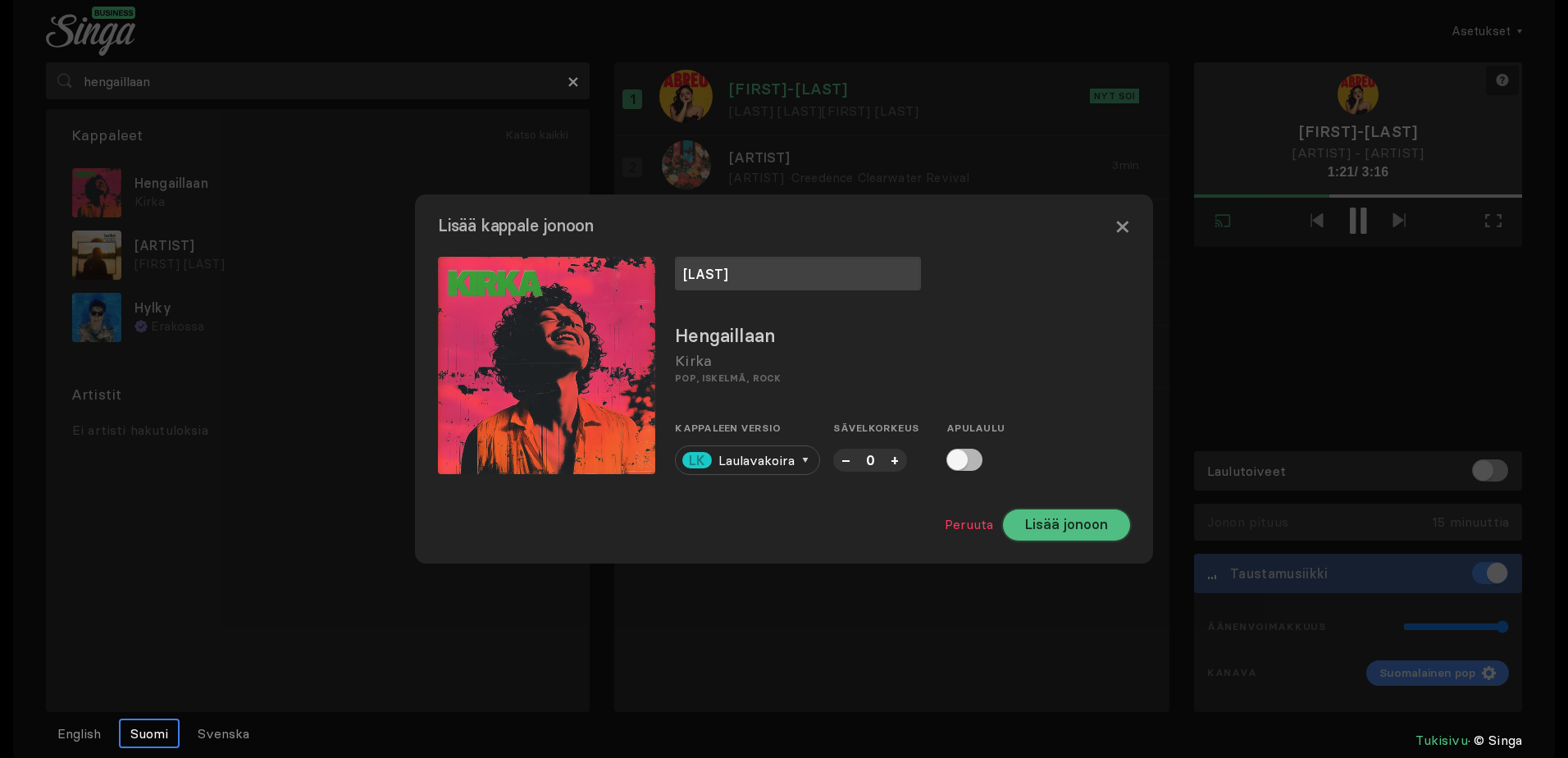 click on "Lisää jonoon" at bounding box center [1066, 525] 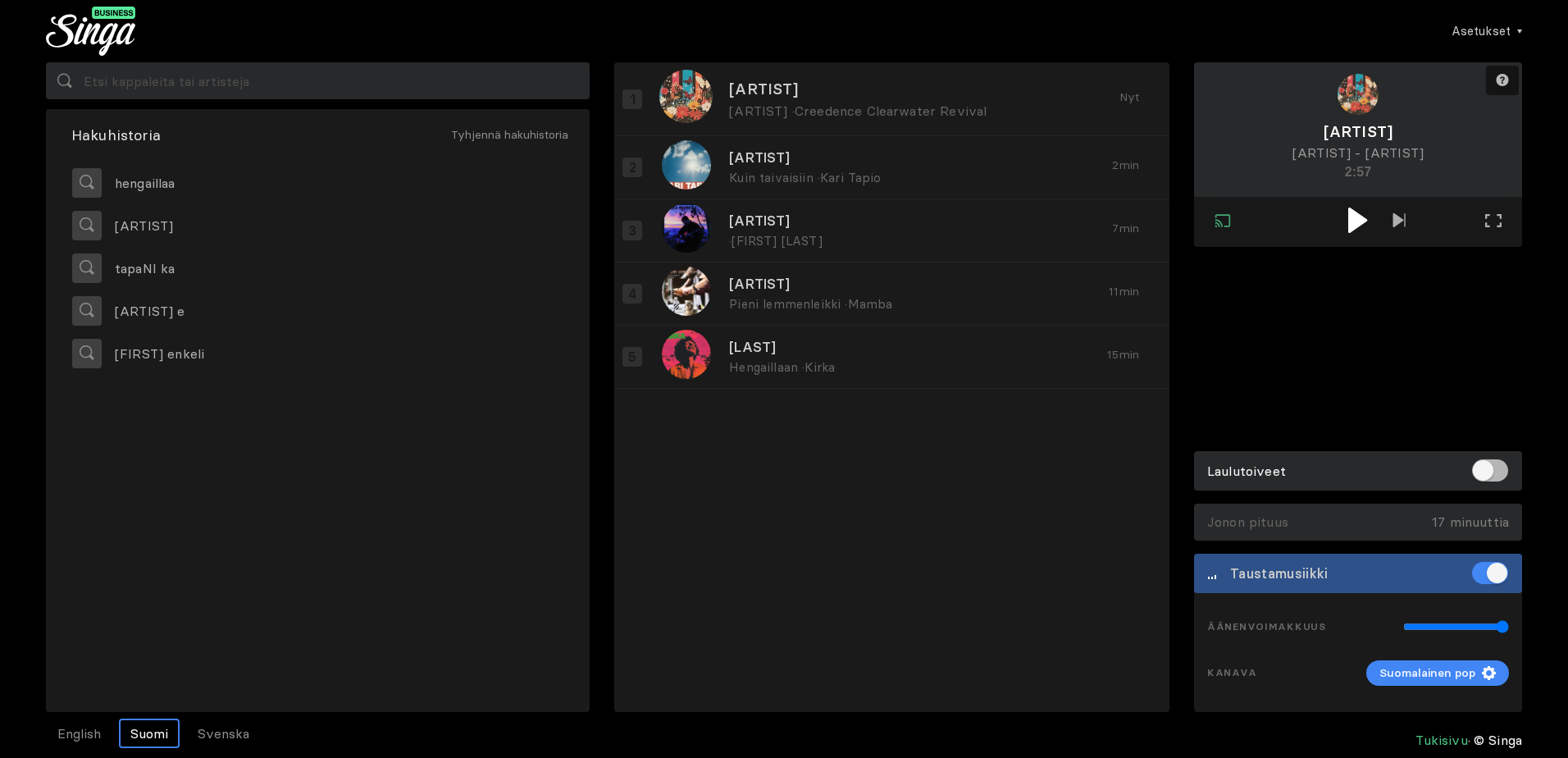 click at bounding box center [1357, 220] 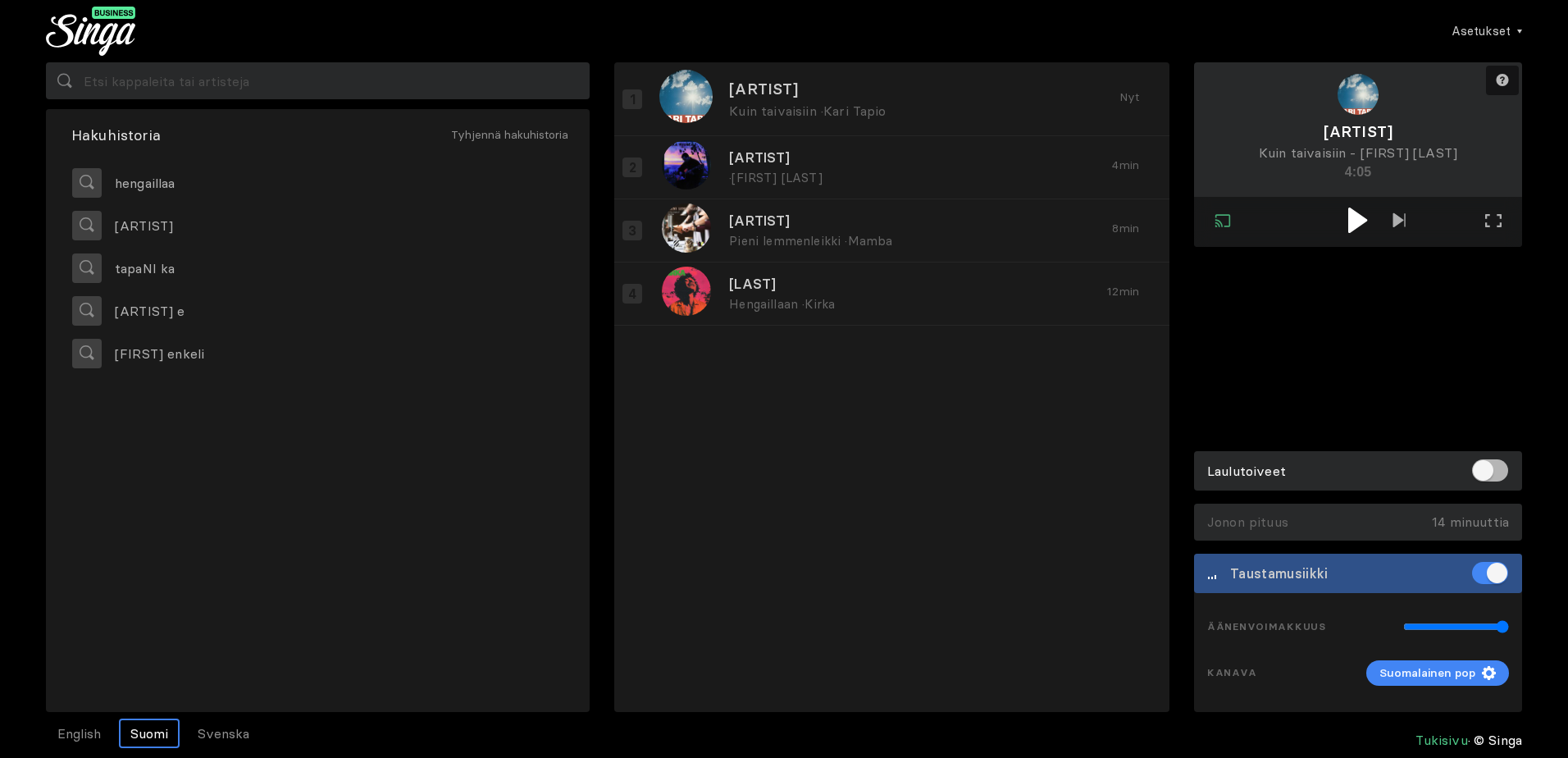 click at bounding box center [1357, 220] 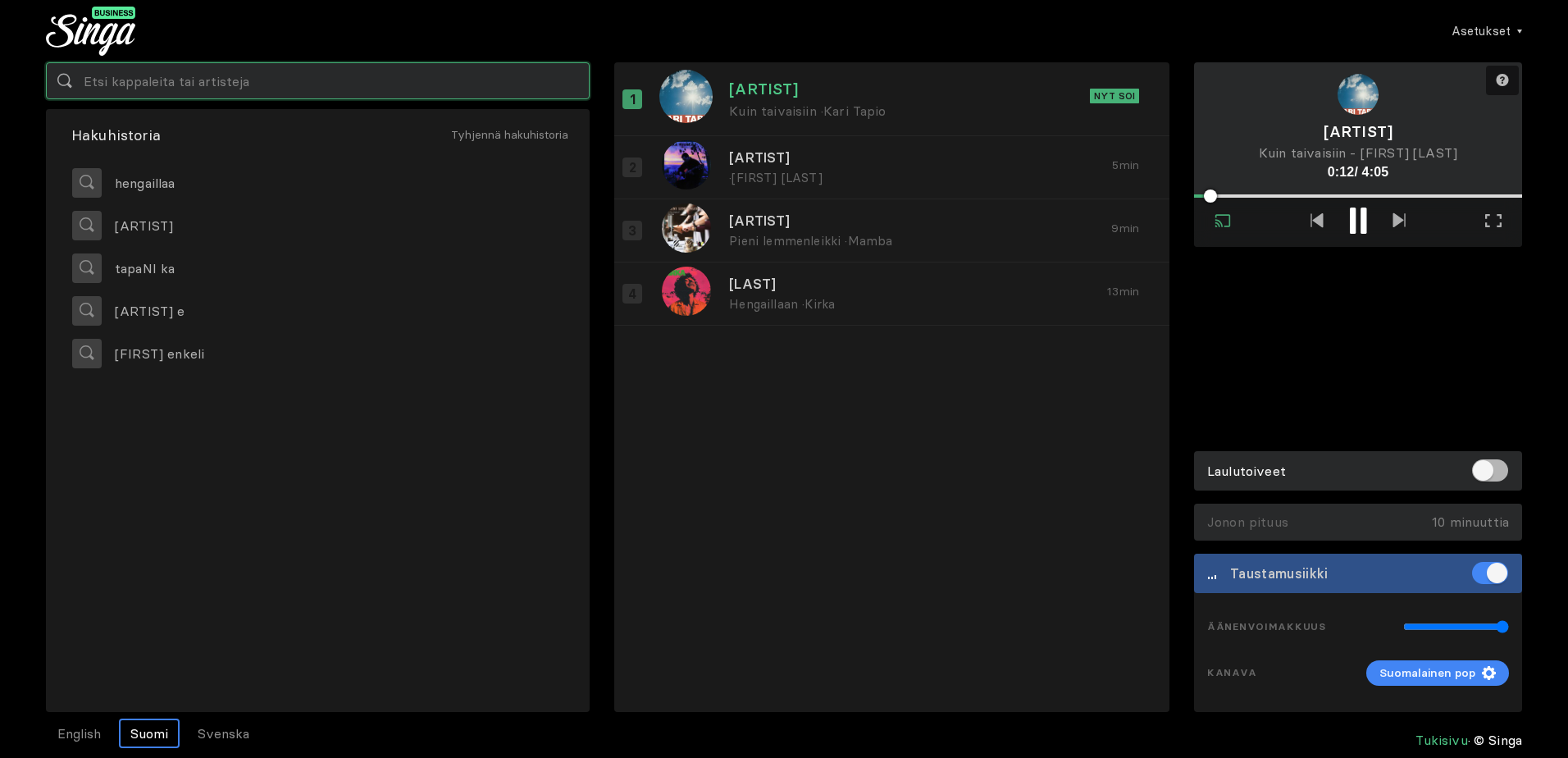 click at bounding box center (317, 80) 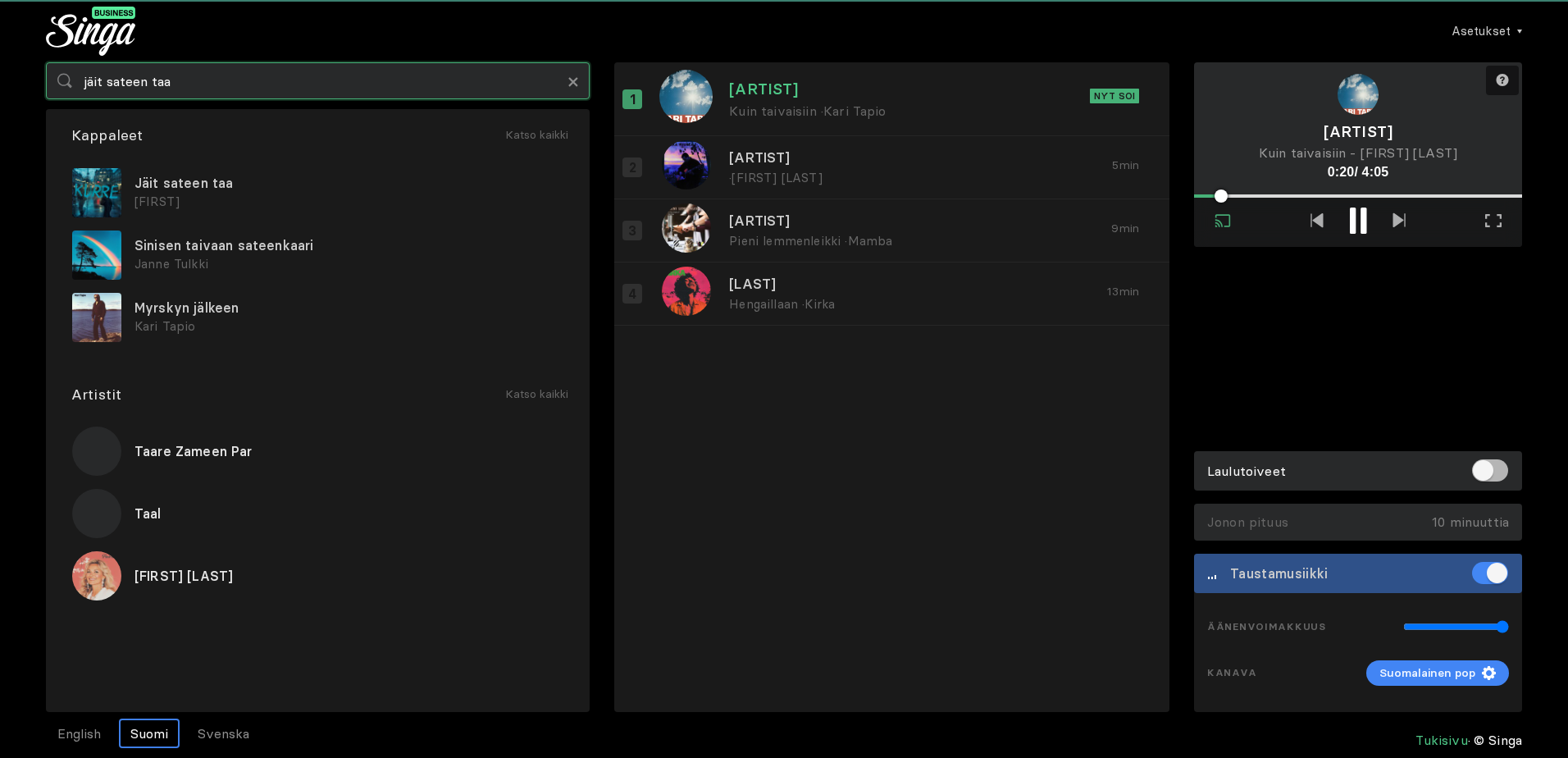 type on "jäit sateen taa" 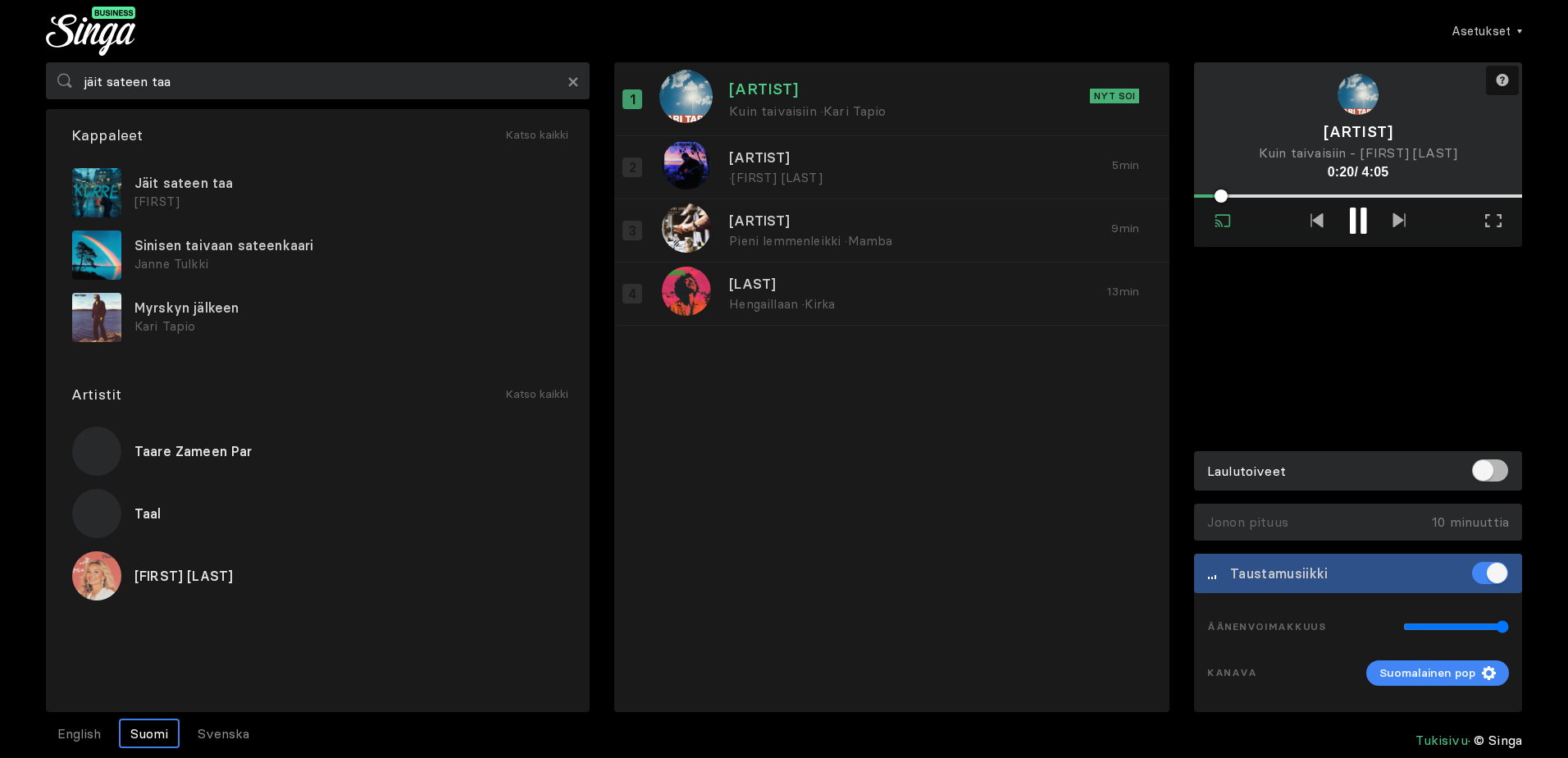 click on "[FIRST]" at bounding box center [349, 202] 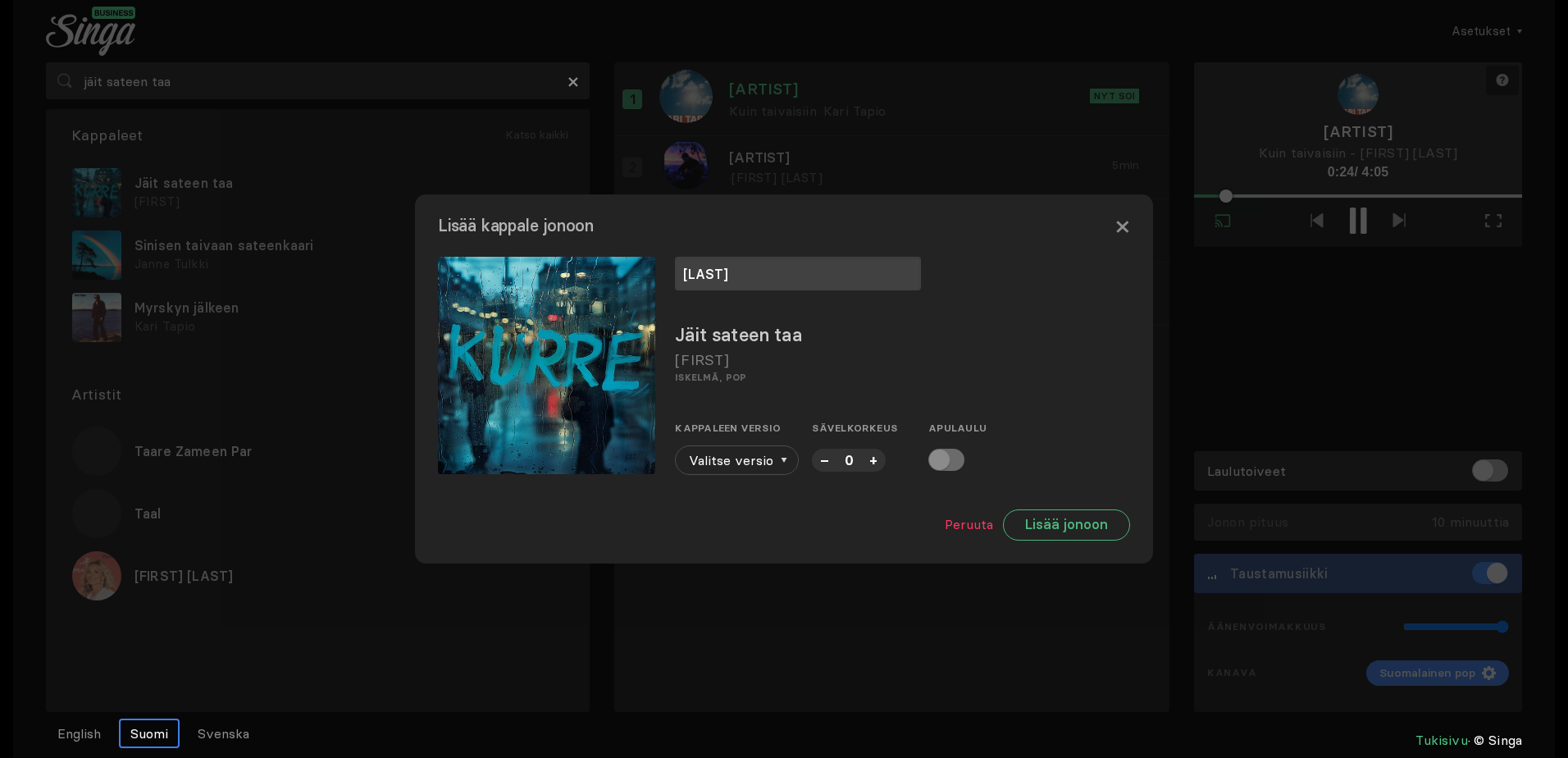 type on "[LAST]" 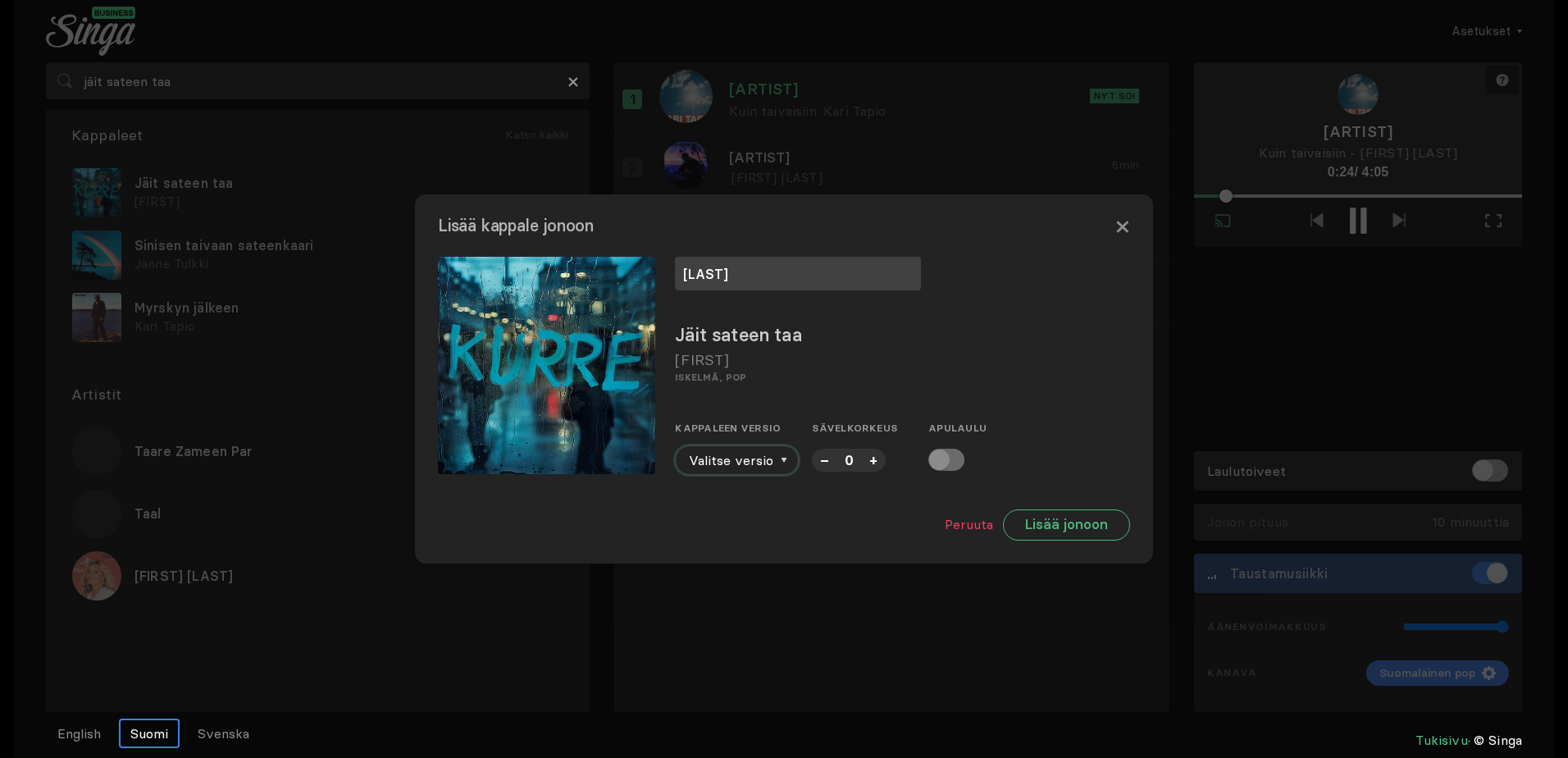 click at bounding box center [784, 460] 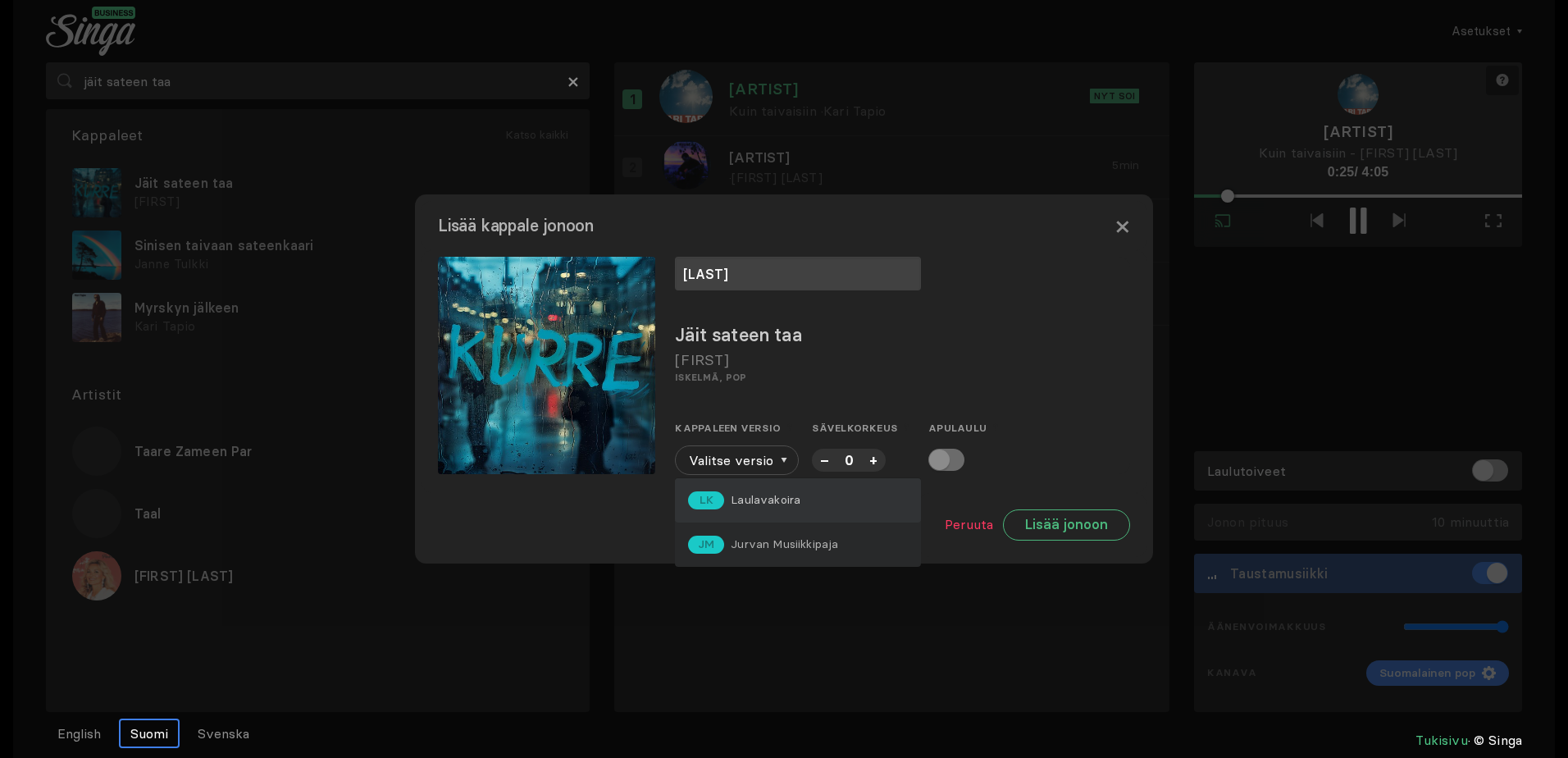 click on "LK Laulavakoira" at bounding box center [798, 500] 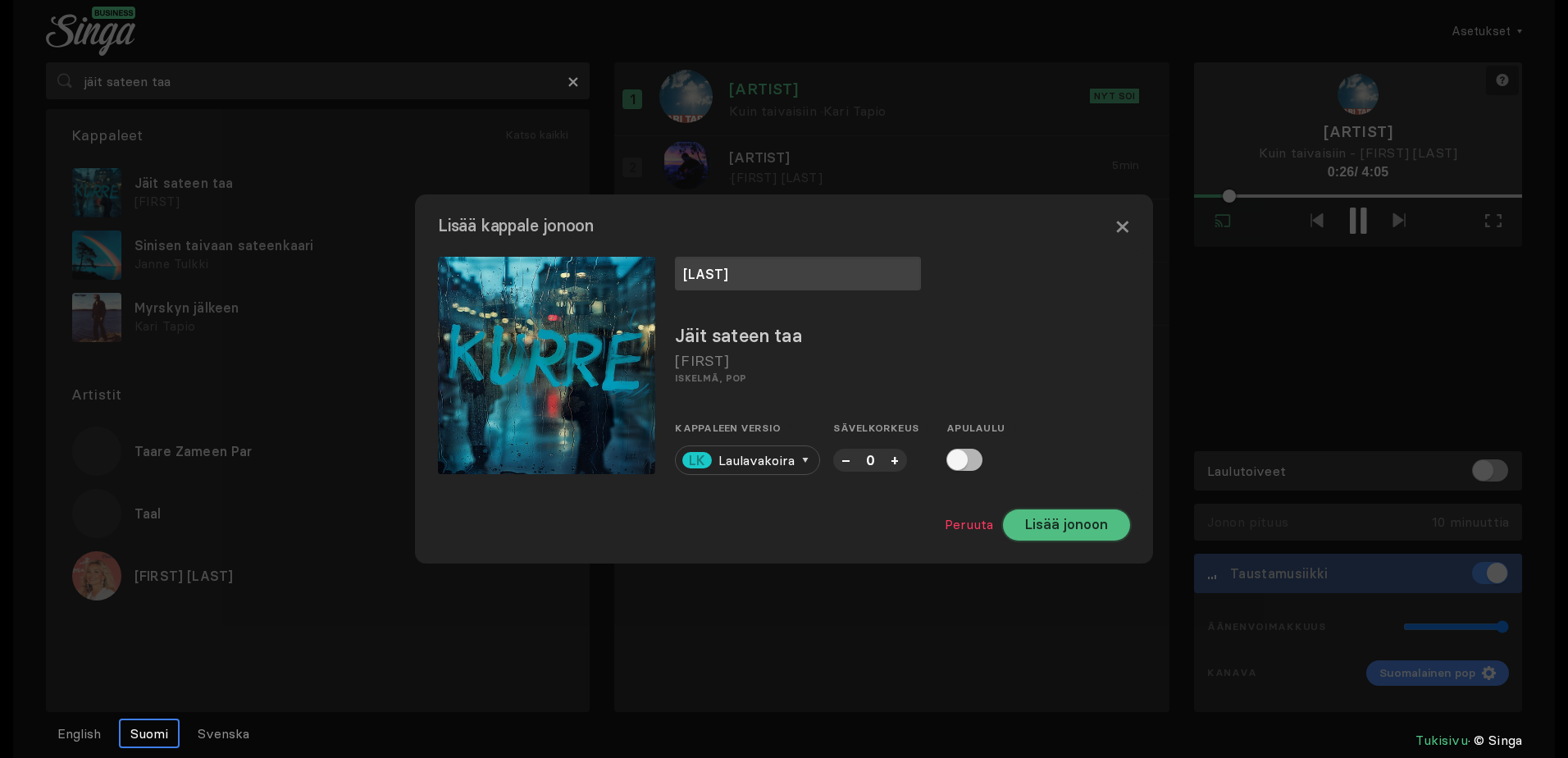 click on "Lisää jonoon" at bounding box center [1066, 525] 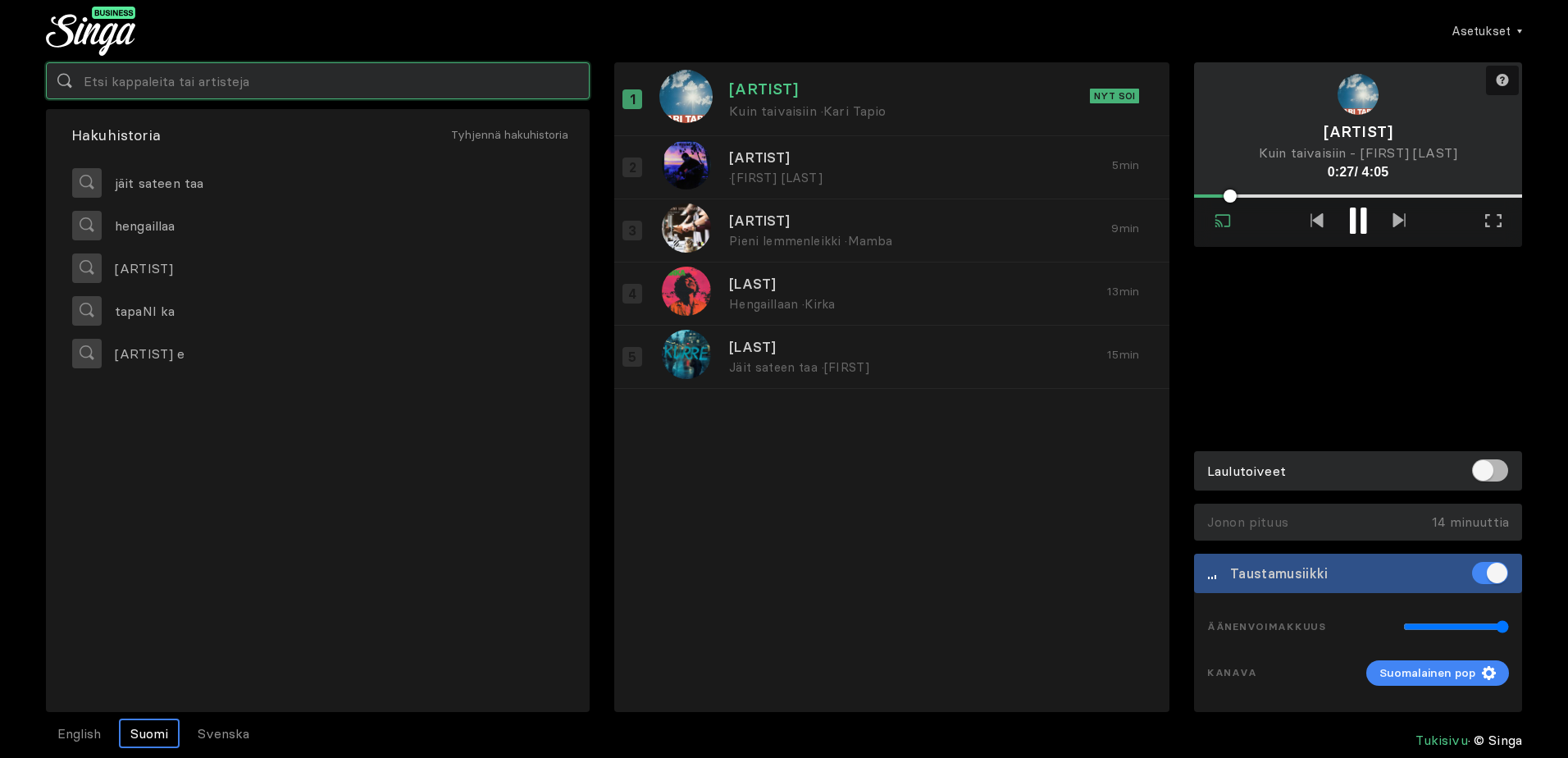 click at bounding box center [317, 80] 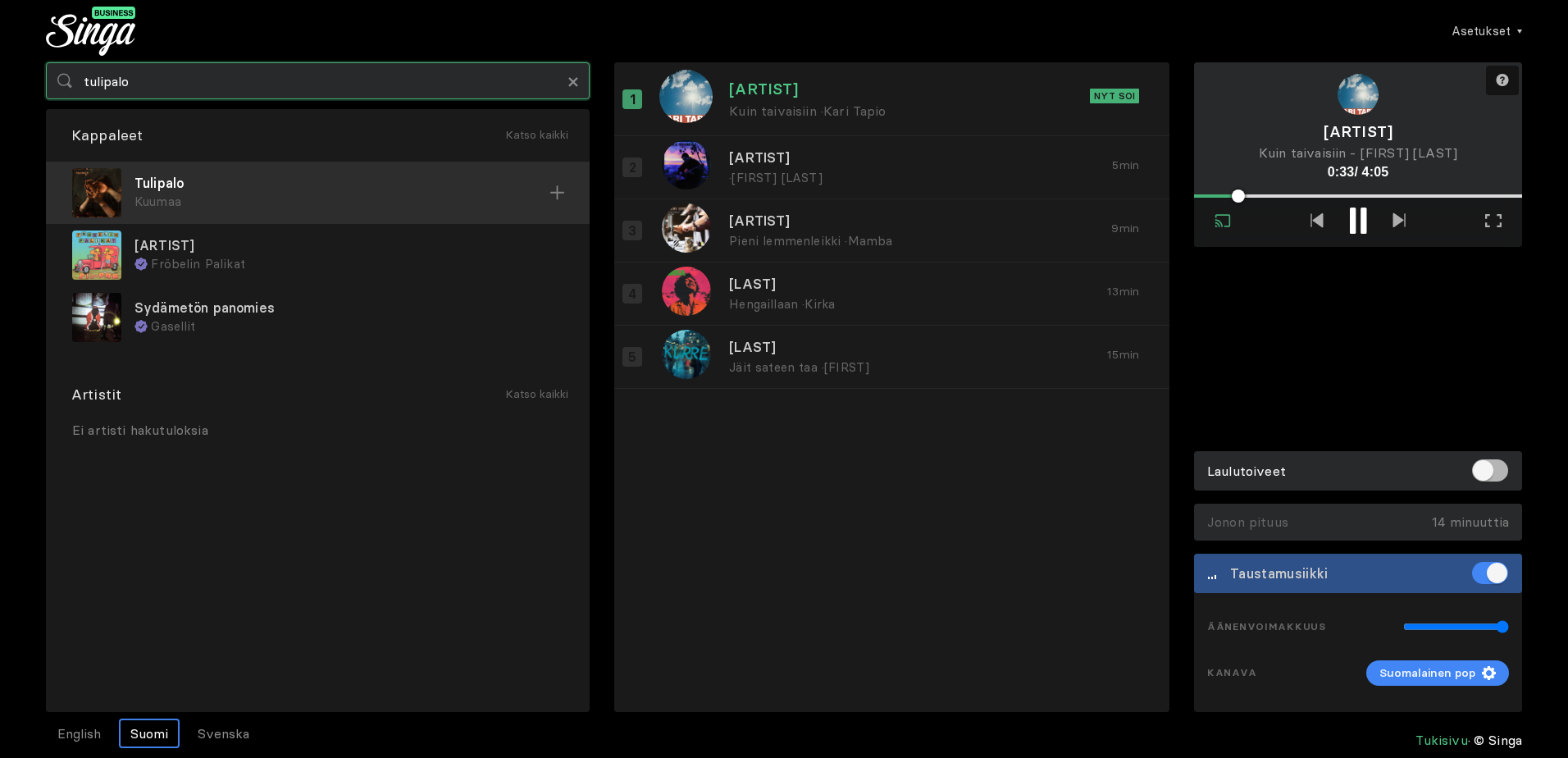 type on "tulipalo" 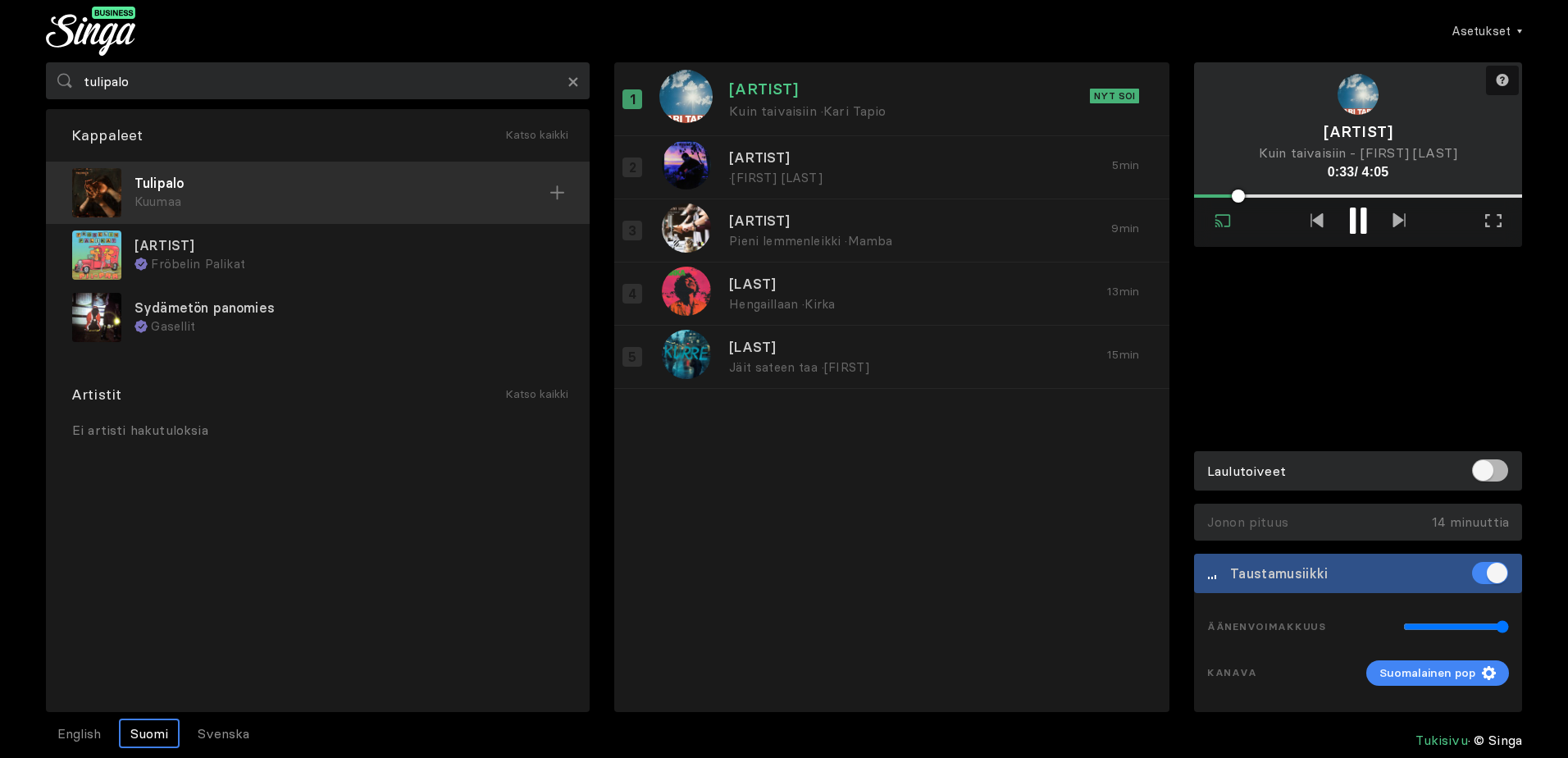 click on "Tulipalo" at bounding box center (342, 183) 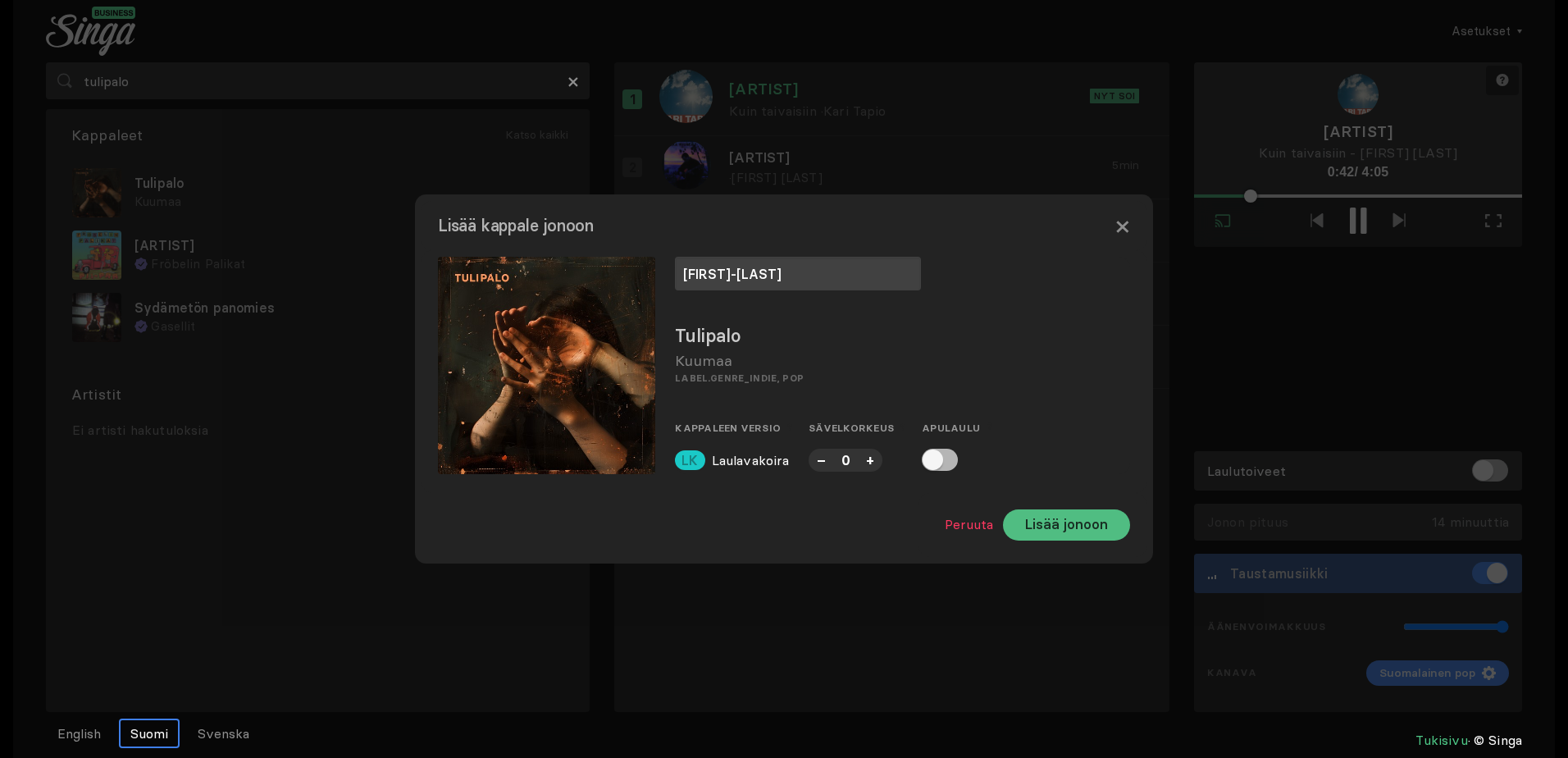 type on "[FIRST]-[LAST]" 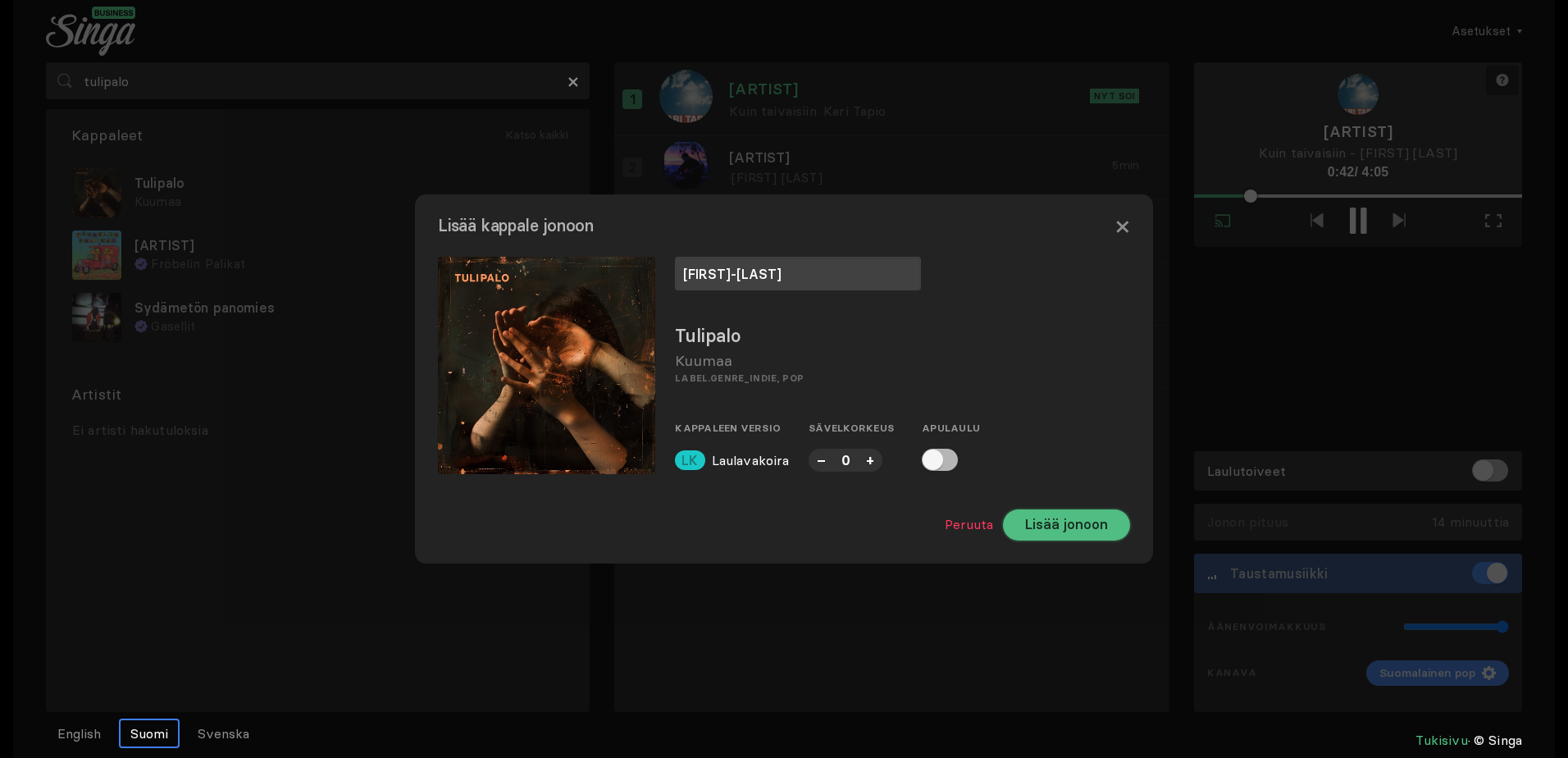 click on "Lisää jonoon" at bounding box center (1066, 525) 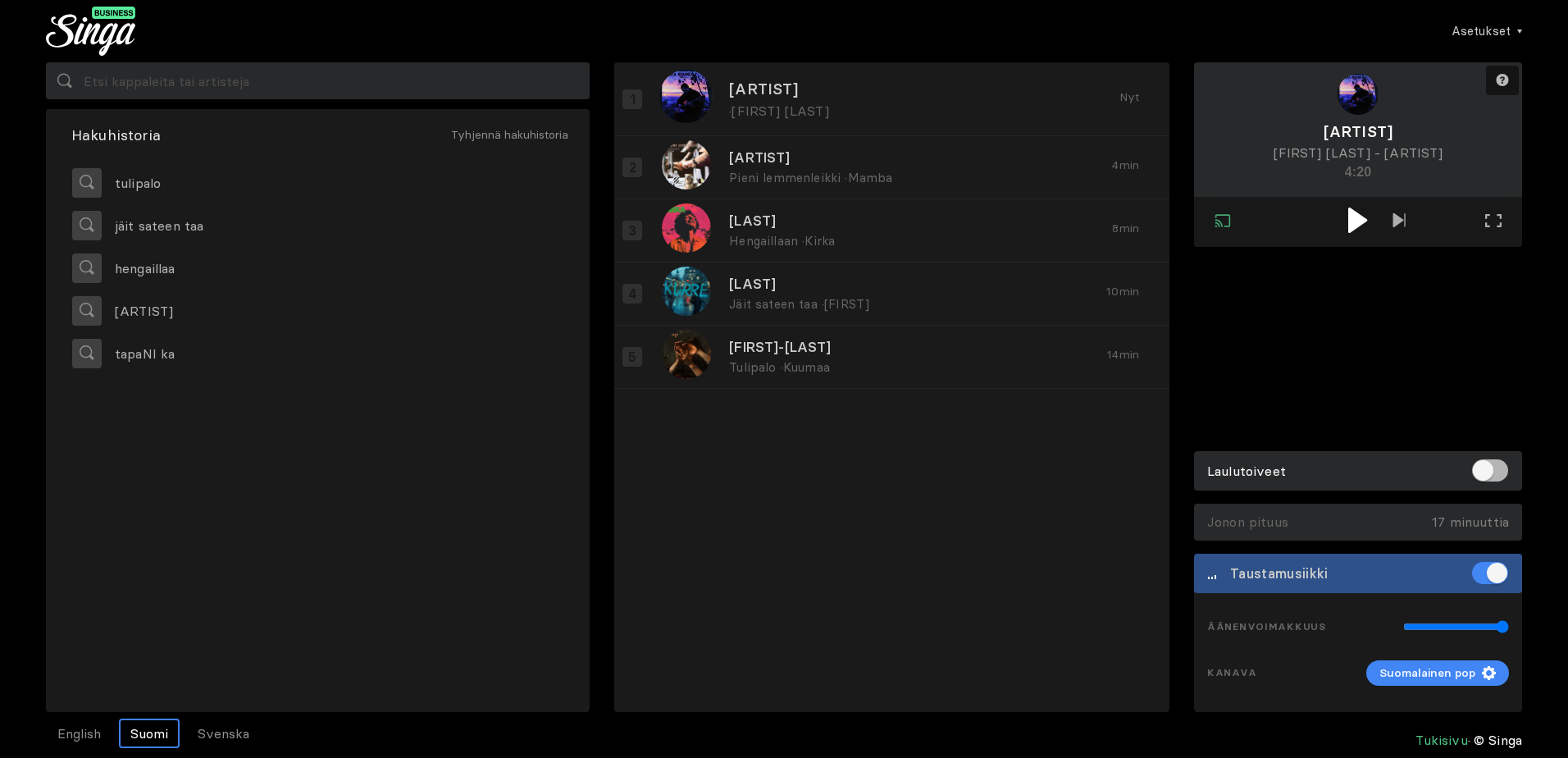 click at bounding box center (1357, 220) 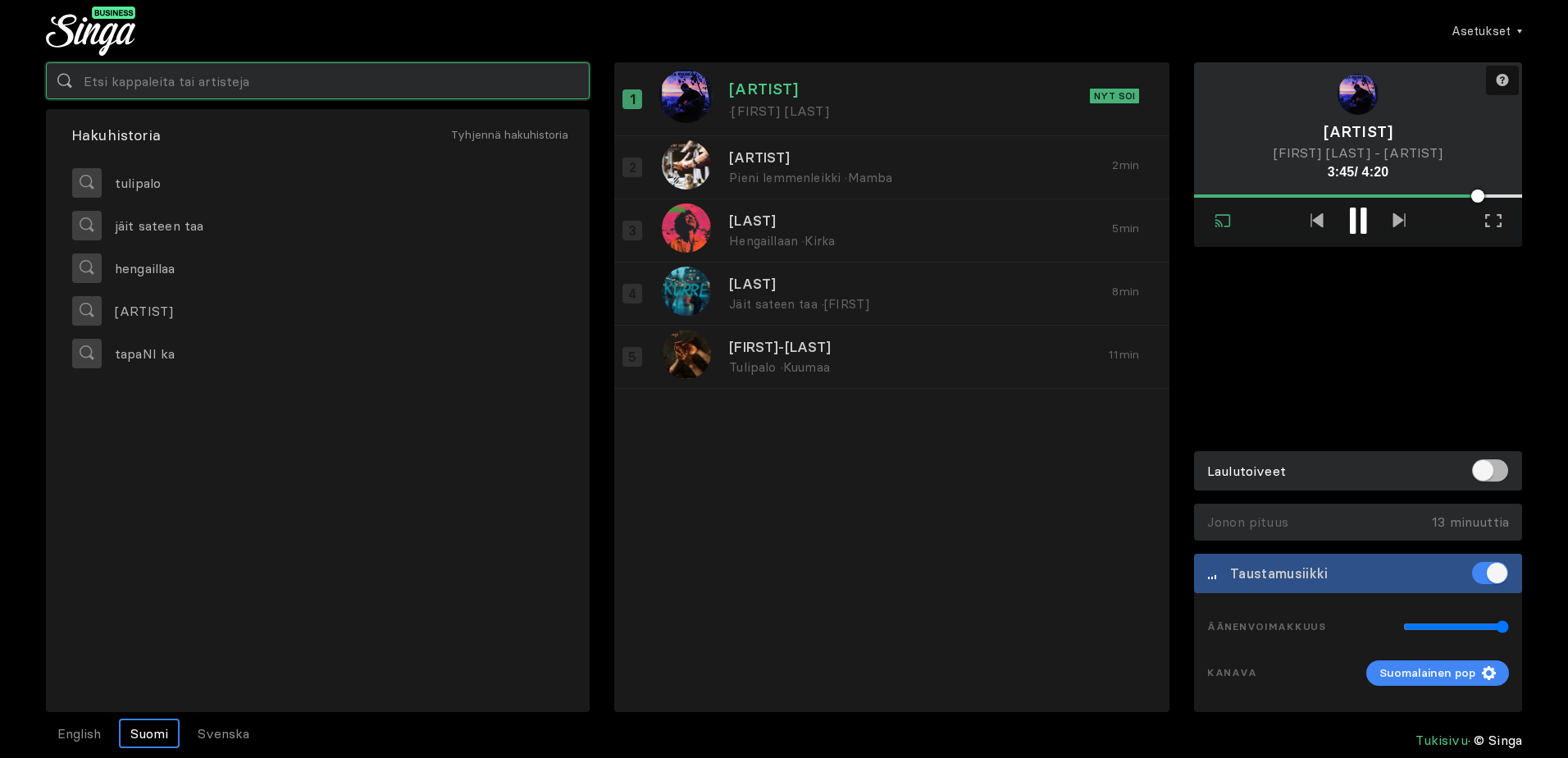 click at bounding box center (317, 80) 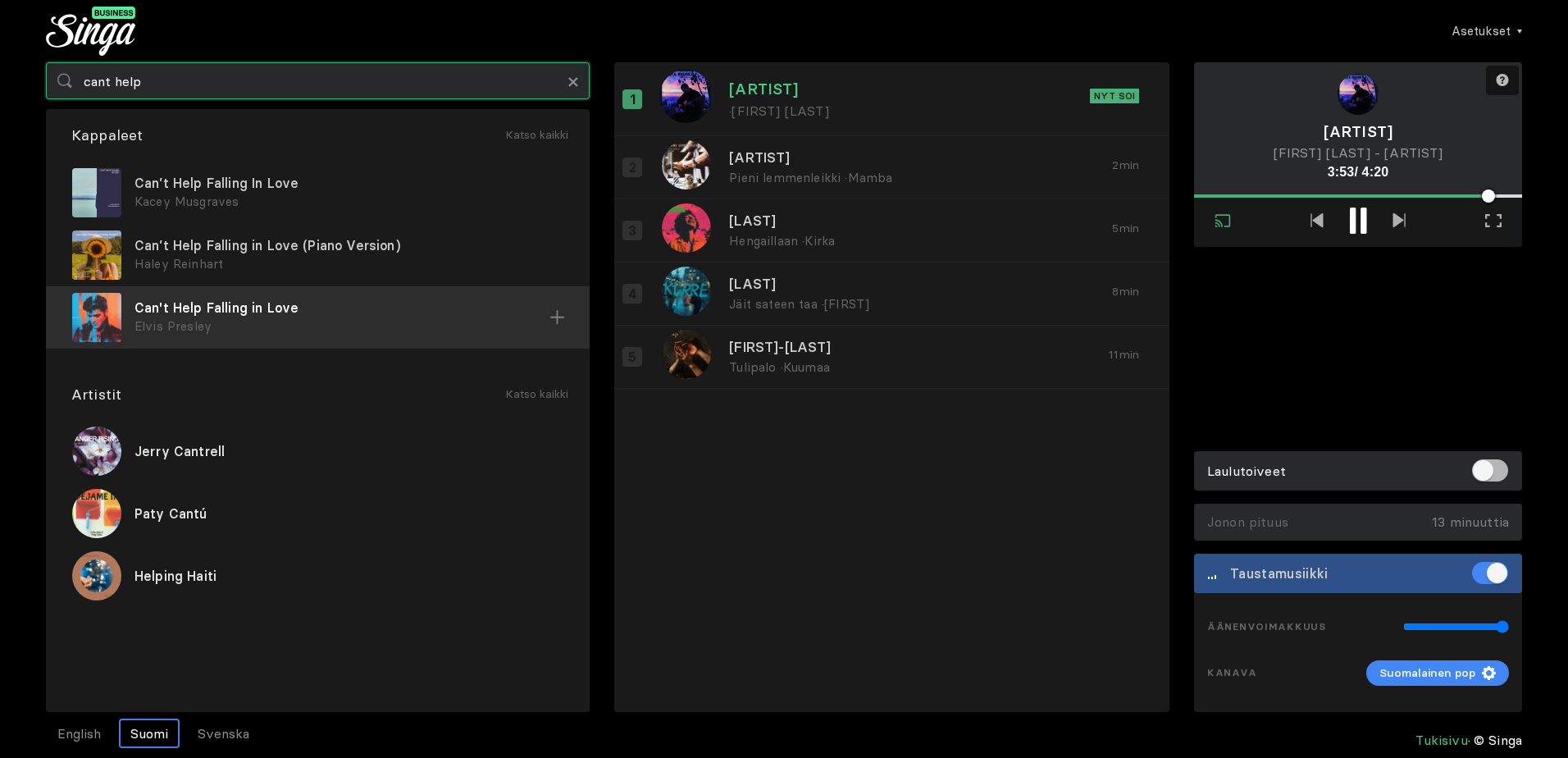 type on "cant help" 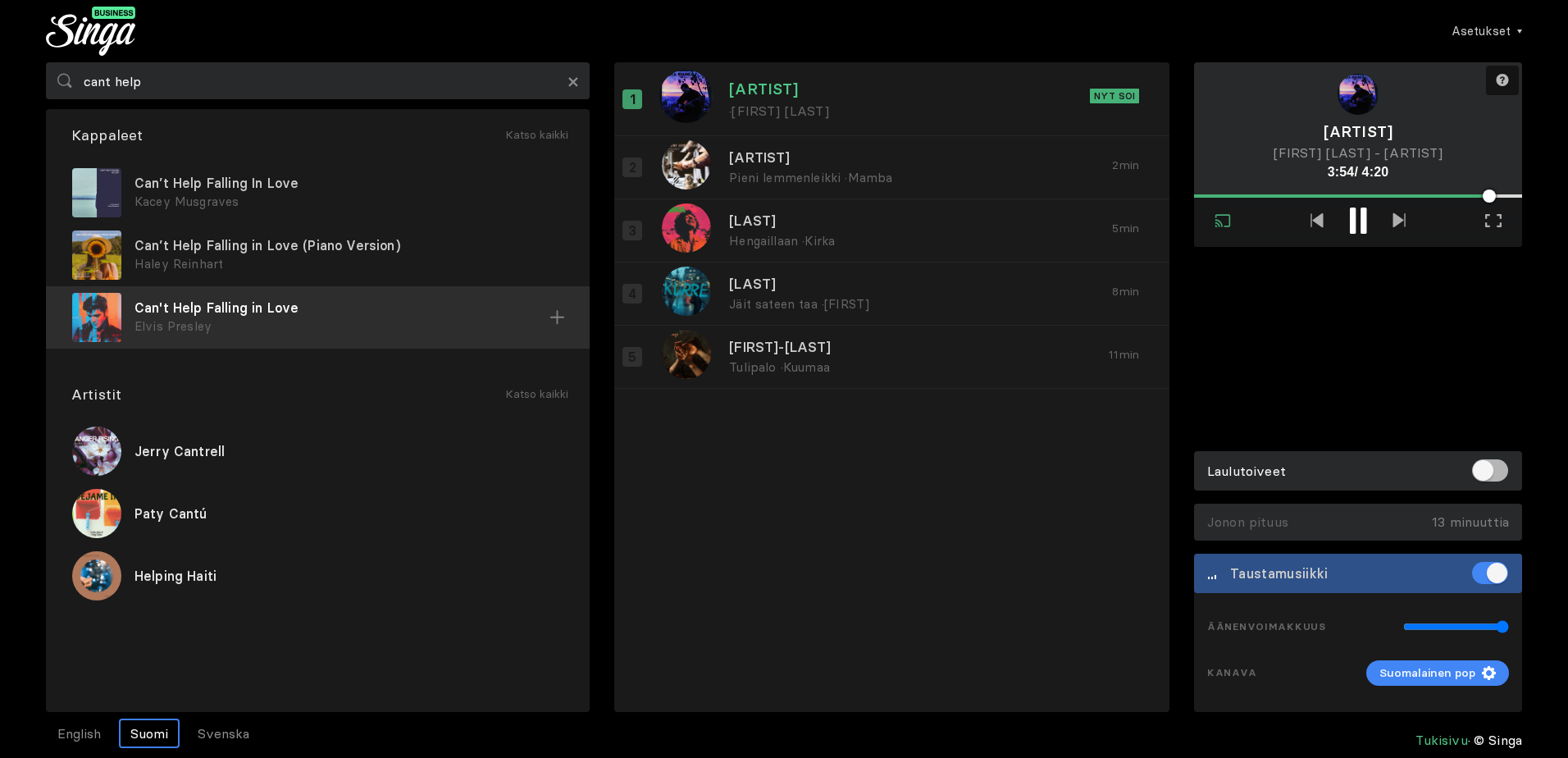 click on "Can't Help Falling in Love" at bounding box center (349, 183) 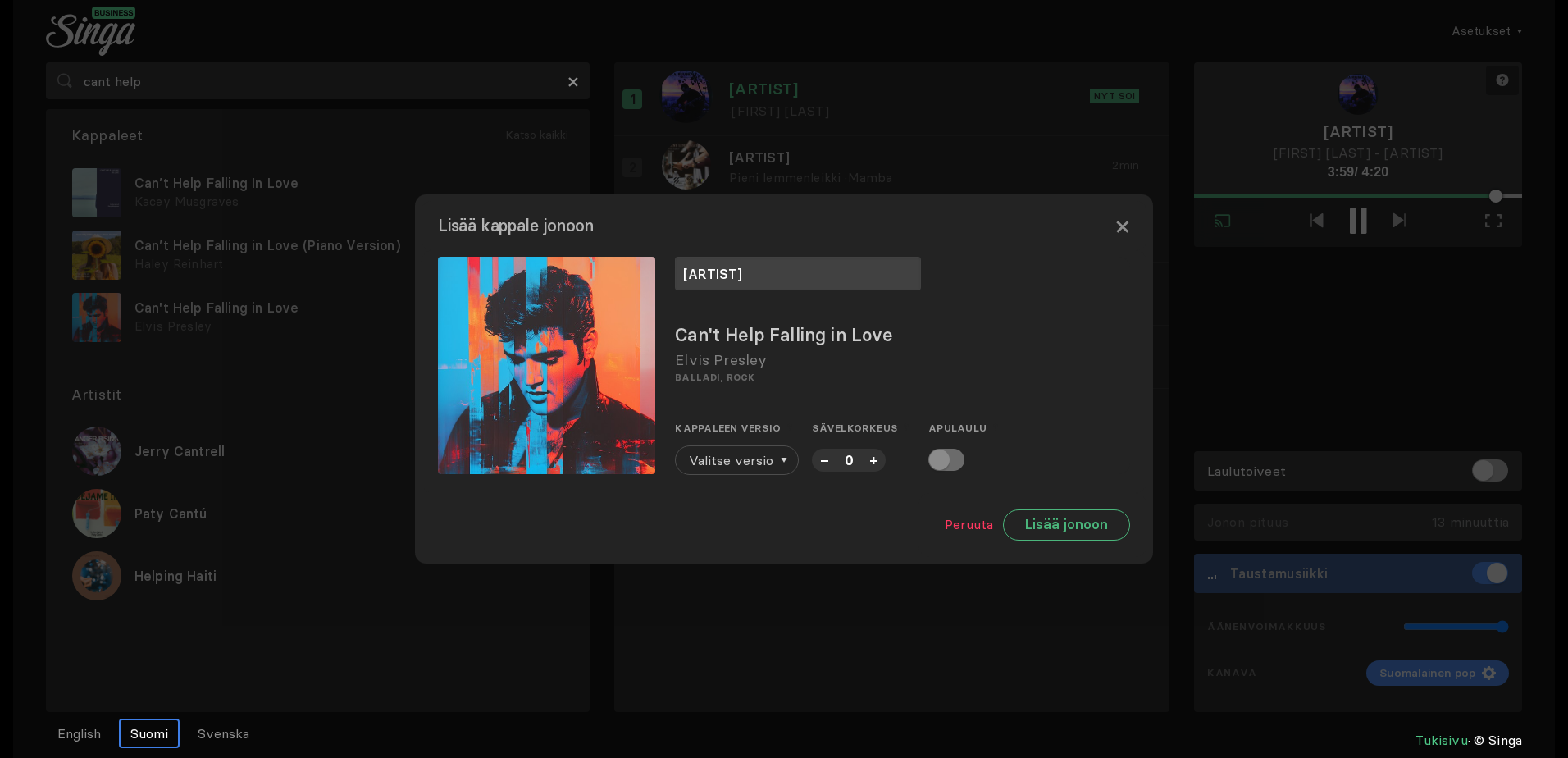 type on "[ARTIST]" 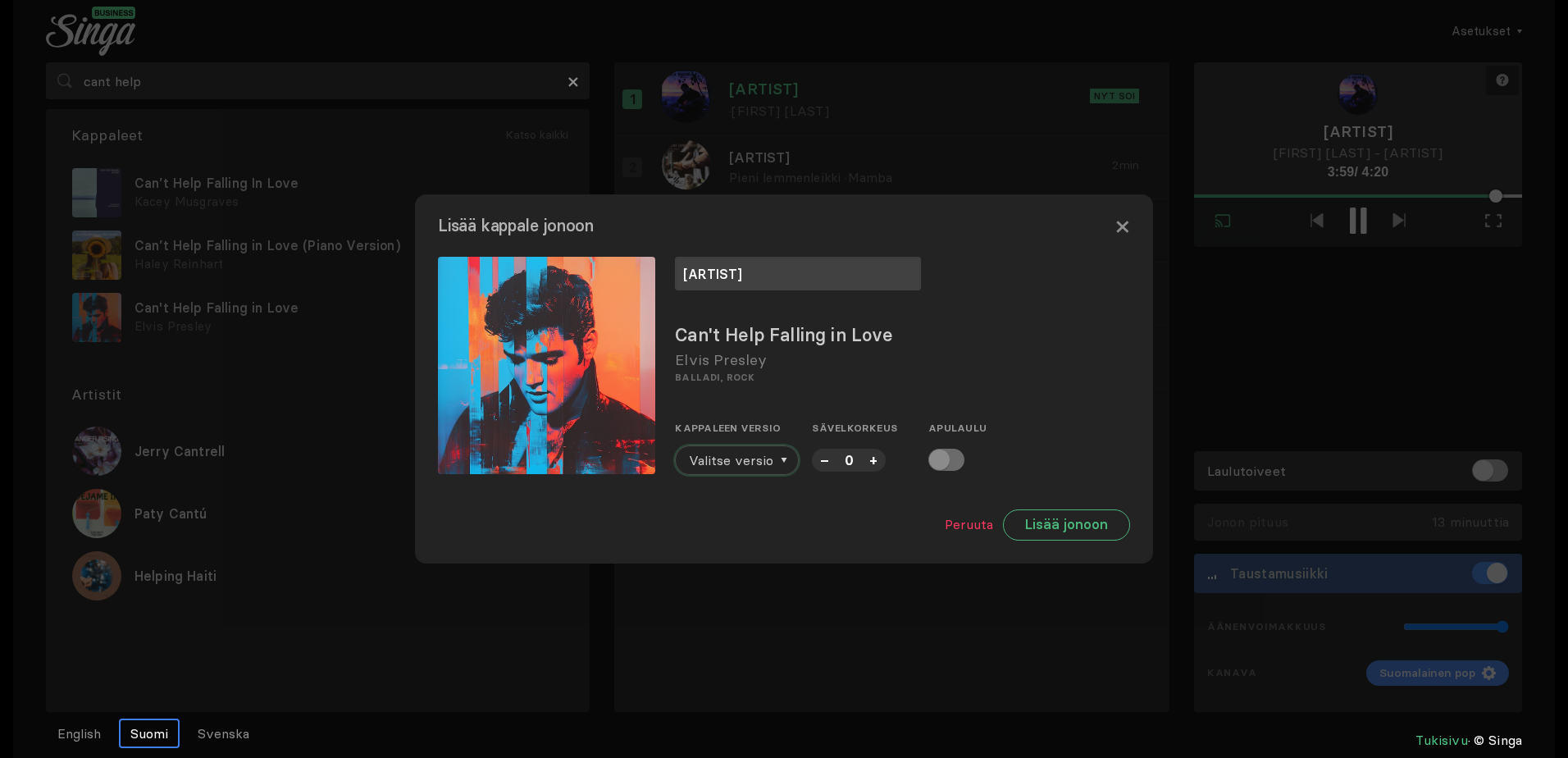 click on "Valitse versio" at bounding box center (731, 460) 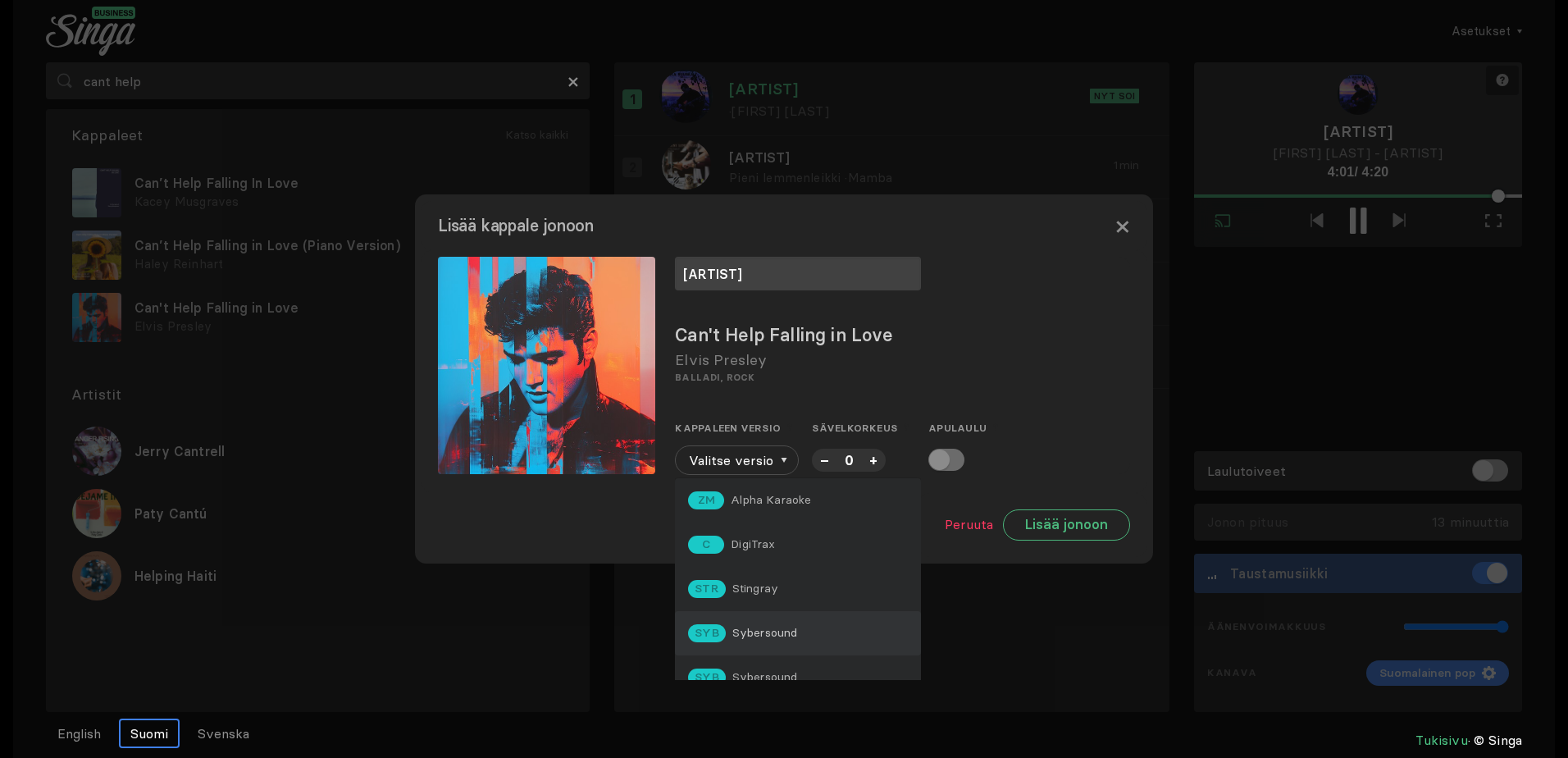click on "SYB Sybersound" at bounding box center (798, 633) 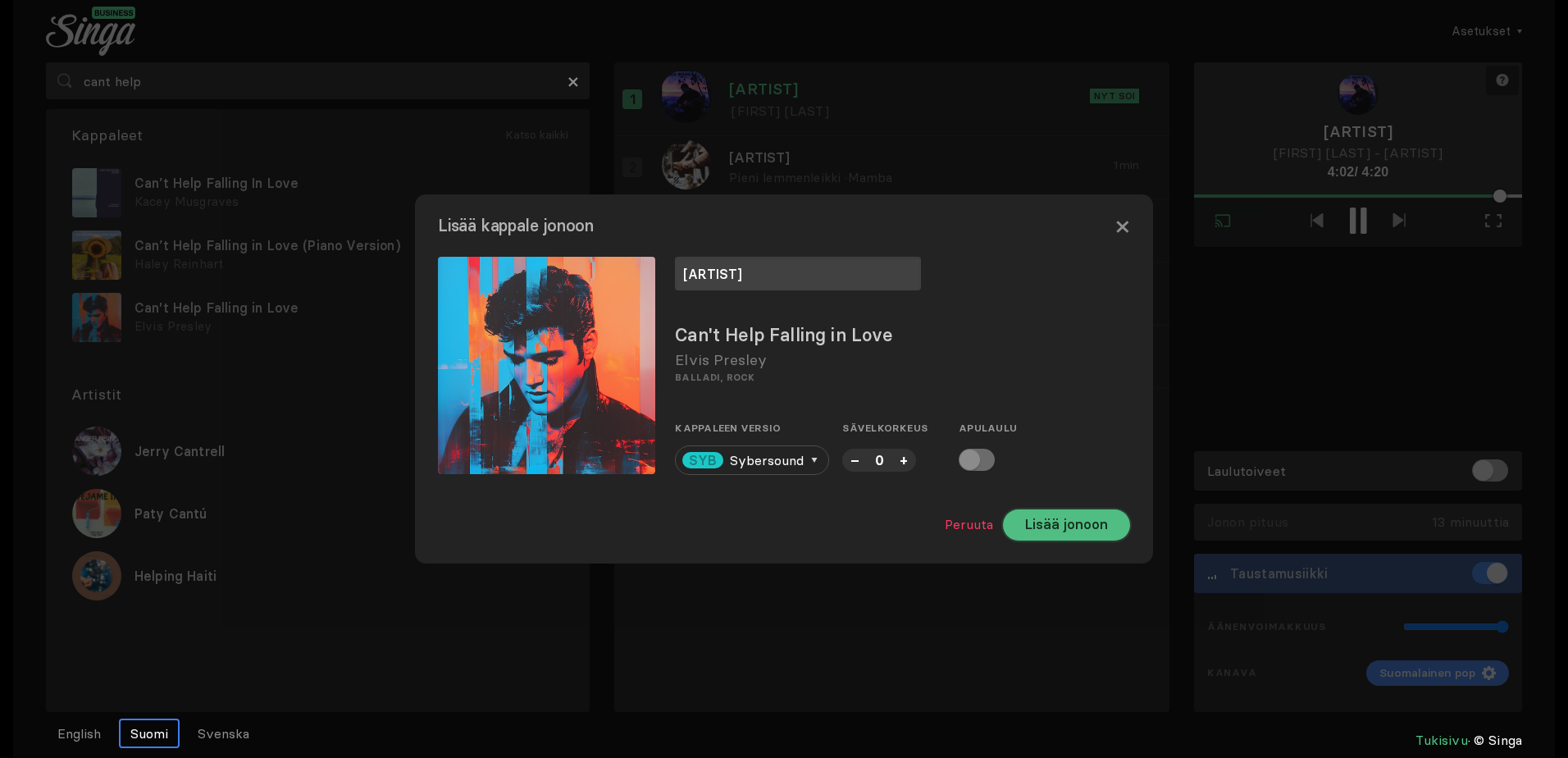 click on "Lisää jonoon" at bounding box center (1066, 525) 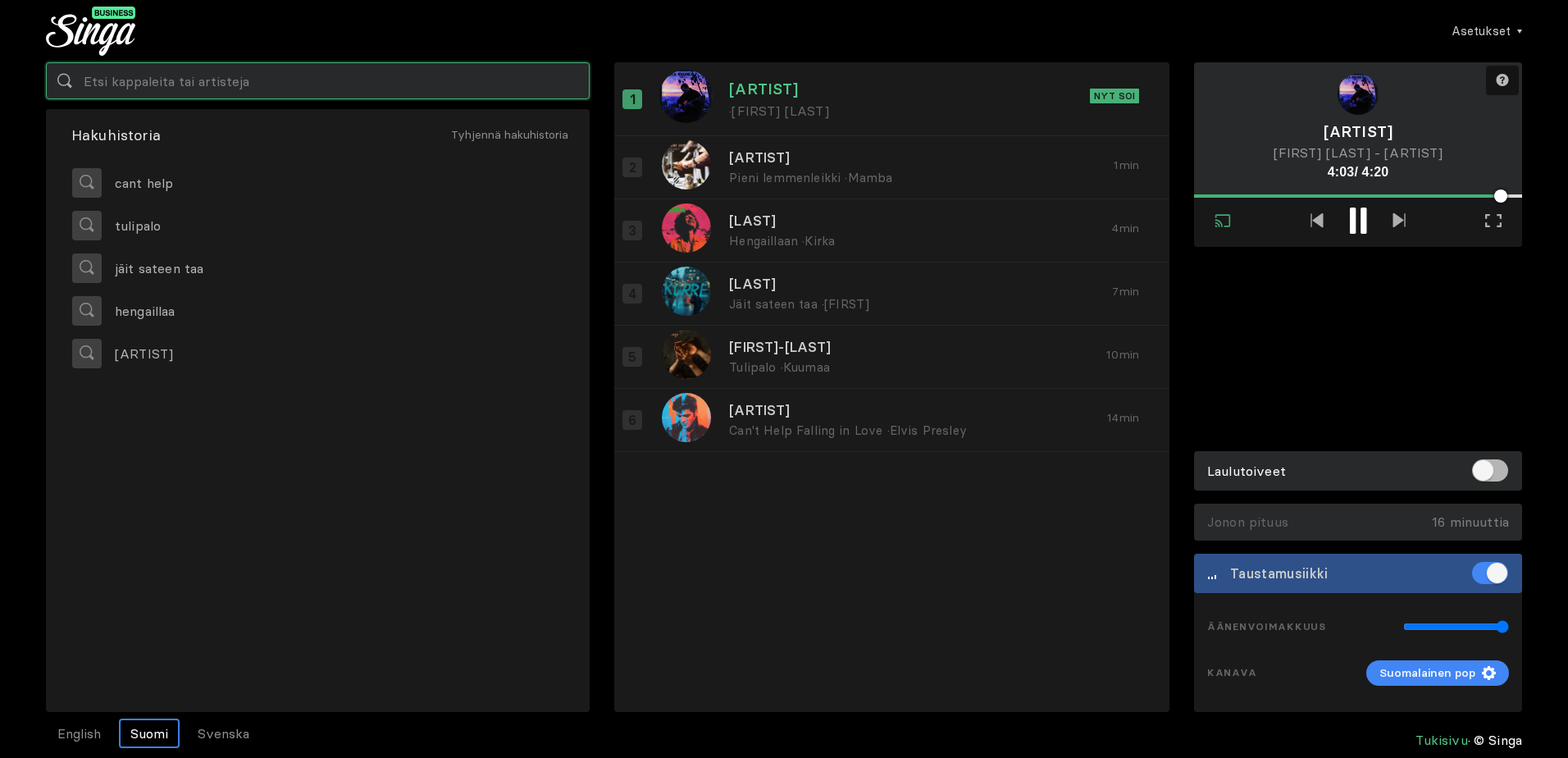 click at bounding box center (317, 80) 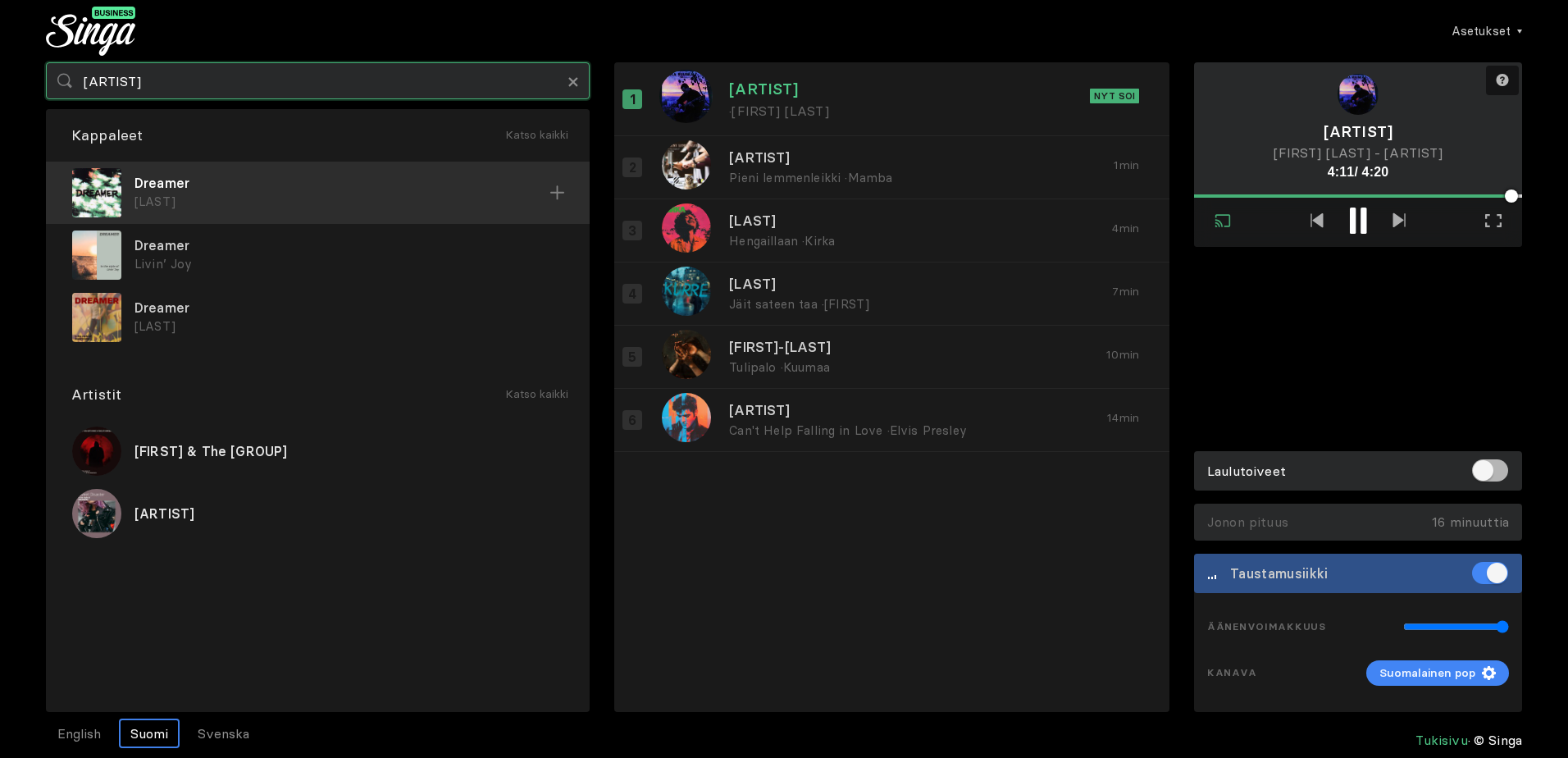 type on "[ARTIST]" 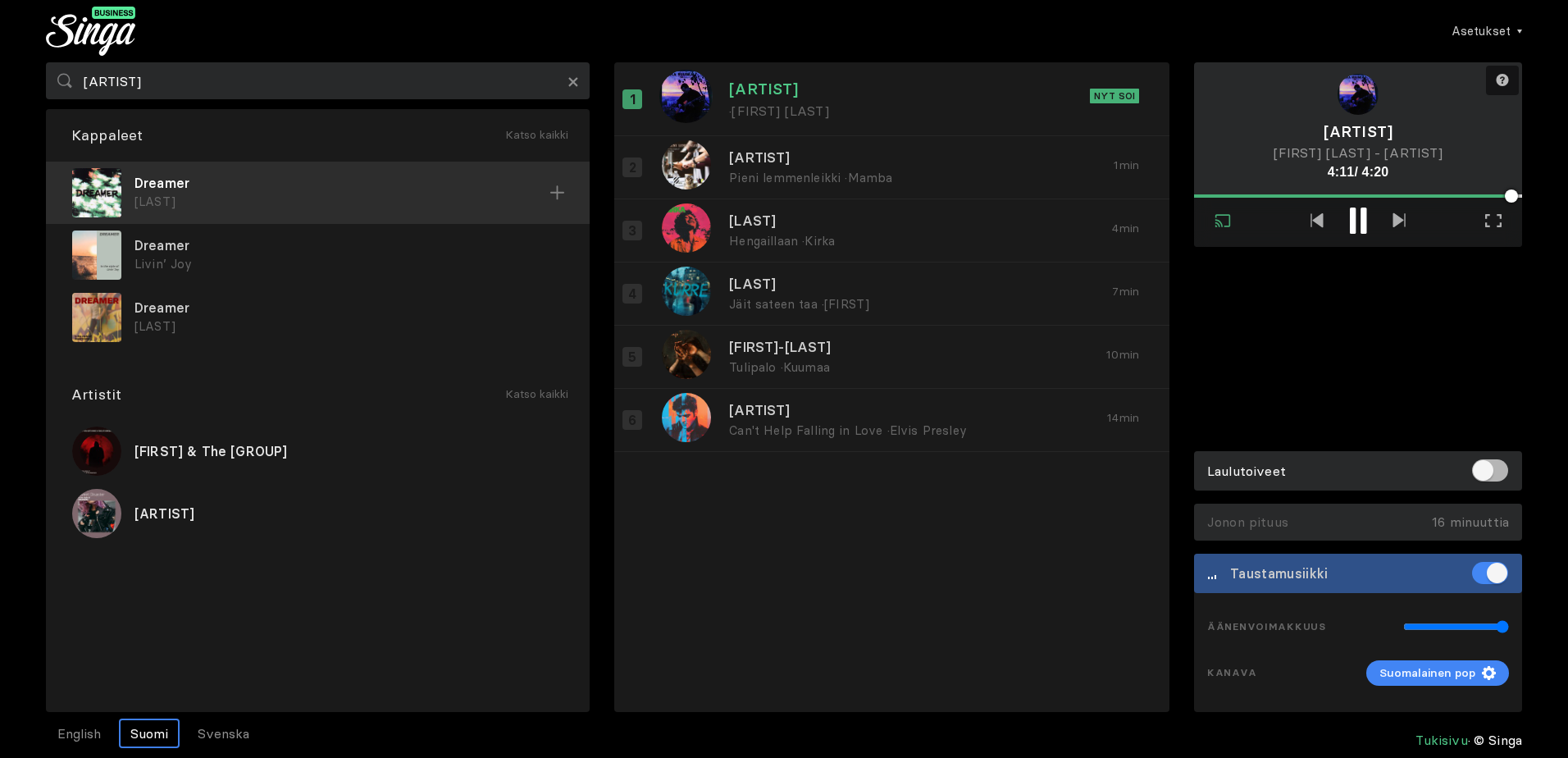 click on "Dreamer" at bounding box center [342, 183] 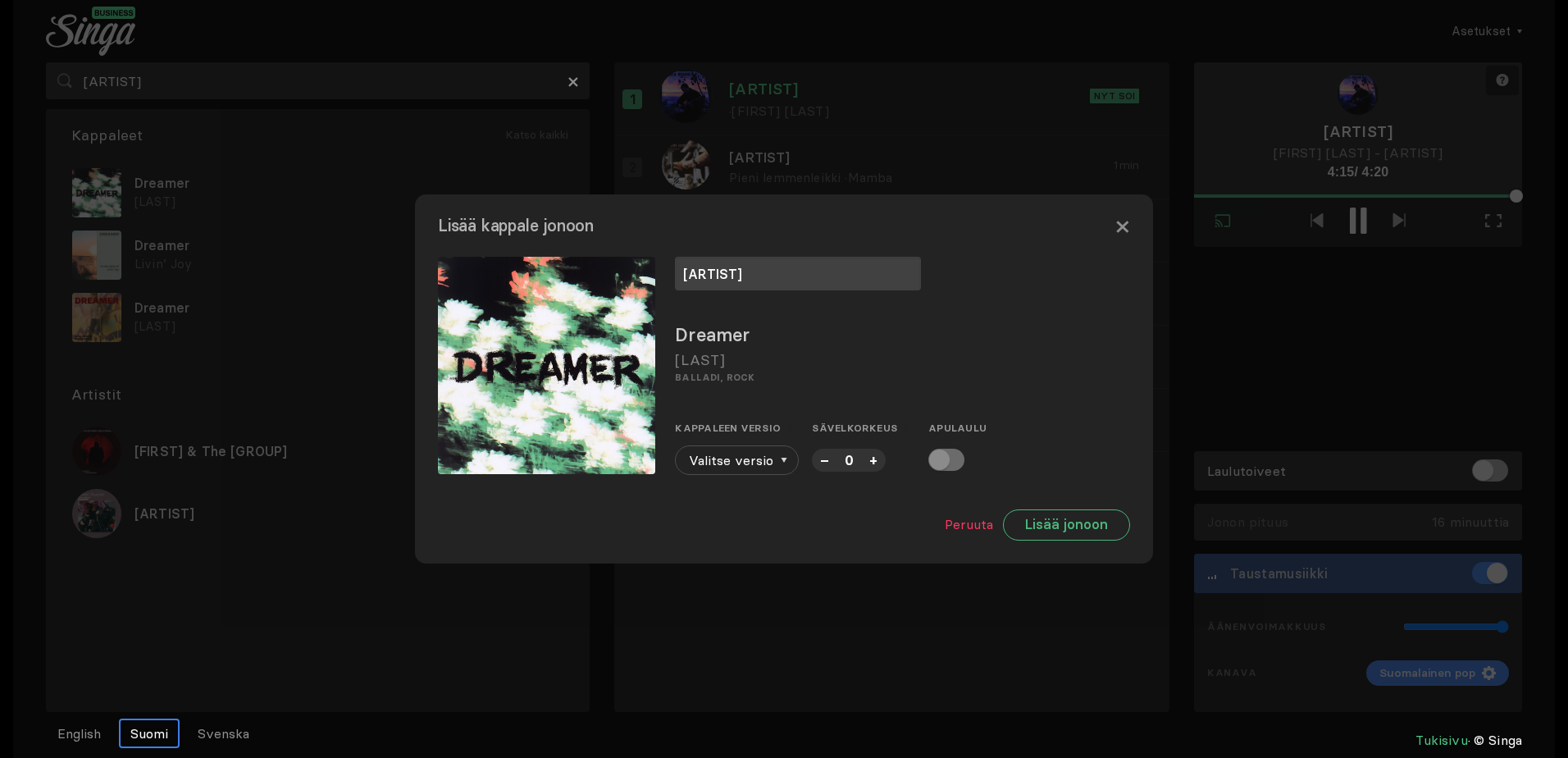 type on "[ARTIST]" 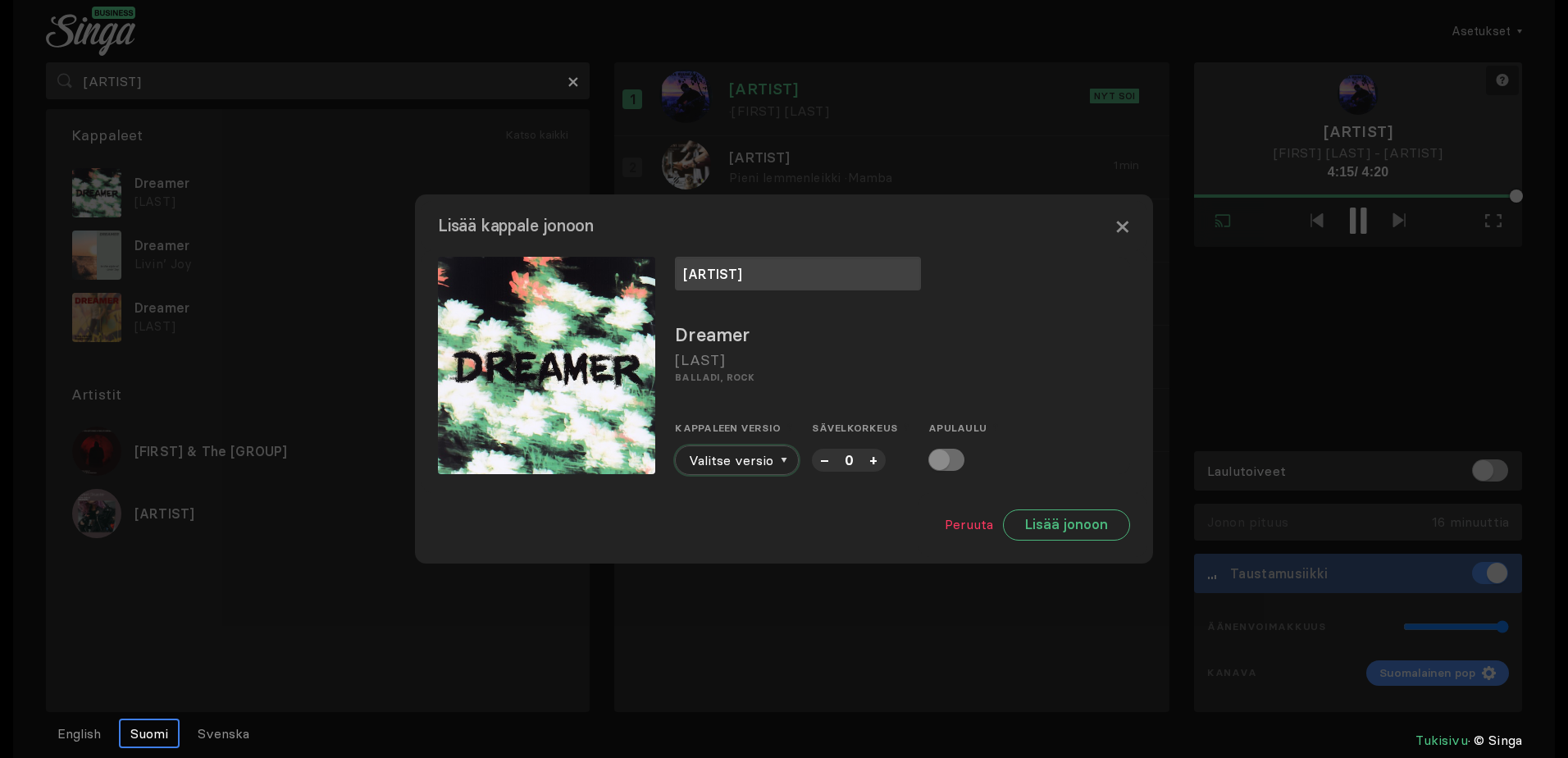click on "Valitse versio" at bounding box center [736, 460] 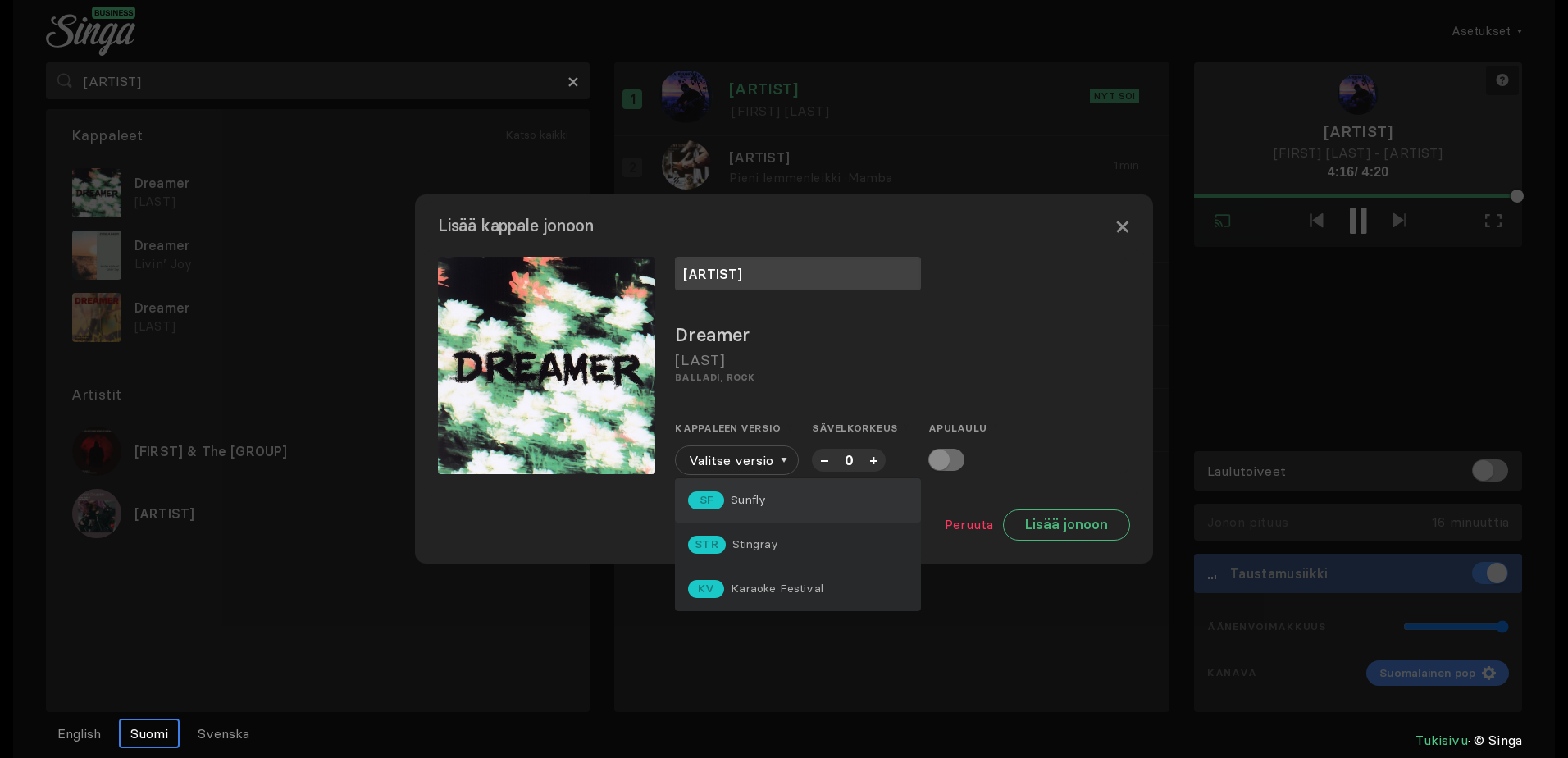 click on "SF Sunfly" at bounding box center [798, 500] 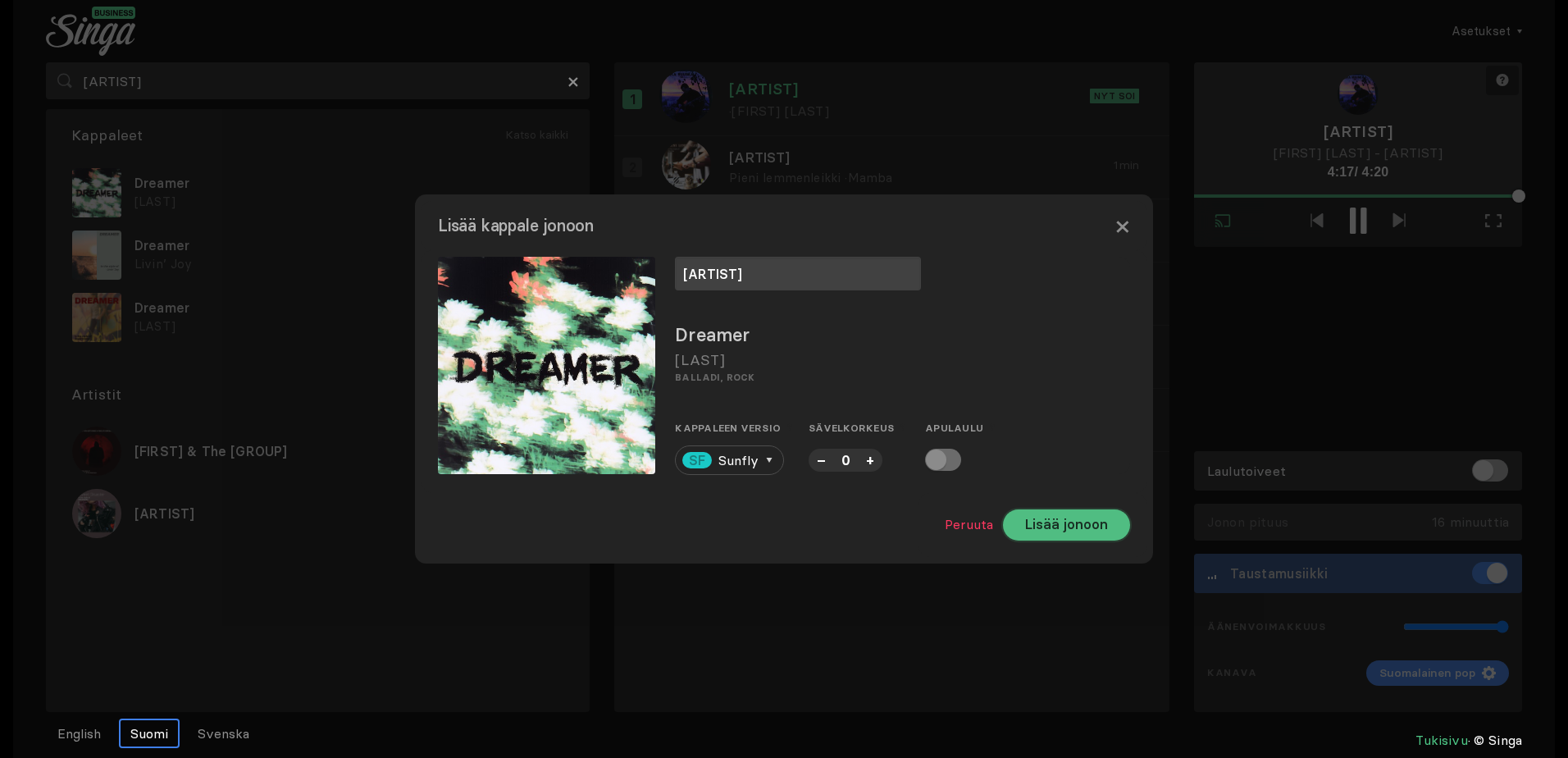 click on "Lisää jonoon" at bounding box center [1066, 525] 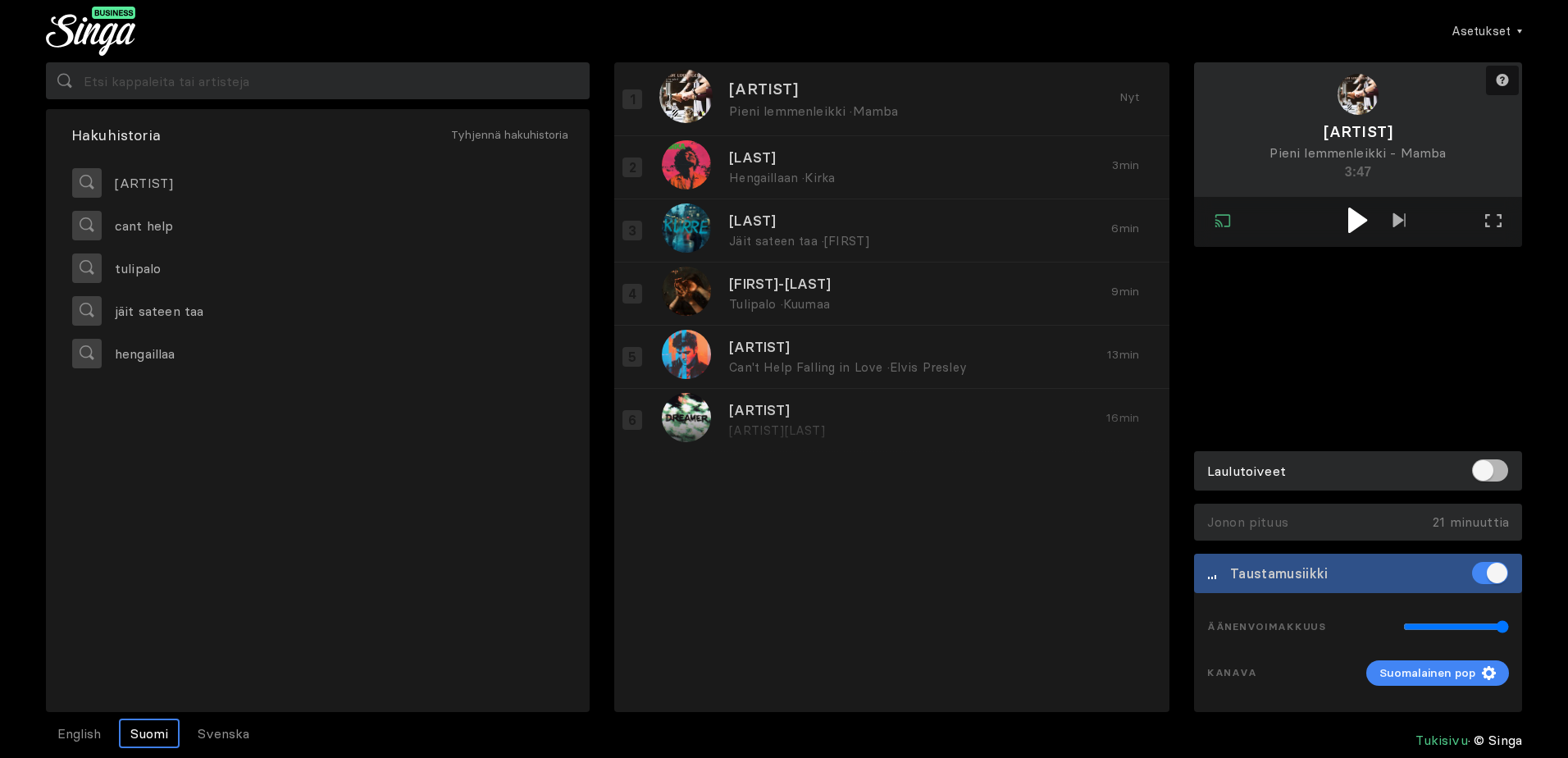 click at bounding box center [1358, 220] 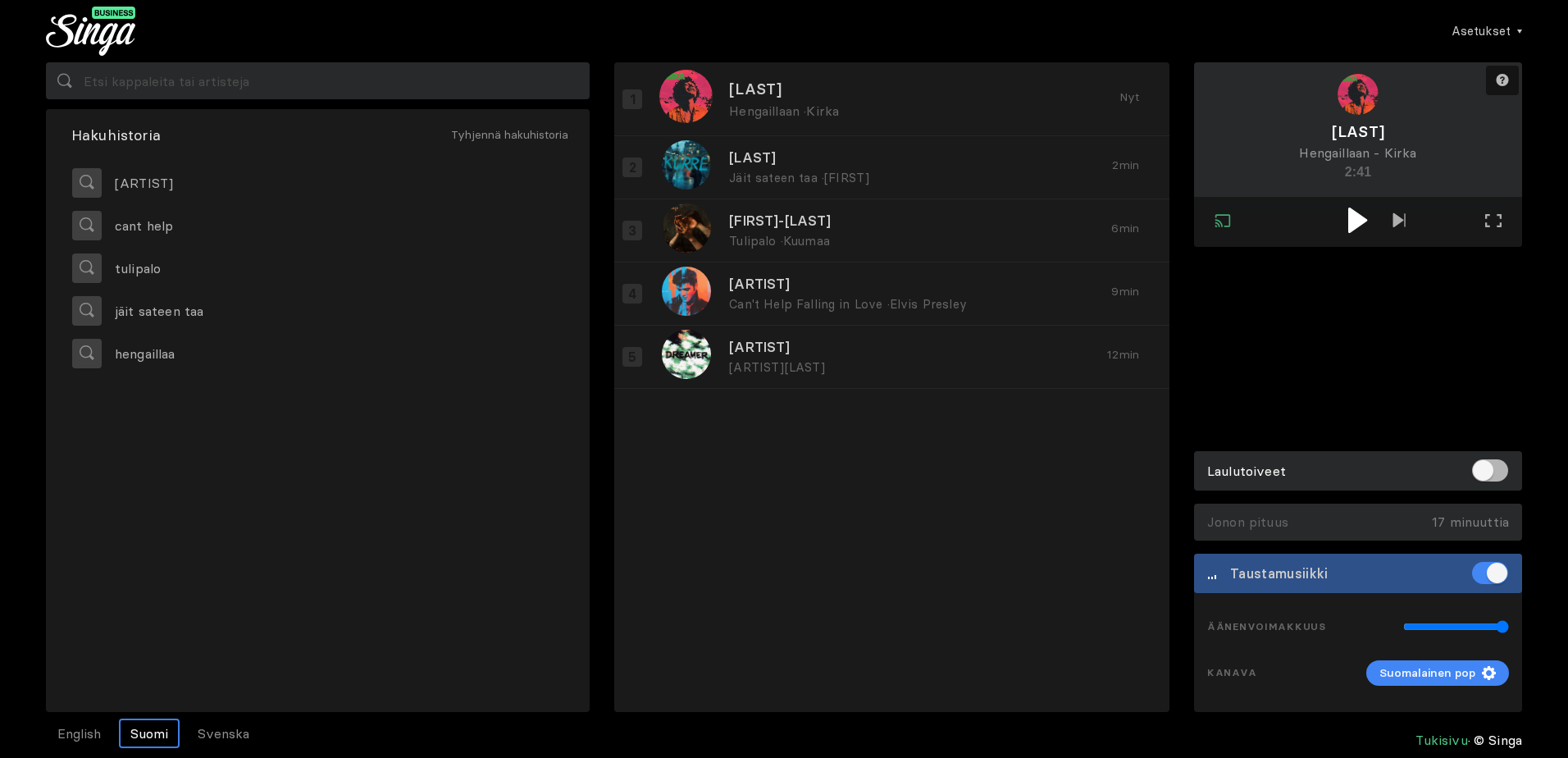 click at bounding box center [1357, 220] 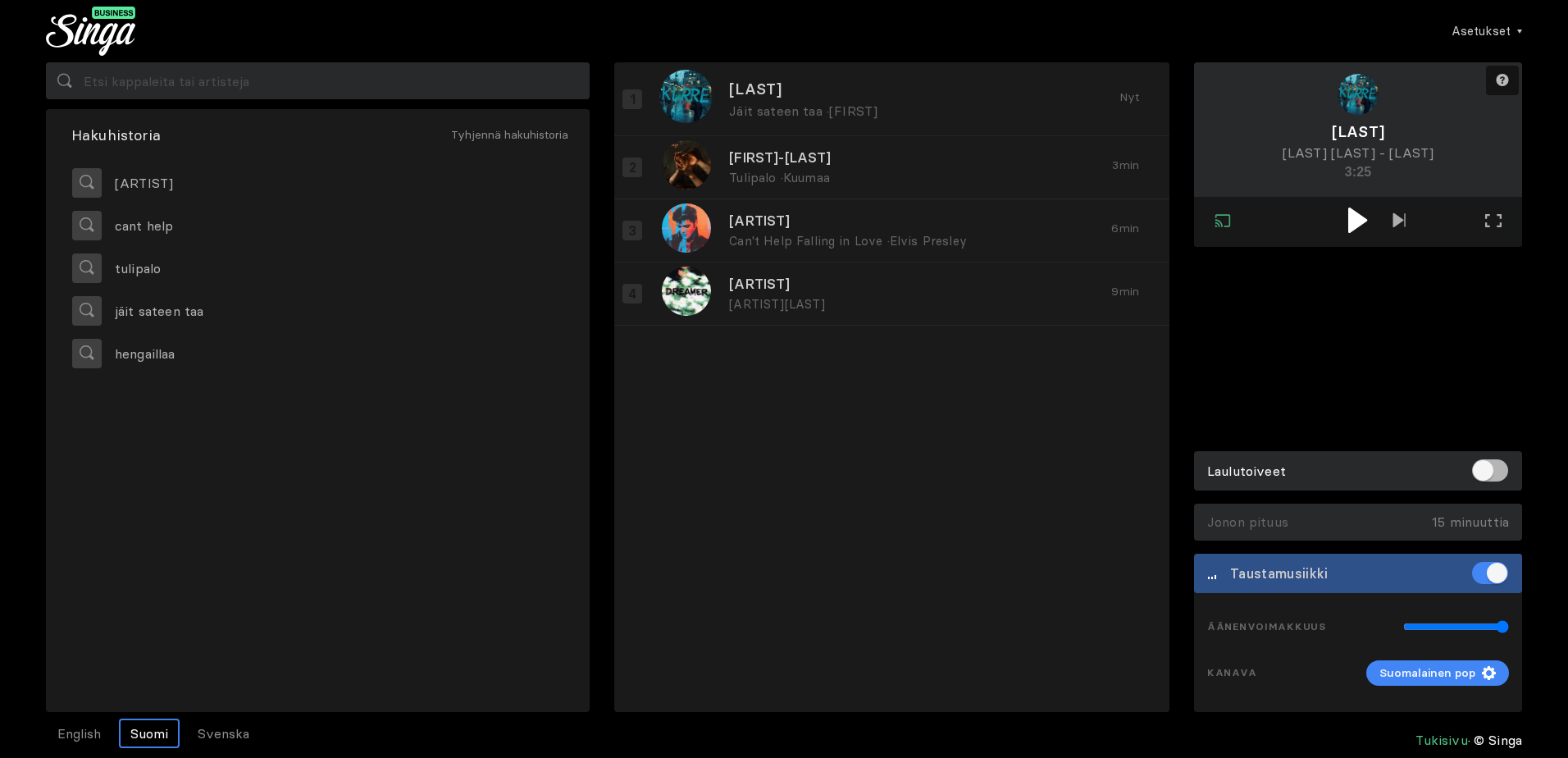 click at bounding box center (1357, 220) 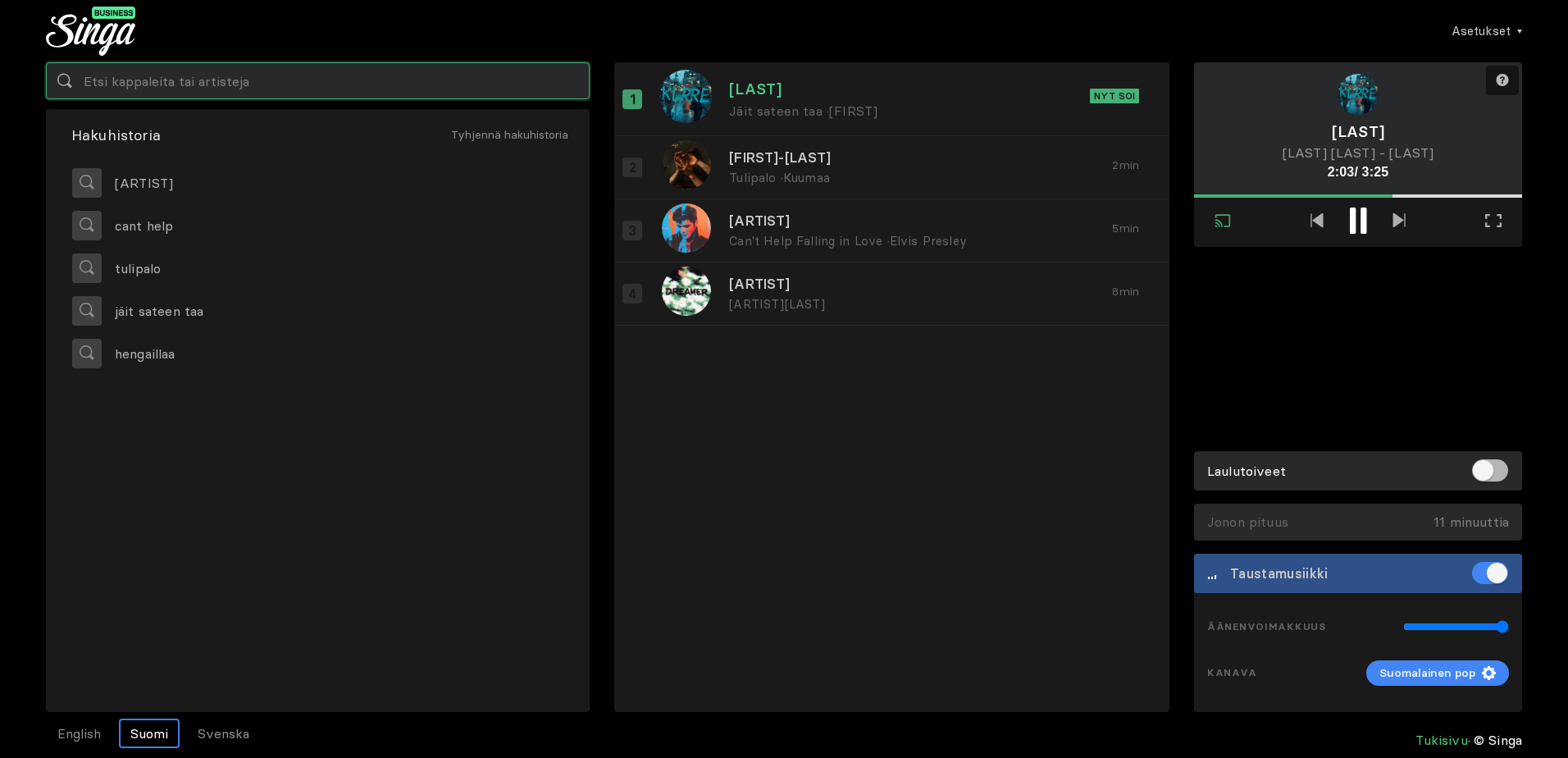 click at bounding box center (317, 80) 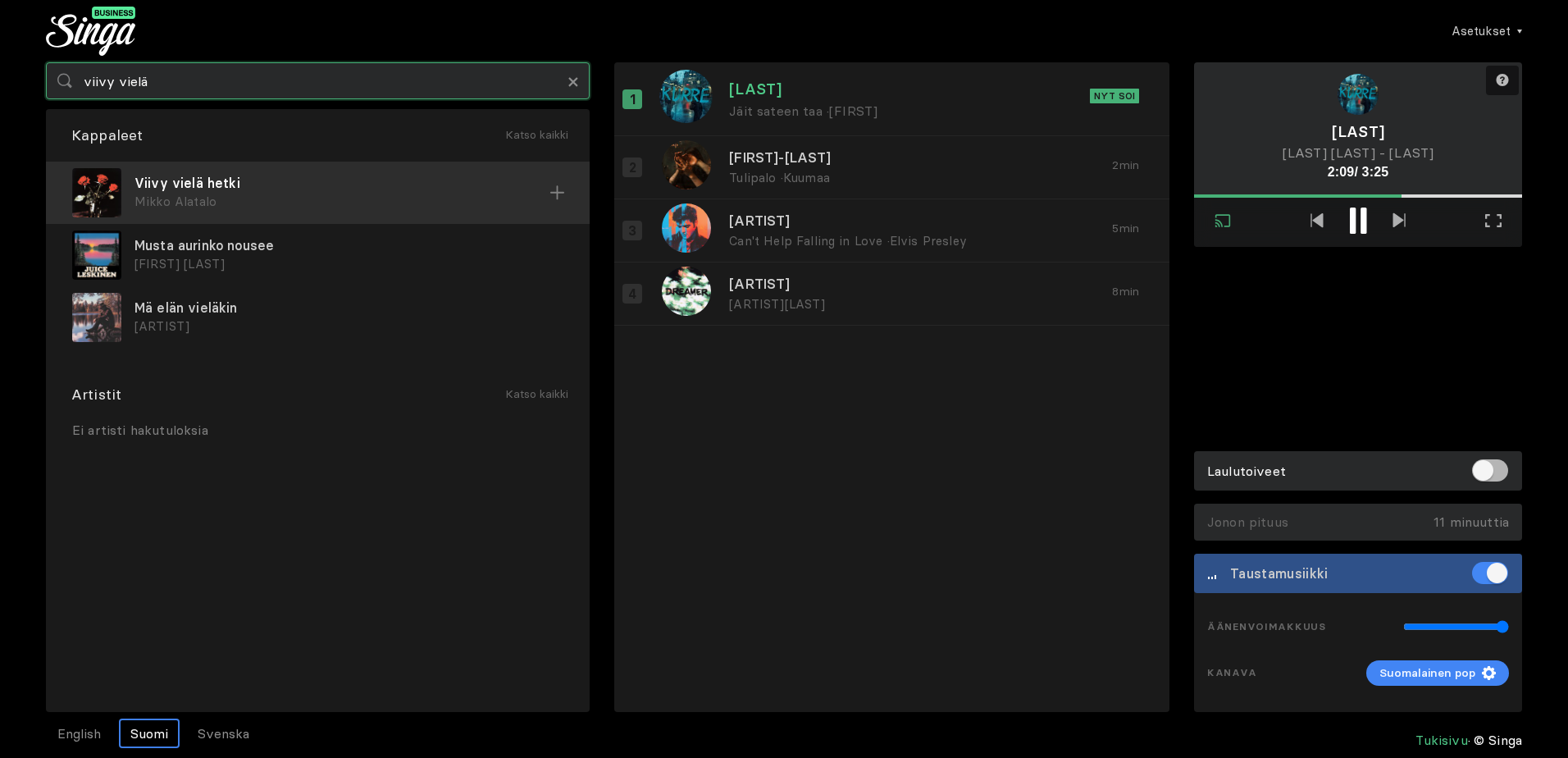type on "viivy vielä" 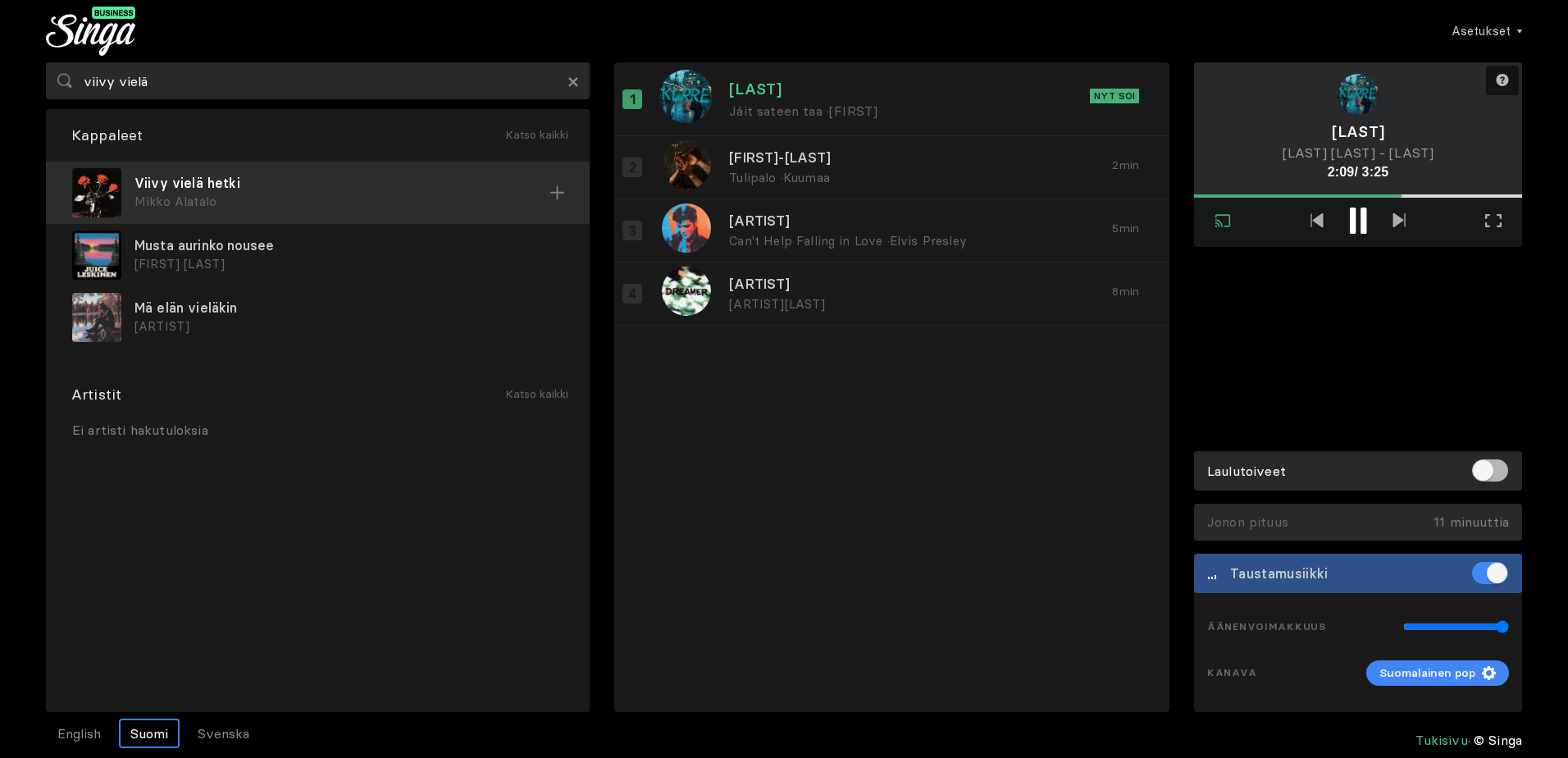 click on "Mikko Alatalo" at bounding box center [342, 202] 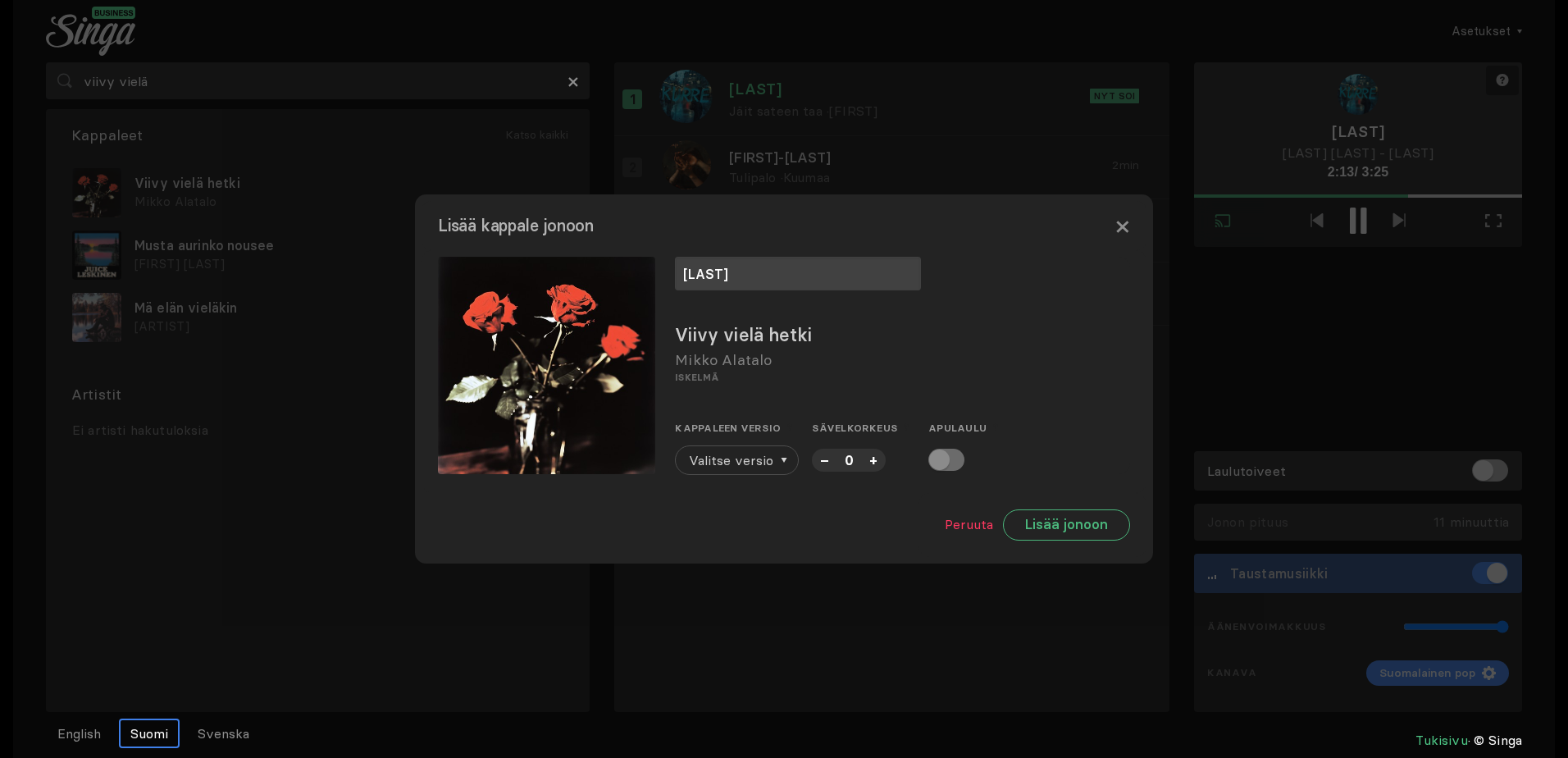 type on "[LAST]" 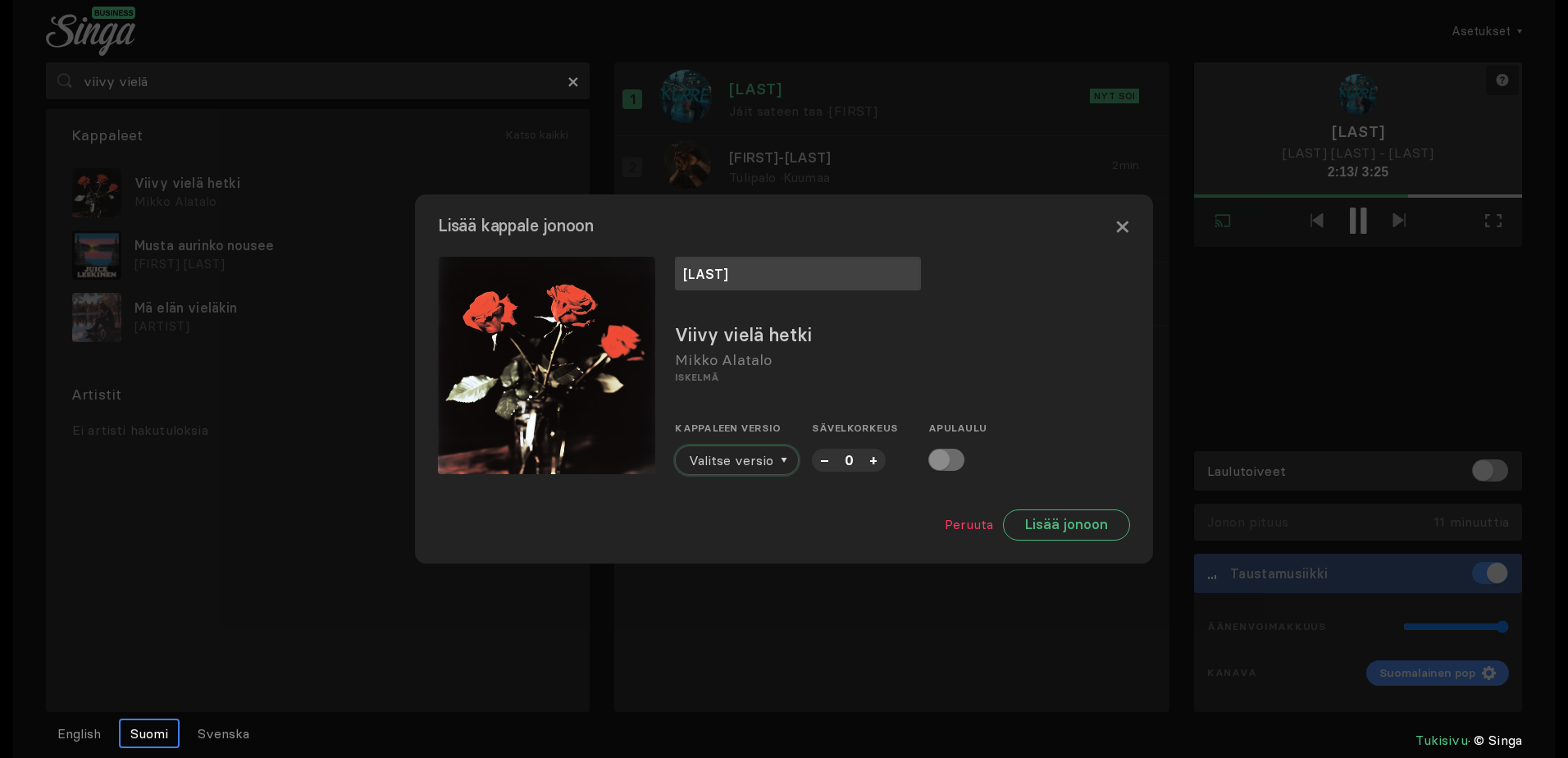 click on "Valitse versio" at bounding box center (731, 460) 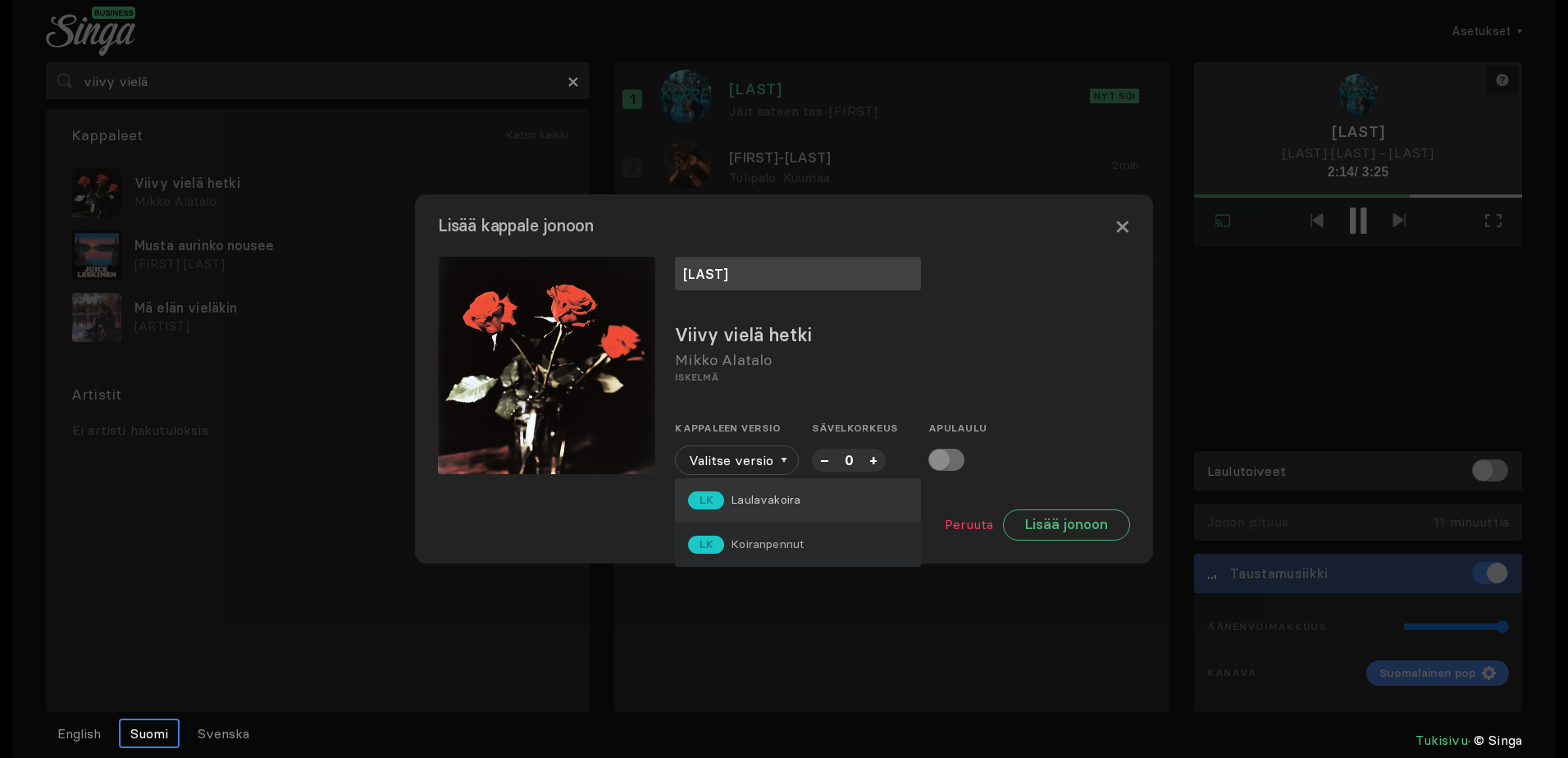 click on "LK Laulavakoira" at bounding box center (798, 500) 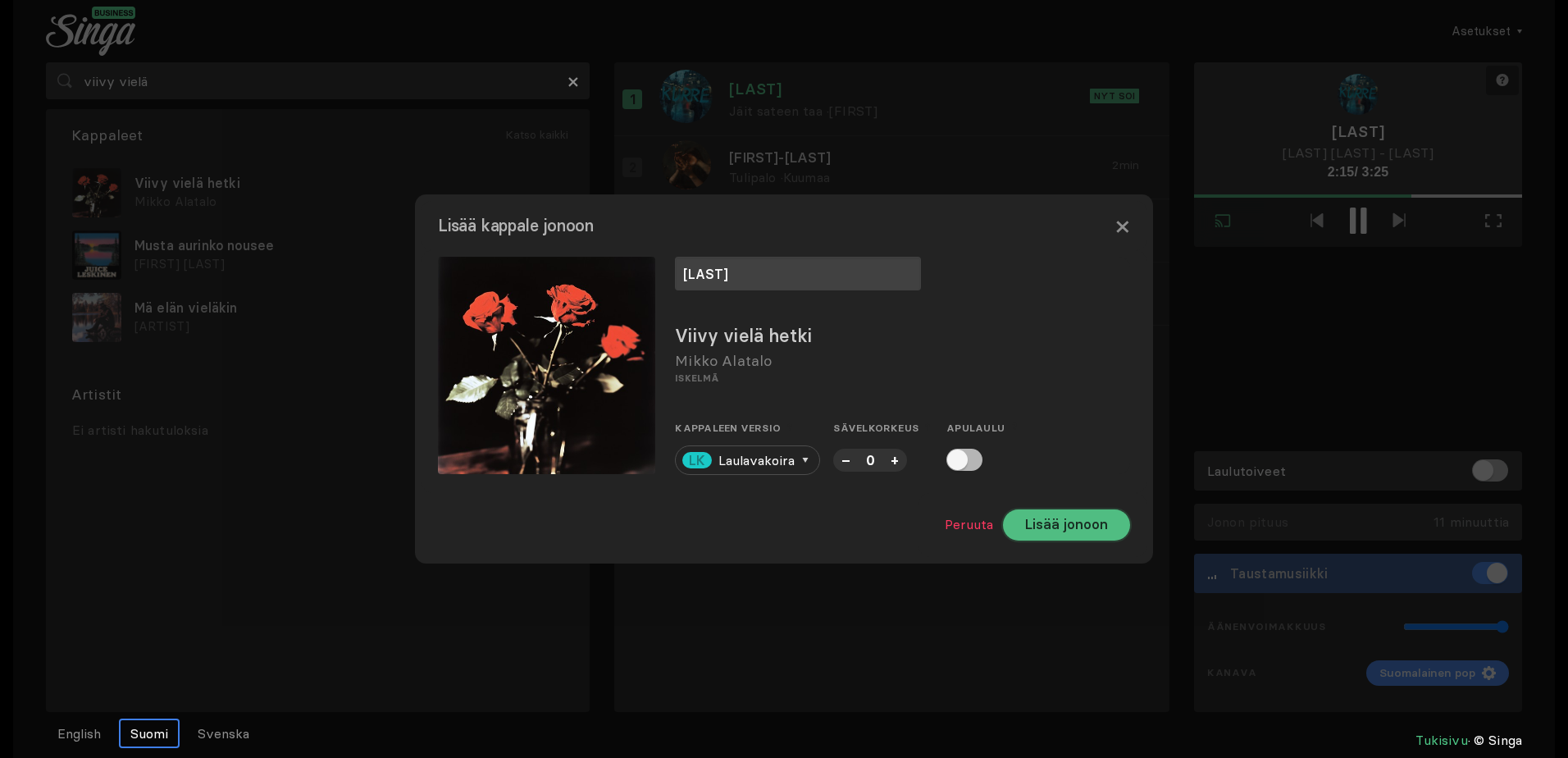 click on "Lisää jonoon" at bounding box center [1066, 525] 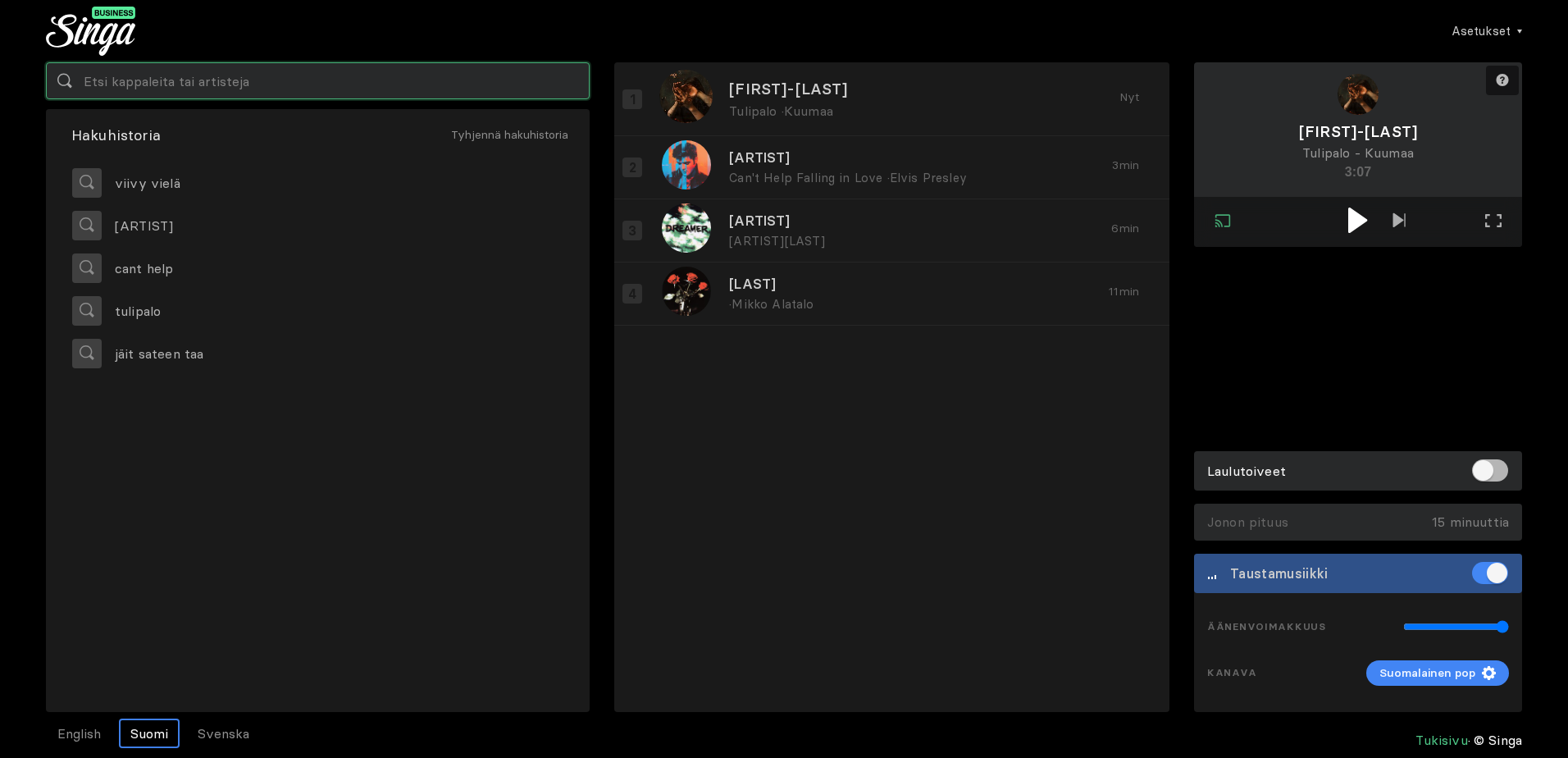 click at bounding box center (317, 80) 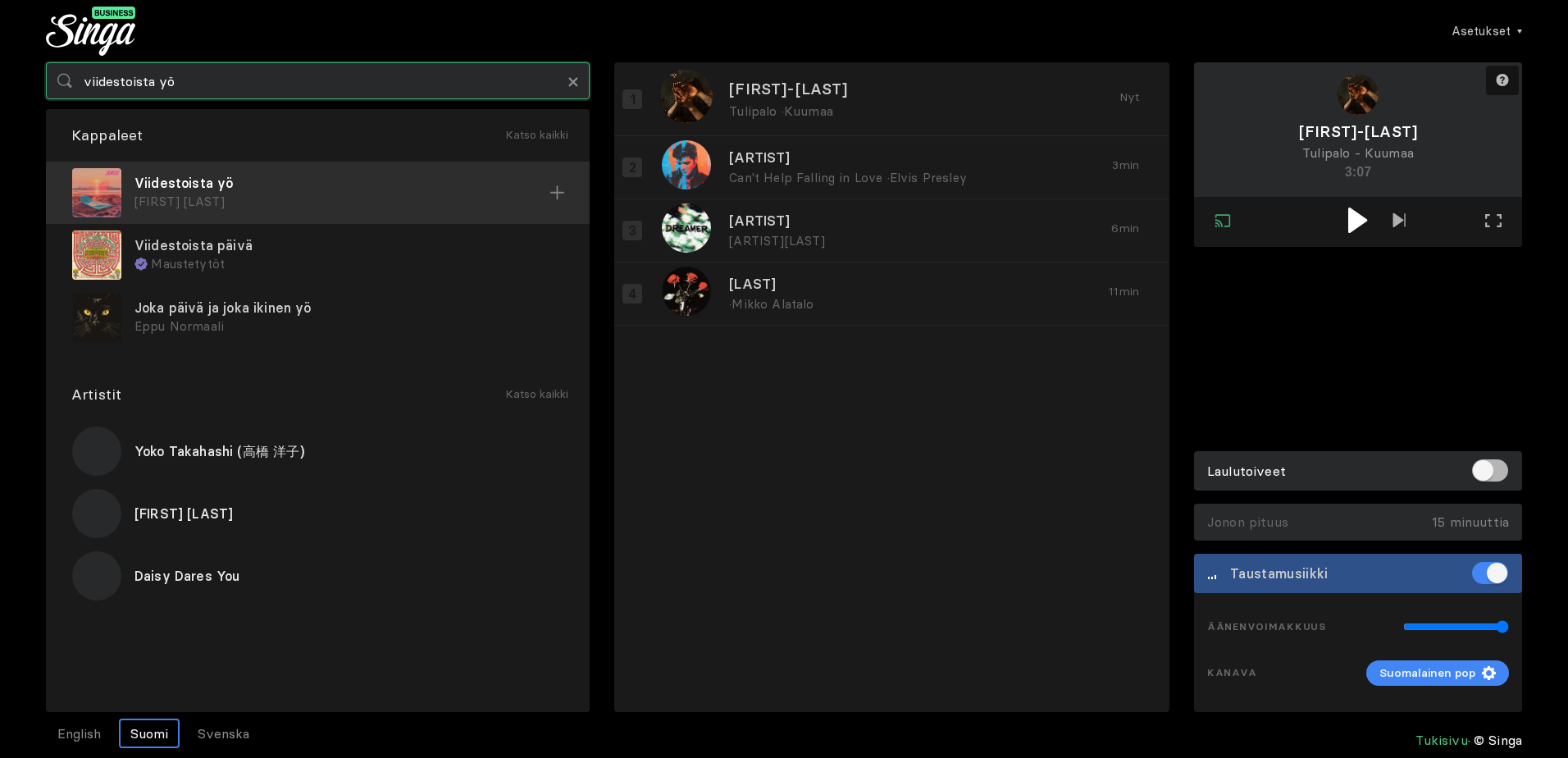 type on "viidestoista yö" 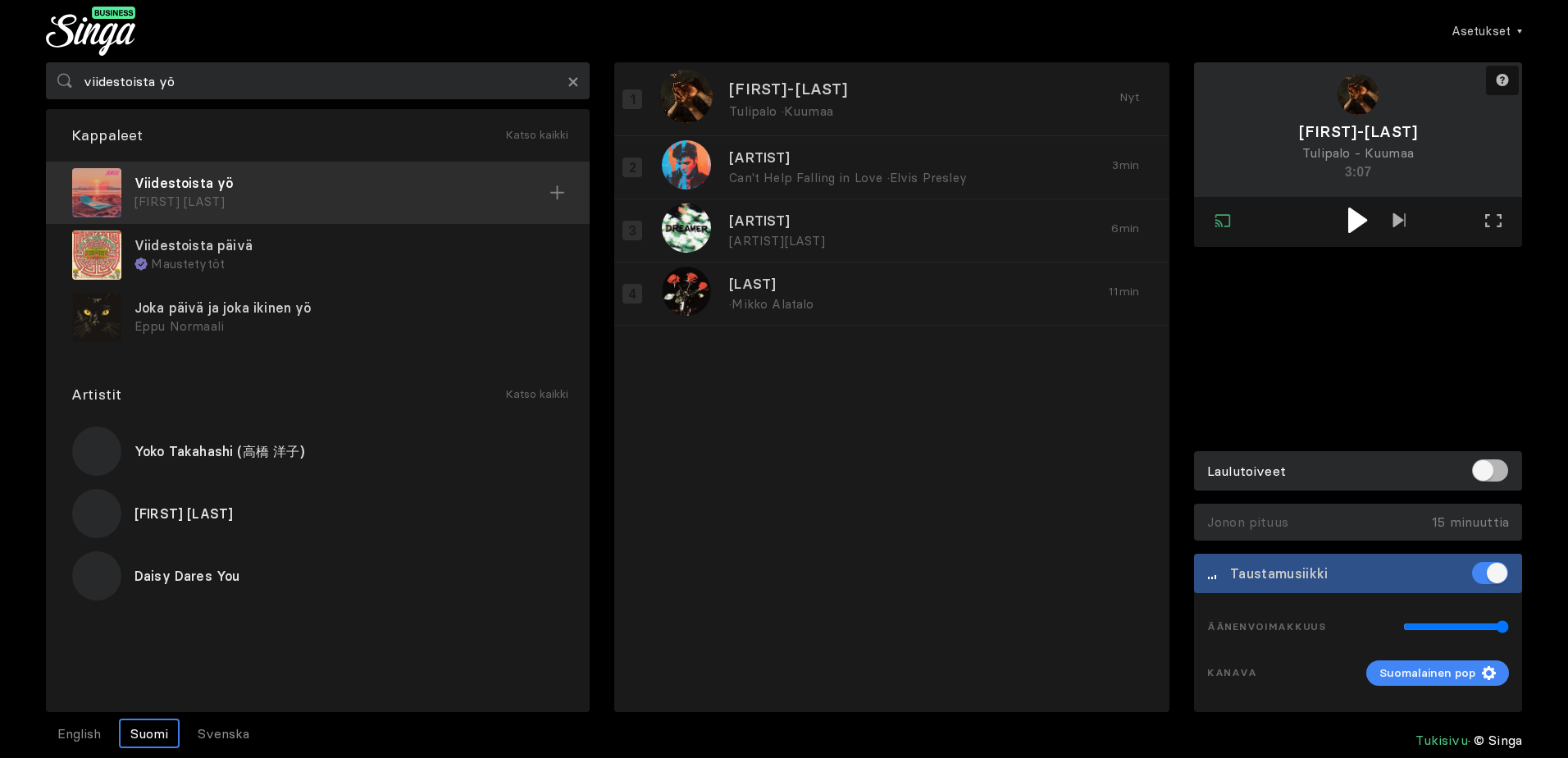 click on "[FIRST] [LAST]" at bounding box center (342, 202) 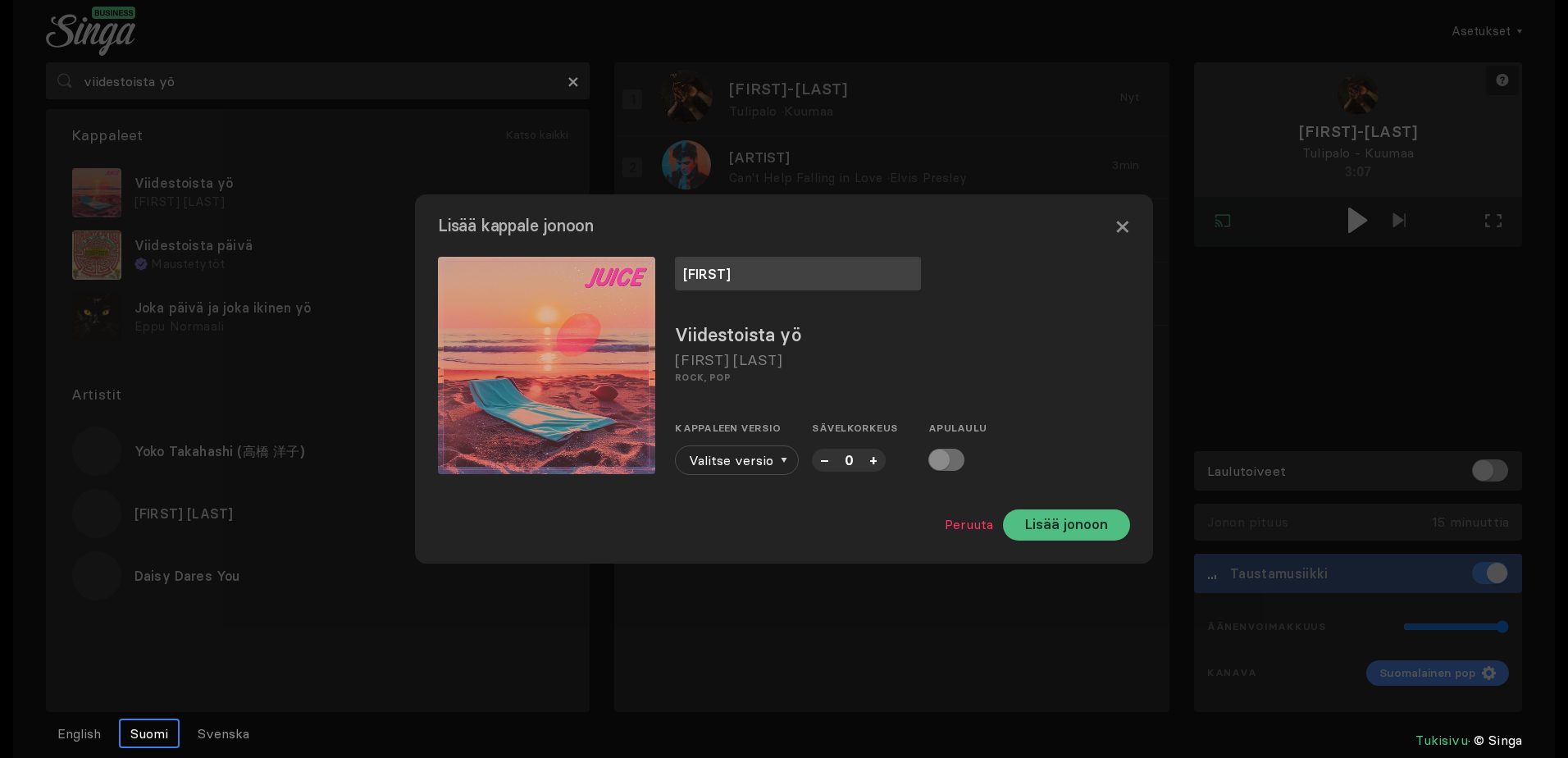 type on "[FIRST]" 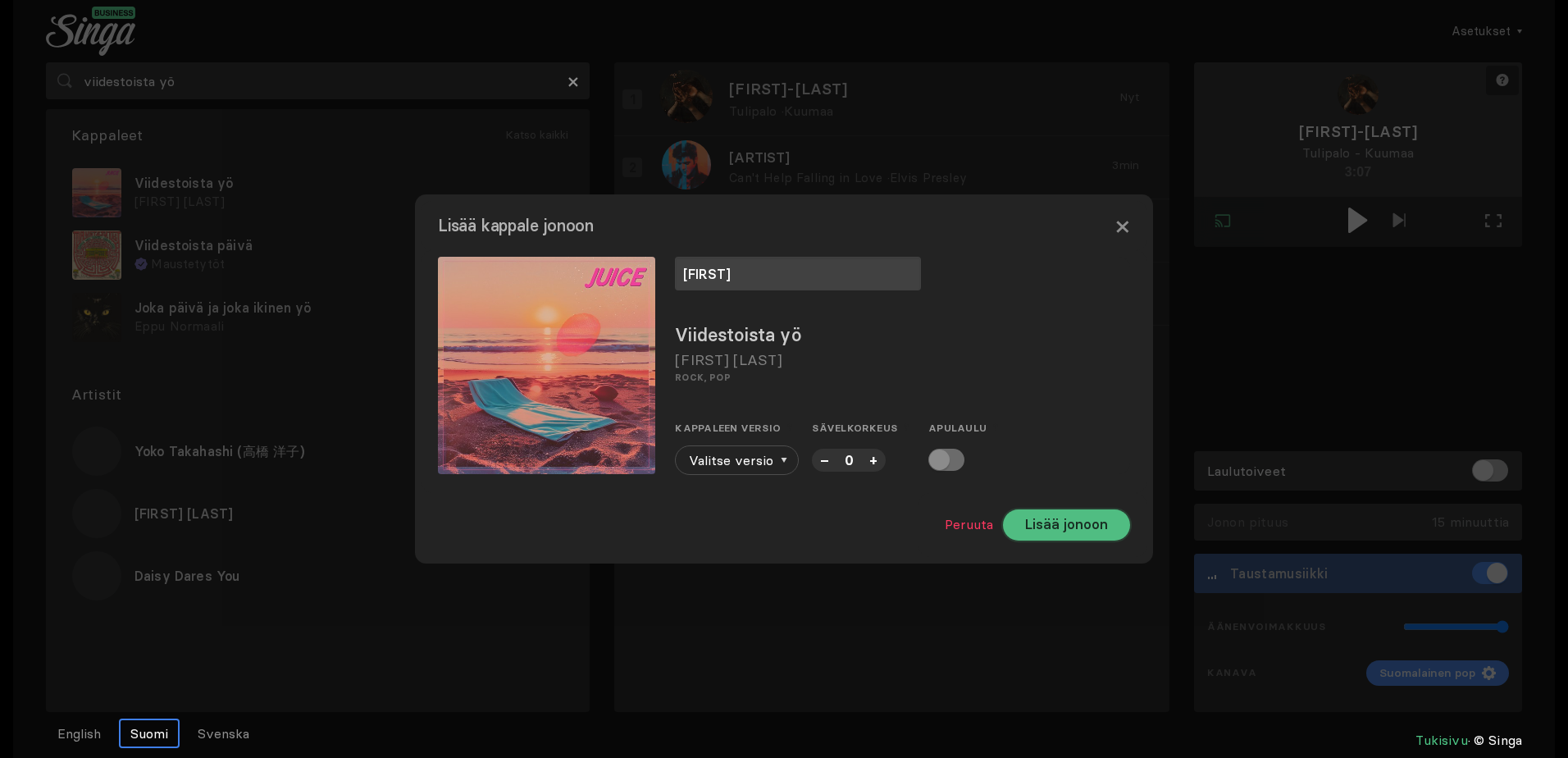 click on "Lisää jonoon" at bounding box center [1066, 525] 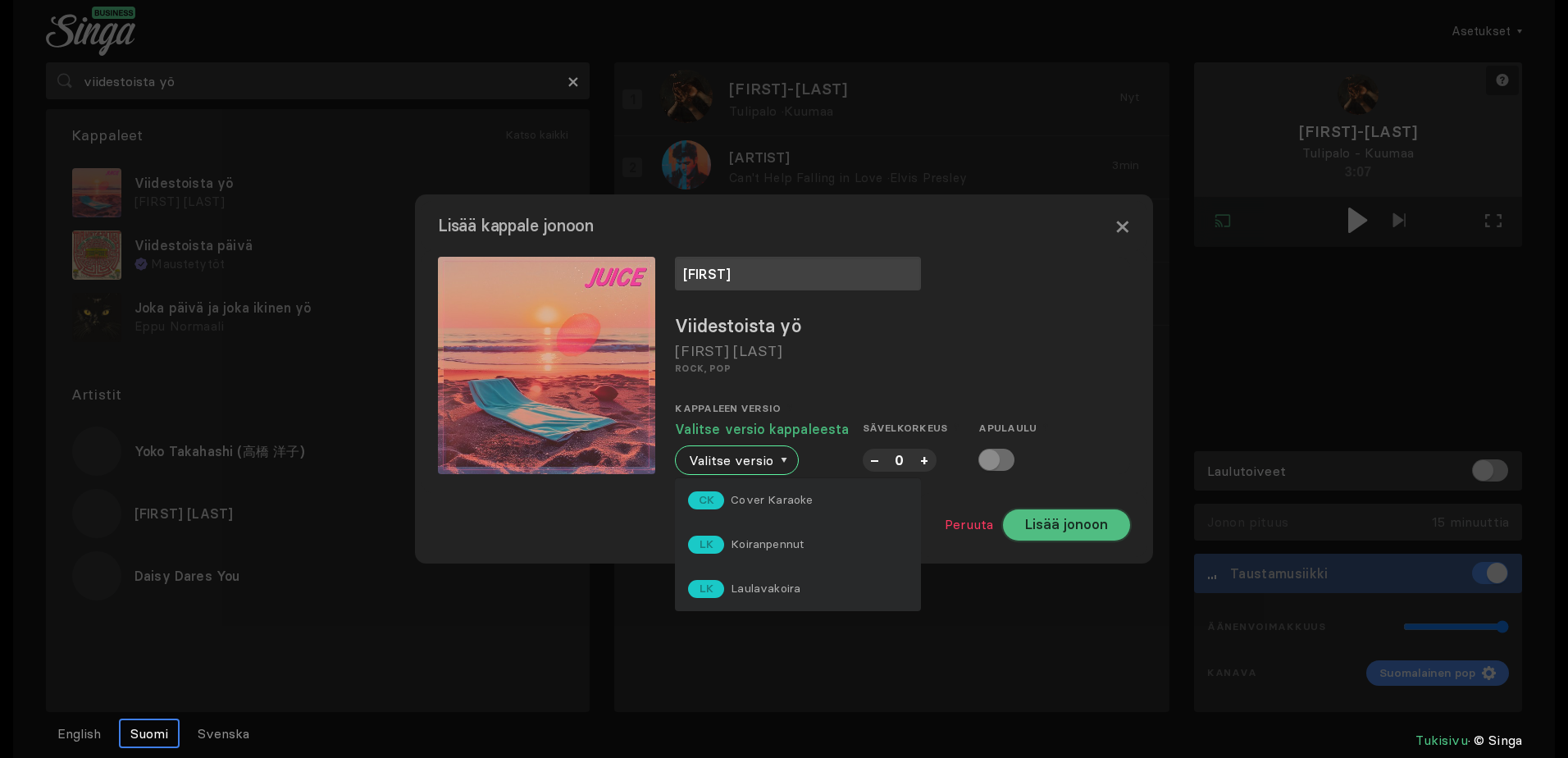 click on "Lisää jonoon" at bounding box center (1066, 525) 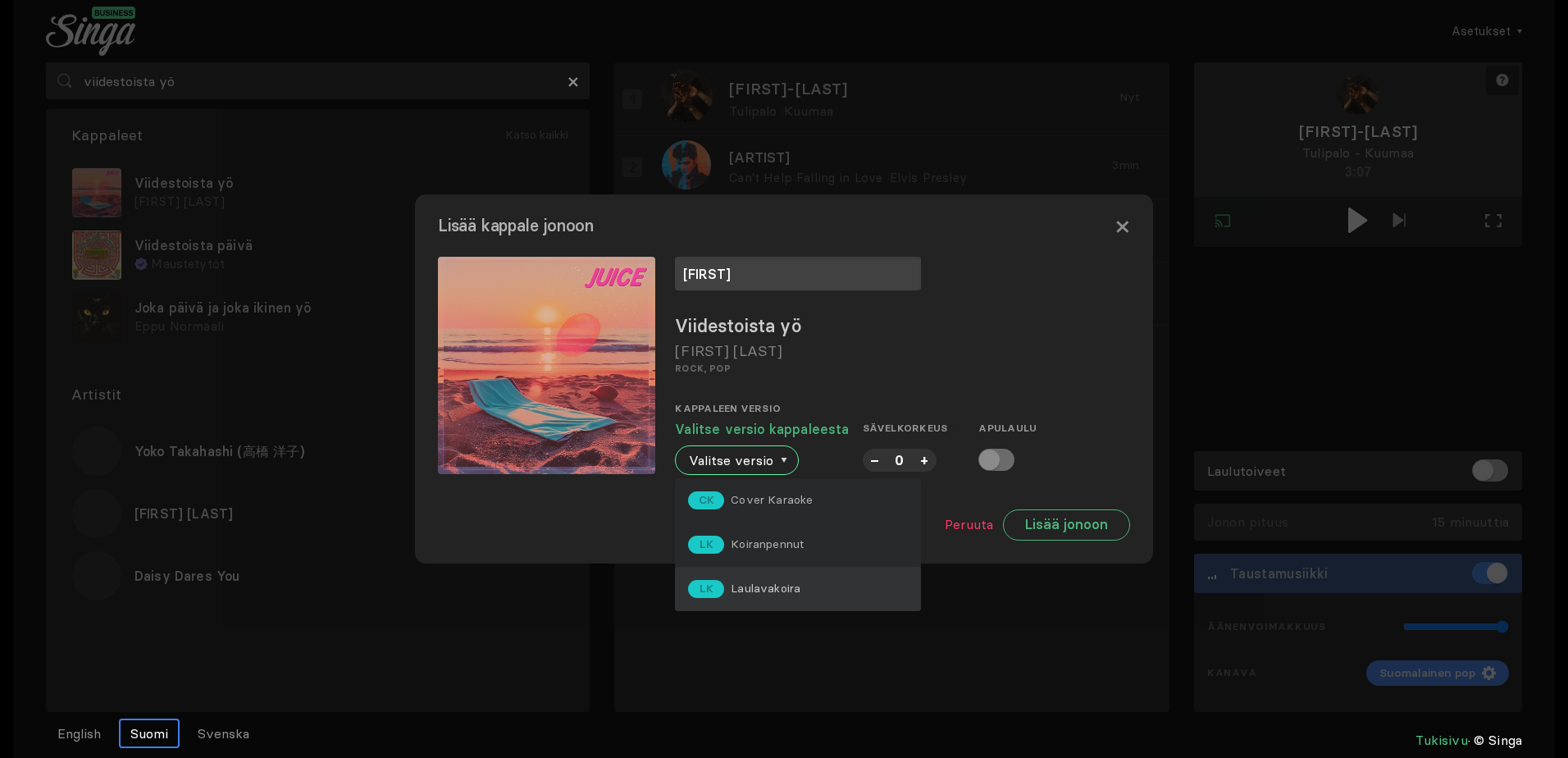 click on "Laulavakoira" at bounding box center [772, 500] 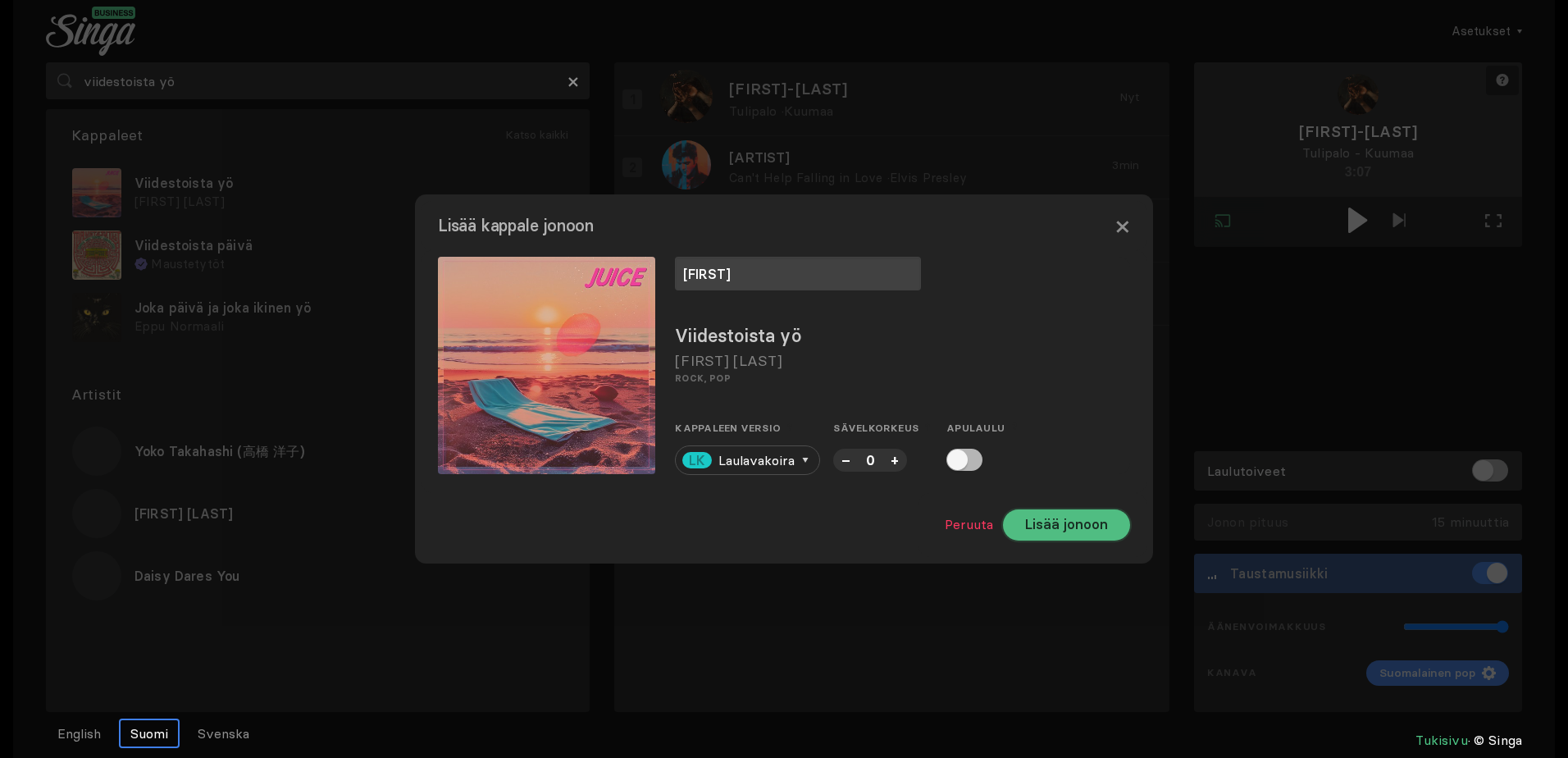 click on "Lisää jonoon" at bounding box center (1066, 525) 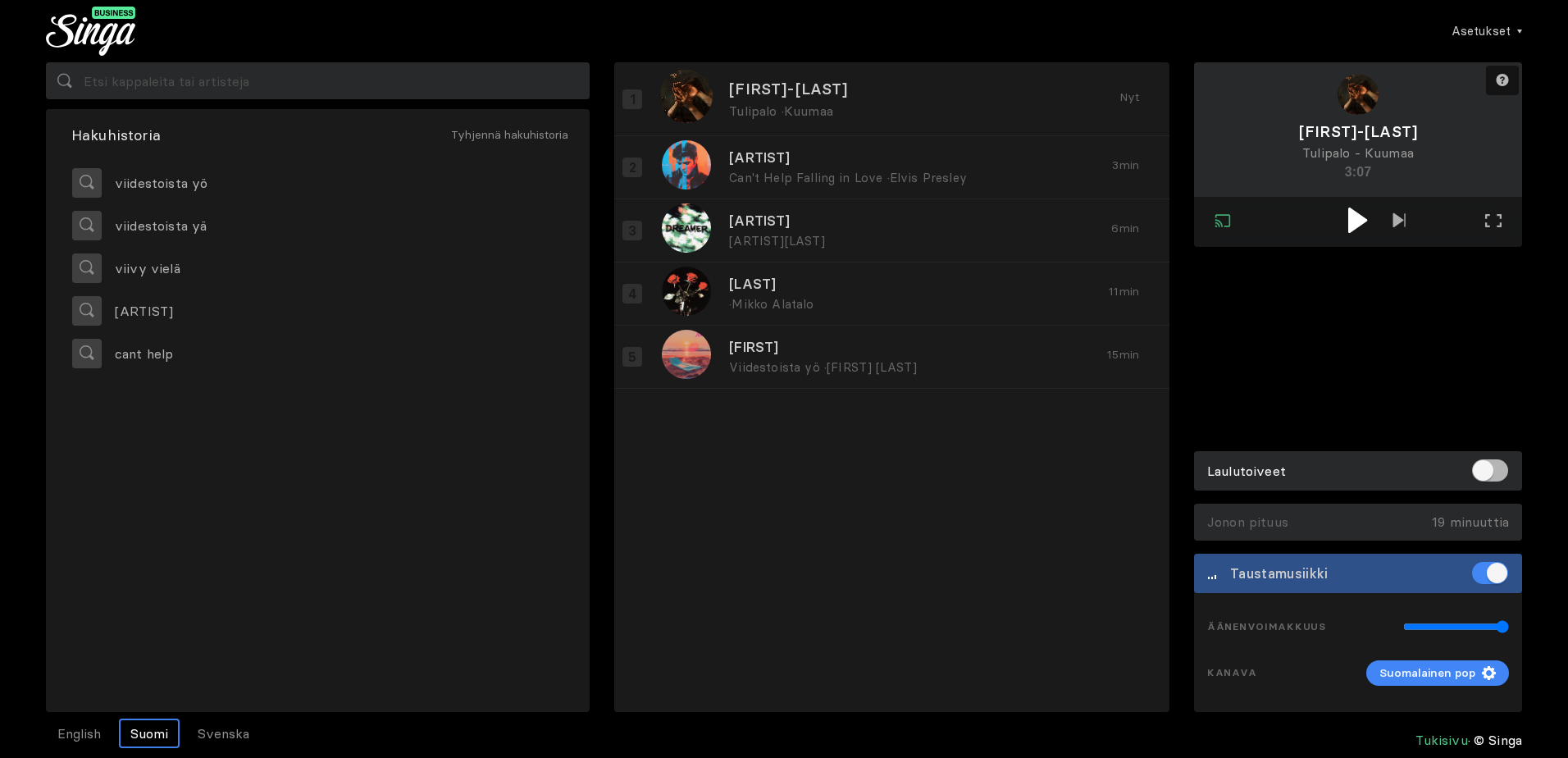 click at bounding box center [1357, 220] 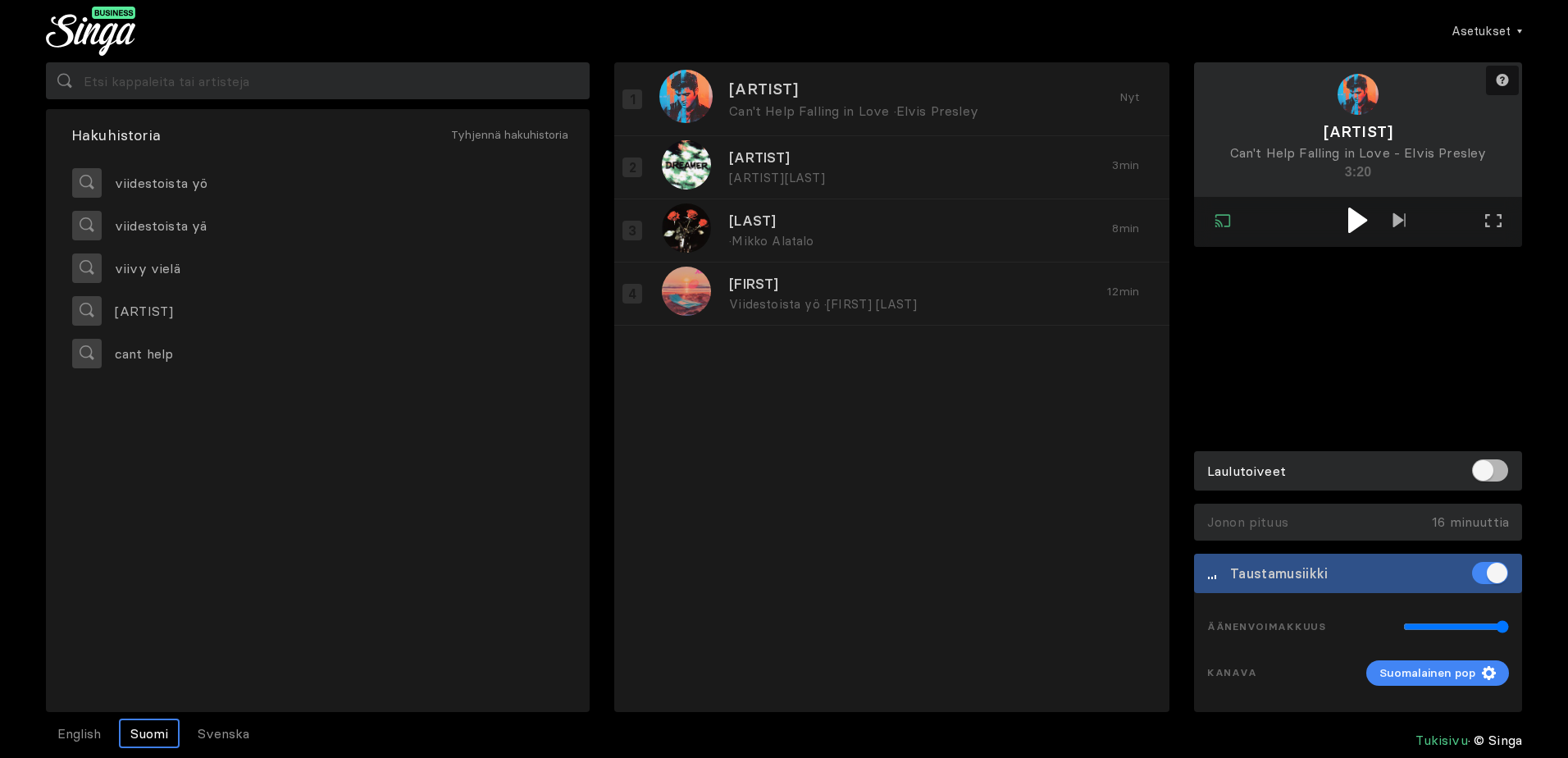 click at bounding box center [1357, 220] 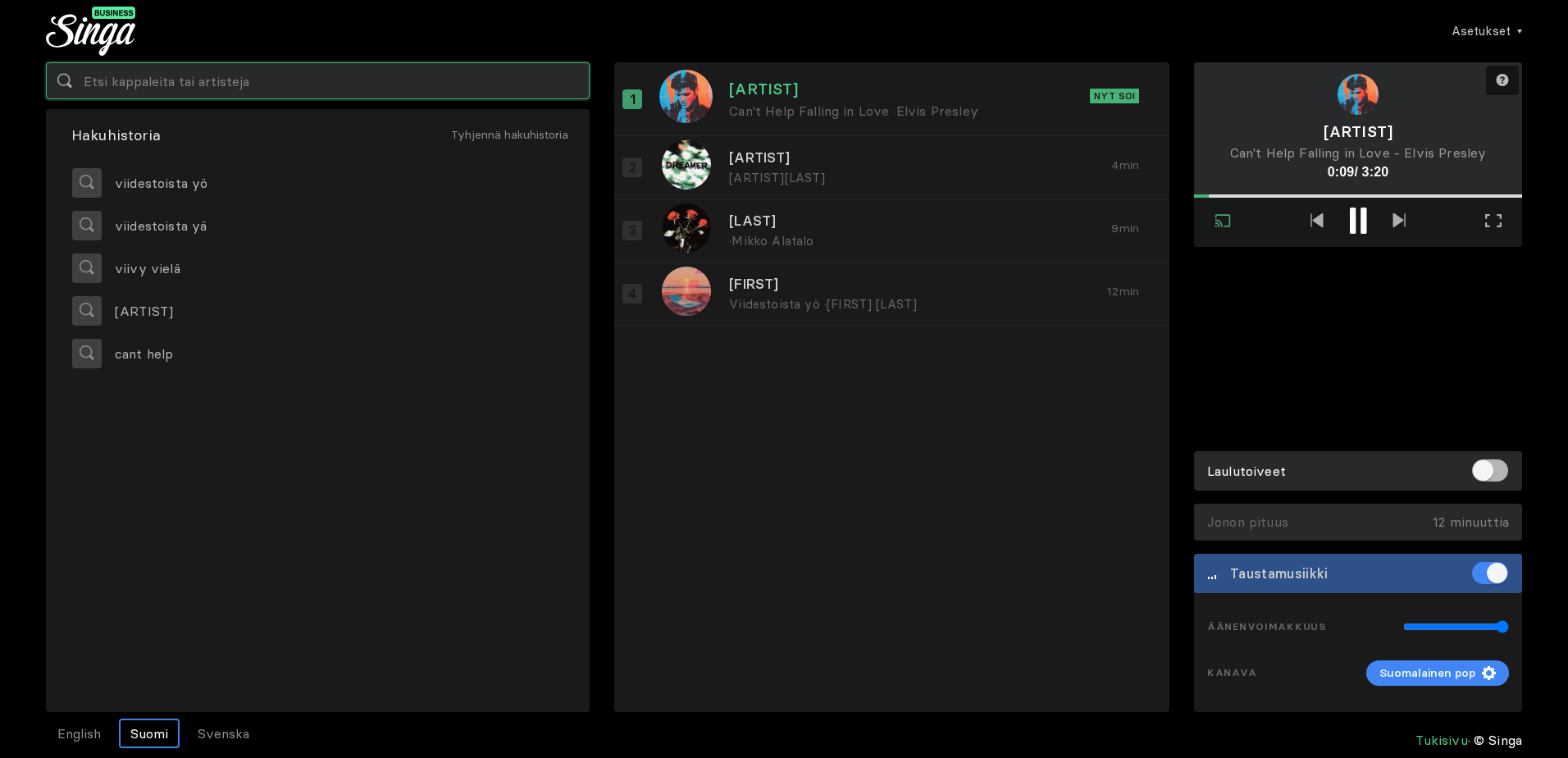 click at bounding box center (317, 80) 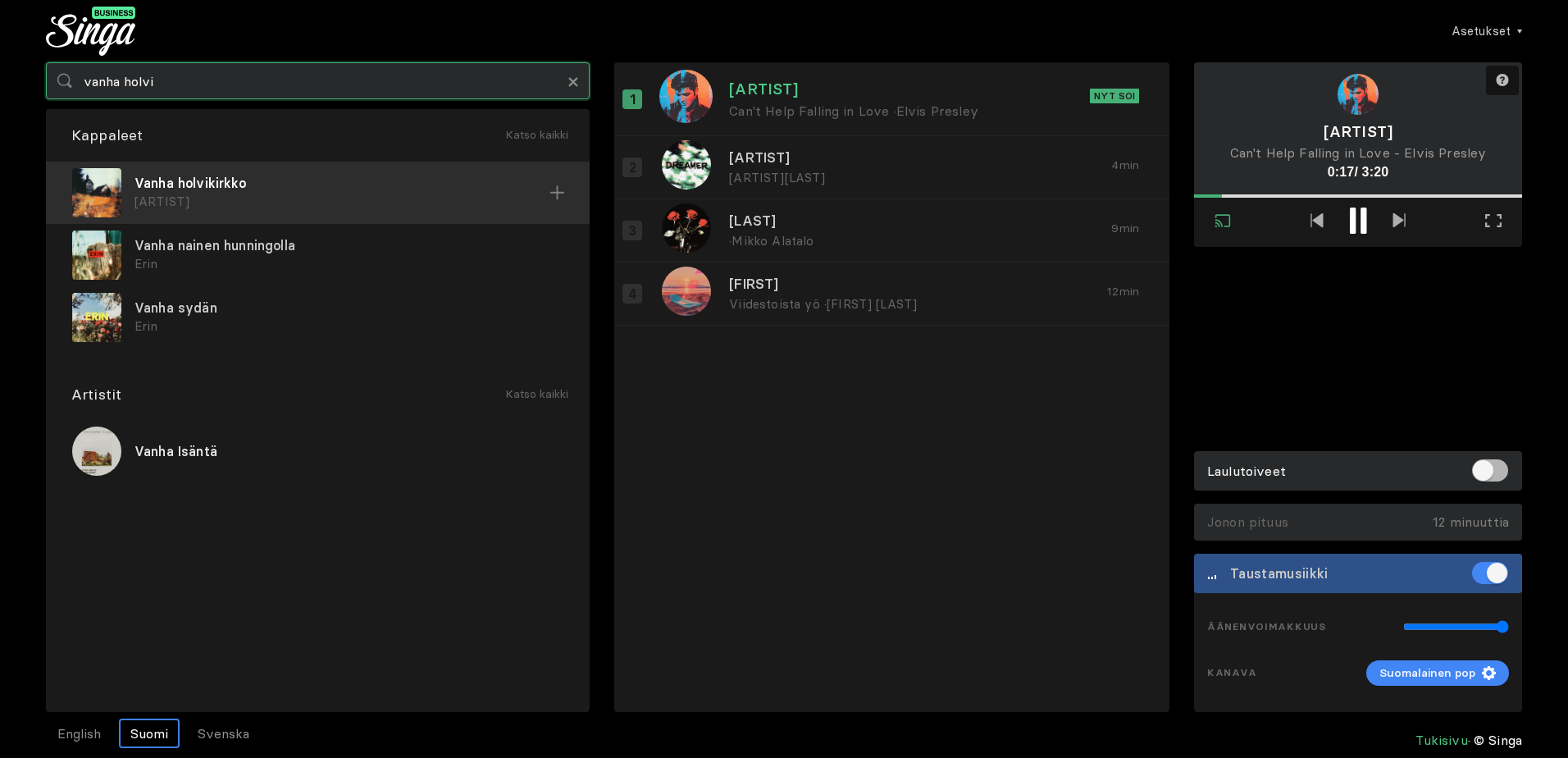 type on "vanha holvi" 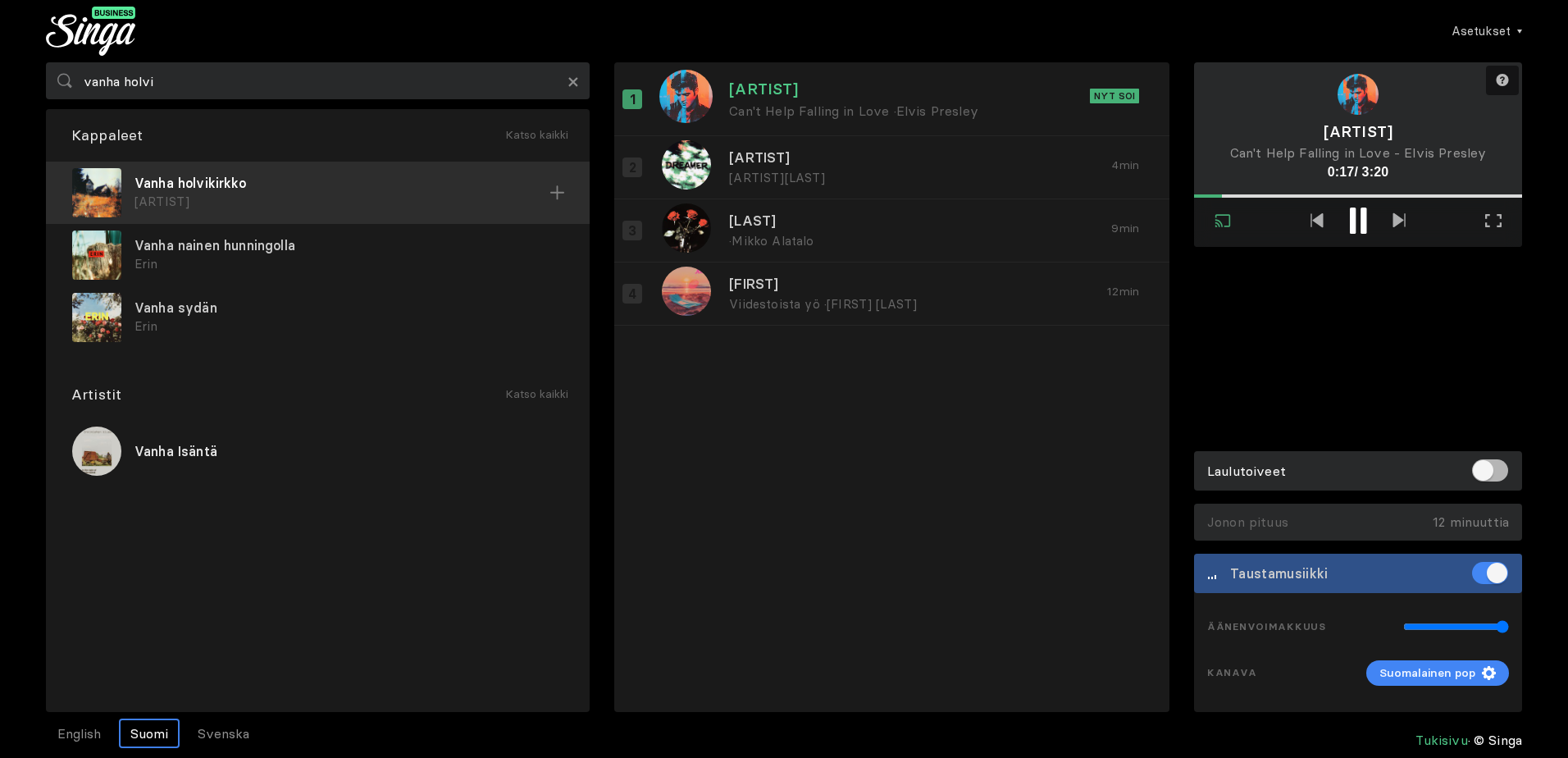 click on "[ARTIST]" at bounding box center [342, 202] 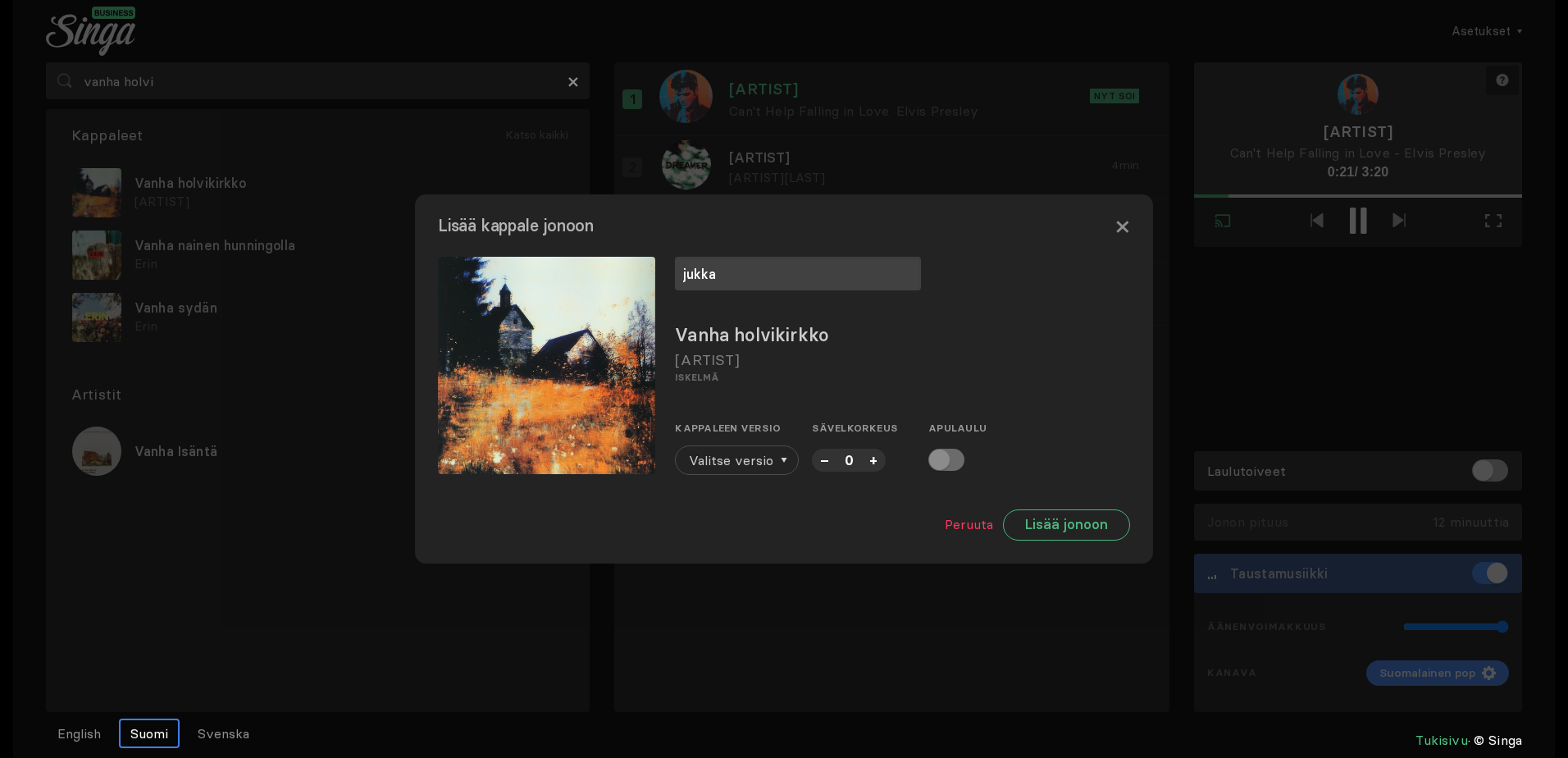 type on "jukka" 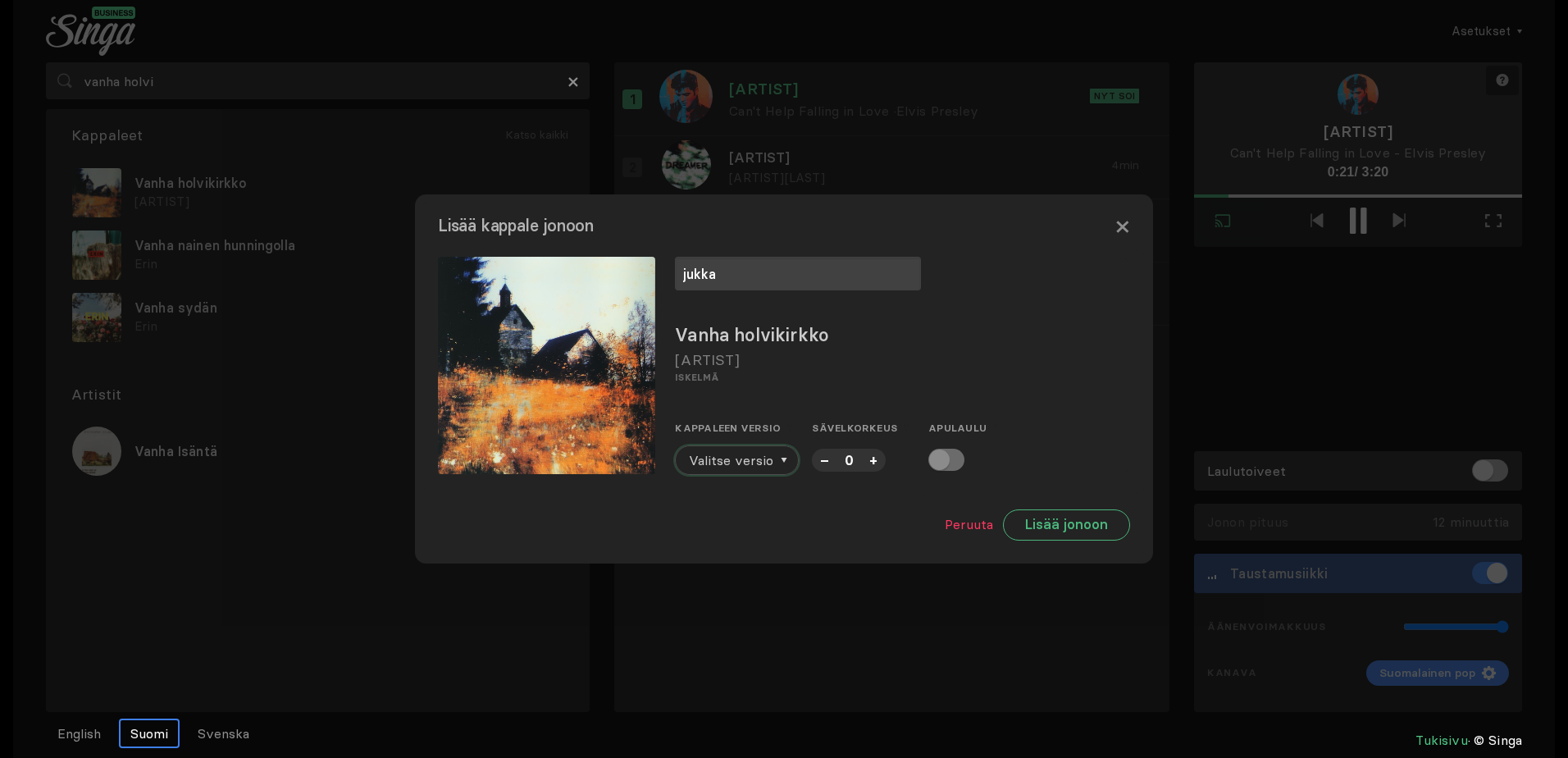 click on "Valitse versio" at bounding box center (731, 460) 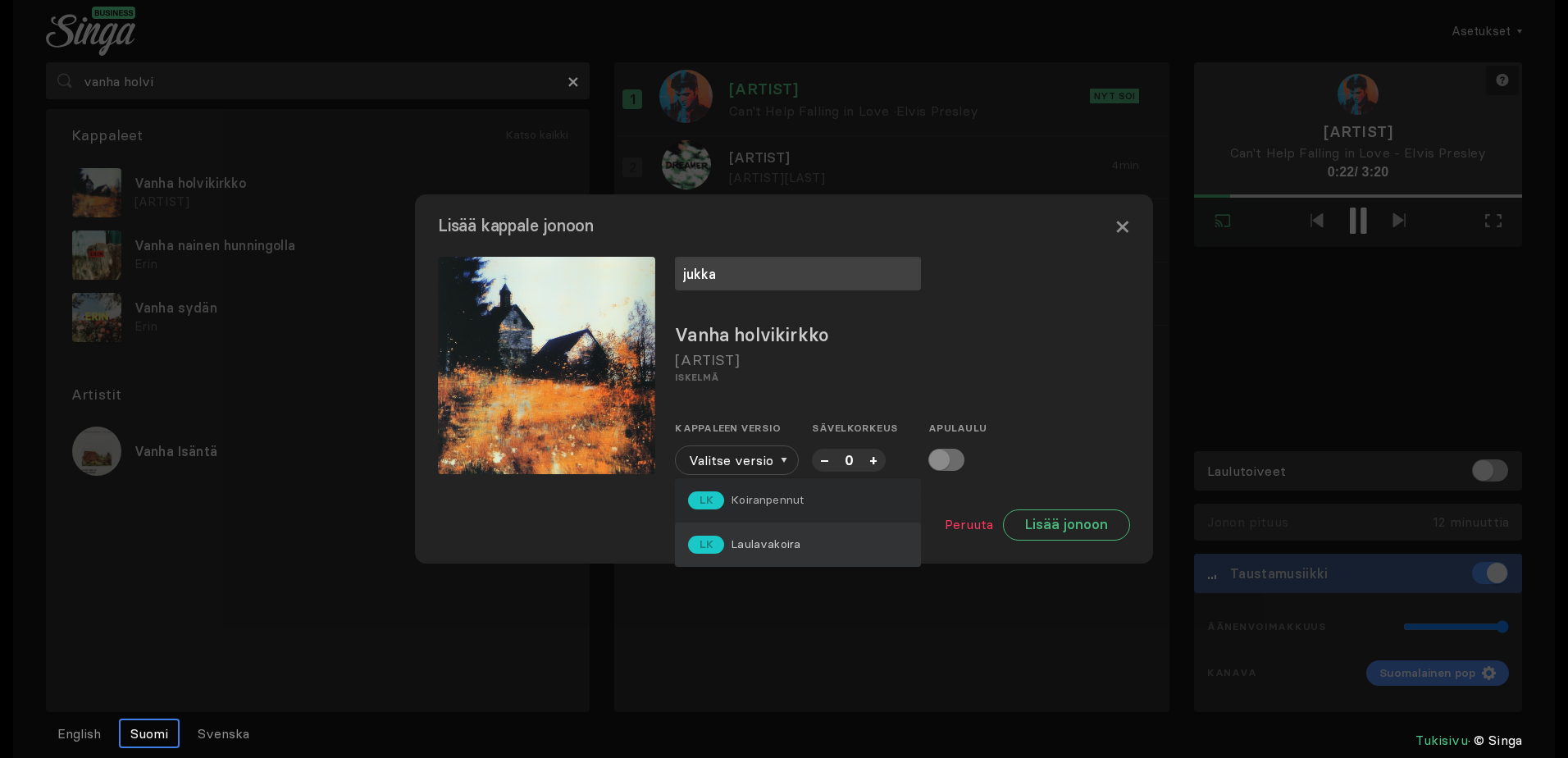 click on "LK Laulavakoira" at bounding box center [798, 545] 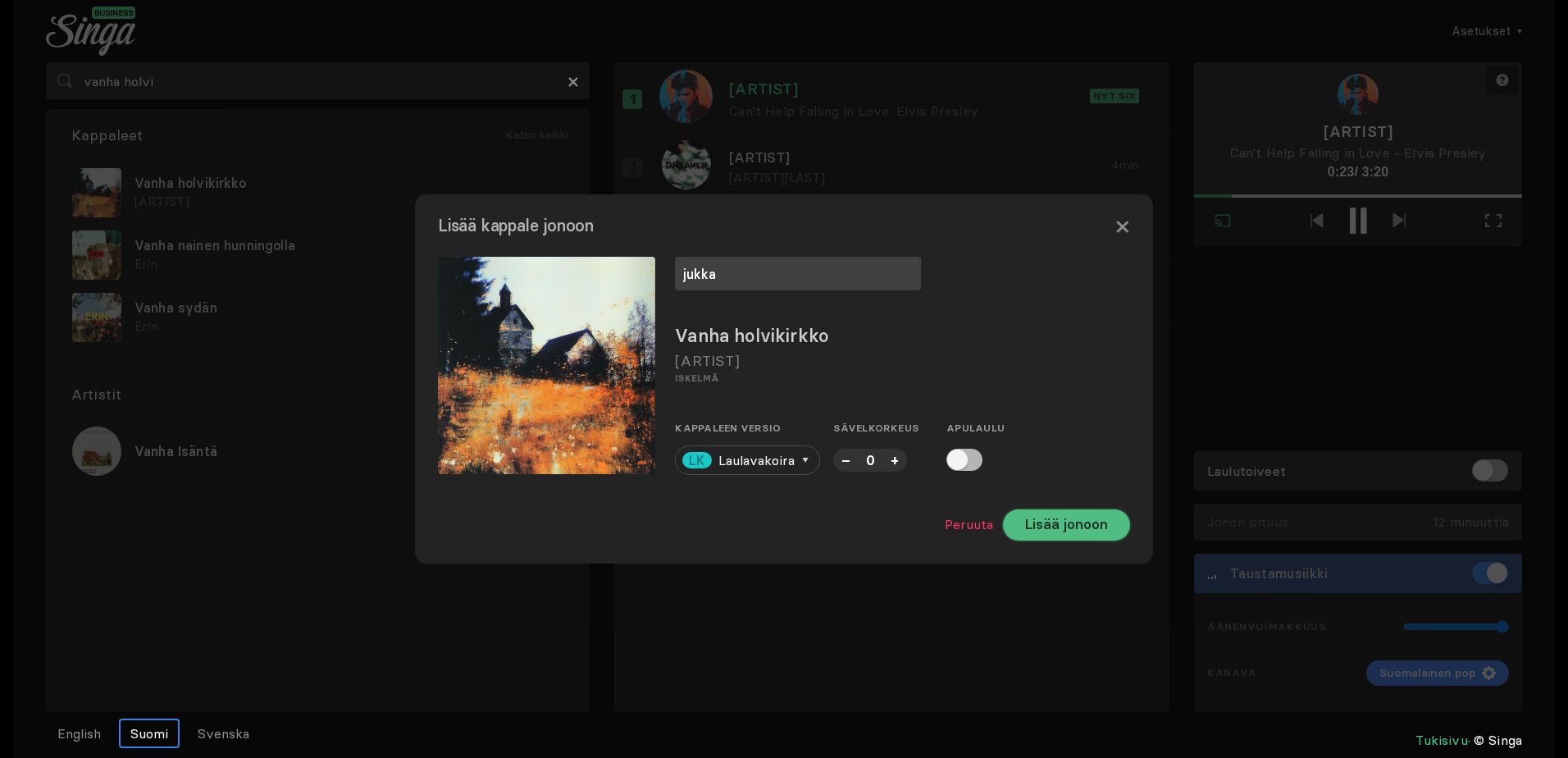 click on "Lisää jonoon" at bounding box center (1066, 525) 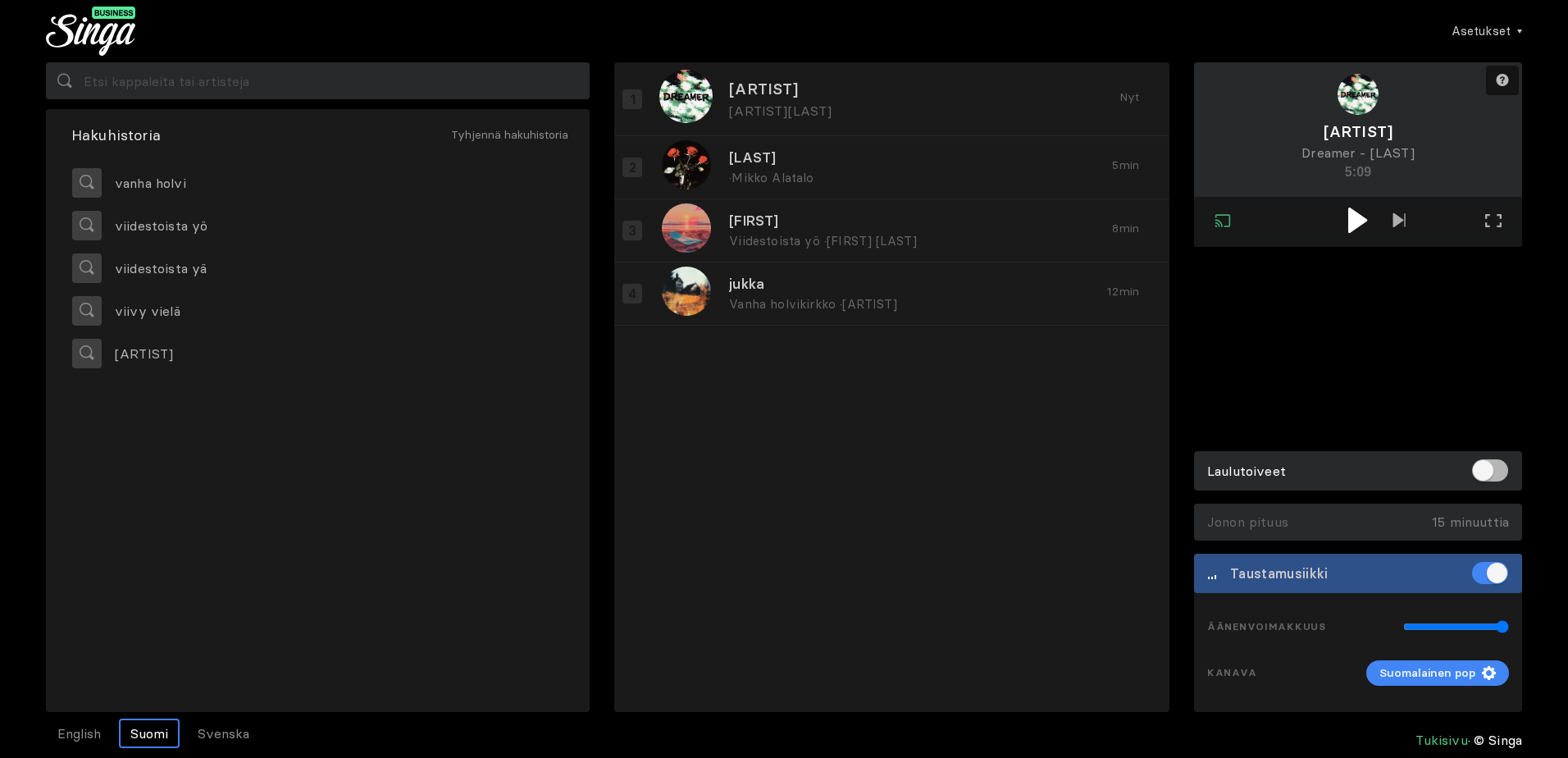 click at bounding box center [1358, 221] 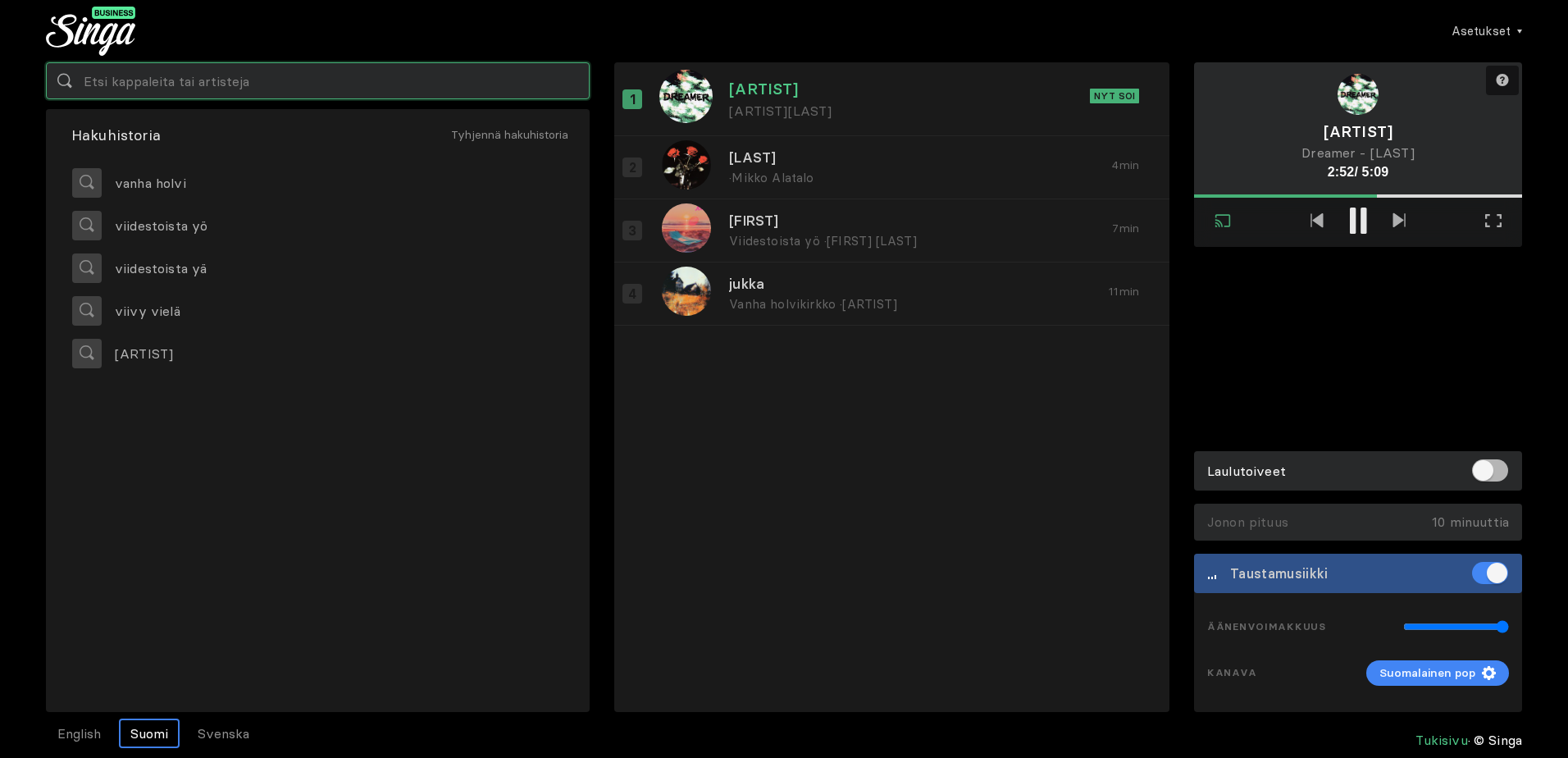 click at bounding box center [317, 80] 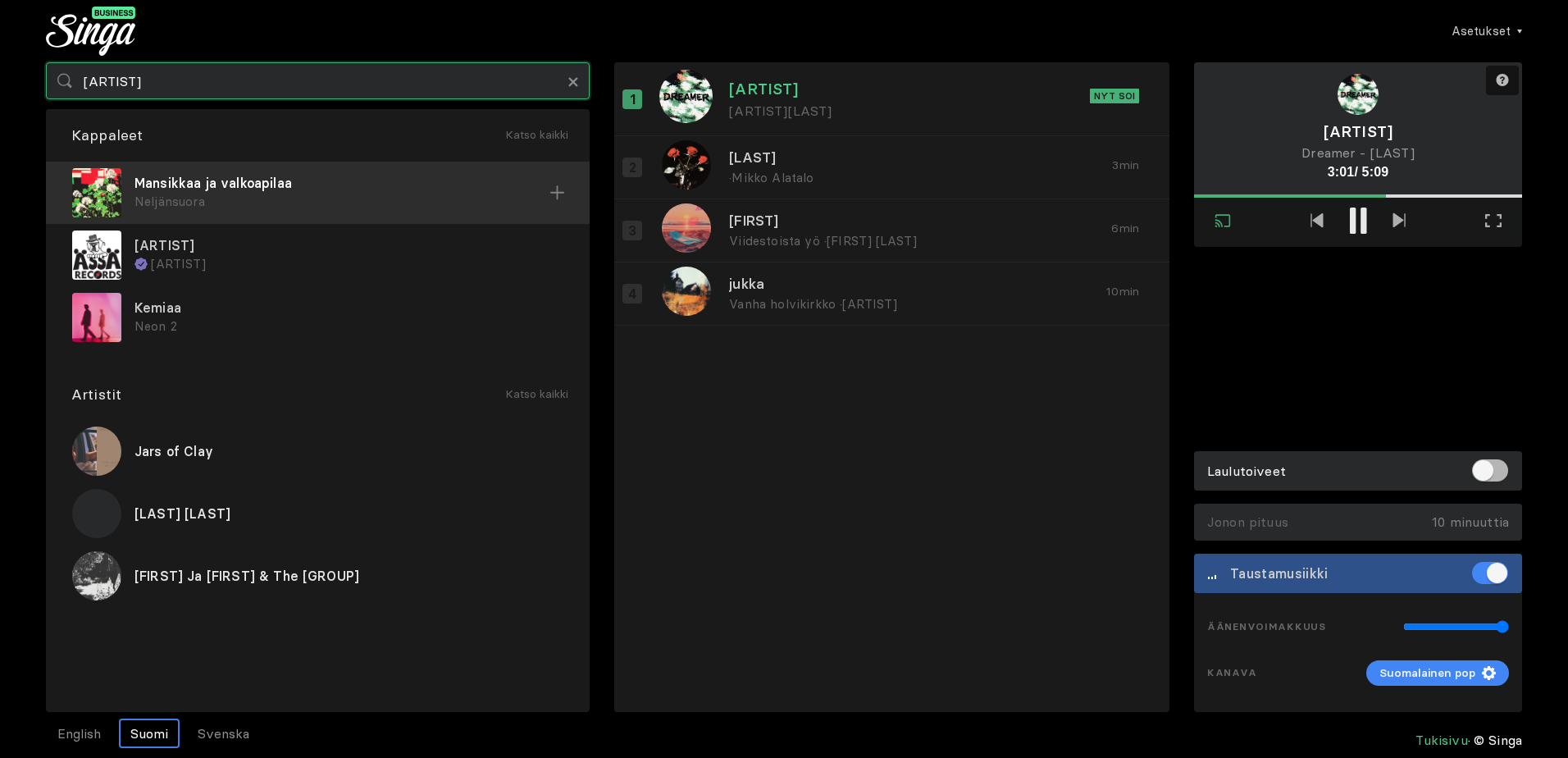 type on "[ARTIST]" 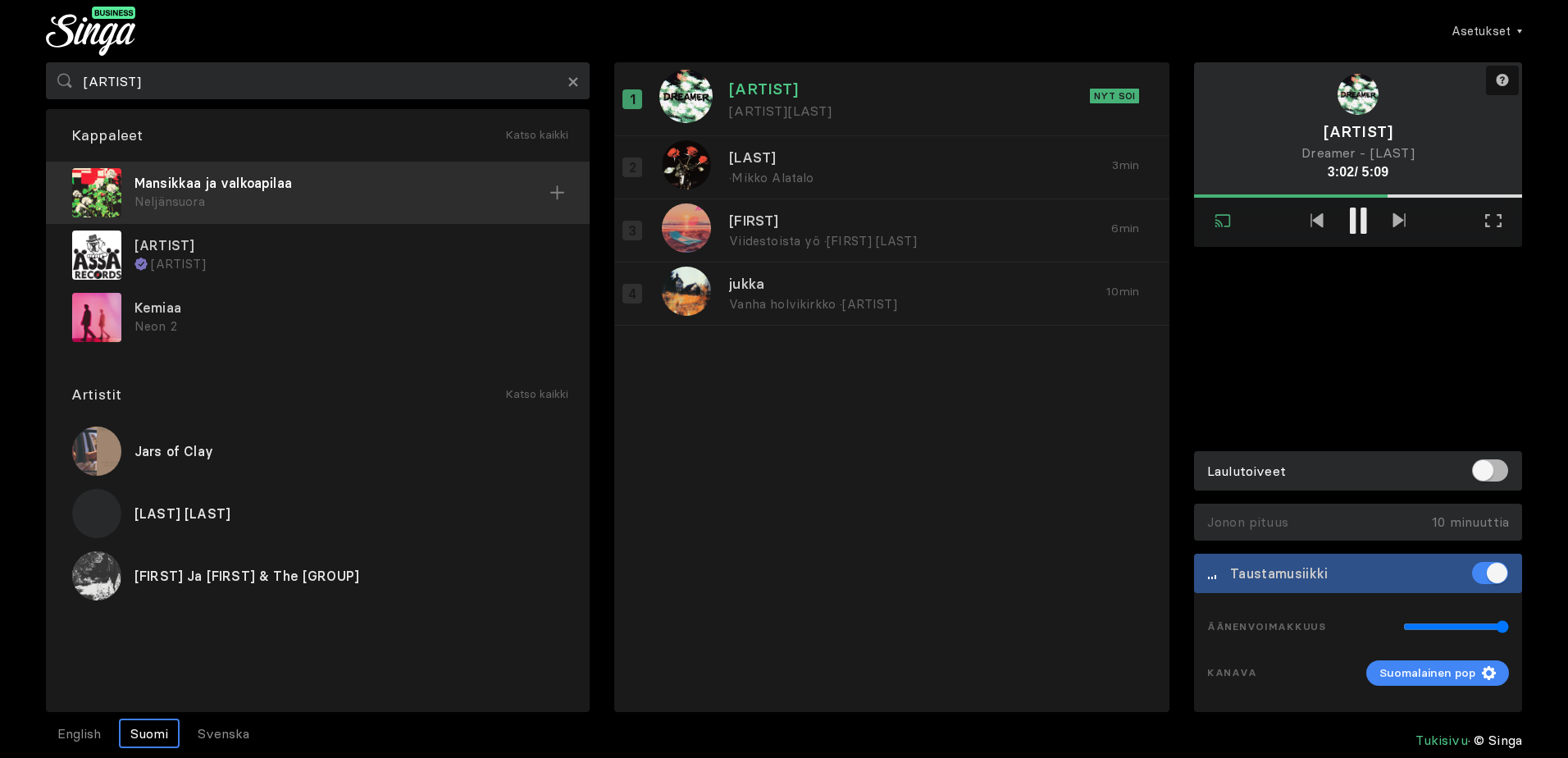 click on "Mansikkaa ja valkoapilaa" at bounding box center (342, 183) 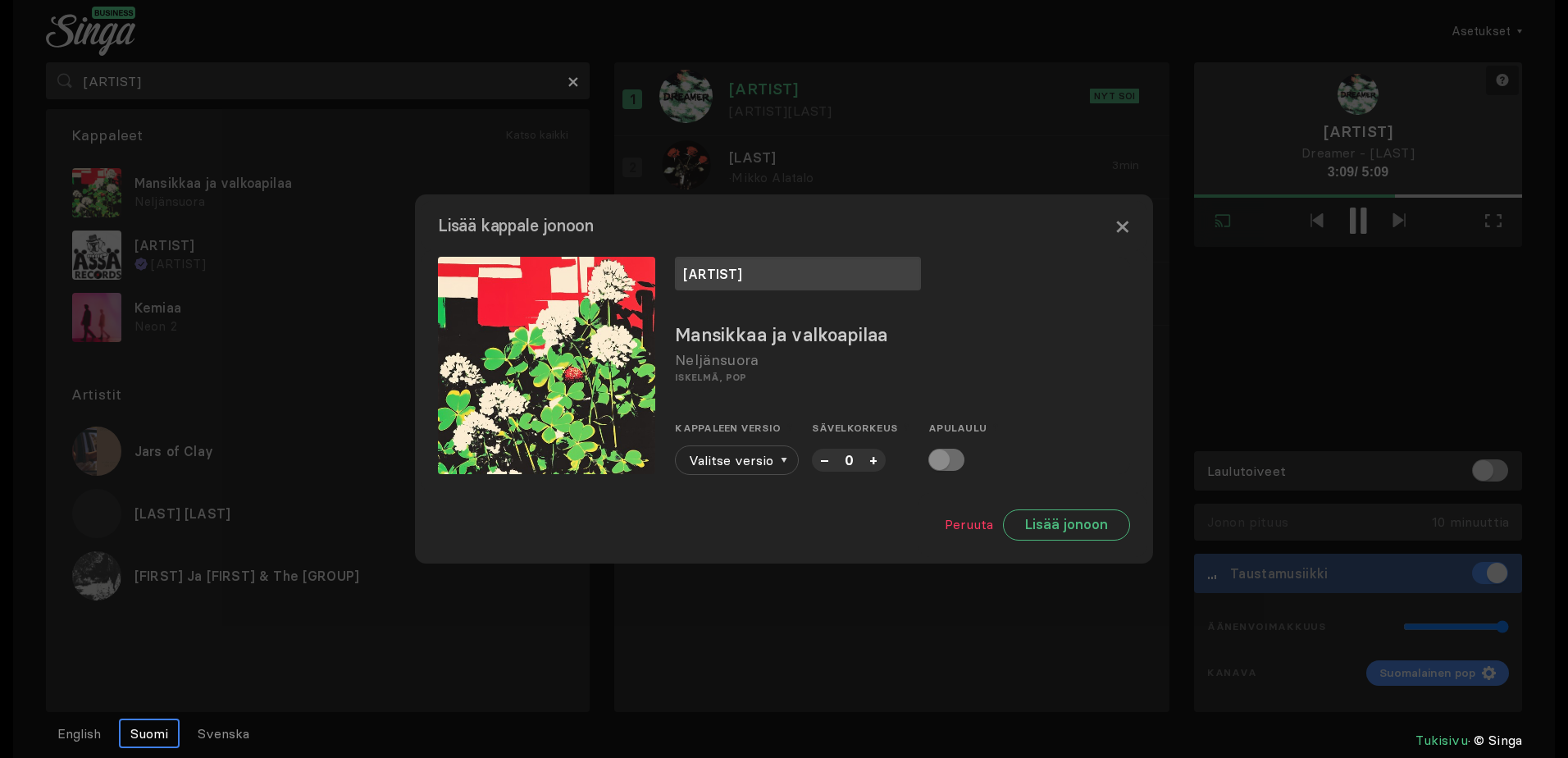 type on "[ARTIST]" 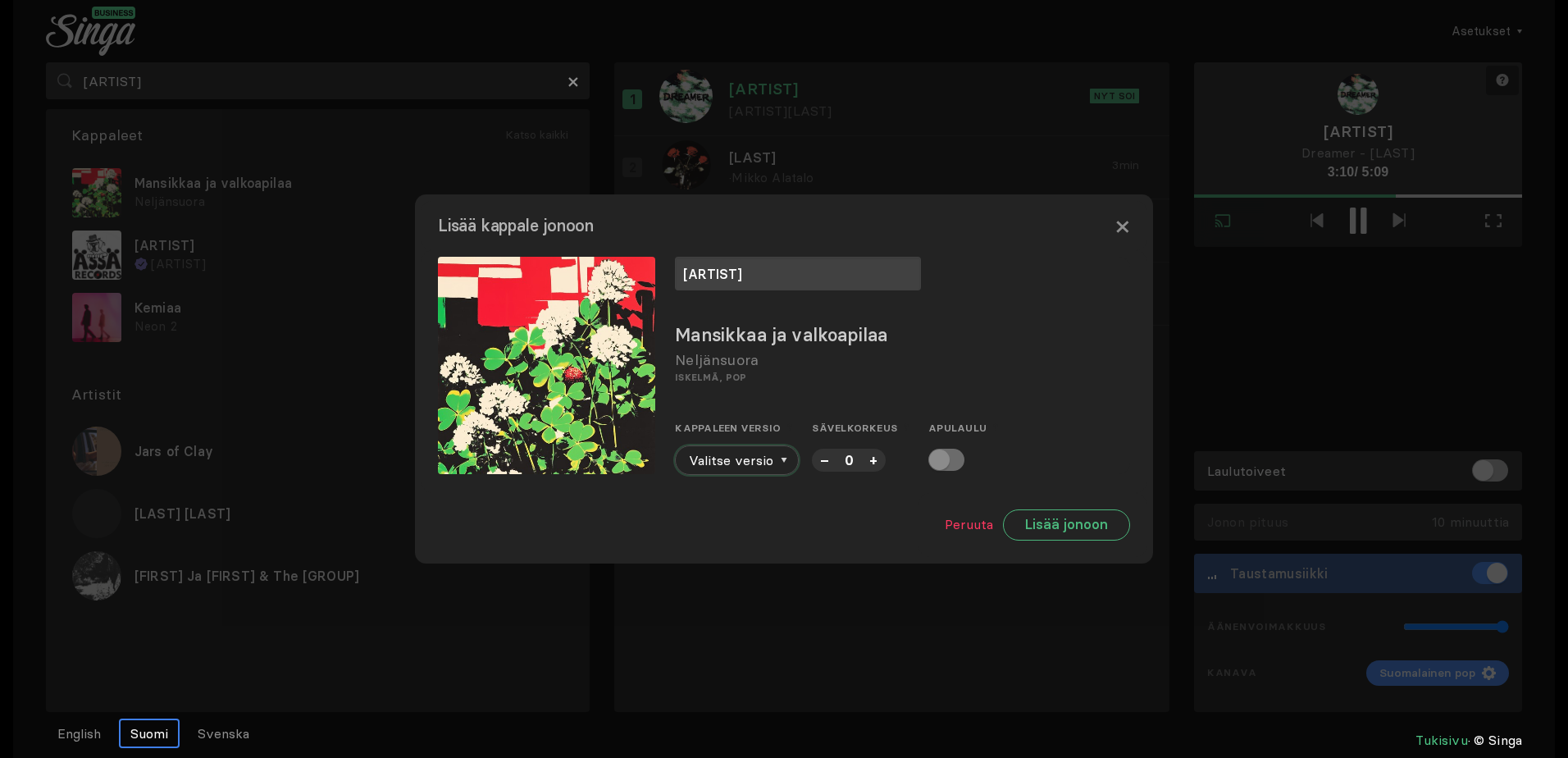 click at bounding box center (784, 460) 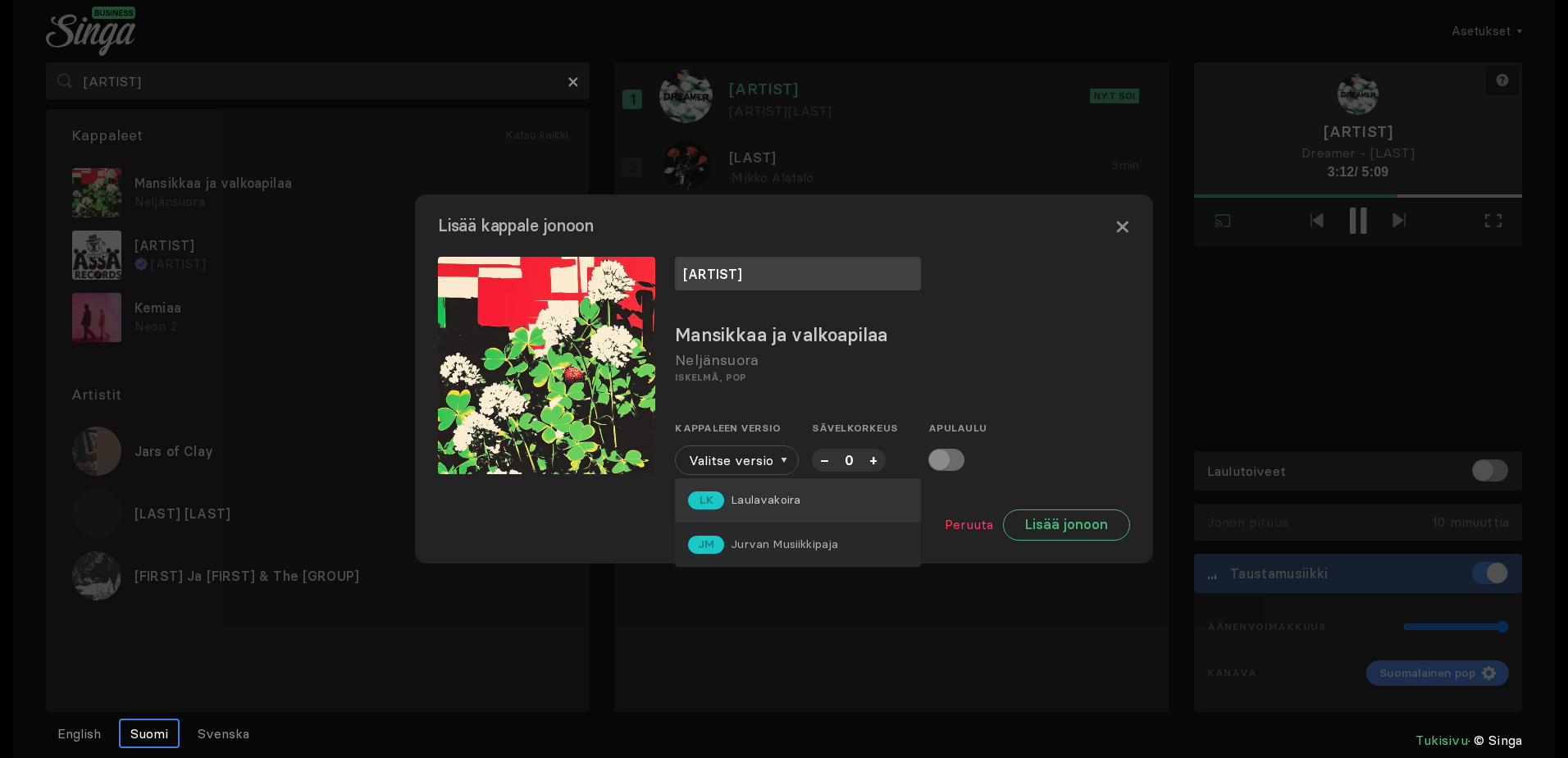 click on "Laulavakoira" at bounding box center (765, 500) 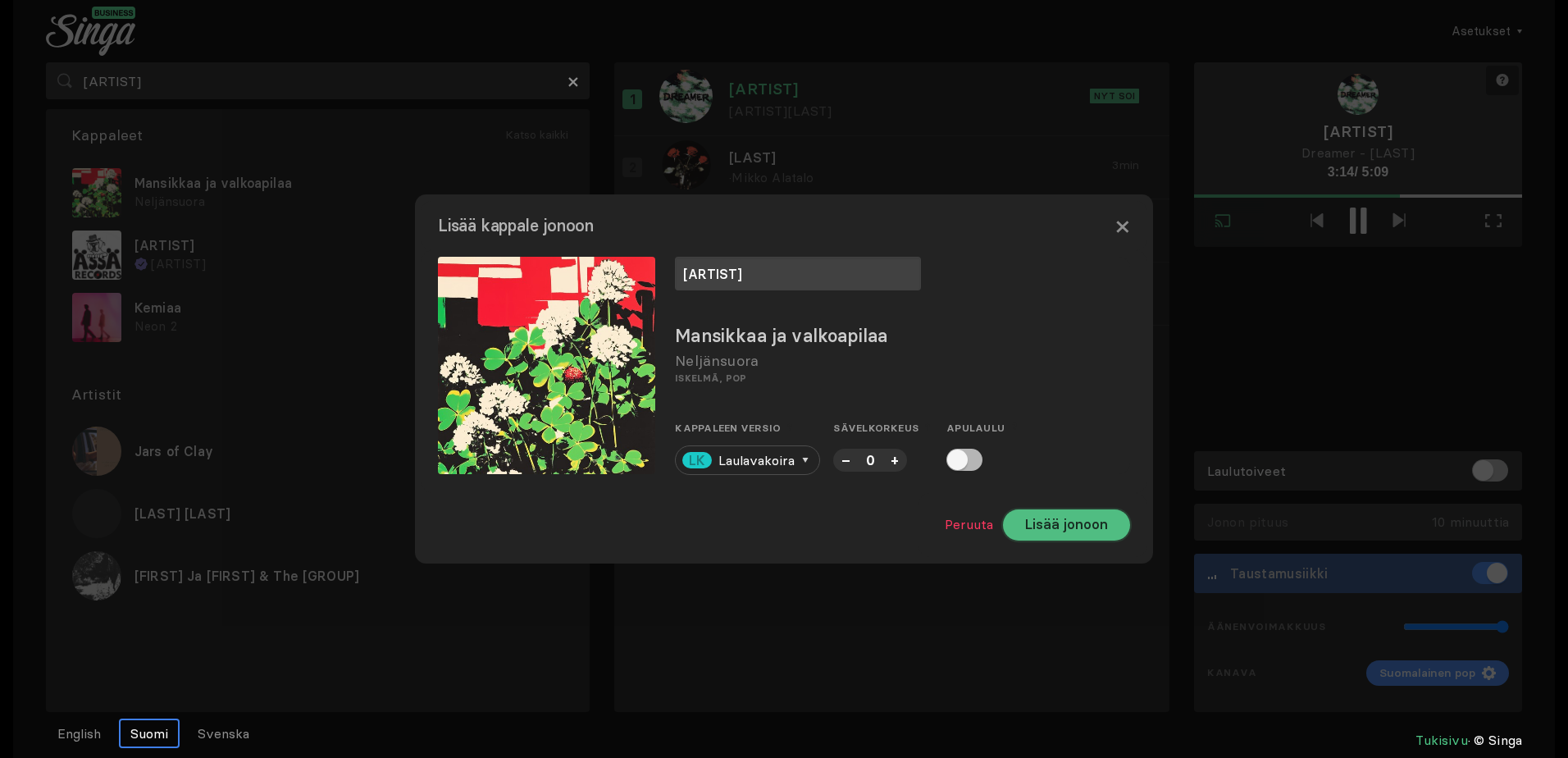 click on "Lisää jonoon" at bounding box center [1066, 525] 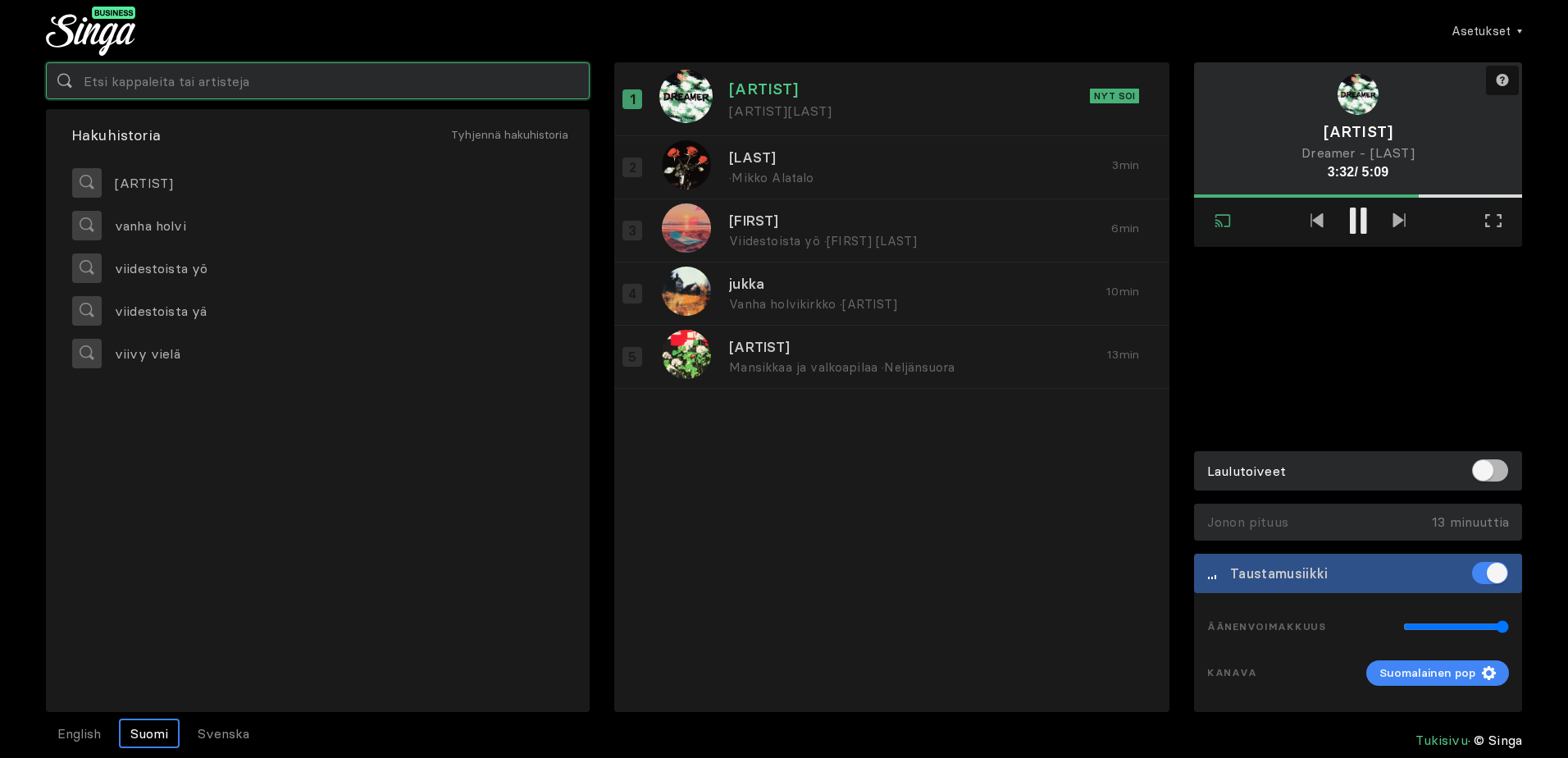 click at bounding box center [317, 80] 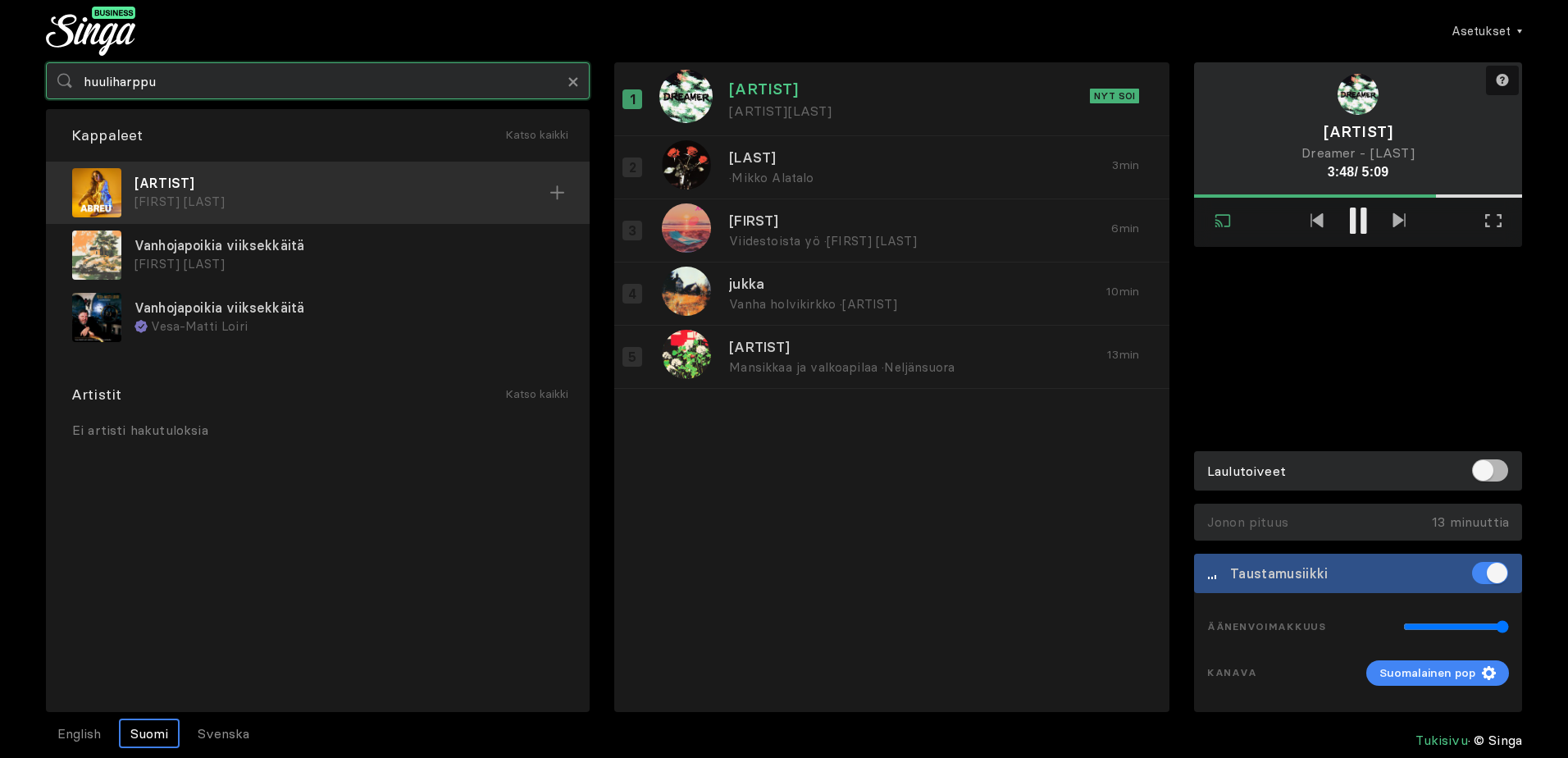 type on "huuliharppu" 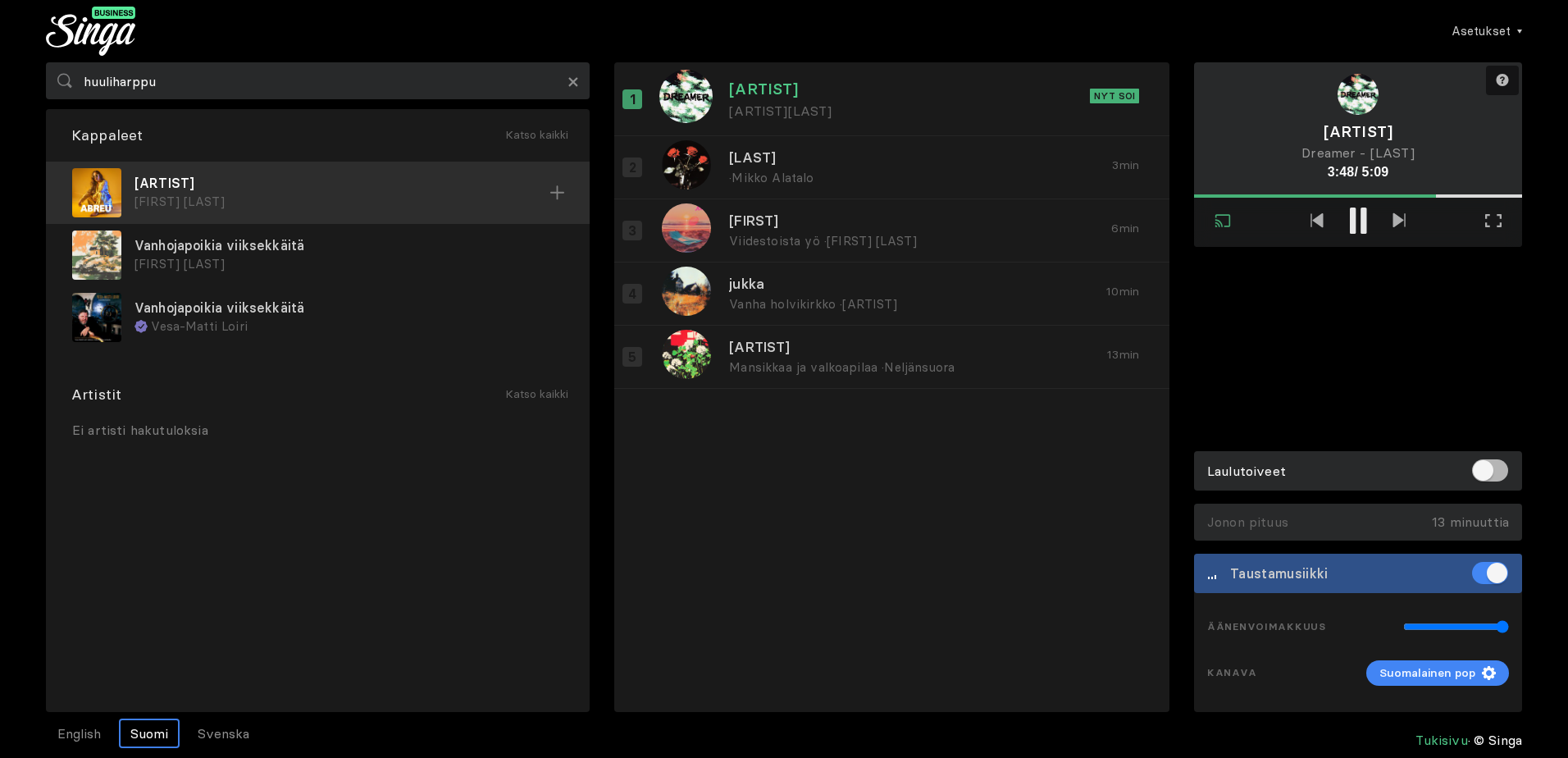 click on "[ARTIST]" at bounding box center [342, 183] 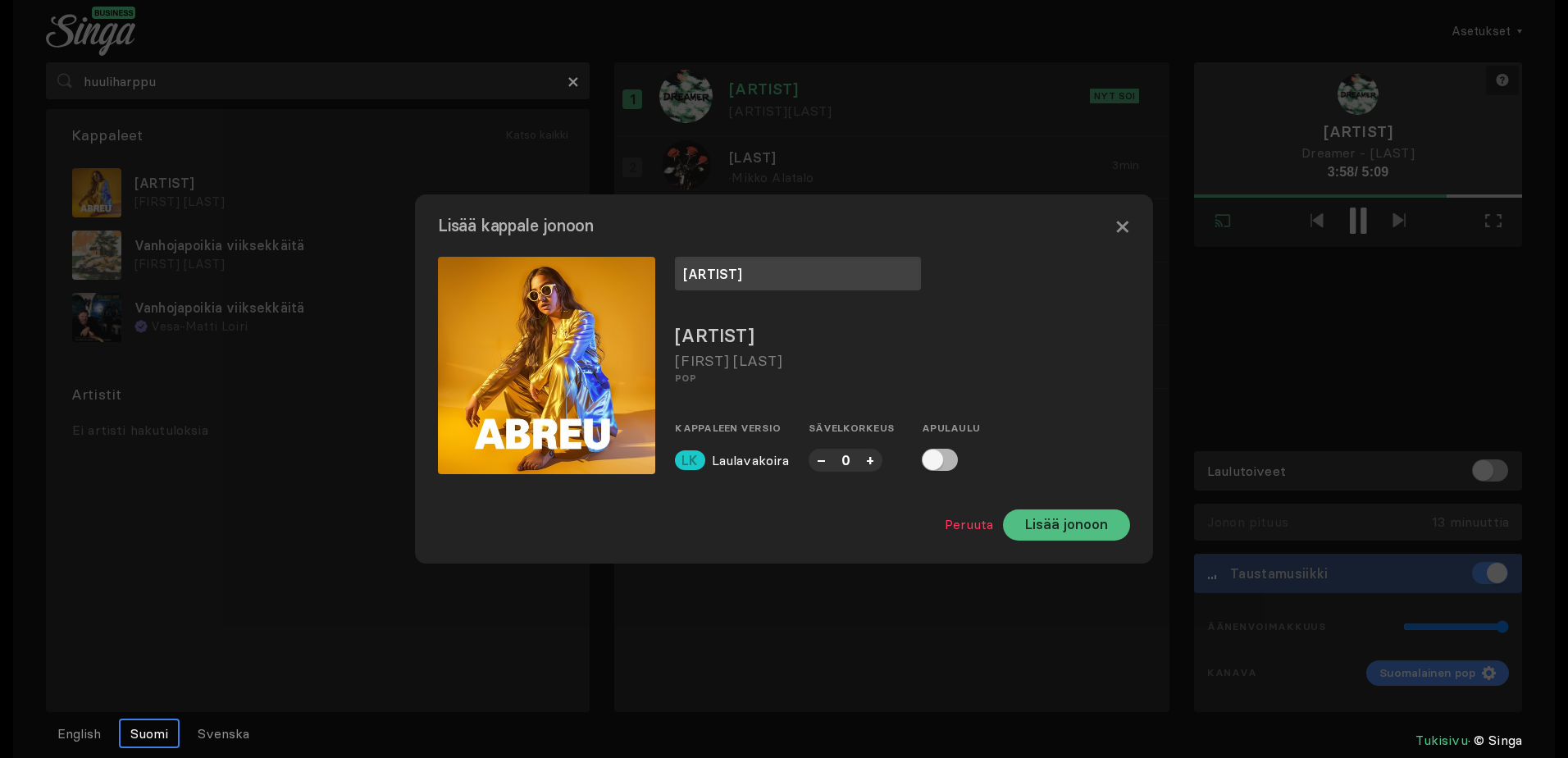 type on "[ARTIST]" 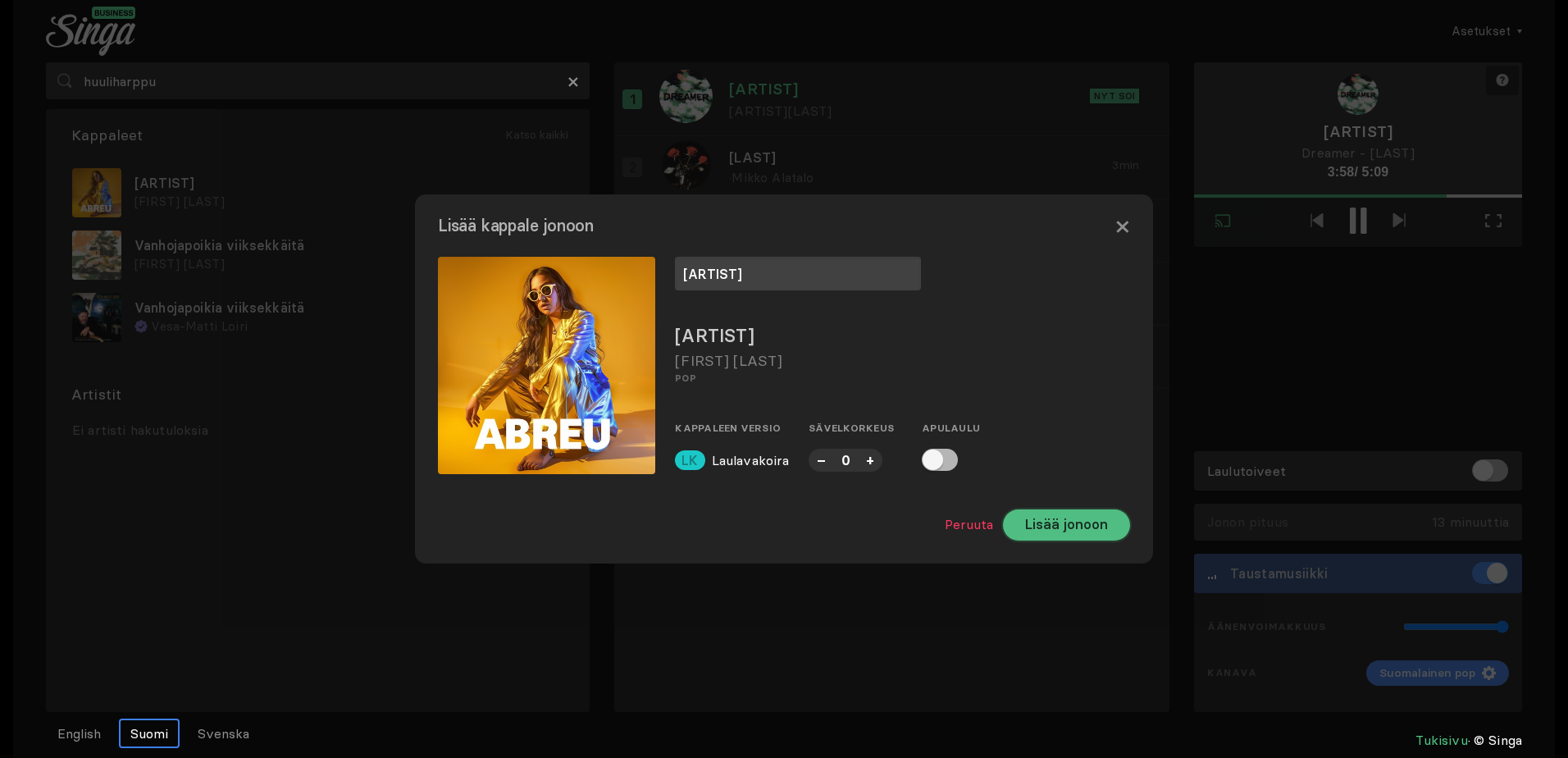 click on "Lisää jonoon" at bounding box center (1066, 525) 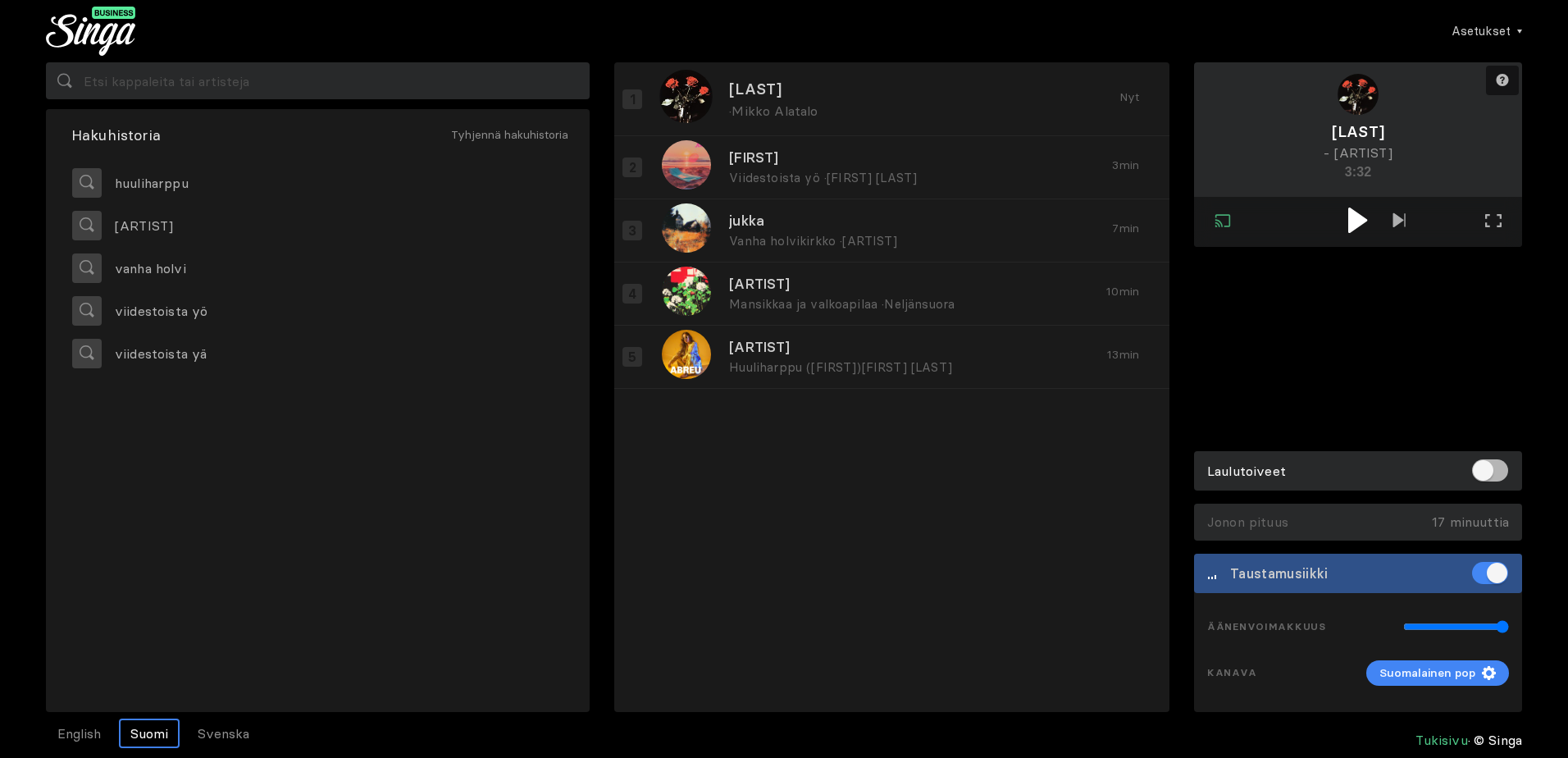 click at bounding box center [1357, 220] 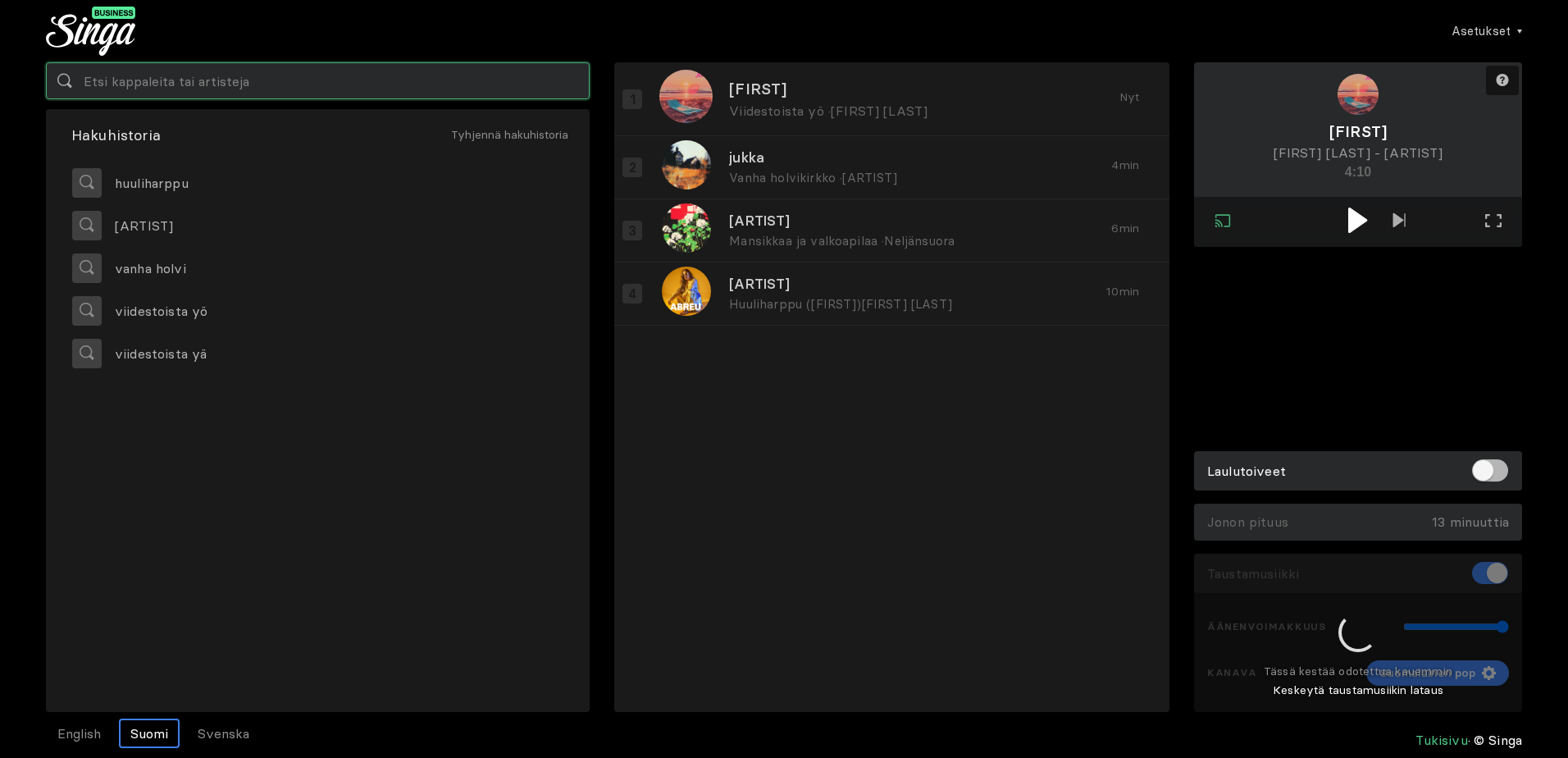 click at bounding box center (317, 80) 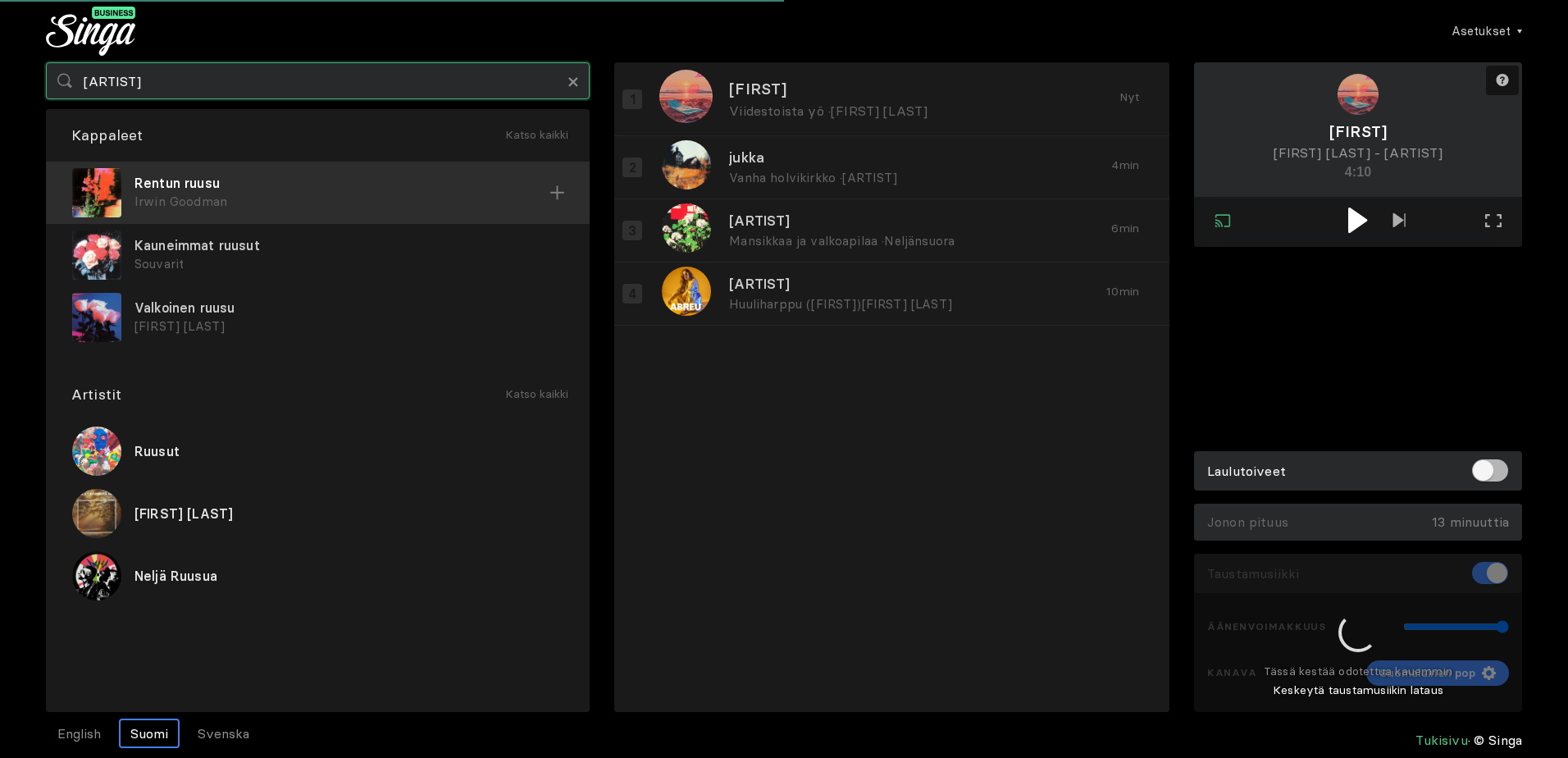 type on "[ARTIST]" 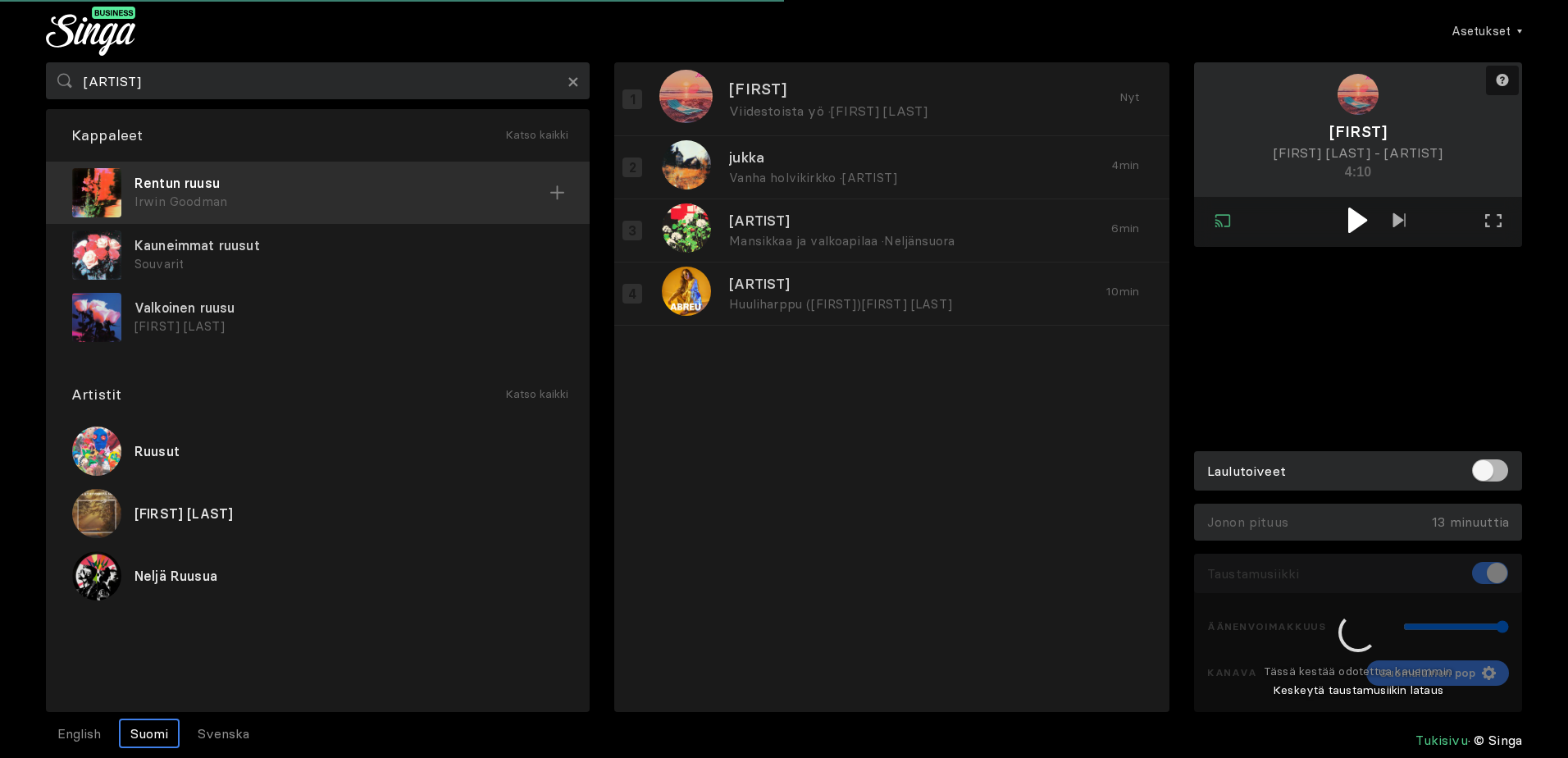 click on "Rentun ruusu" at bounding box center [342, 183] 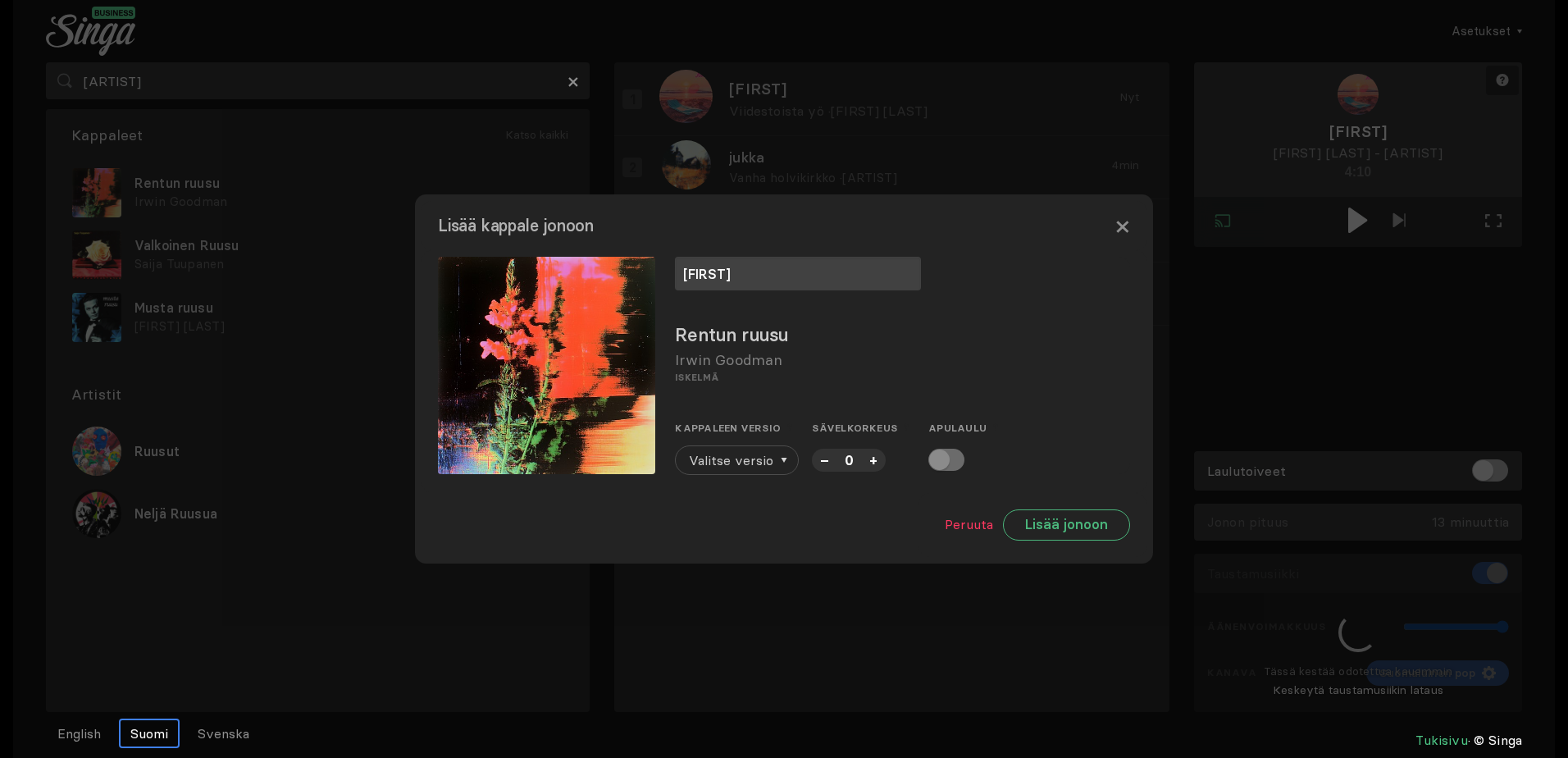 type on "[FIRST]" 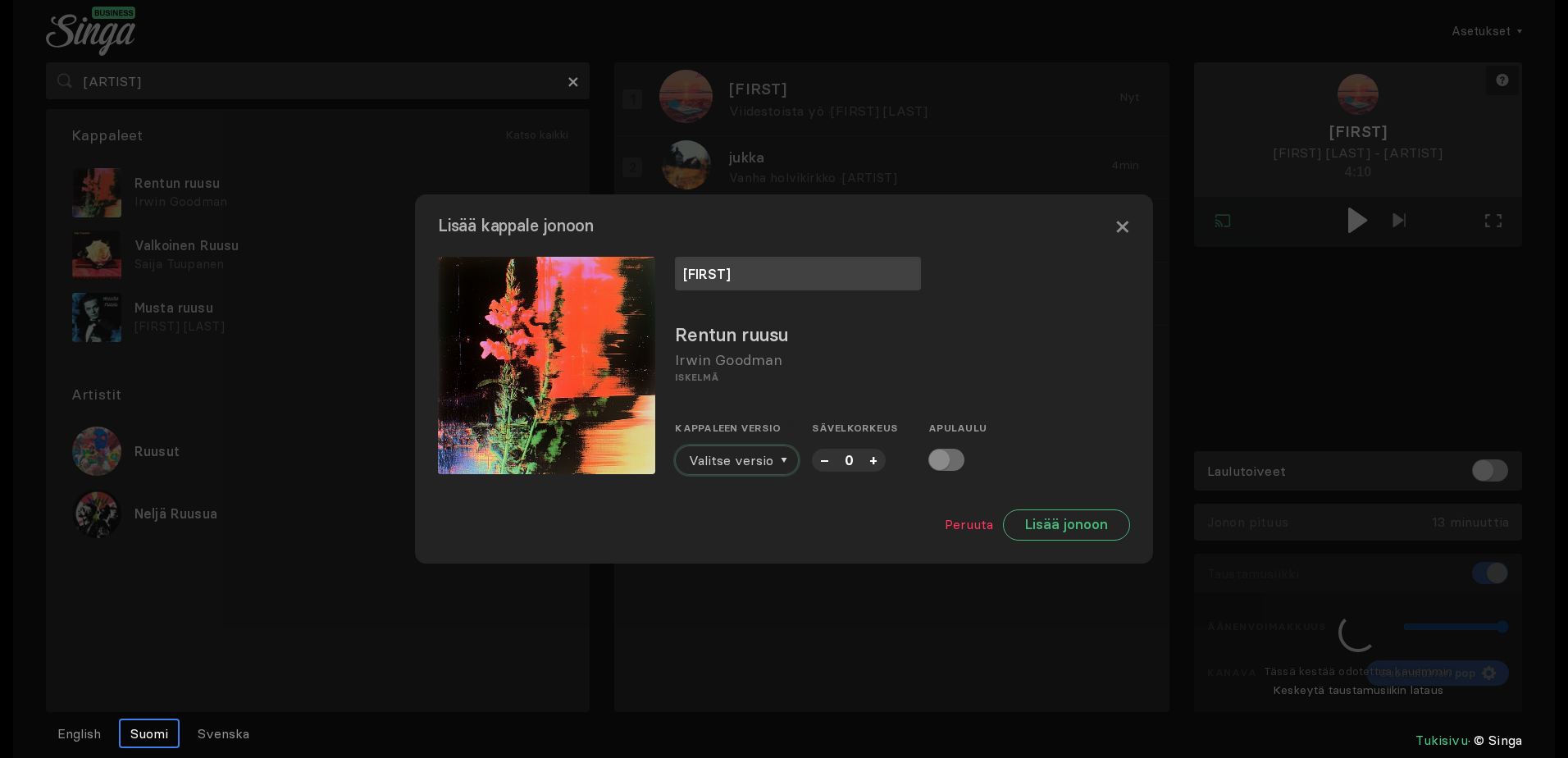 click on "Valitse versio" at bounding box center [731, 460] 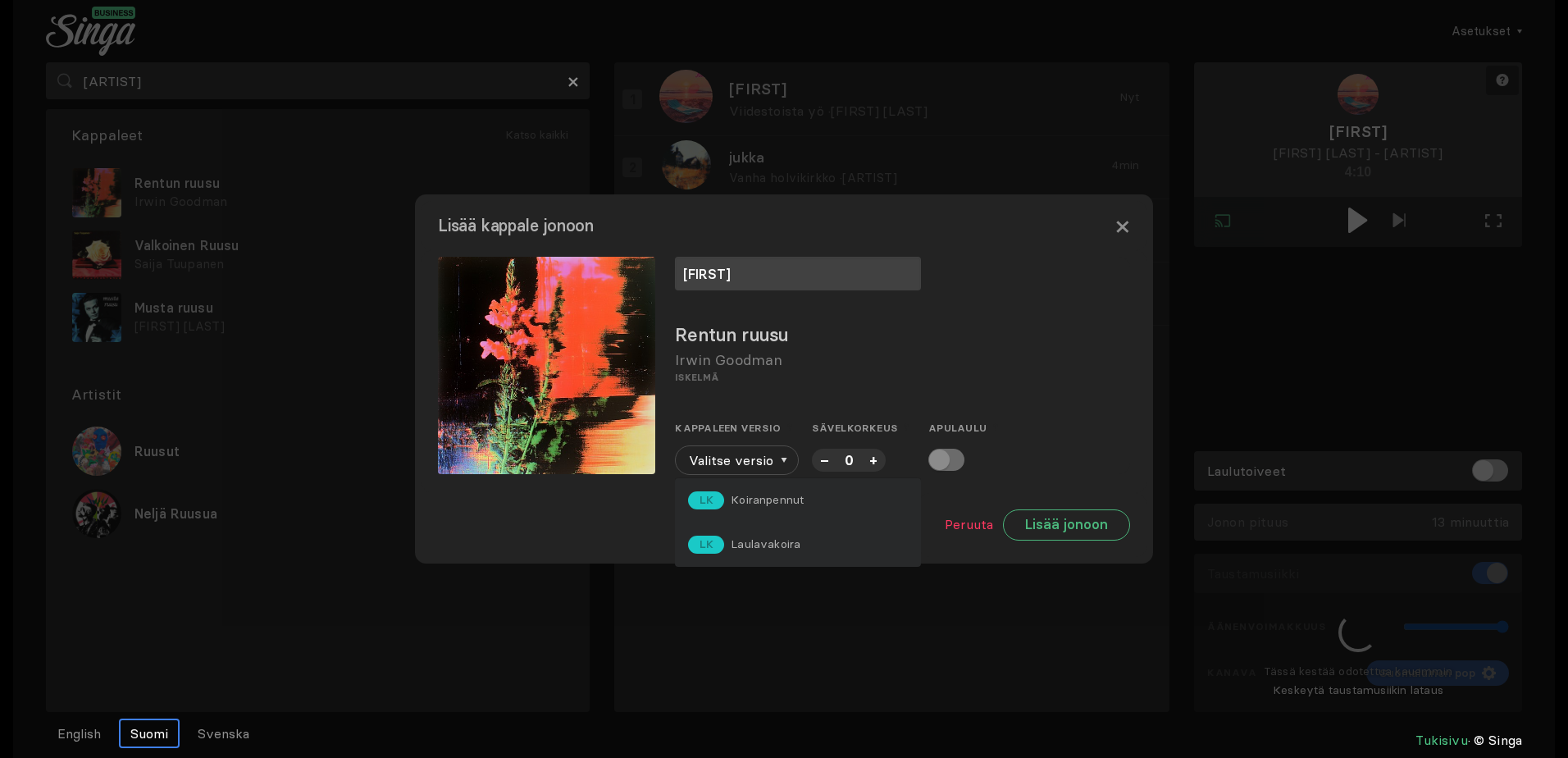 drag, startPoint x: 775, startPoint y: 544, endPoint x: 970, endPoint y: 572, distance: 197 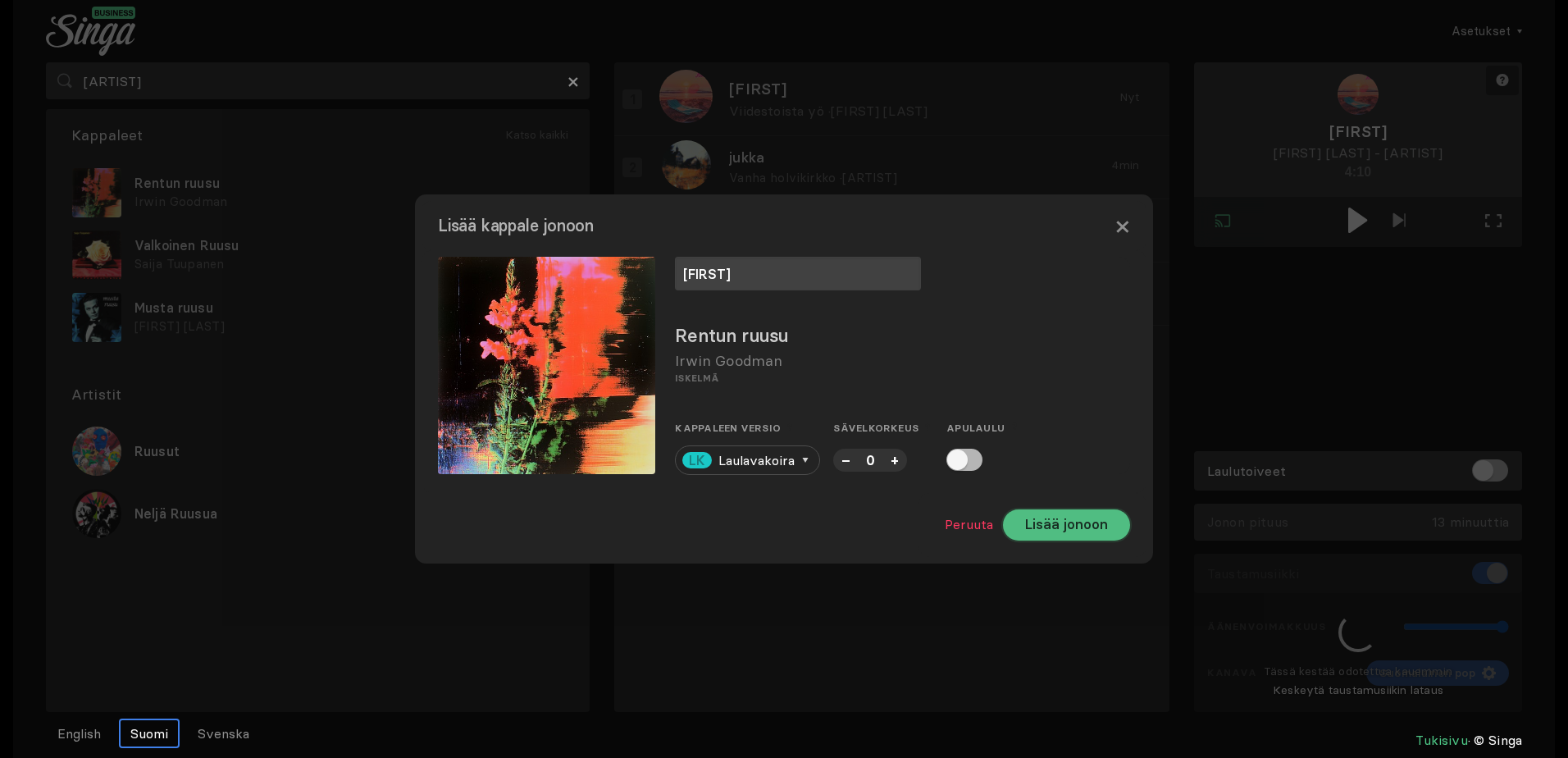 click on "Lisää jonoon" at bounding box center [1066, 525] 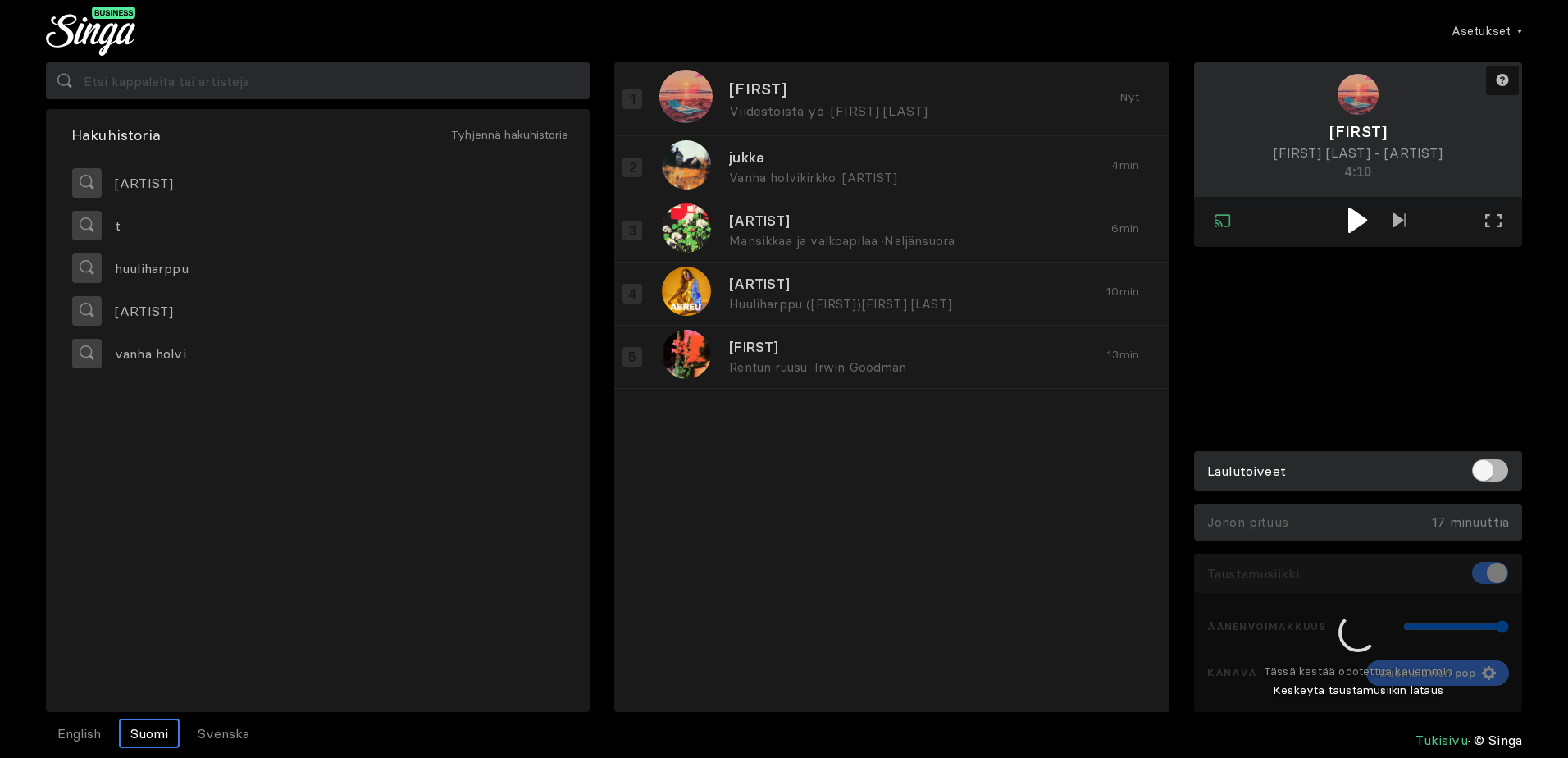 click at bounding box center (1357, 220) 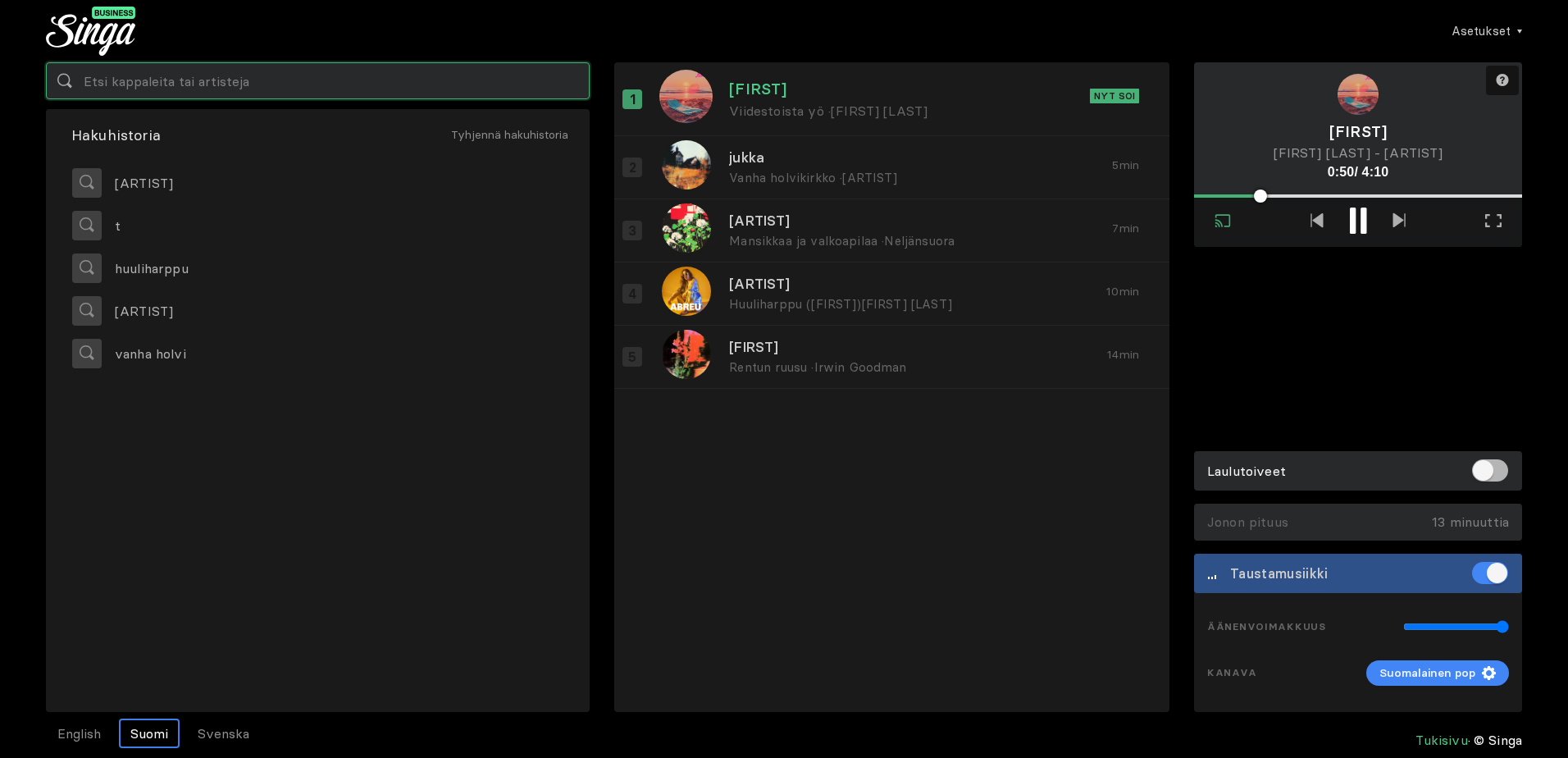click at bounding box center (317, 80) 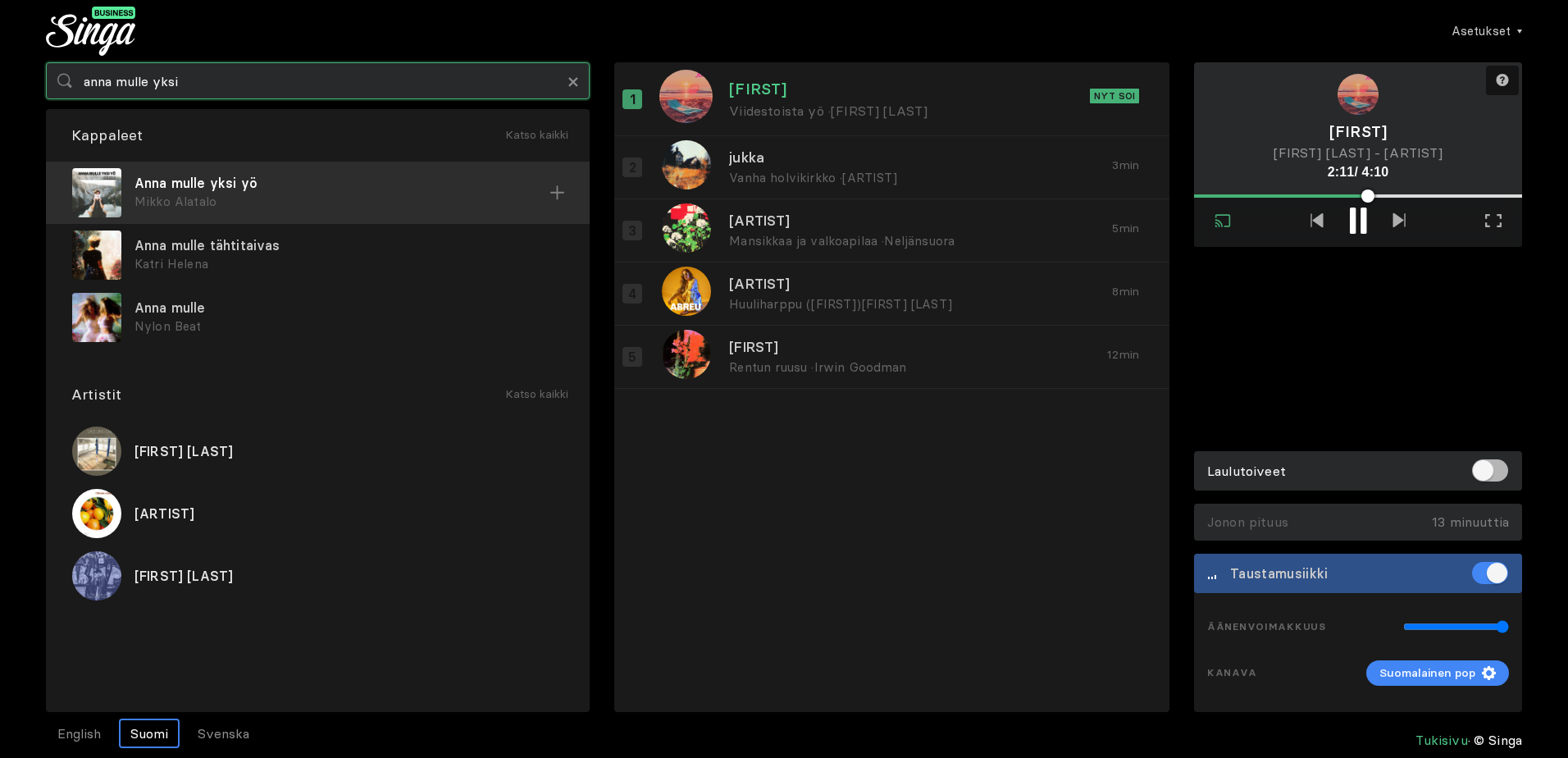 type on "anna mulle yksi" 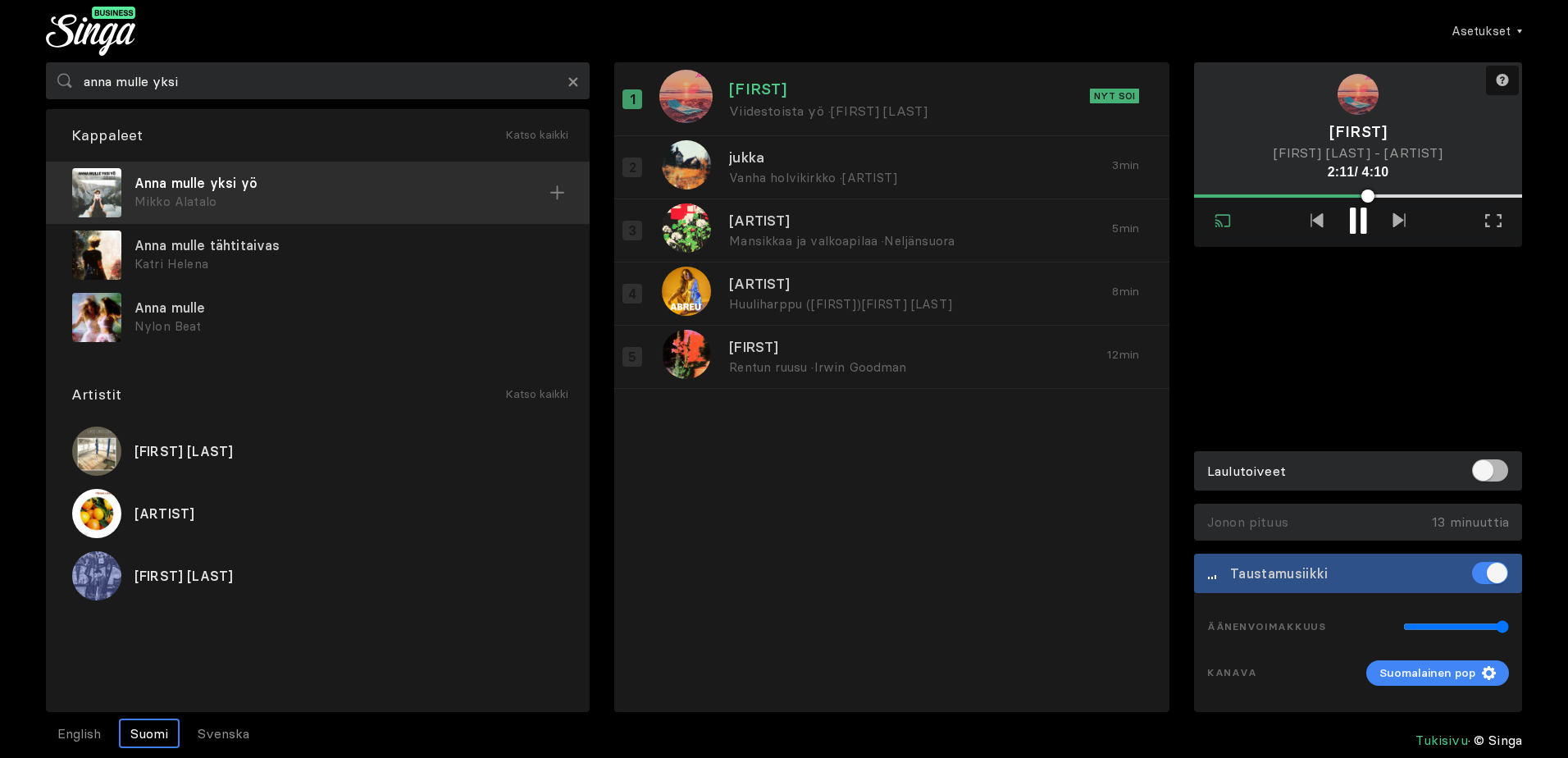 click on "Mikko Alatalo" at bounding box center (342, 202) 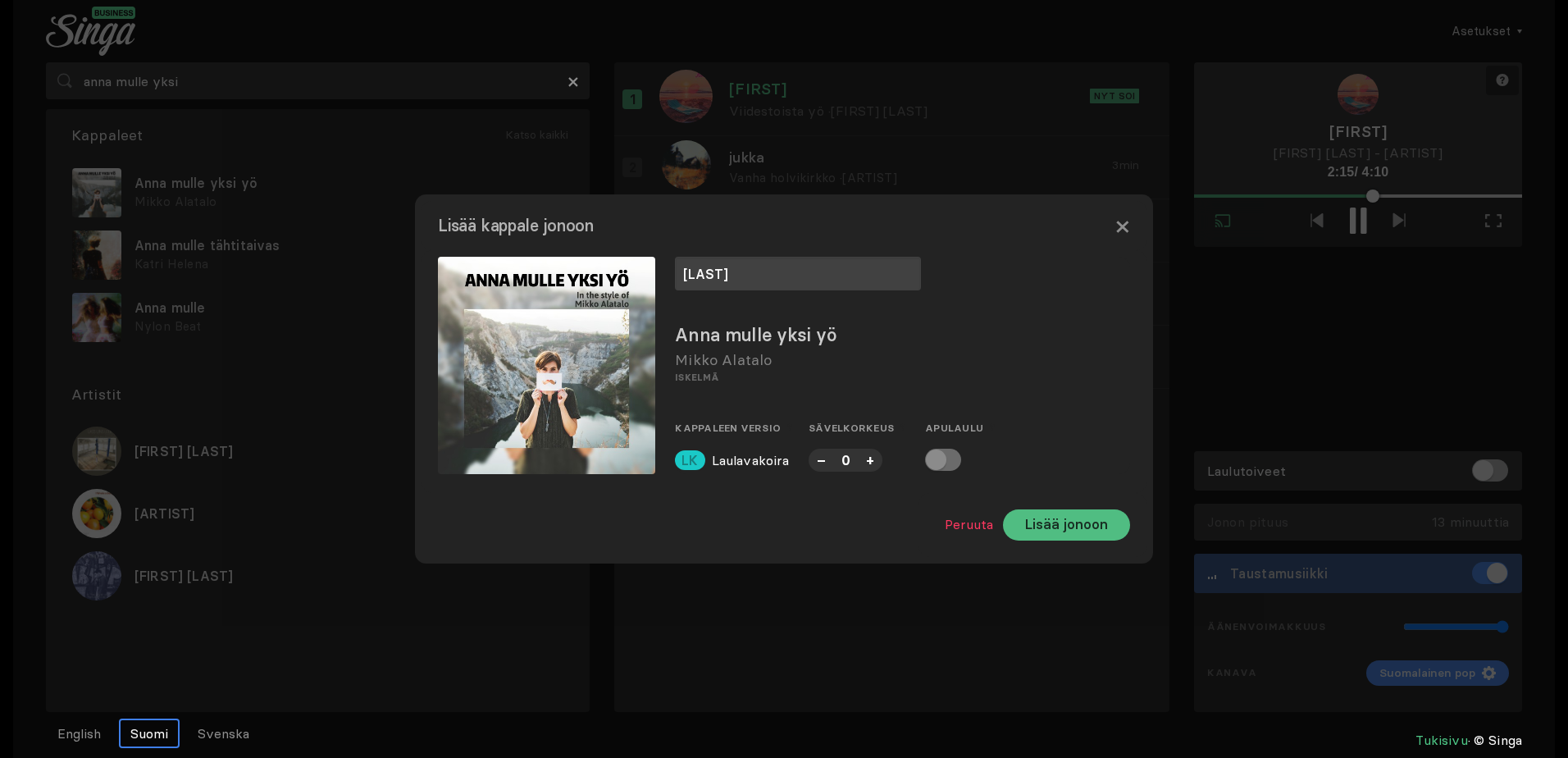 type on "[LAST]" 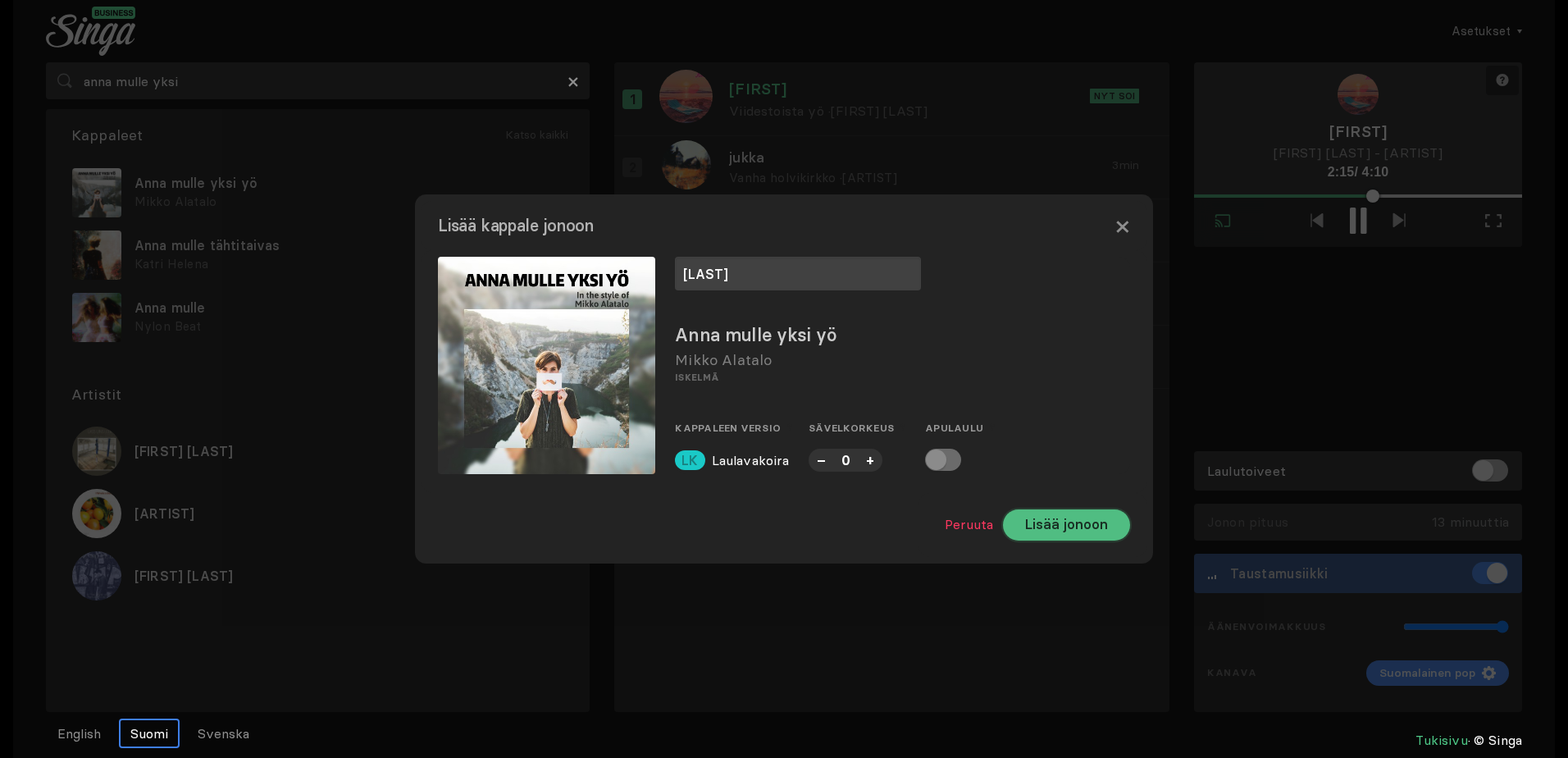 click on "Lisää jonoon" at bounding box center (1066, 525) 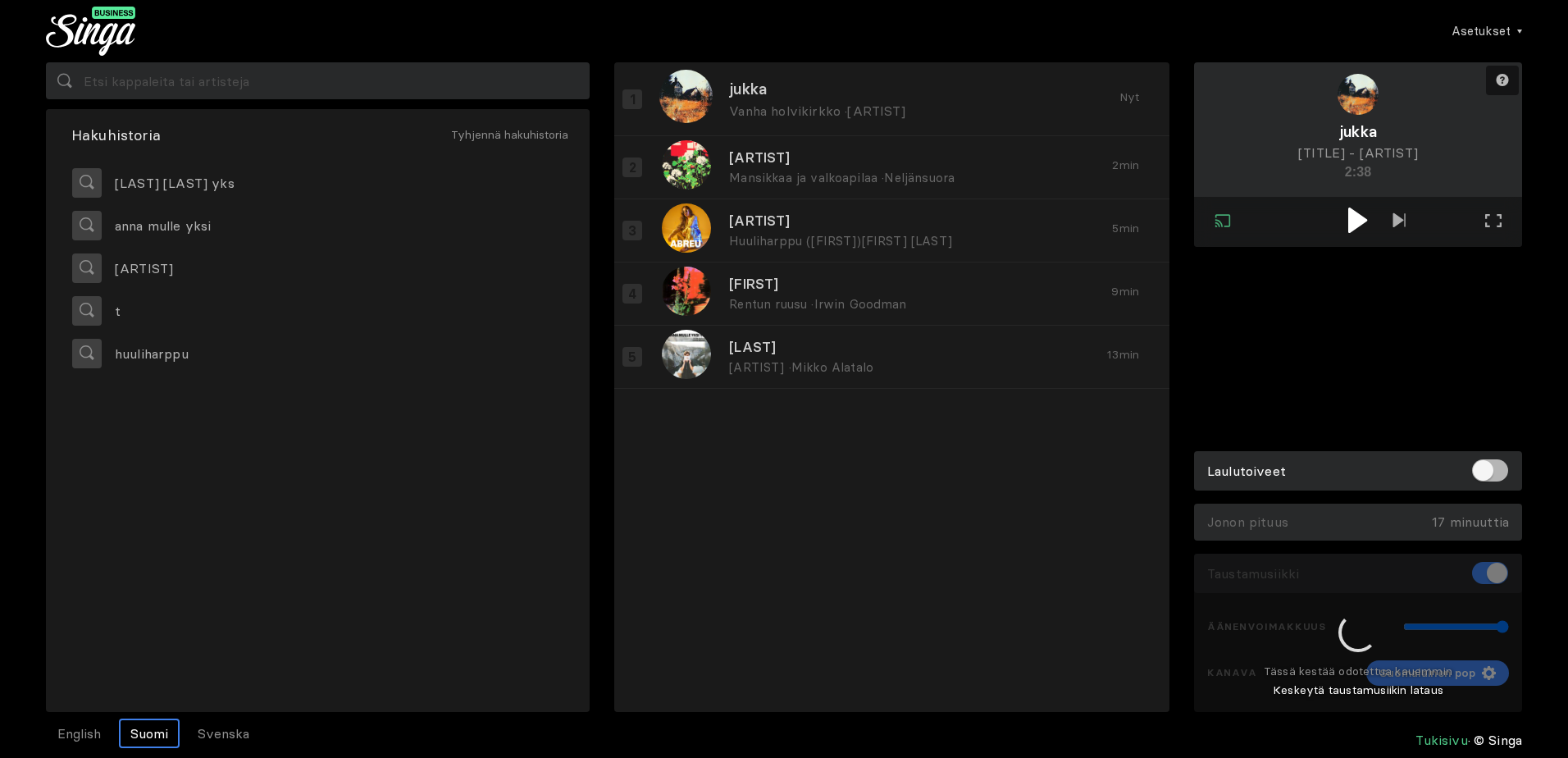 click at bounding box center (1358, 221) 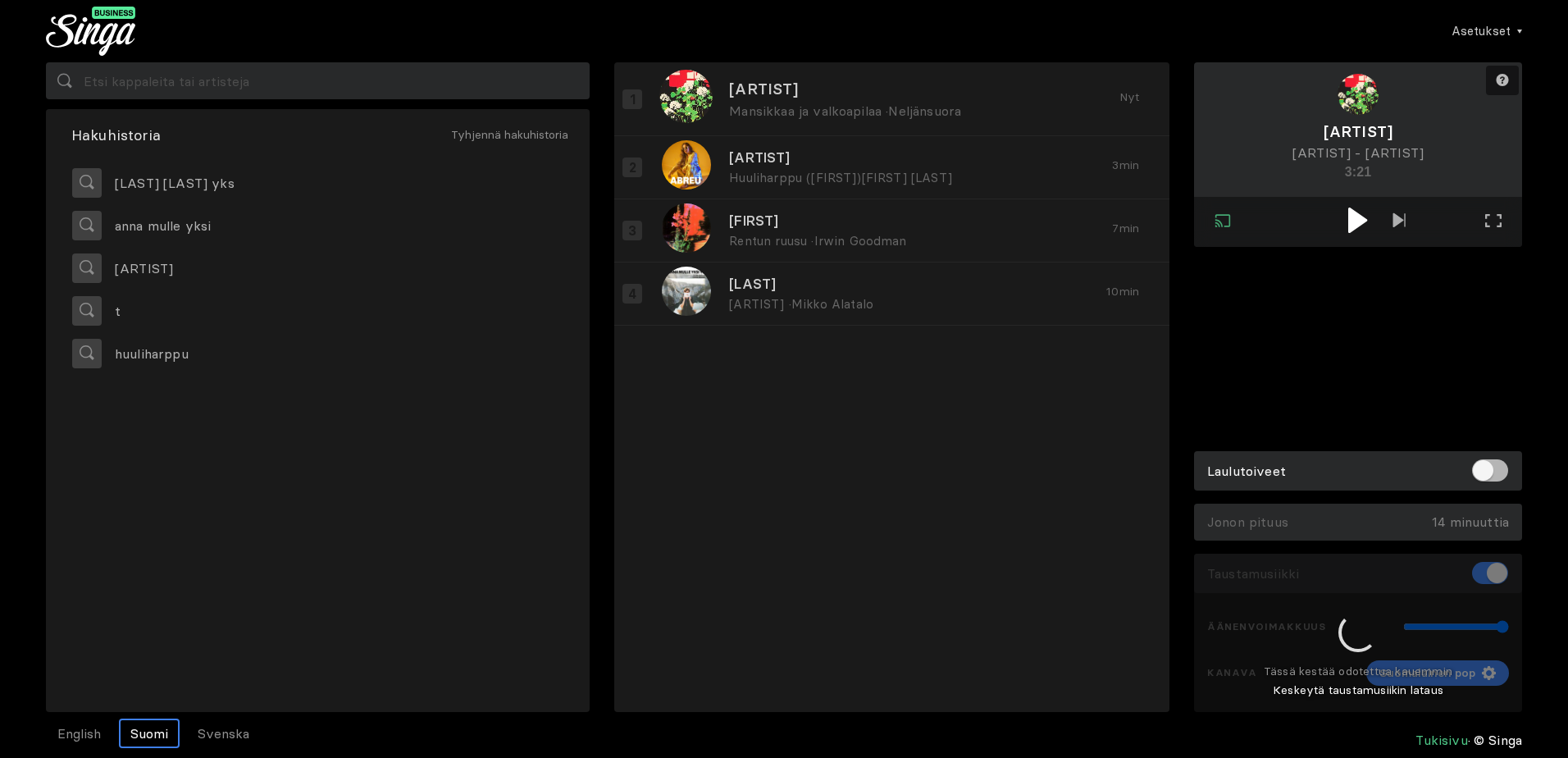 click at bounding box center [1358, 221] 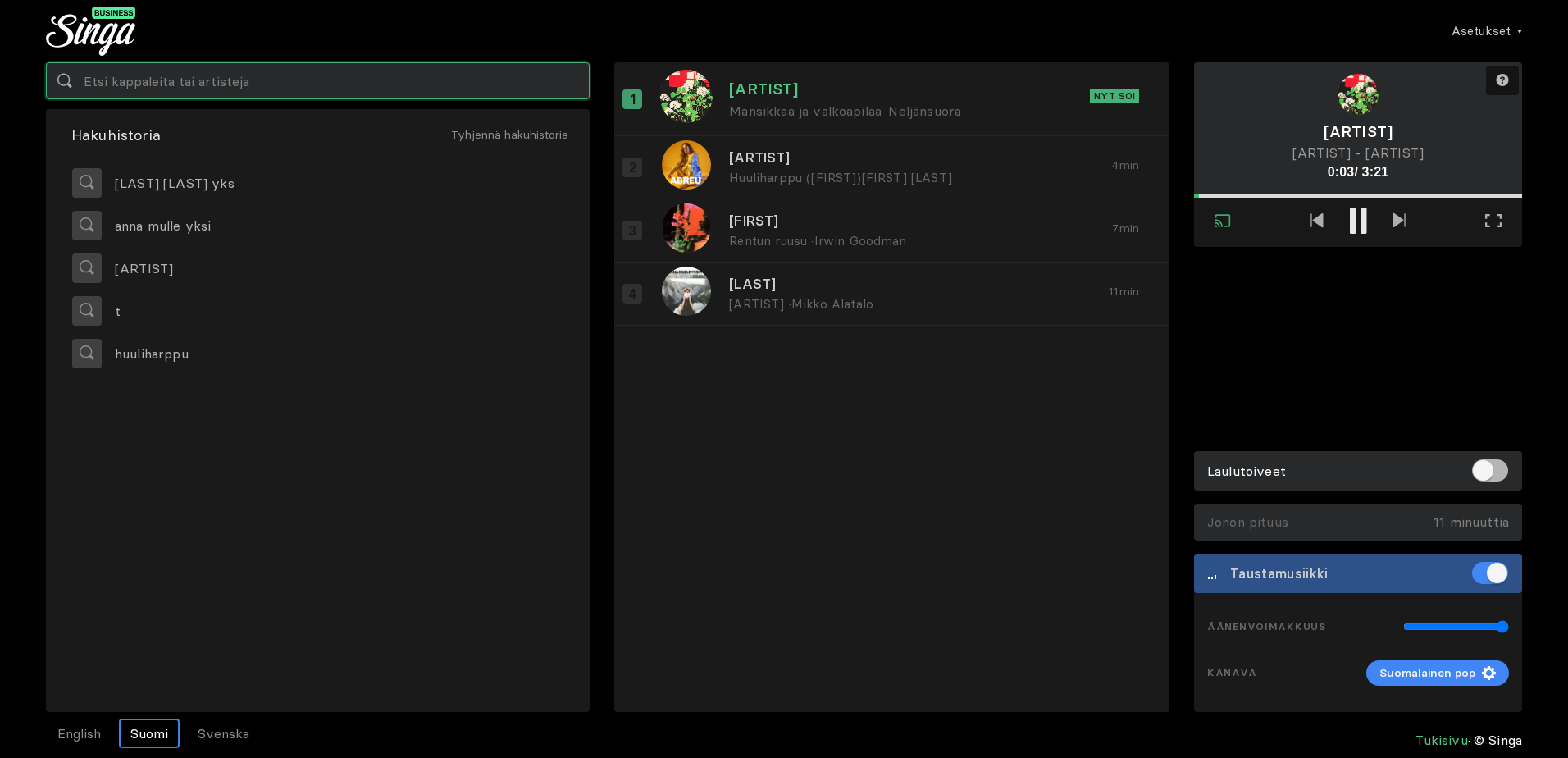 click at bounding box center (317, 80) 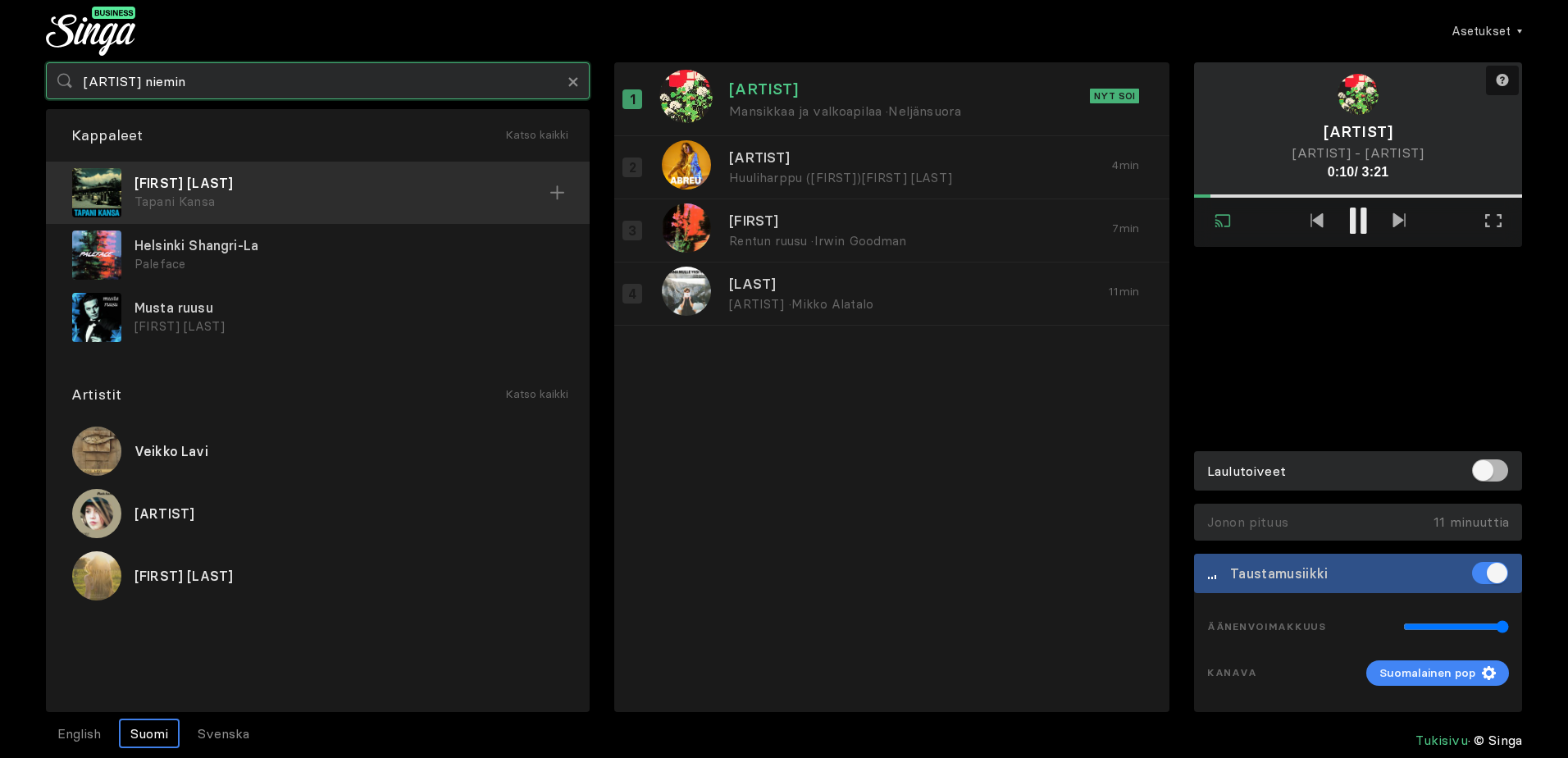 type on "[ARTIST] niemin" 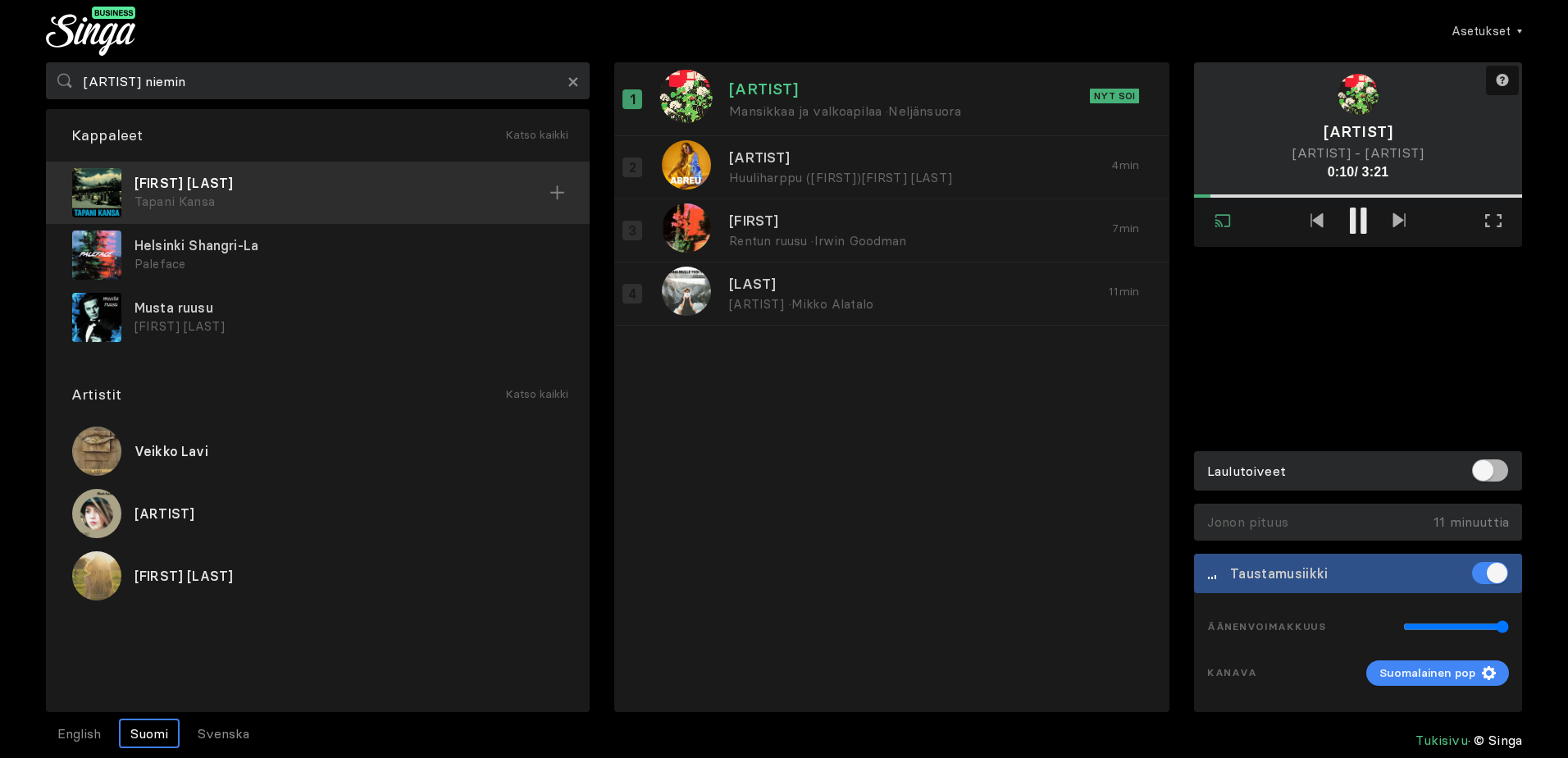 click on "Tapani Kansa" at bounding box center (342, 202) 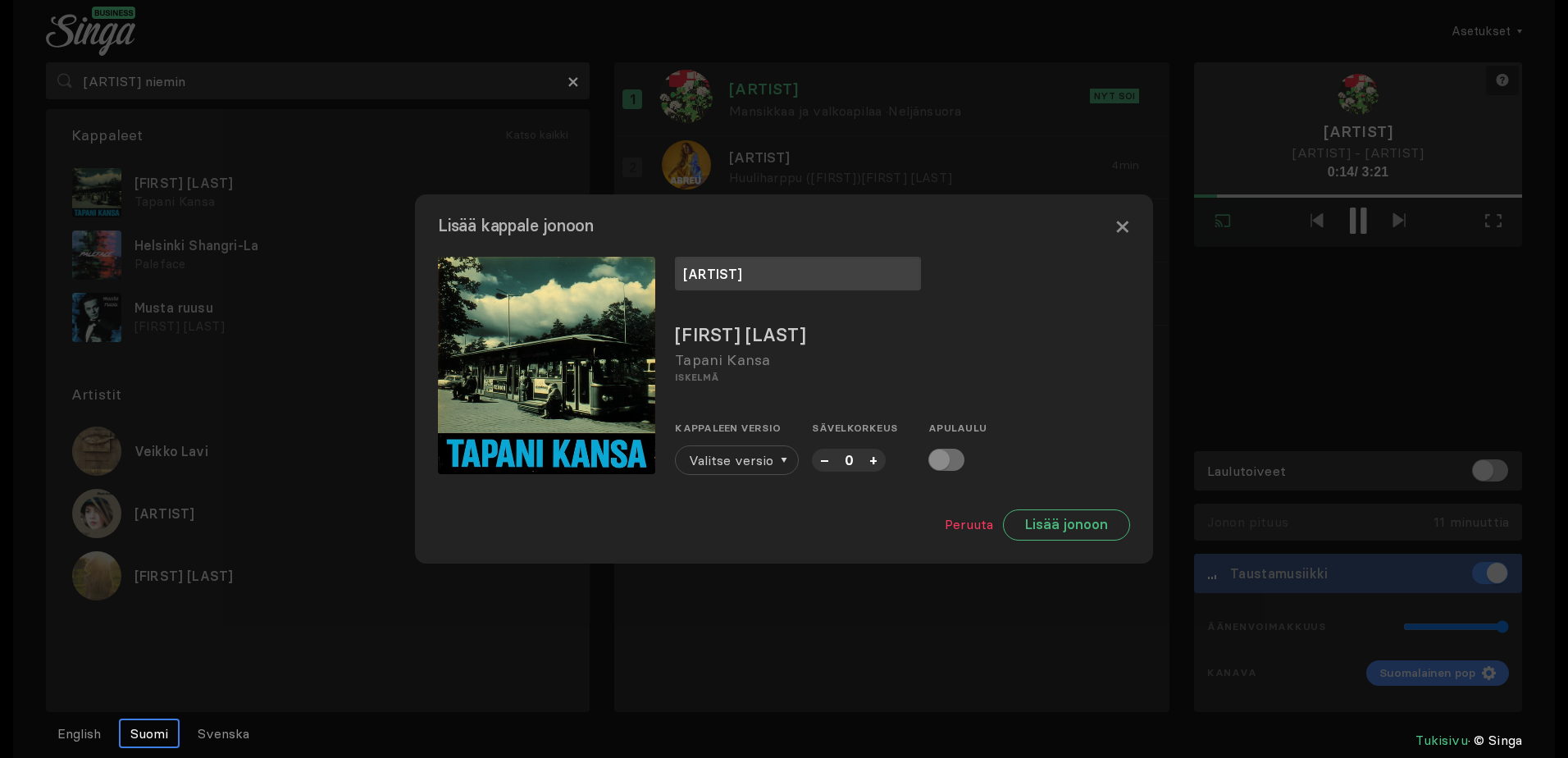 type on "[ARTIST]" 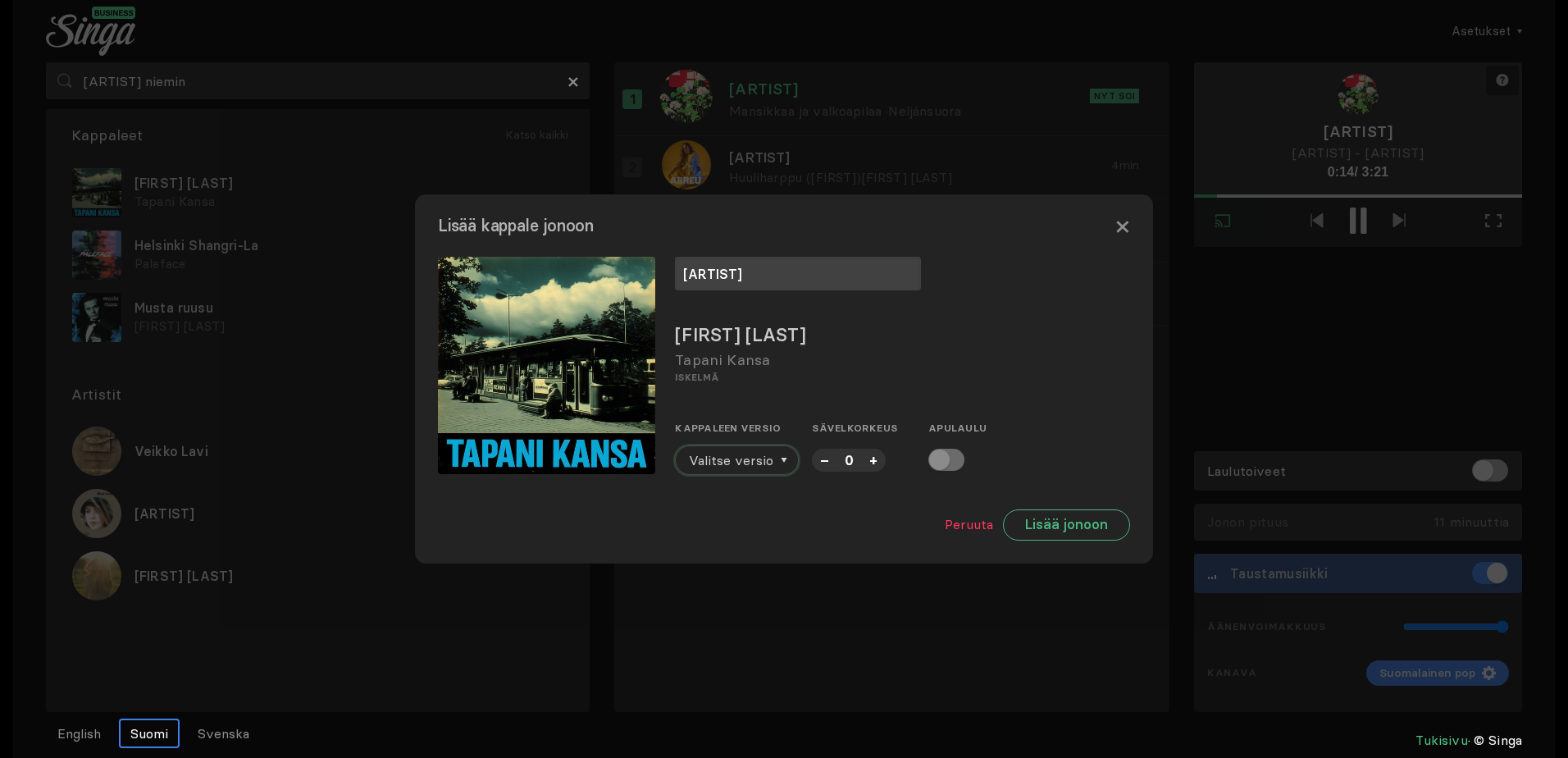 click on "Valitse versio" at bounding box center (731, 460) 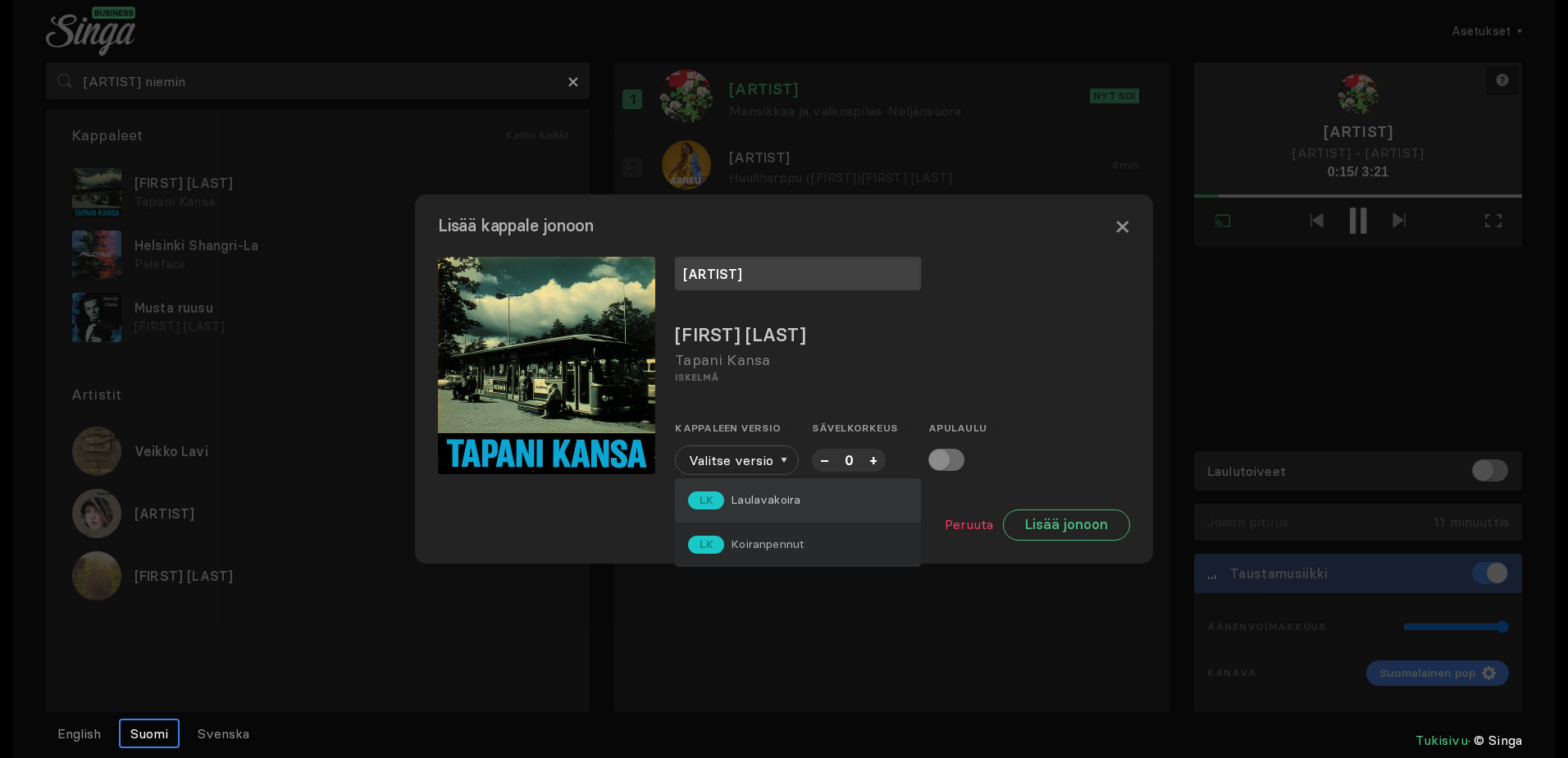 click on "LK Laulavakoira" at bounding box center [798, 500] 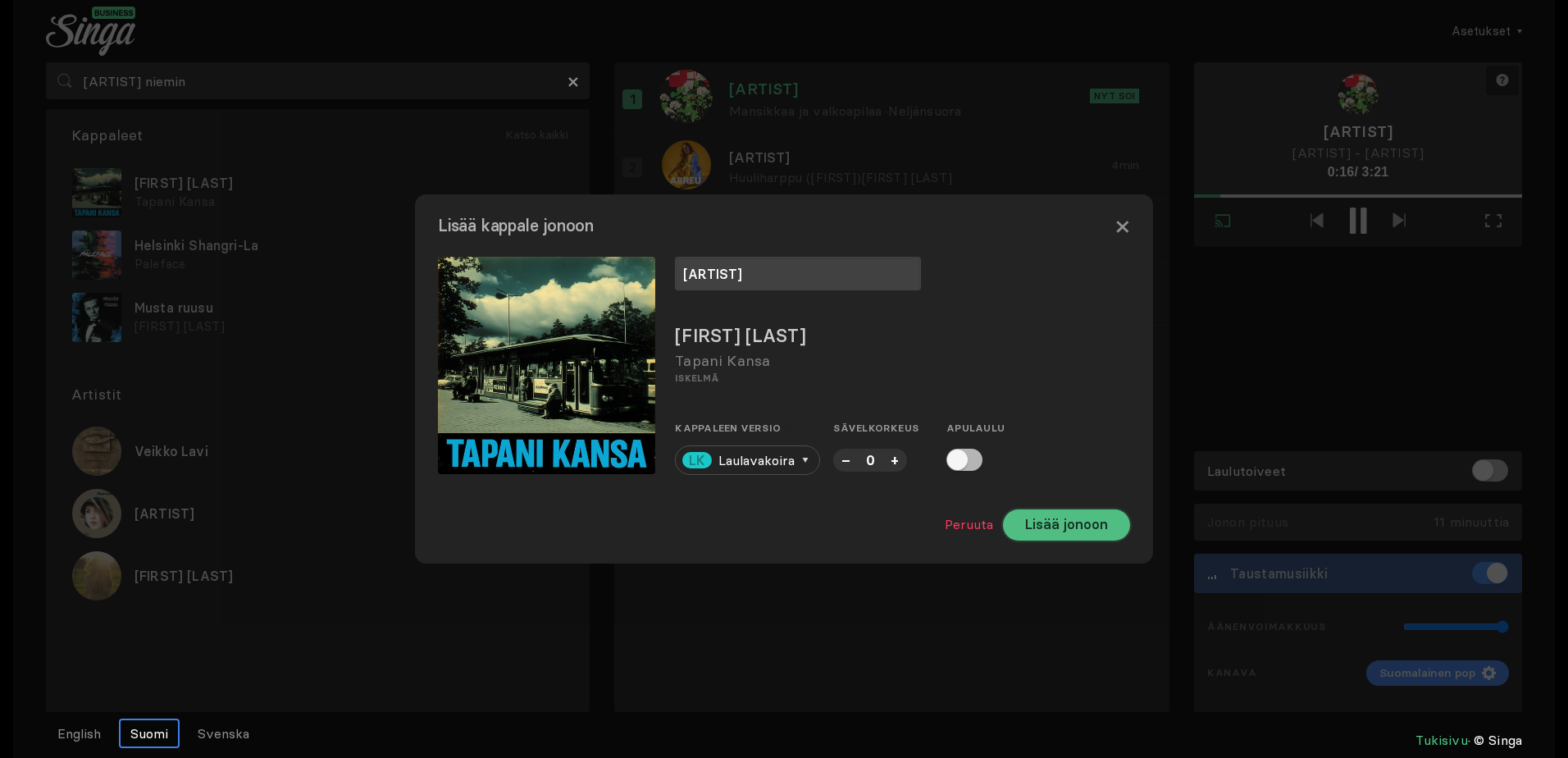 click on "Lisää jonoon" at bounding box center [1066, 525] 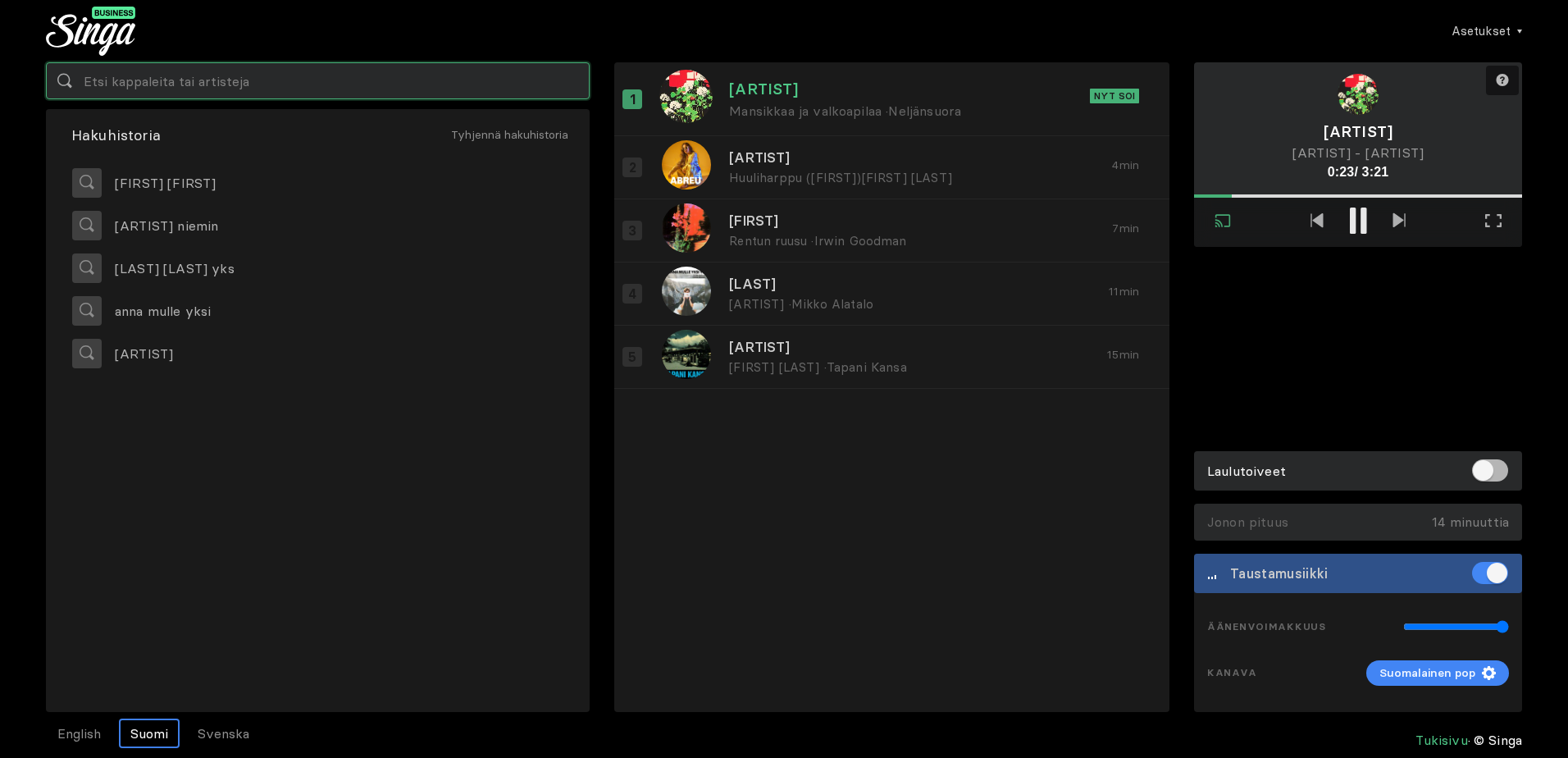 click at bounding box center [317, 80] 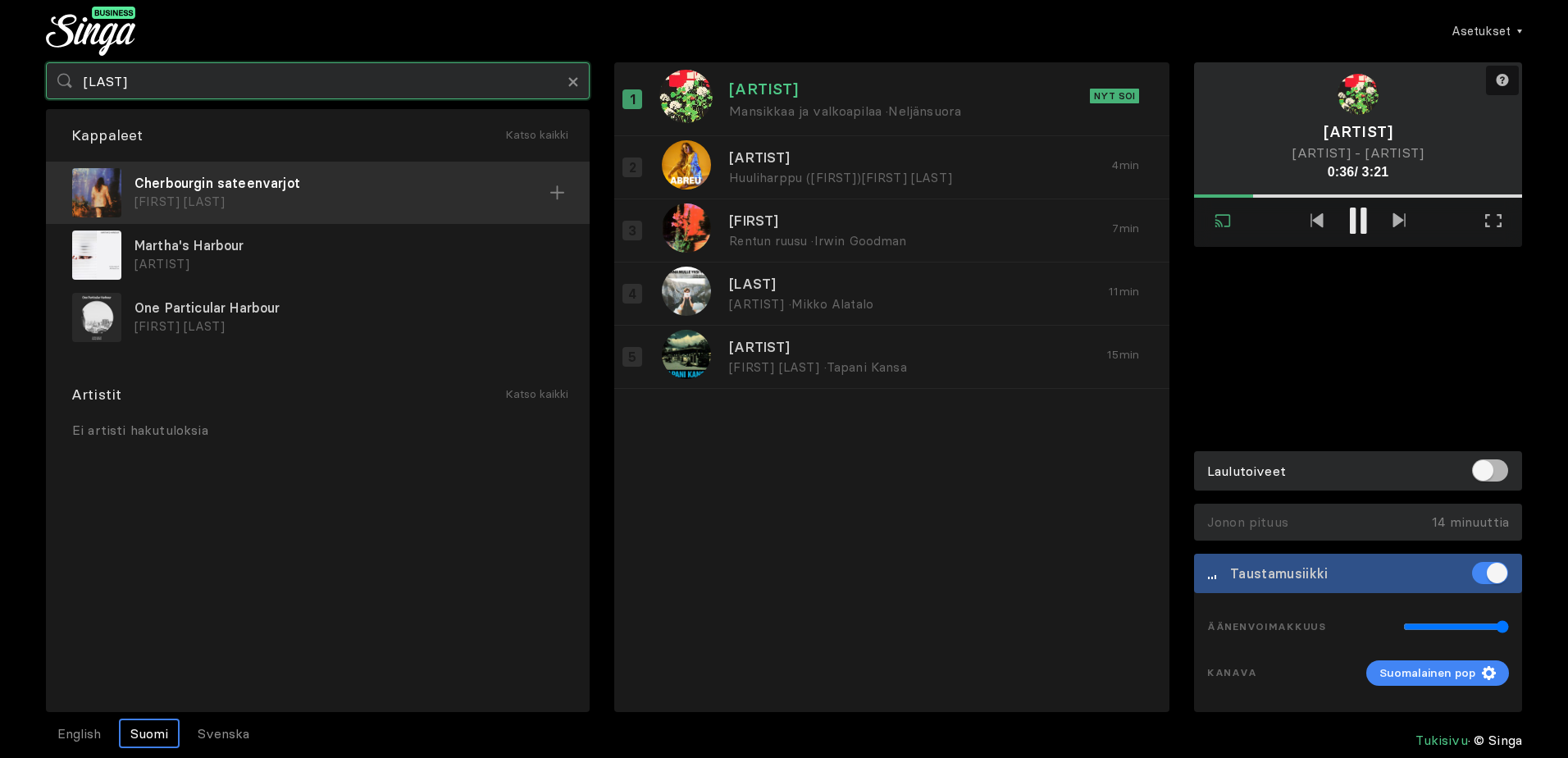 type on "[LAST]" 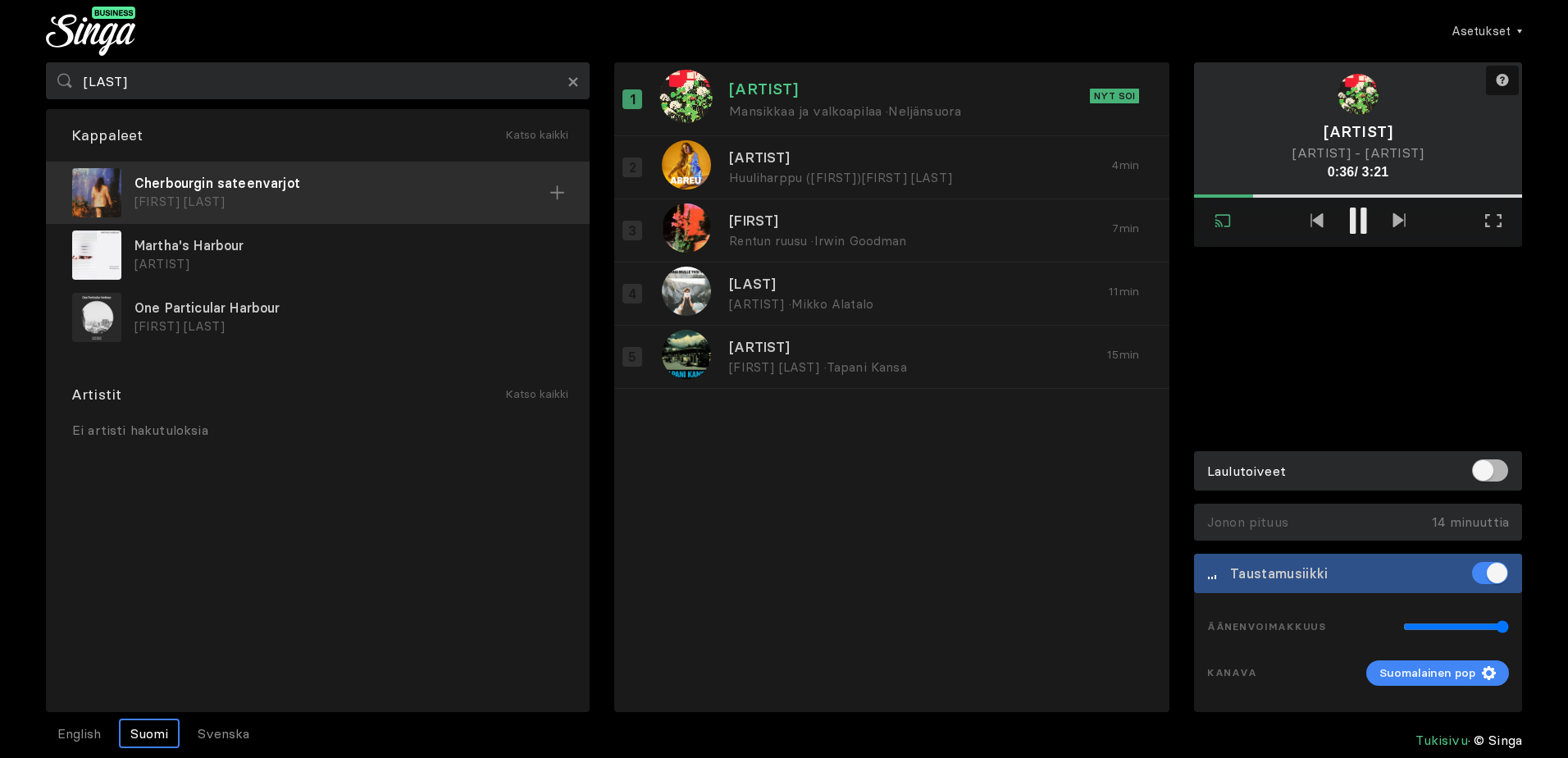 click on "Cherbourgin sateenvarjot" at bounding box center (342, 183) 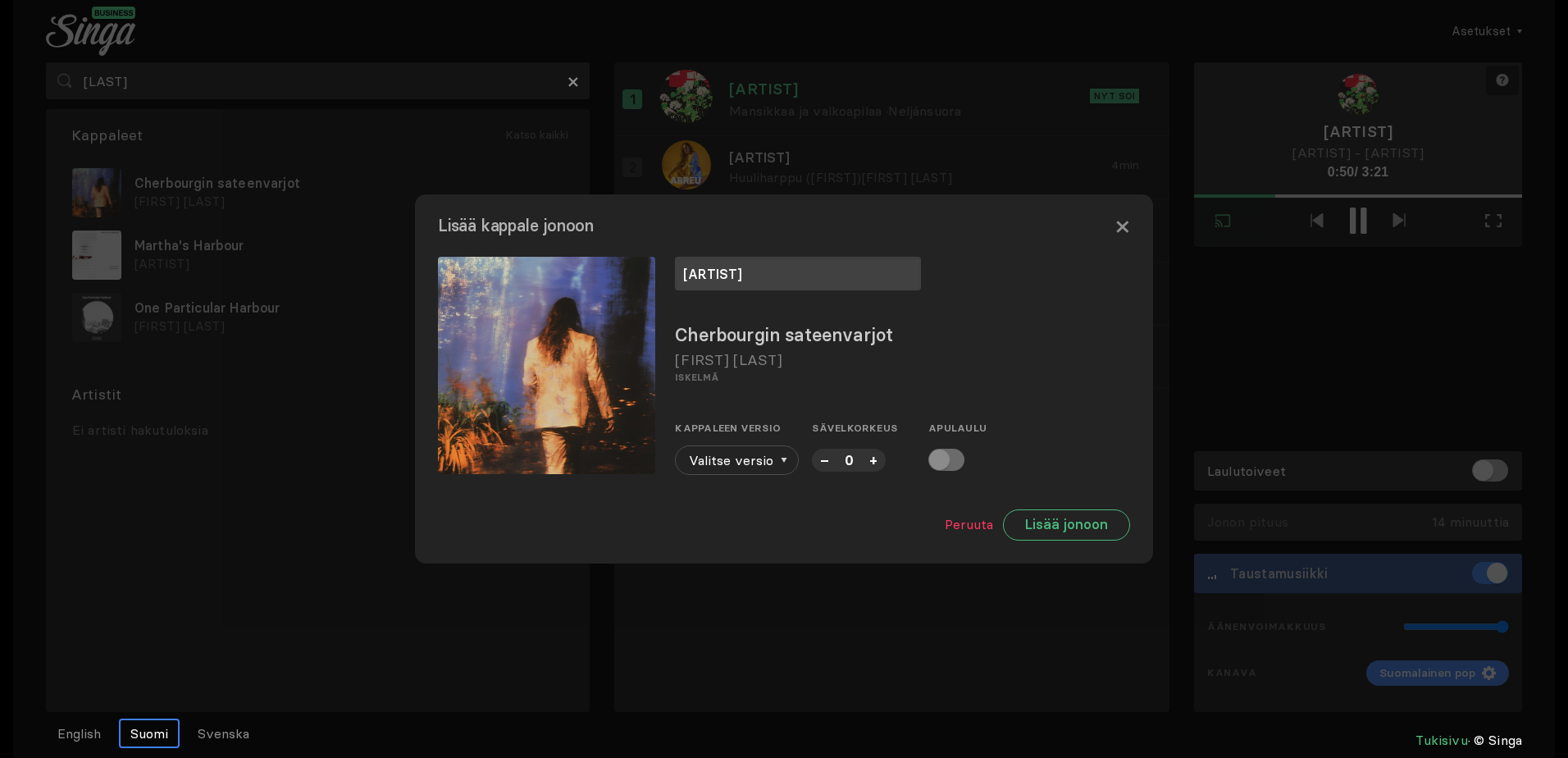 type on "[ARTIST]" 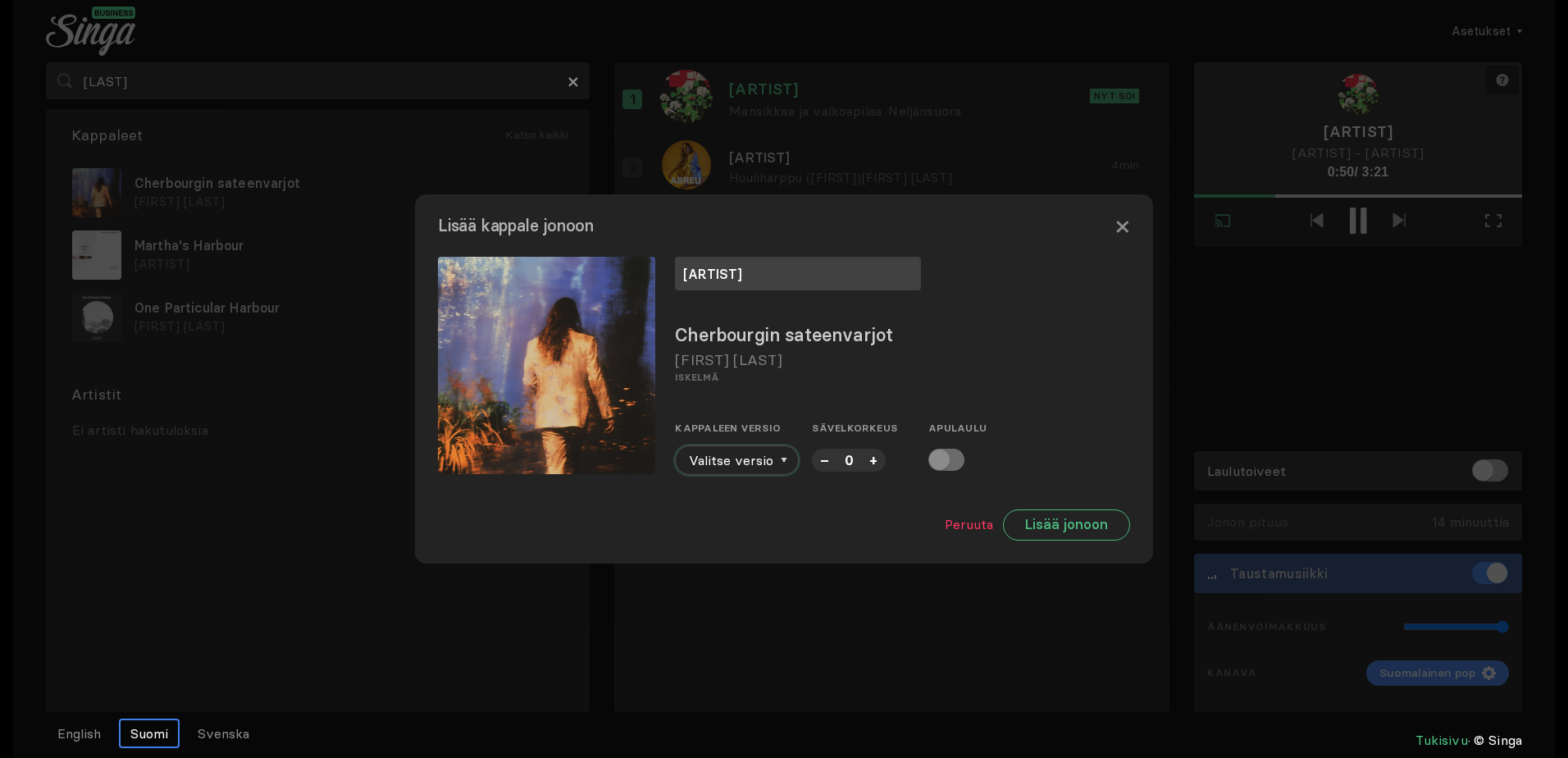 click at bounding box center (784, 460) 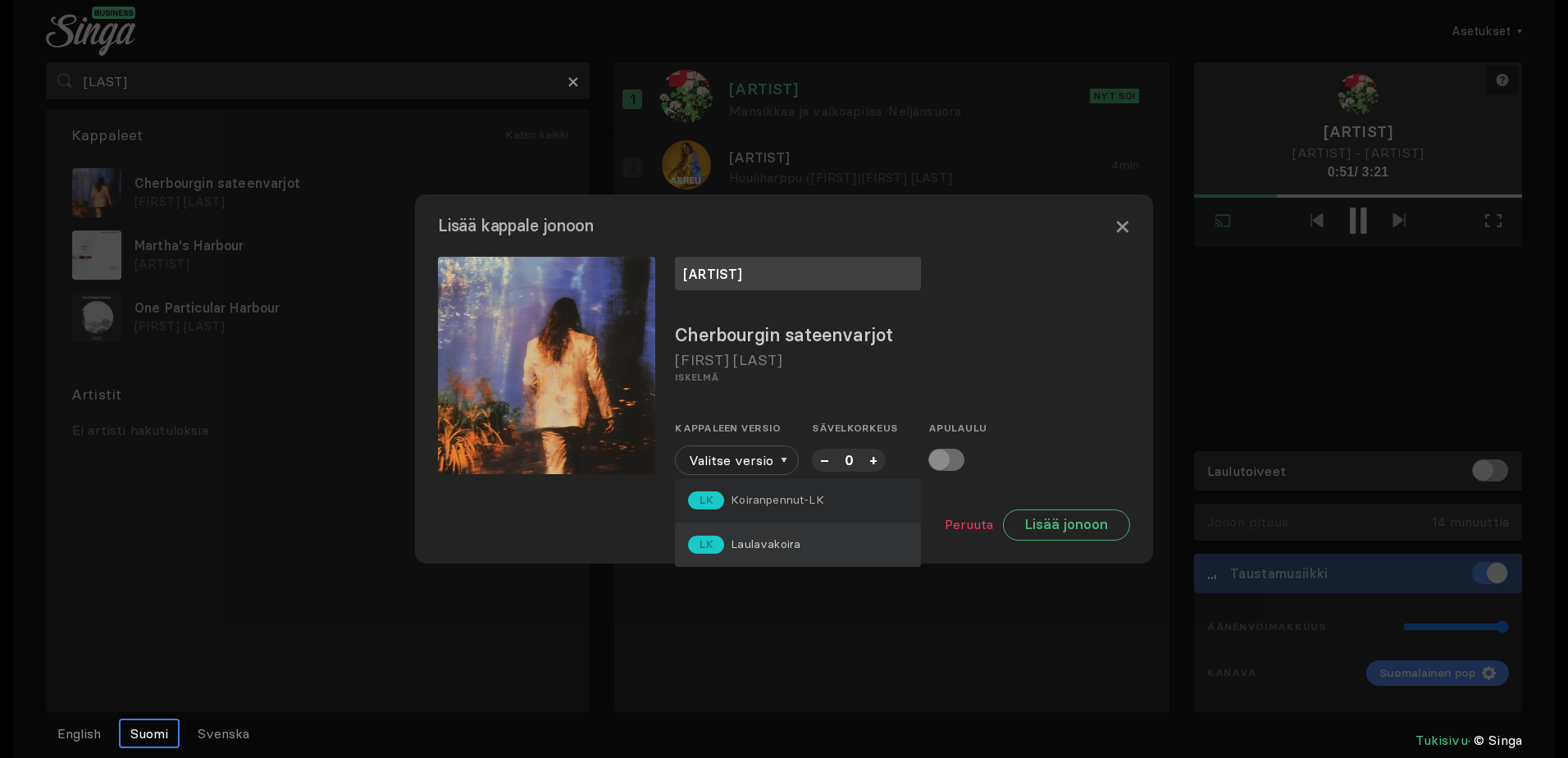 click on "Laulavakoira" at bounding box center [777, 500] 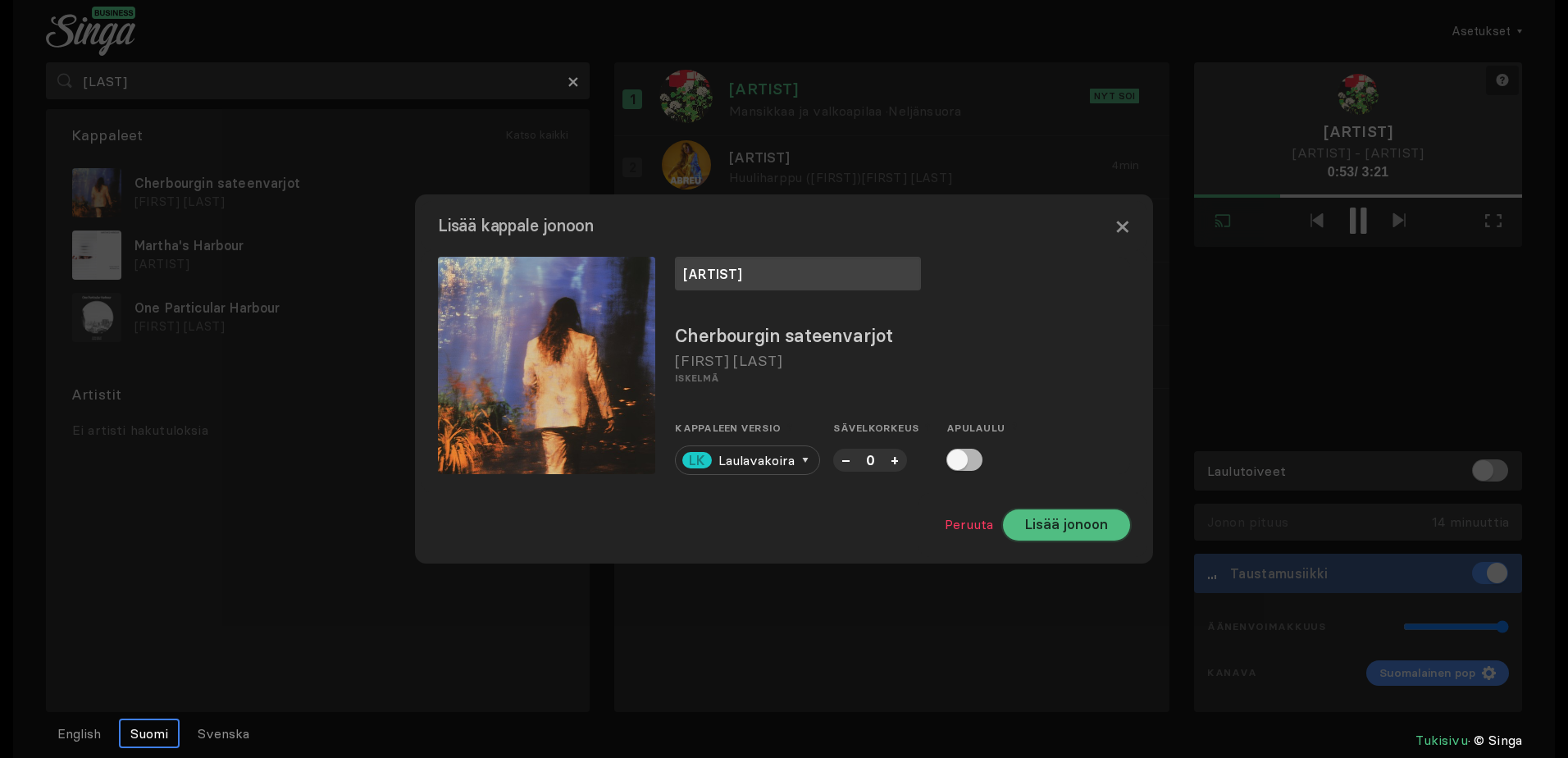 click on "Lisää jonoon" at bounding box center [1066, 525] 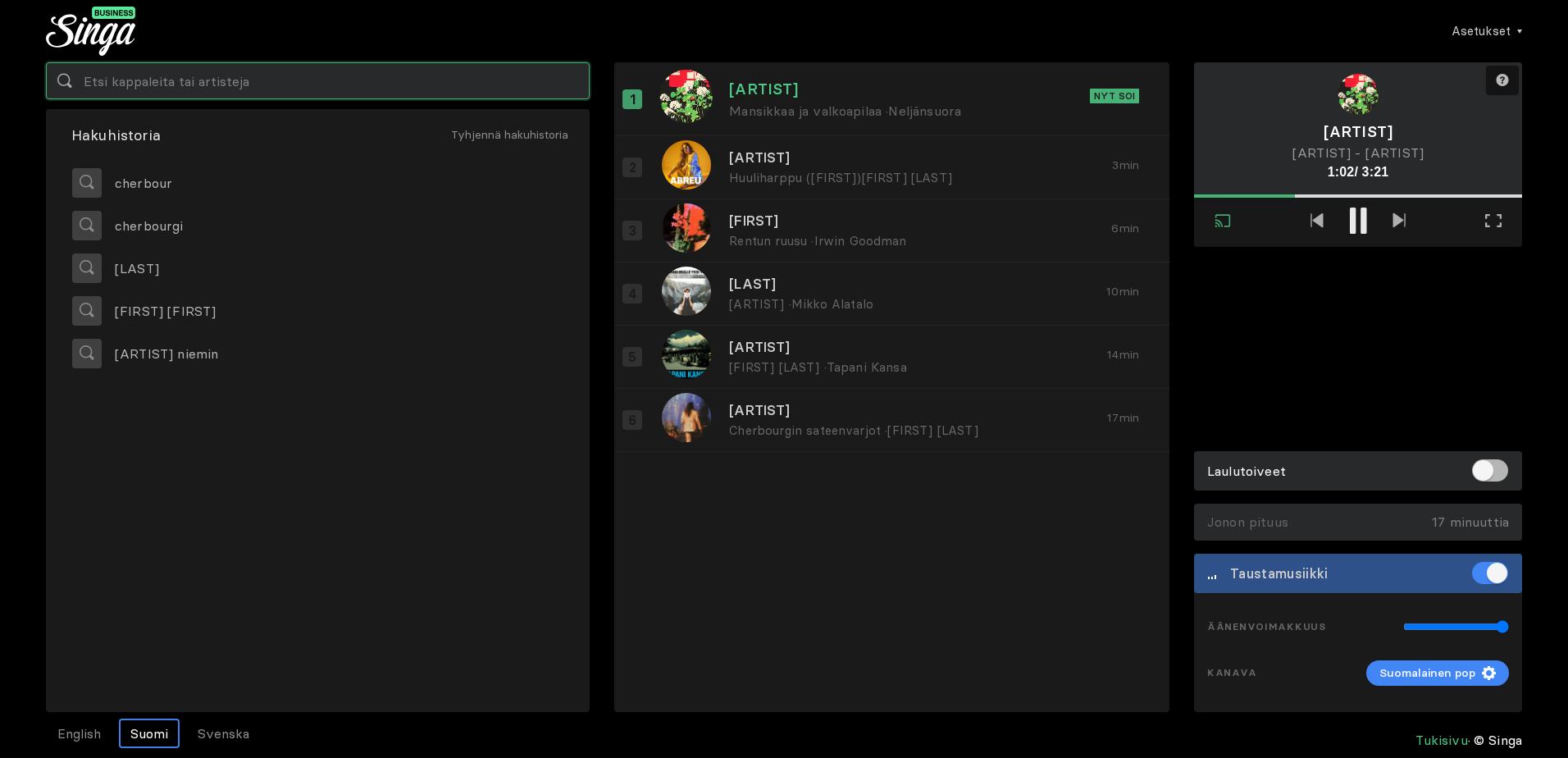click at bounding box center [317, 80] 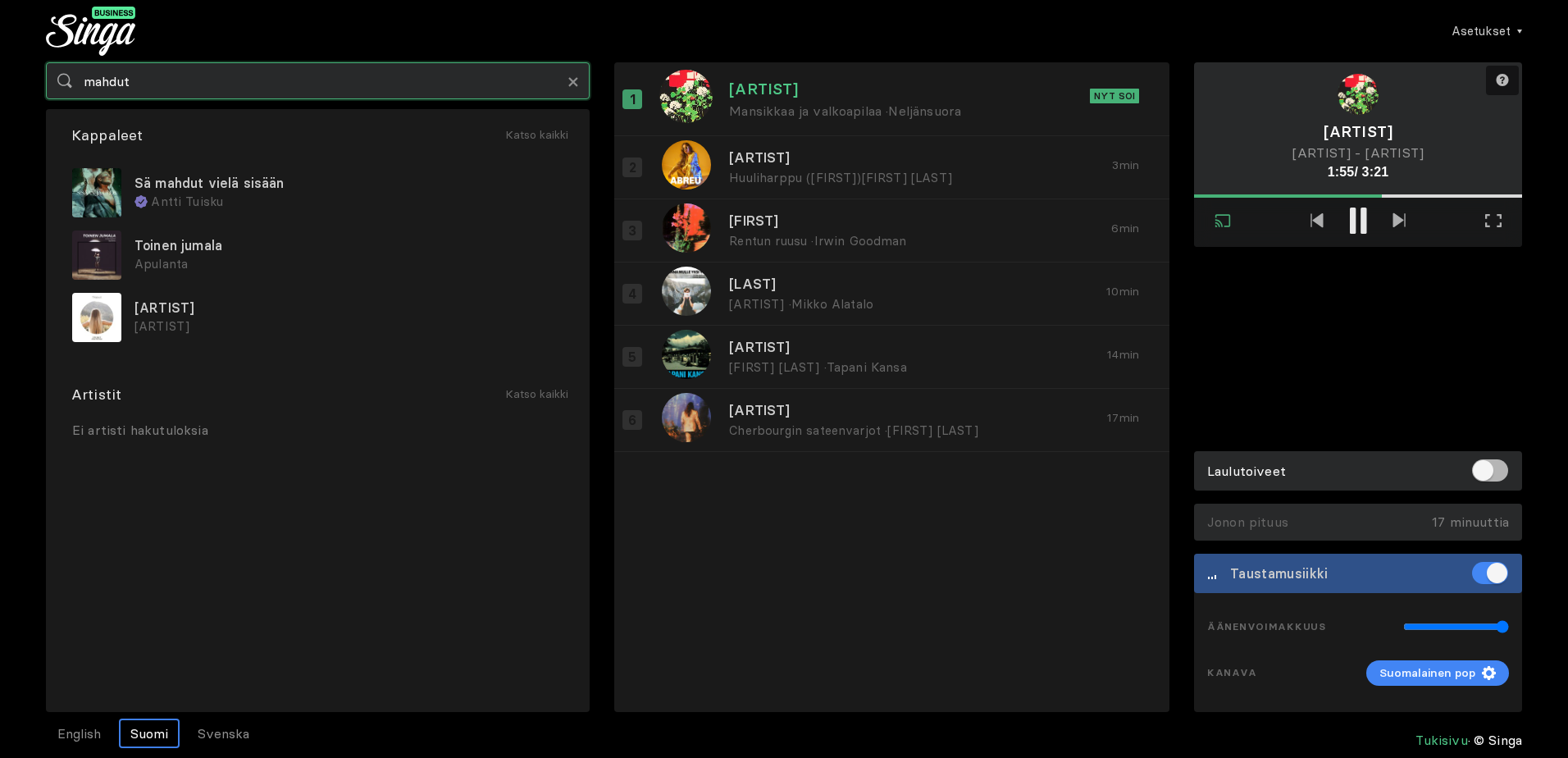 click on "mahdut" at bounding box center [317, 80] 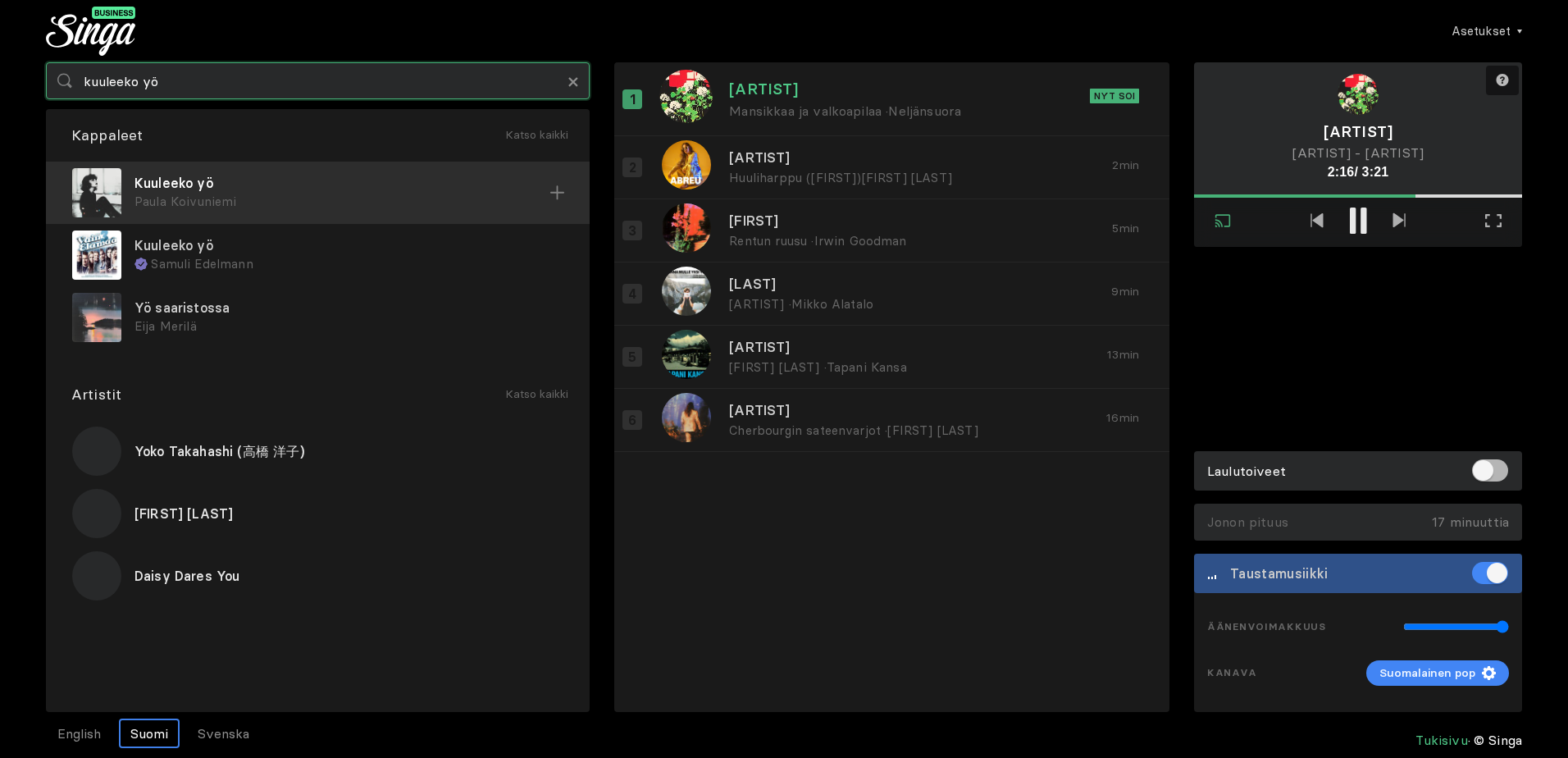 type on "kuuleeko yö" 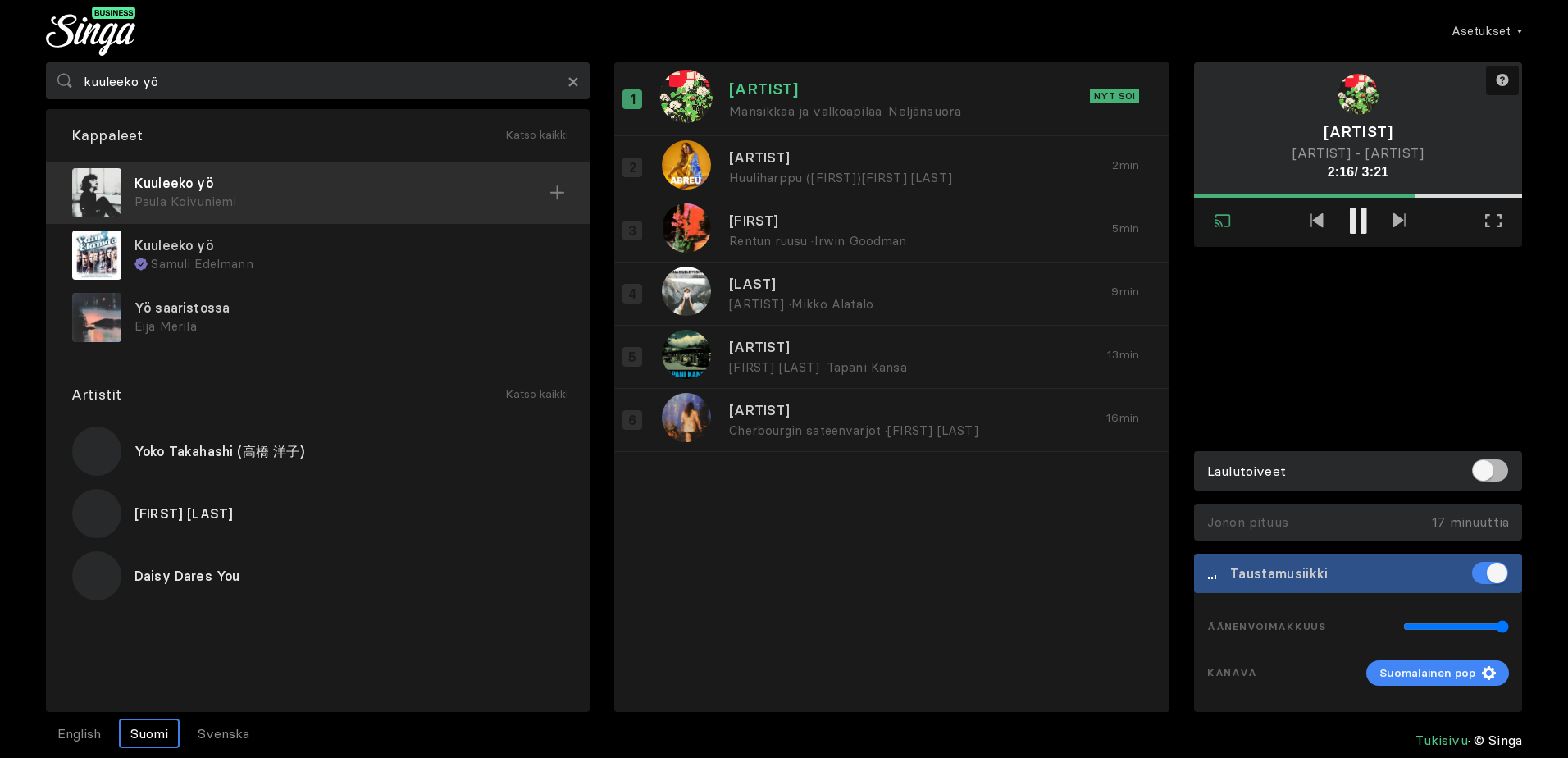 click on "Kuuleeko yö" at bounding box center [342, 183] 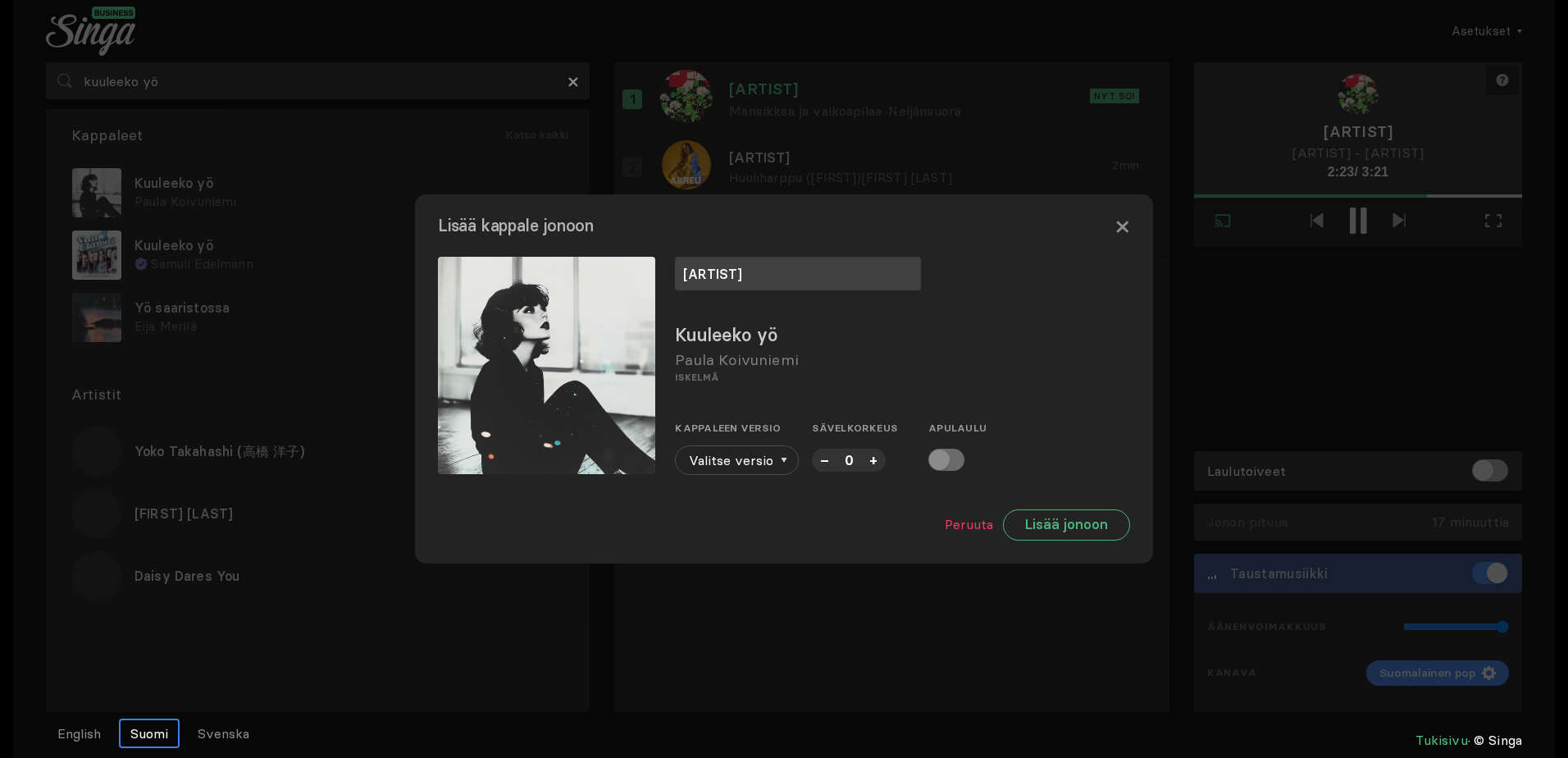 type on "[ARTIST]" 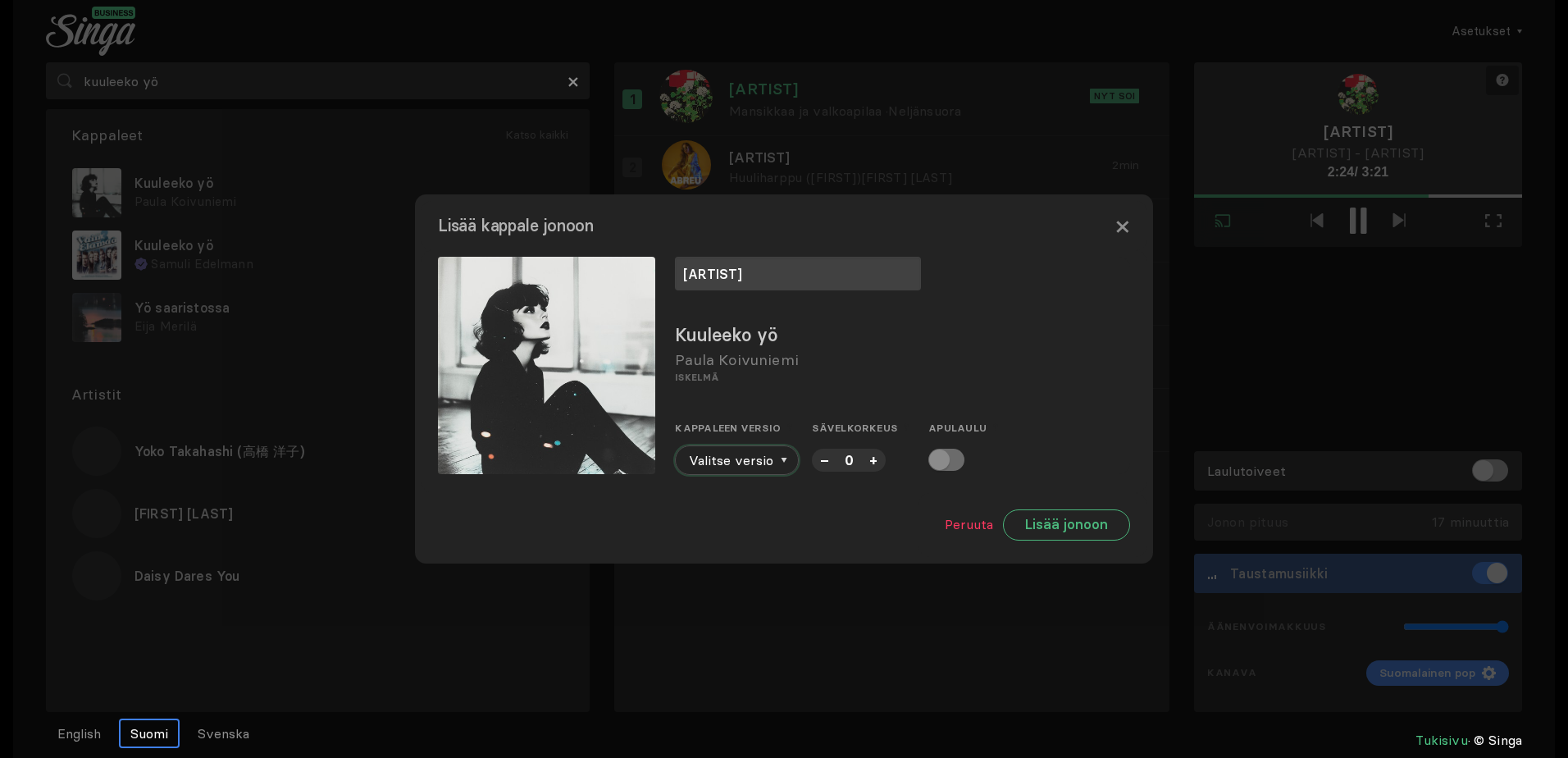 click at bounding box center (784, 460) 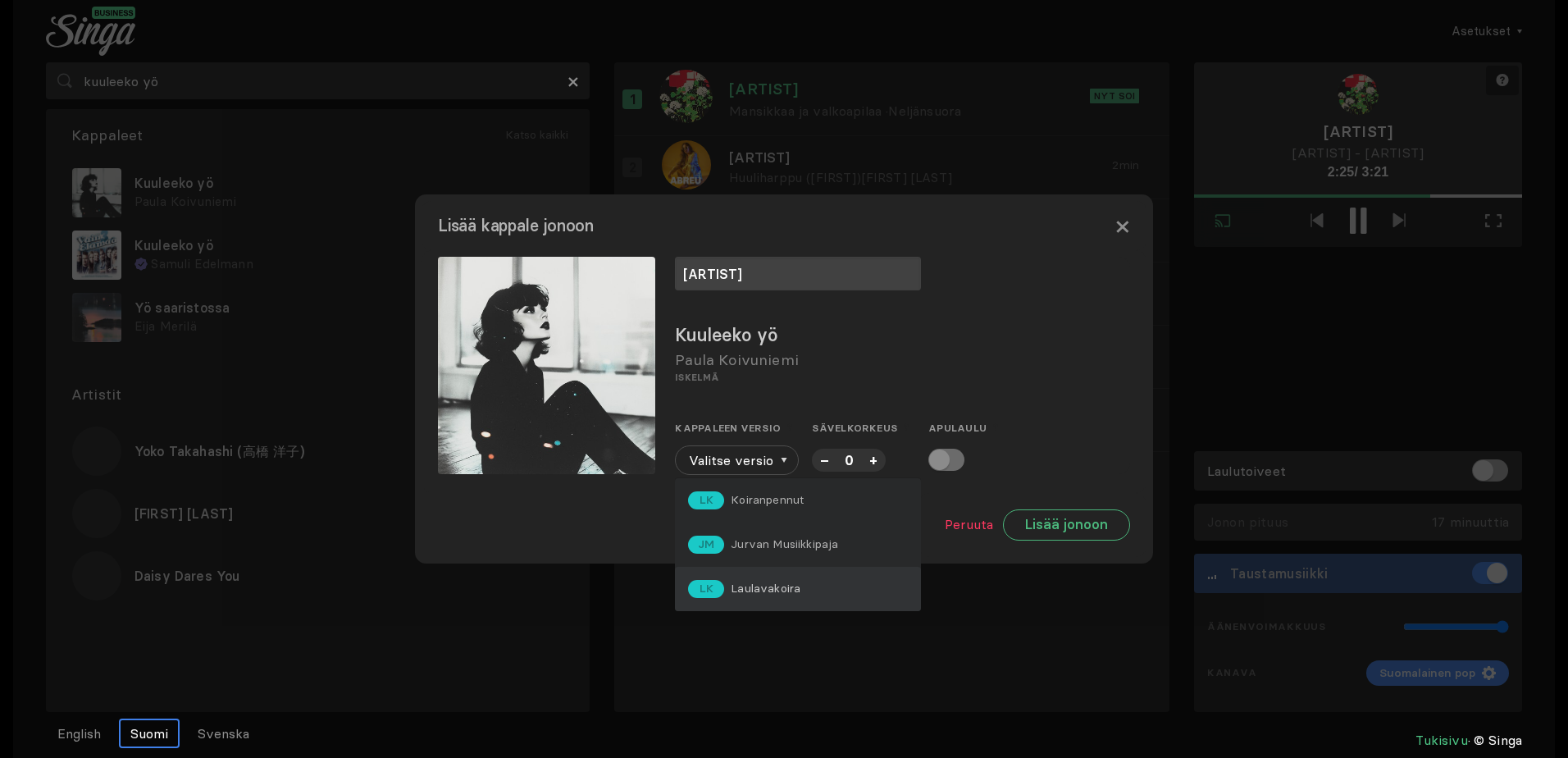 click on "Laulavakoira" at bounding box center [767, 500] 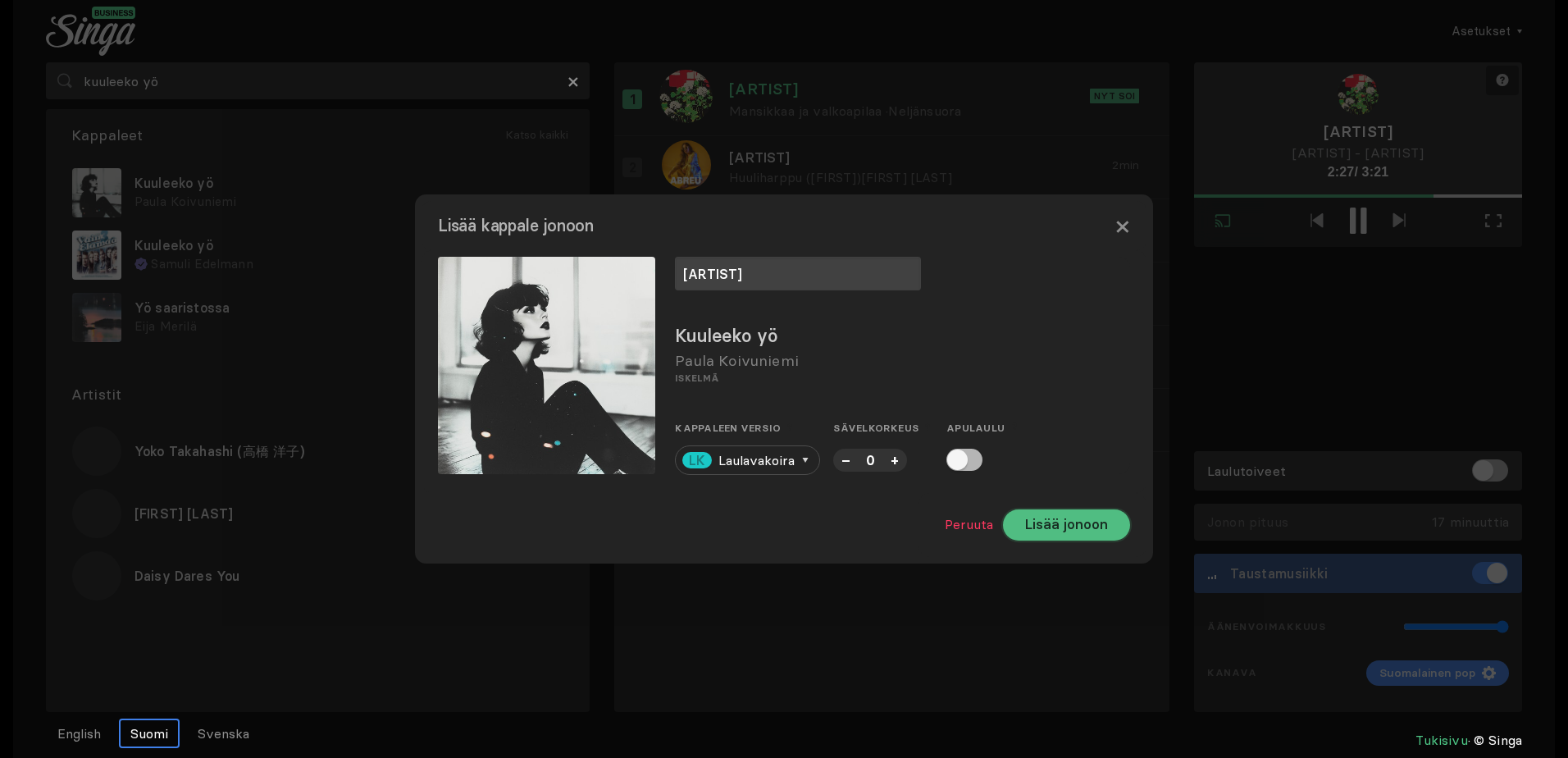 click on "Lisää jonoon" at bounding box center (1066, 525) 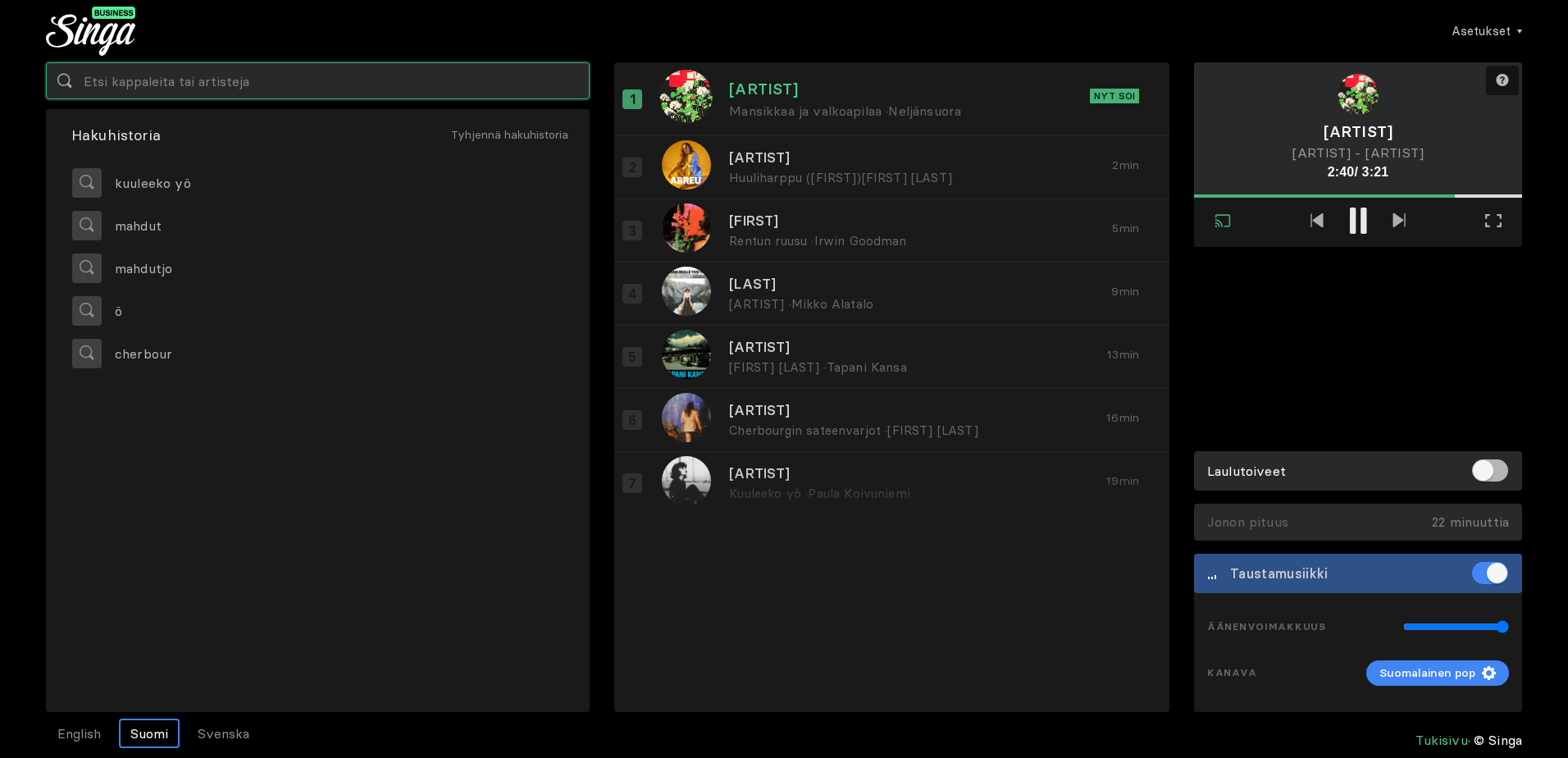 click at bounding box center (317, 80) 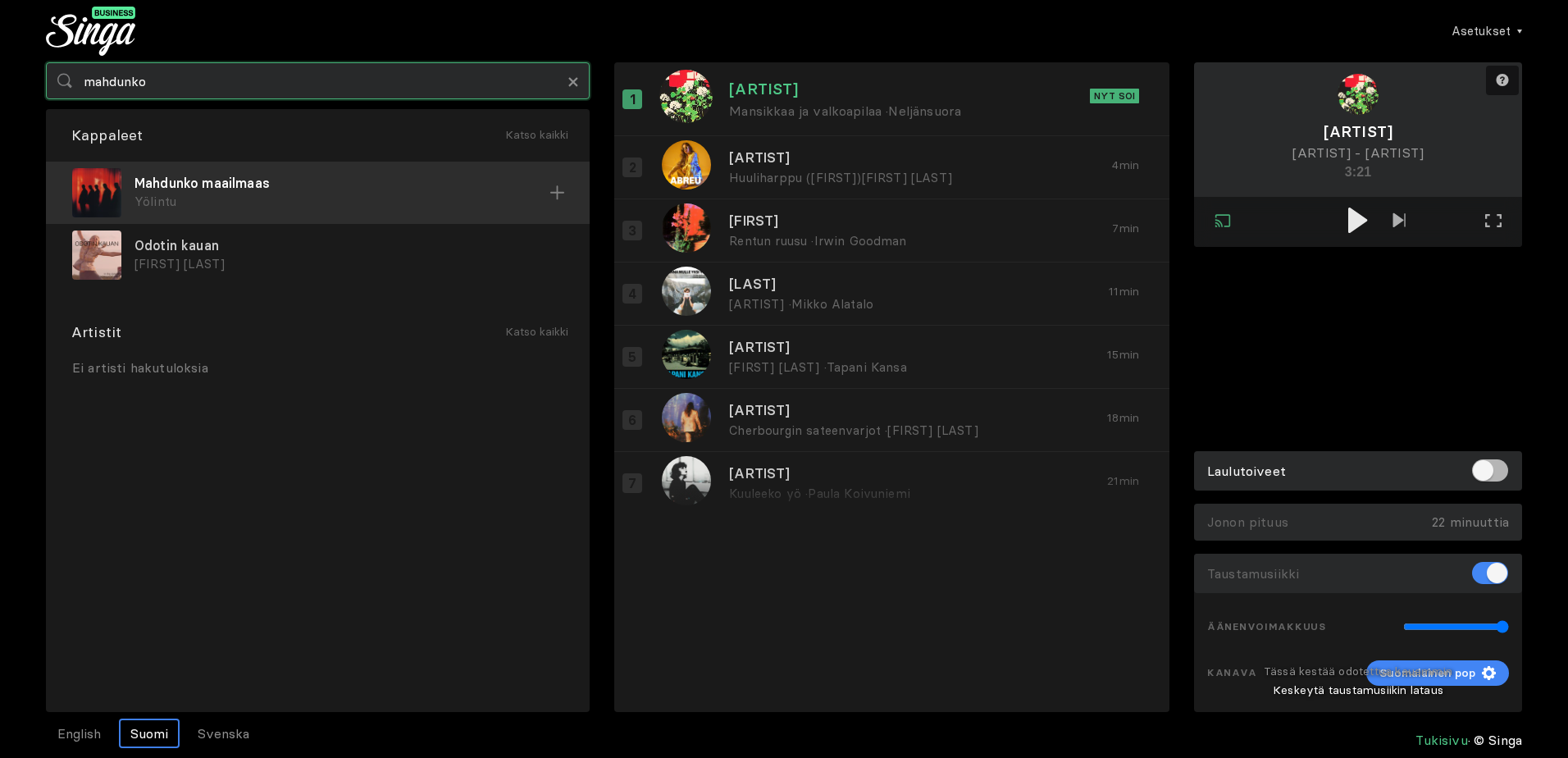 type on "mahdunko" 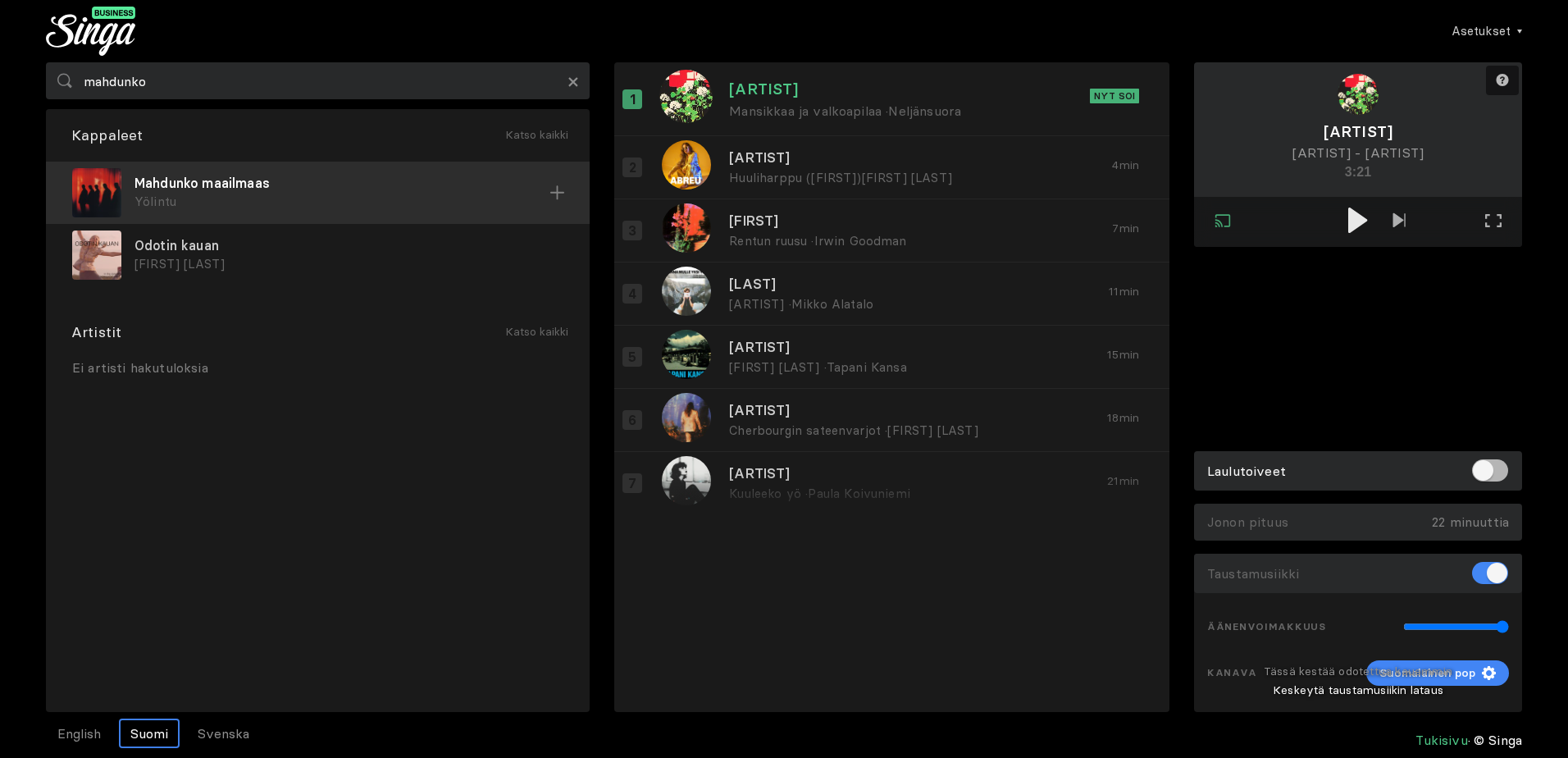 click on "Mahdunko maailmaas" at bounding box center [342, 183] 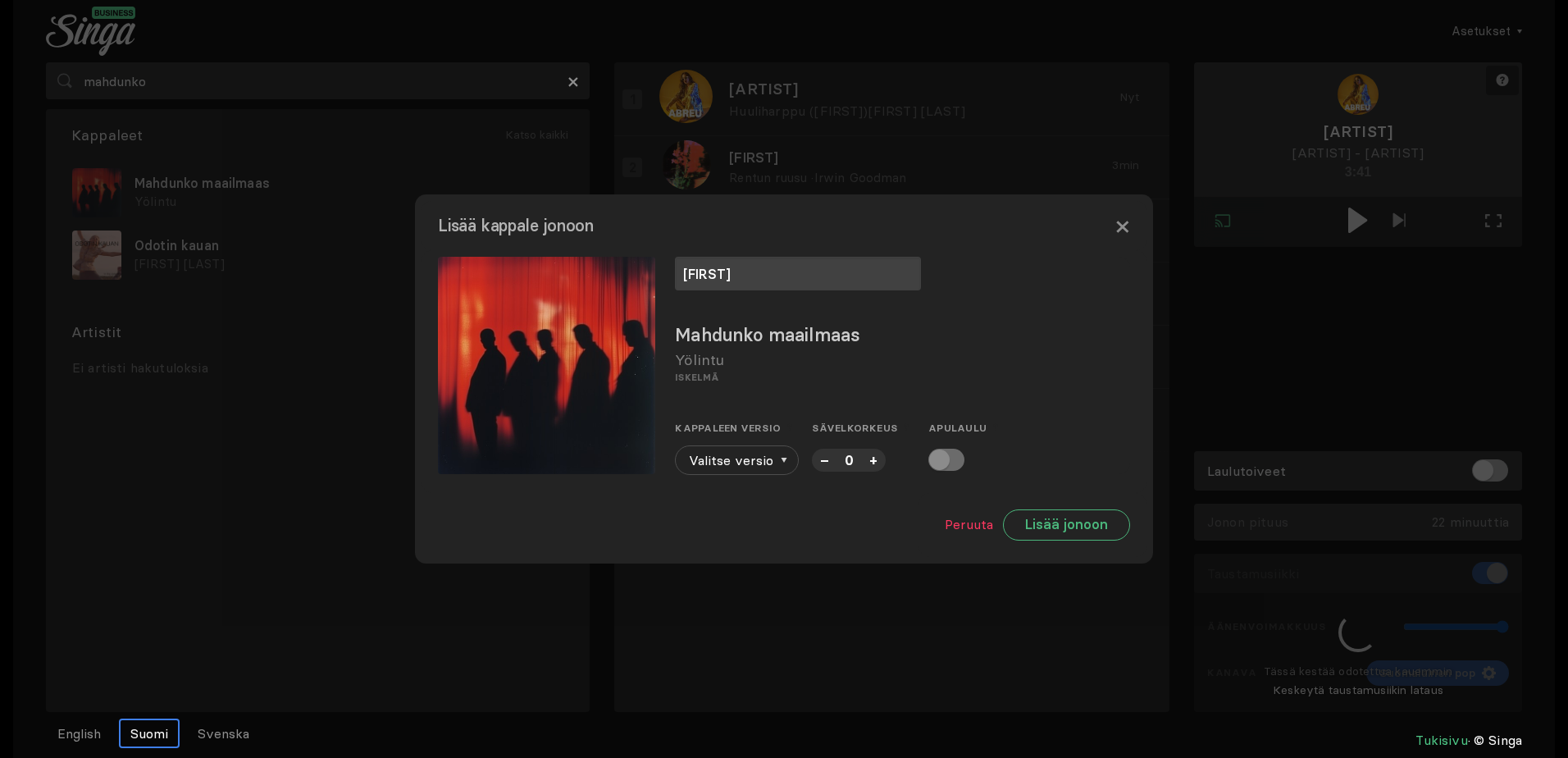 type on "[FIRST]" 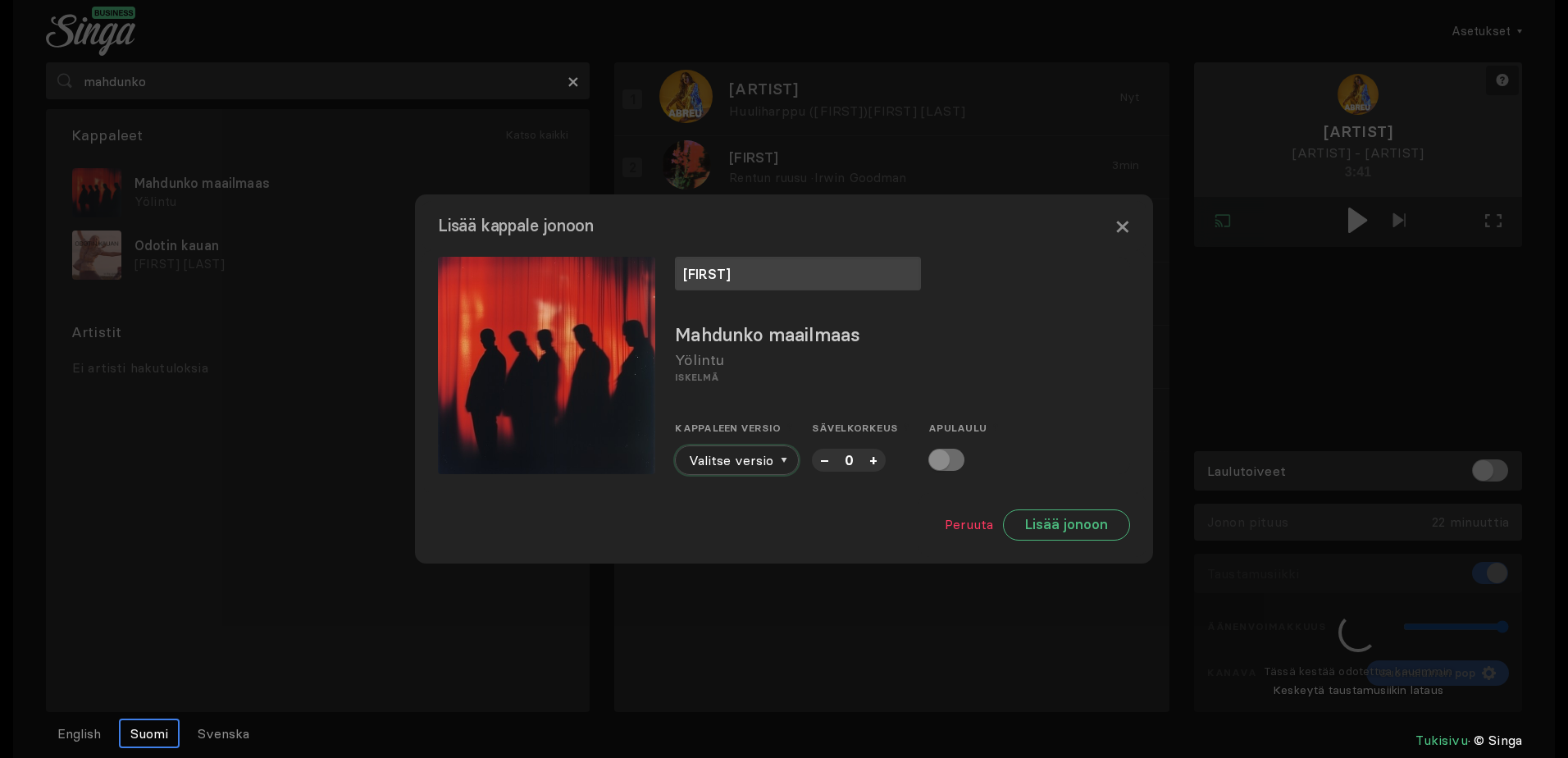 click at bounding box center [784, 460] 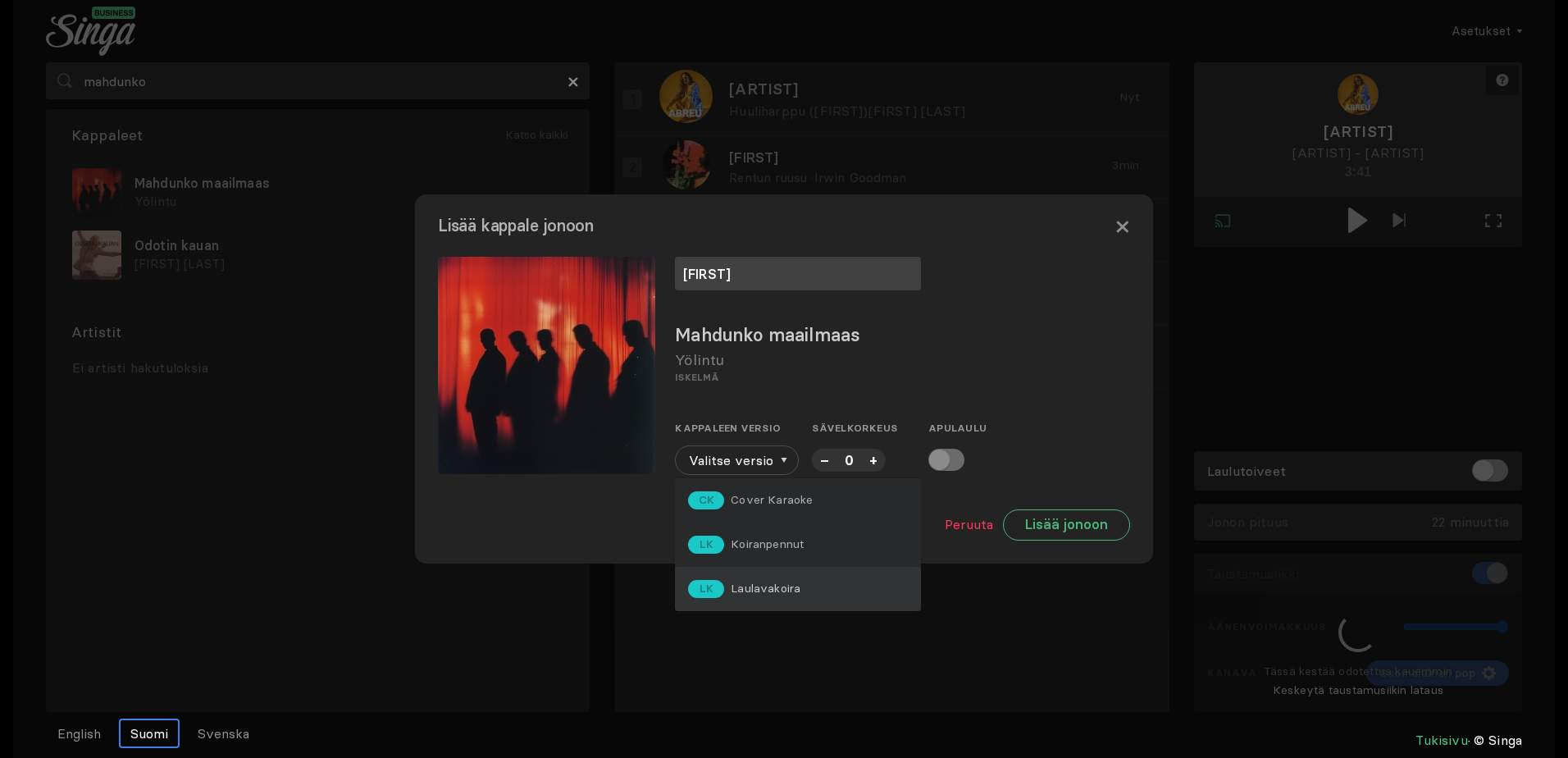 click on "LK Laulavakoira" at bounding box center [798, 589] 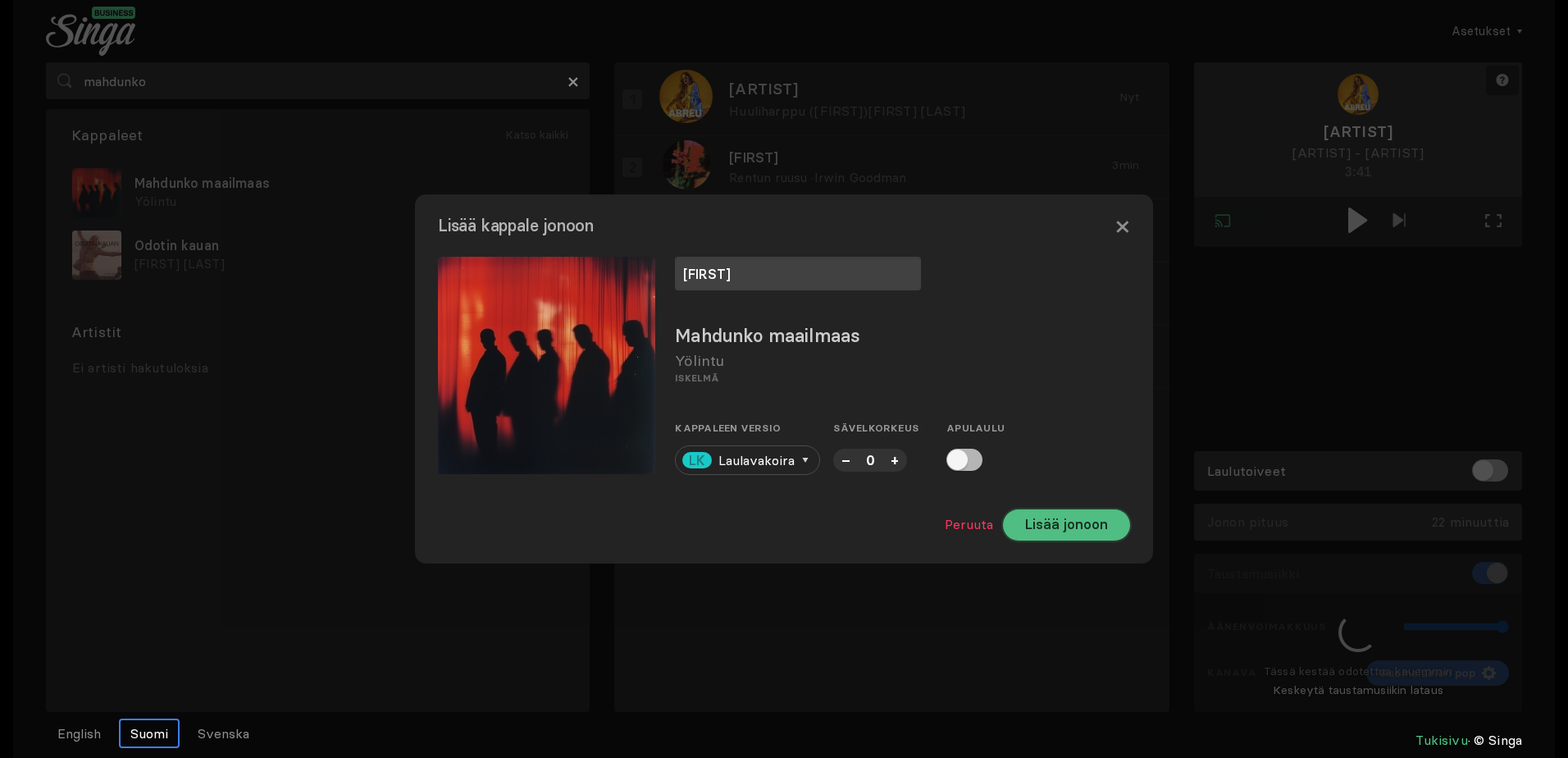 click on "Lisää jonoon" at bounding box center (1066, 525) 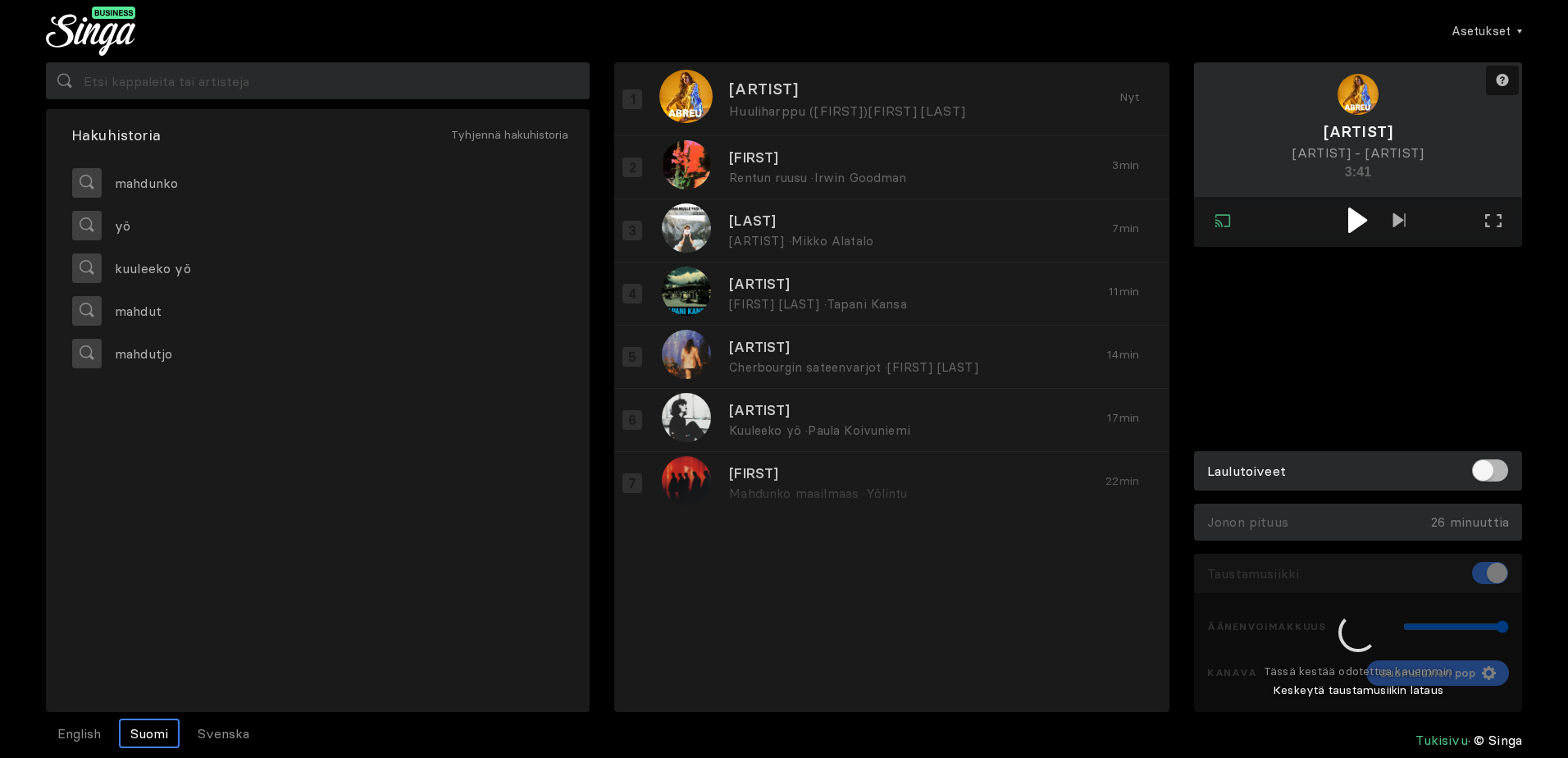 click at bounding box center (1357, 220) 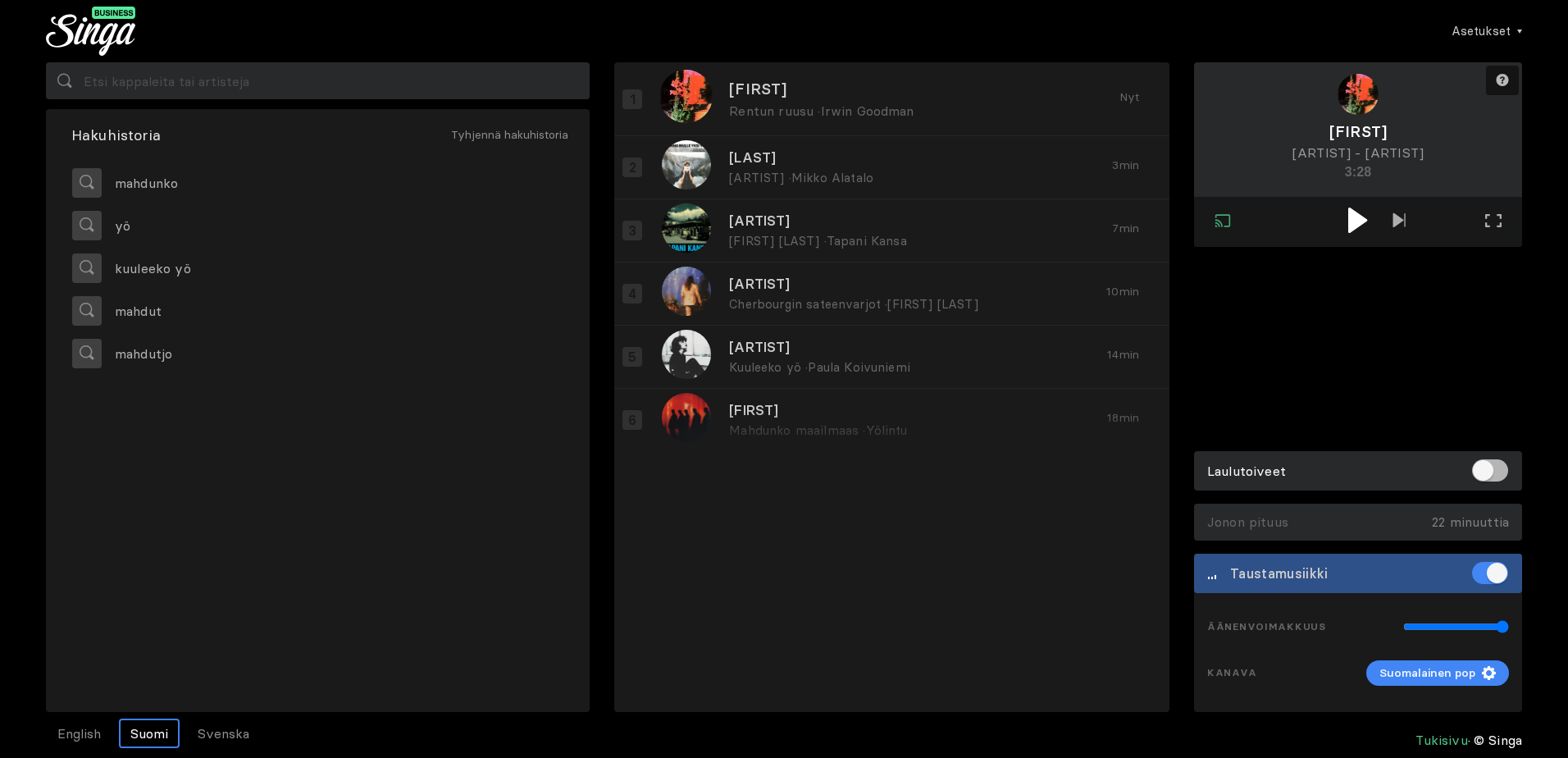 click at bounding box center [1357, 220] 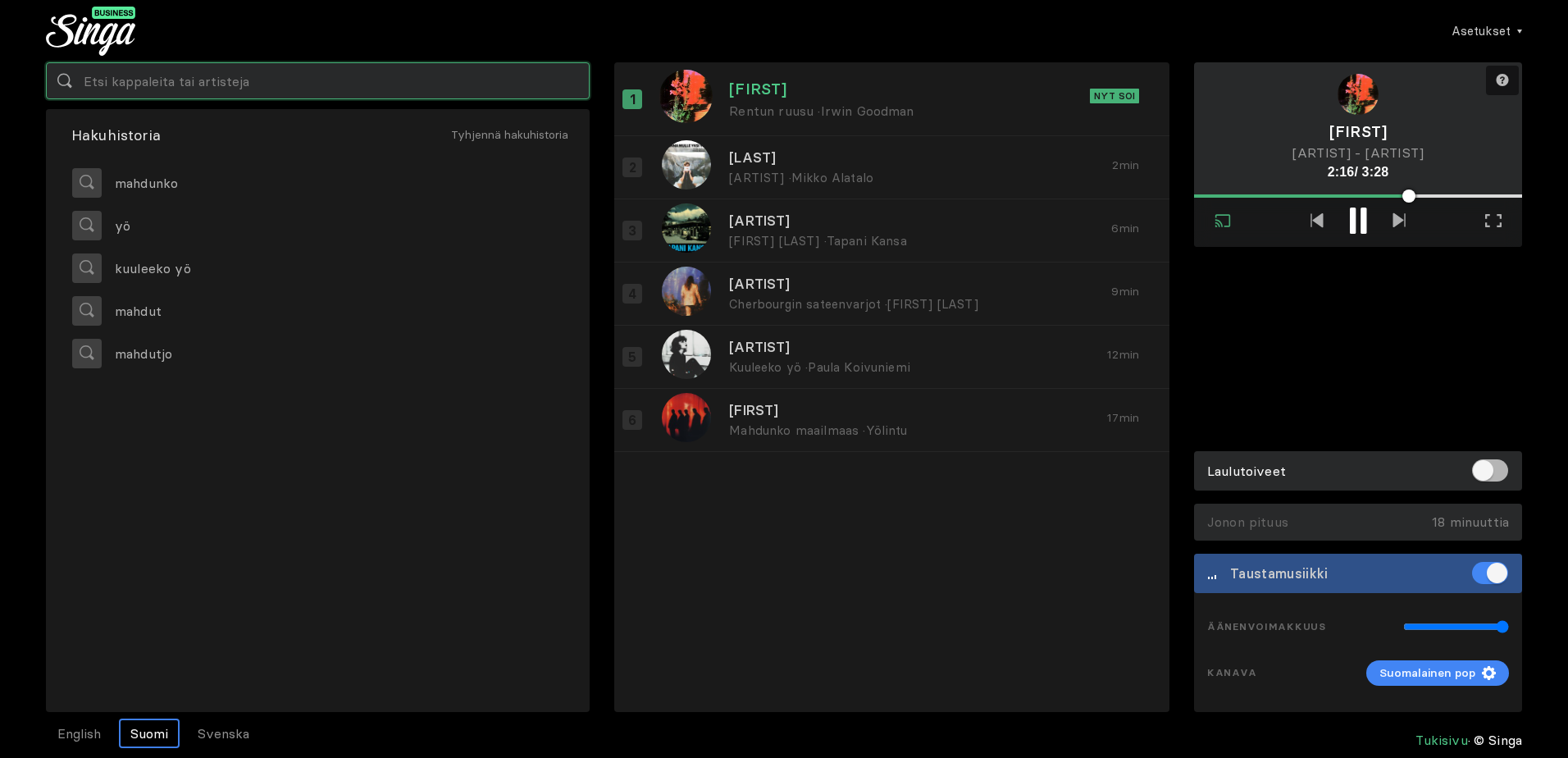 click at bounding box center (317, 80) 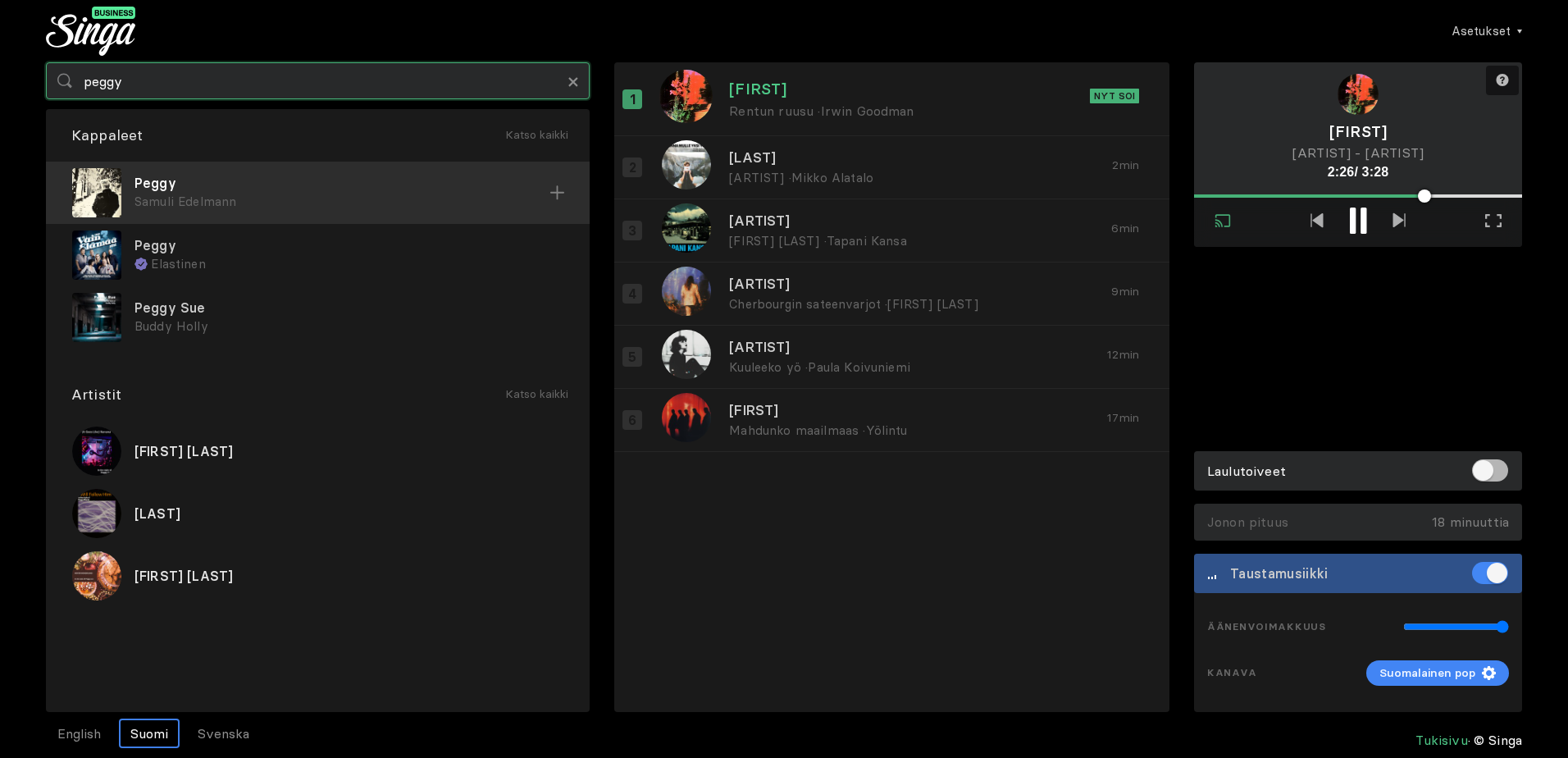 type on "peggy" 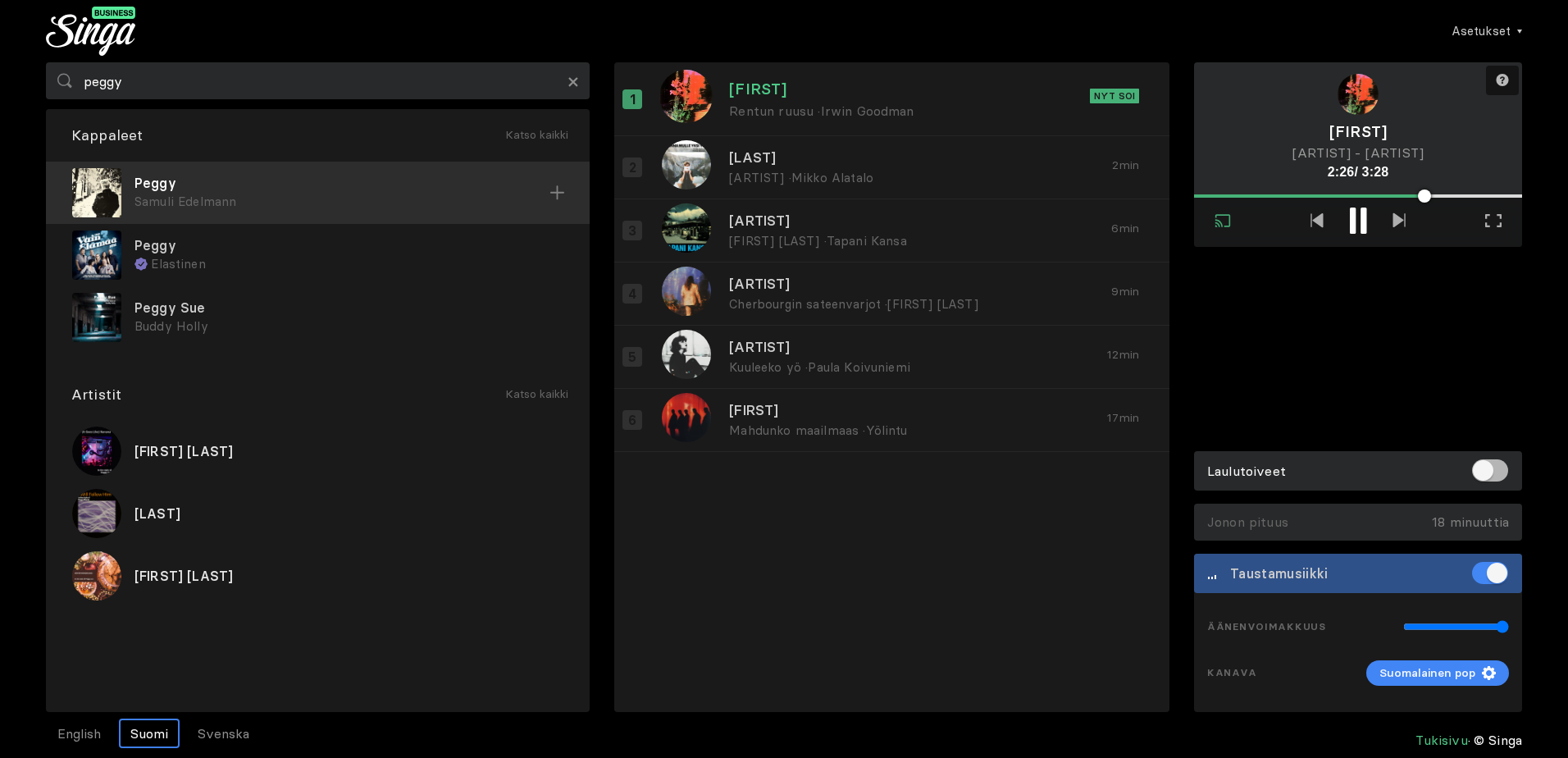 click on "Peggy" at bounding box center [342, 183] 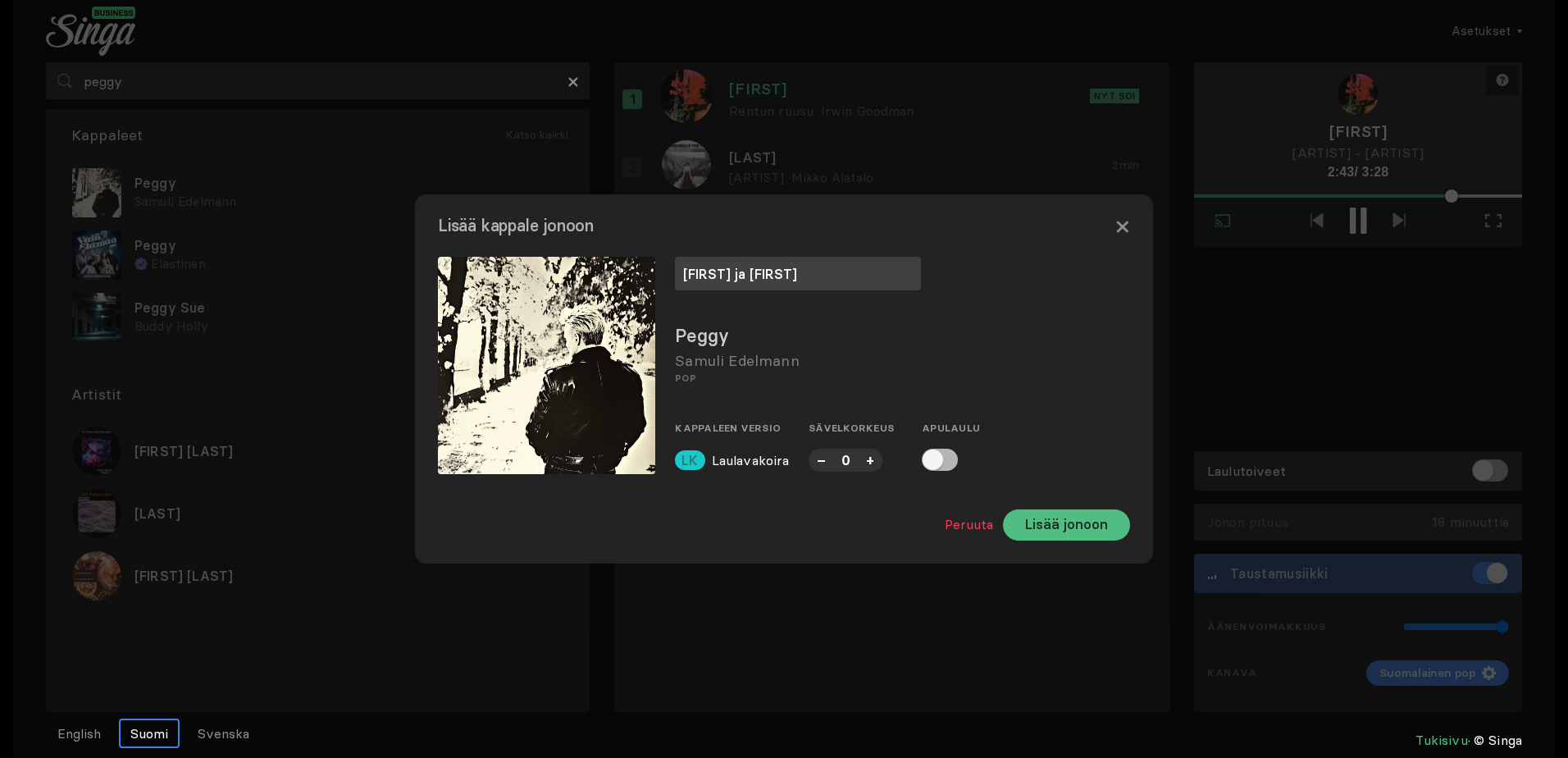 type on "[FIRST] ja [FIRST]" 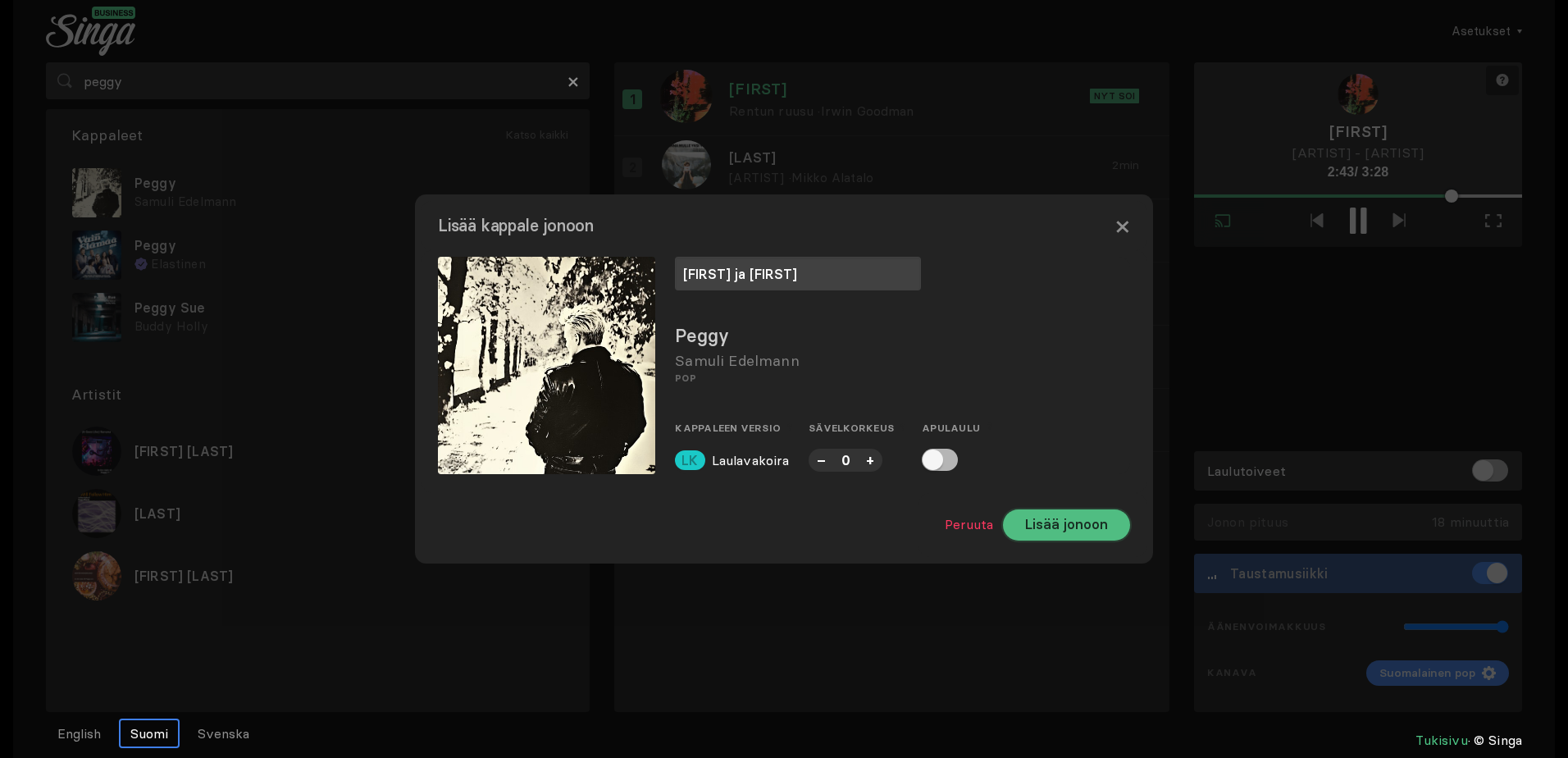 click on "Lisää jonoon" at bounding box center [1066, 525] 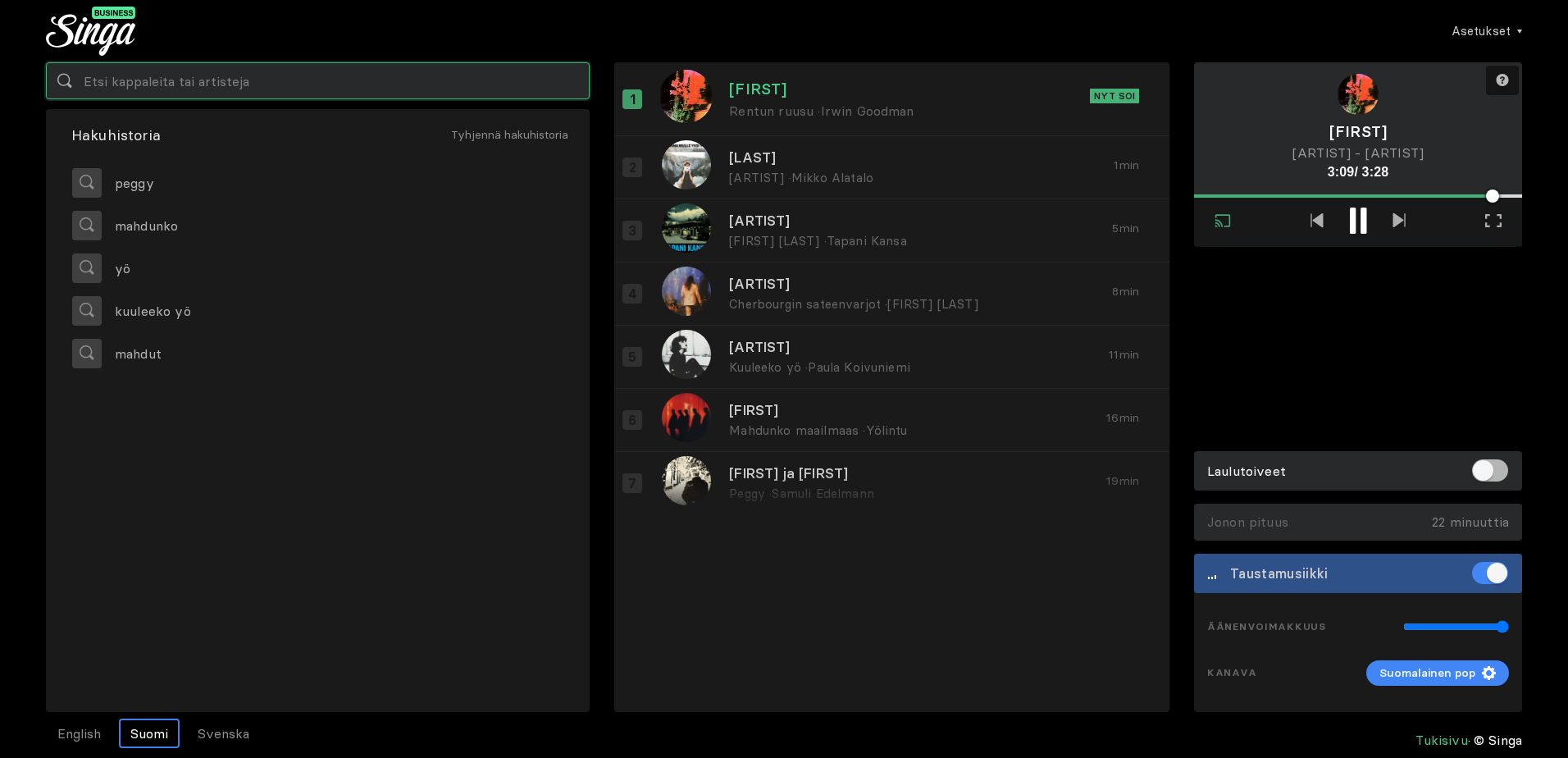 click at bounding box center (317, 80) 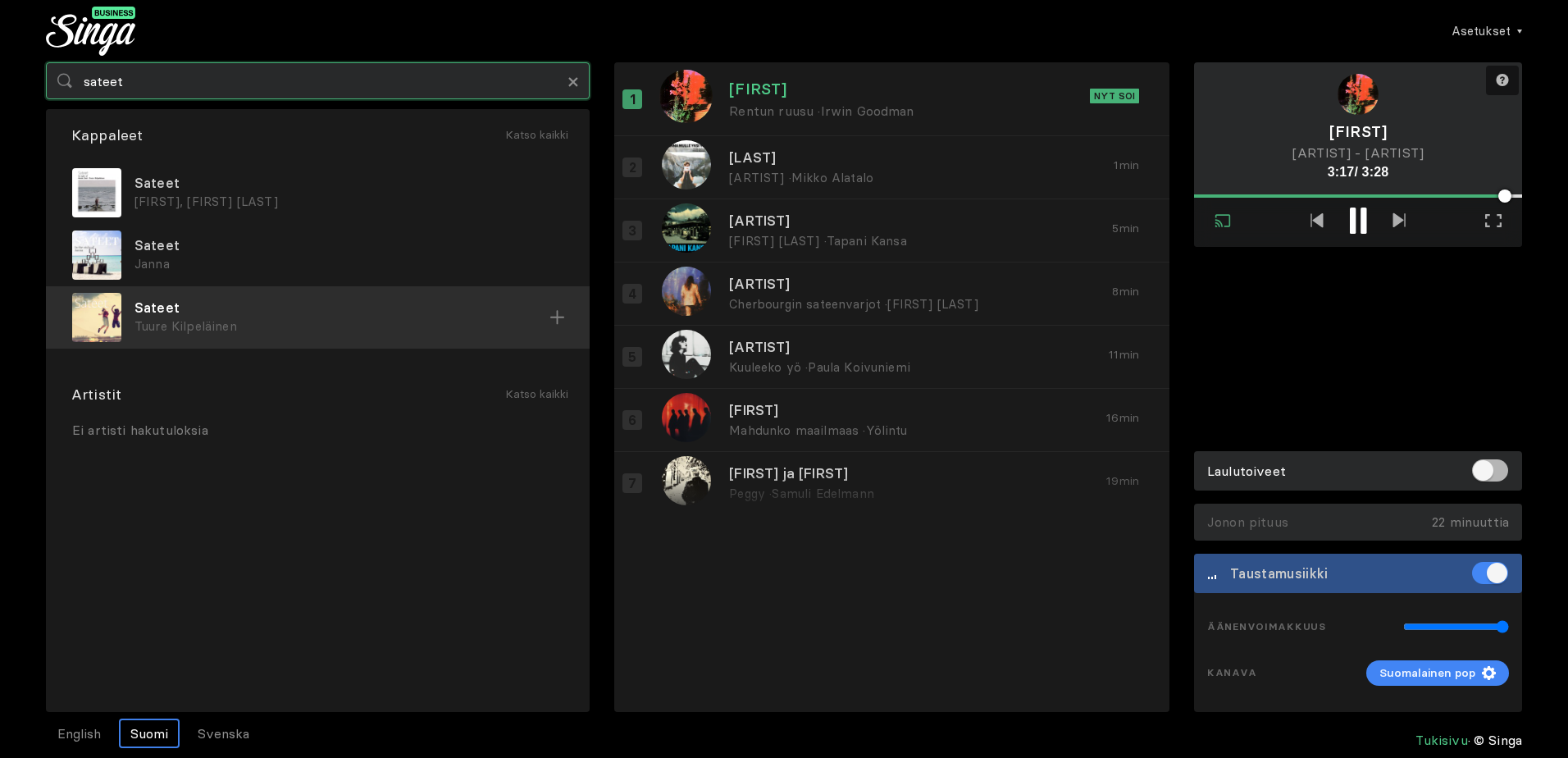 type on "sateet" 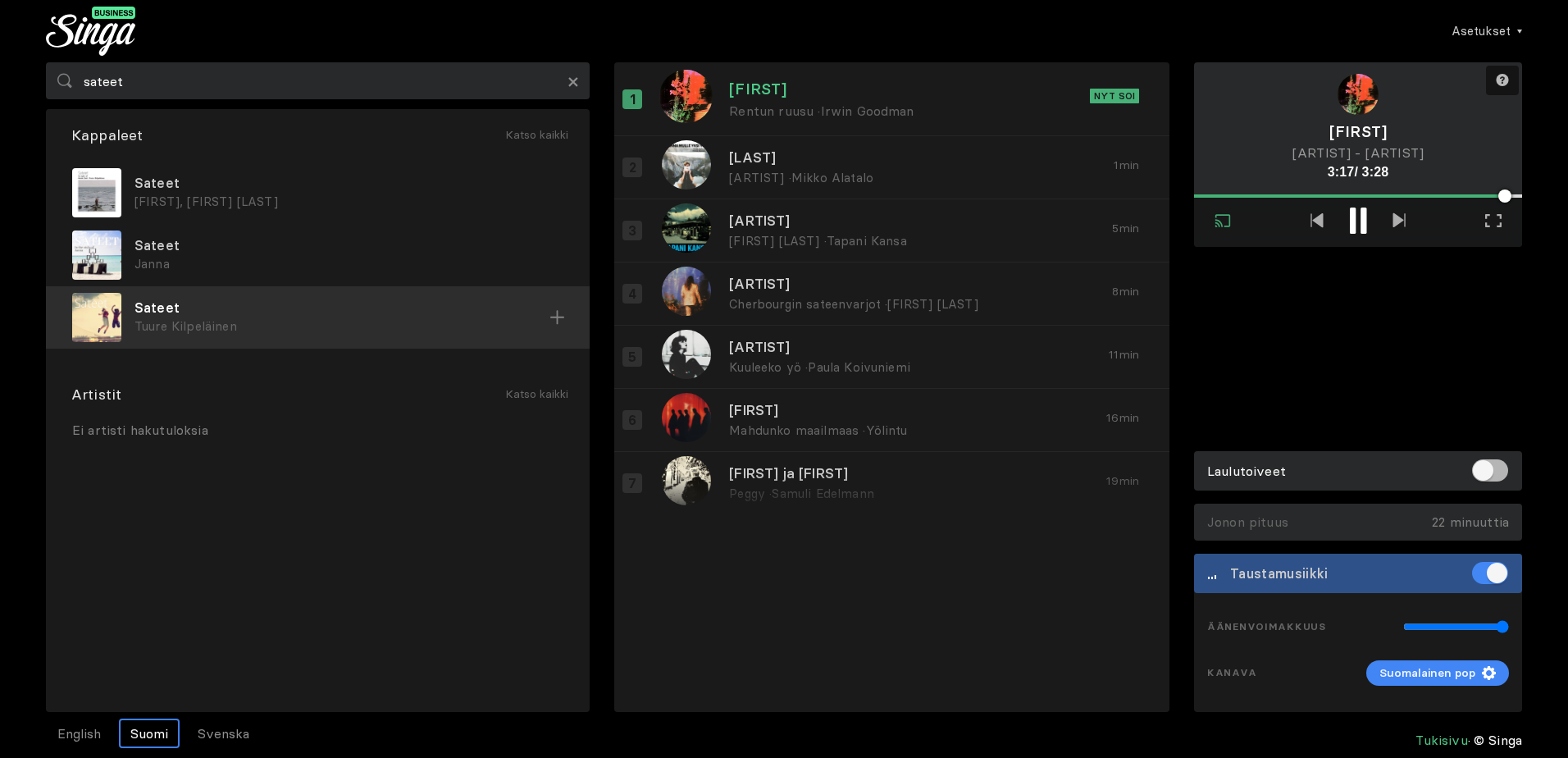 click on "Sateet" at bounding box center (349, 183) 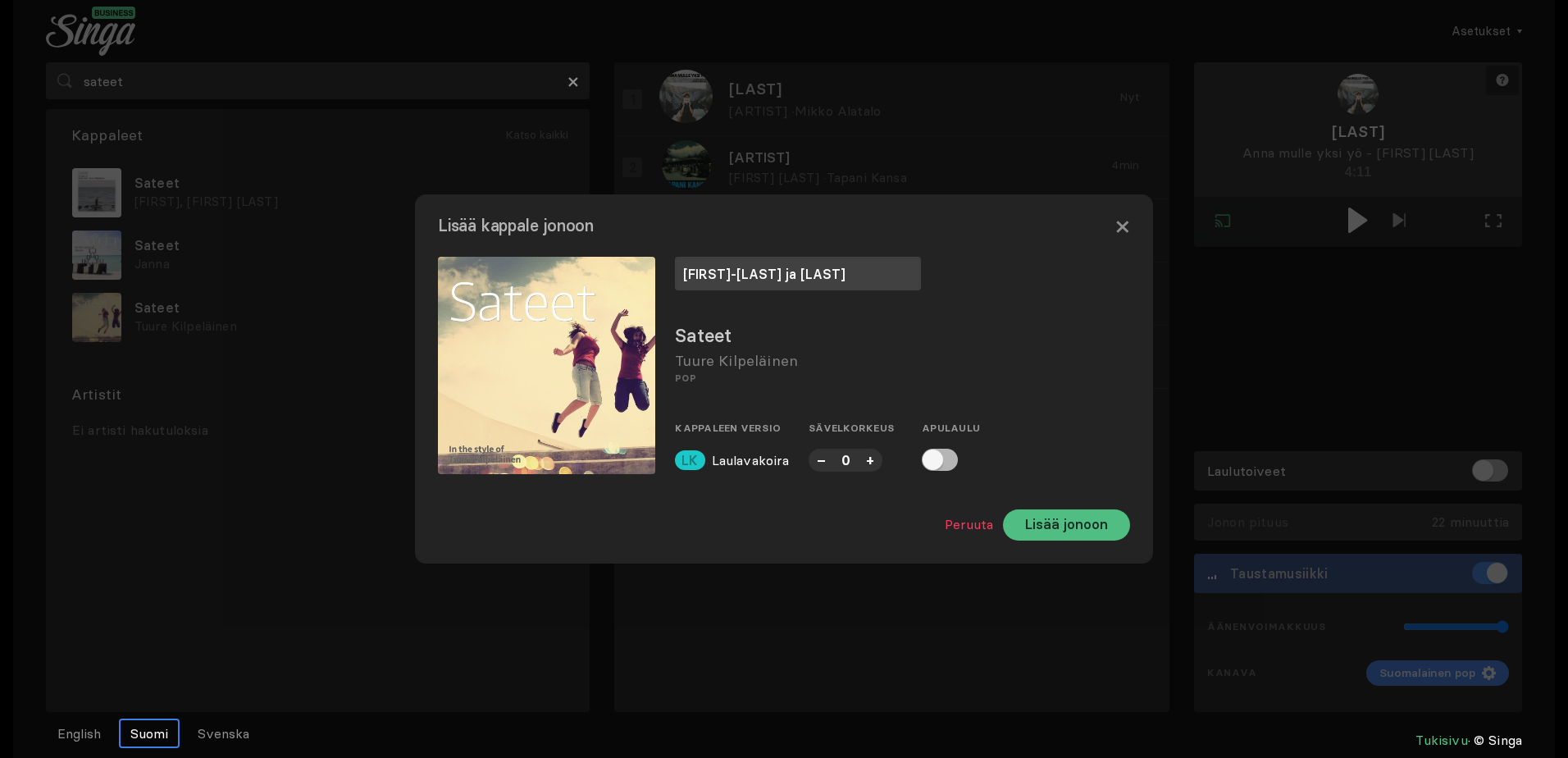 type on "[FIRST]-[LAST] ja [LAST]" 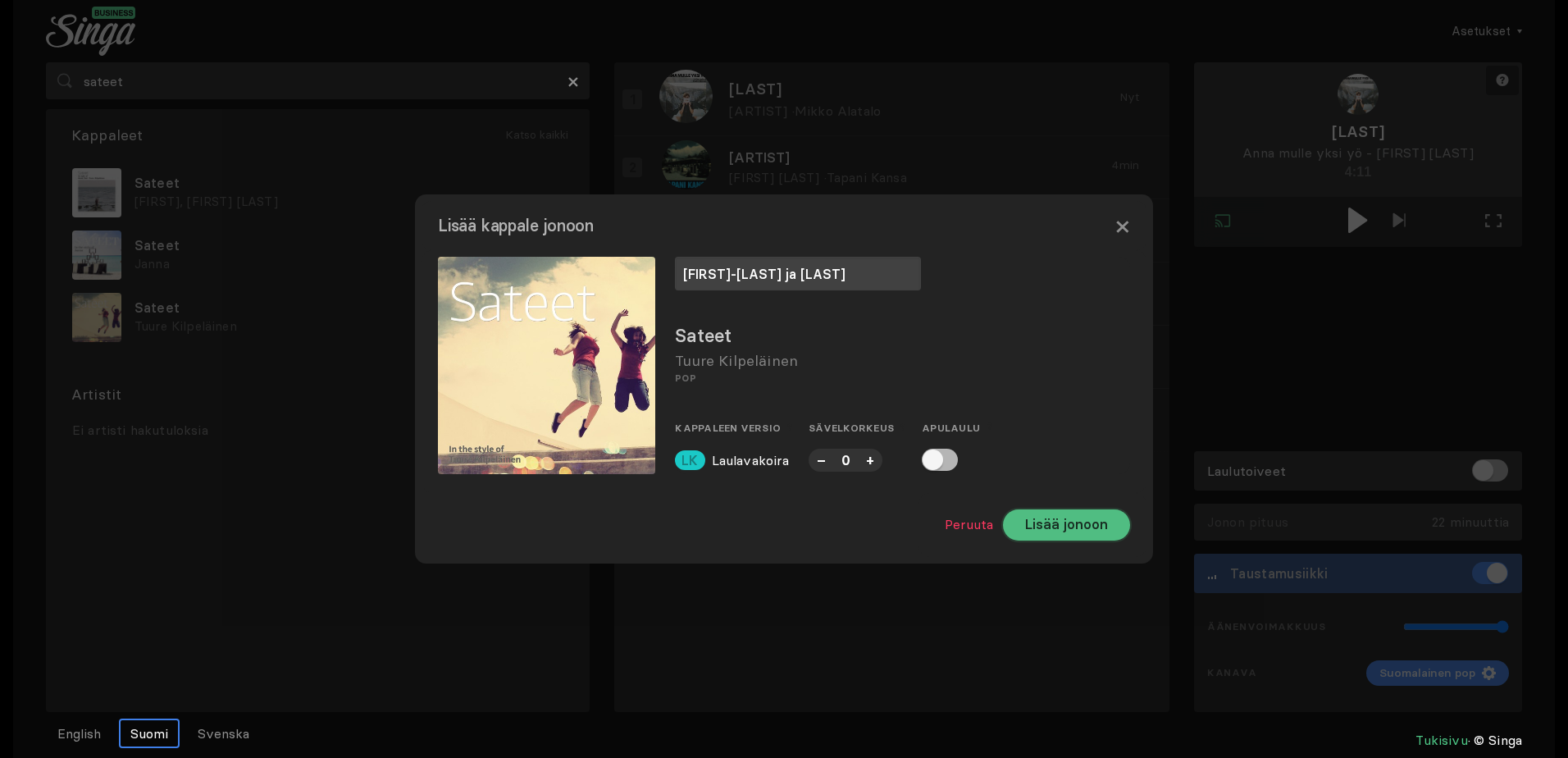 click on "Lisää jonoon" at bounding box center (1066, 525) 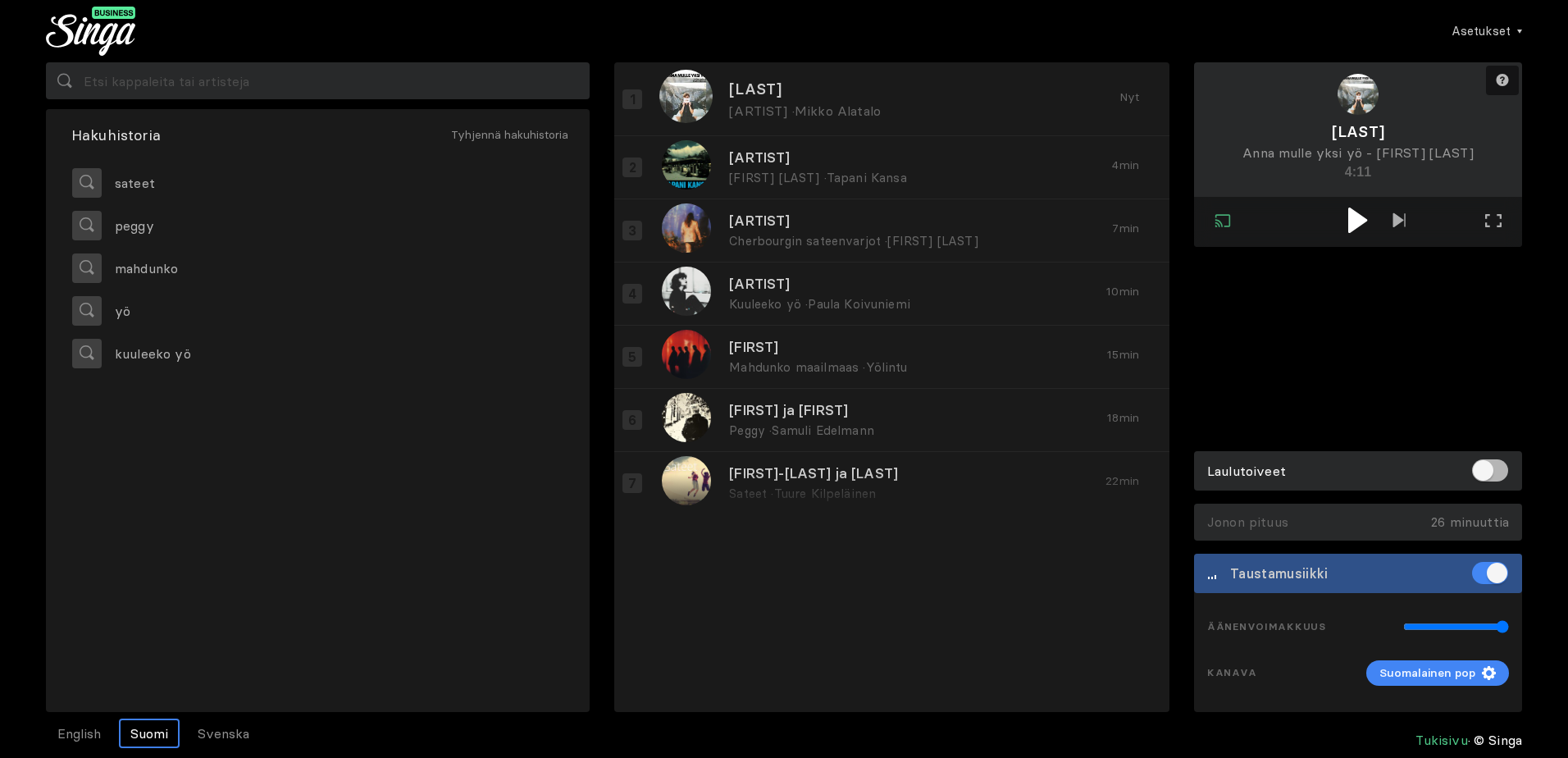 click at bounding box center [1357, 220] 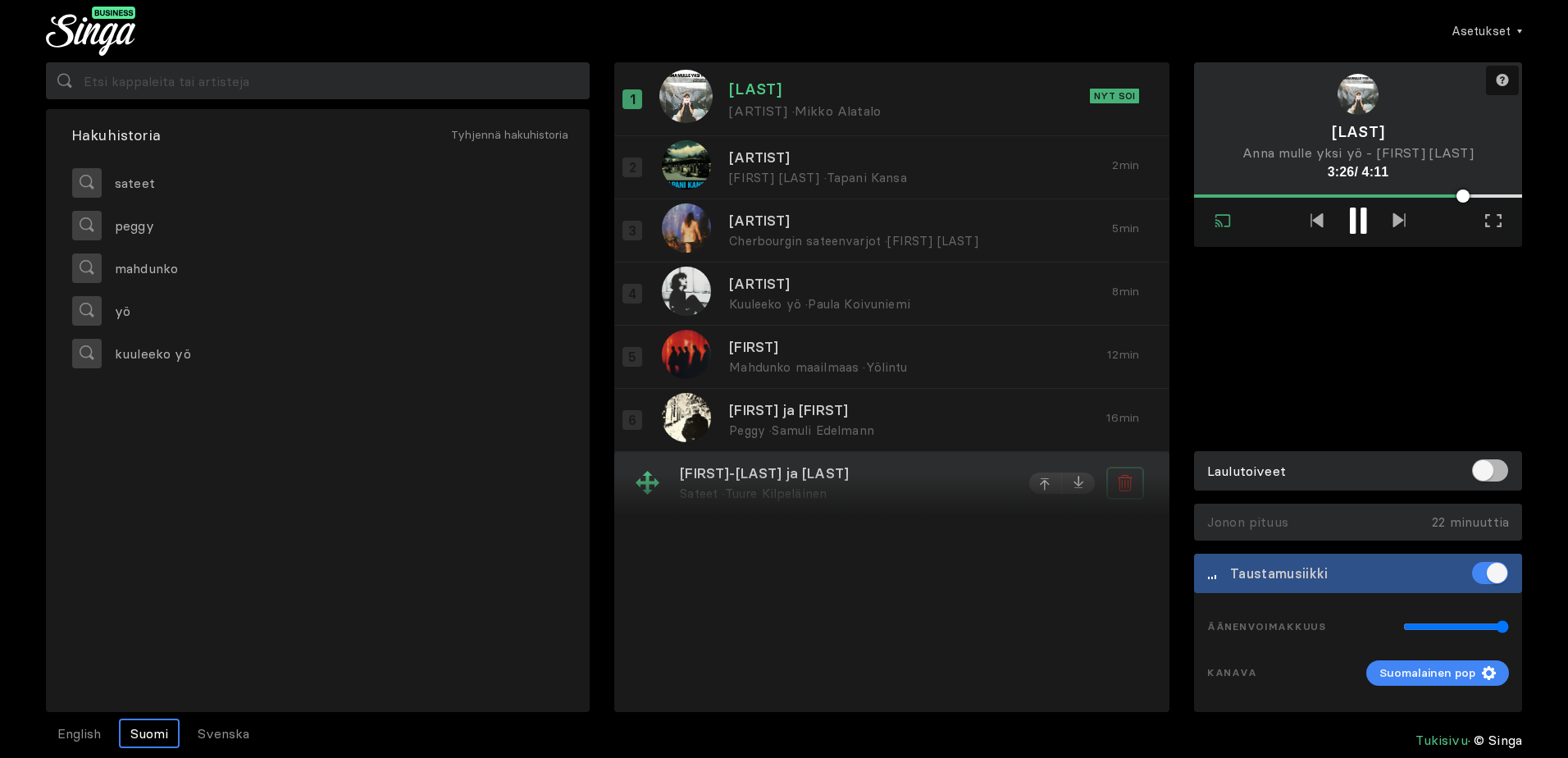 click at bounding box center [1128, 485] 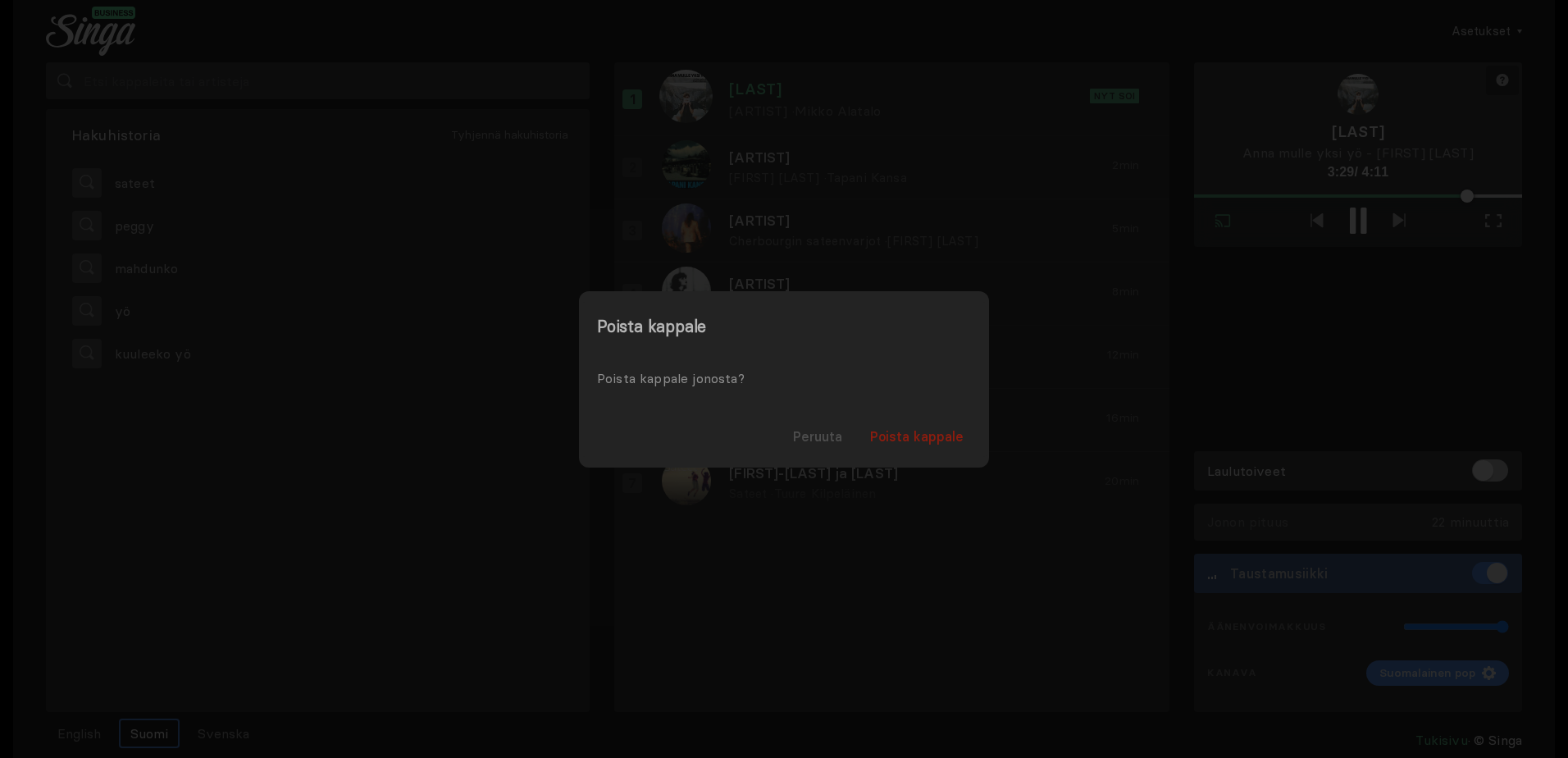click on "Poista kappale" at bounding box center [917, 436] 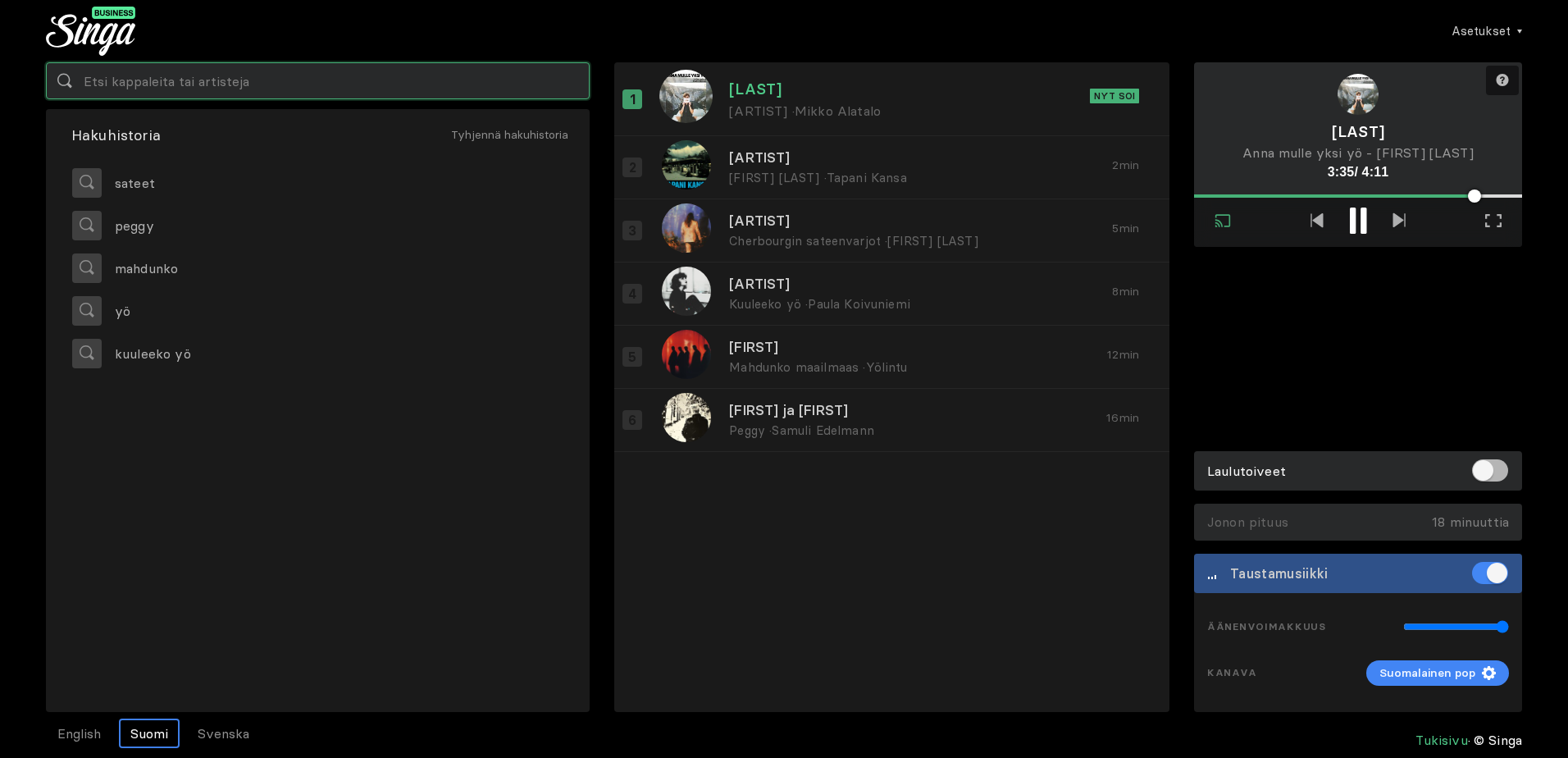 click at bounding box center (317, 80) 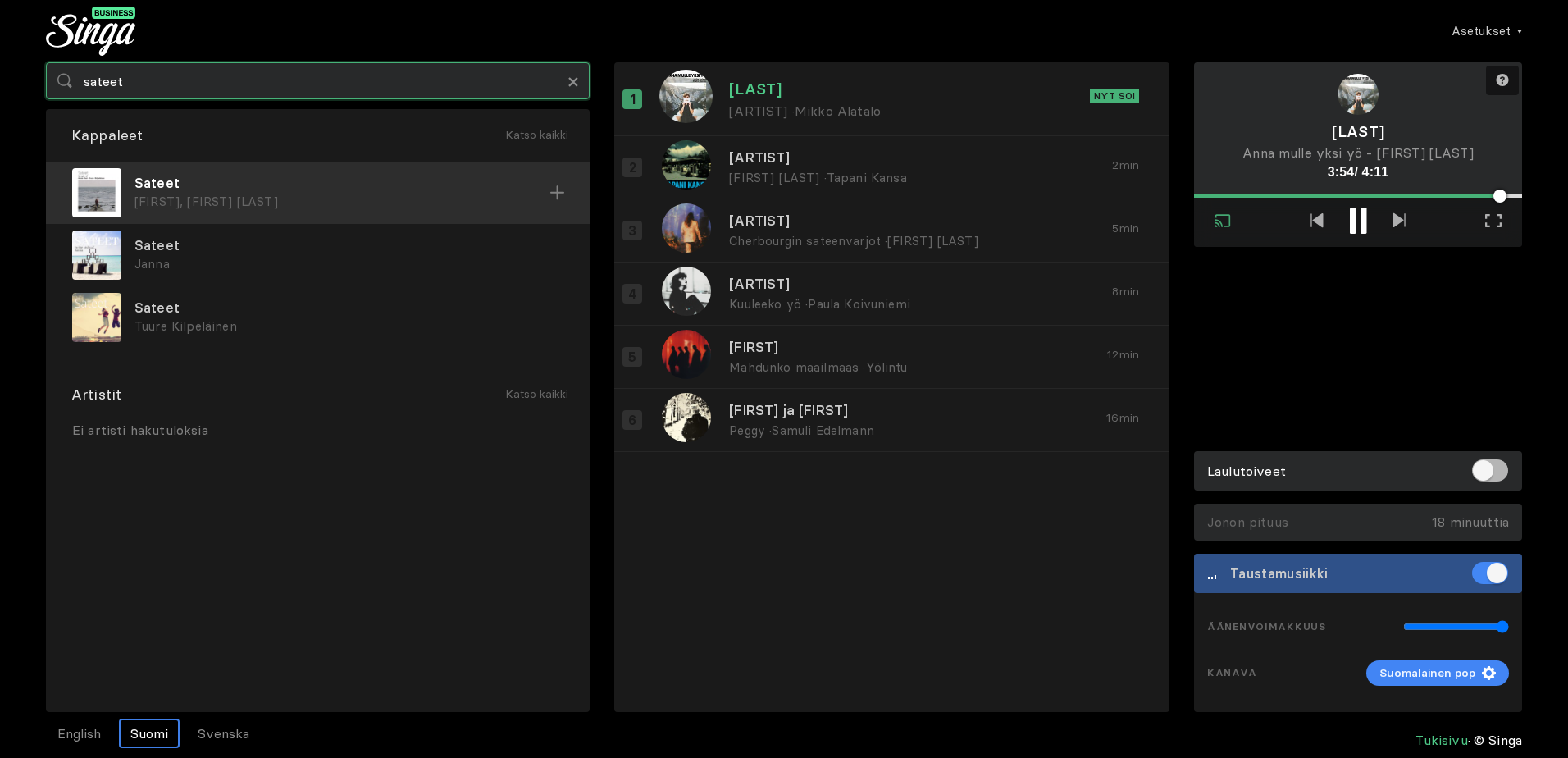 type on "sateet" 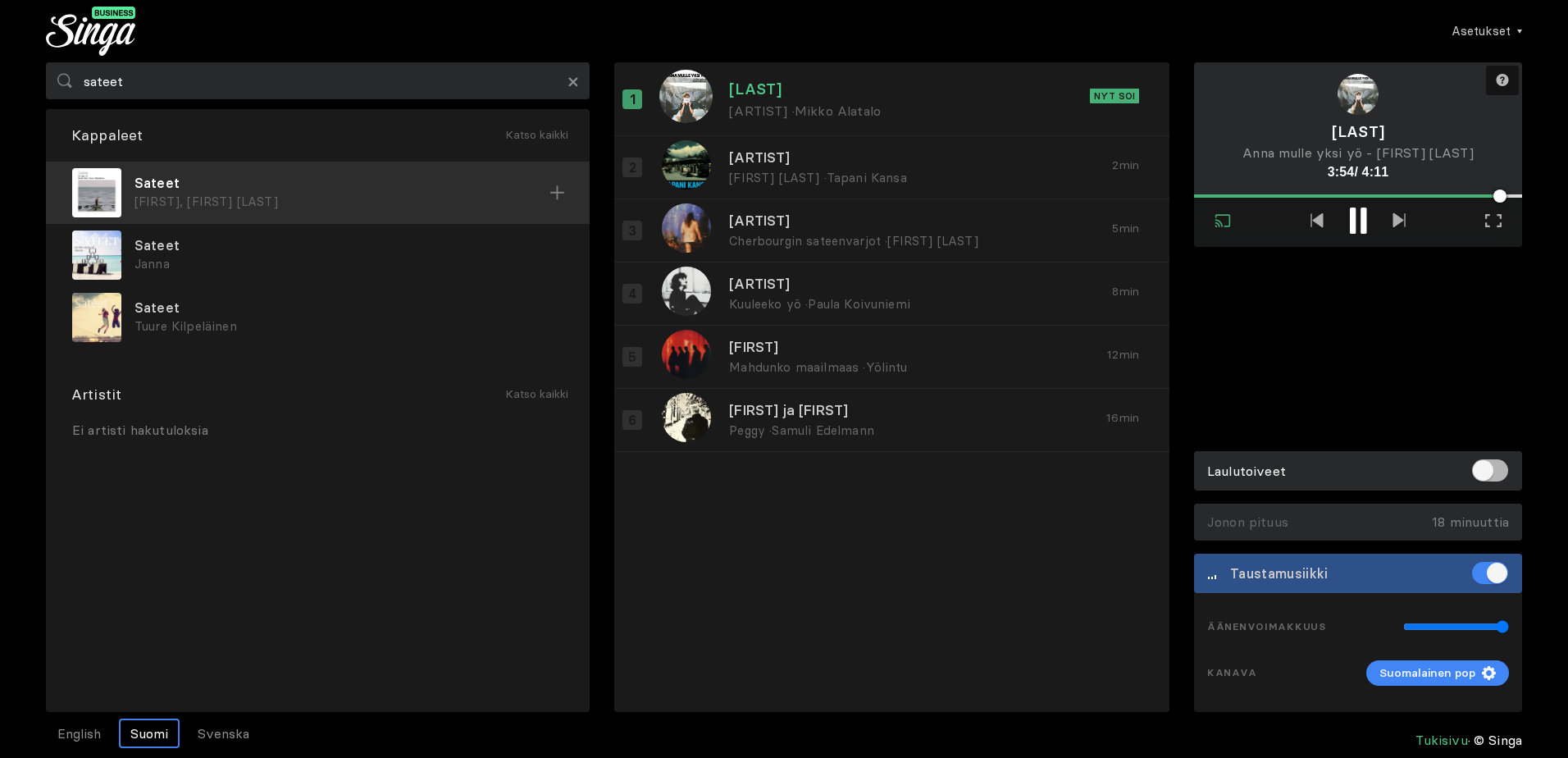 click on "[FIRST], [FIRST] [LAST]" at bounding box center [342, 202] 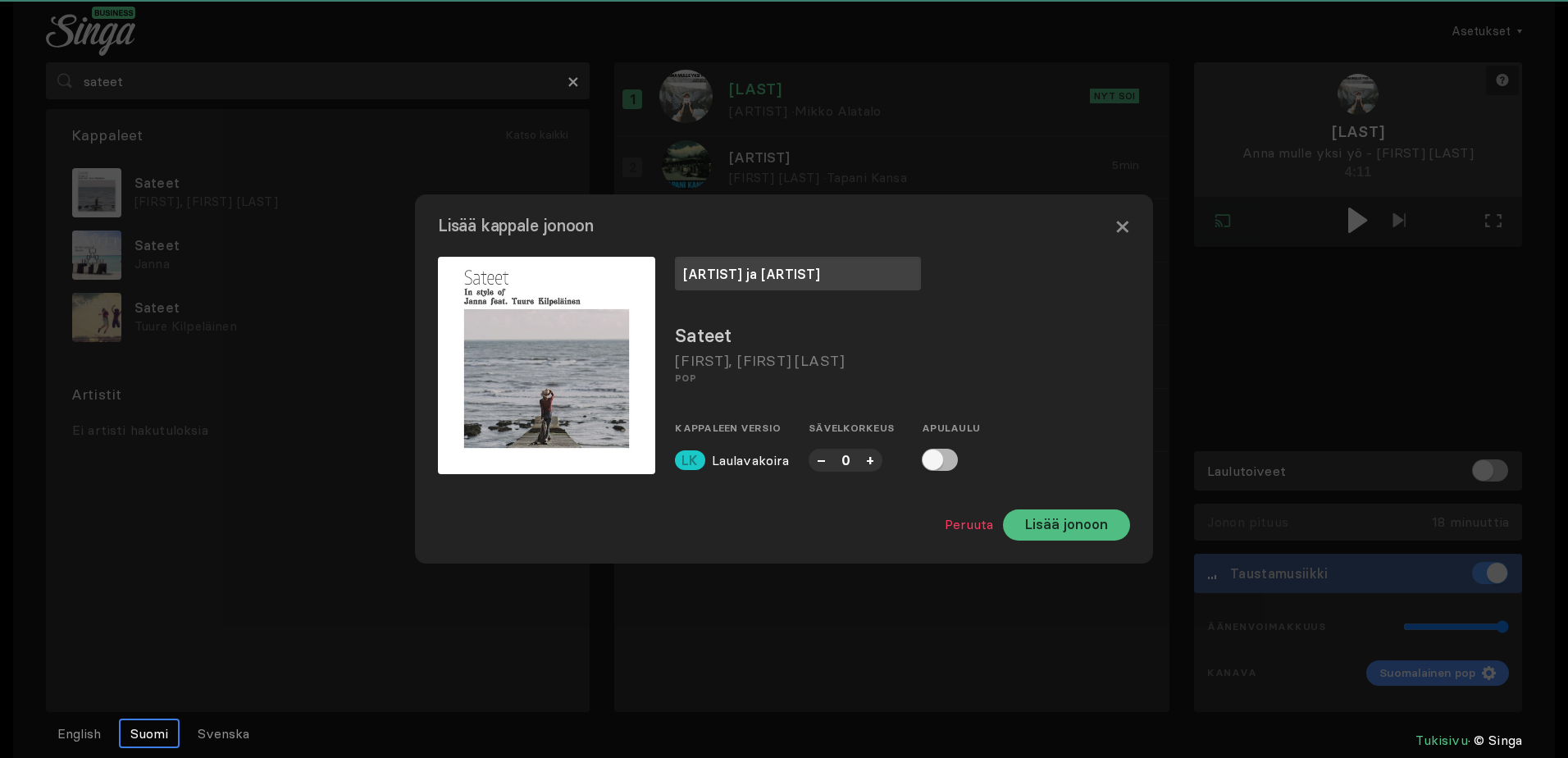 type on "[ARTIST] ja [ARTIST]" 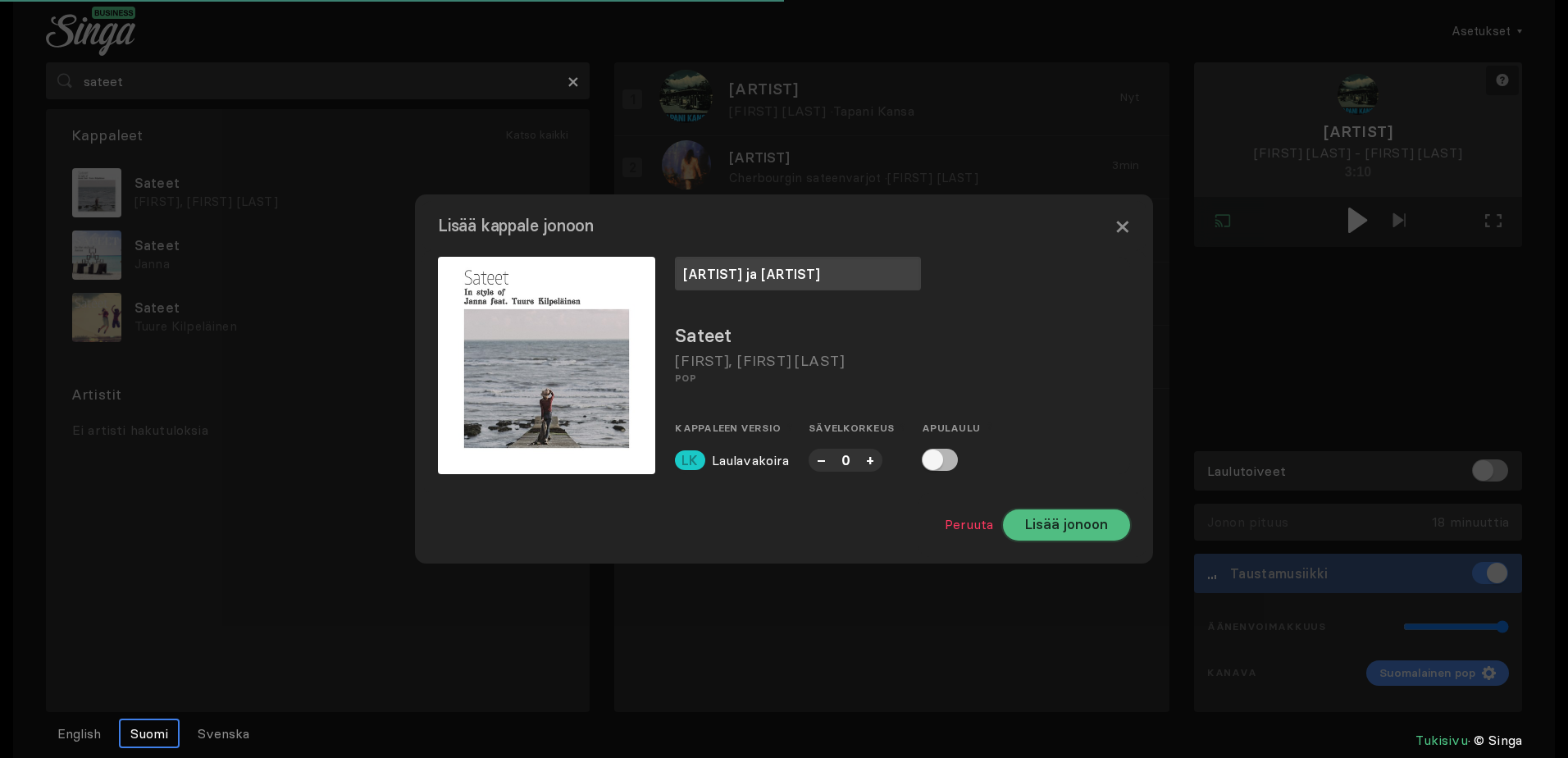 click on "Lisää jonoon" at bounding box center [1066, 525] 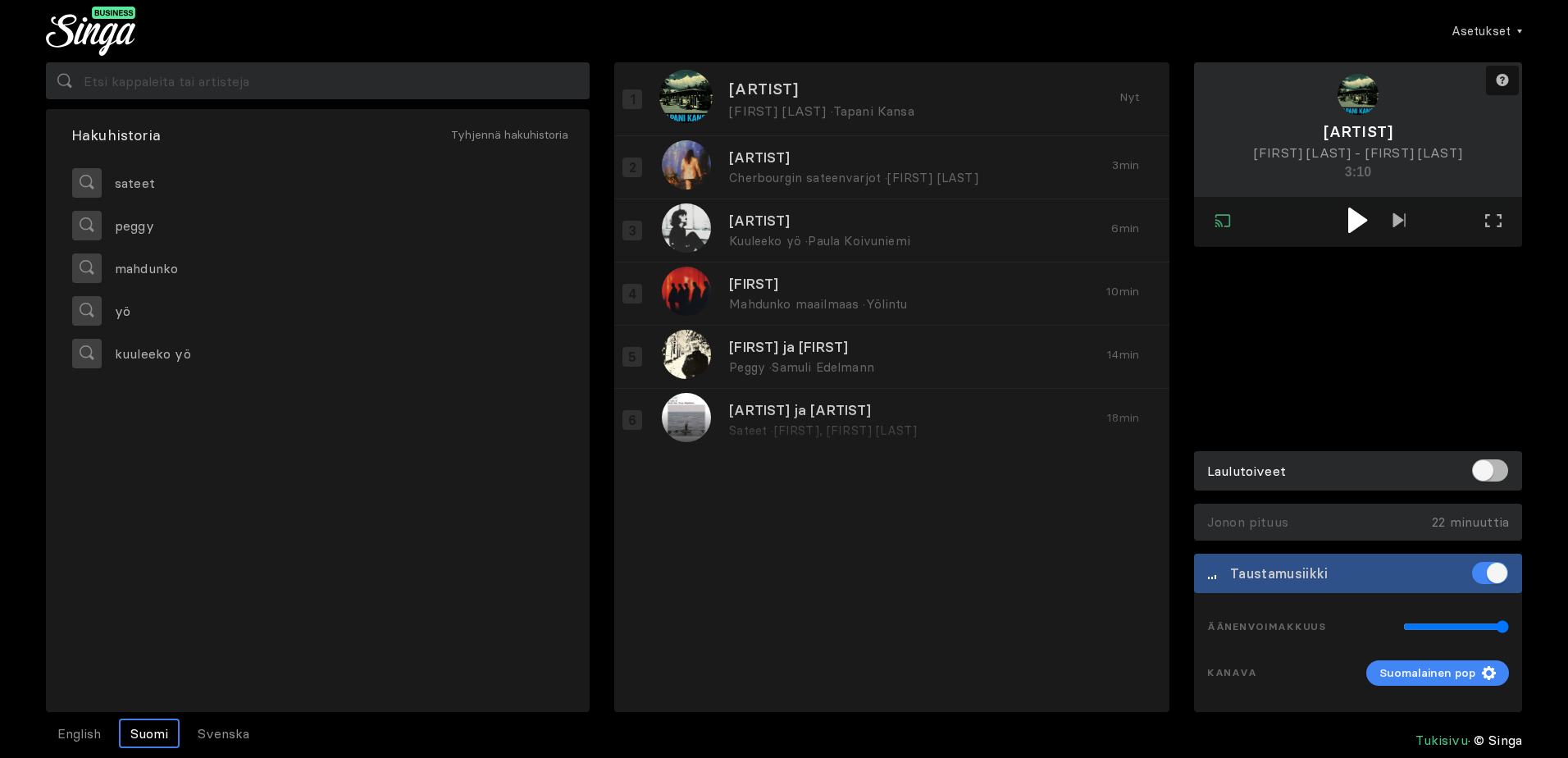 click at bounding box center [1357, 220] 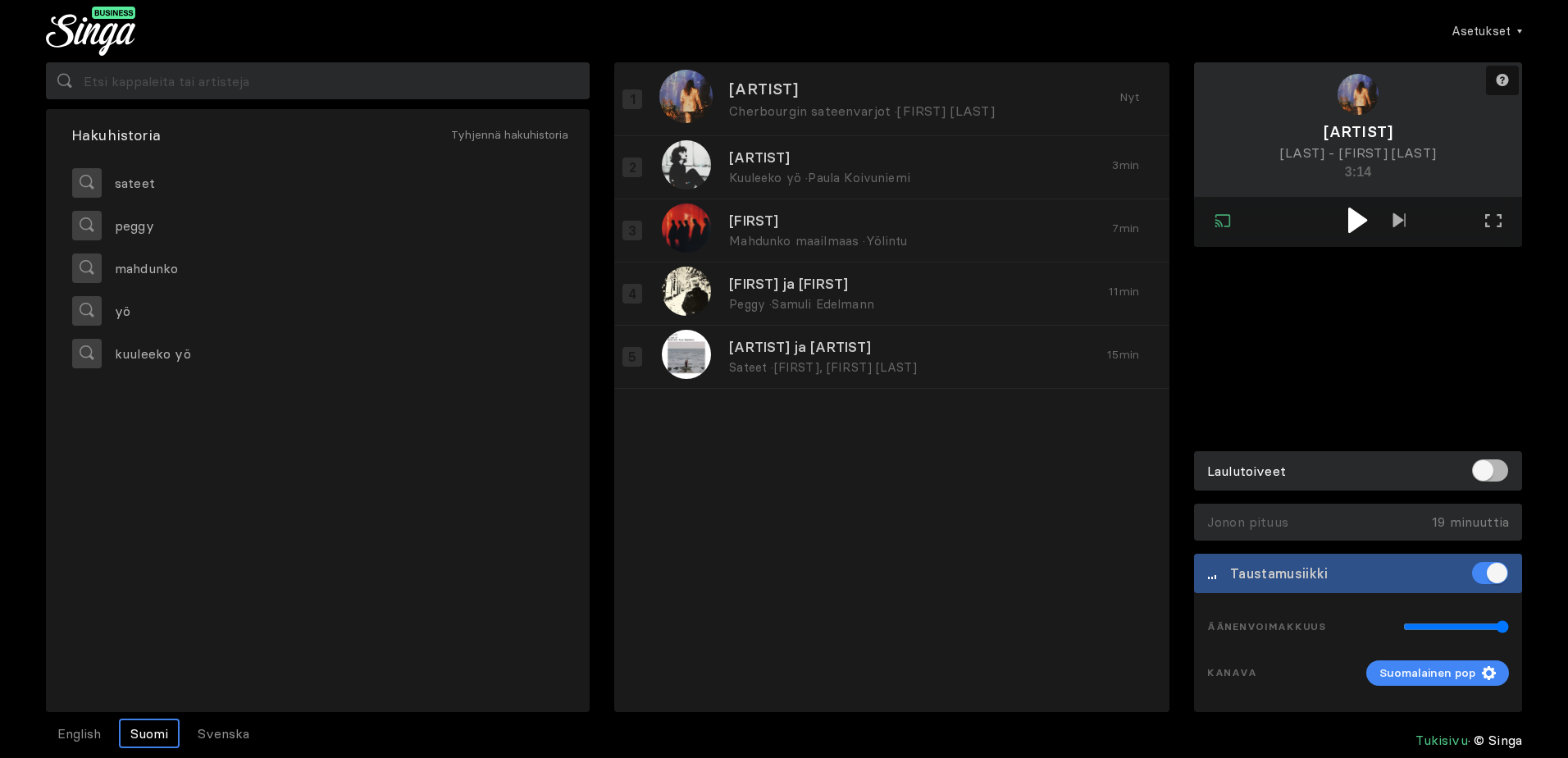 click at bounding box center [1358, 220] 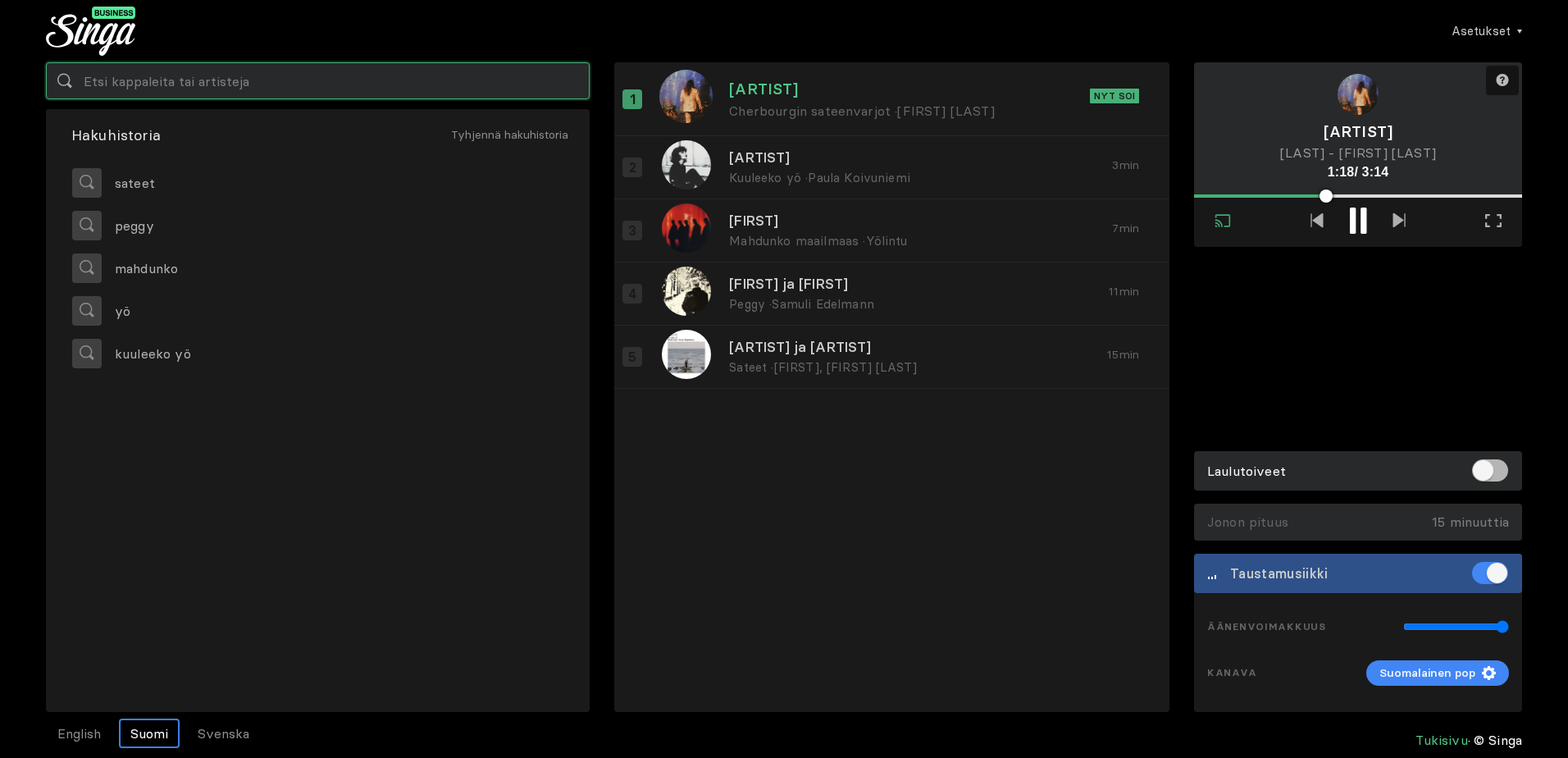 click at bounding box center [317, 80] 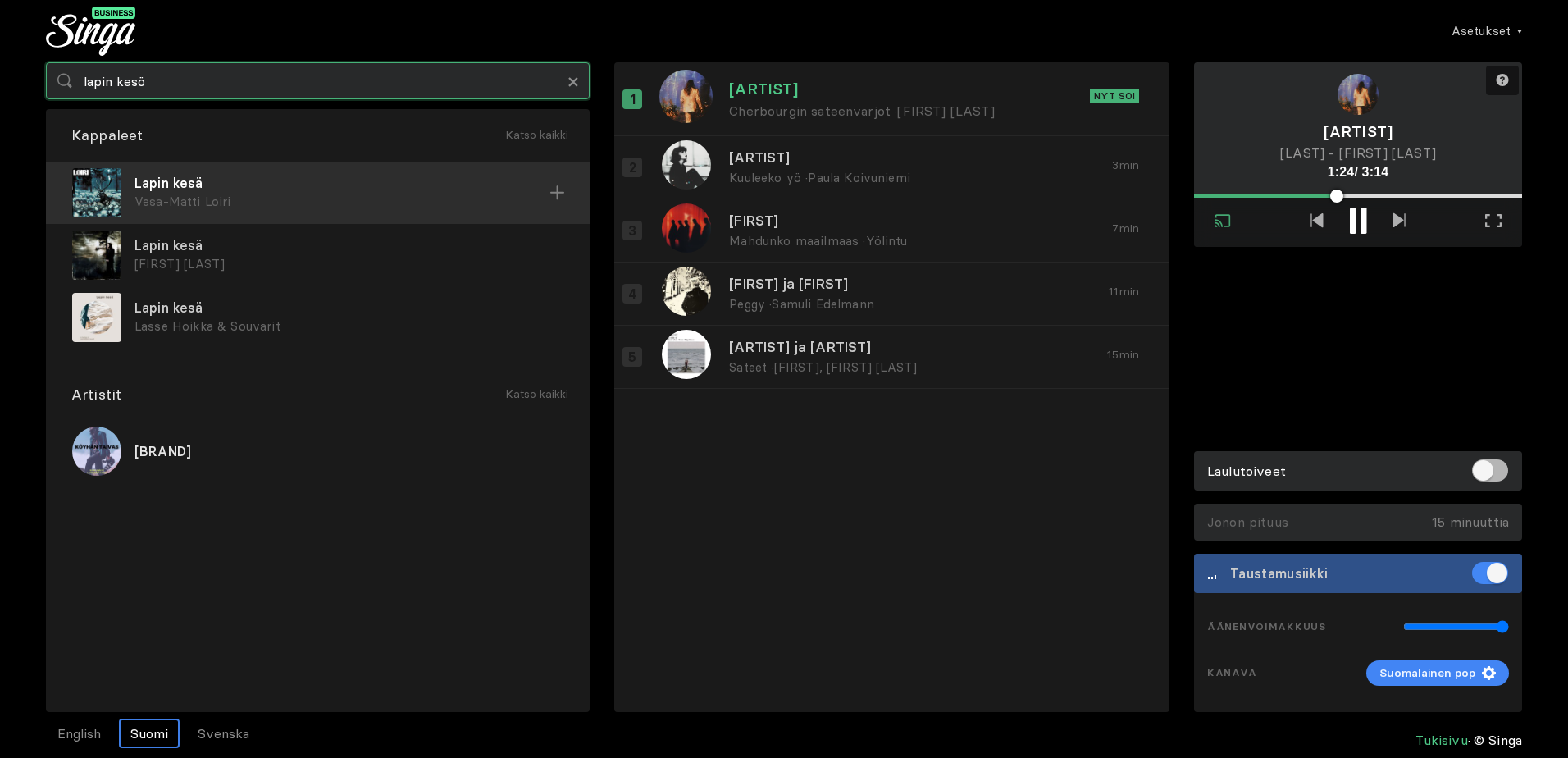 type on "lapin kesö" 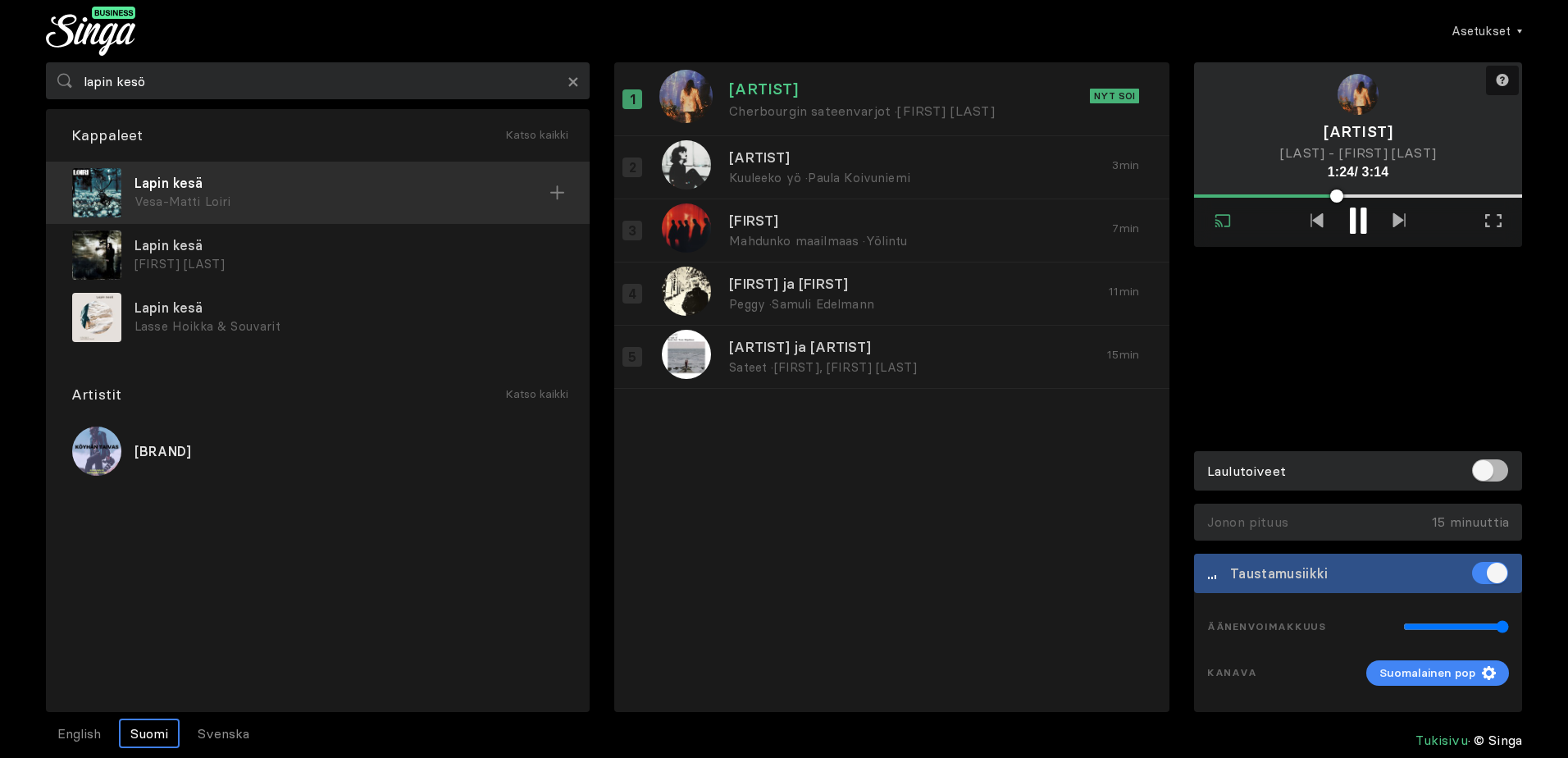click on "Vesa-Matti Loiri" at bounding box center [342, 202] 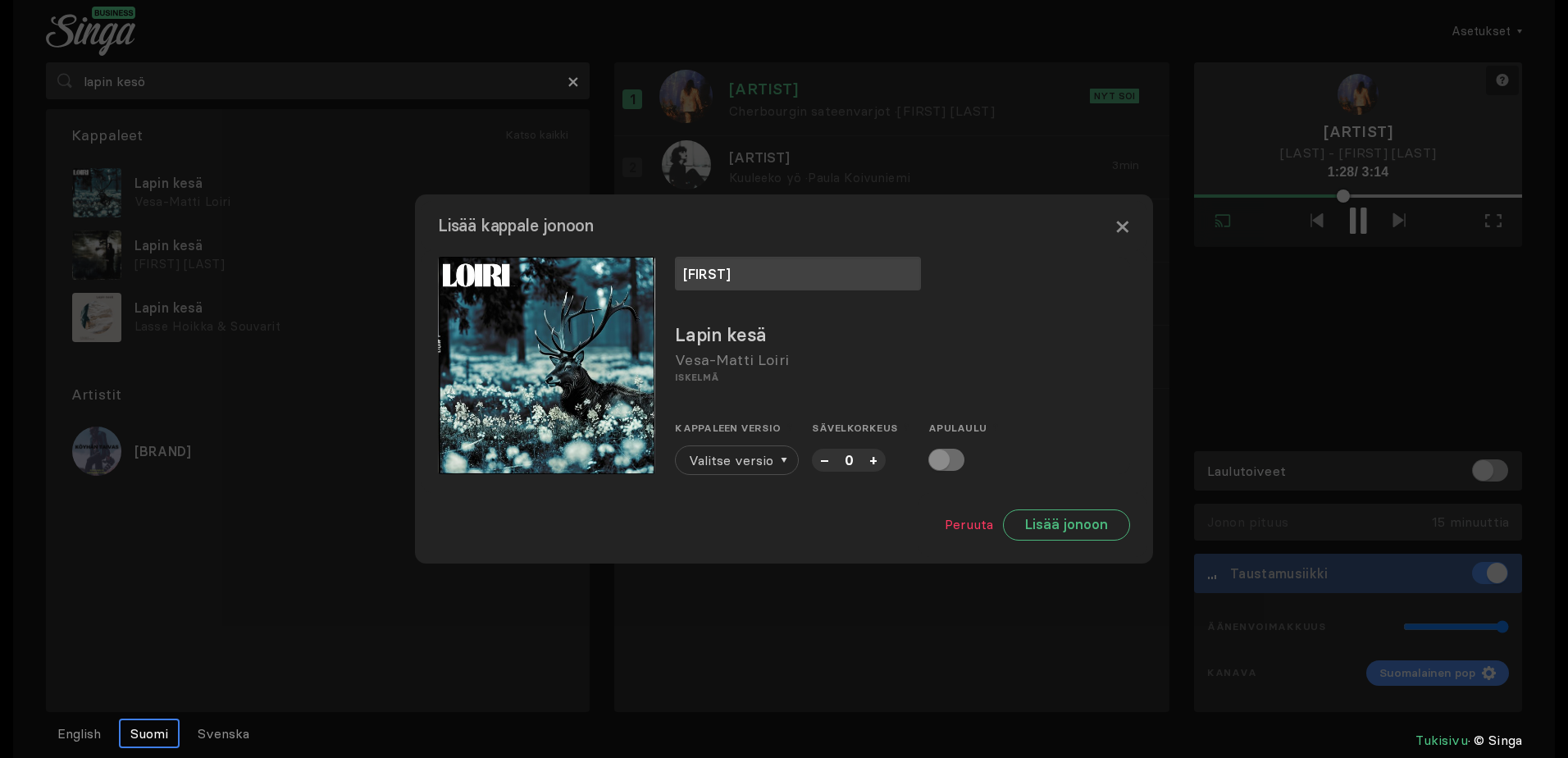 type on "[FIRST]" 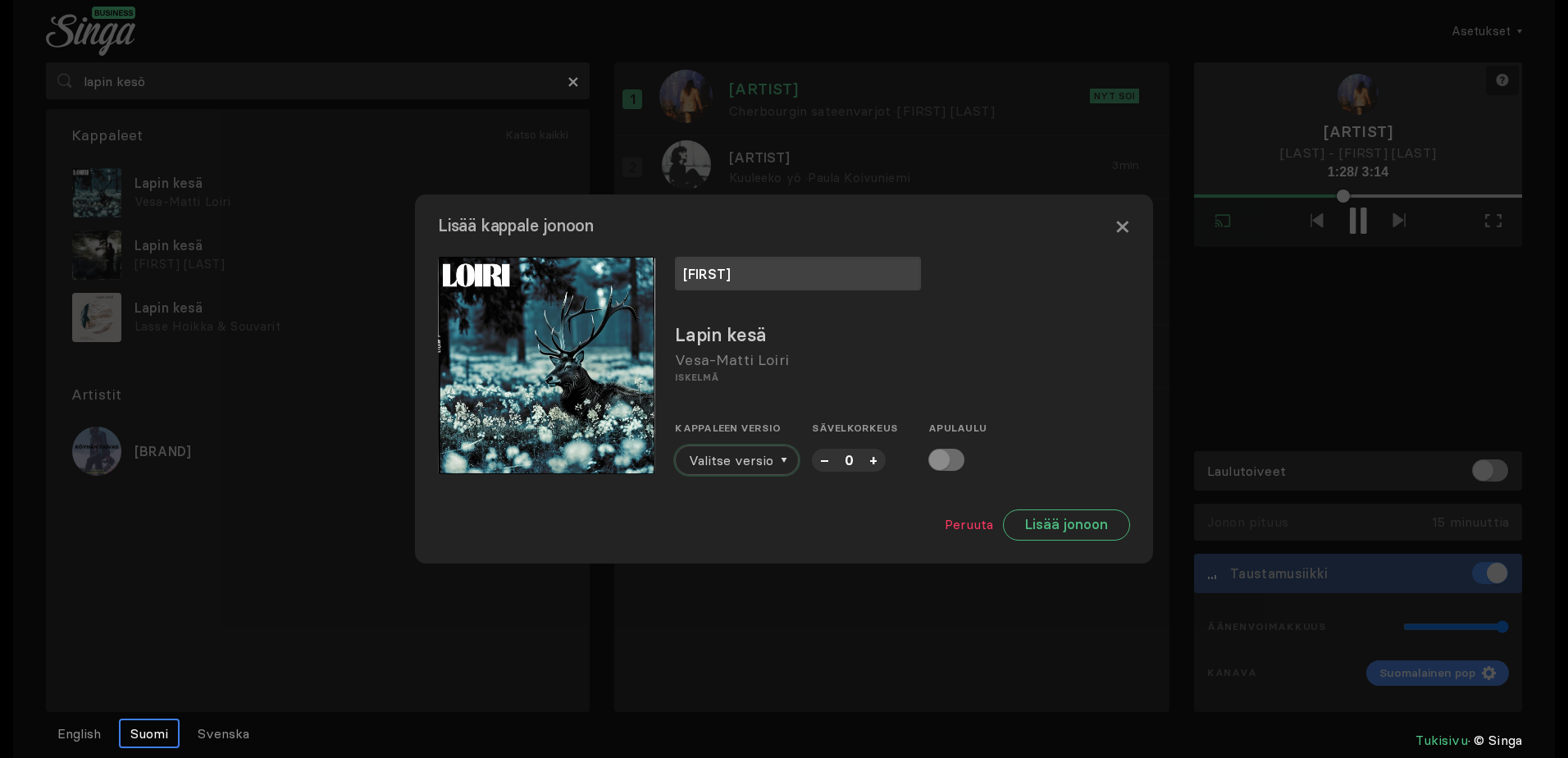 click on "Valitse versio" at bounding box center [731, 460] 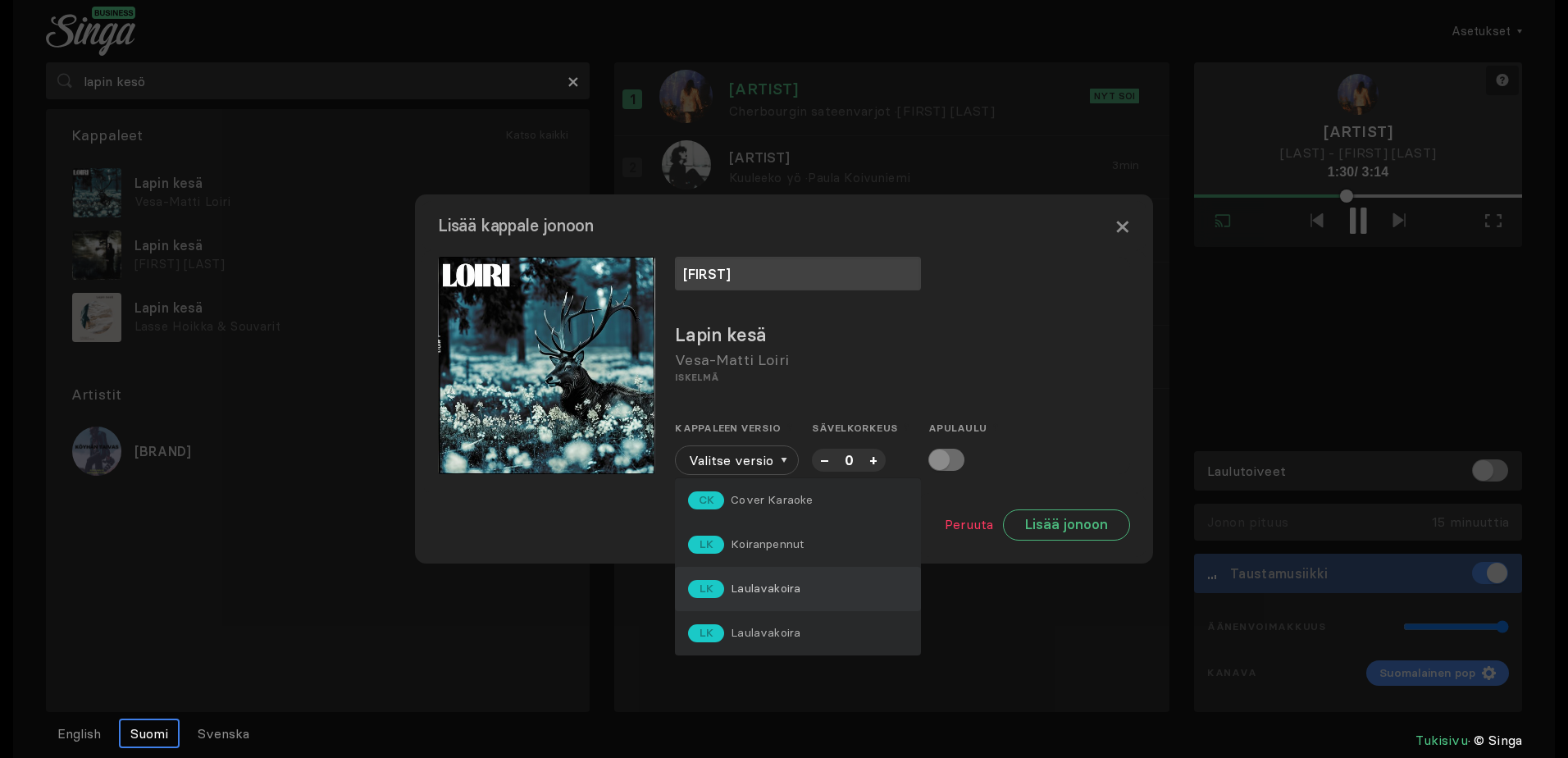 click on "LK Laulavakoira" at bounding box center [798, 500] 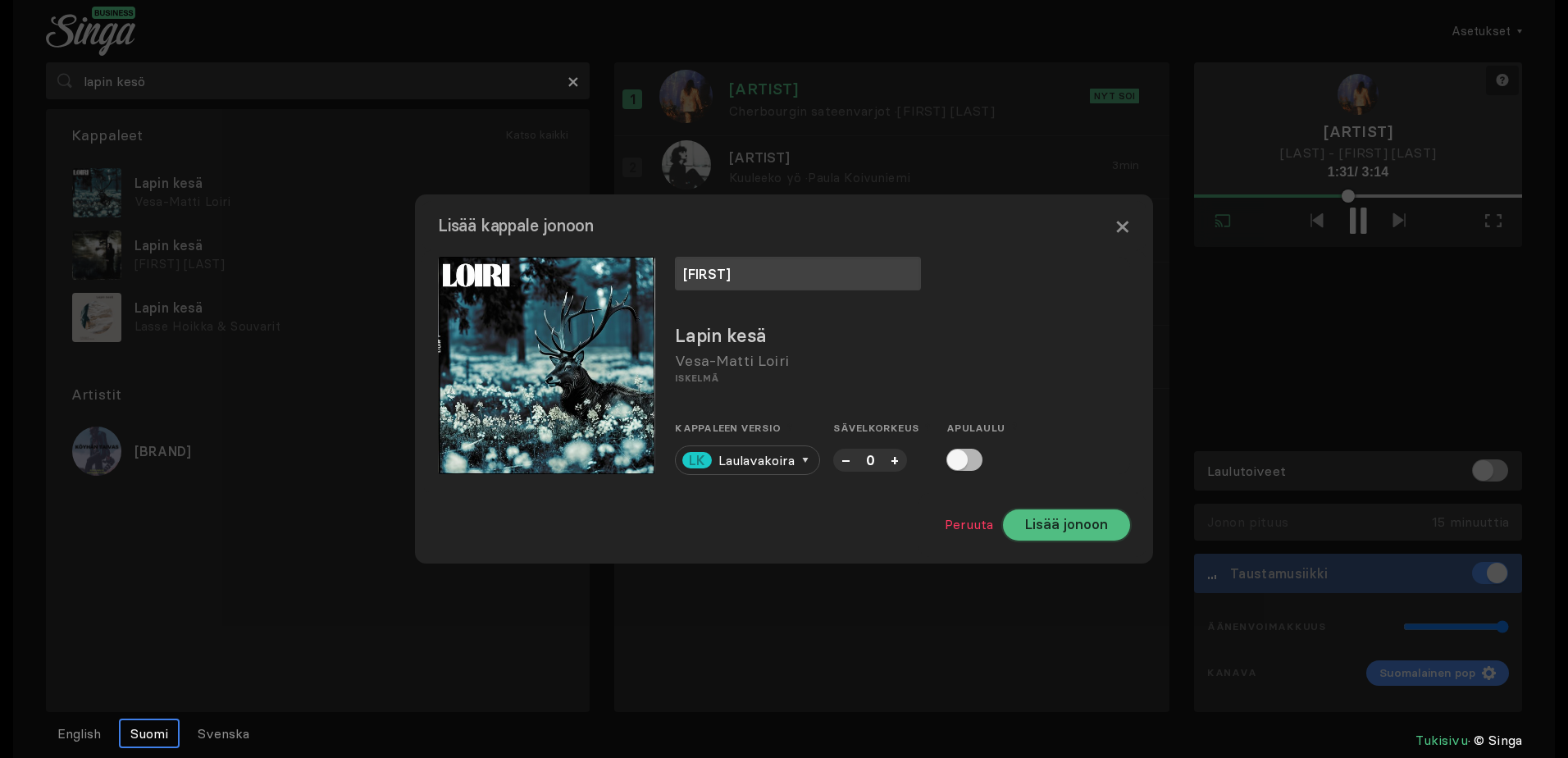 click on "Lisää jonoon" at bounding box center (1066, 525) 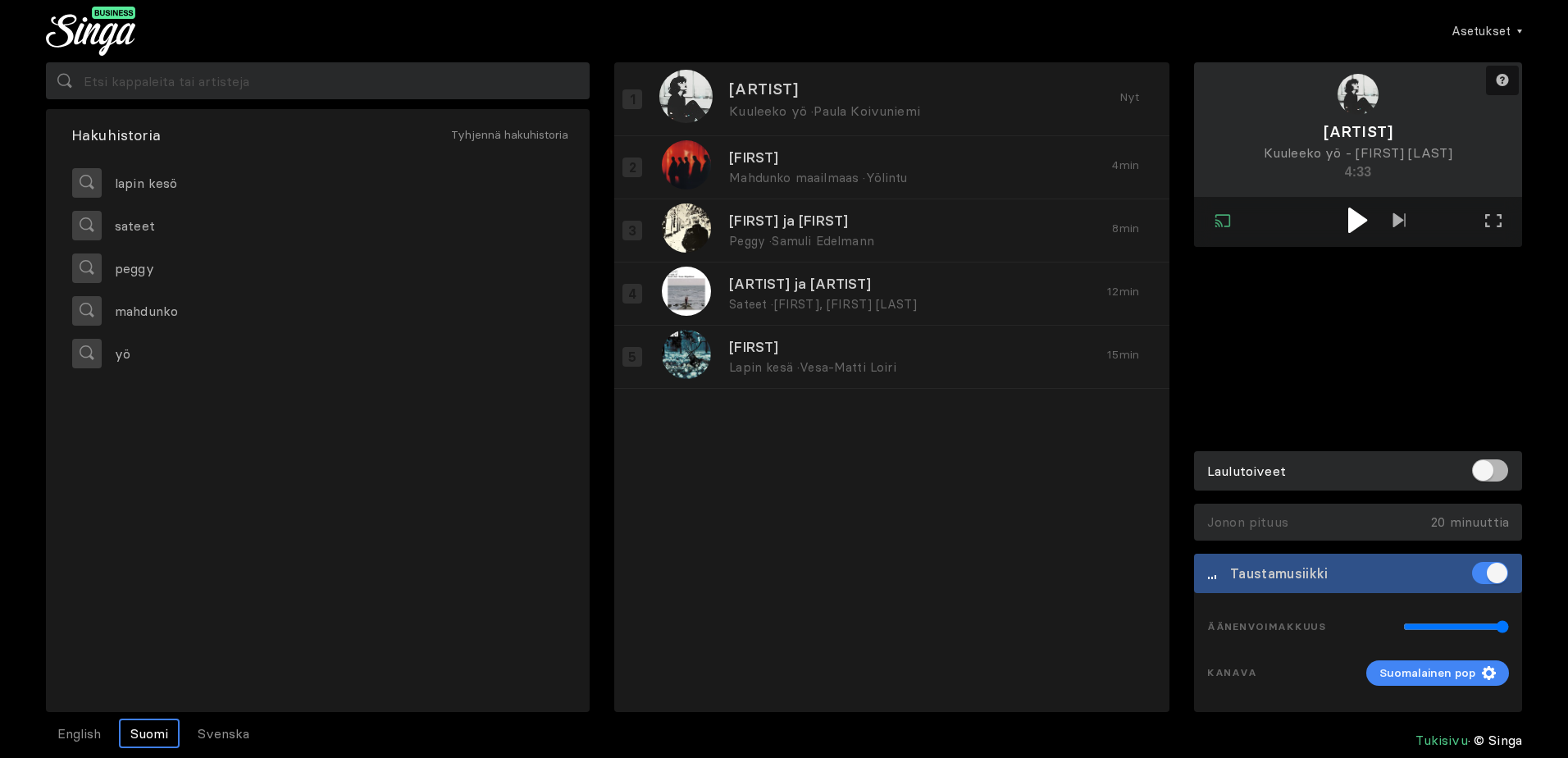 click at bounding box center [1357, 220] 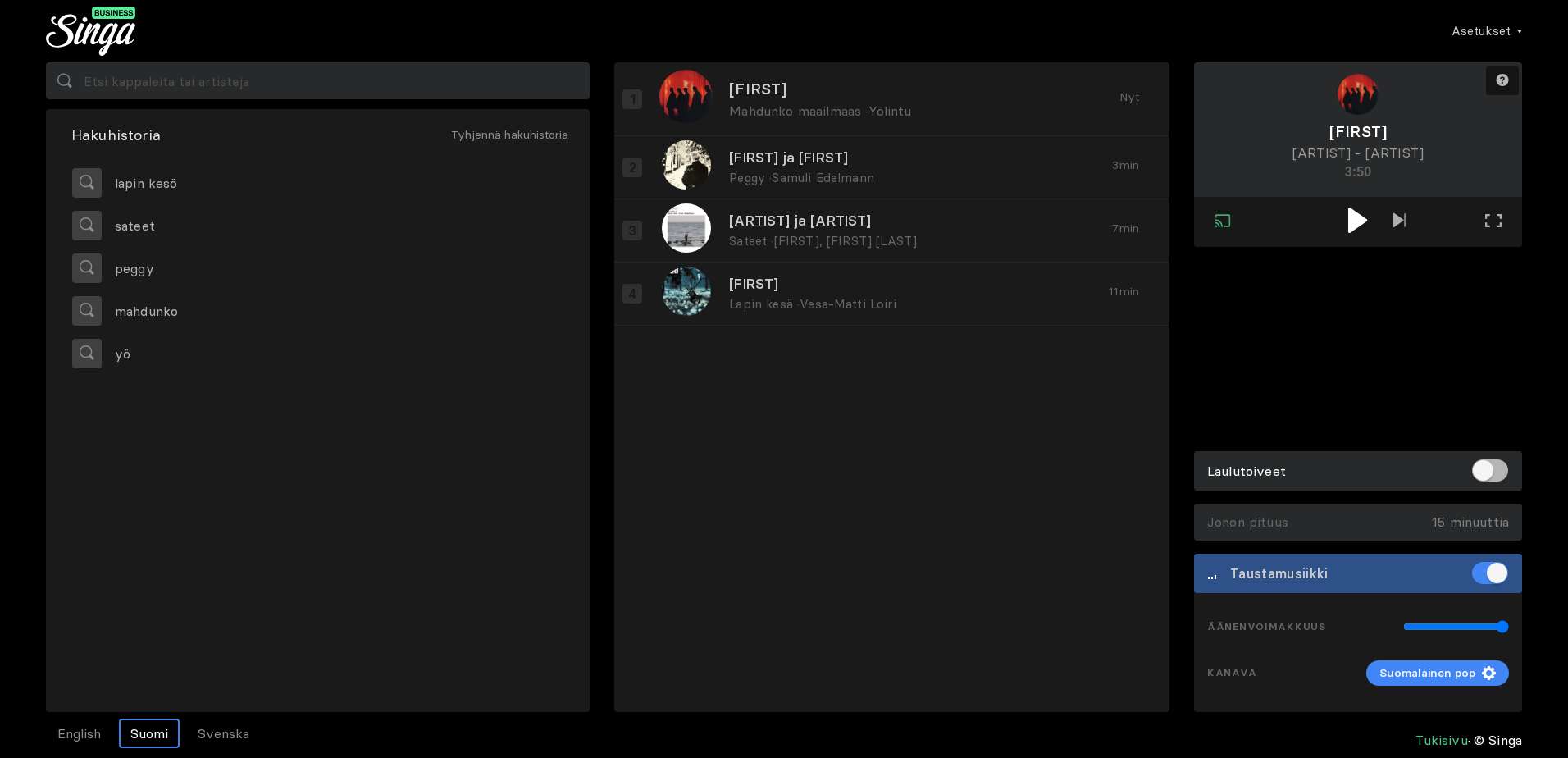 click at bounding box center [1357, 220] 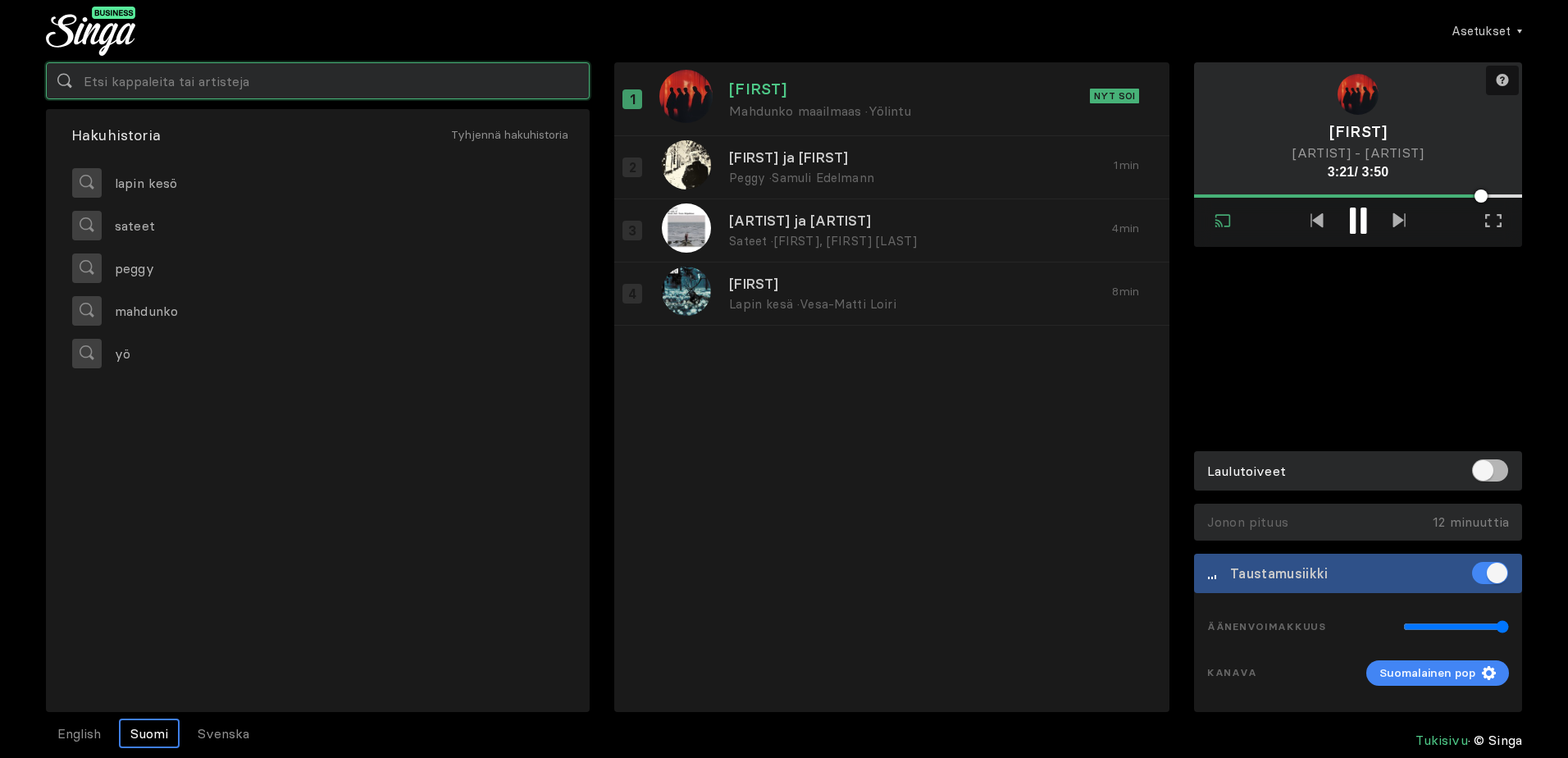 click at bounding box center (317, 80) 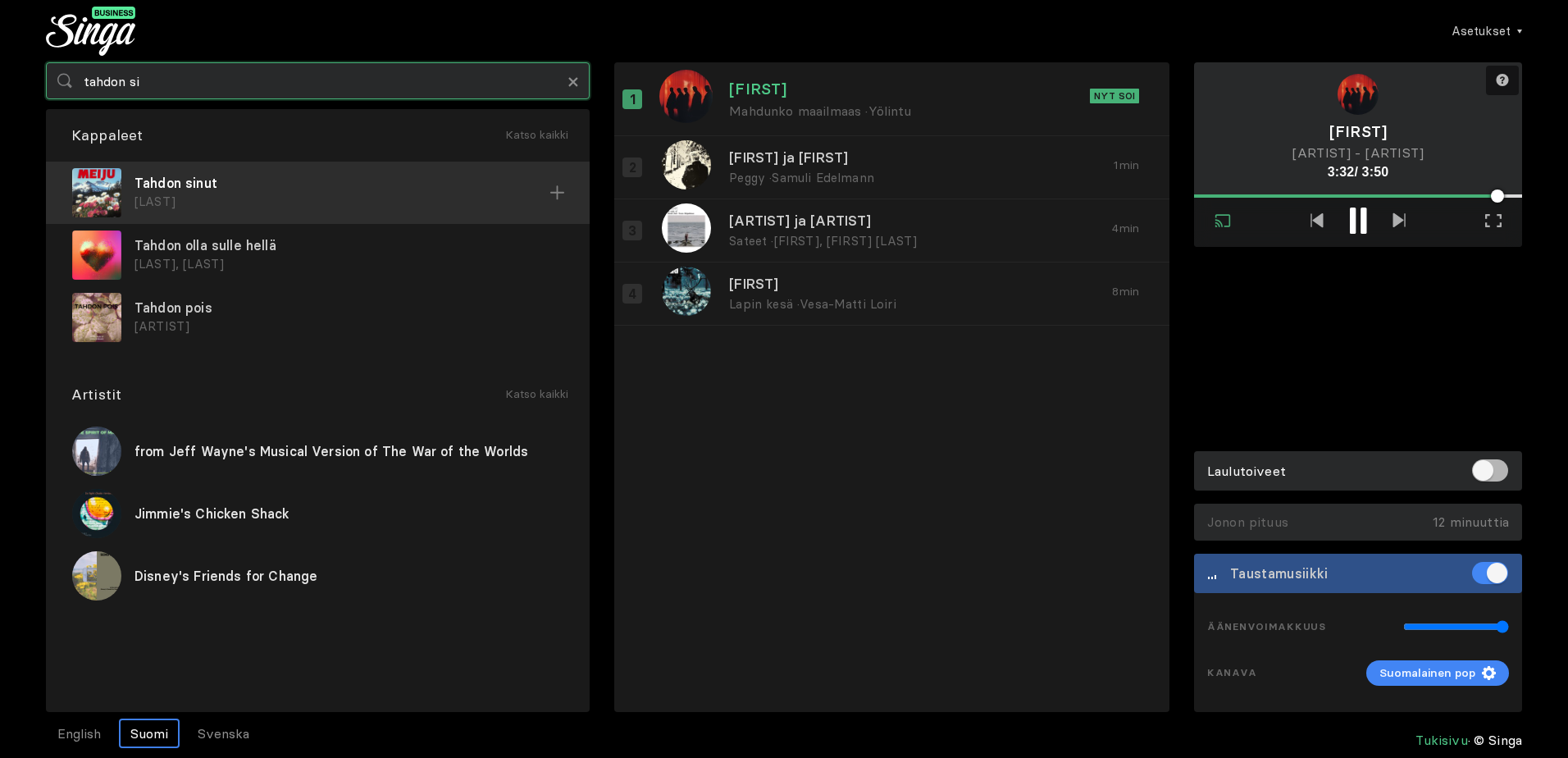 type on "tahdon si" 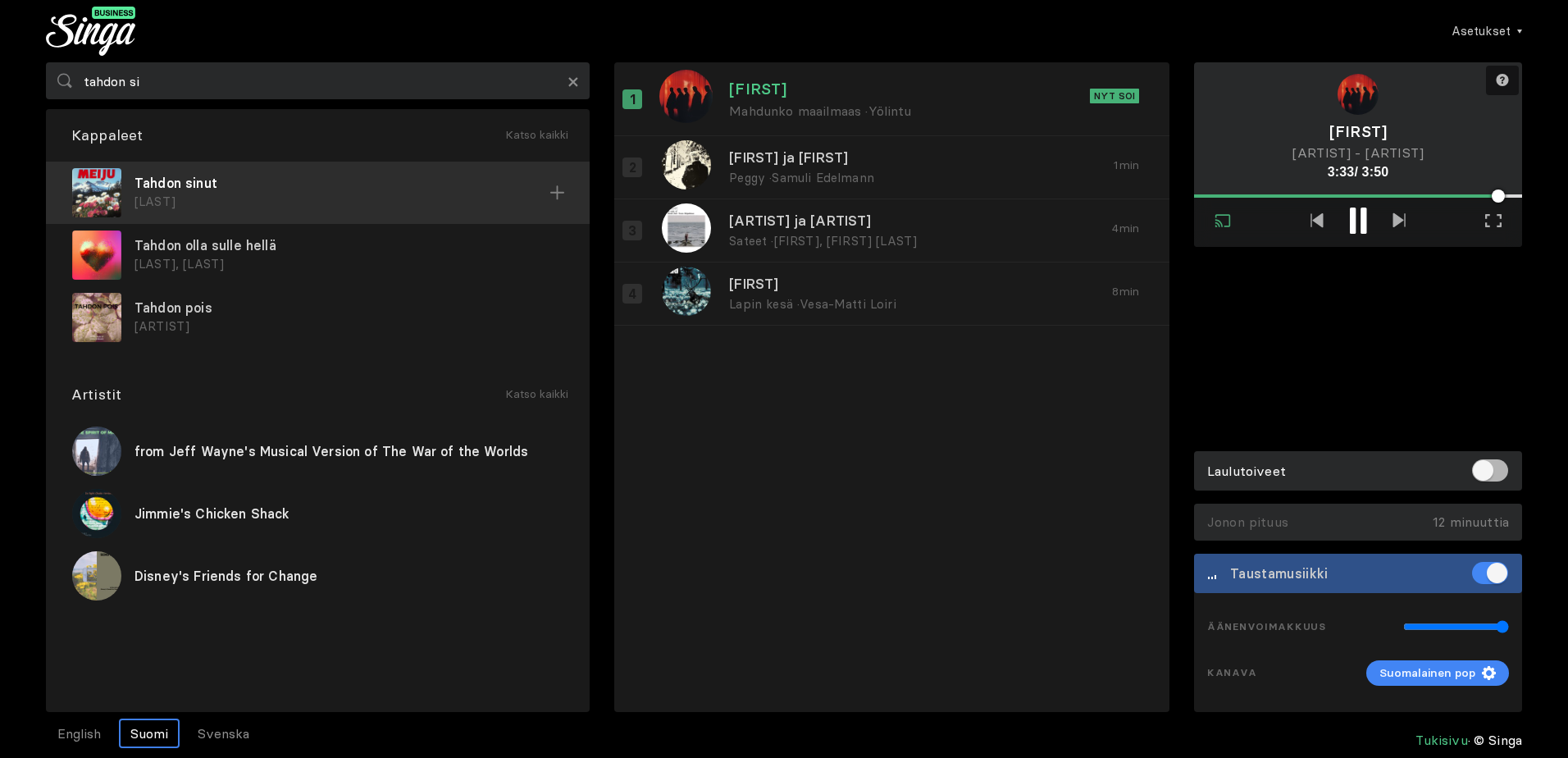 click on "Tahdon sinut" at bounding box center (342, 183) 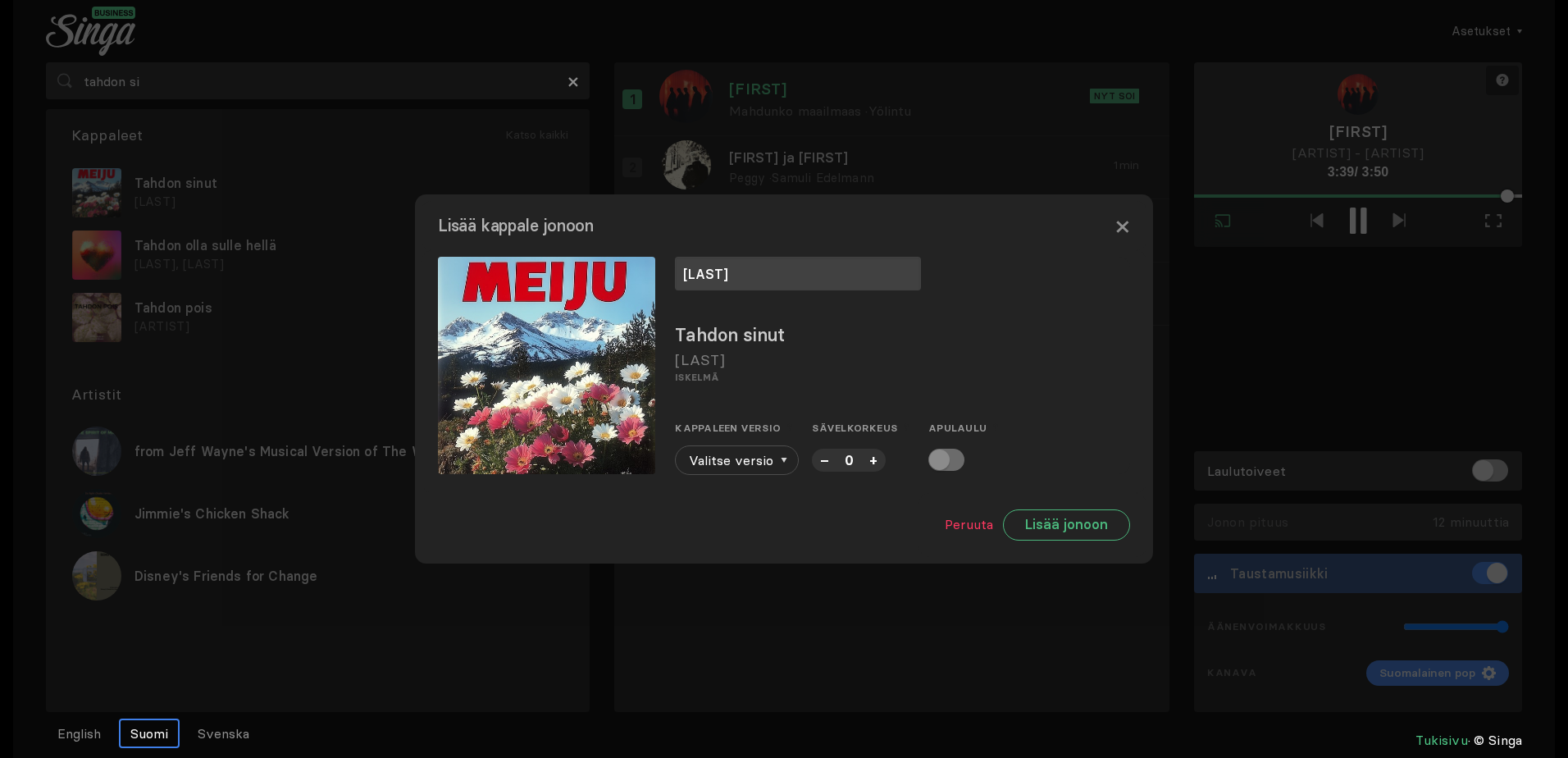 type on "[LAST]" 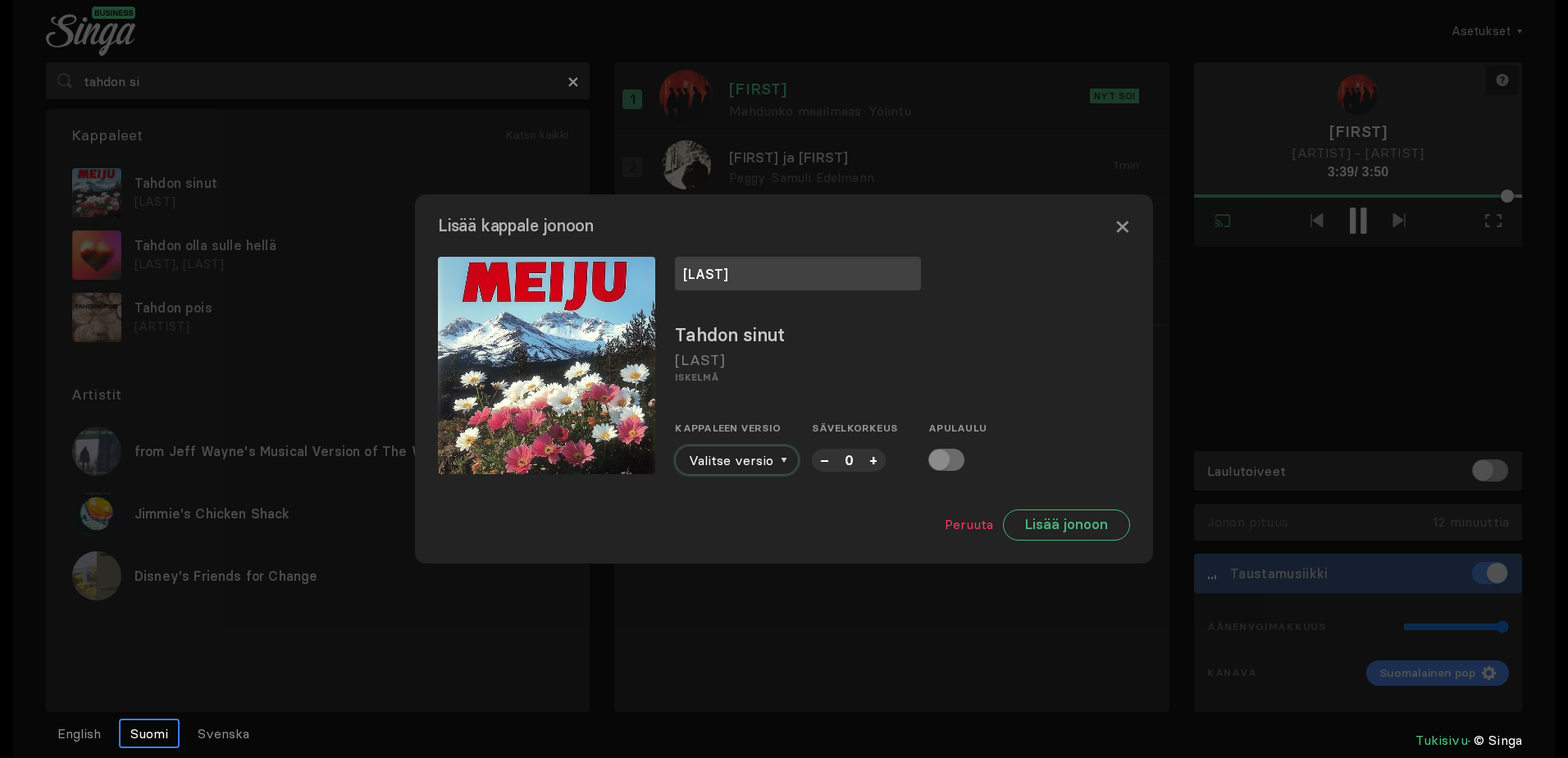 click at bounding box center (784, 460) 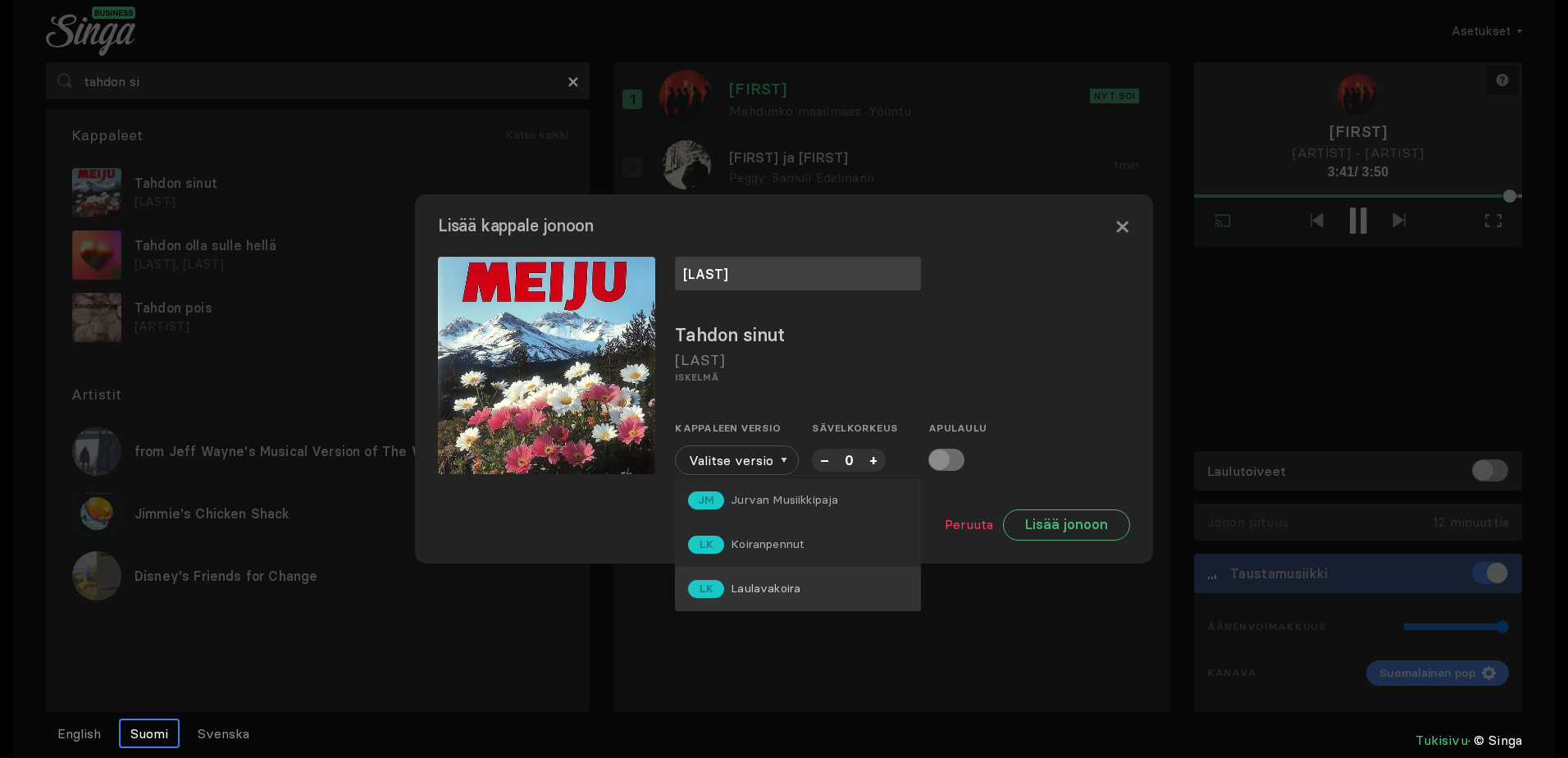click on "Laulavakoira" at bounding box center [784, 500] 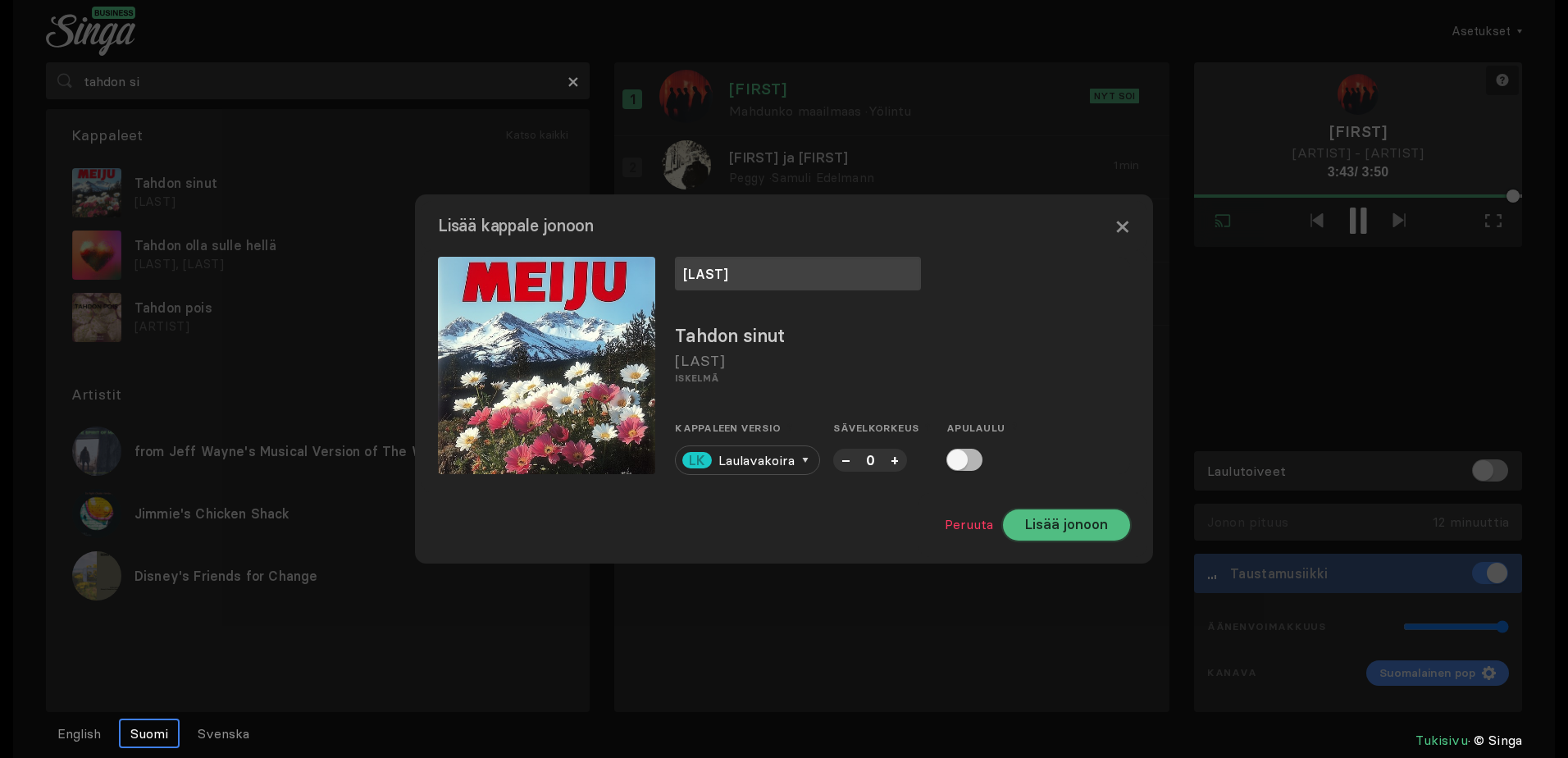 click on "Lisää jonoon" at bounding box center [1066, 525] 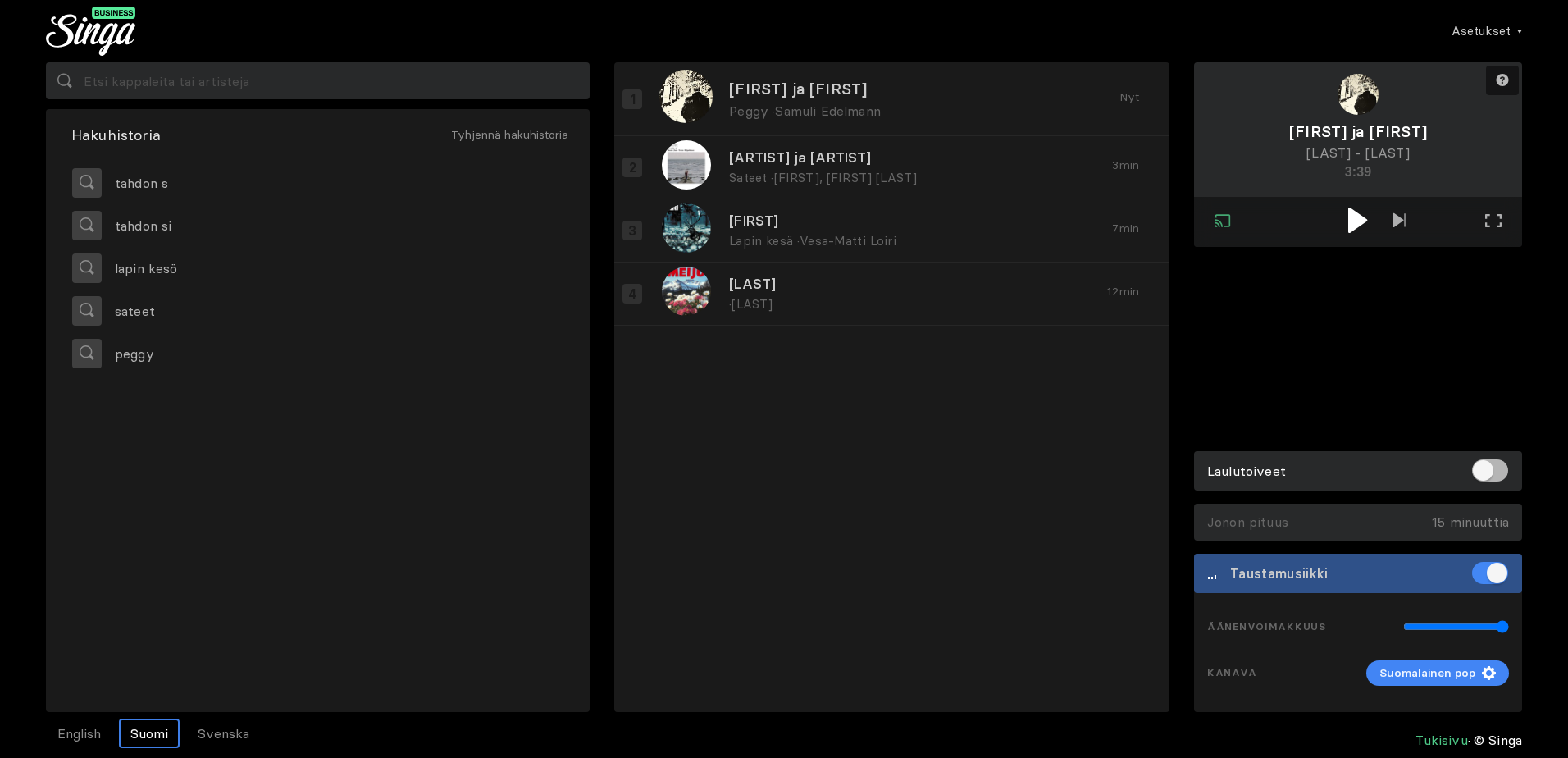 click at bounding box center [1357, 220] 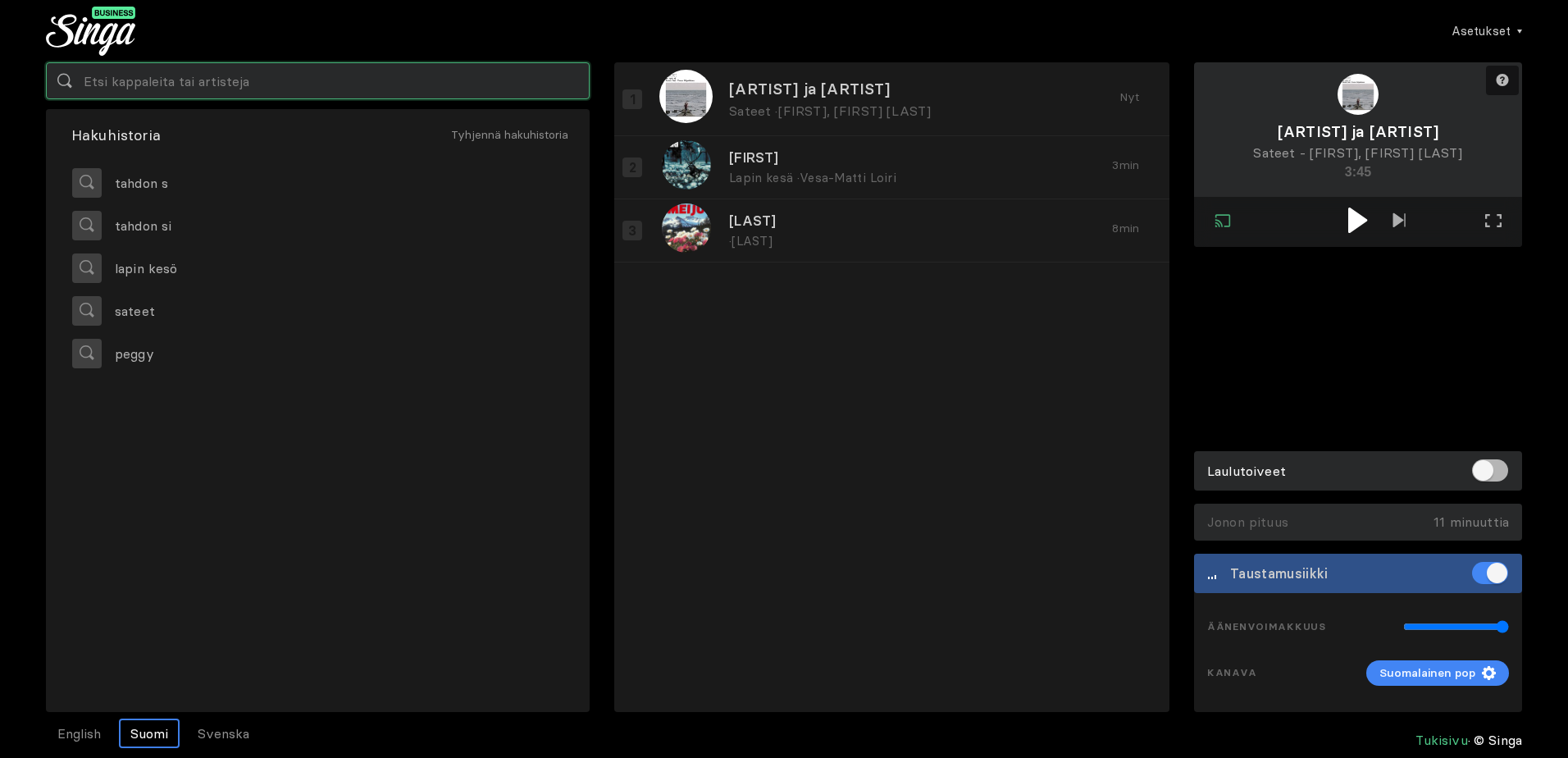click at bounding box center [317, 80] 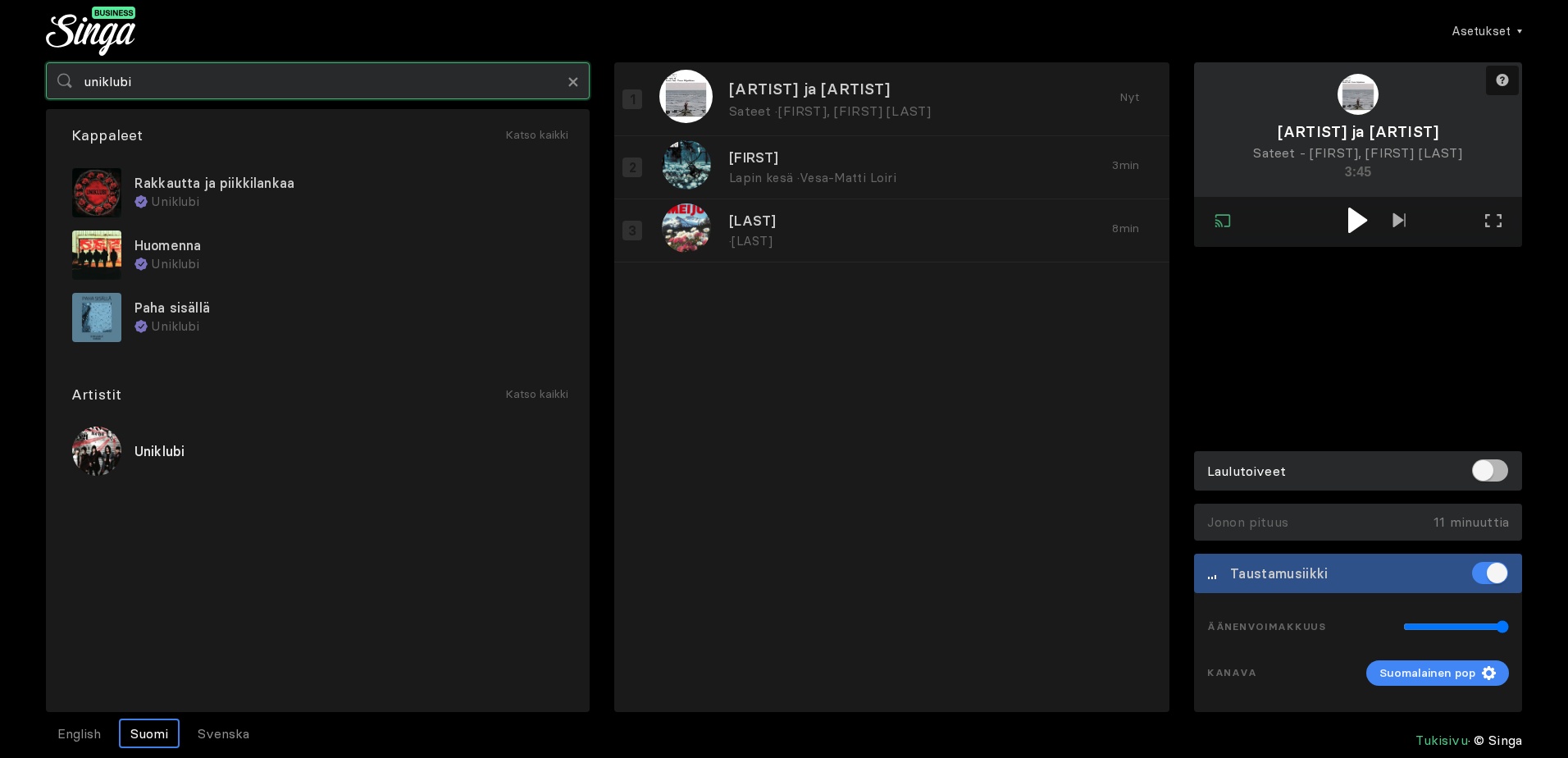 type on "uniklubi" 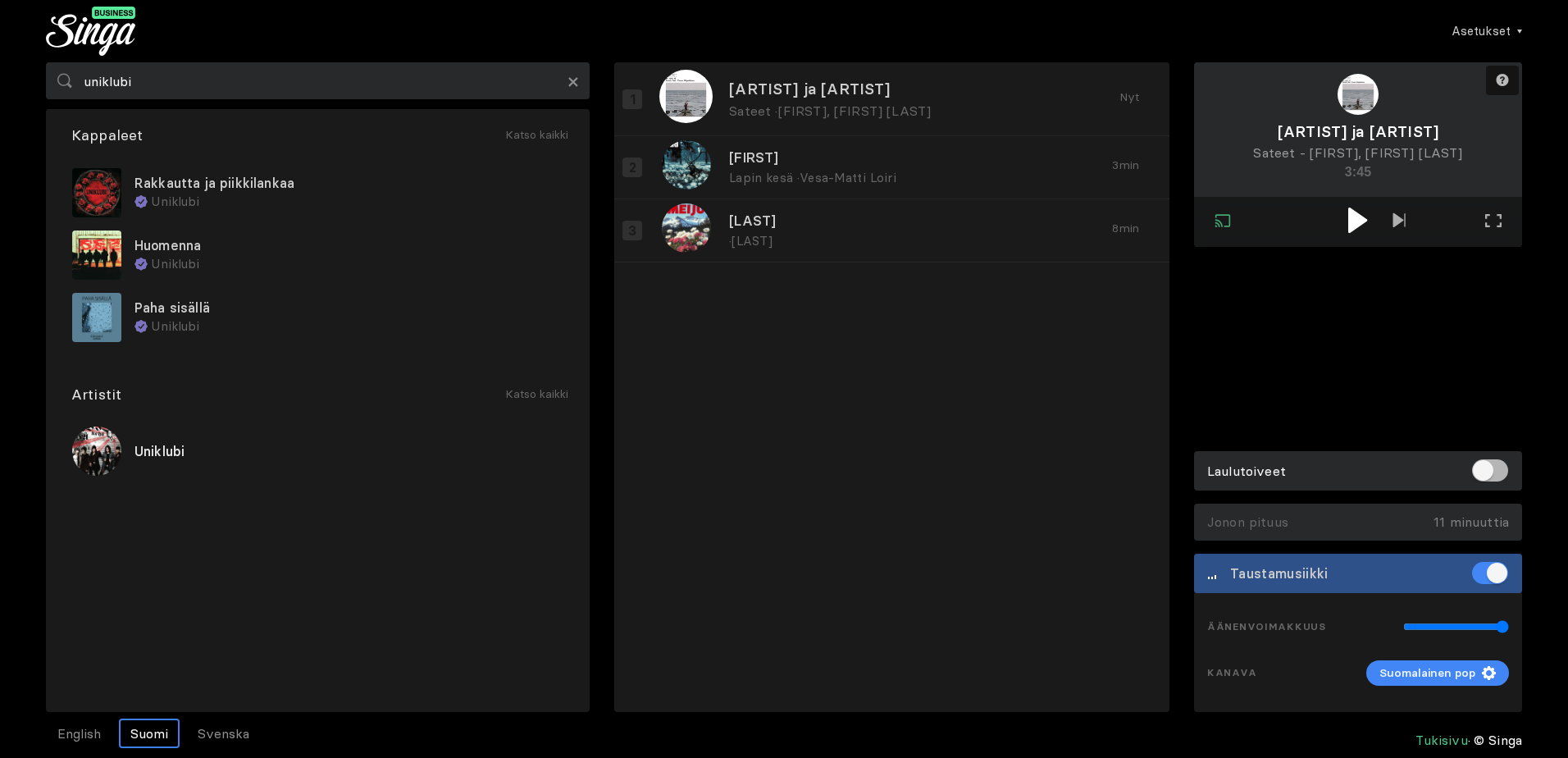 click at bounding box center [1357, 220] 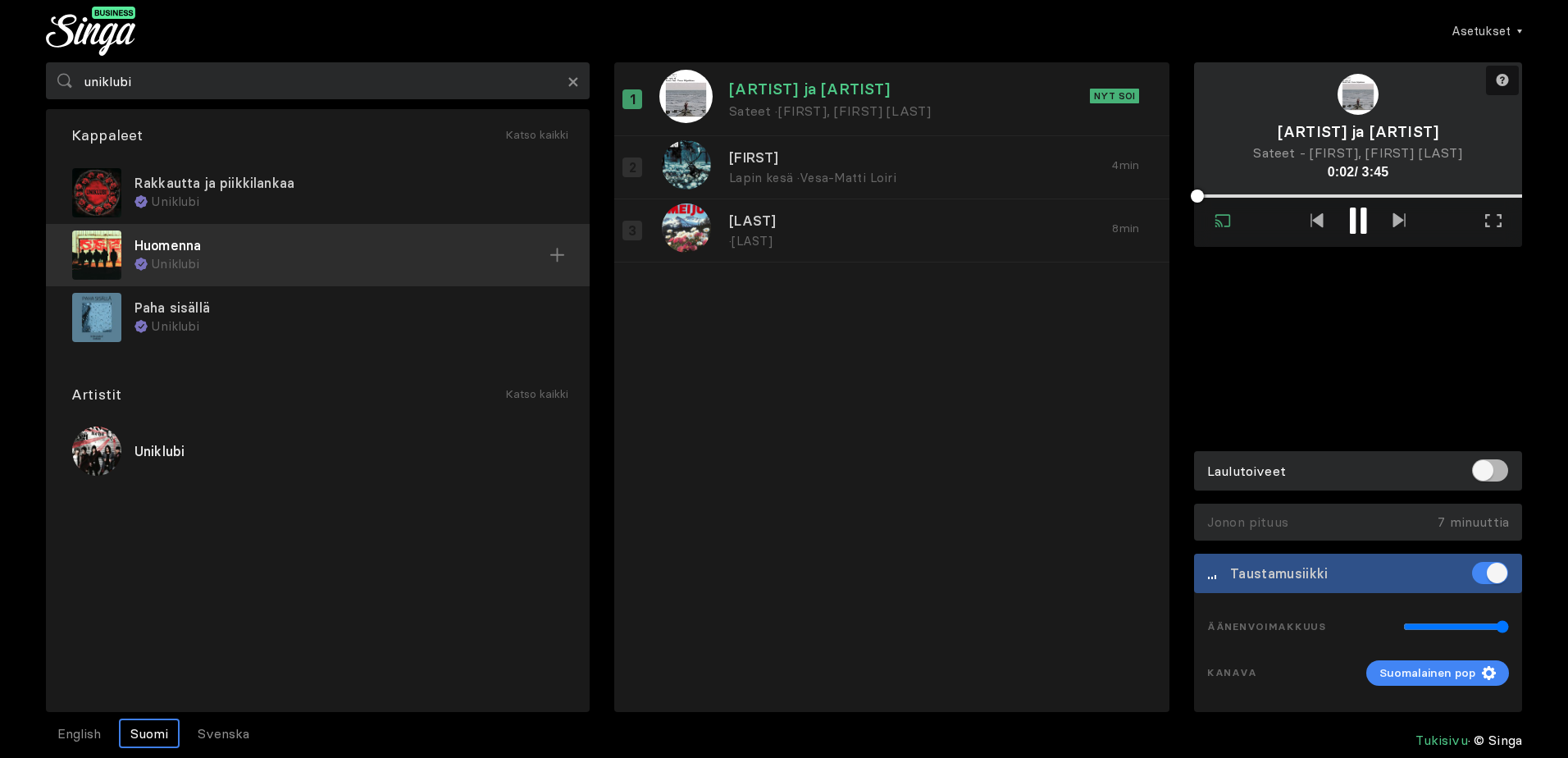 click on "Uniklubi" at bounding box center [357, 202] 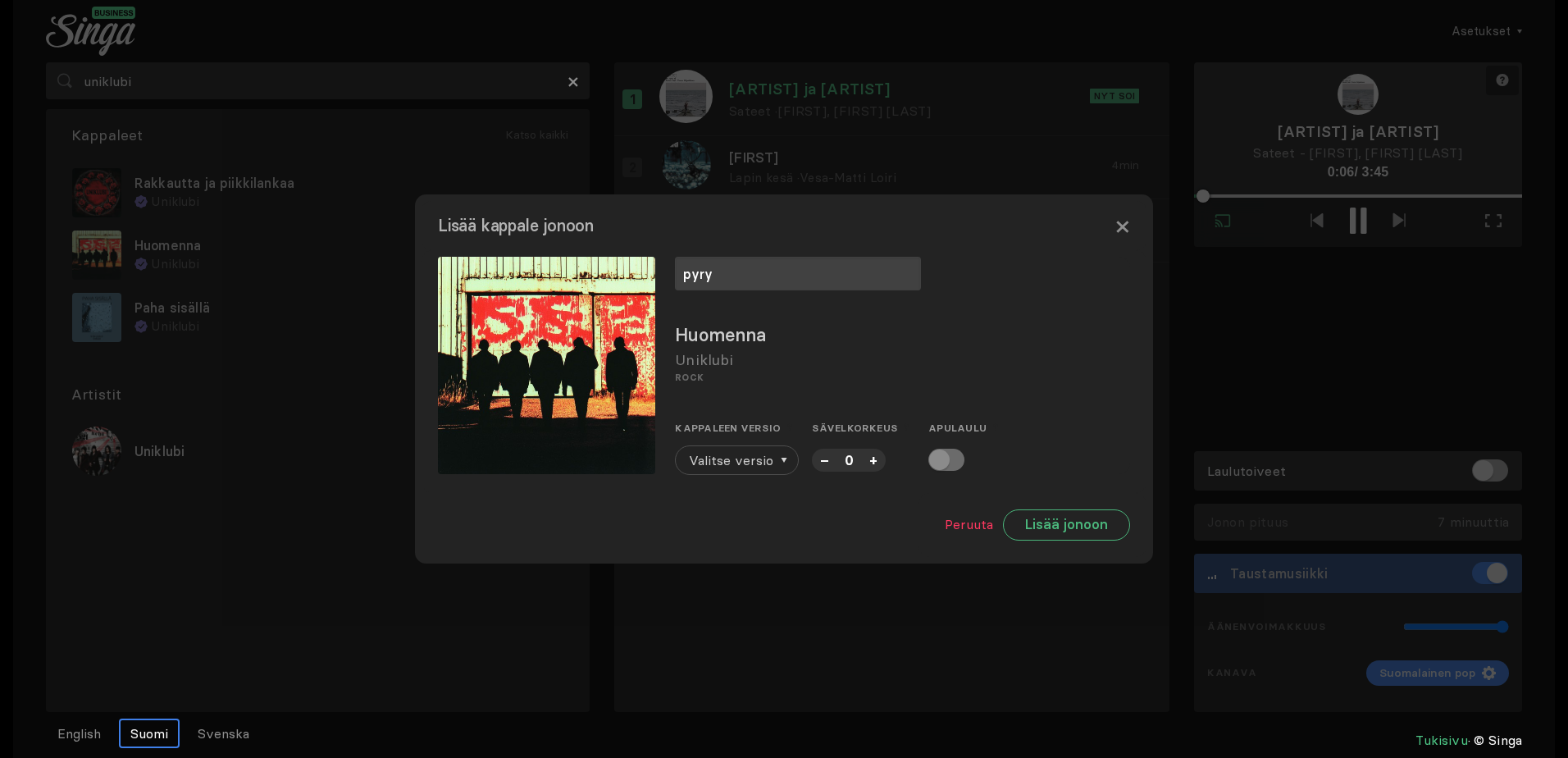 type on "pyry" 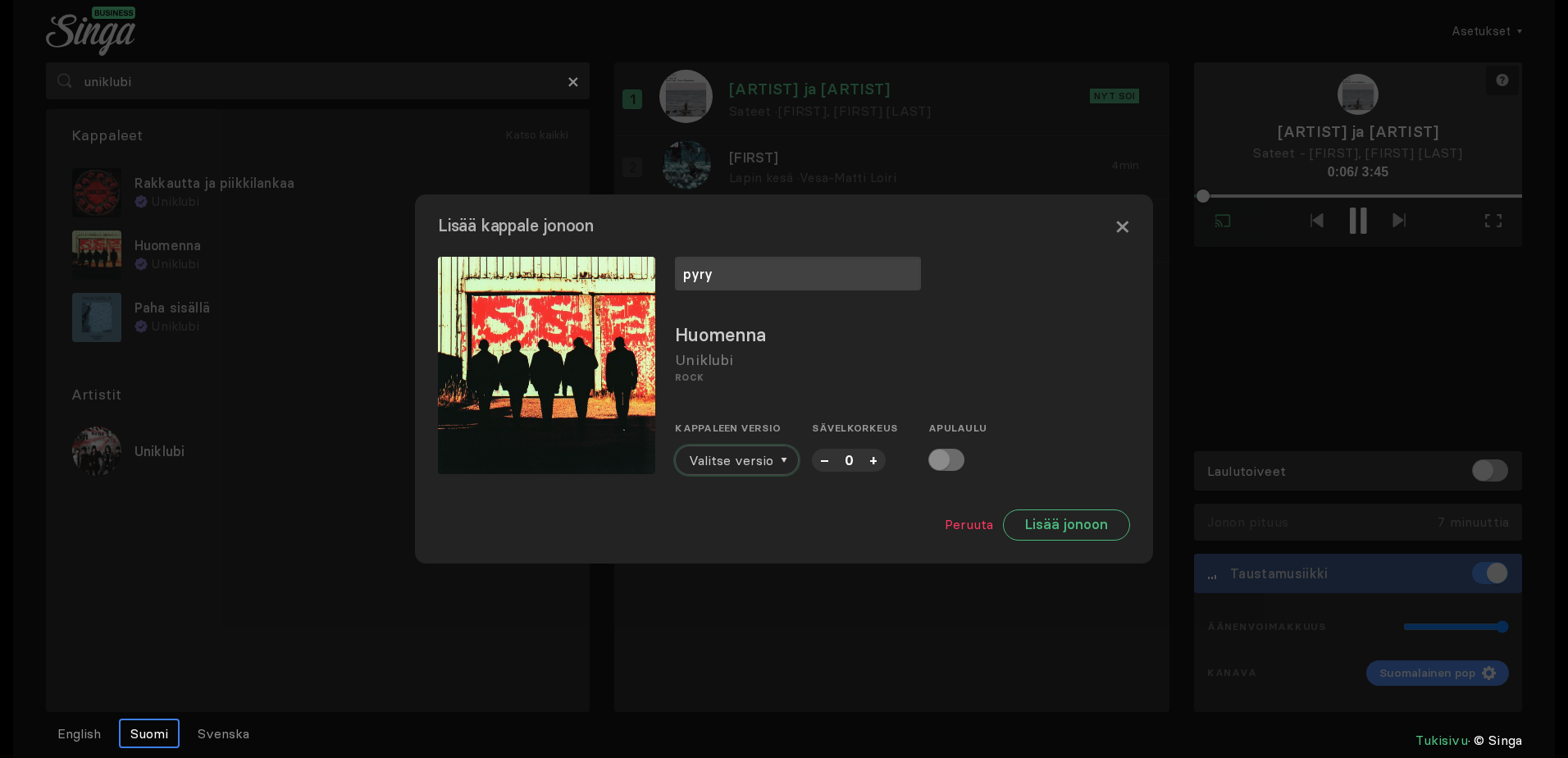 click on "Valitse versio" at bounding box center [731, 460] 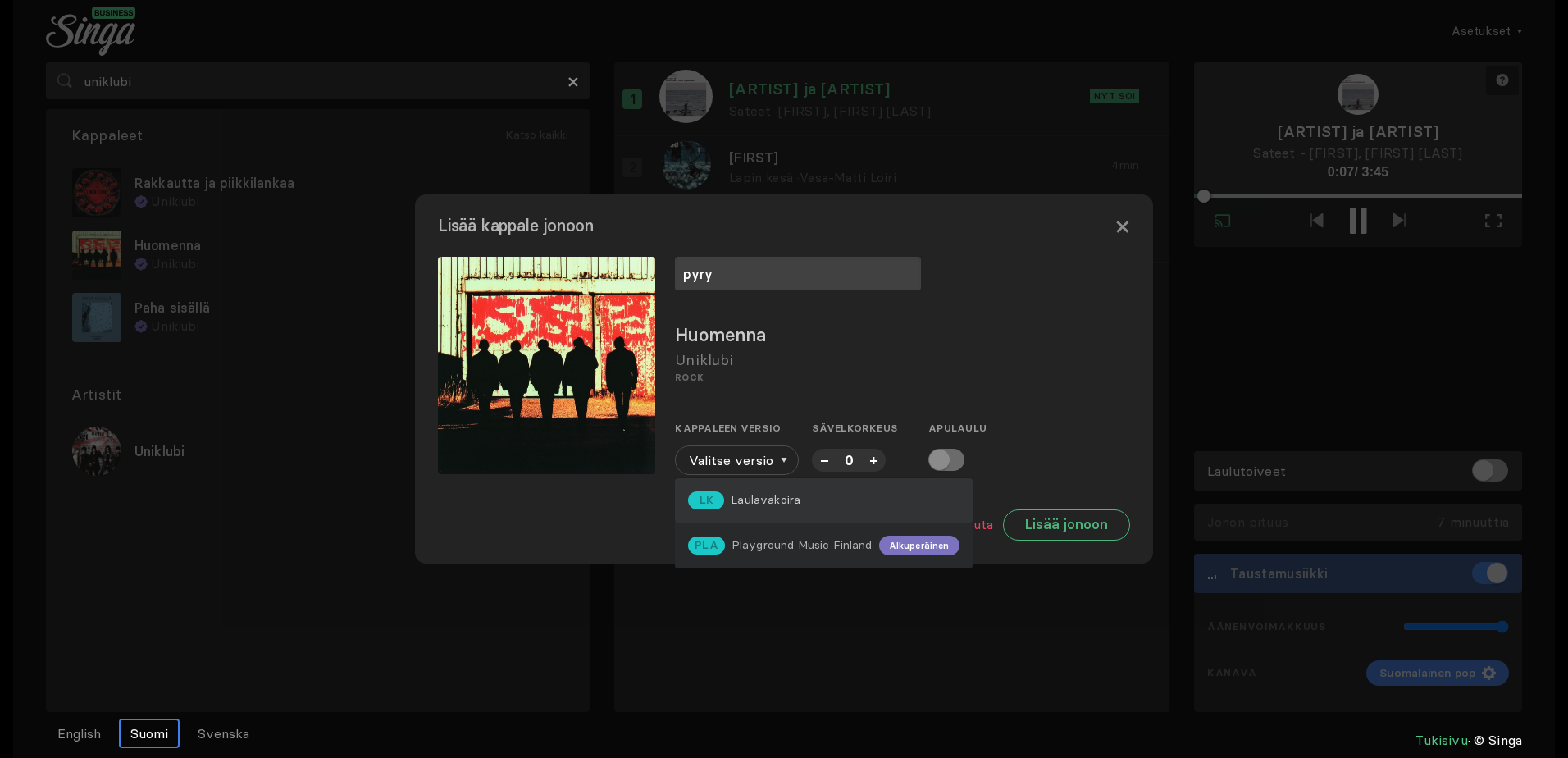 click on "Laulavakoira" at bounding box center (765, 500) 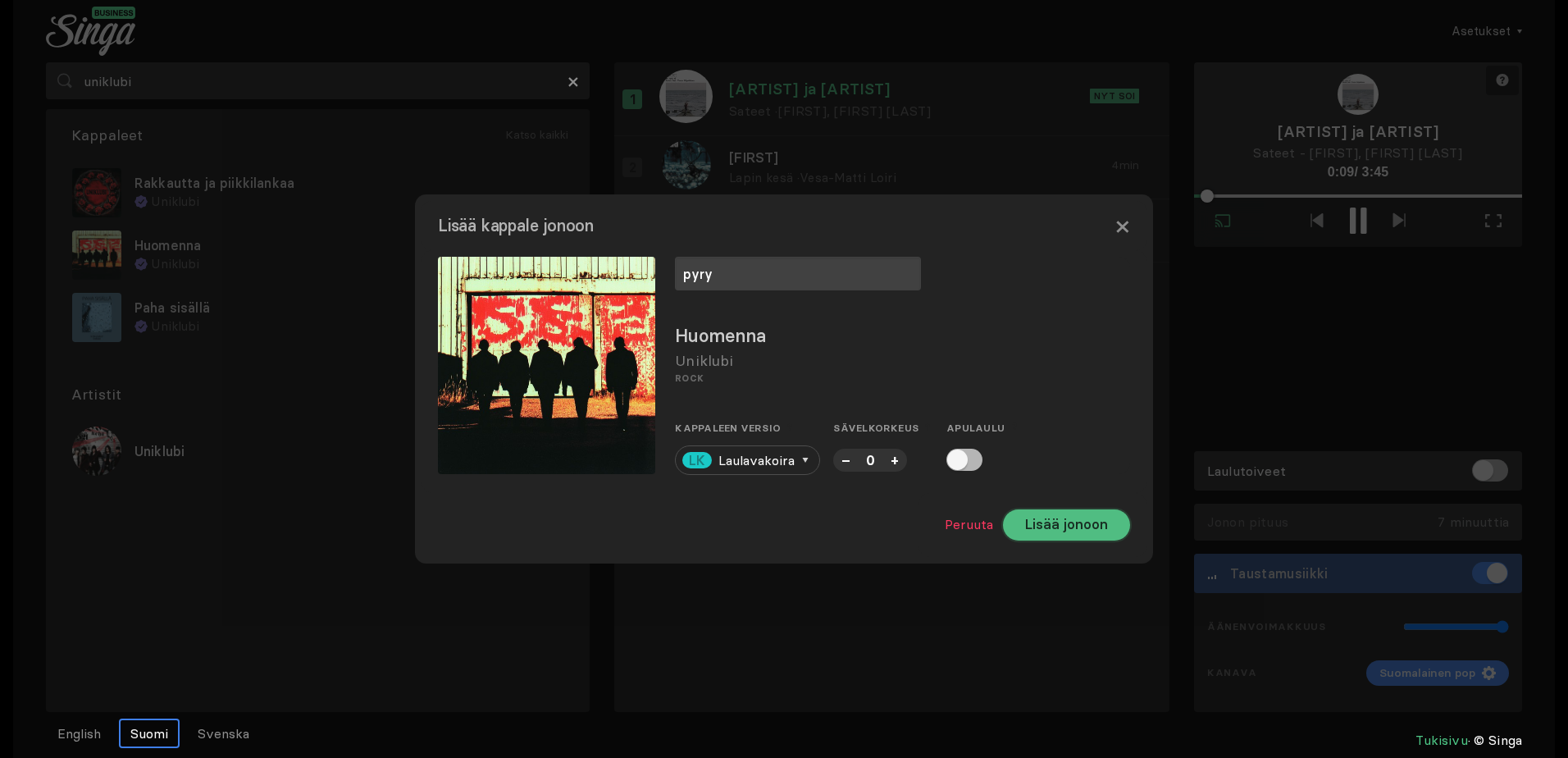 click on "Lisää jonoon" at bounding box center (1066, 525) 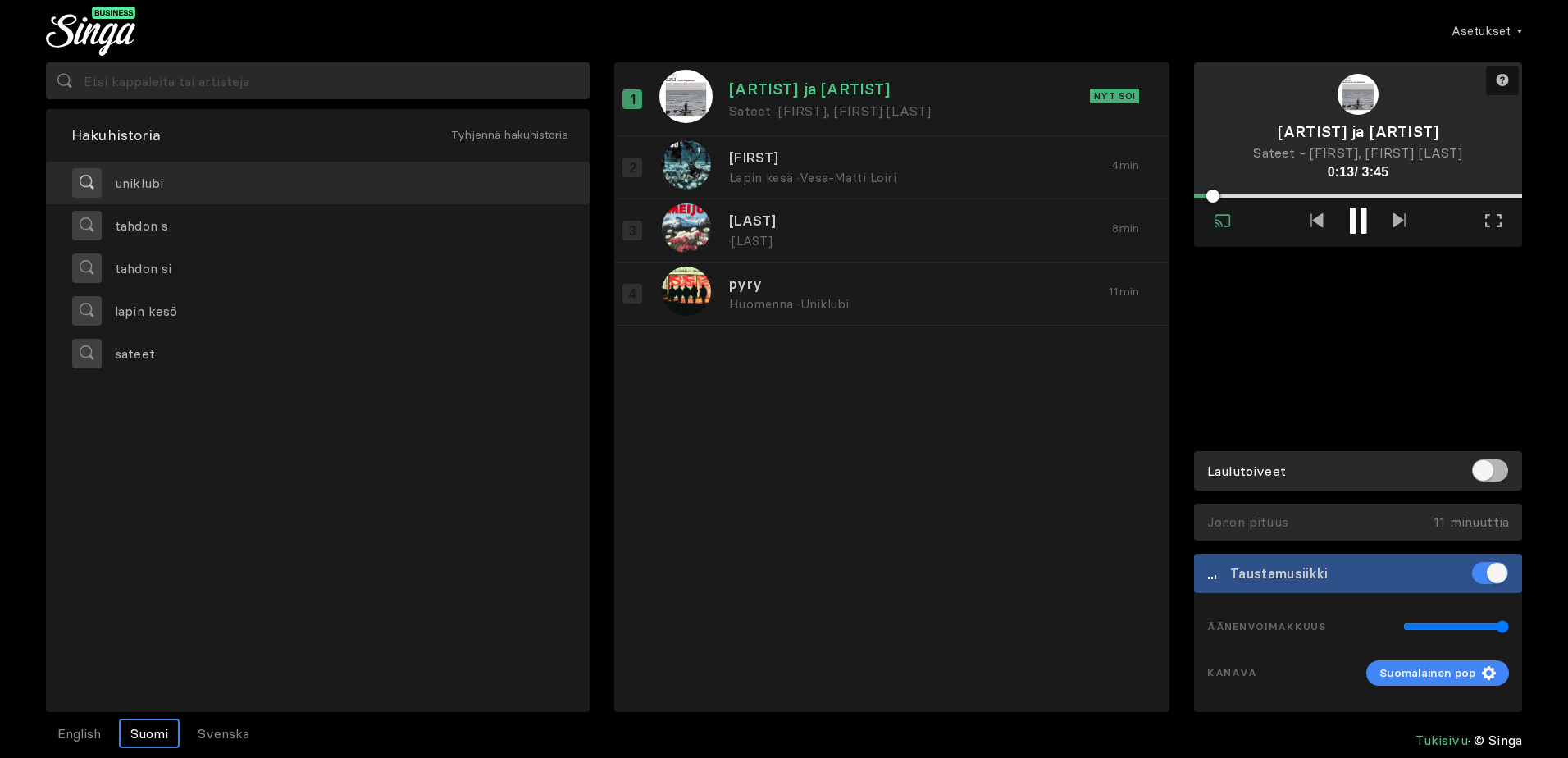 click on "uniklubi" at bounding box center [132, 183] 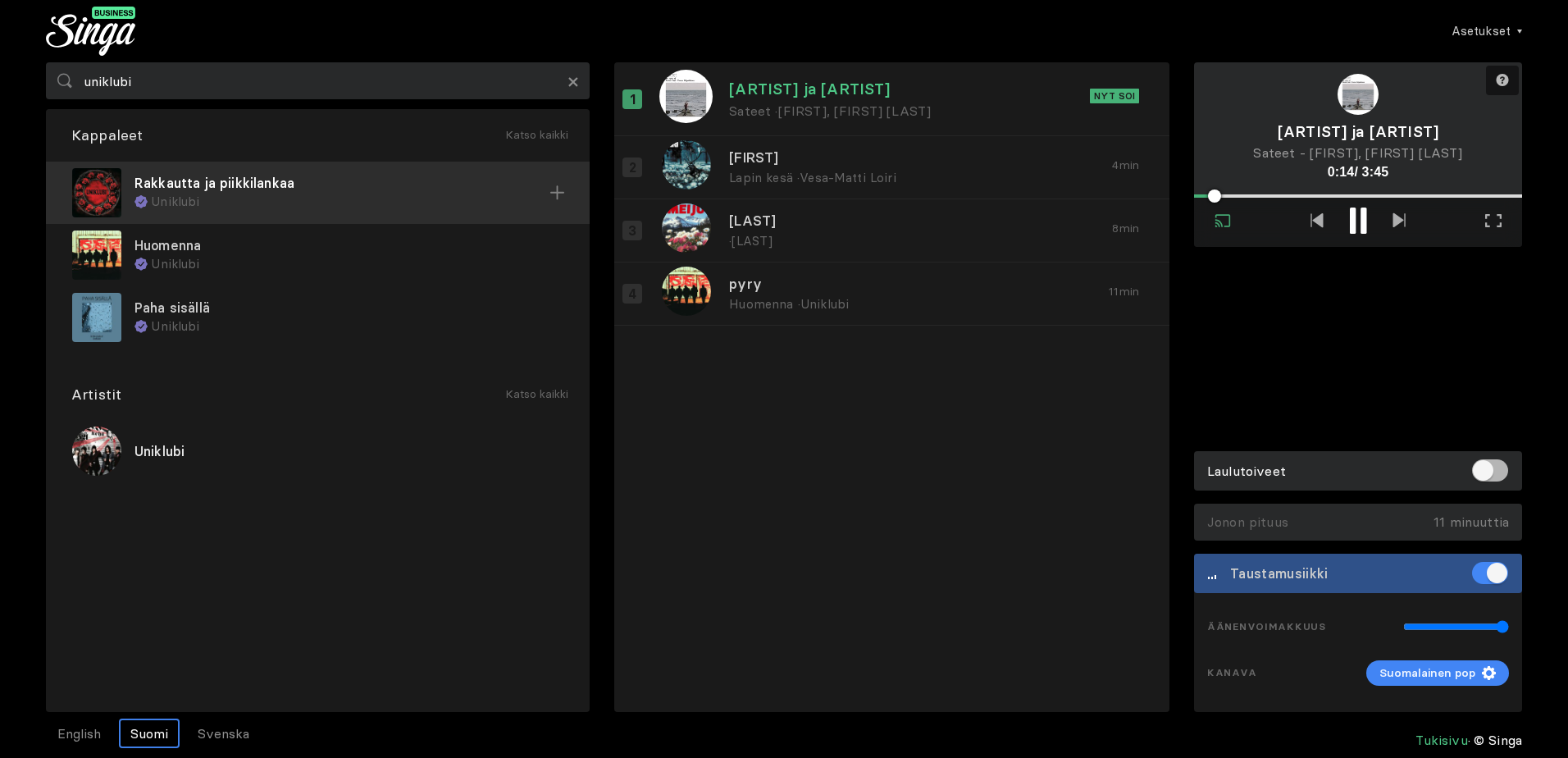 click on "Uniklubi" at bounding box center [350, 202] 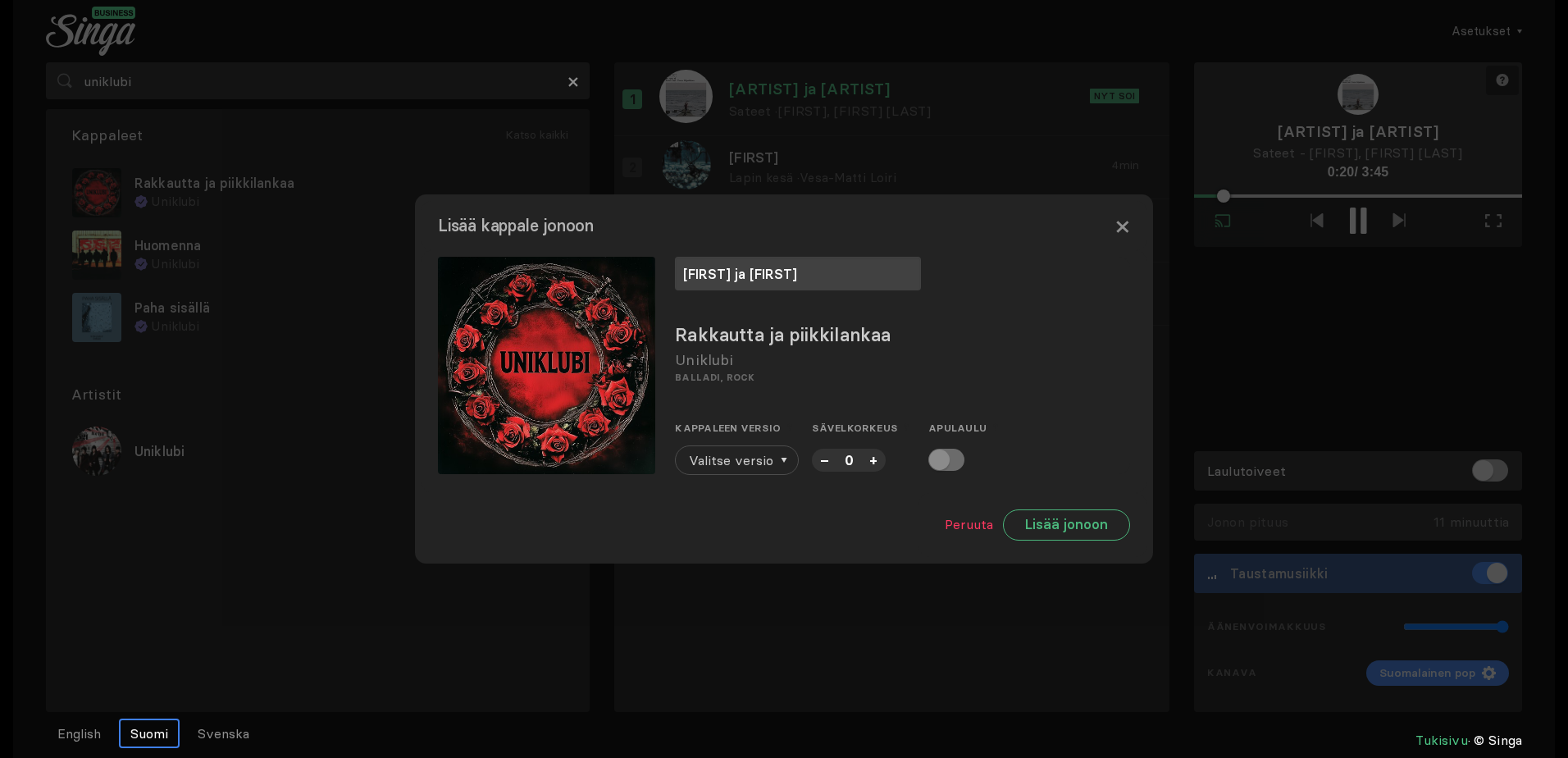type on "[FIRST] ja [FIRST]" 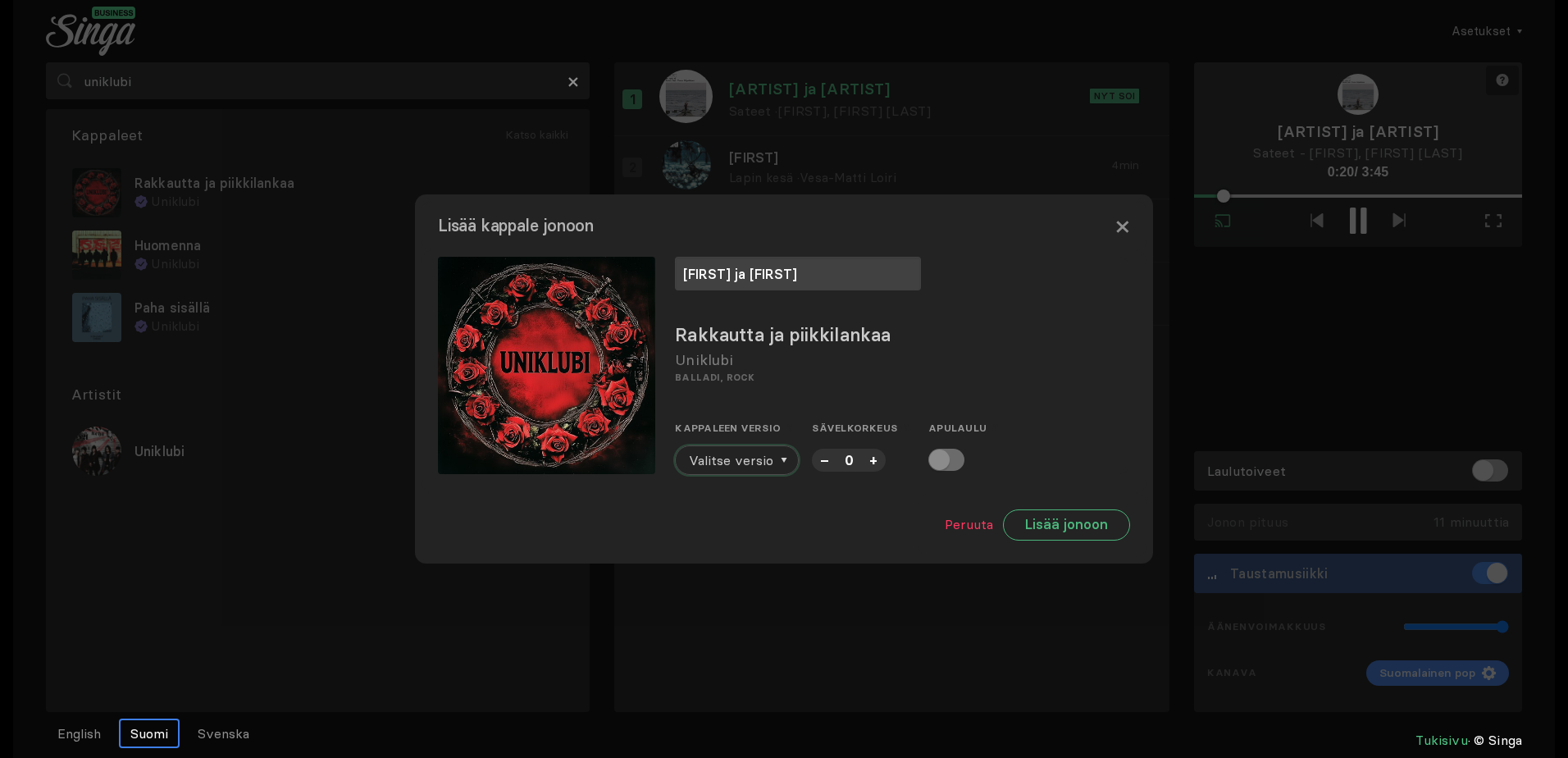 click on "Valitse versio" at bounding box center (731, 460) 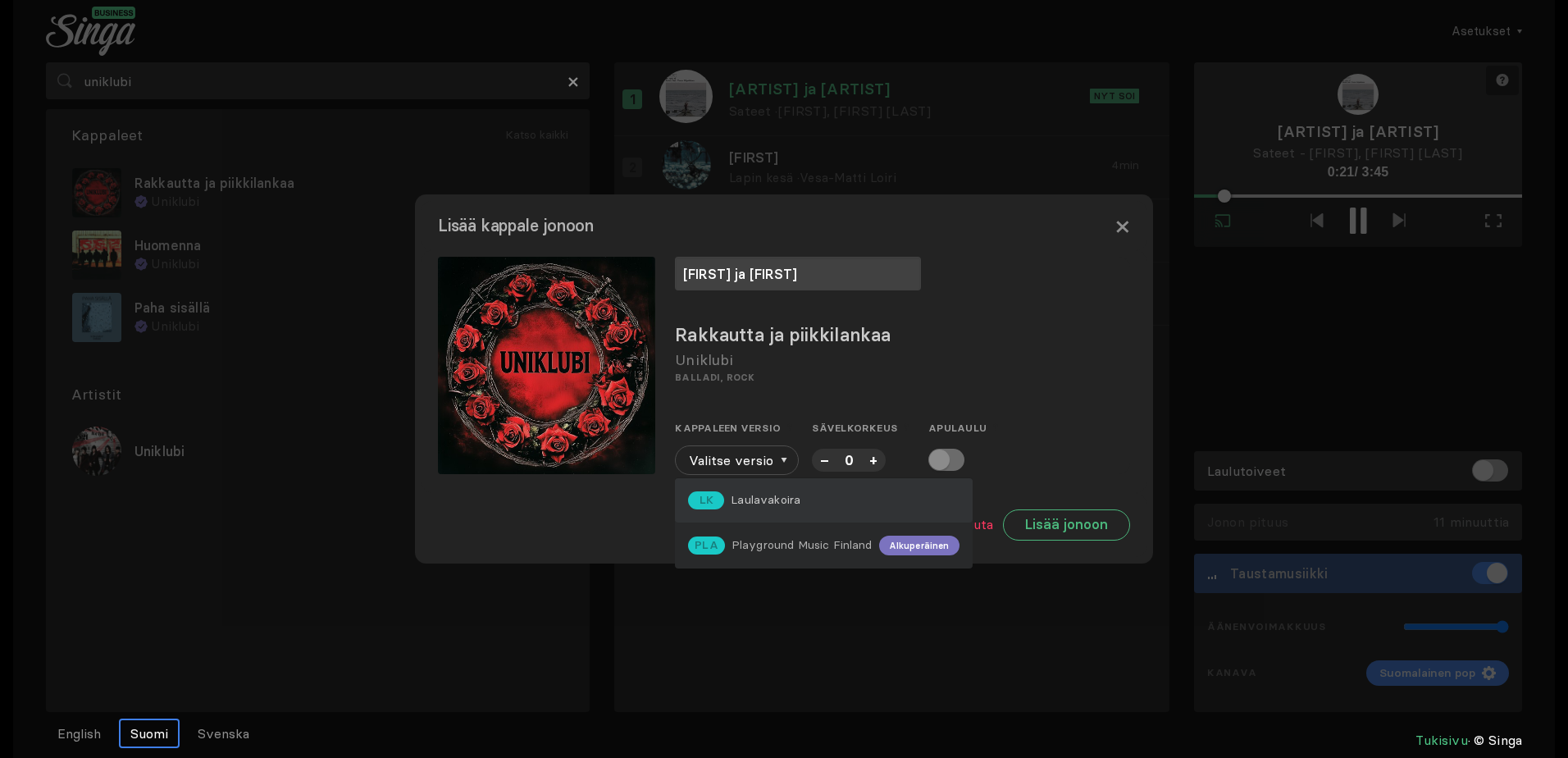 click on "LK Laulavakoira" at bounding box center [823, 500] 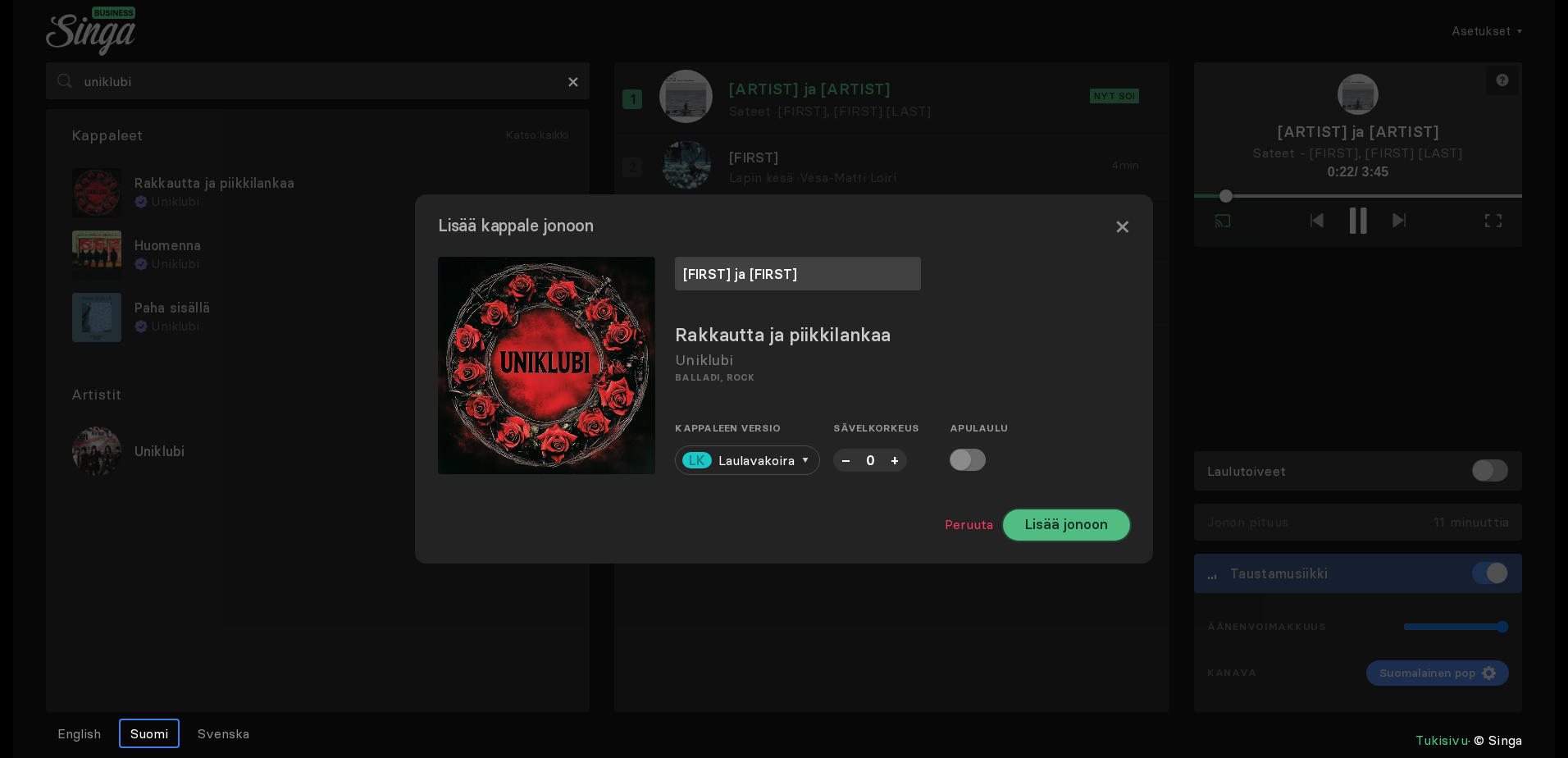 click on "Lisää jonoon" at bounding box center [1066, 525] 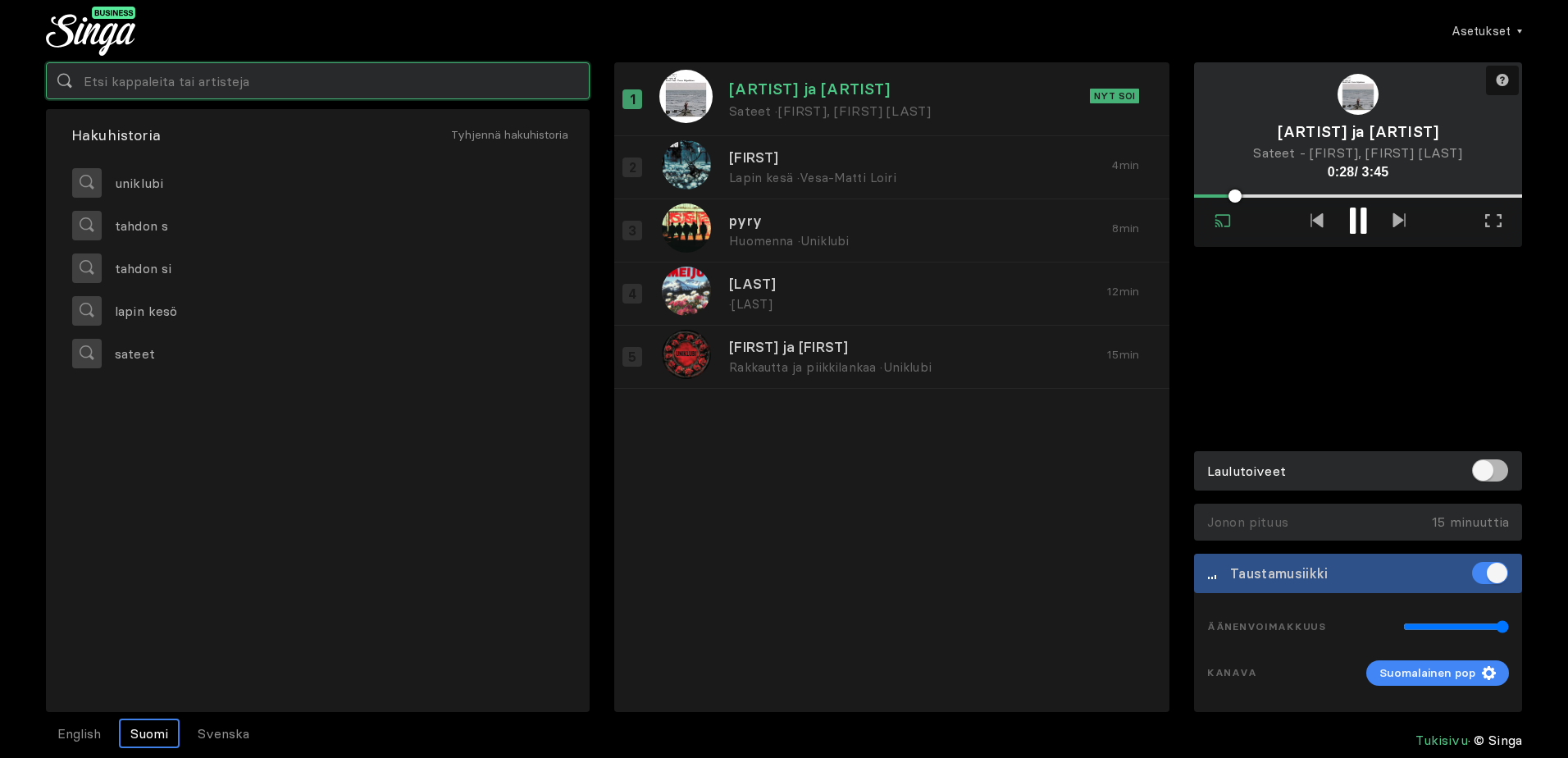 click at bounding box center [317, 80] 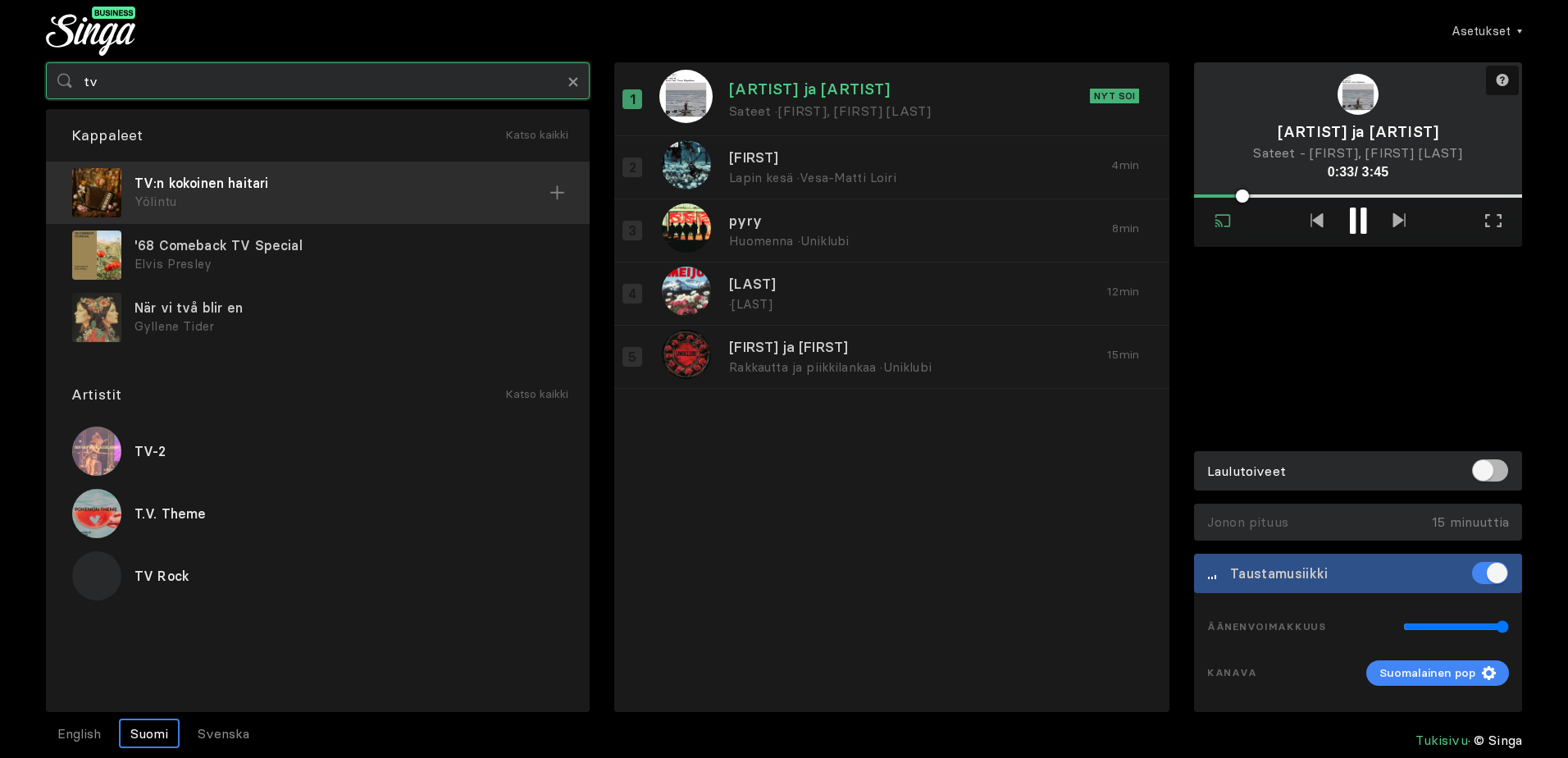 type on "tv" 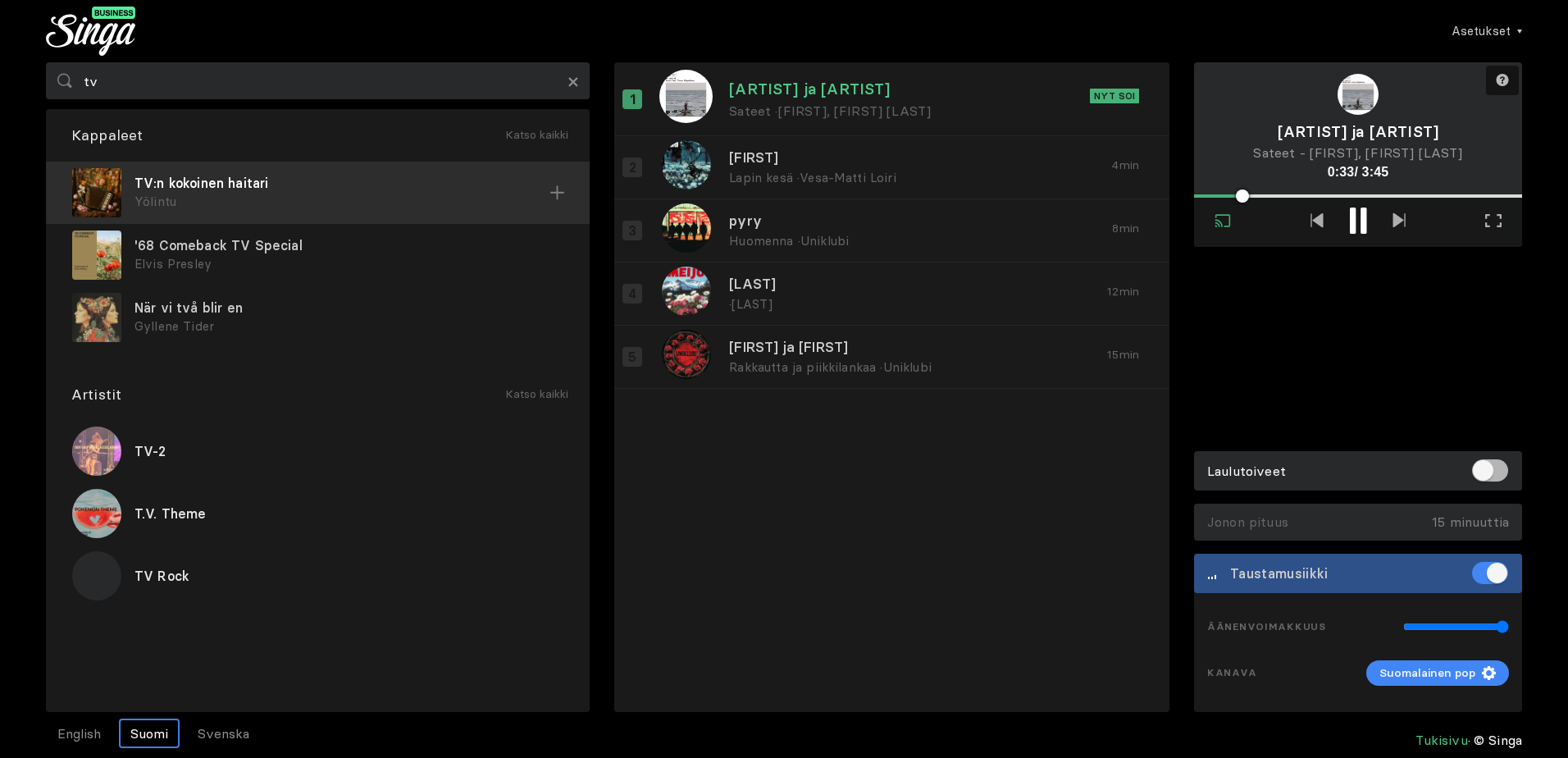 click on "Yölintu" at bounding box center (342, 202) 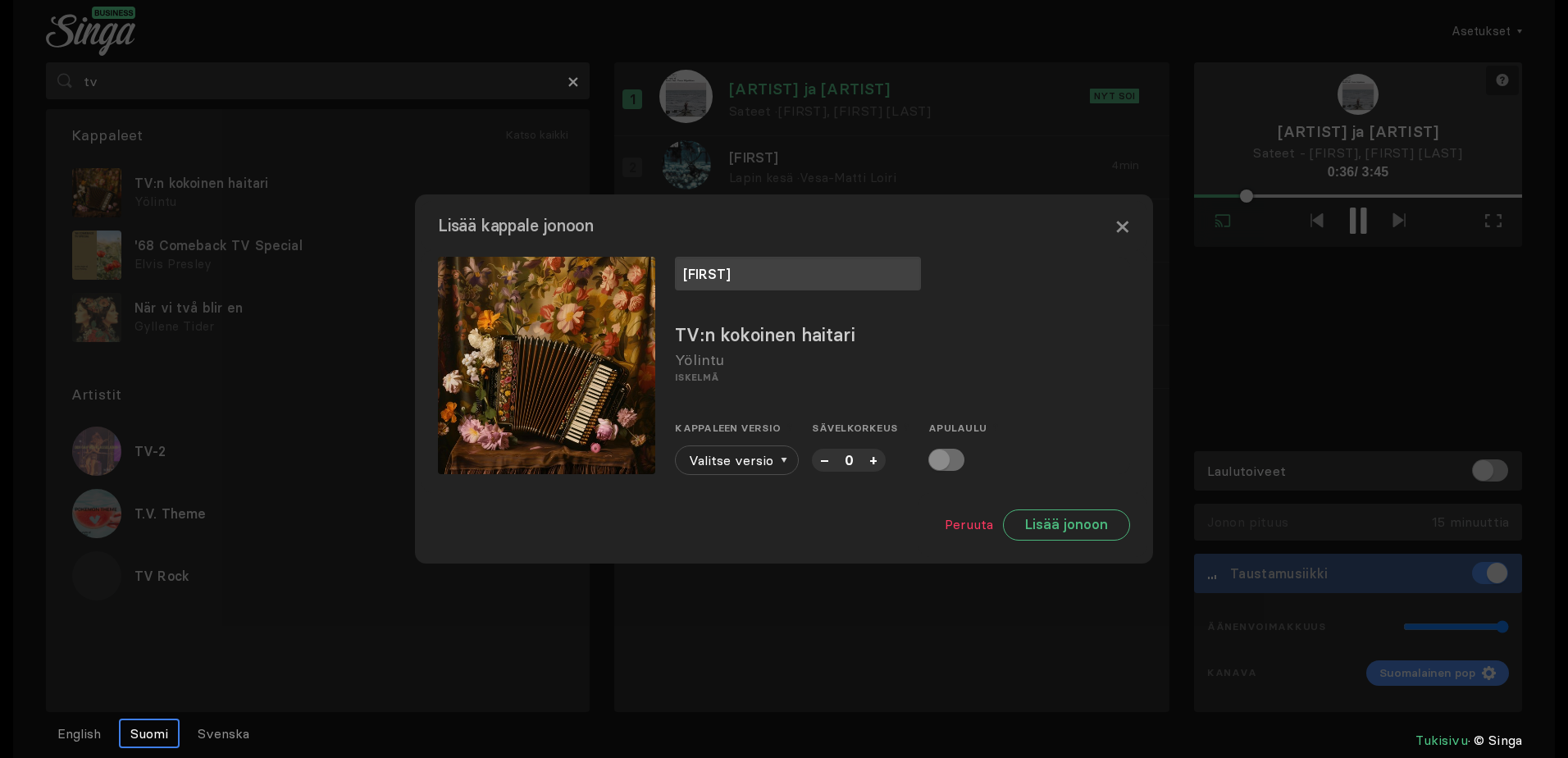 type on "[FIRST]" 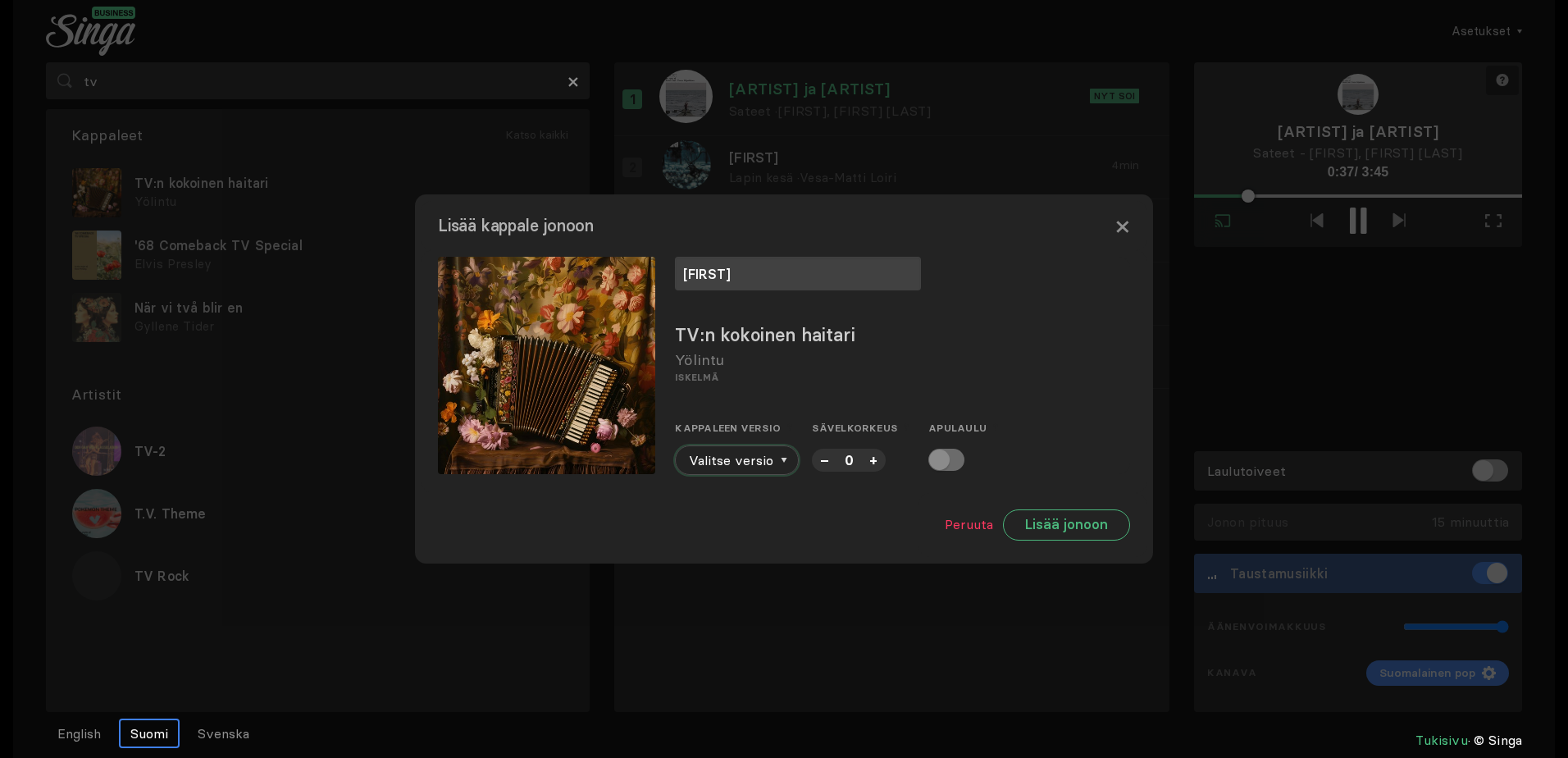 click on "Valitse versio" at bounding box center (736, 460) 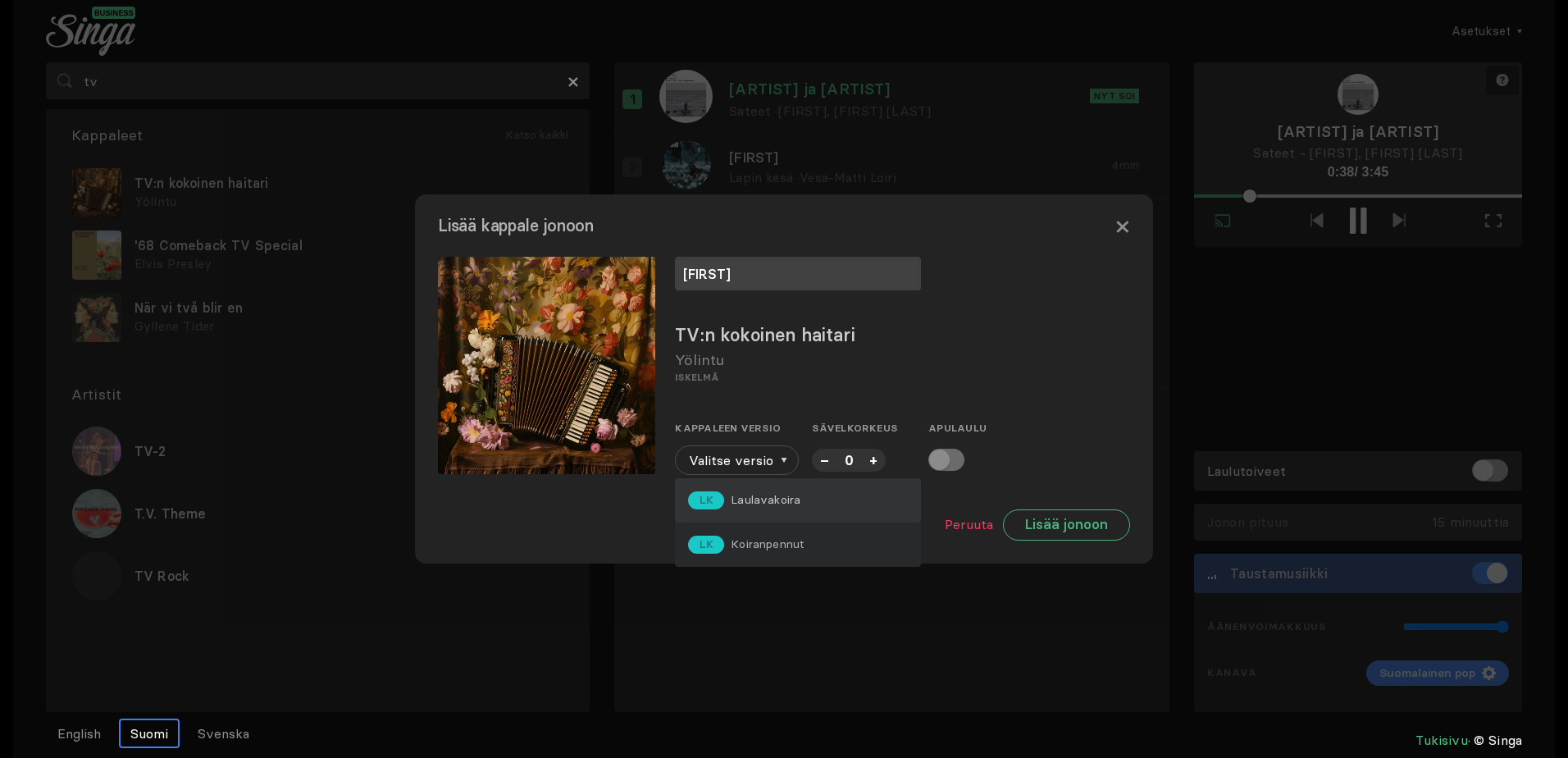 click on "Laulavakoira" at bounding box center [765, 500] 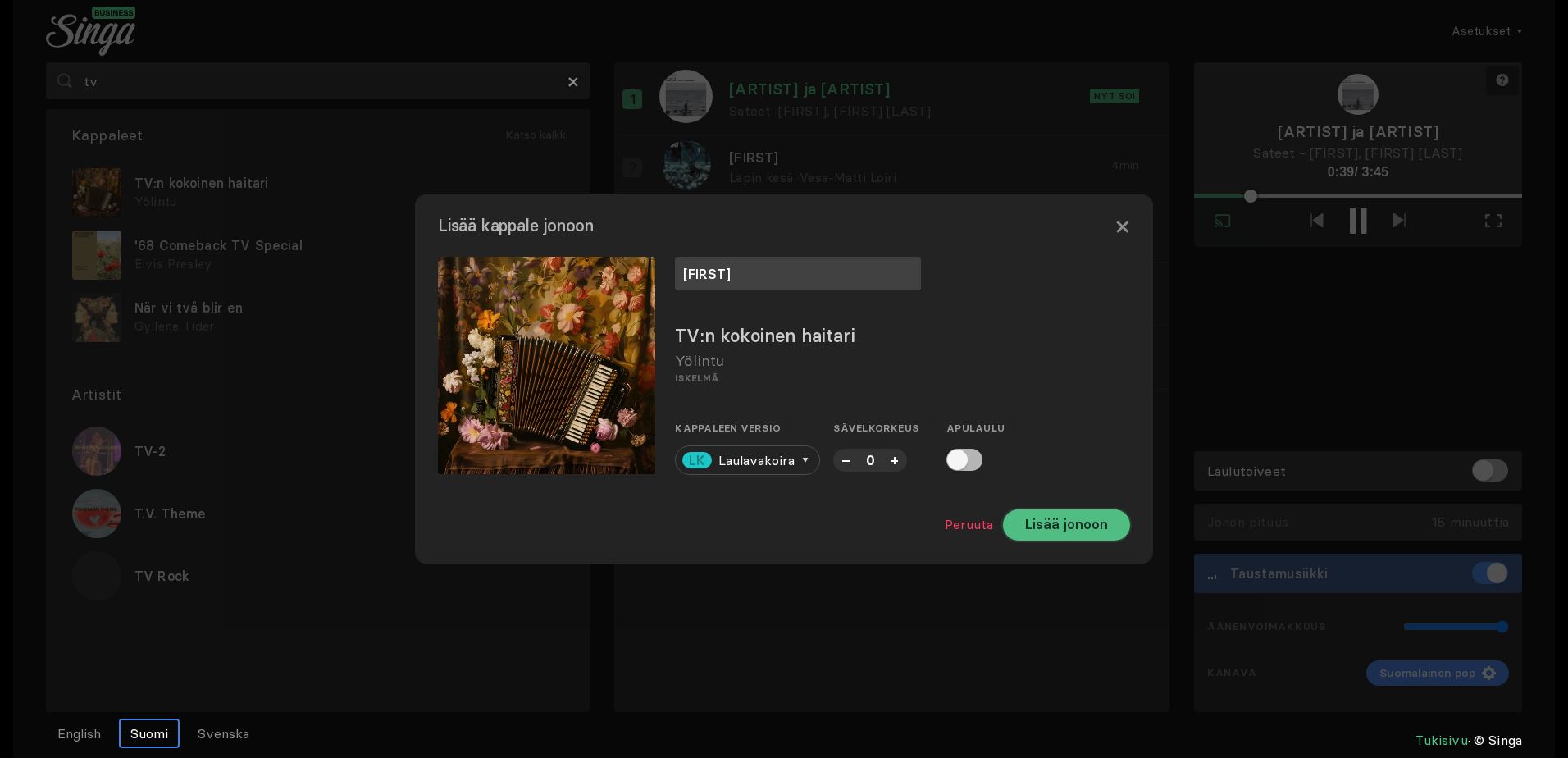 click on "Lisää jonoon" at bounding box center (1066, 525) 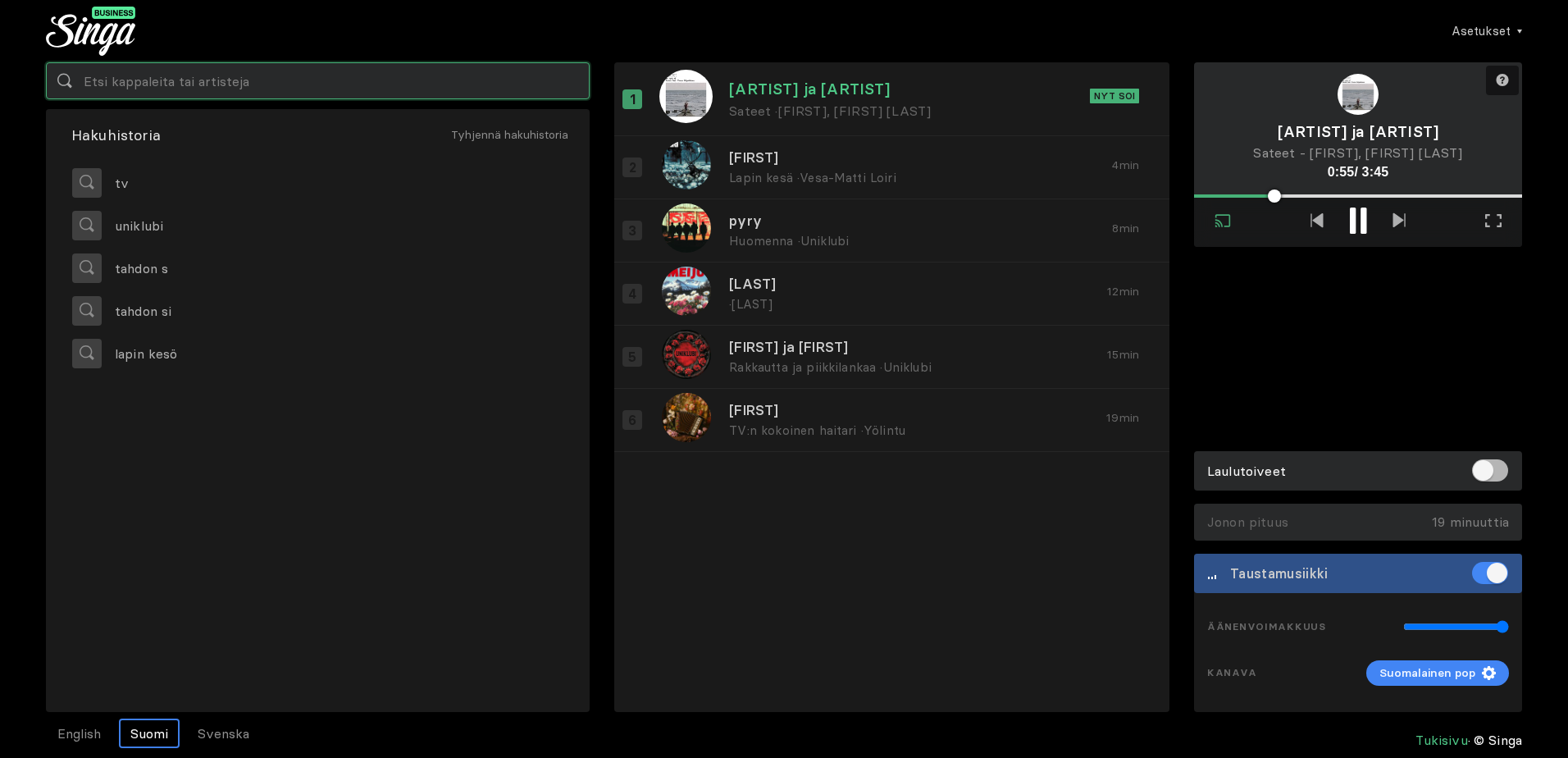click at bounding box center [317, 80] 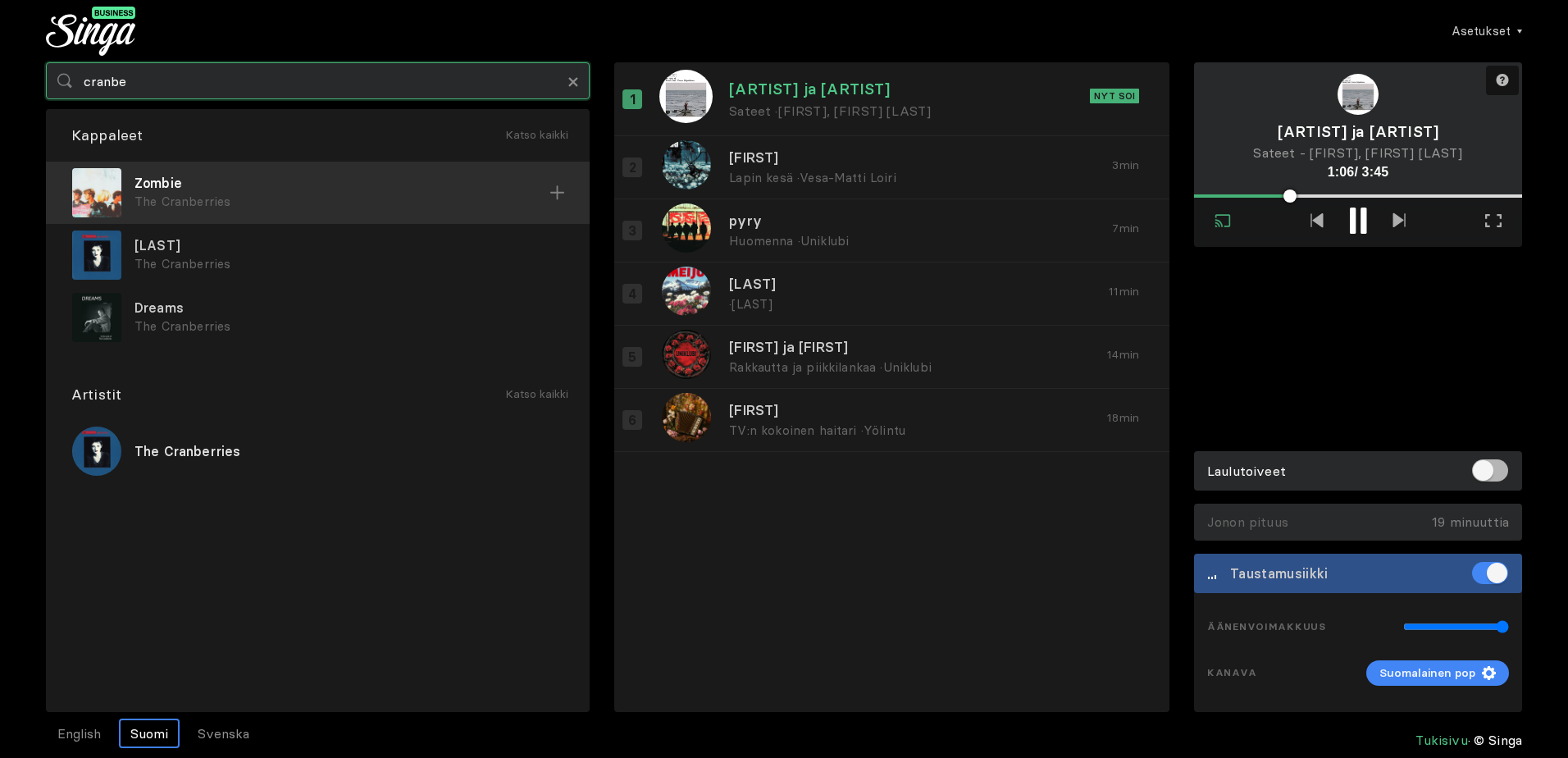 type on "cranbe" 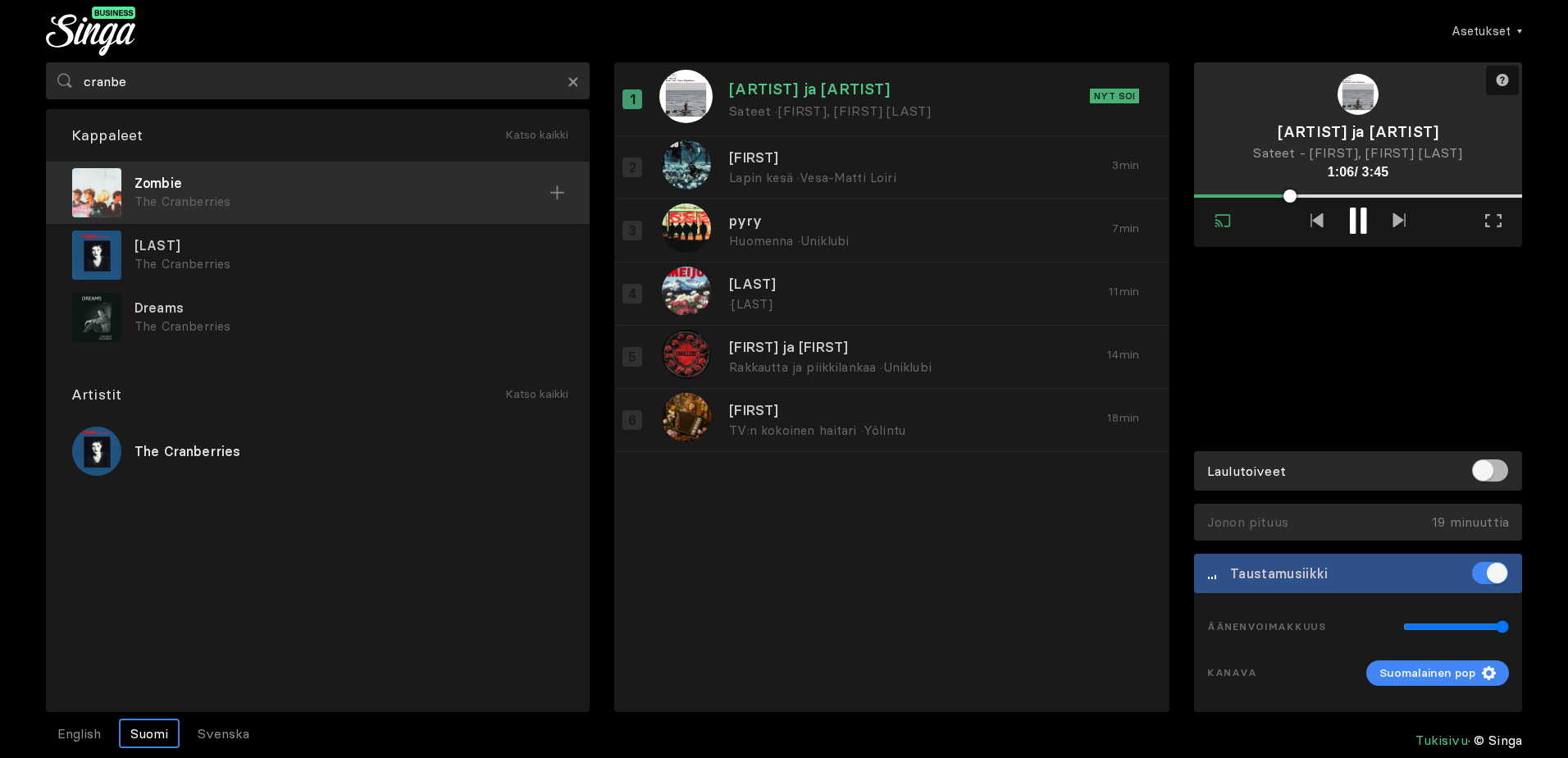 click on "Zombie" at bounding box center (342, 183) 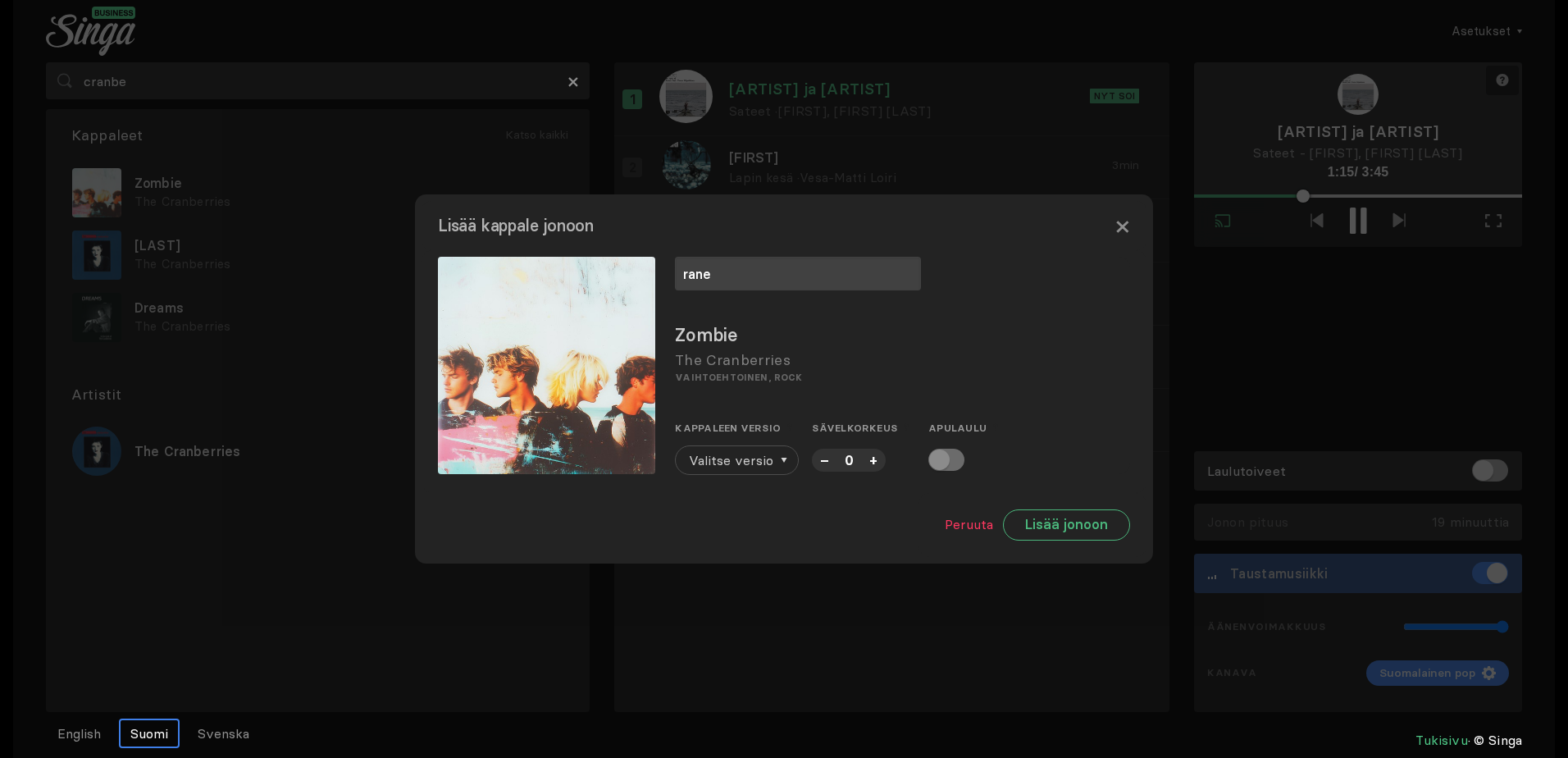 type on "rane" 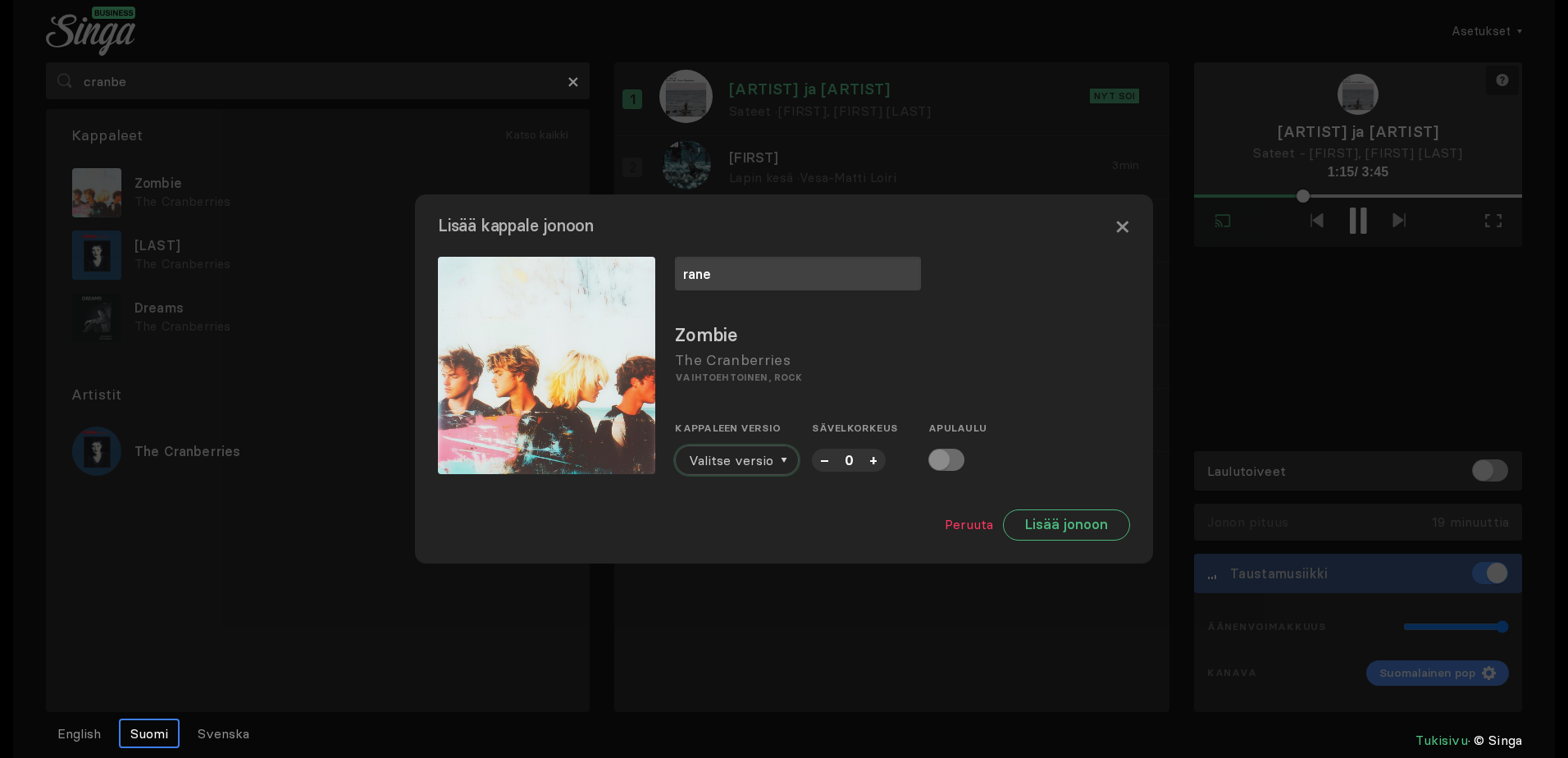 click on "Valitse versio" at bounding box center (731, 460) 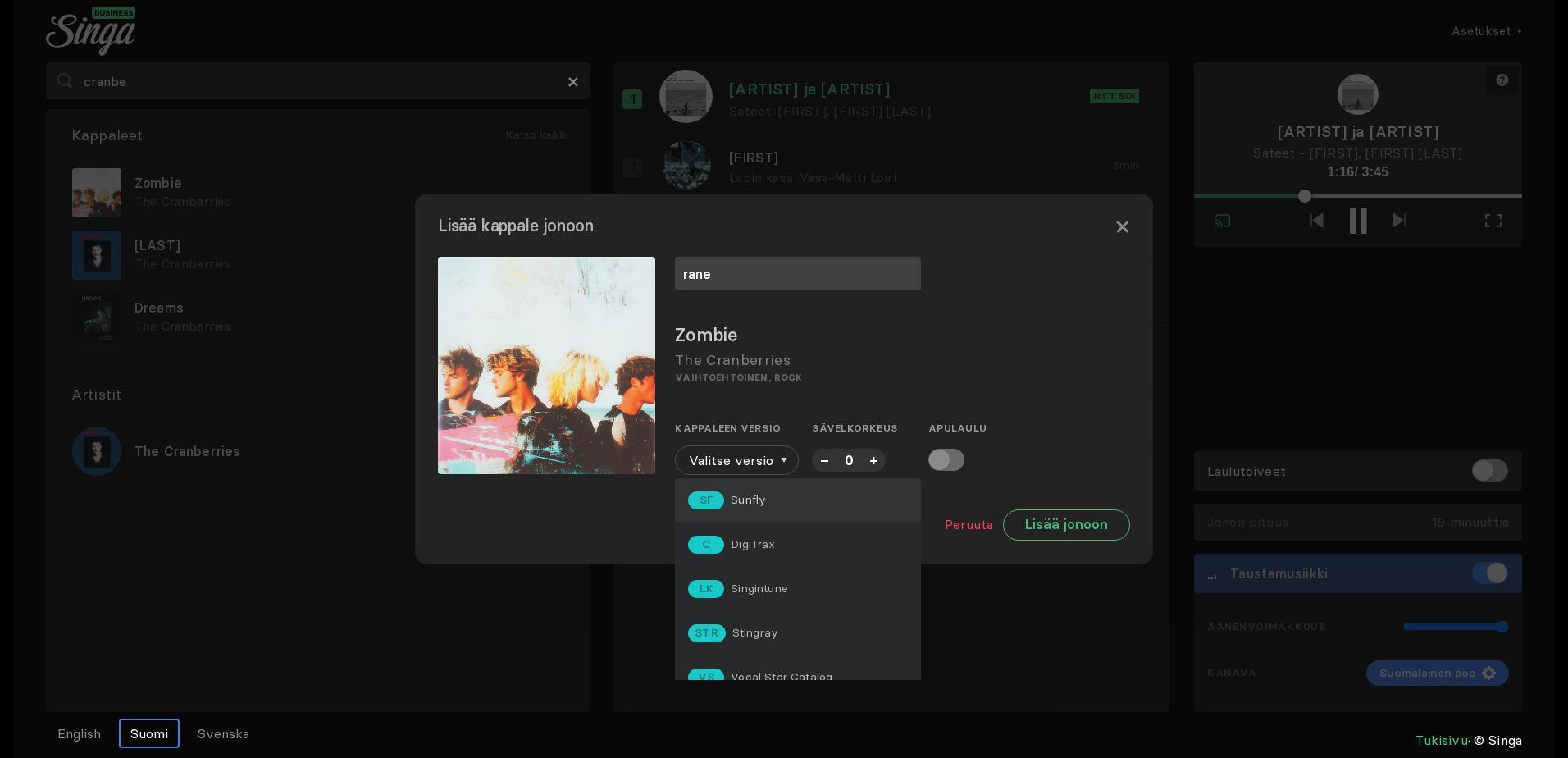 click on "SF Sunfly" at bounding box center (798, 500) 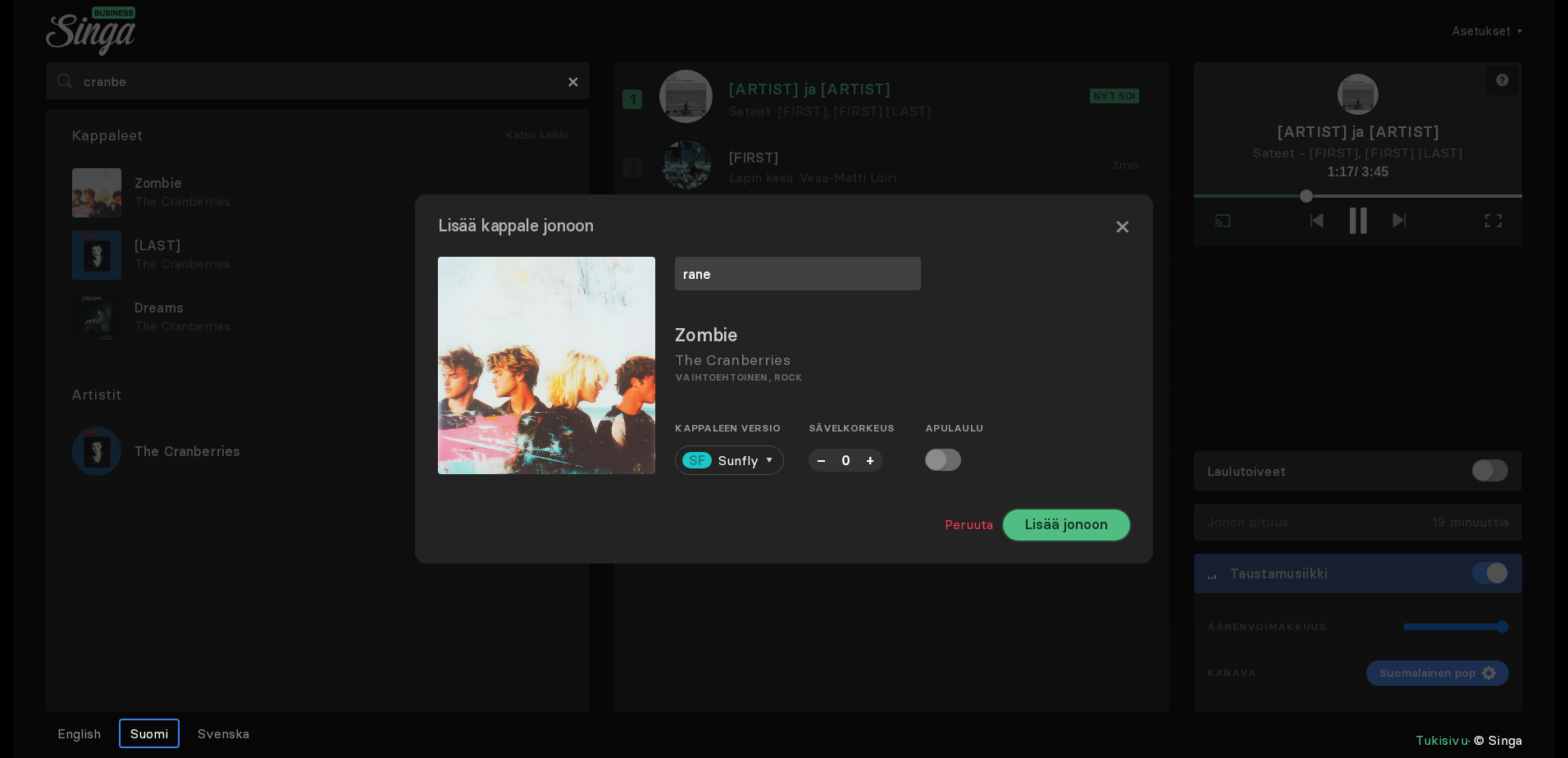 click on "Lisää jonoon" at bounding box center (1066, 525) 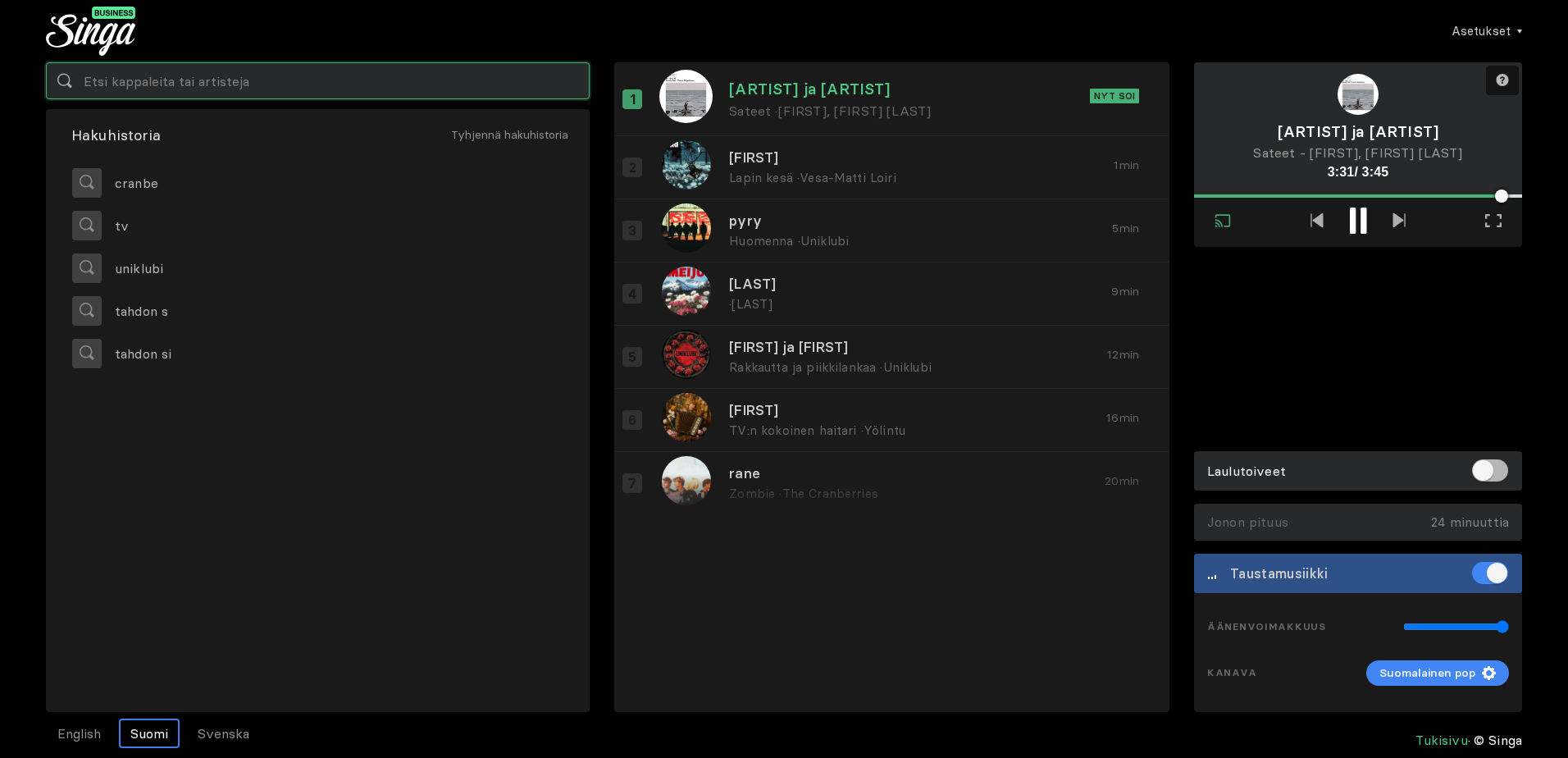 click at bounding box center [317, 80] 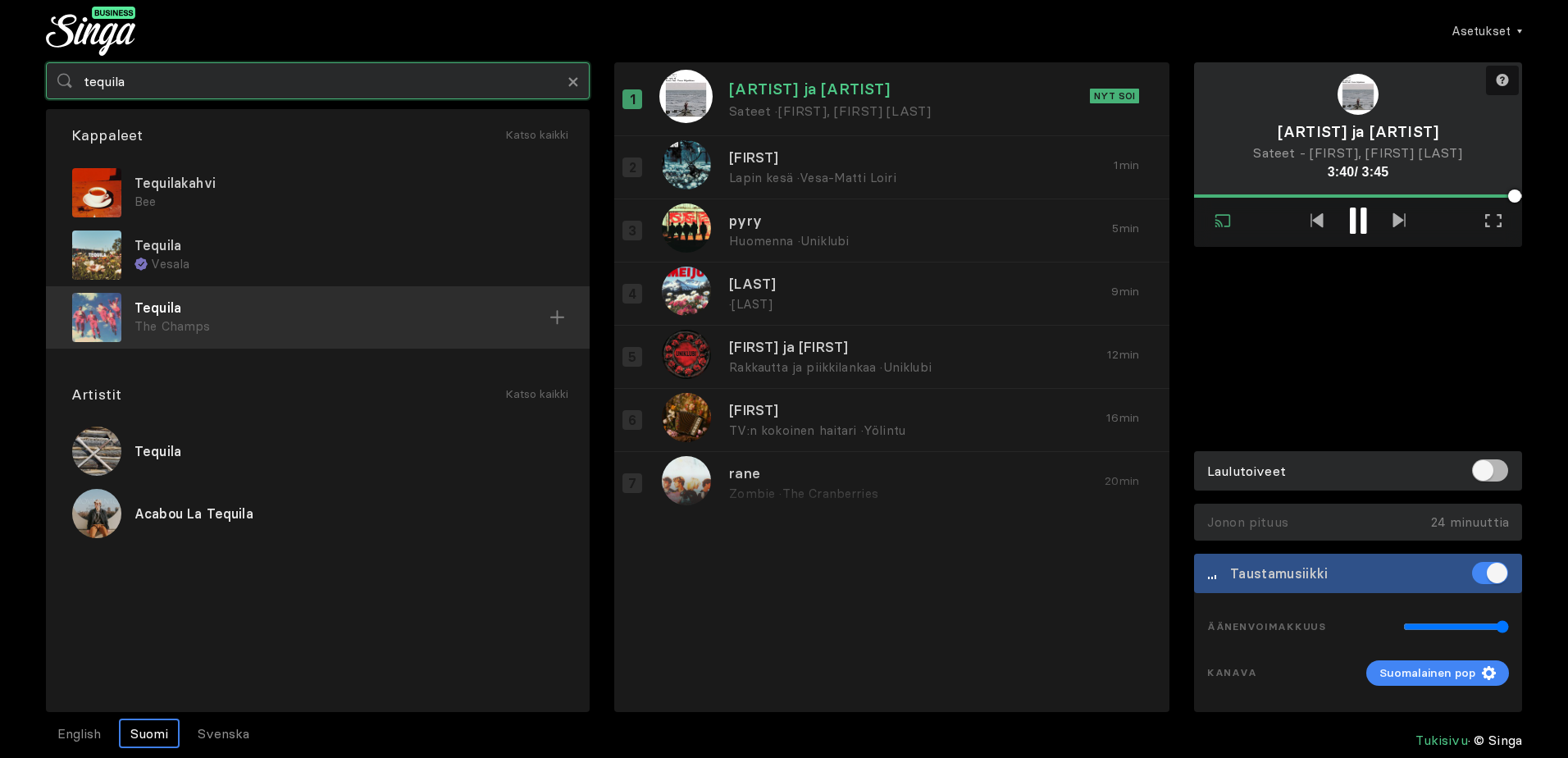 type on "tequila" 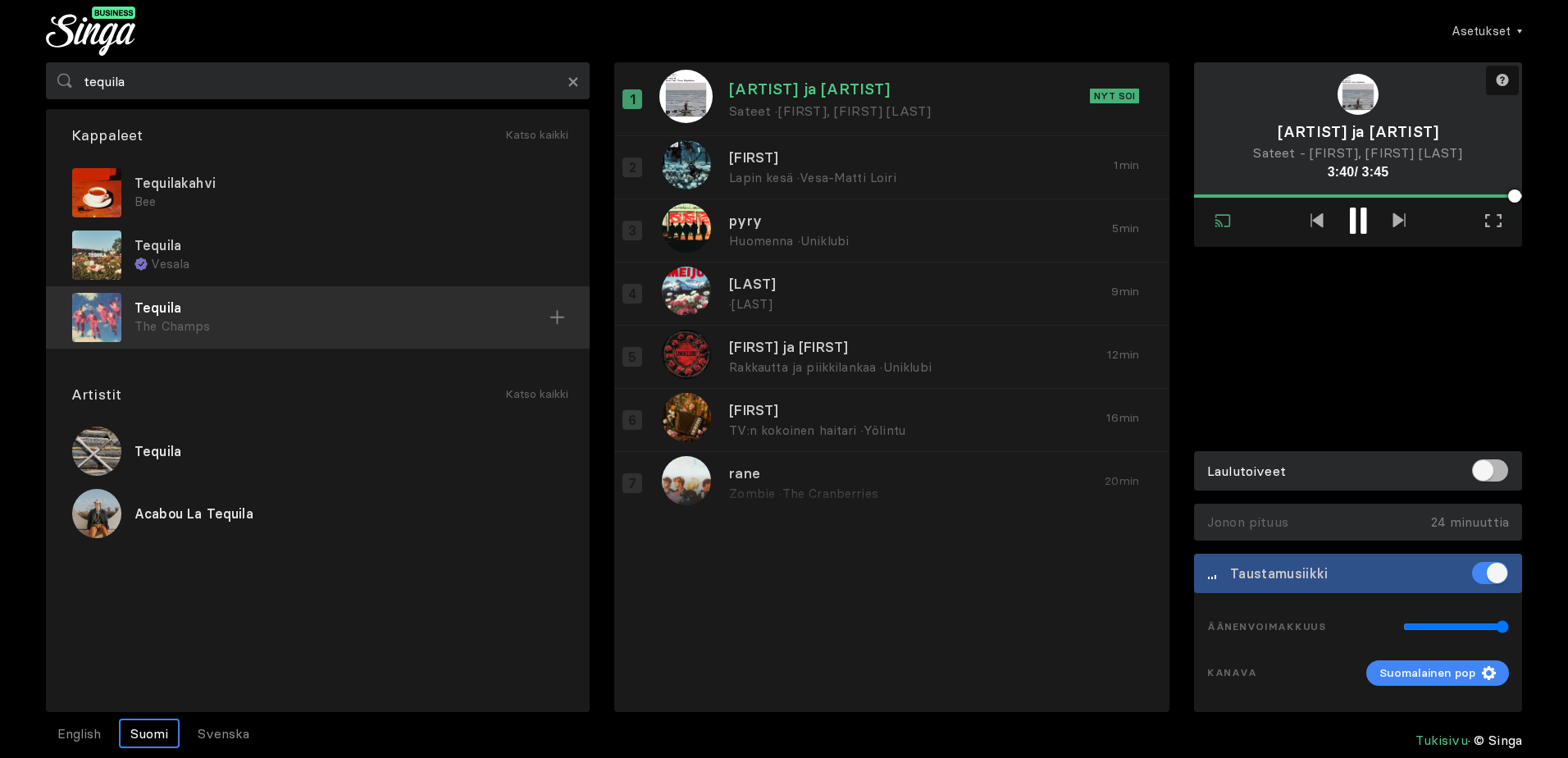 click on "The Champs" at bounding box center [349, 202] 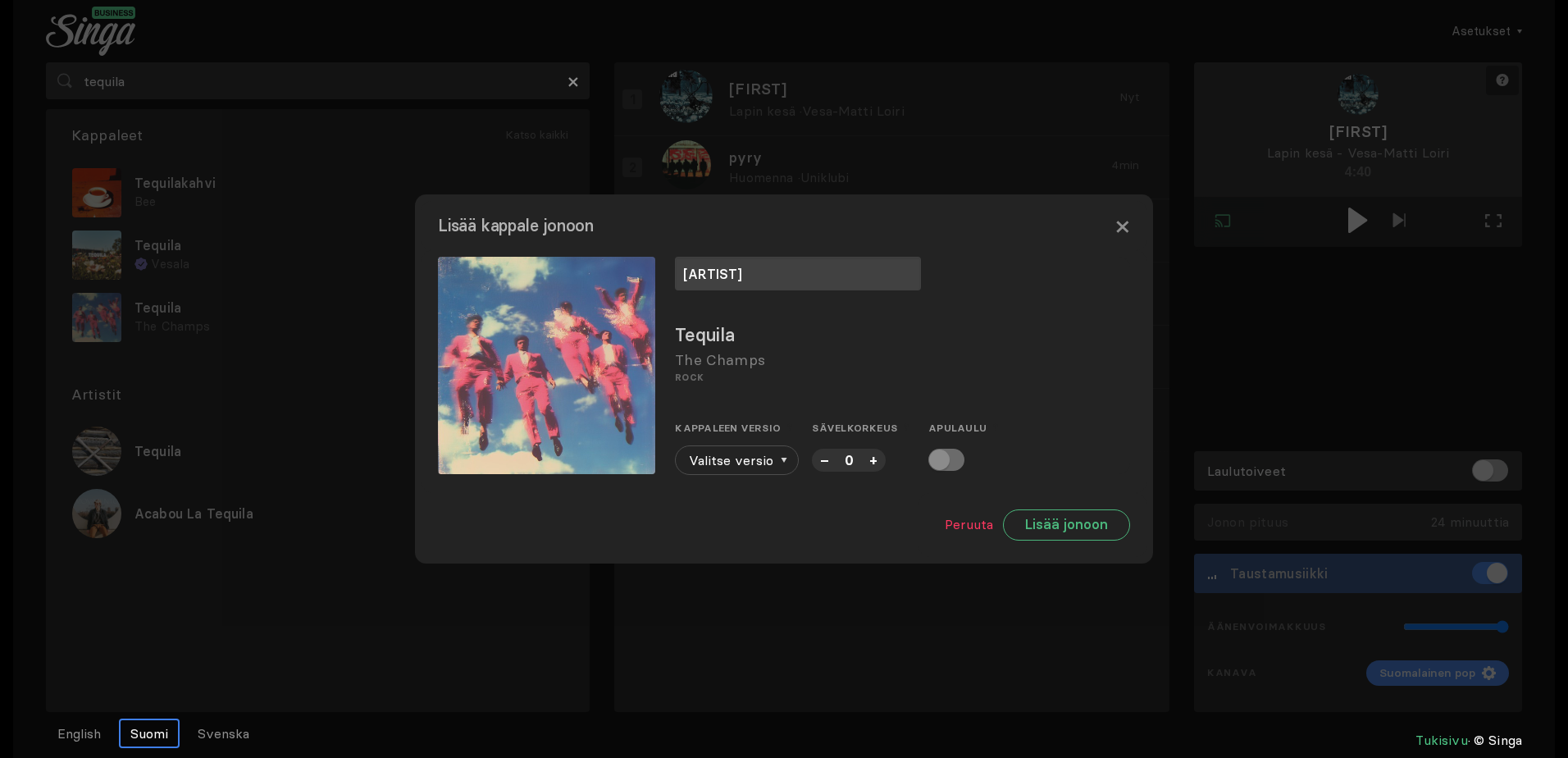 type on "[ARTIST]" 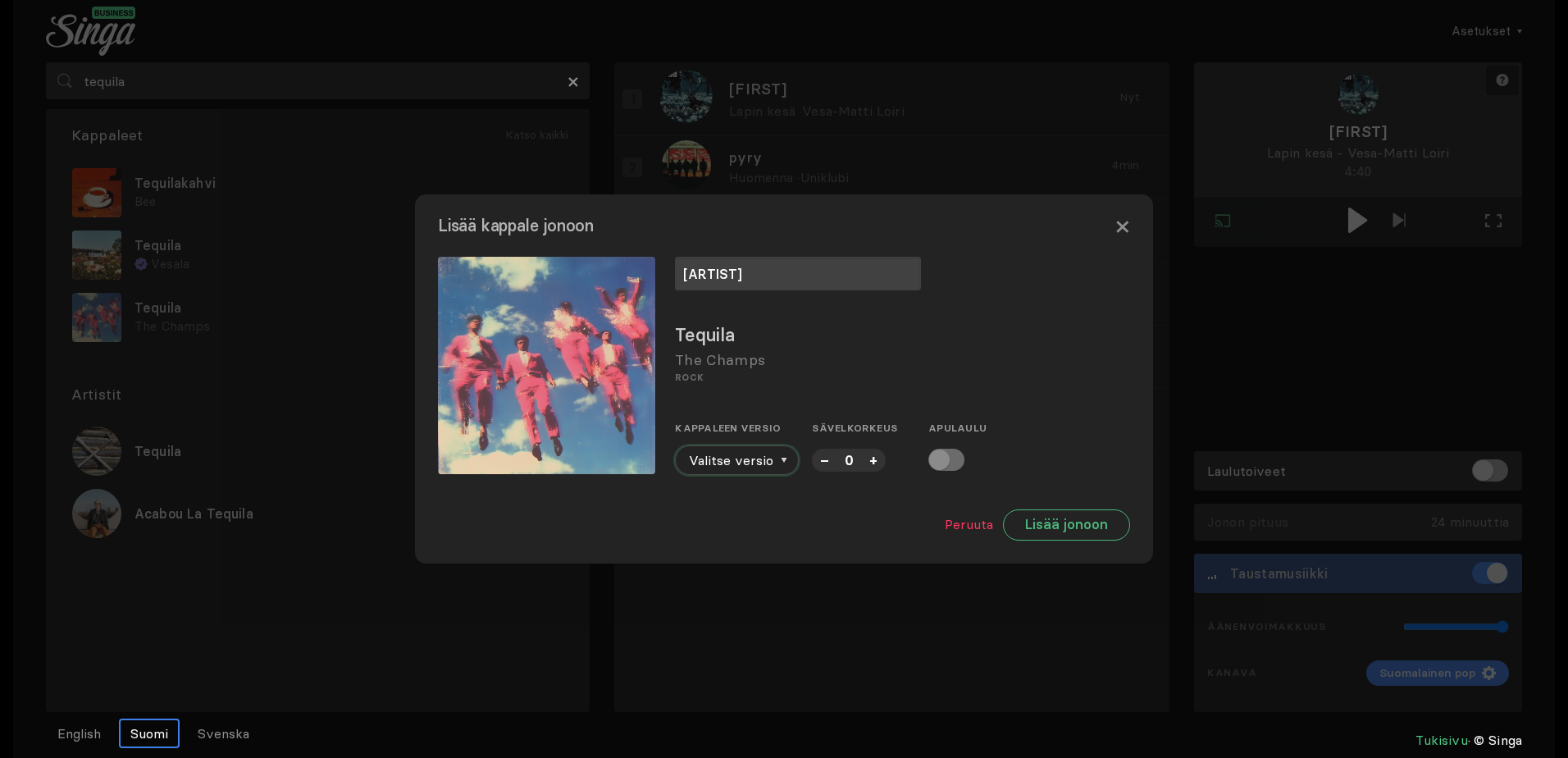 click on "Valitse versio" at bounding box center (736, 460) 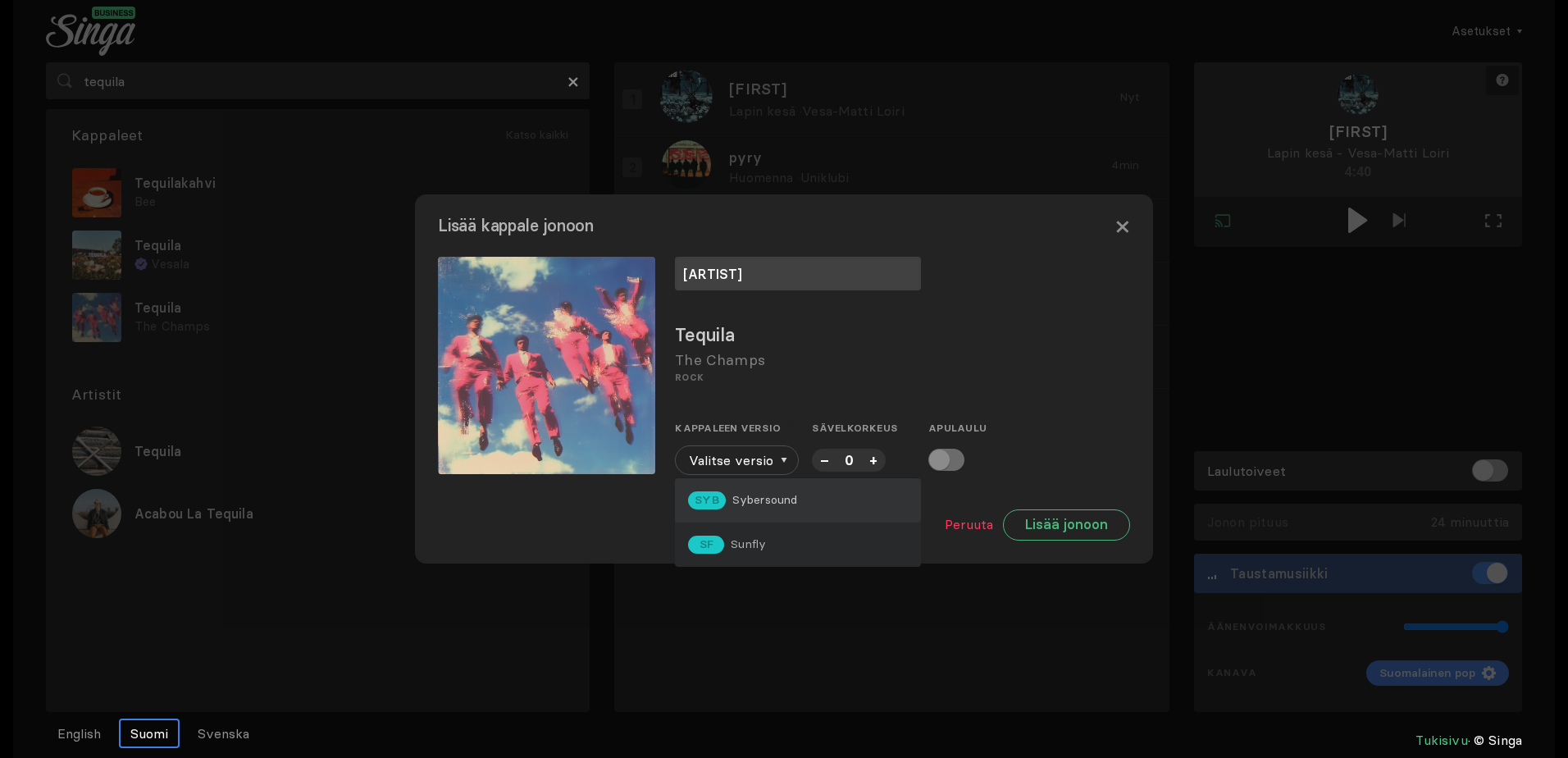 click on "SYB Sybersound" at bounding box center (798, 500) 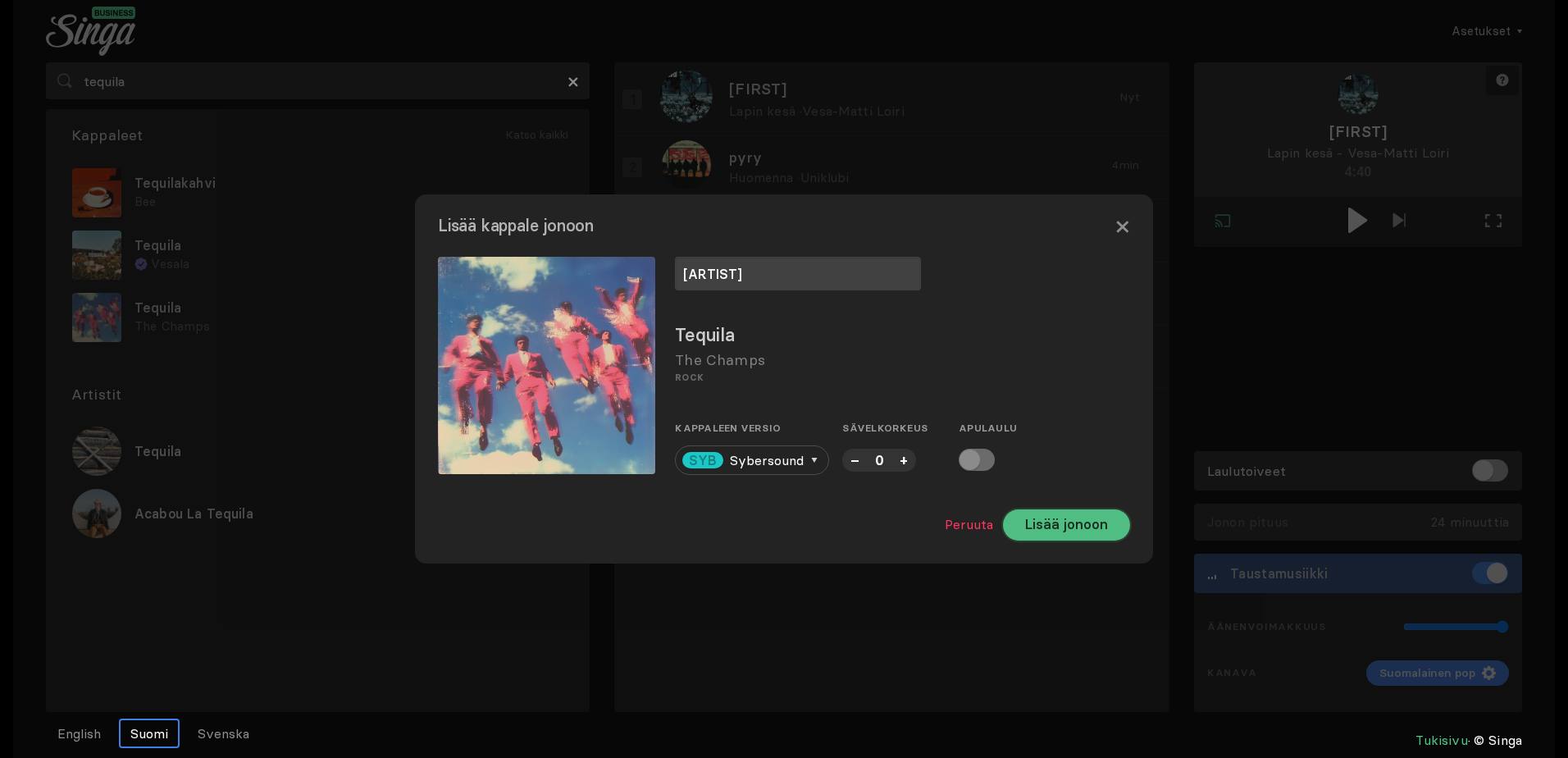 click on "Lisää jonoon" at bounding box center [1066, 525] 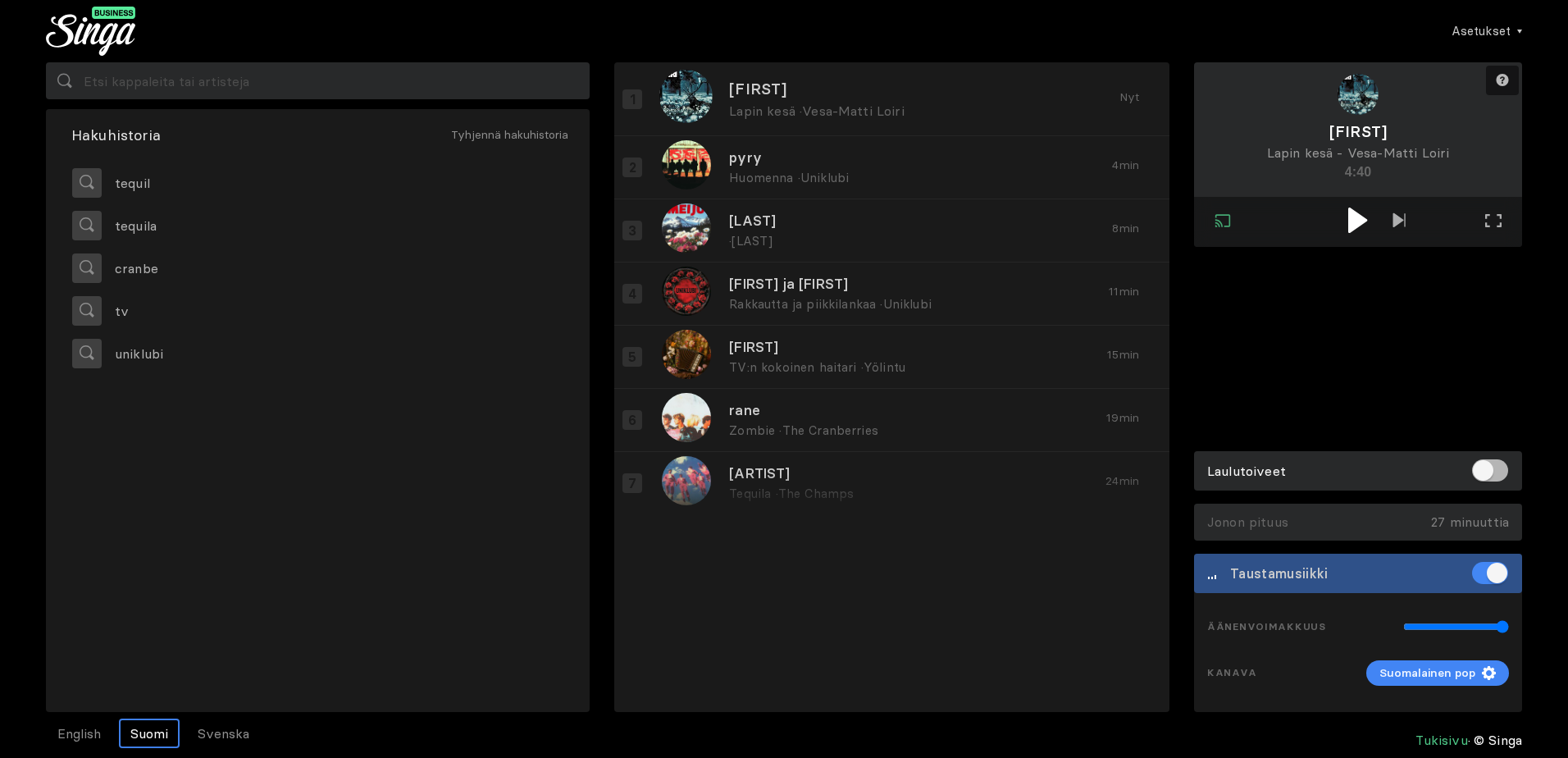 click at bounding box center (1357, 220) 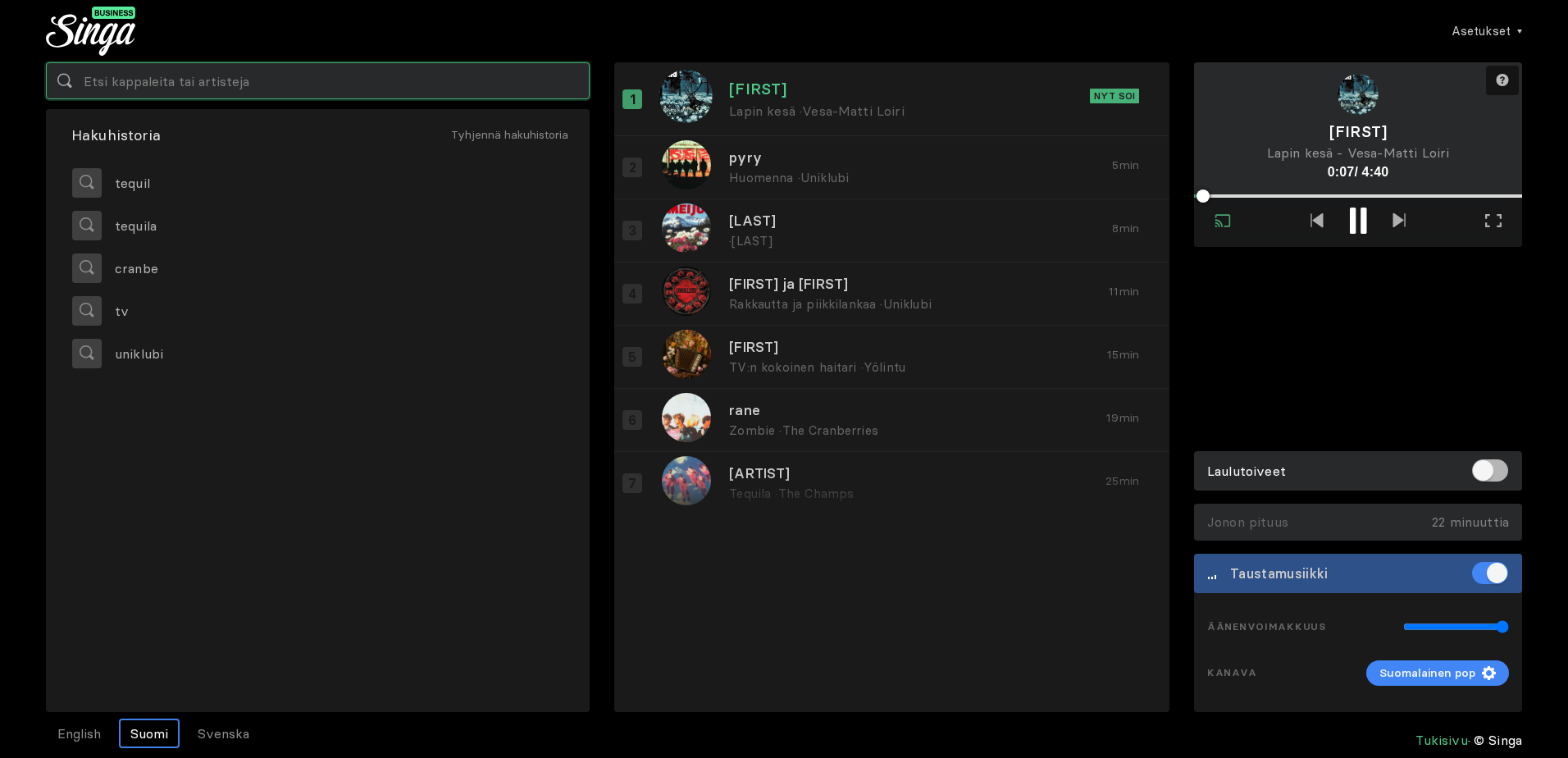 click at bounding box center [317, 80] 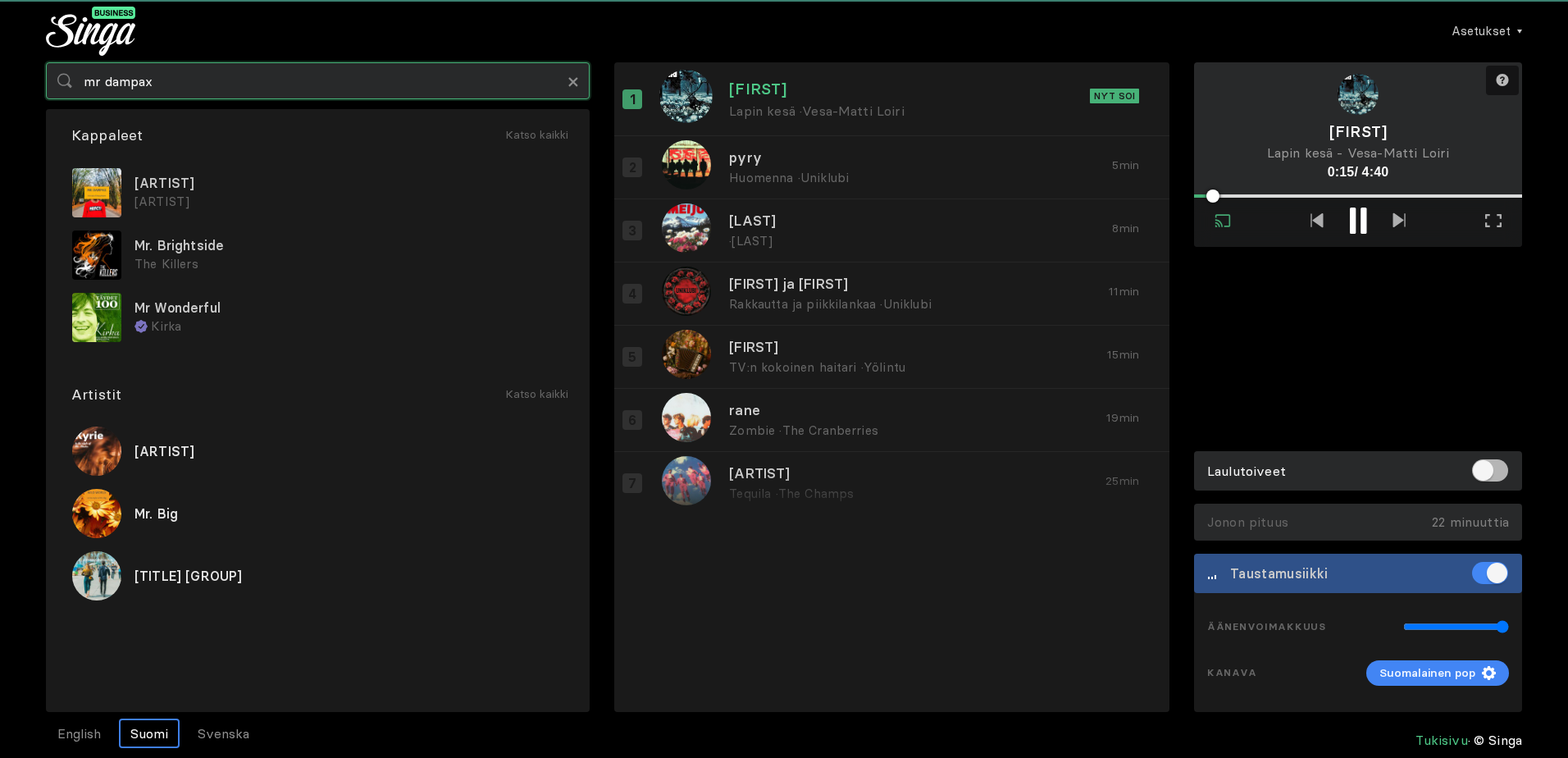 type on "mr dampax" 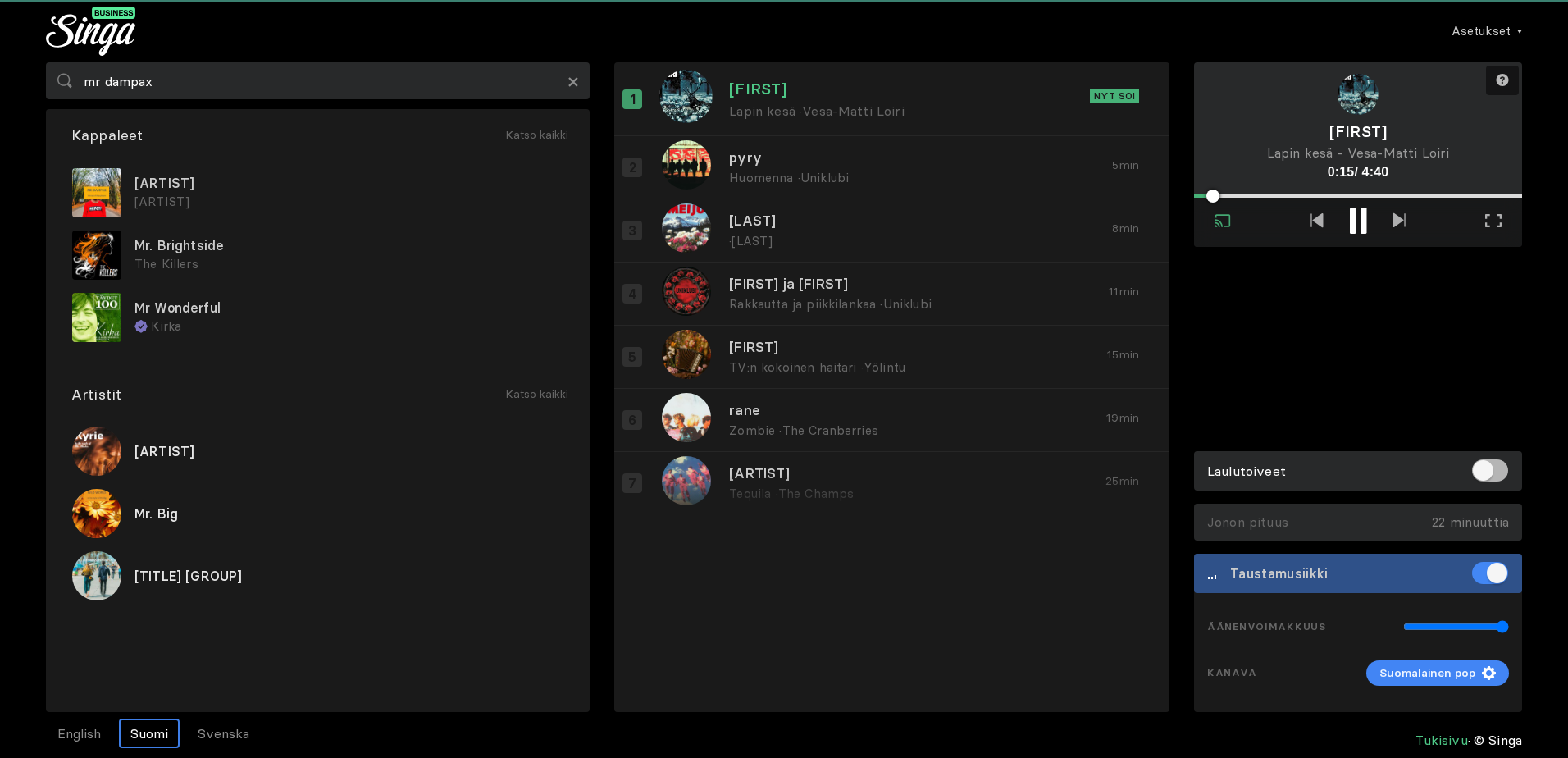 click on "[ARTIST]" at bounding box center (349, 202) 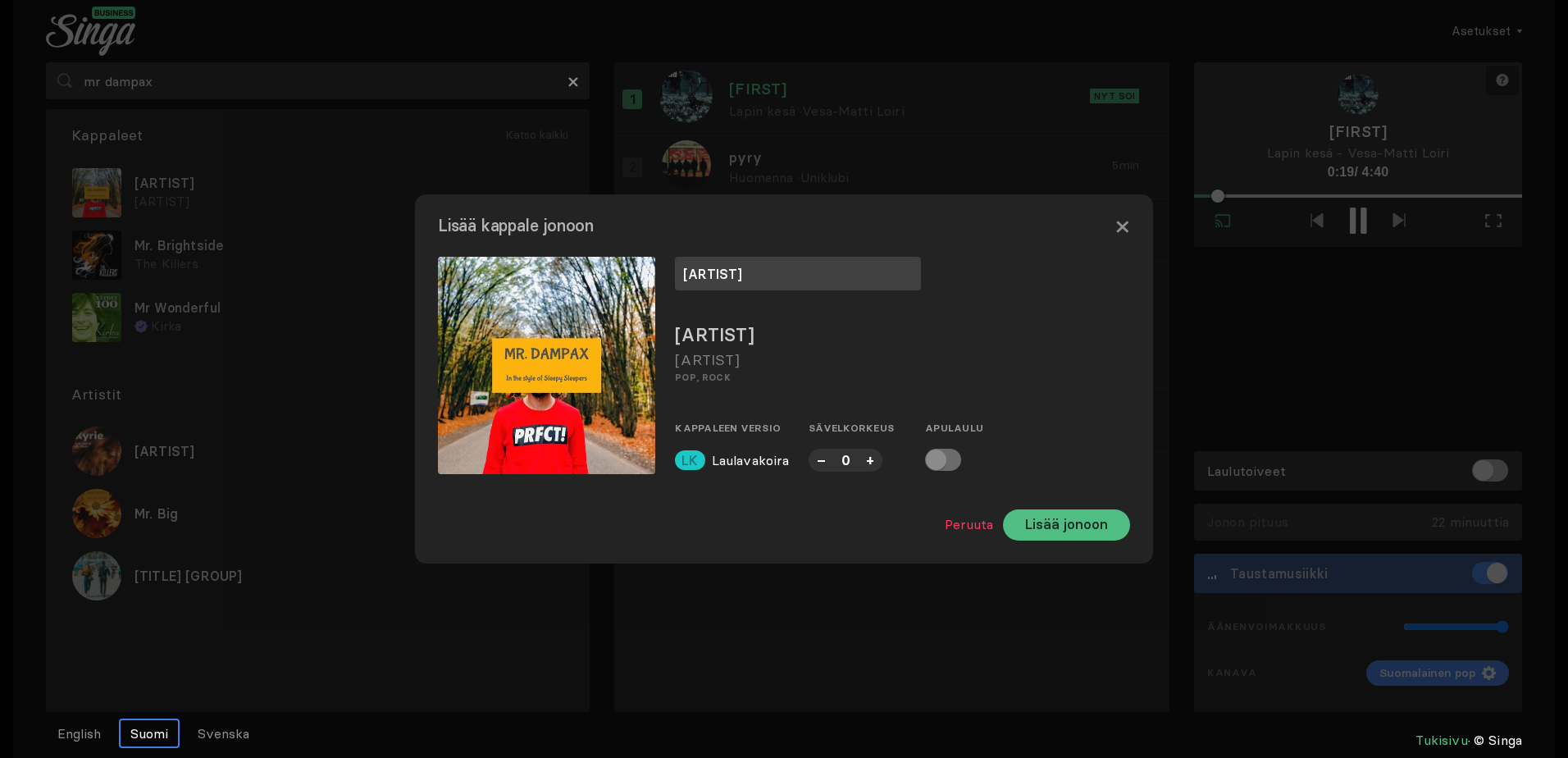 type on "[ARTIST]" 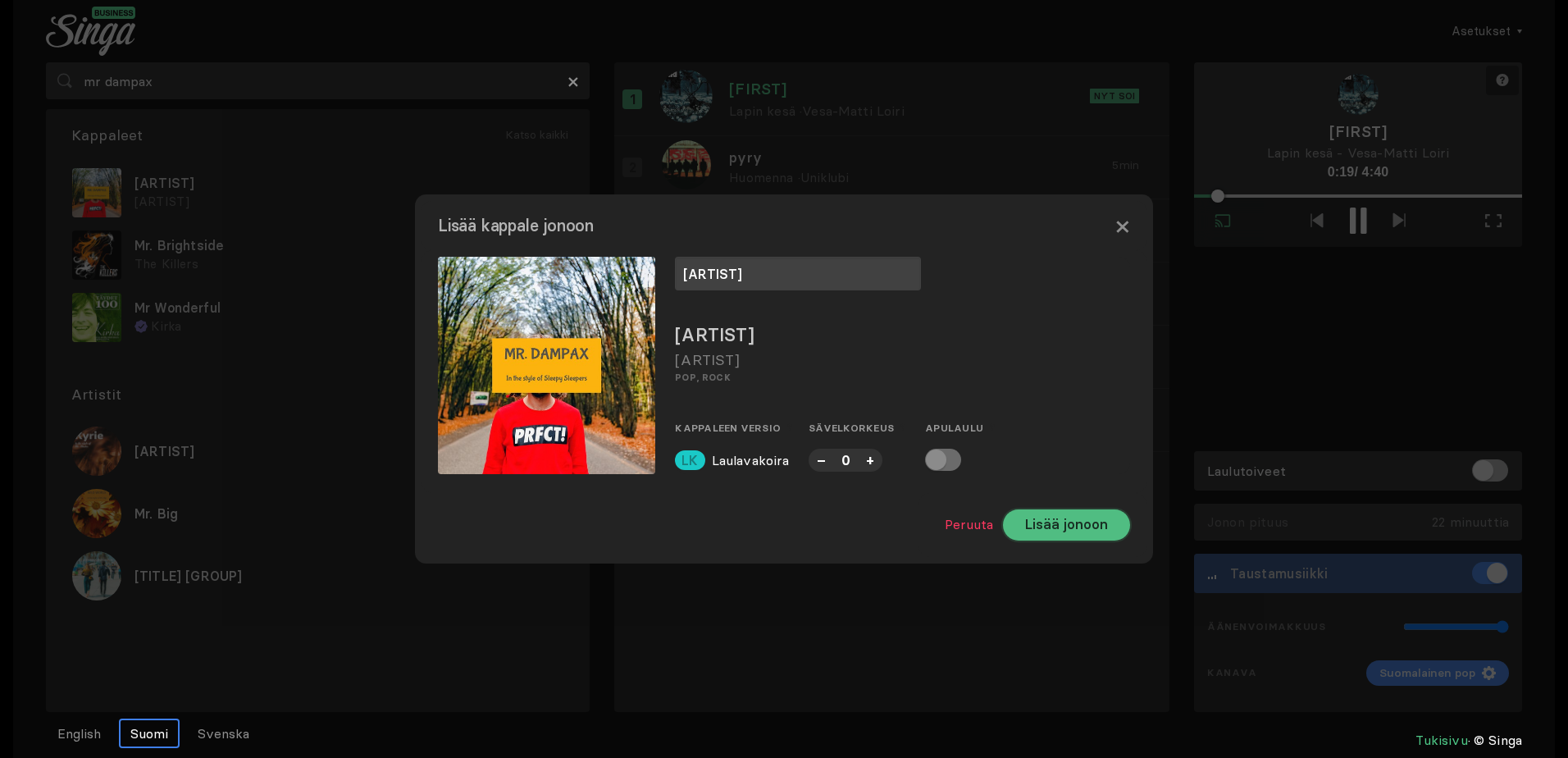 click on "Lisää jonoon" at bounding box center [1066, 525] 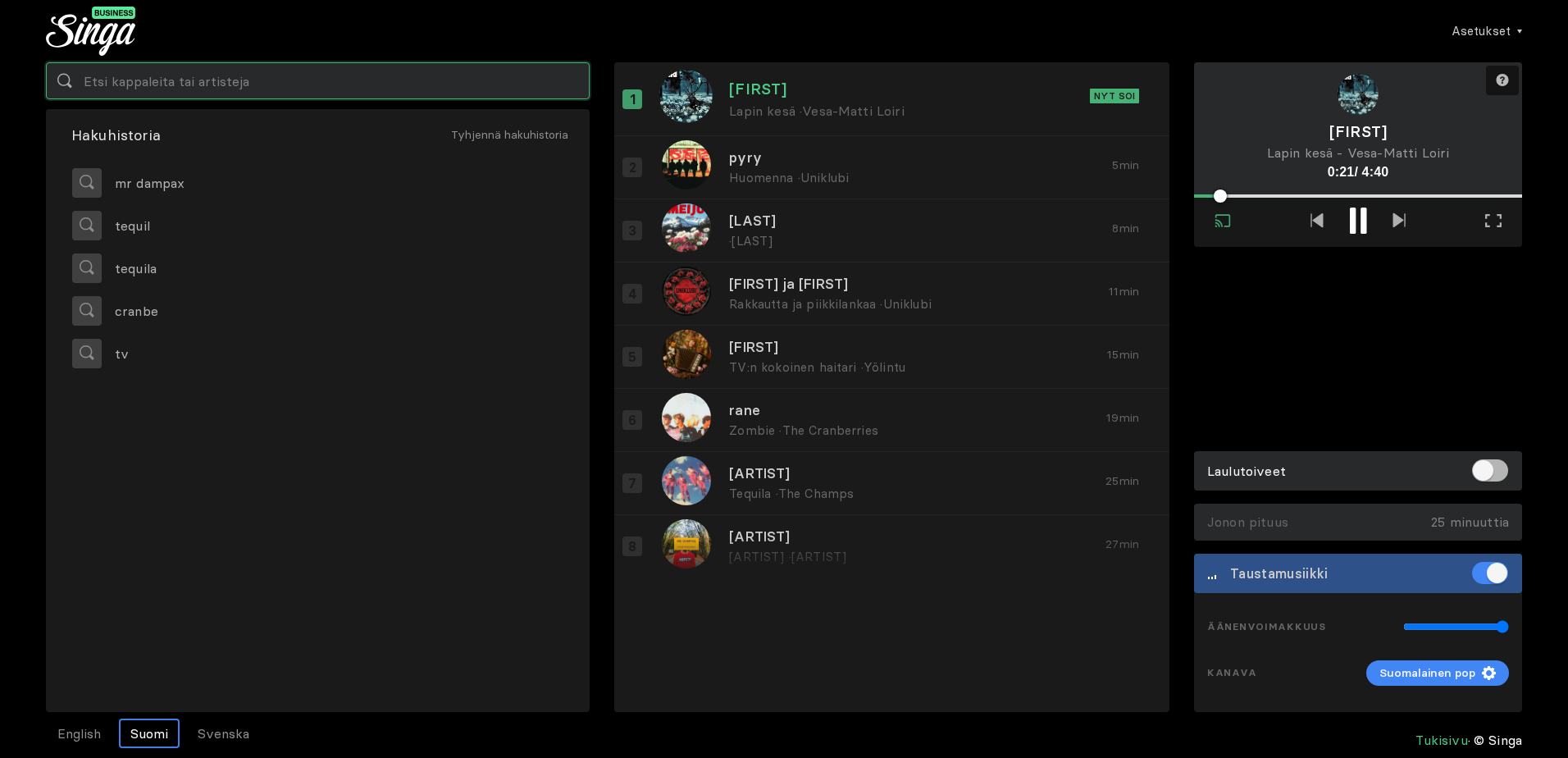 click at bounding box center [317, 80] 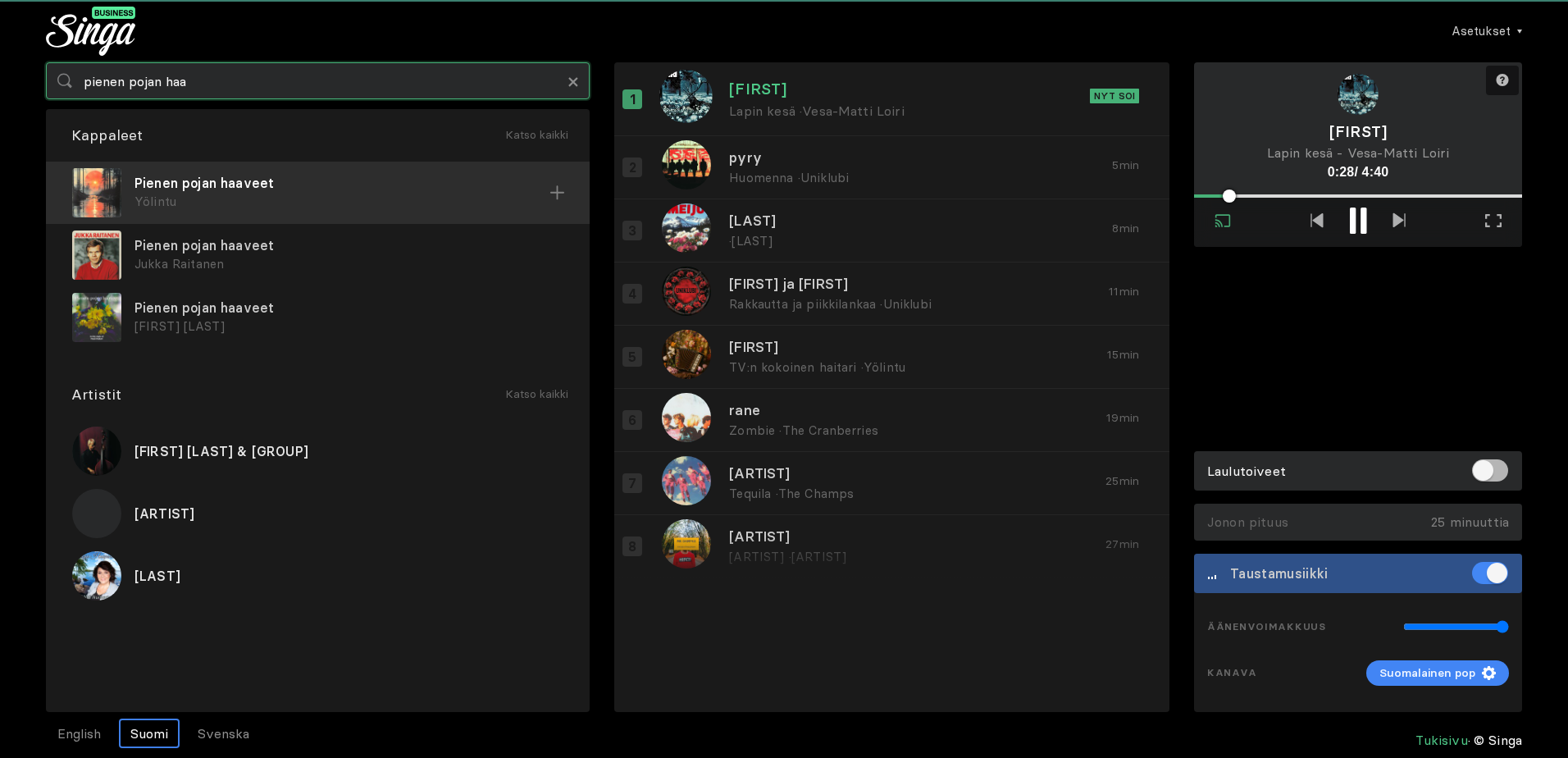 type on "pienen pojan haa" 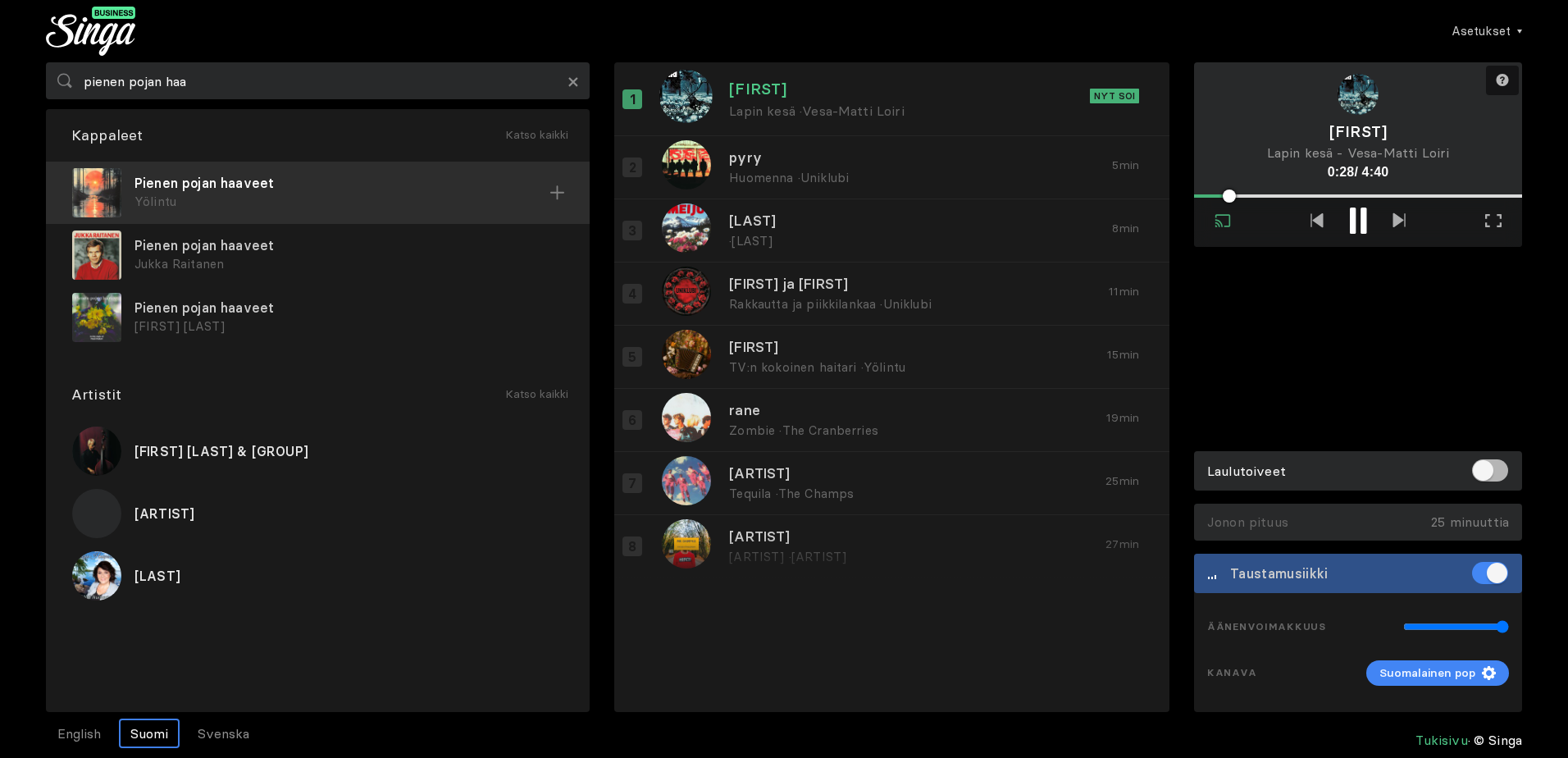 click on "Pienen pojan haaveet" at bounding box center [342, 183] 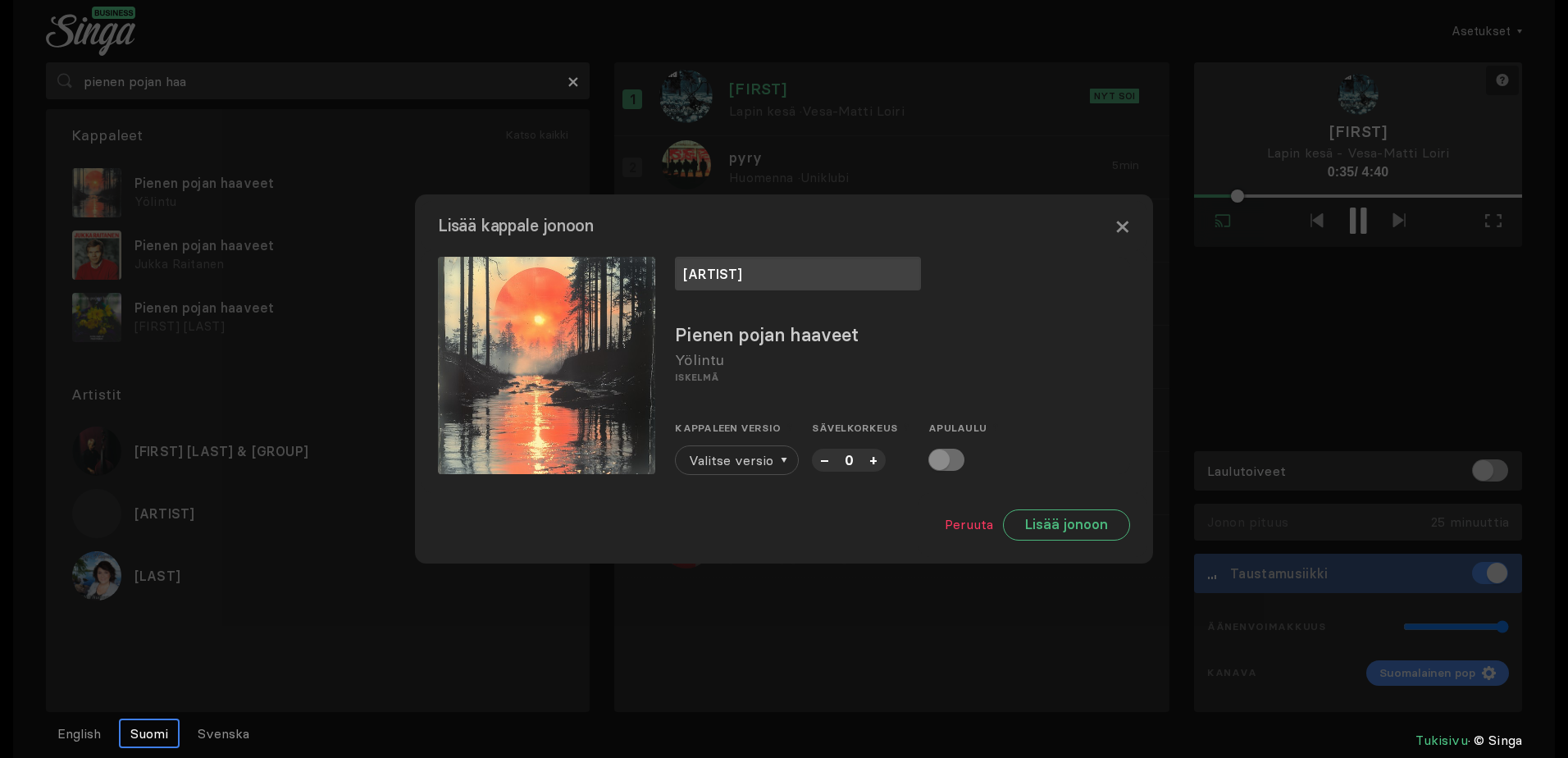 type on "[ARTIST]" 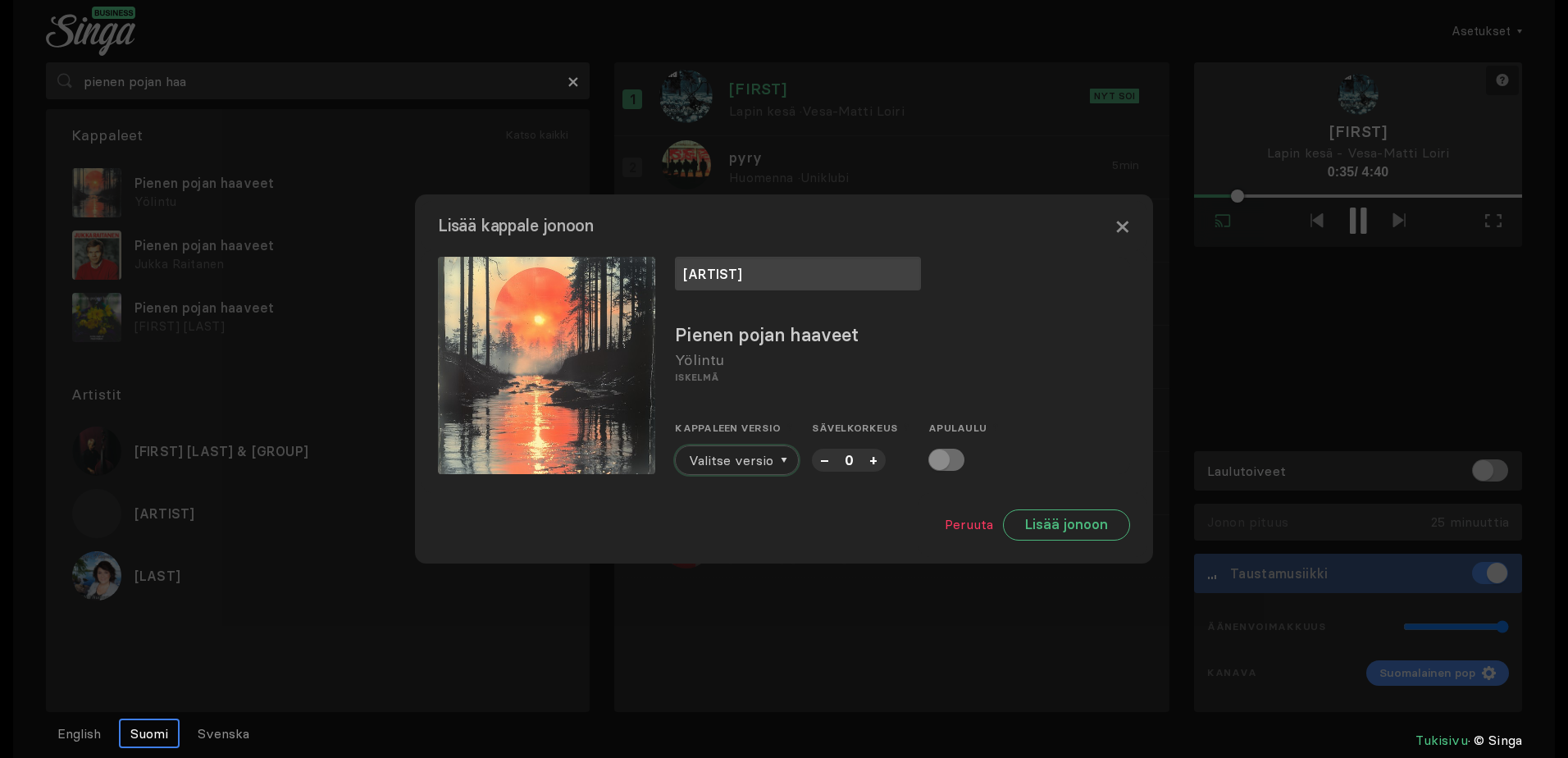 click on "Valitse versio" at bounding box center (731, 460) 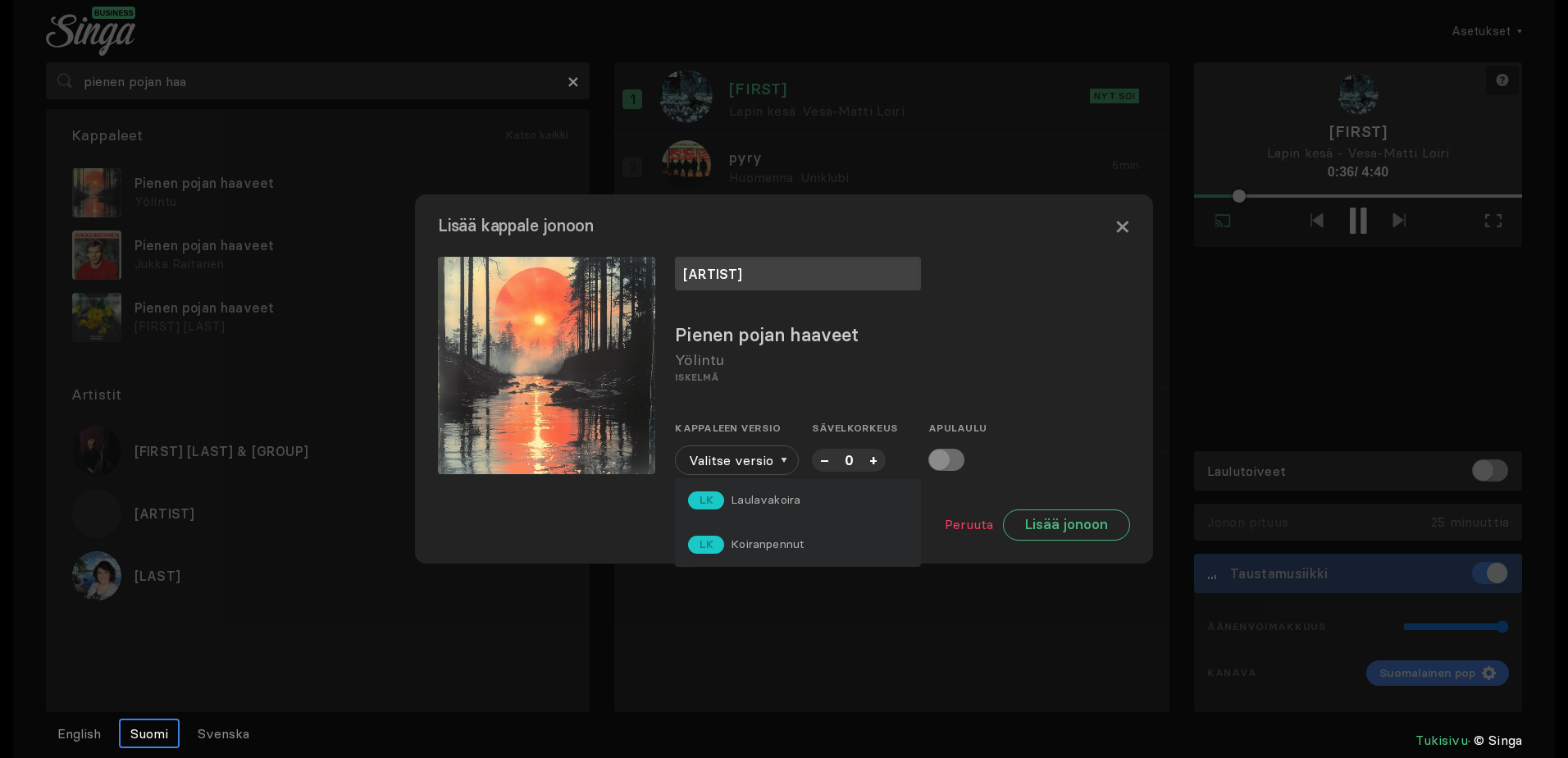 drag, startPoint x: 823, startPoint y: 514, endPoint x: 838, endPoint y: 509, distance: 15.811388 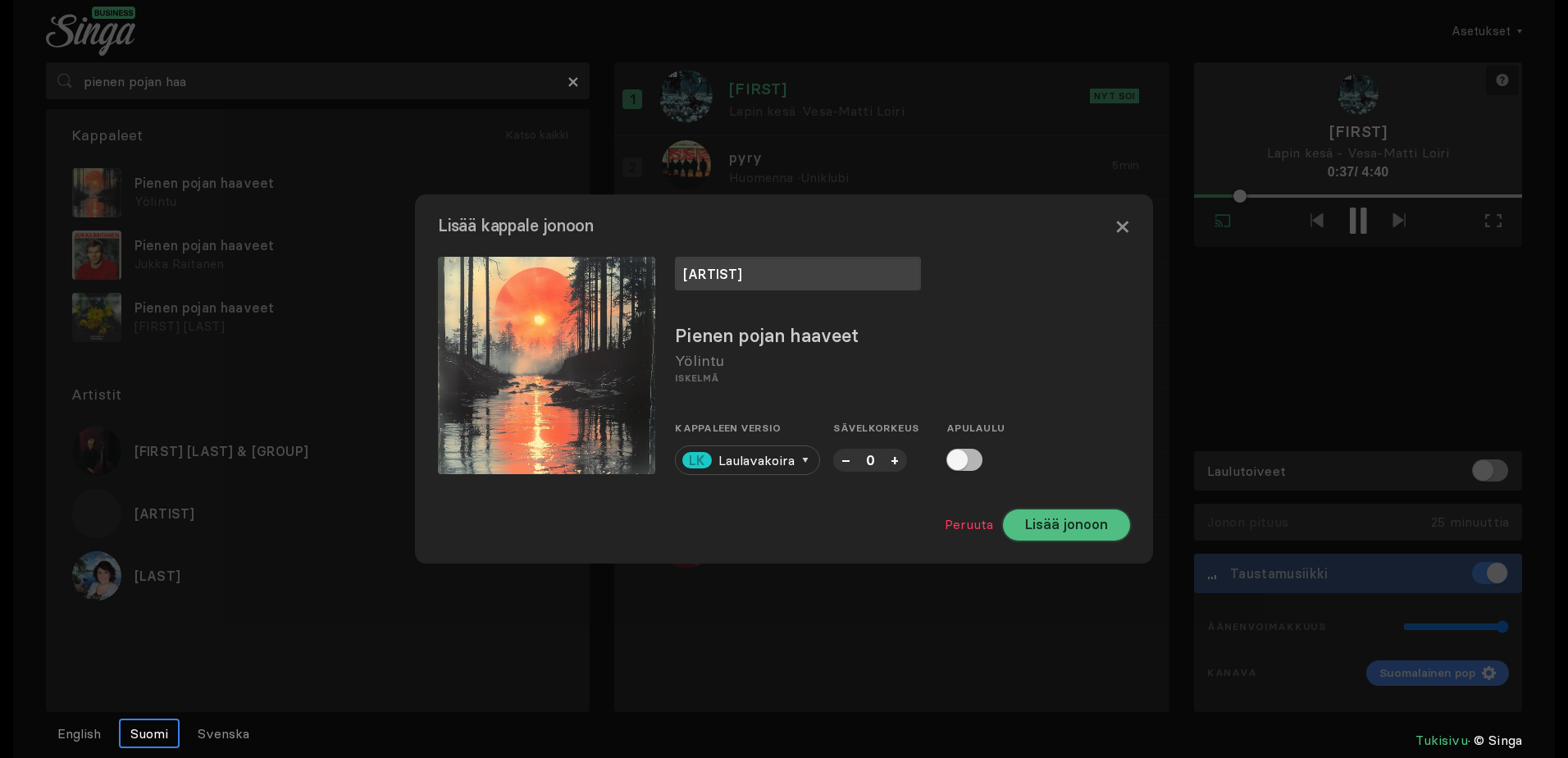 click on "Lisää jonoon" at bounding box center (1066, 525) 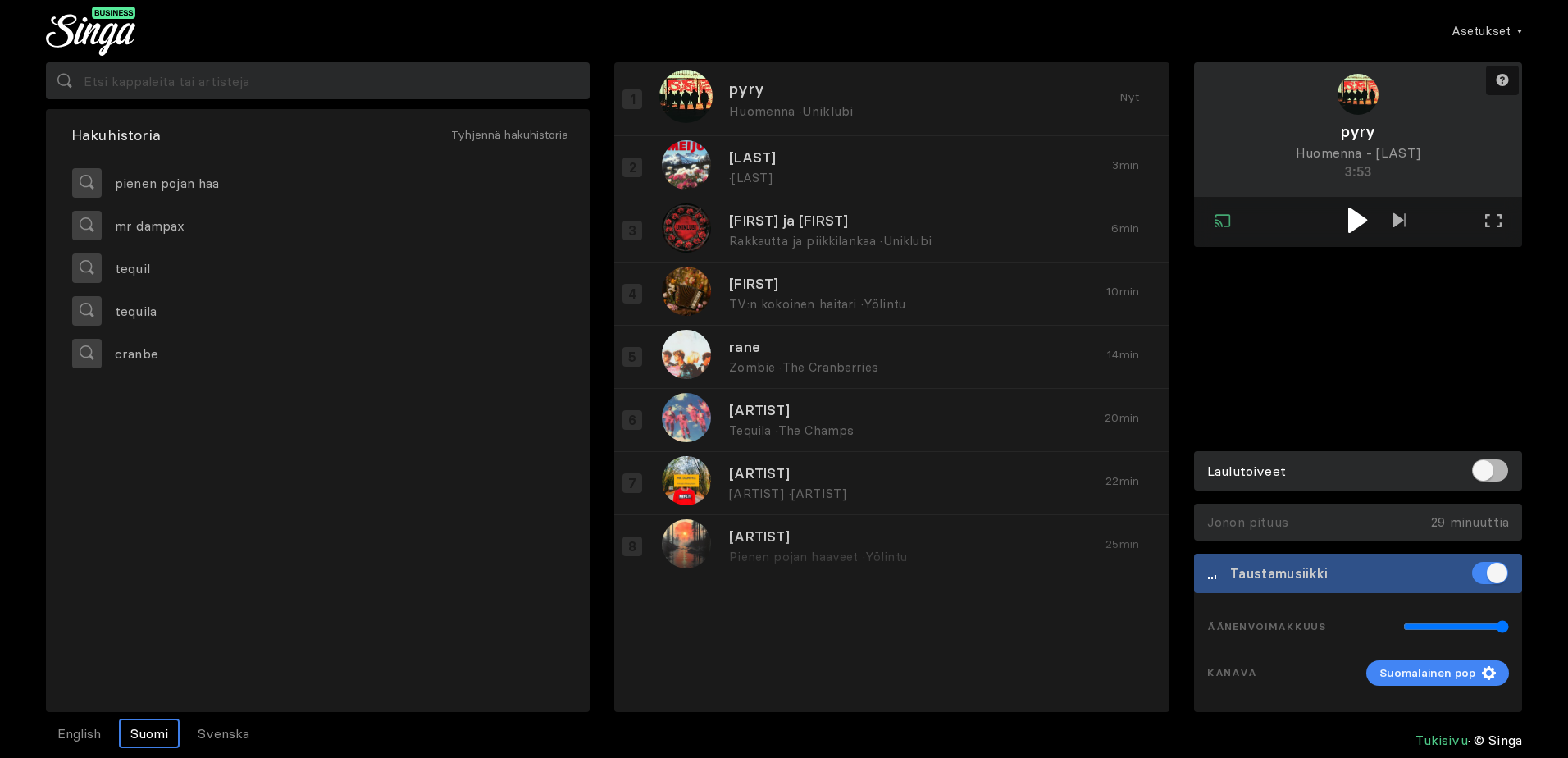click at bounding box center [1357, 220] 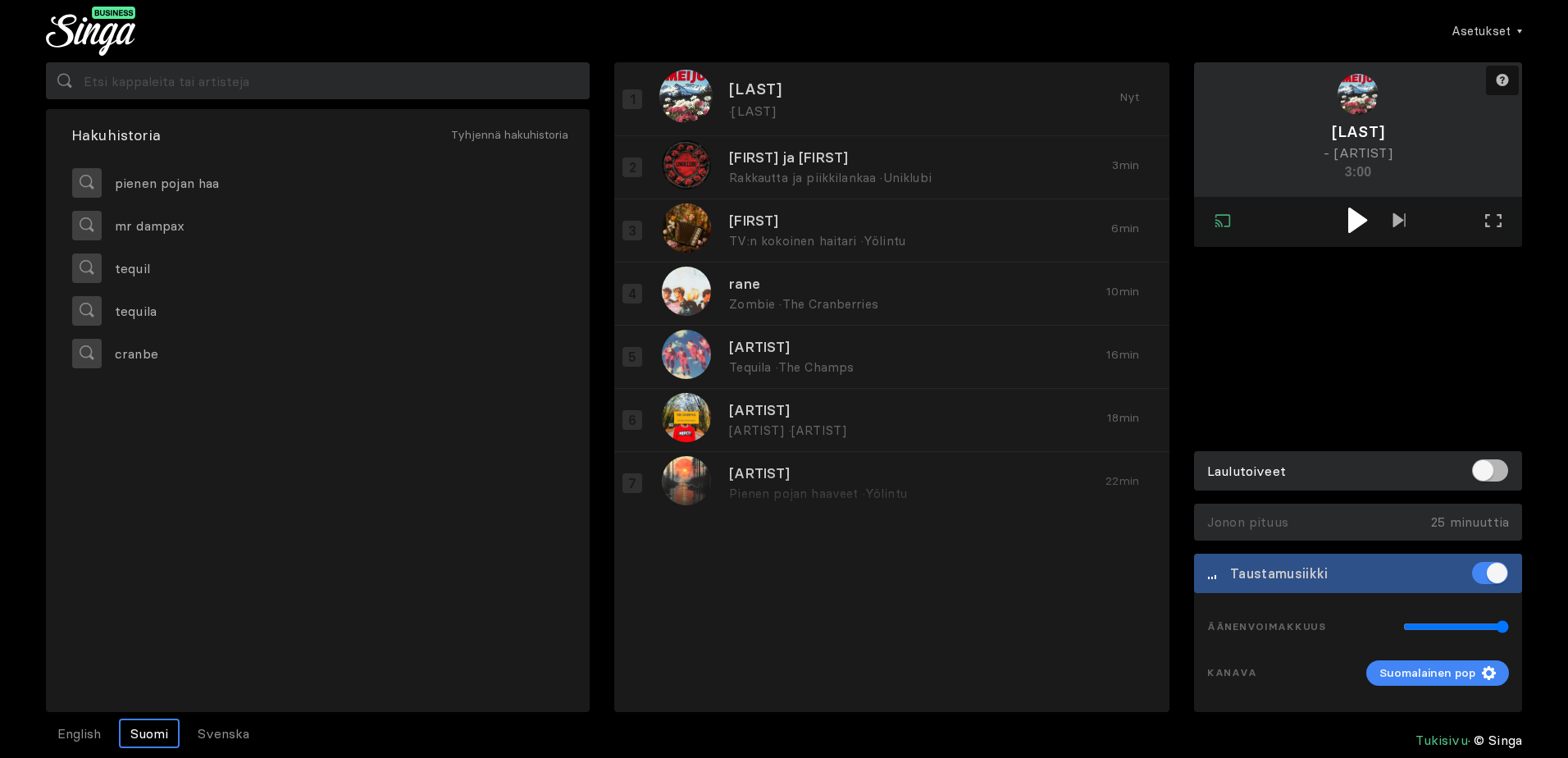 click at bounding box center (1357, 220) 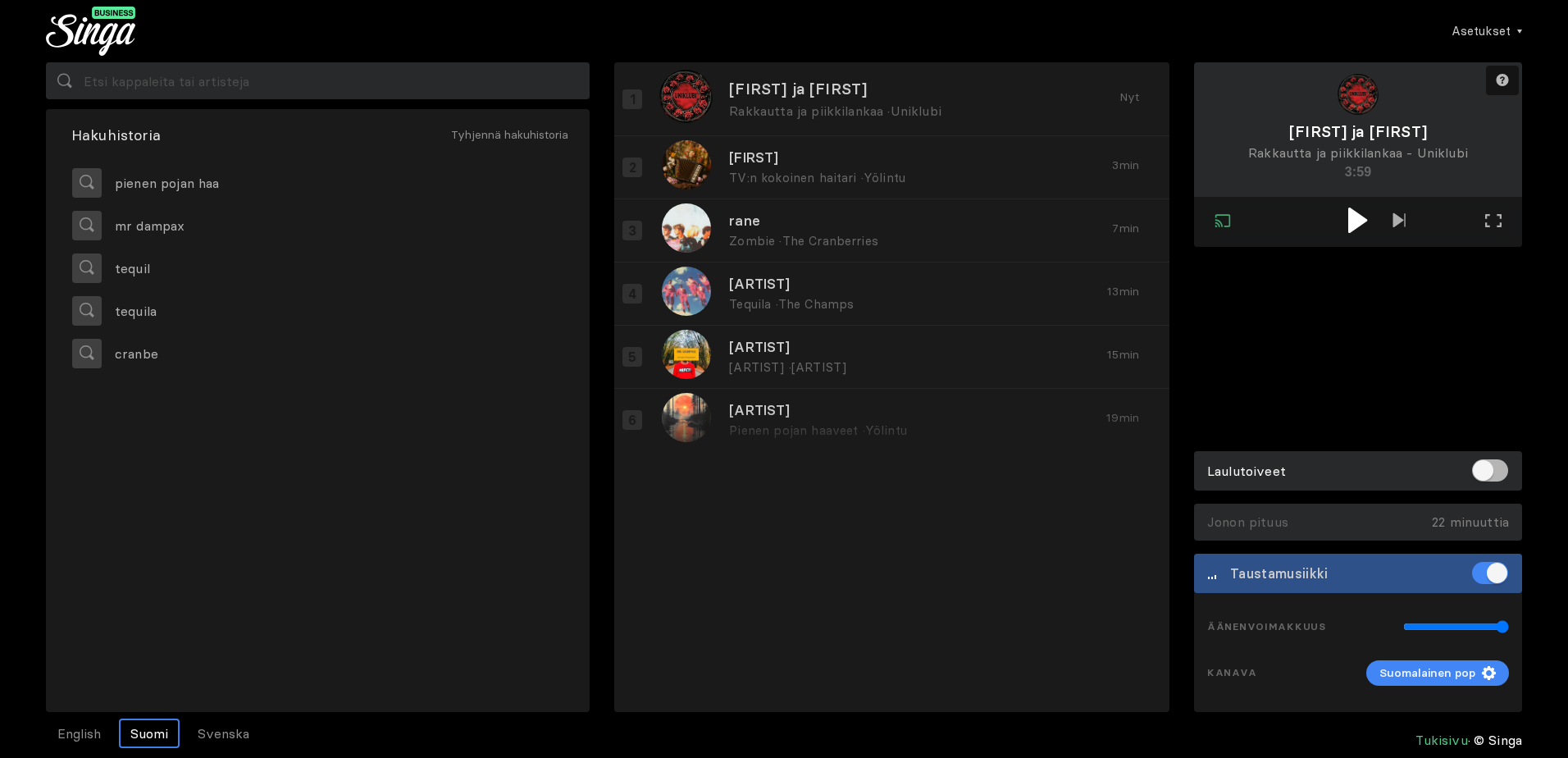 click at bounding box center [1357, 220] 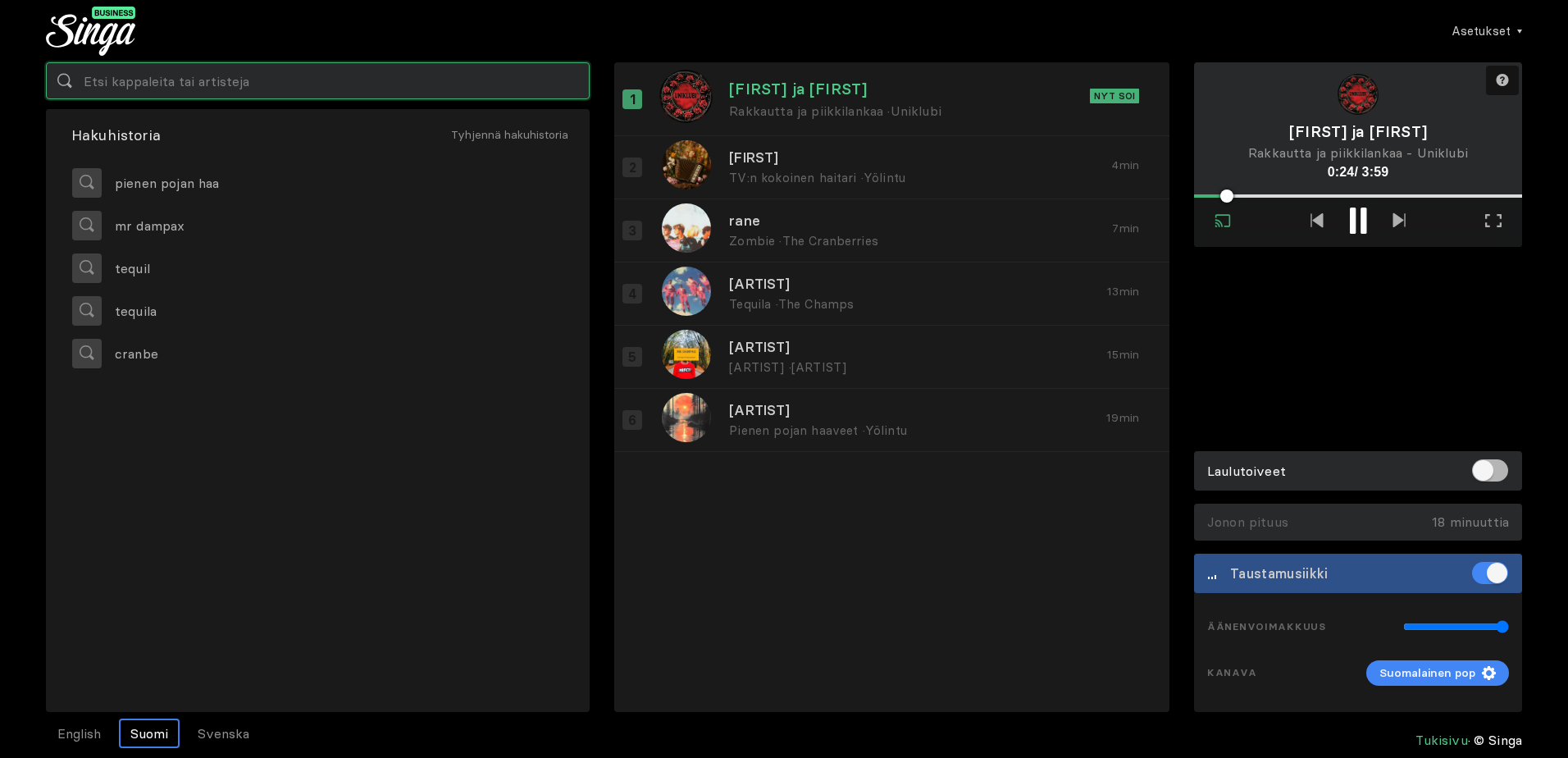 click at bounding box center [317, 80] 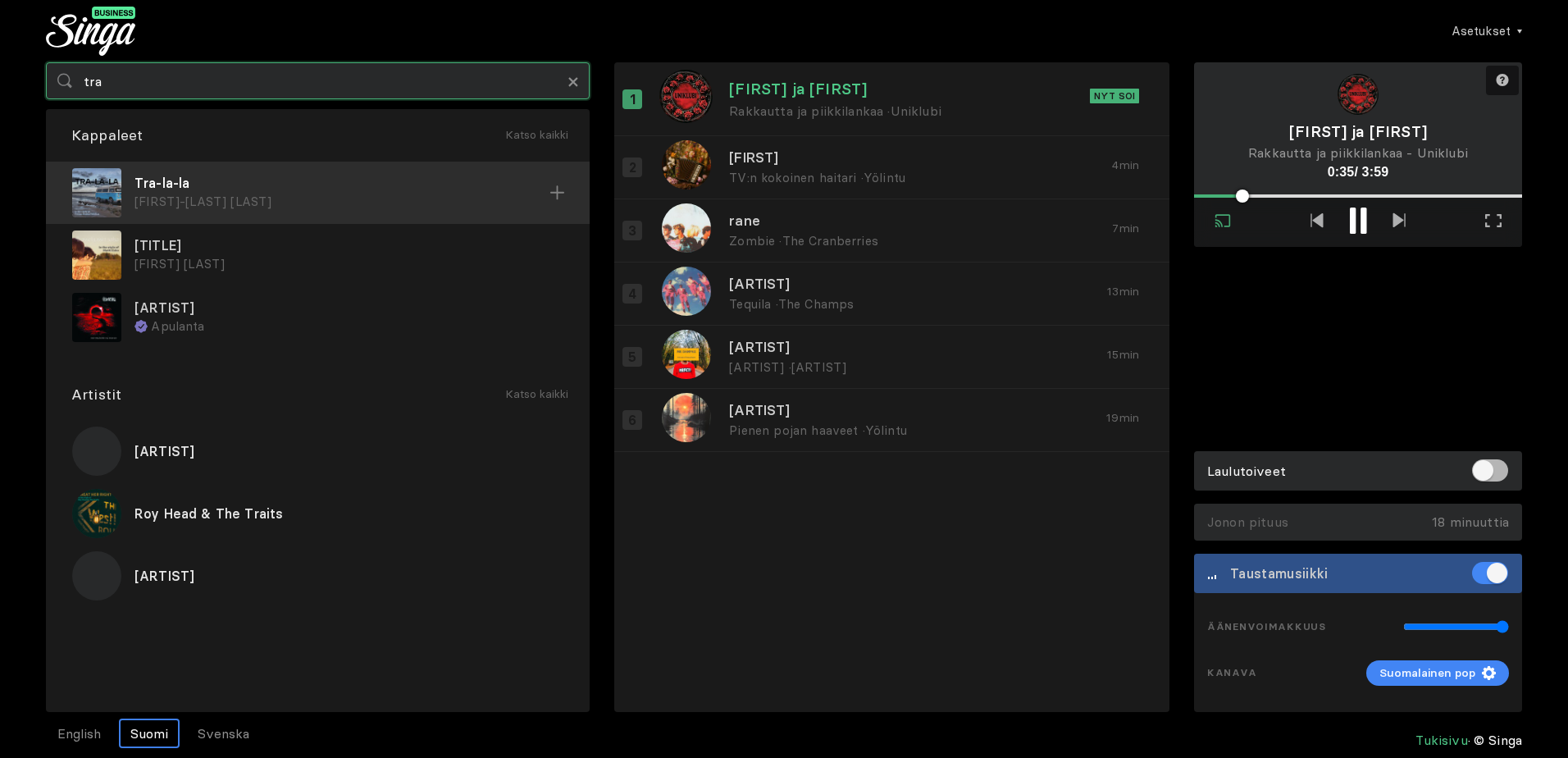 type on "tra" 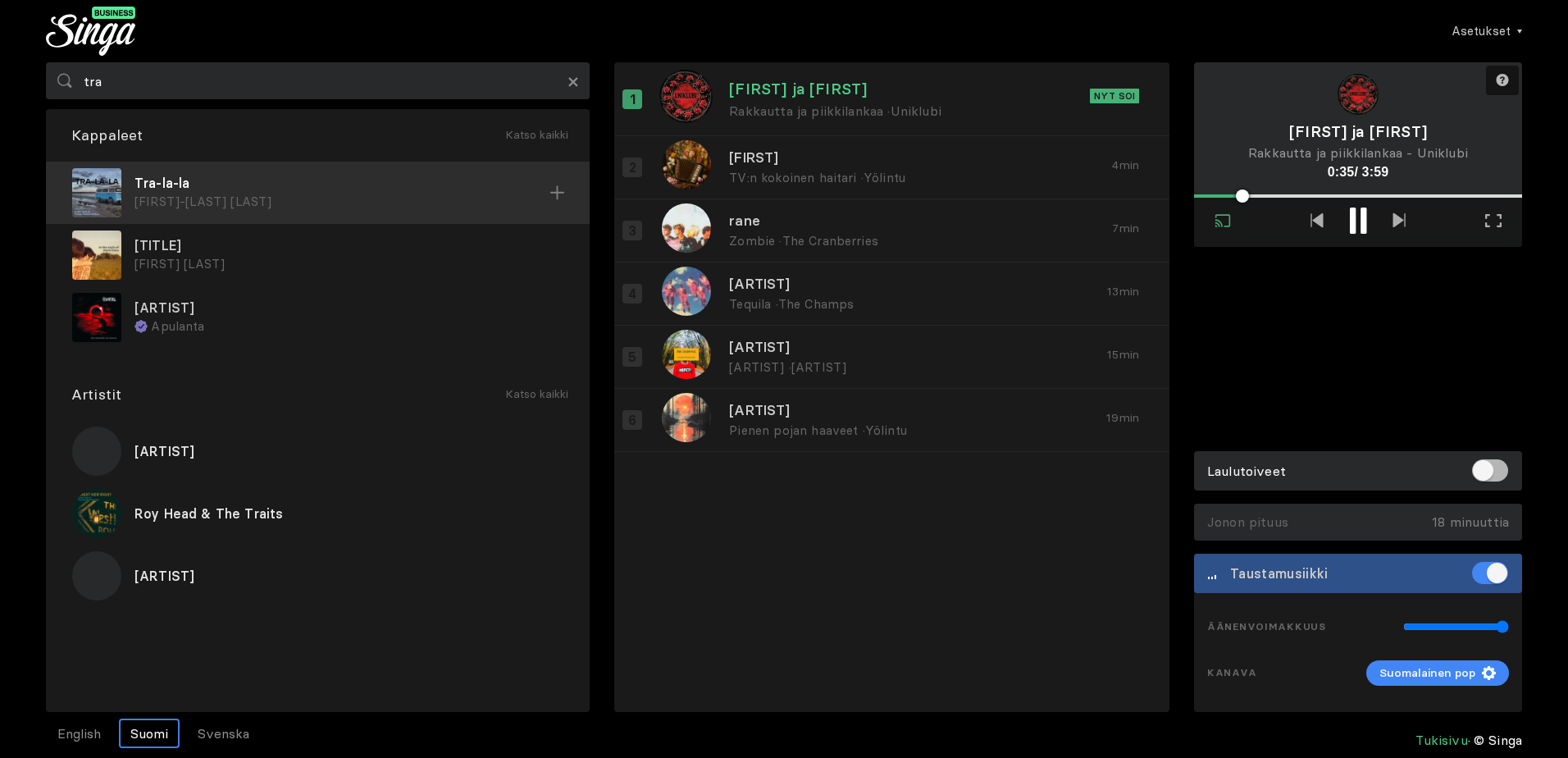 click on "[FIRST]-[LAST] [LAST]" at bounding box center [342, 202] 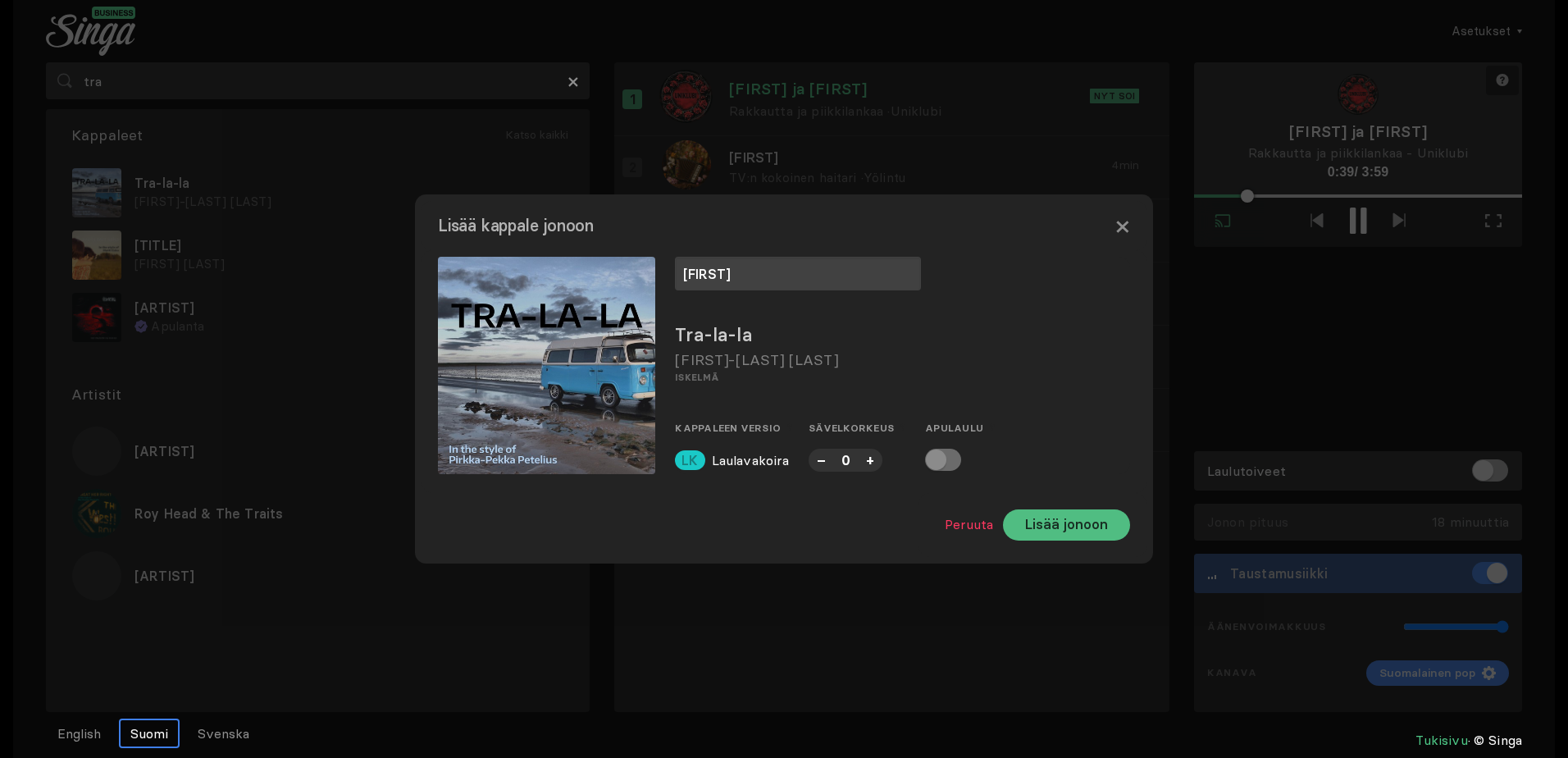 type on "[FIRST]" 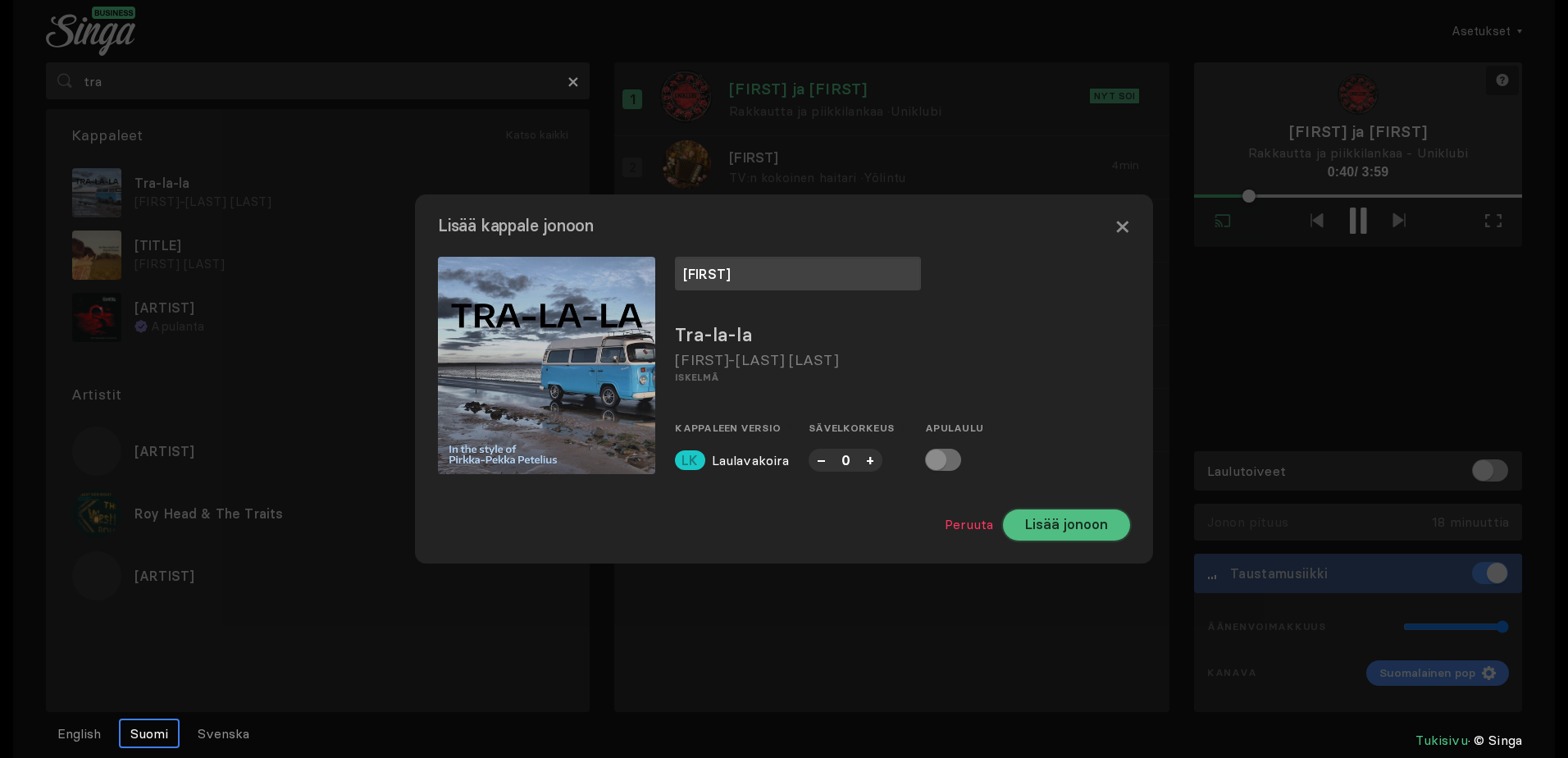 click on "Lisää jonoon" at bounding box center [1066, 525] 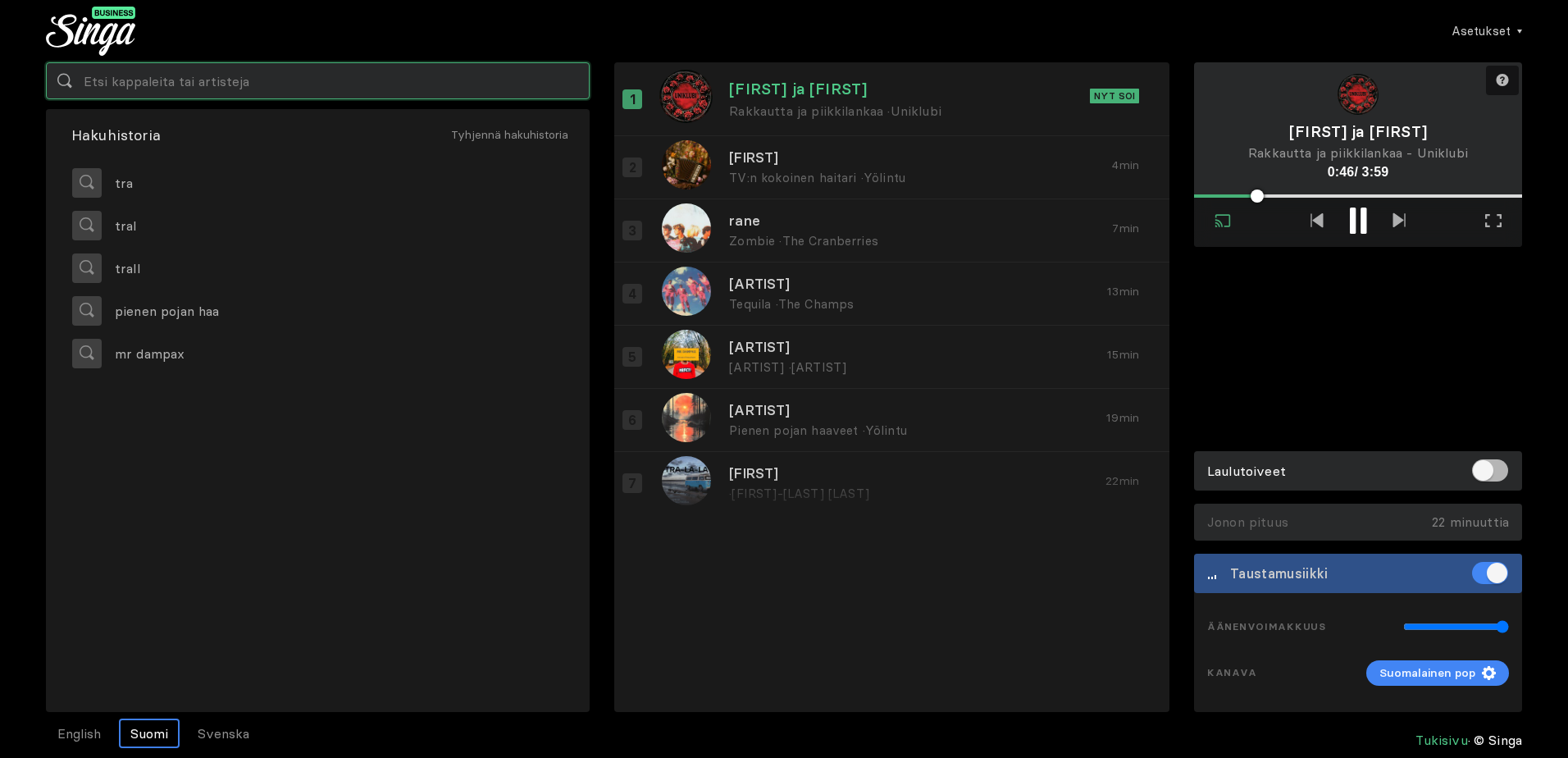 click at bounding box center [317, 80] 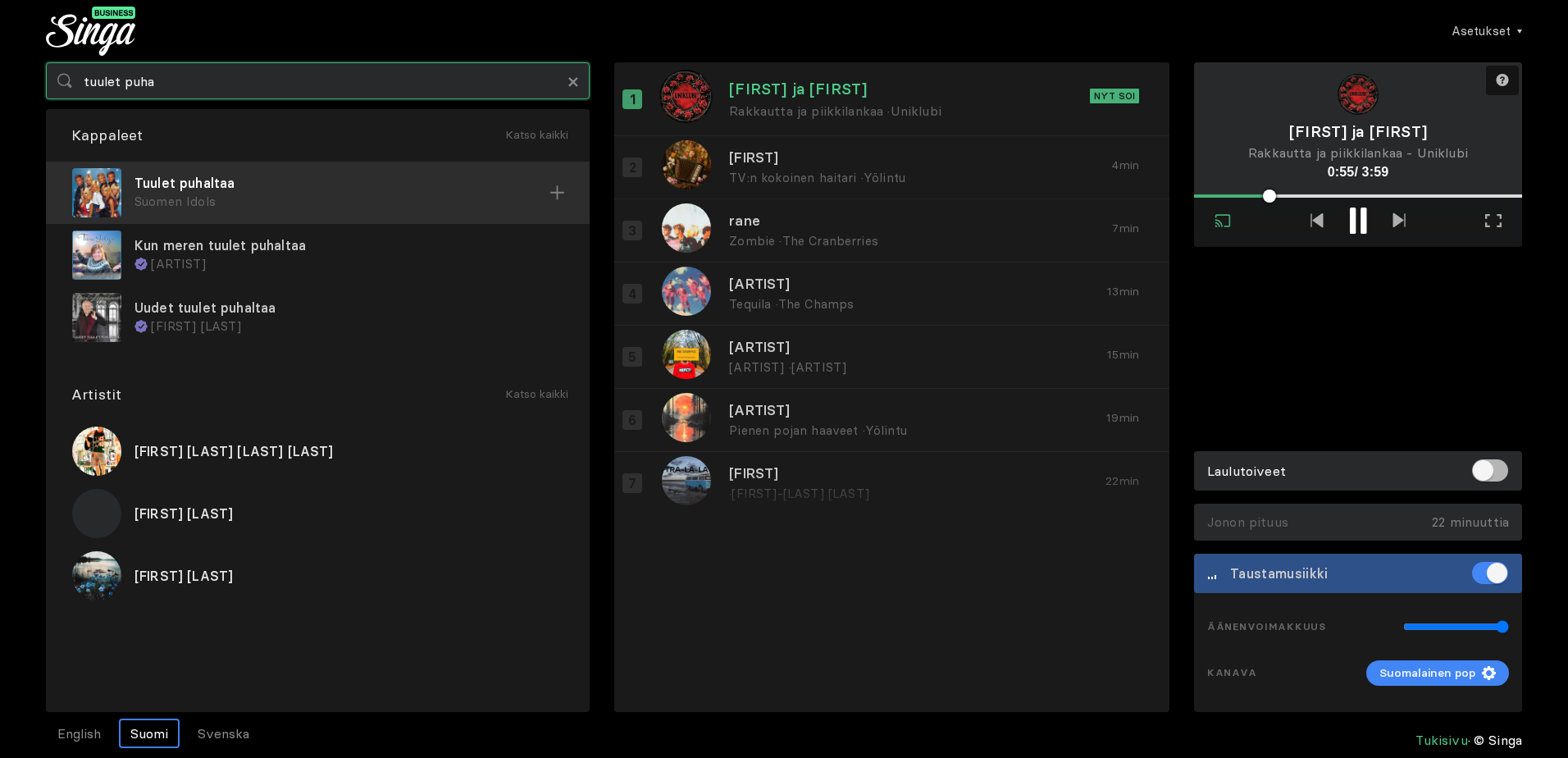 type on "tuulet puha" 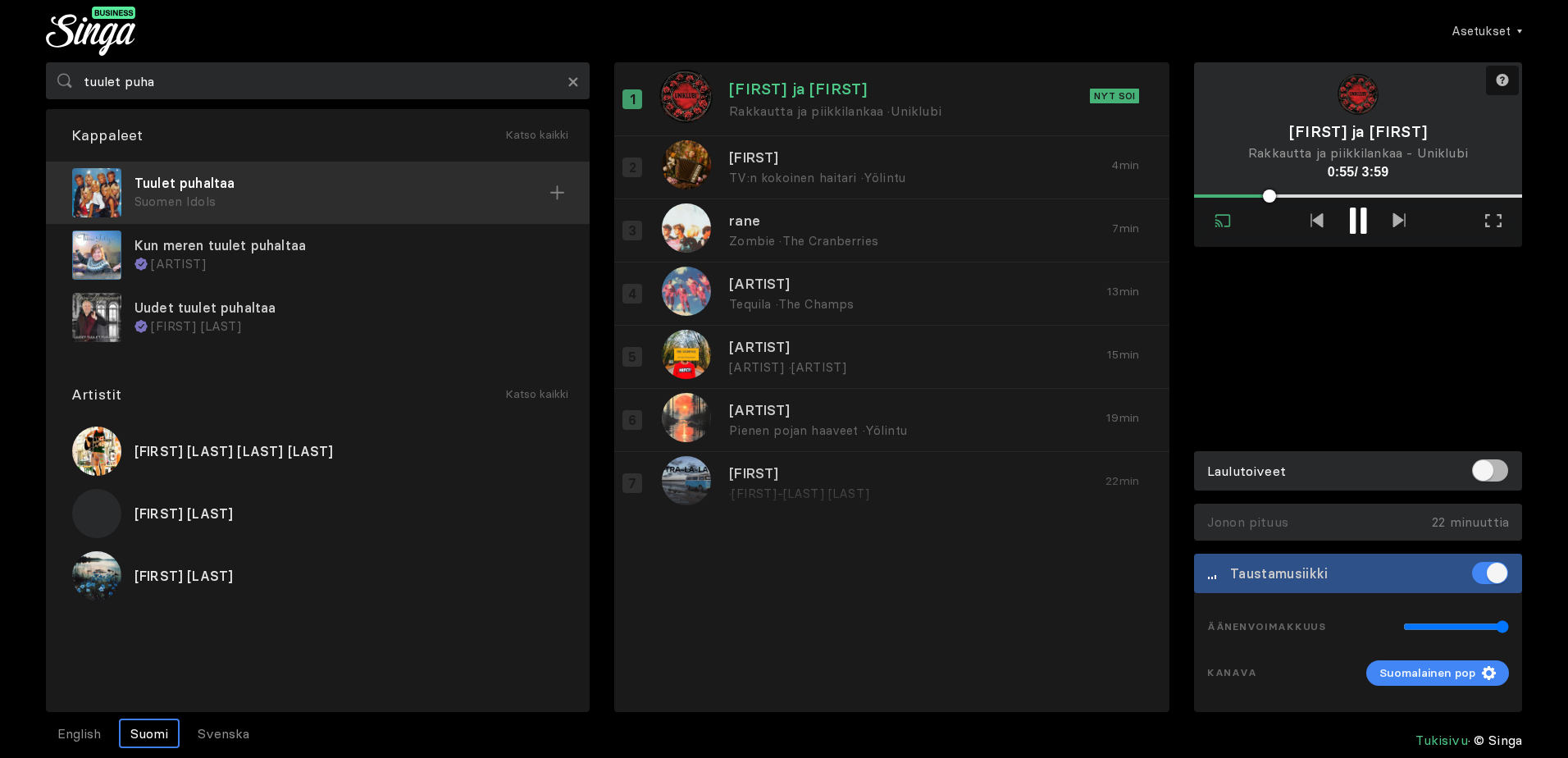 click on "Tuulet puhaltaa" at bounding box center (342, 183) 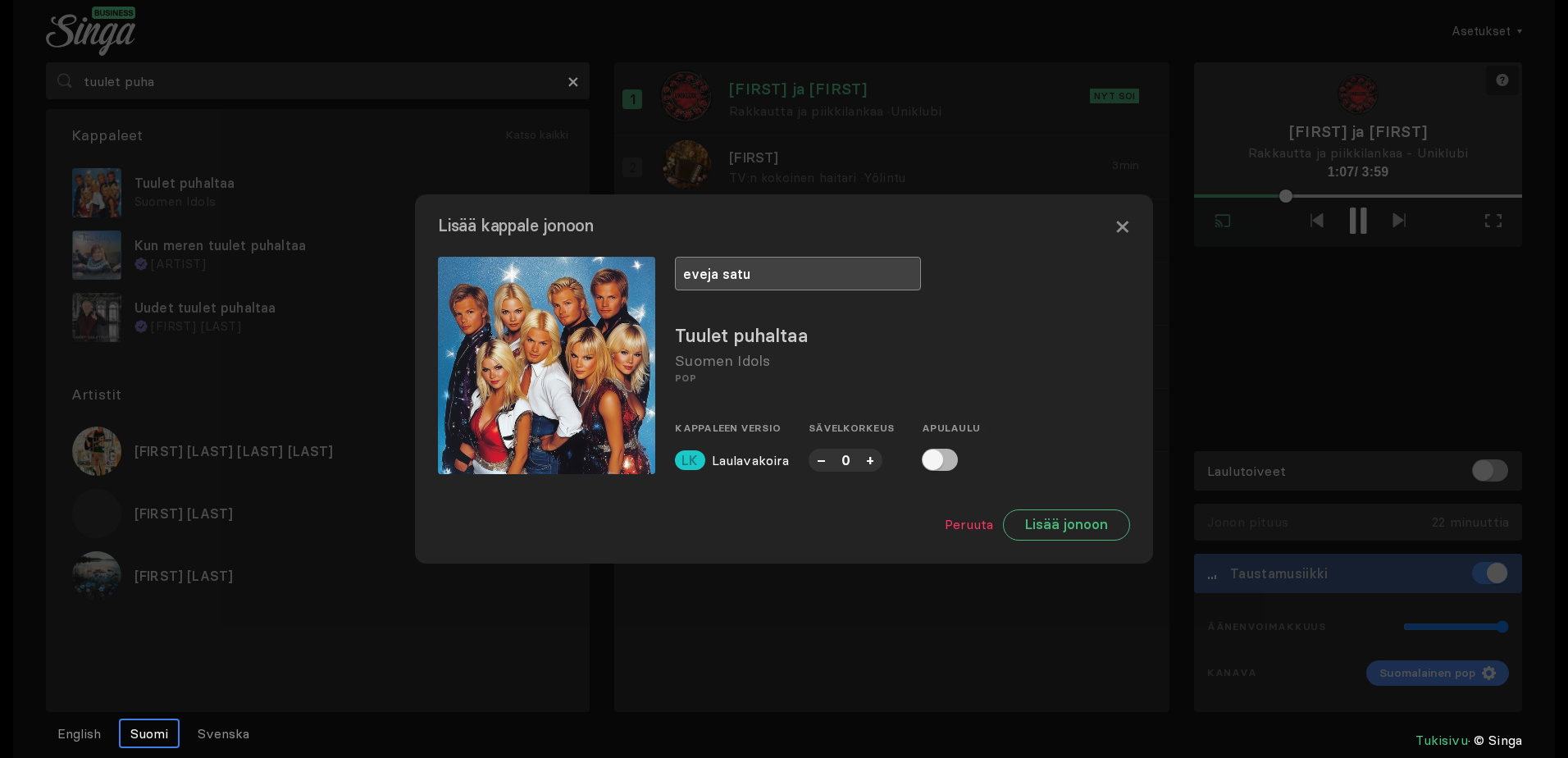 click on "eveja satu" at bounding box center (798, 273) 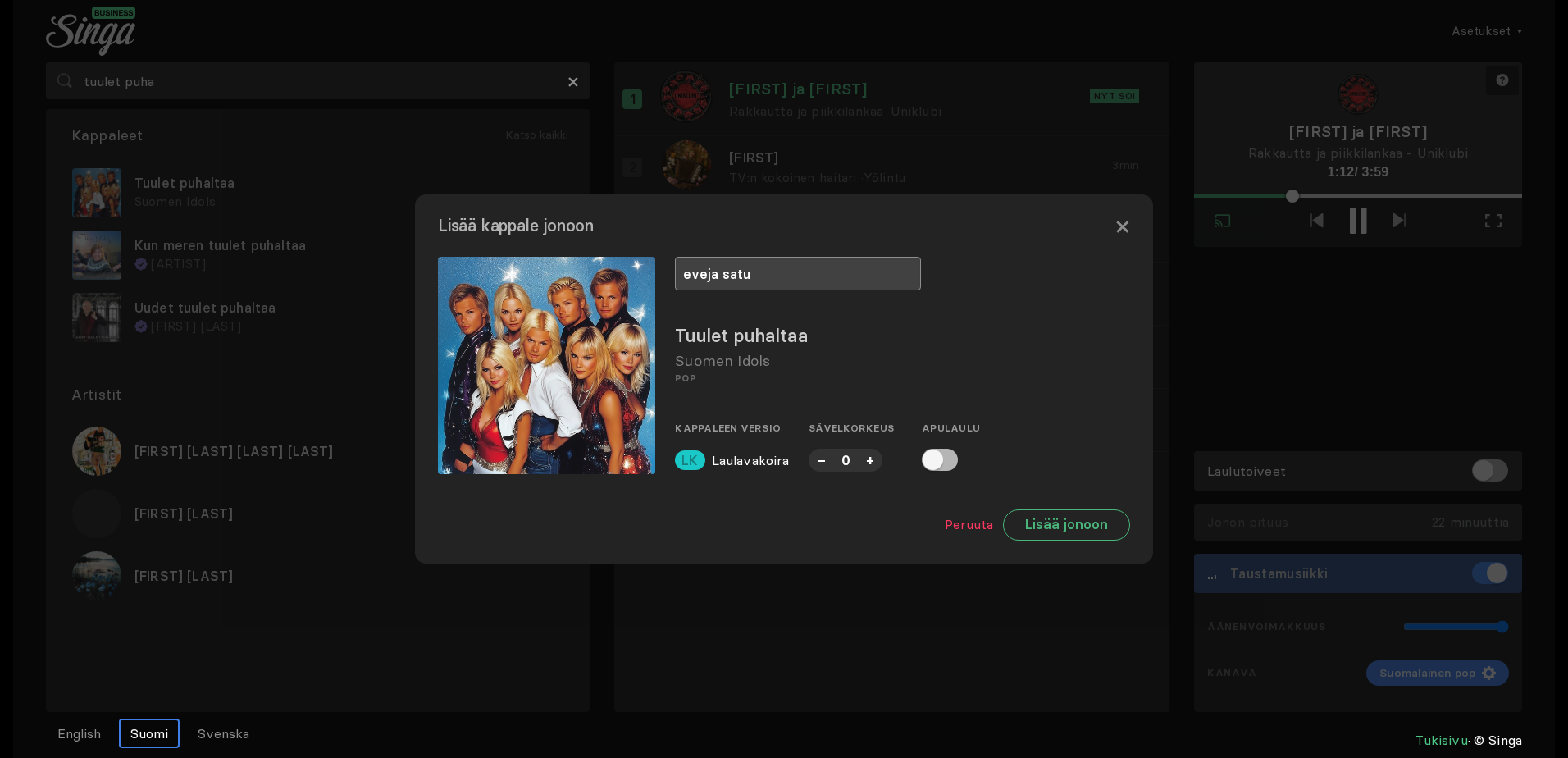 click on "eveja satu" at bounding box center [798, 273] 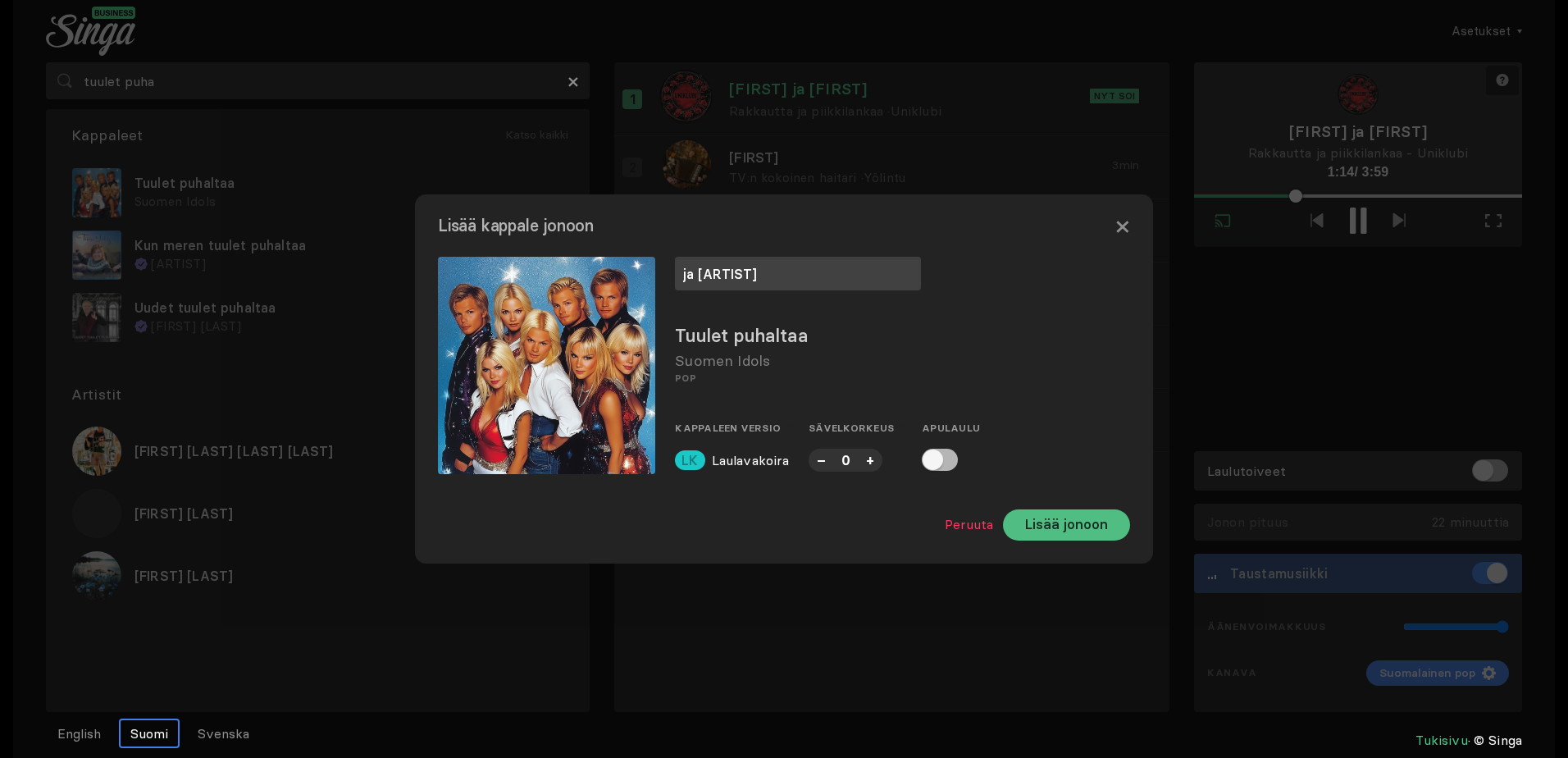 type on "ja [ARTIST]" 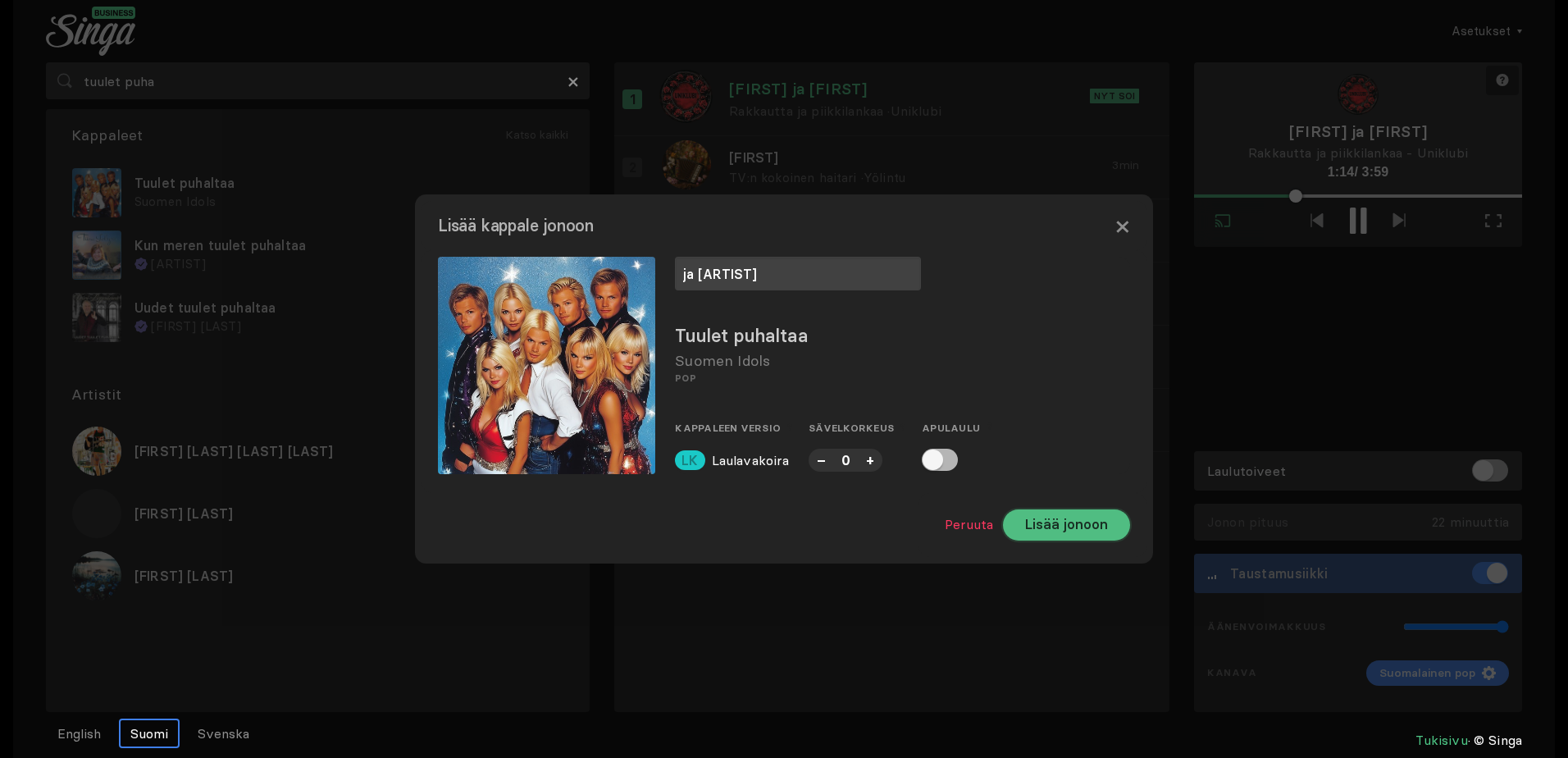 click on "Lisää jonoon" at bounding box center (1066, 525) 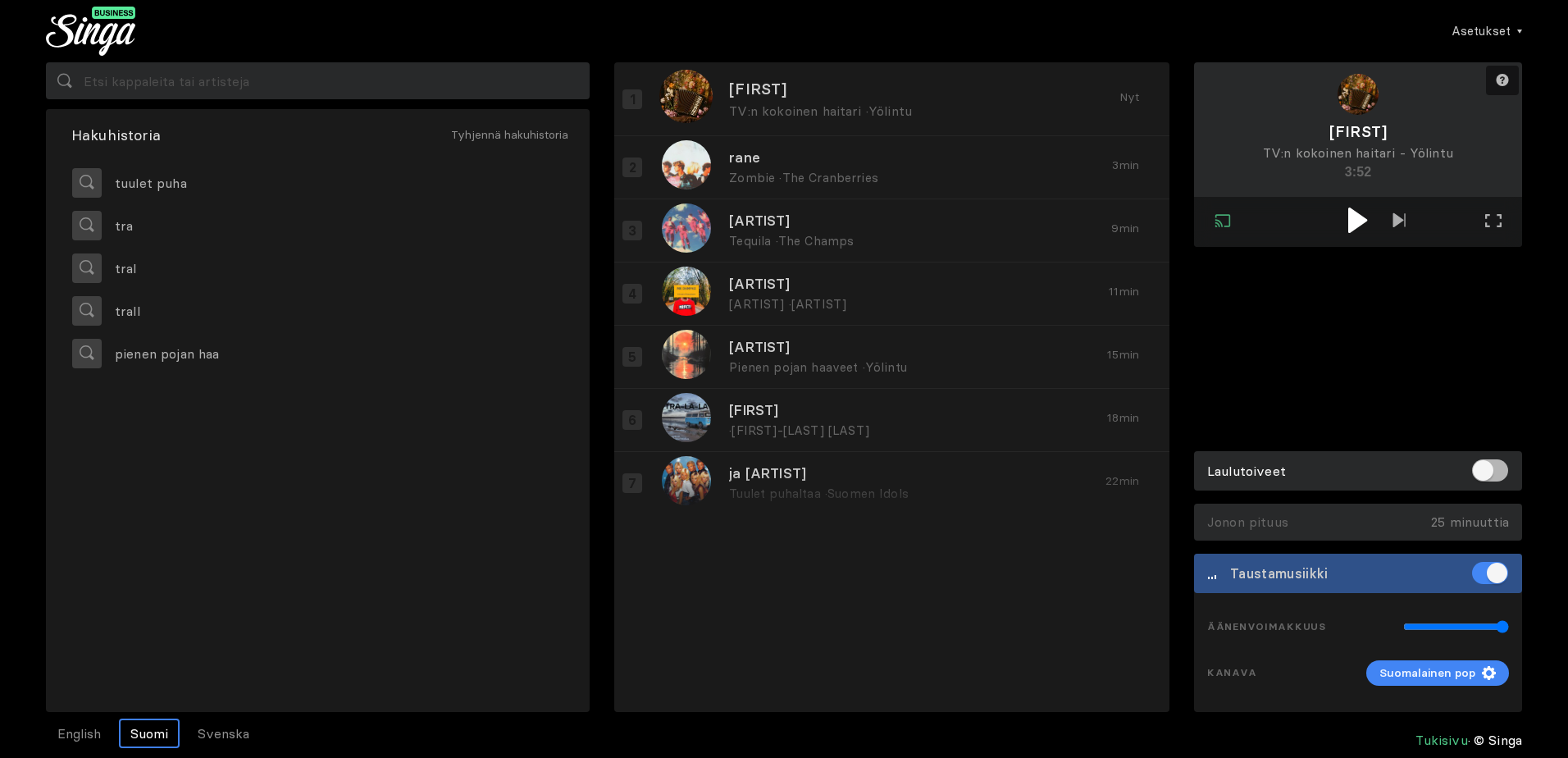 click at bounding box center [1357, 220] 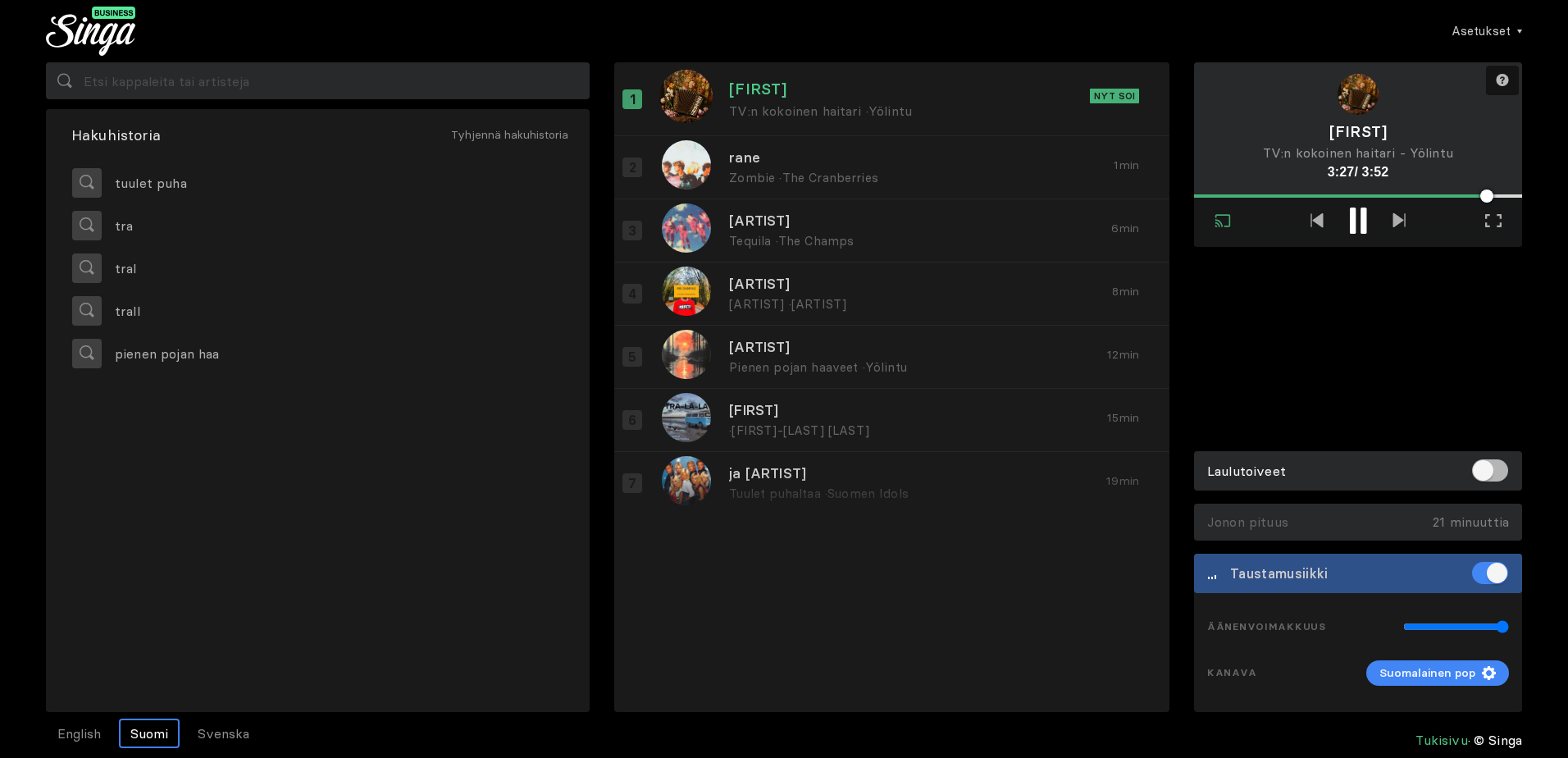 click on "Asetukset     Tili Asetukset Laulutoiveet Uusi Taustamusiikki Päivitä Singa Business Prohon Kirjaudu ulos" at bounding box center [784, 31] 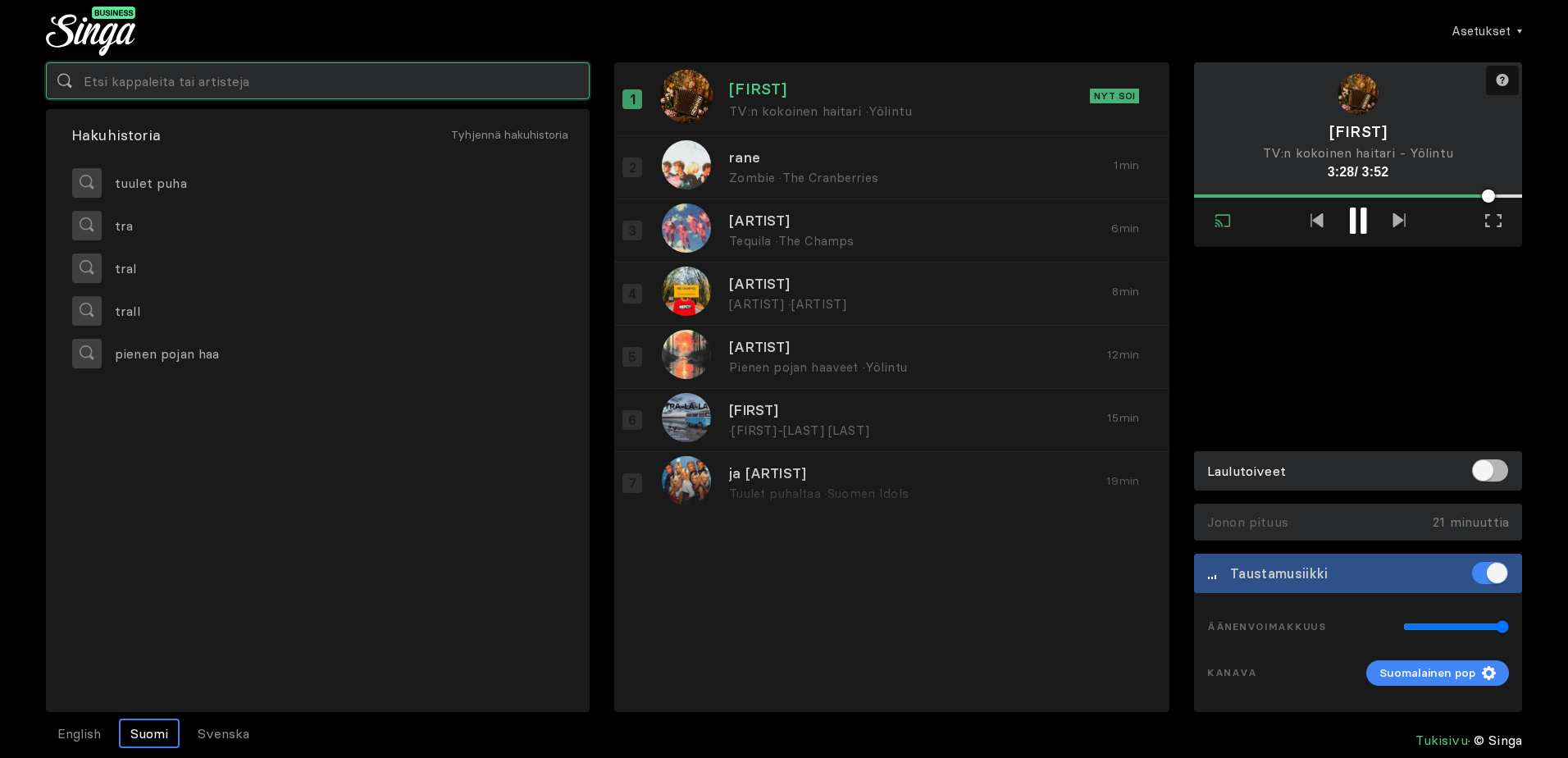 click at bounding box center [317, 80] 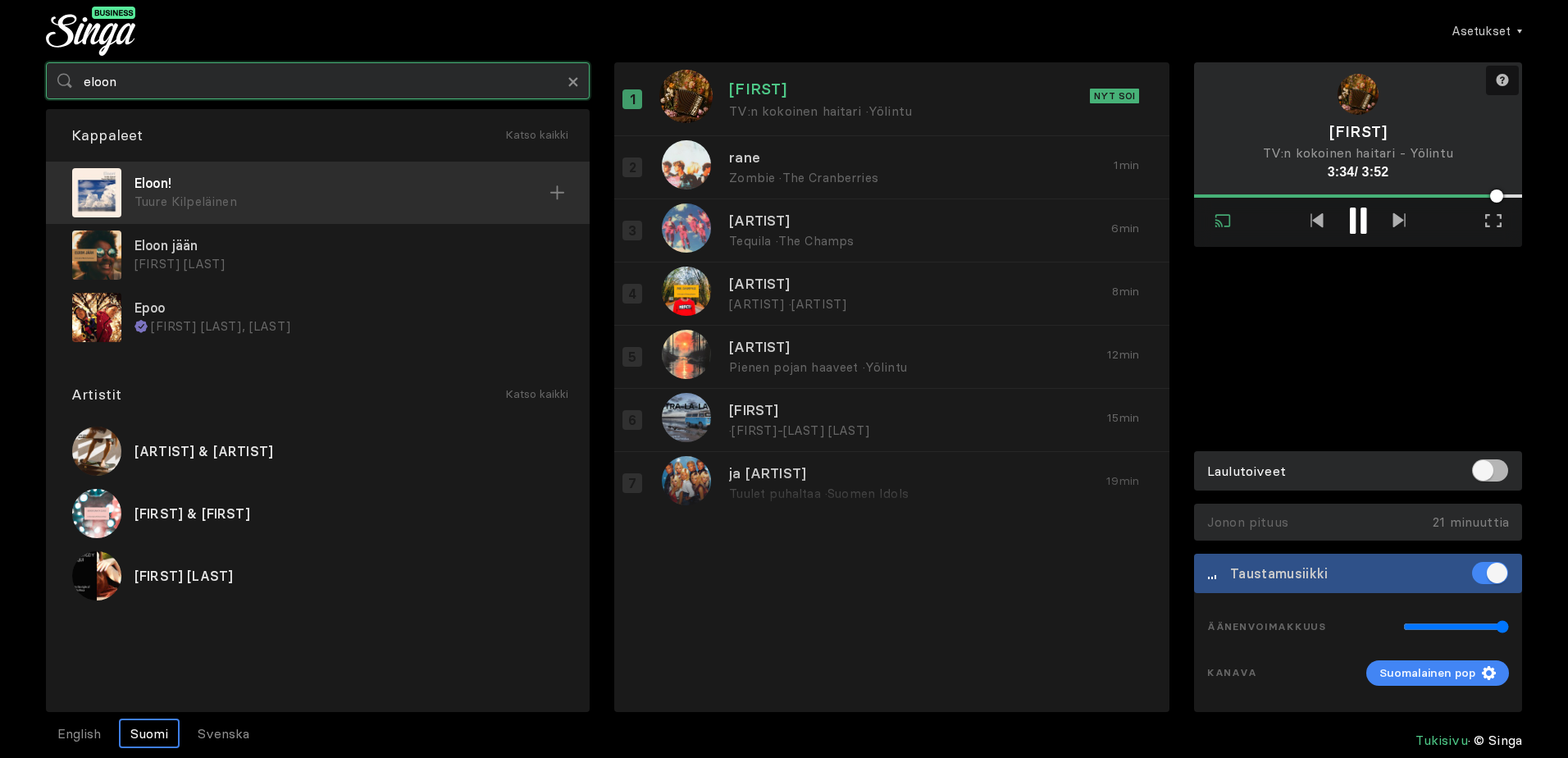 type on "eloon" 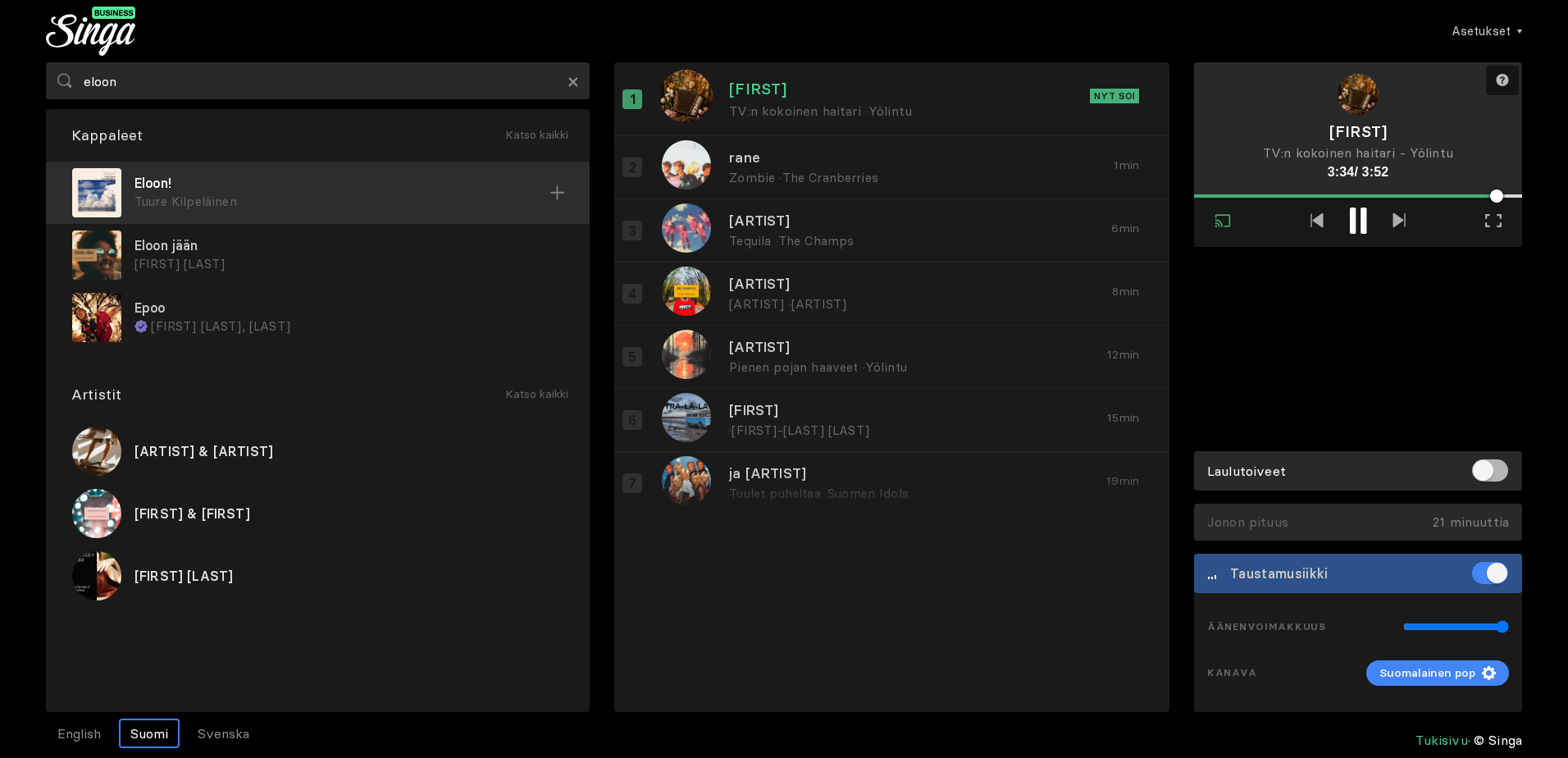 click on "Eloon!" at bounding box center (342, 183) 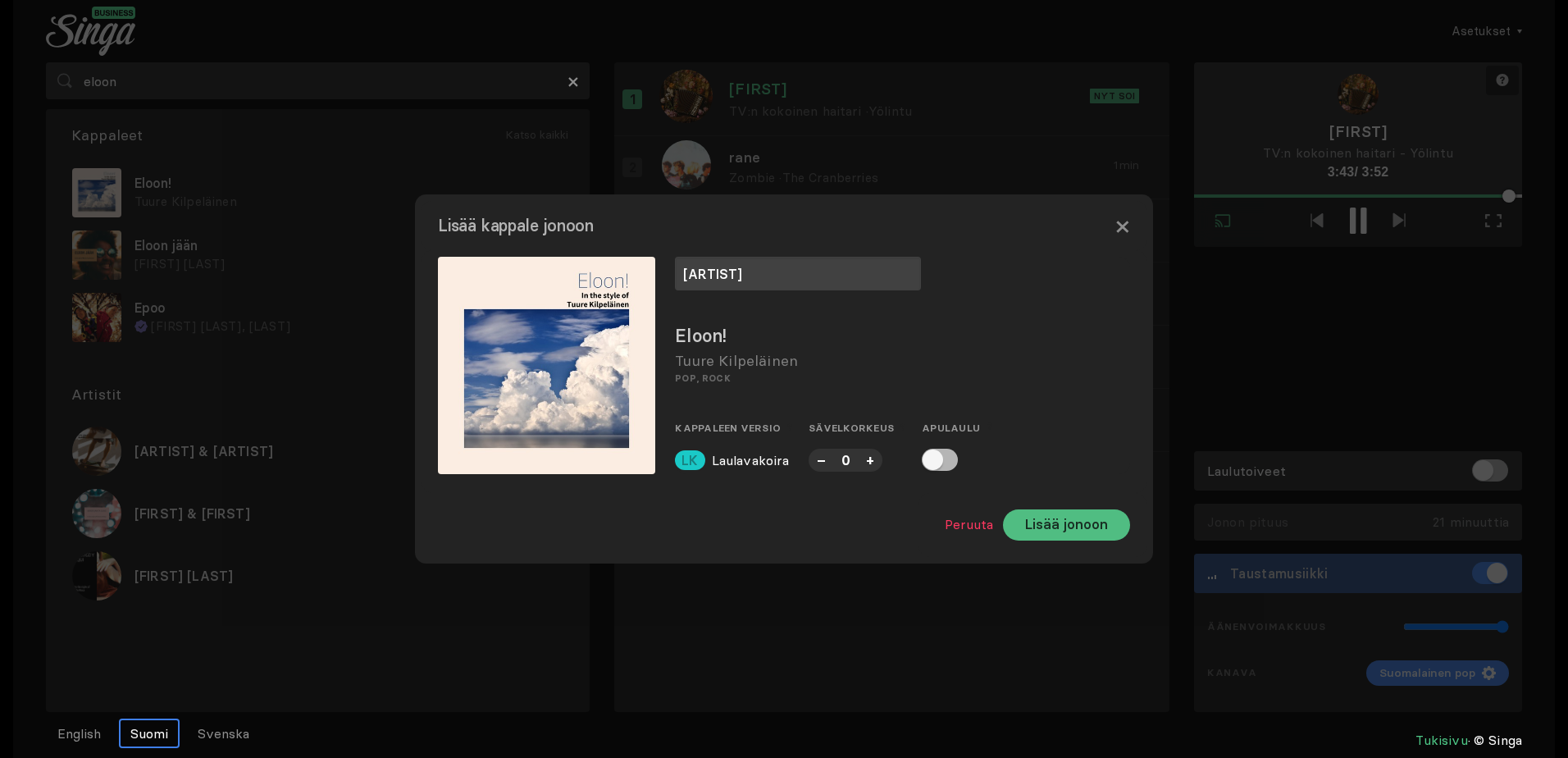 type on "[ARTIST]" 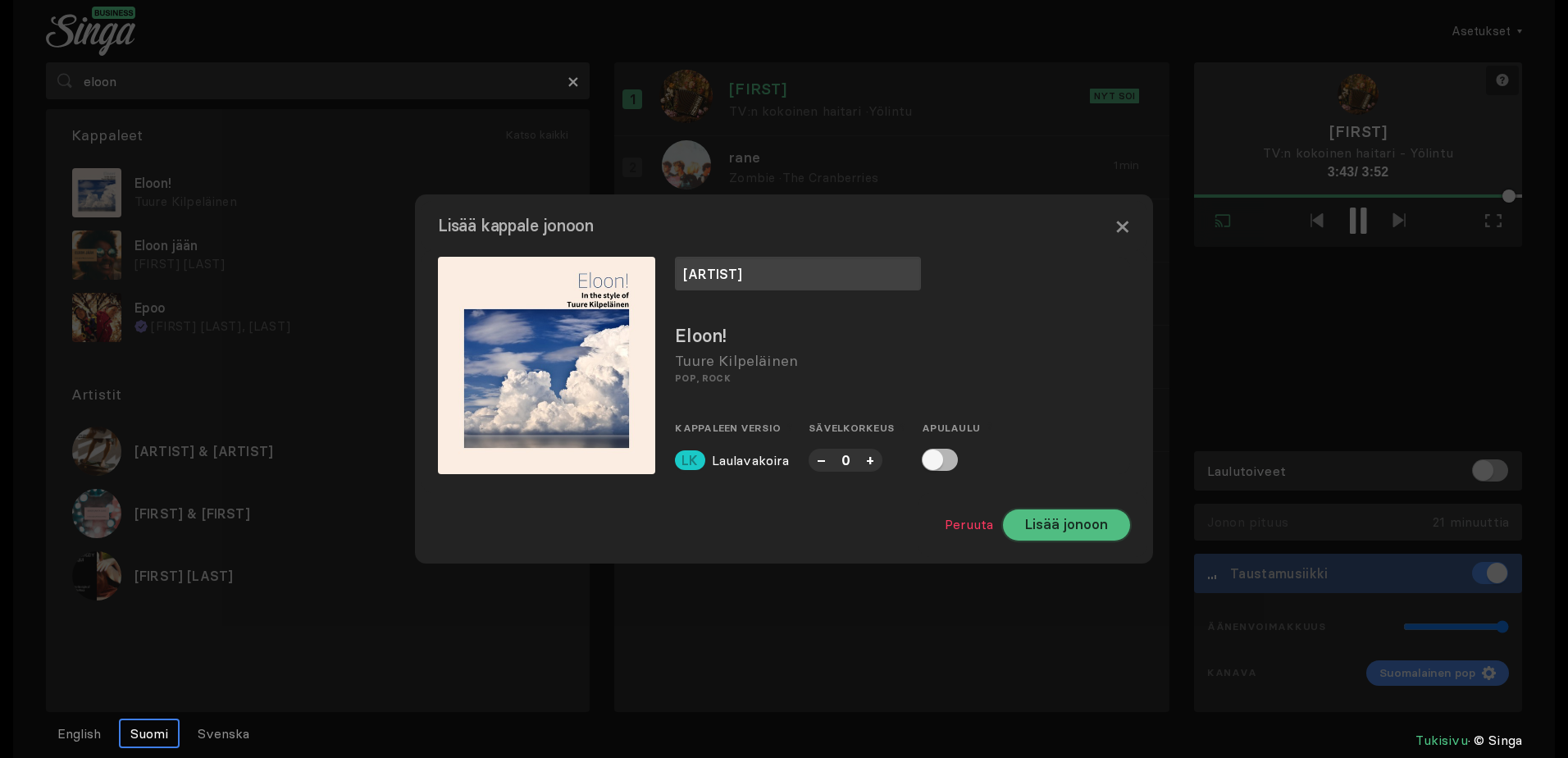 click on "Lisää jonoon" at bounding box center (1066, 525) 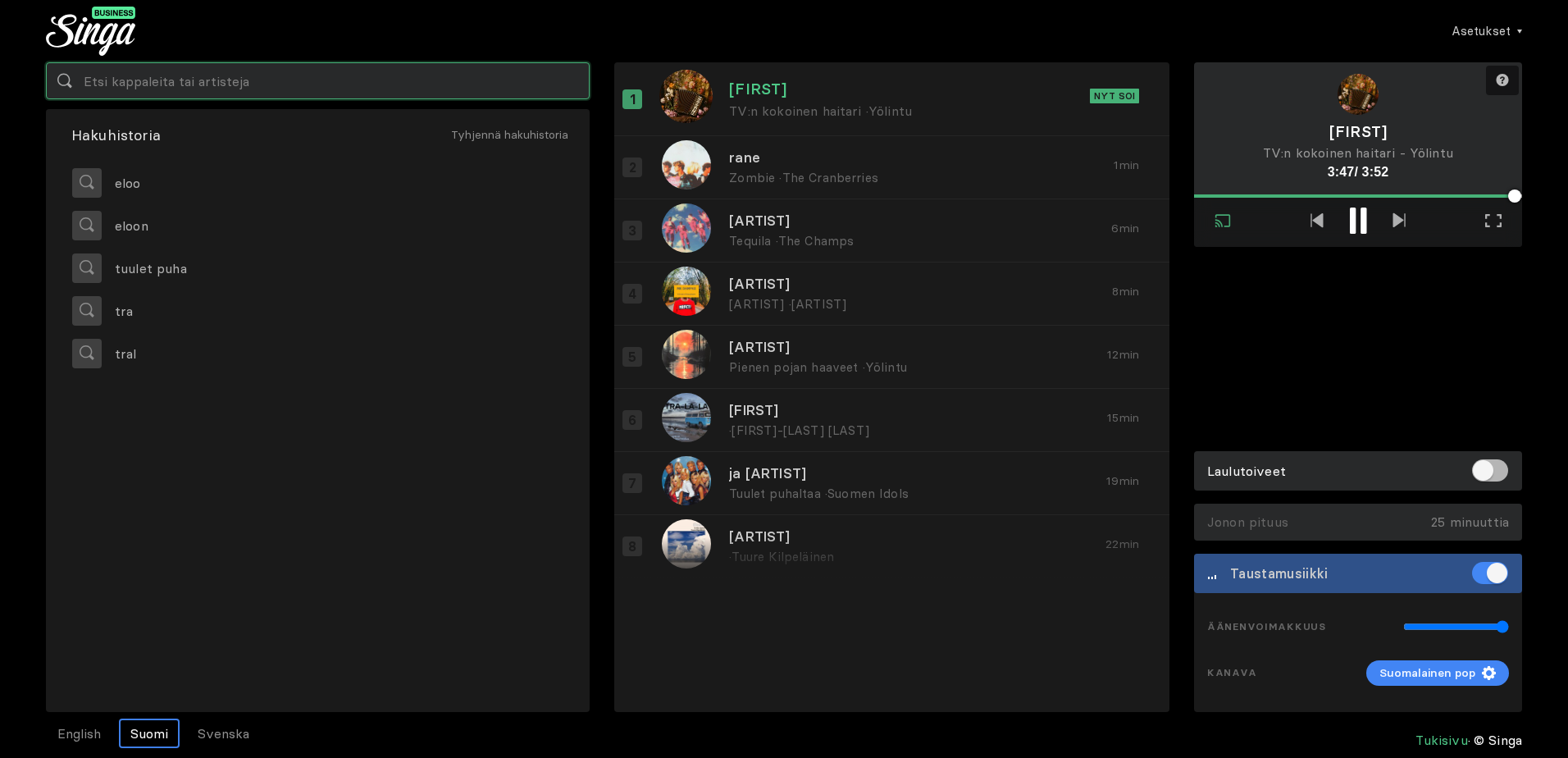 click at bounding box center [317, 80] 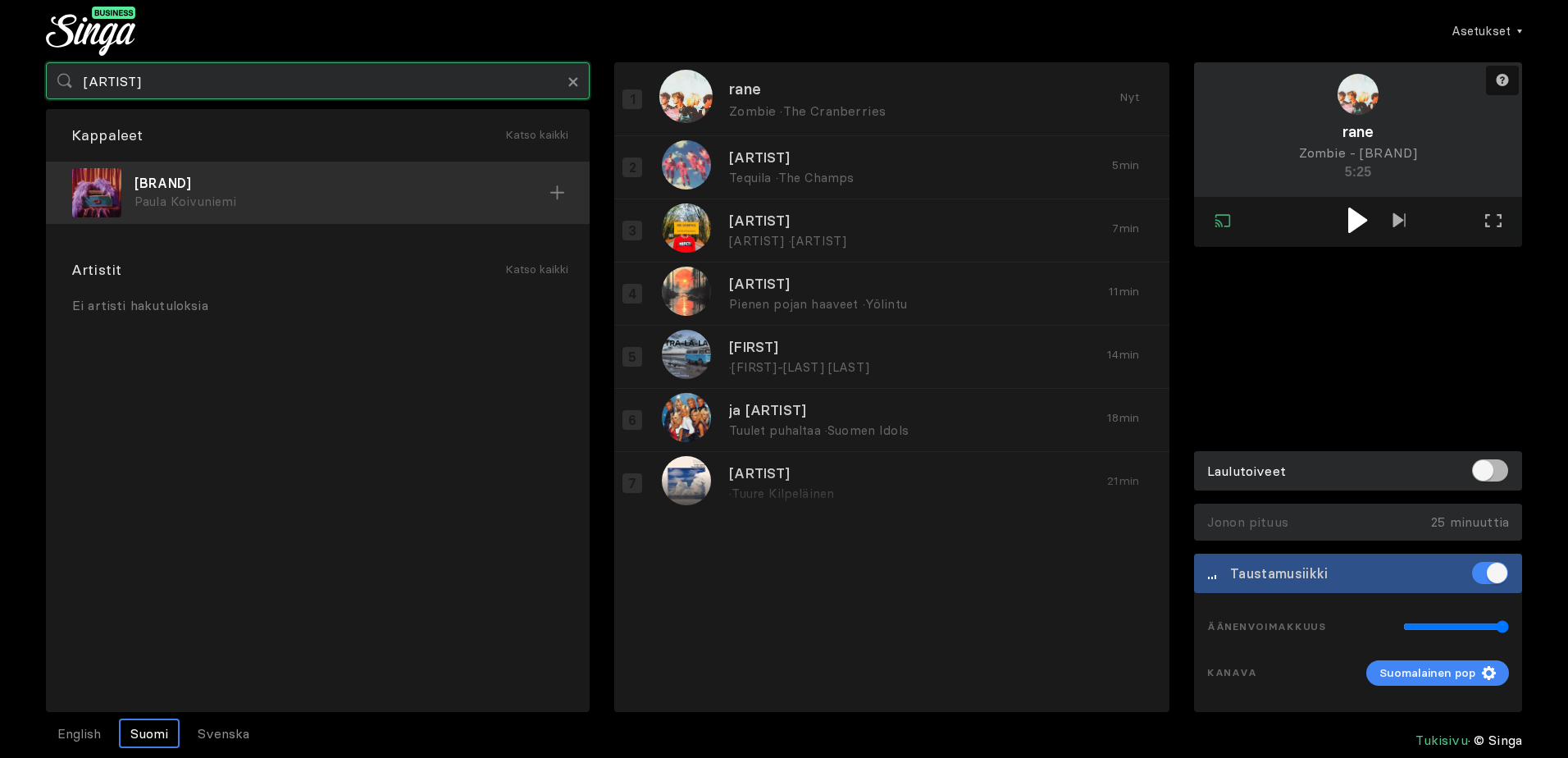 type on "[ARTIST]" 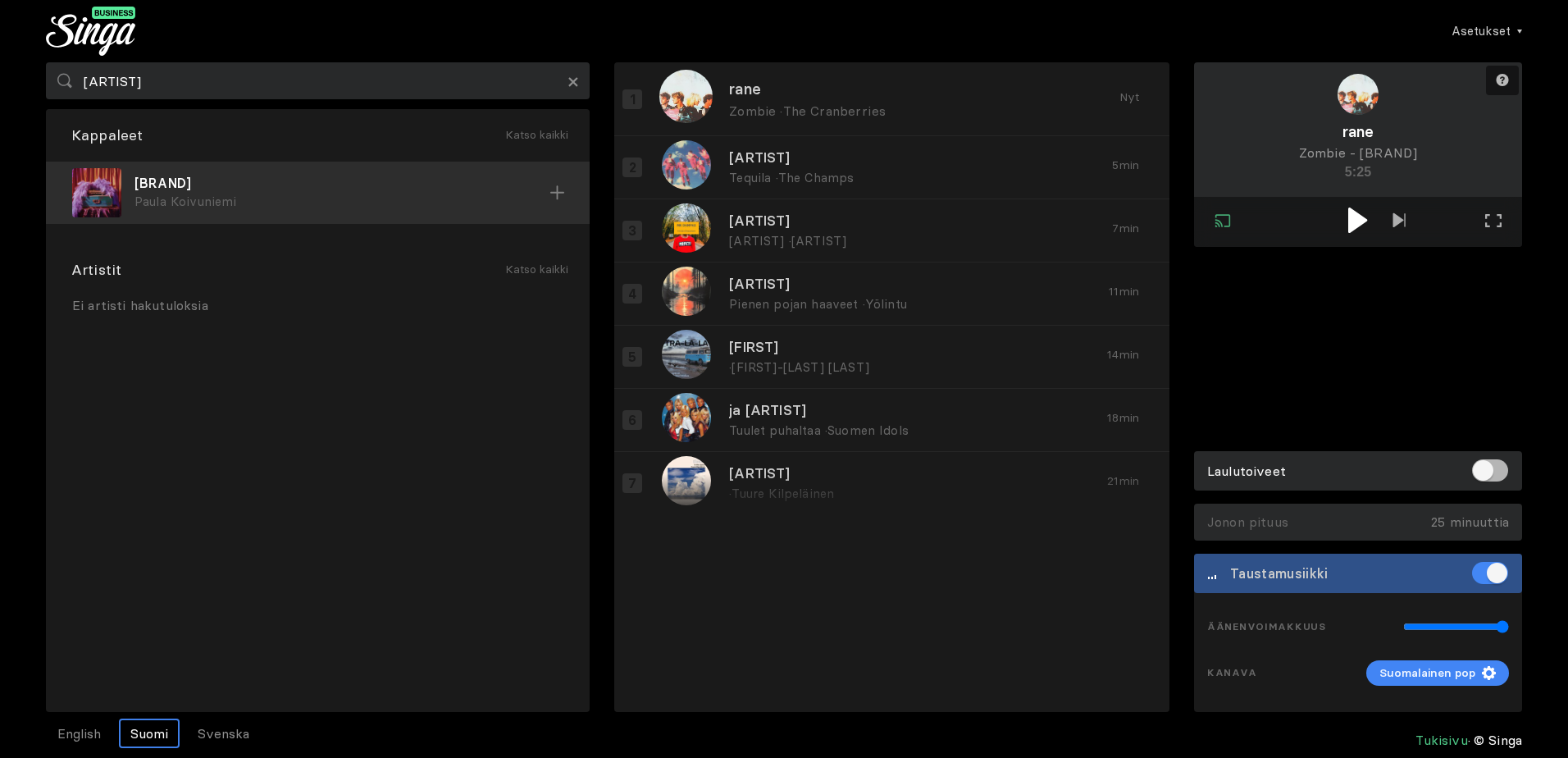 click on "Paula Koivuniemi" at bounding box center [342, 202] 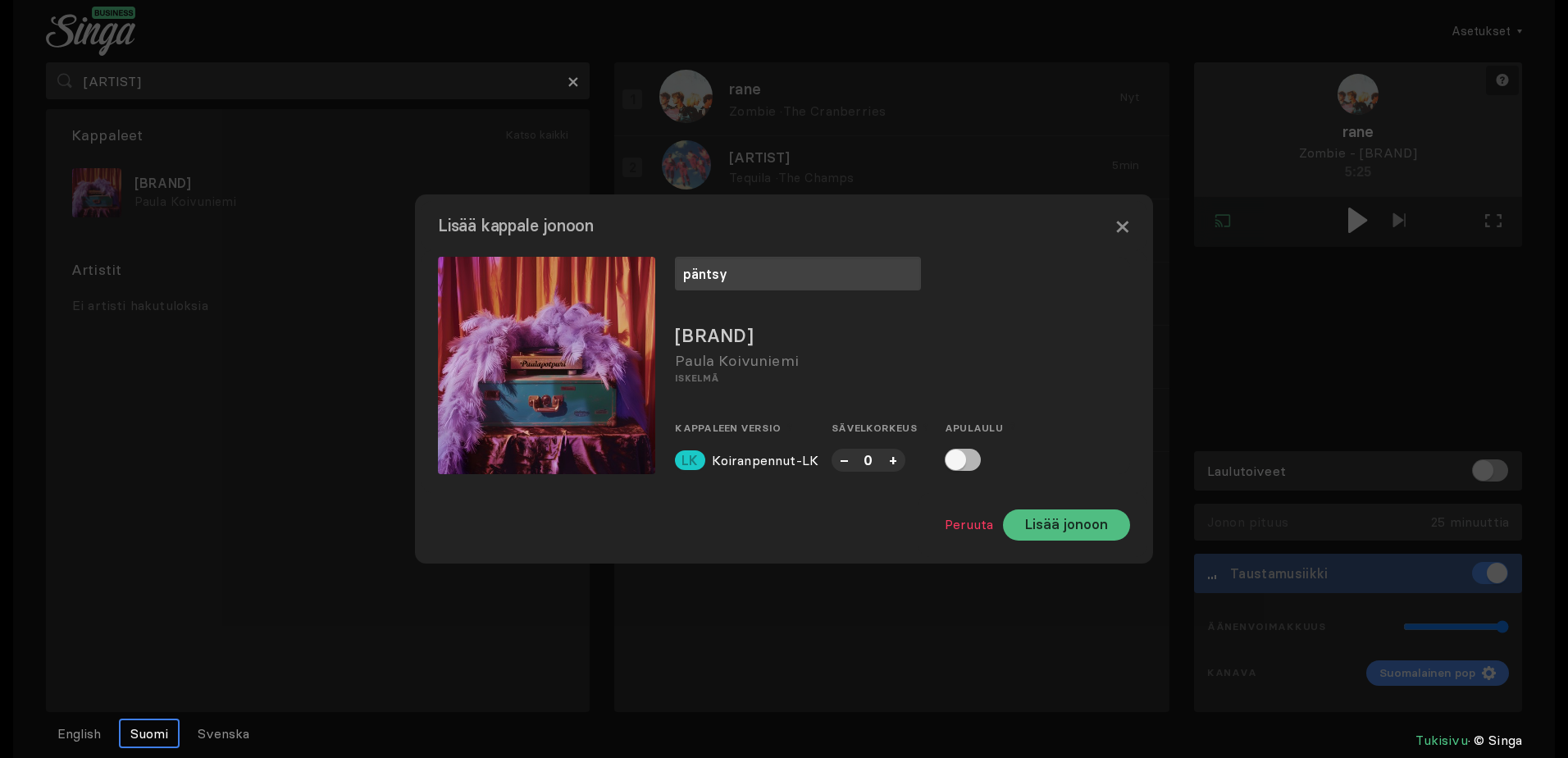 type on "päntsy" 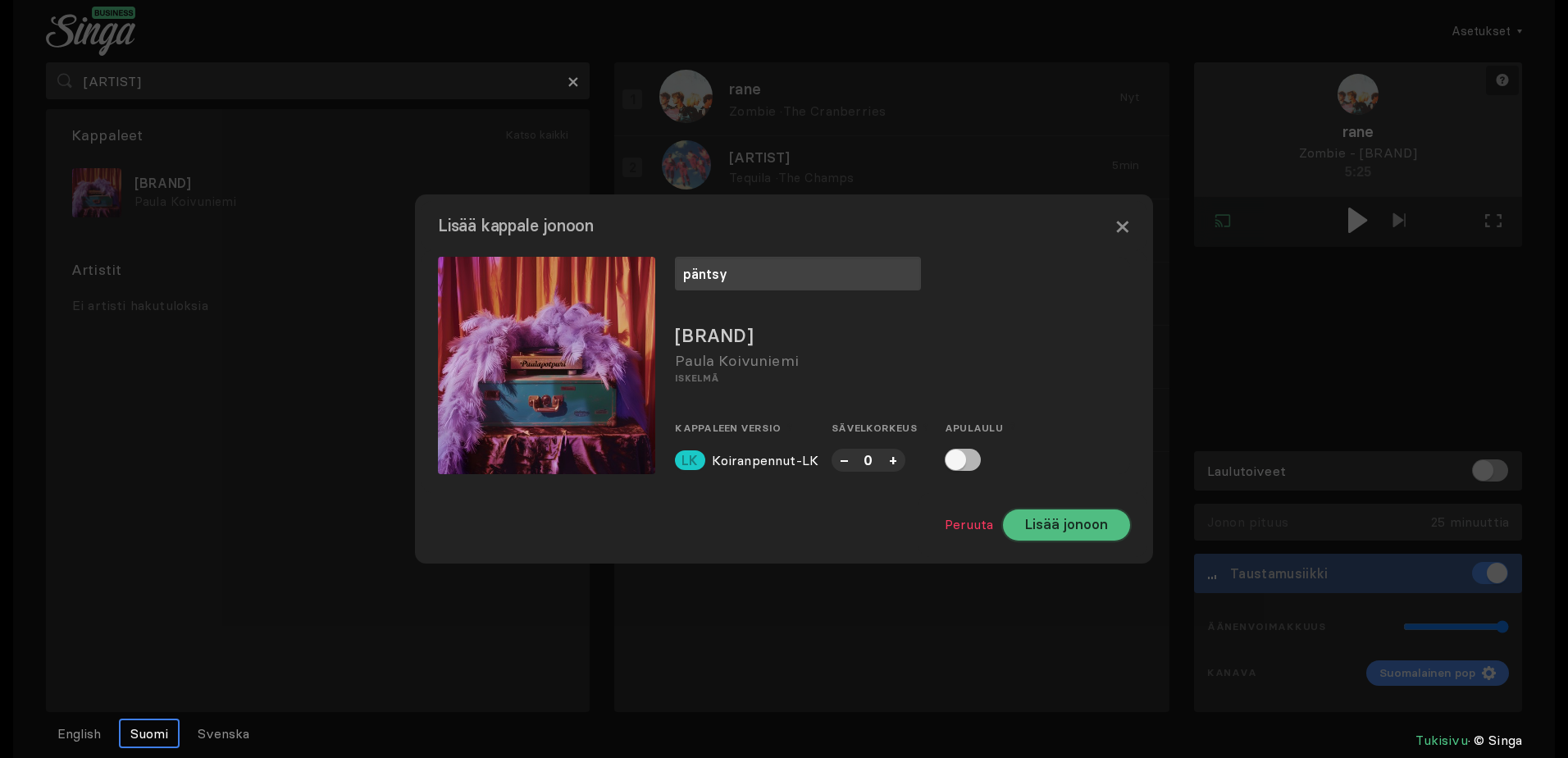 click on "Lisää jonoon" at bounding box center [1066, 525] 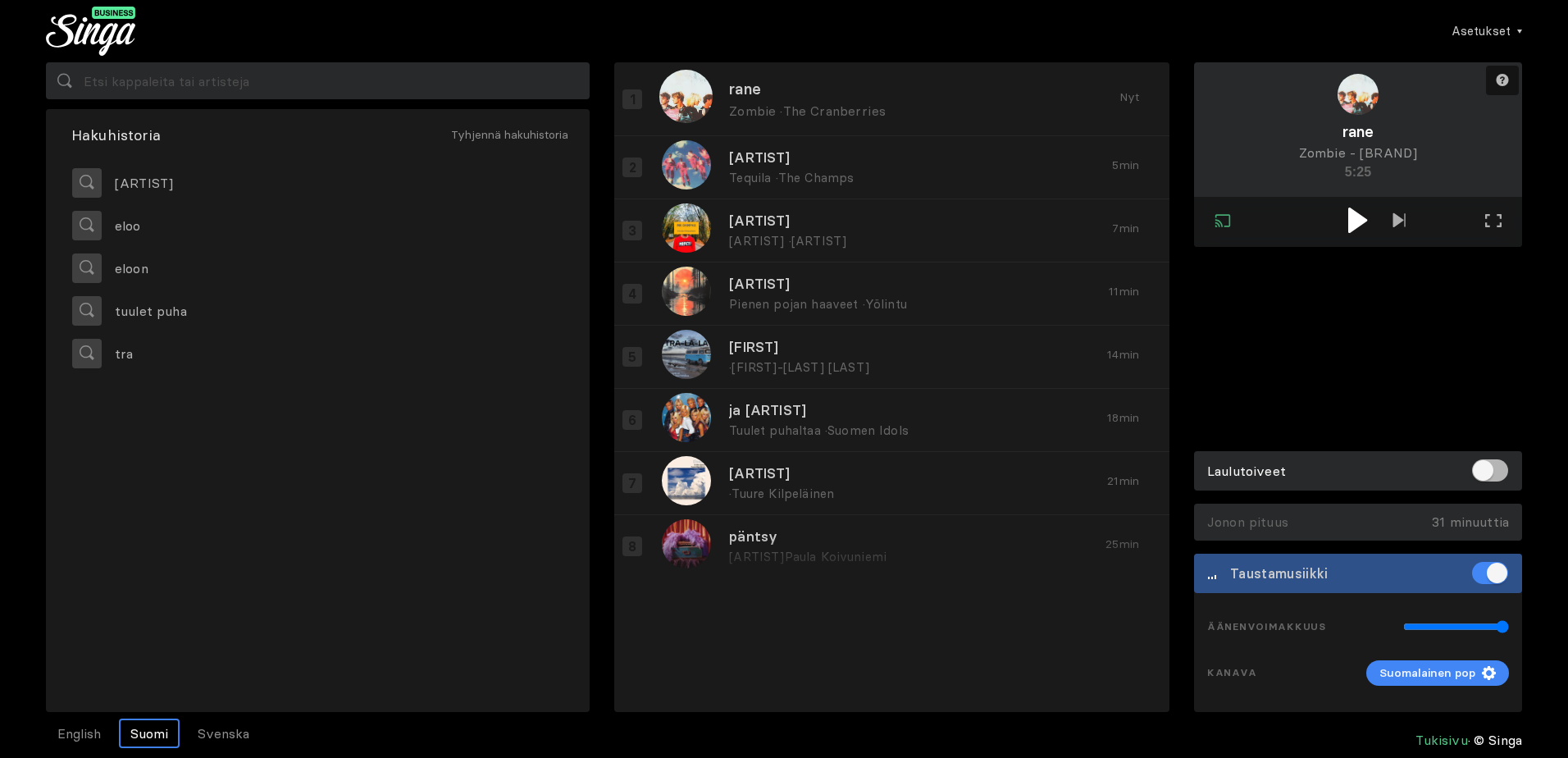 click at bounding box center [1357, 220] 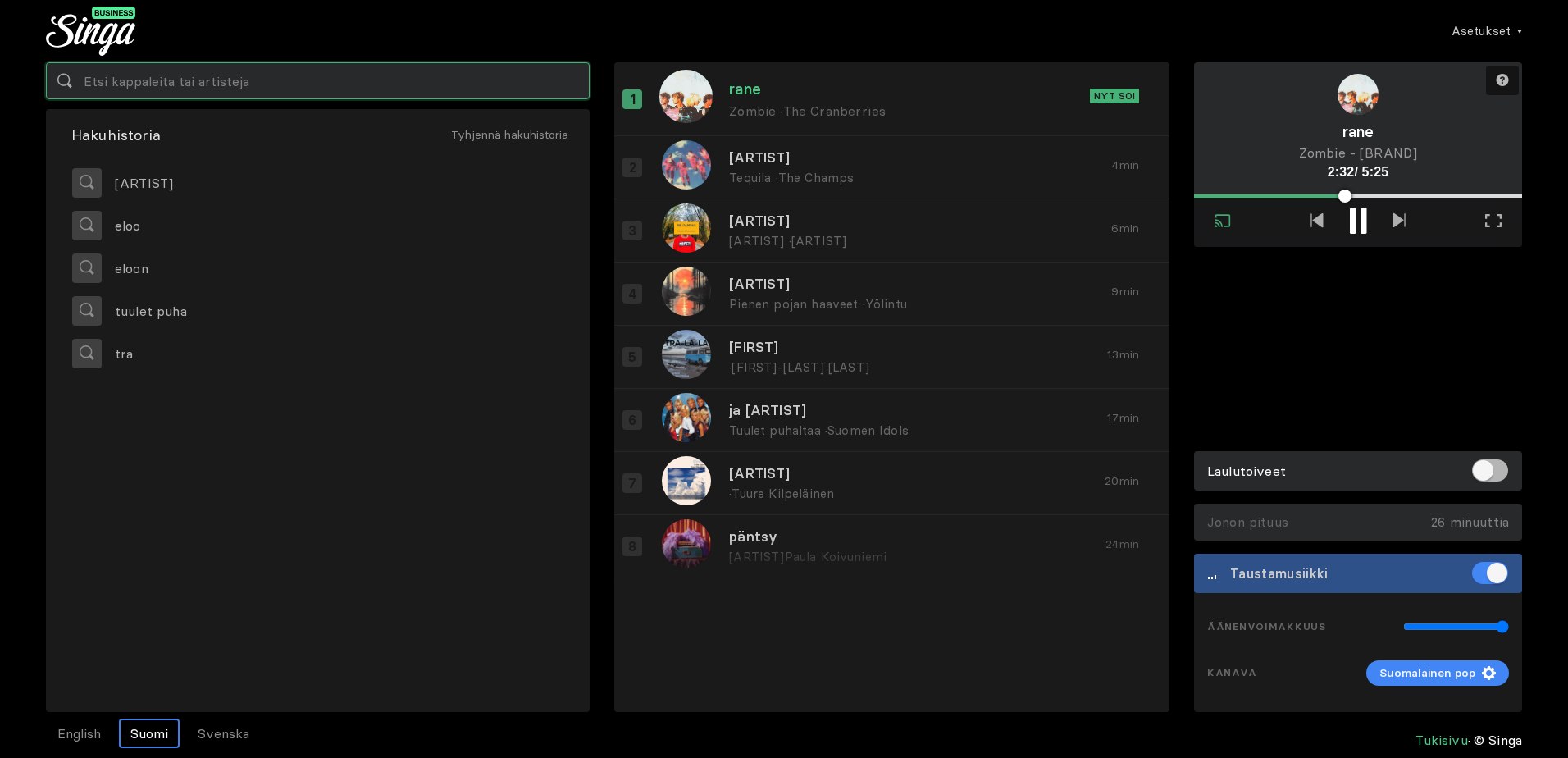 click at bounding box center (317, 80) 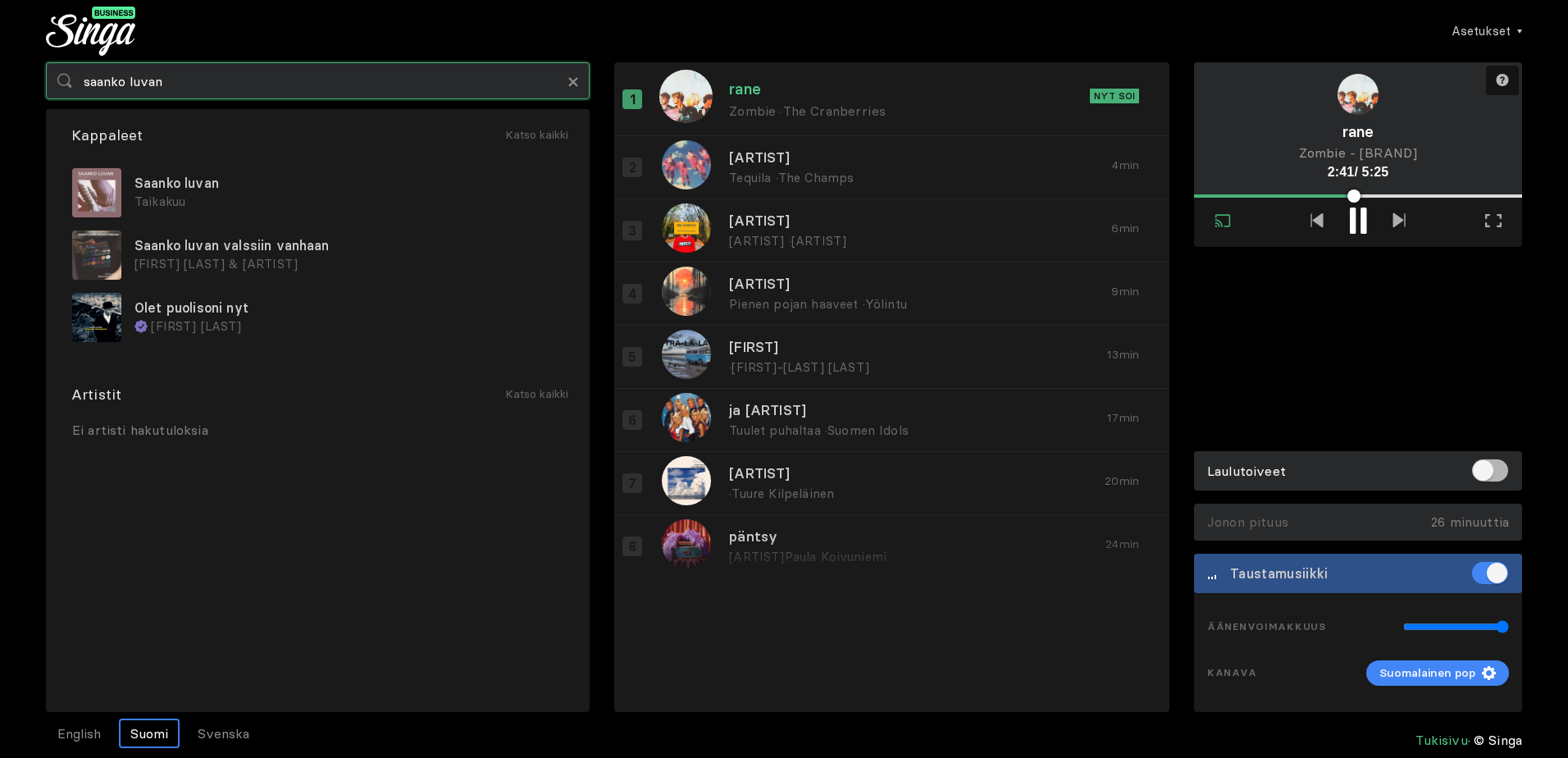 type on "saanko luvan" 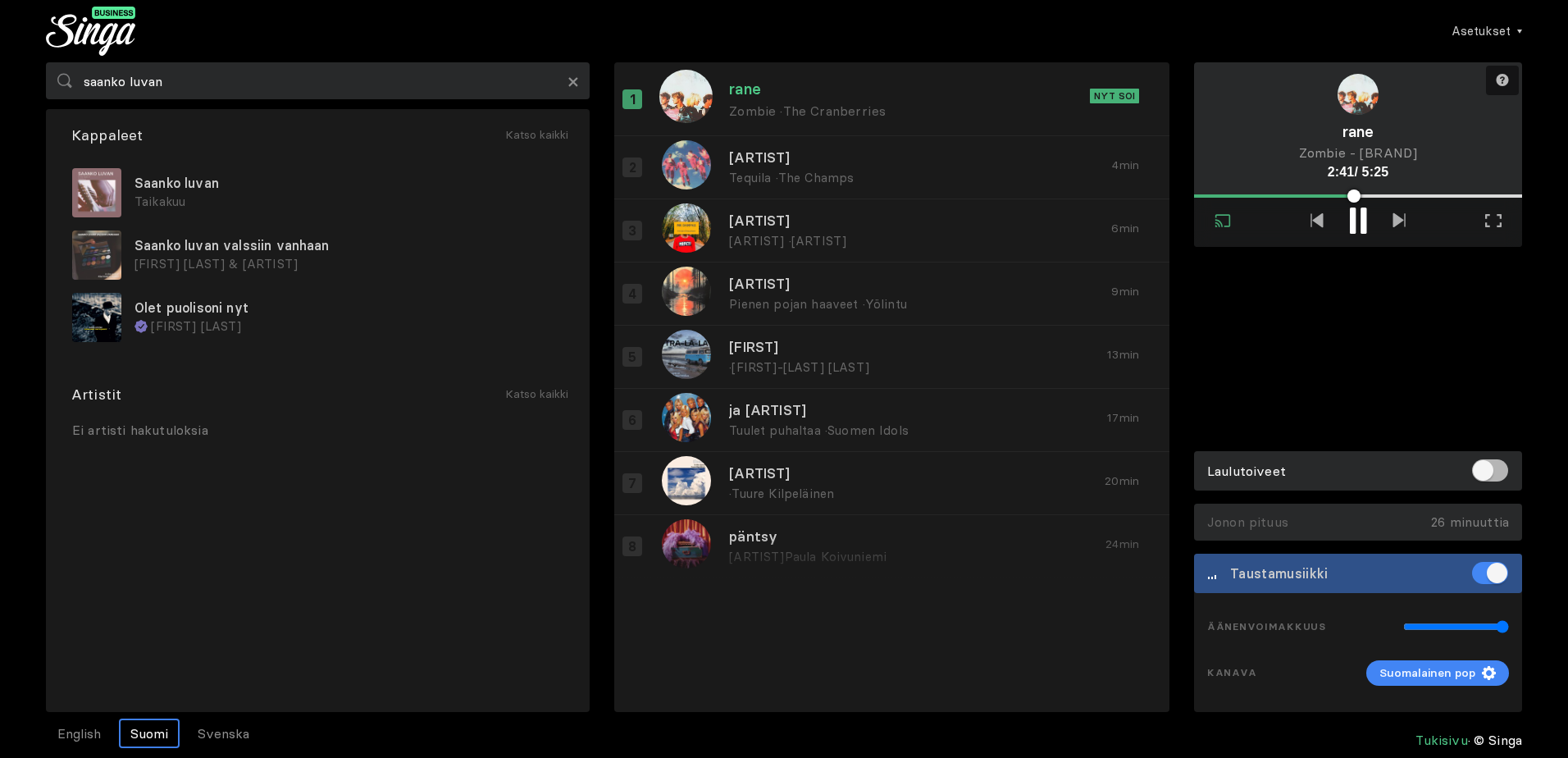 click on "Taikakuu" at bounding box center [349, 202] 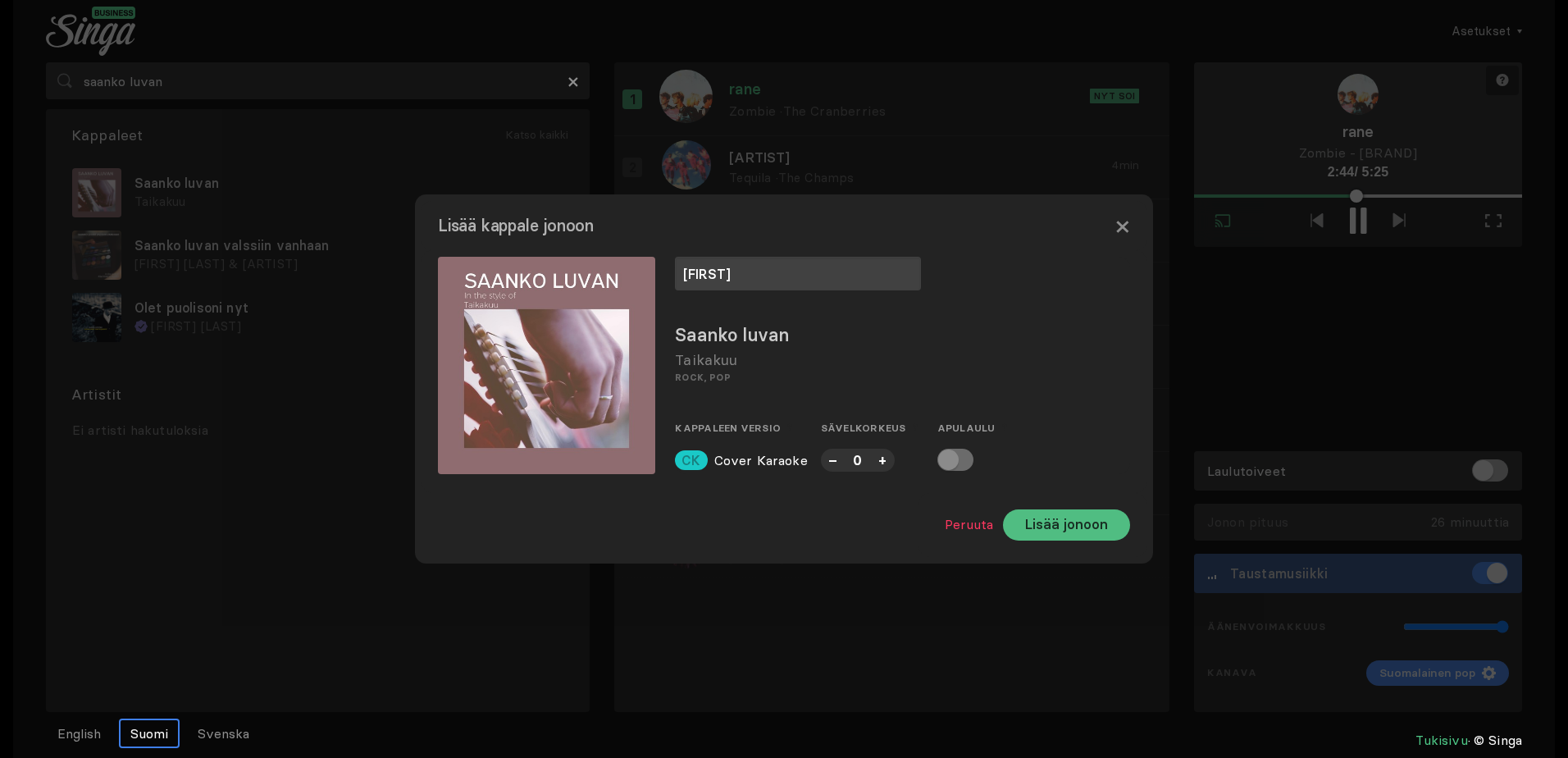 type on "[FIRST]" 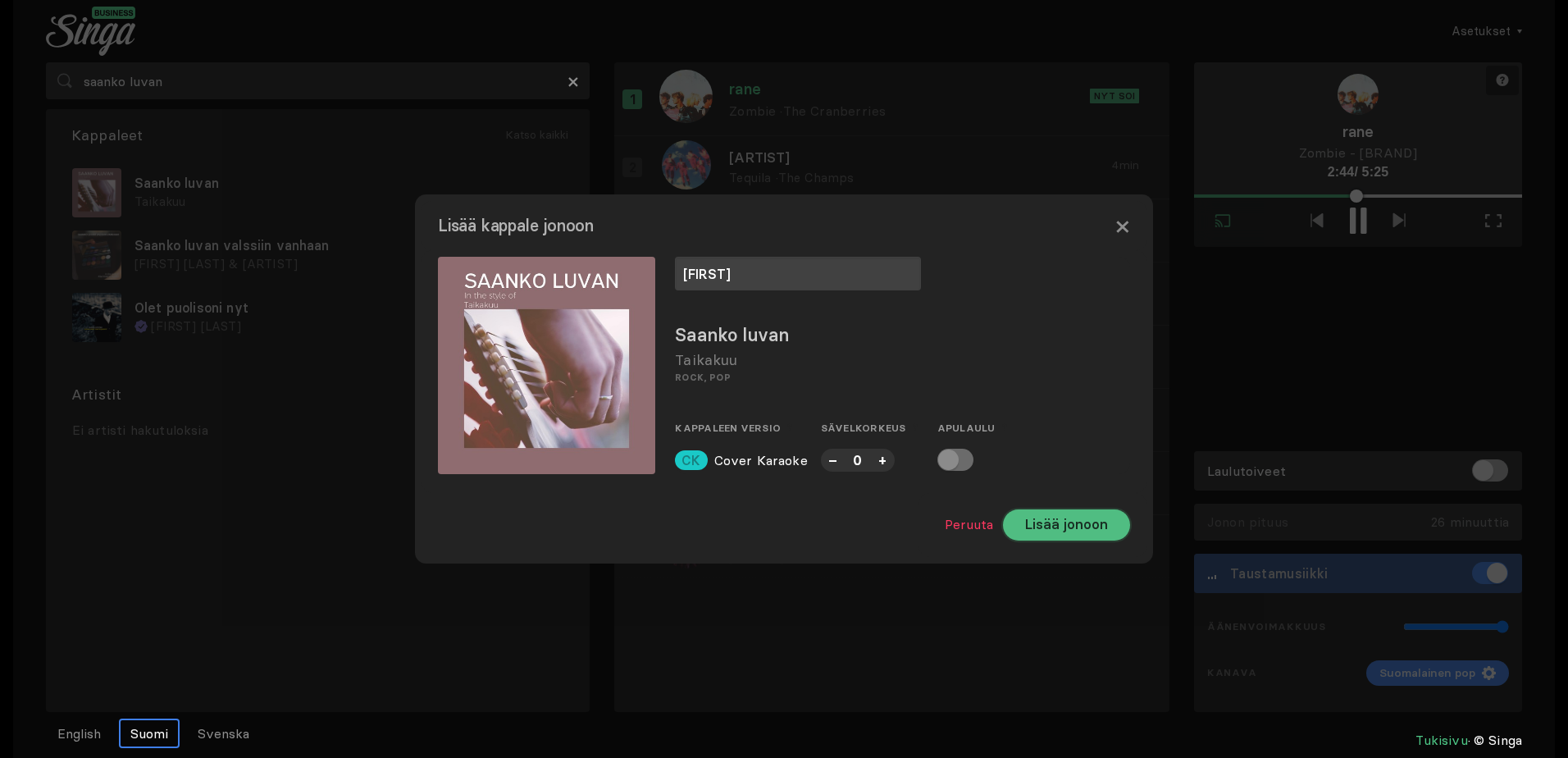 click on "Lisää jonoon" at bounding box center [1066, 525] 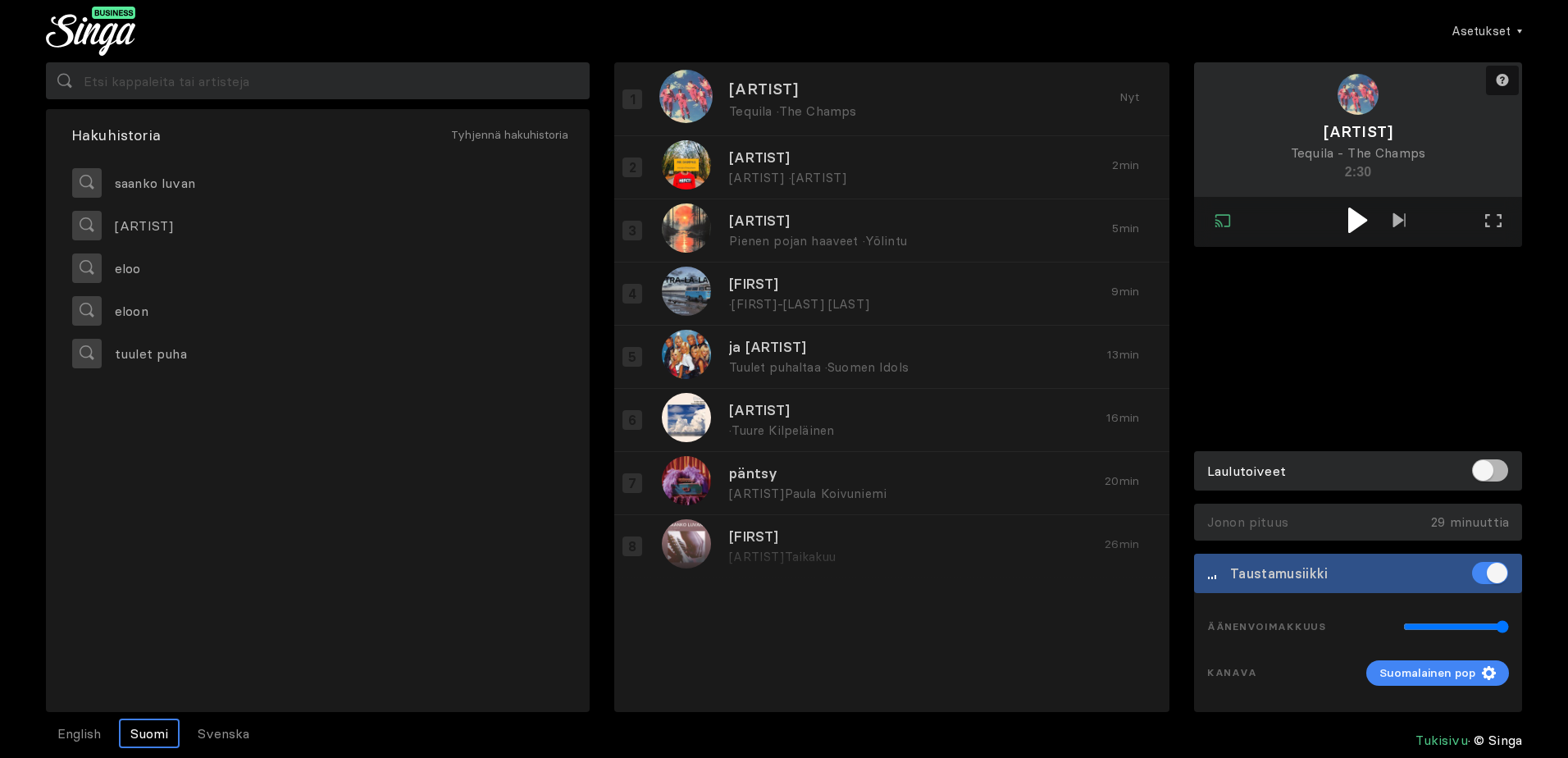 click at bounding box center [1357, 220] 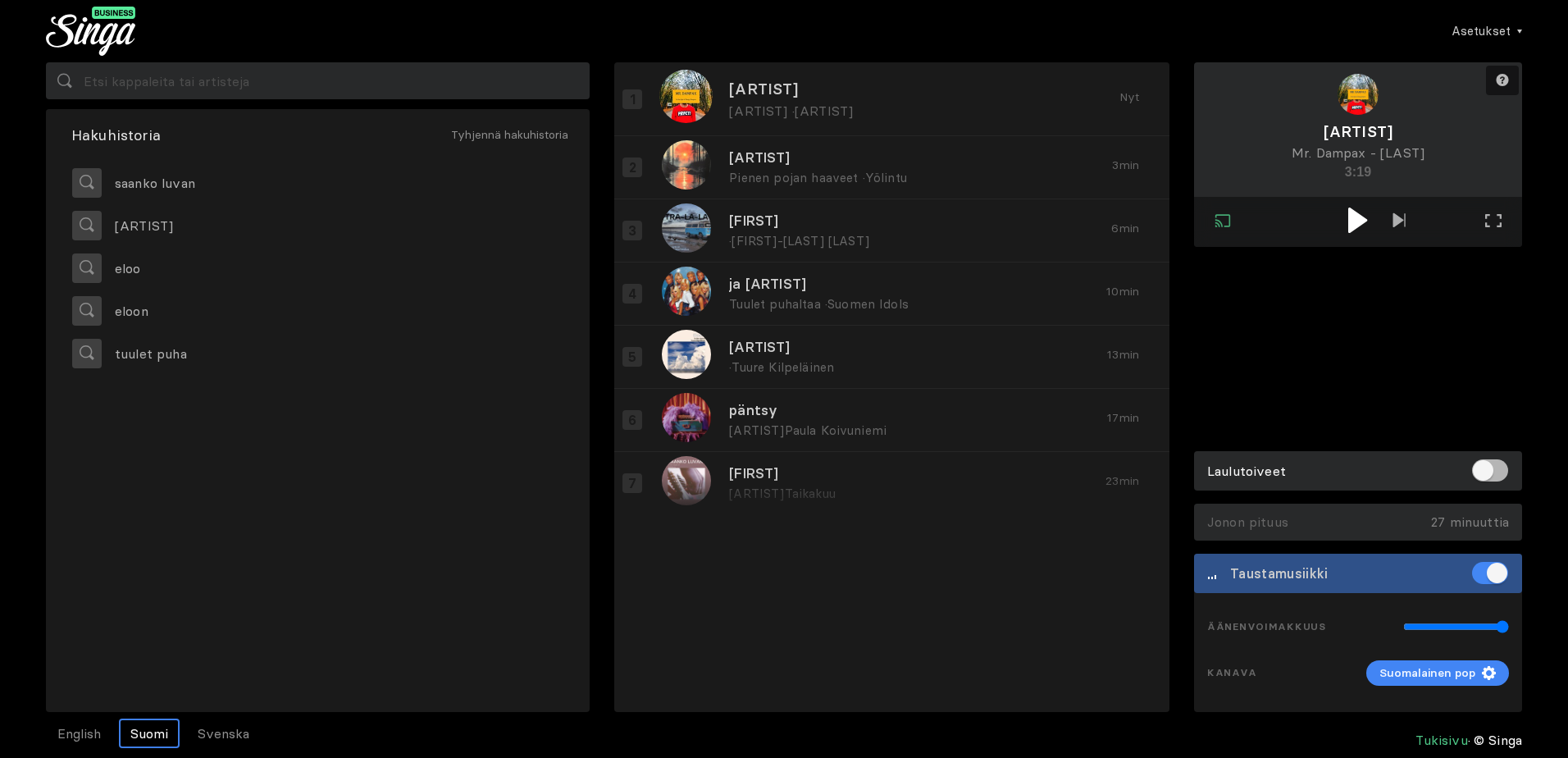 click at bounding box center [1357, 220] 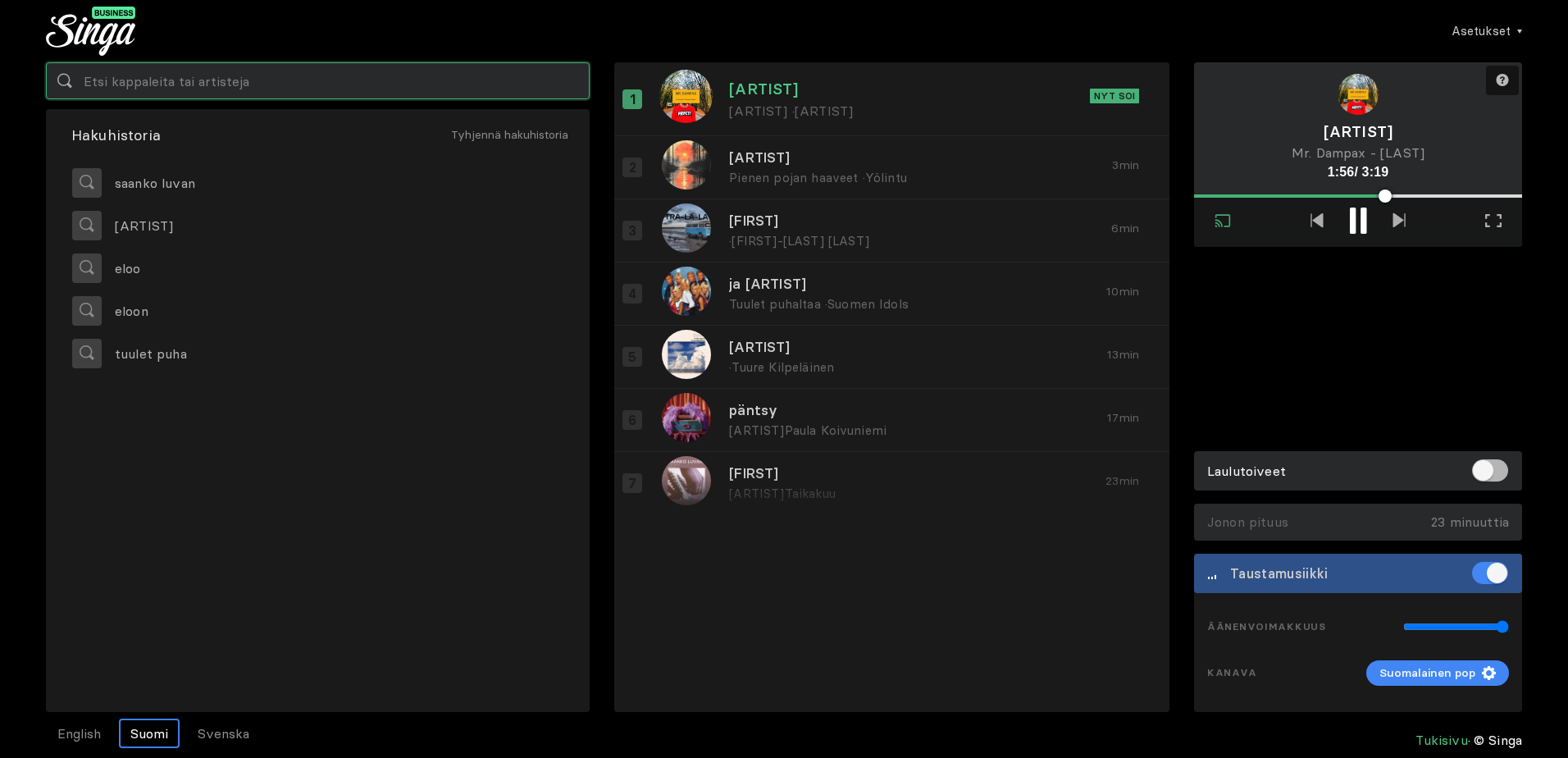 click at bounding box center [317, 80] 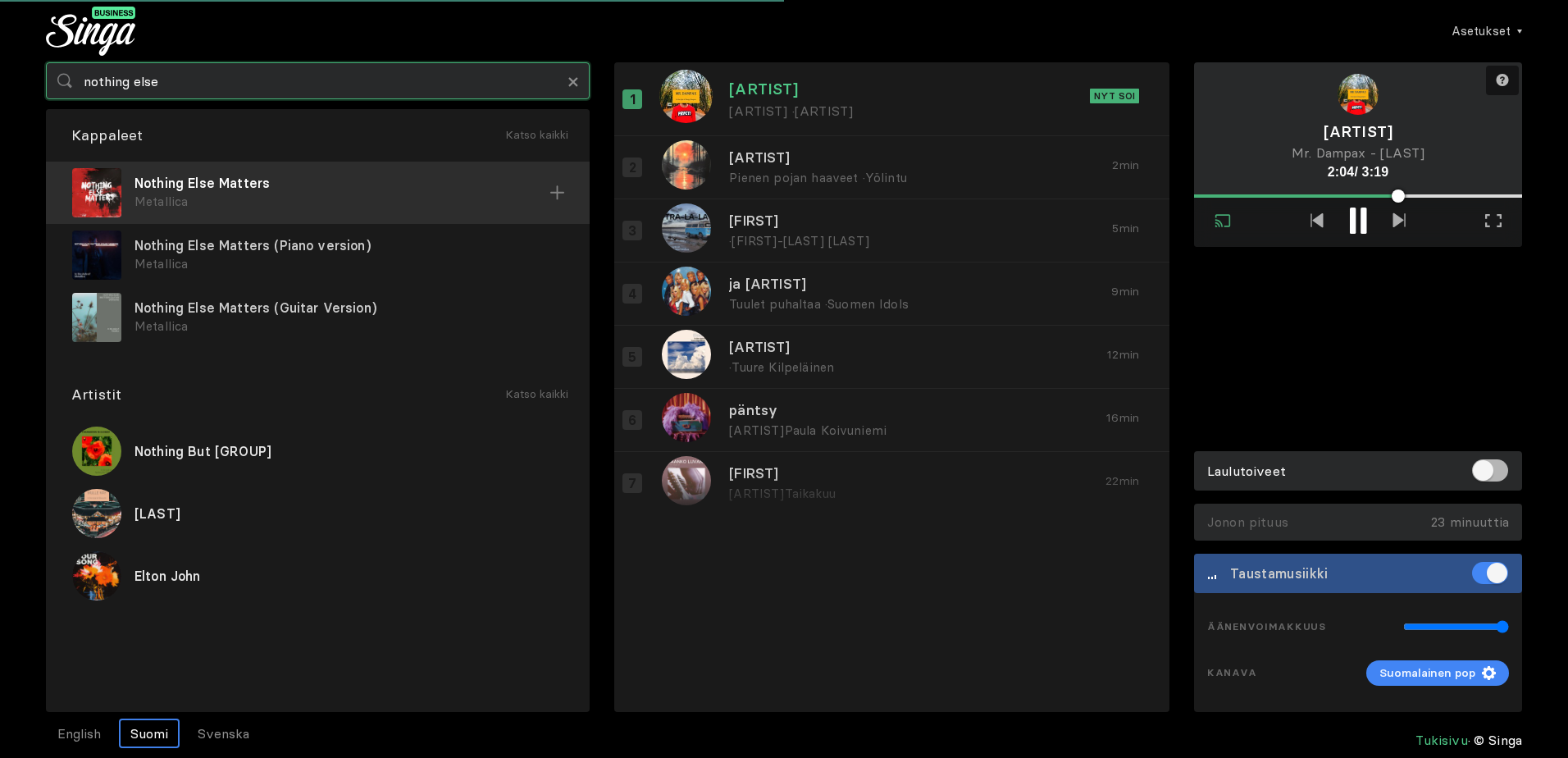 type on "nothing else" 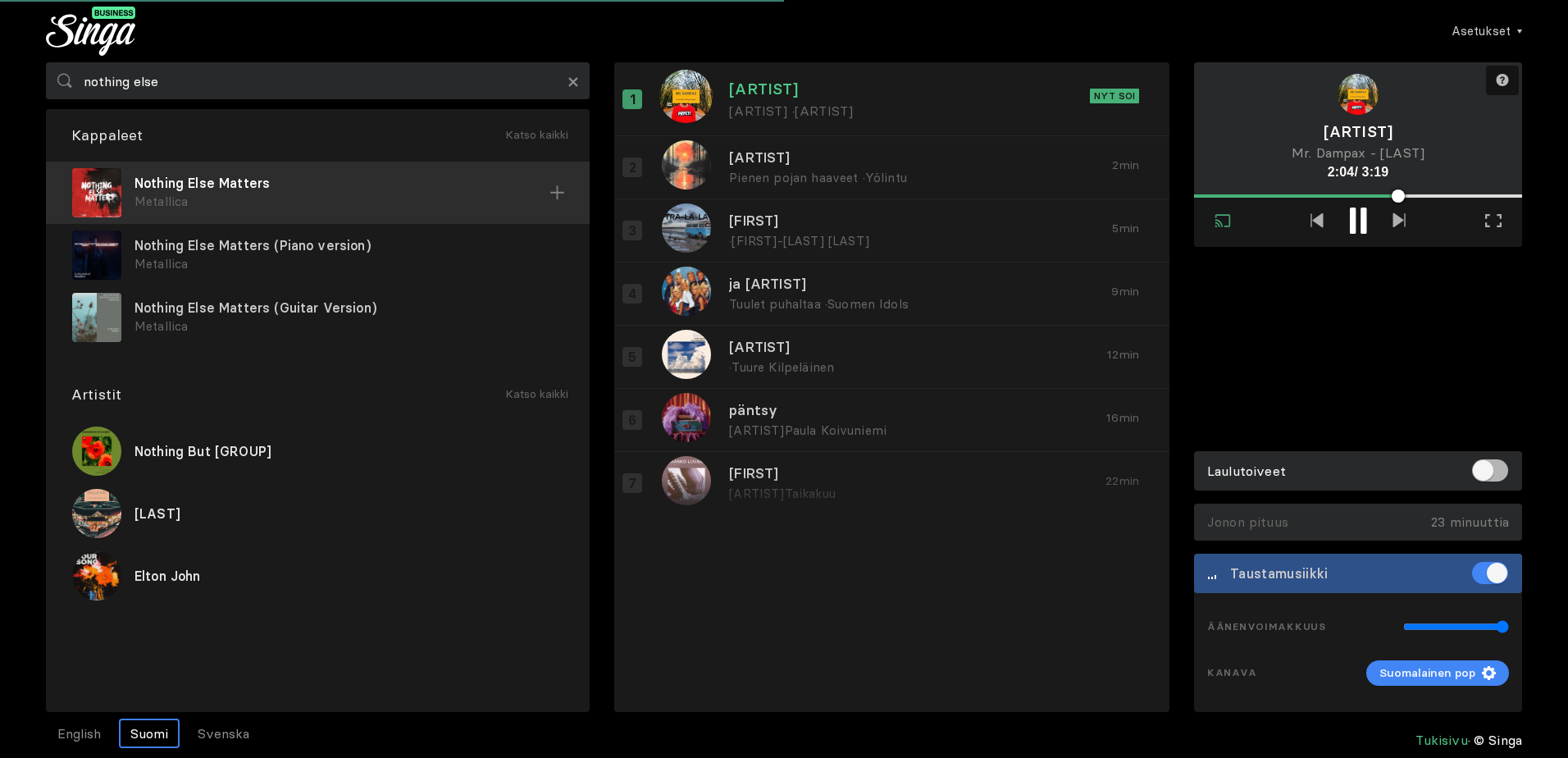 click on "Metallica" at bounding box center (342, 202) 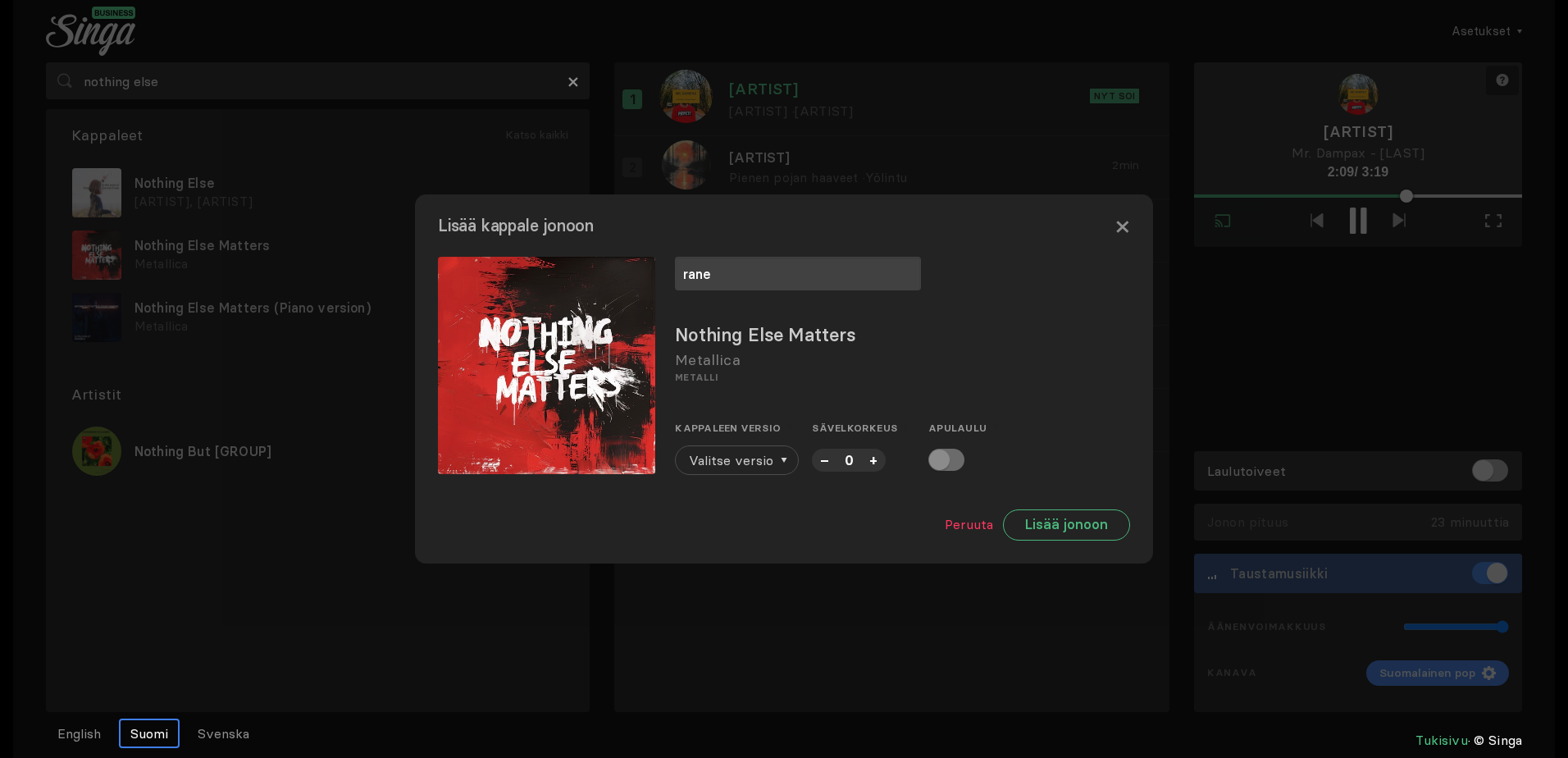 type on "rane" 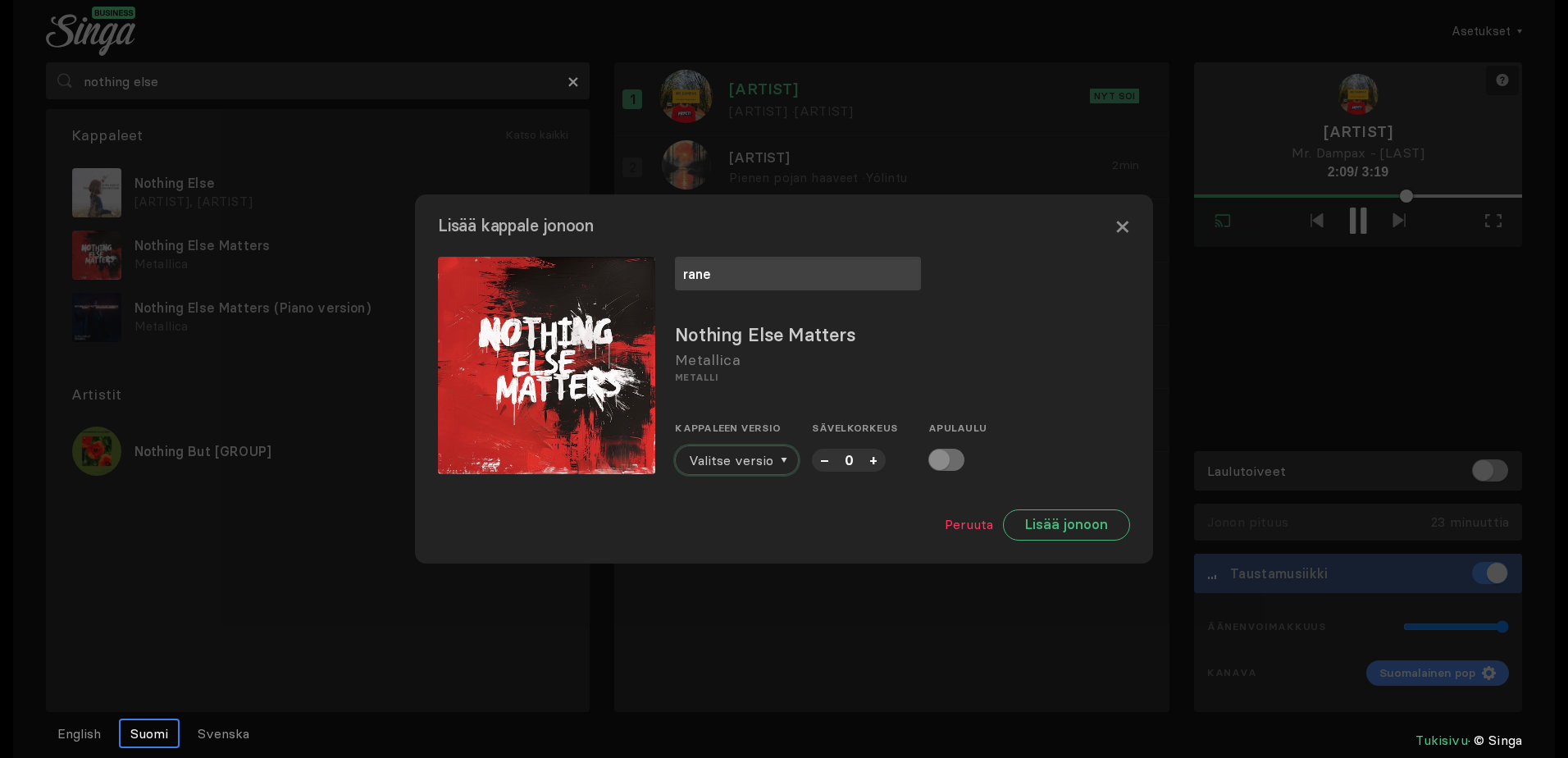 click on "Valitse versio" at bounding box center (731, 460) 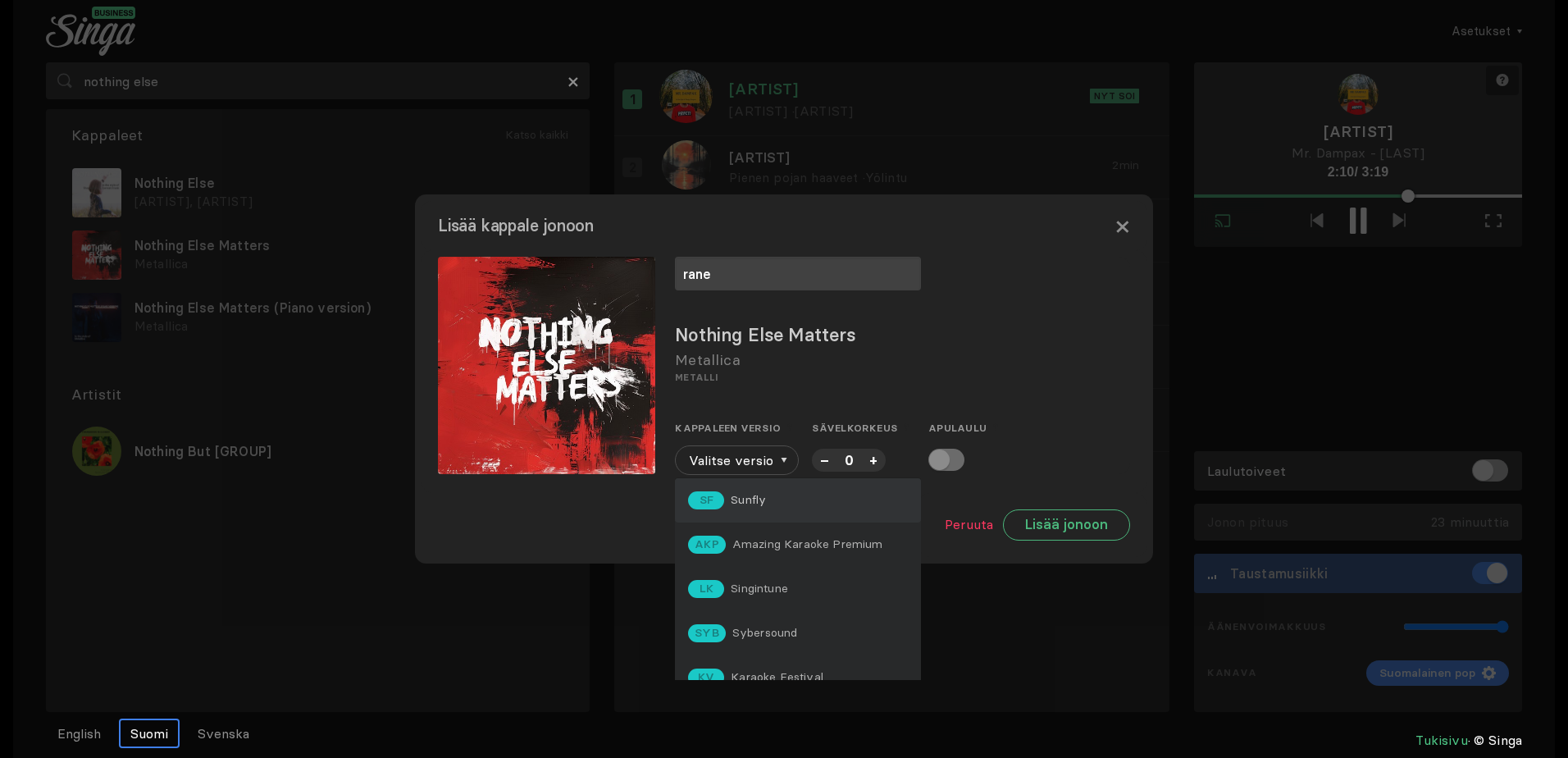 click on "SF Sunfly" at bounding box center [798, 500] 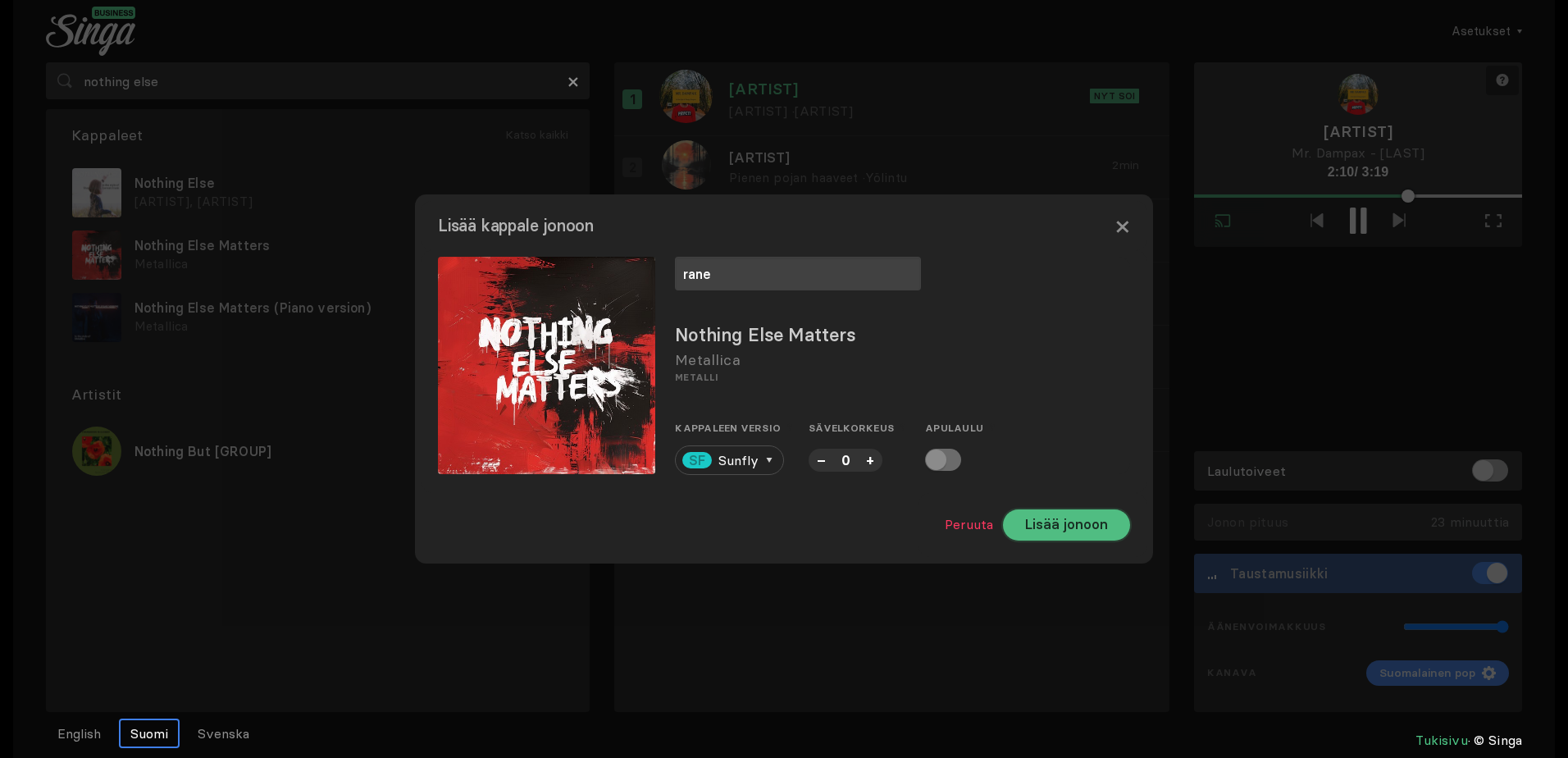 click on "Lisää jonoon" at bounding box center [1066, 525] 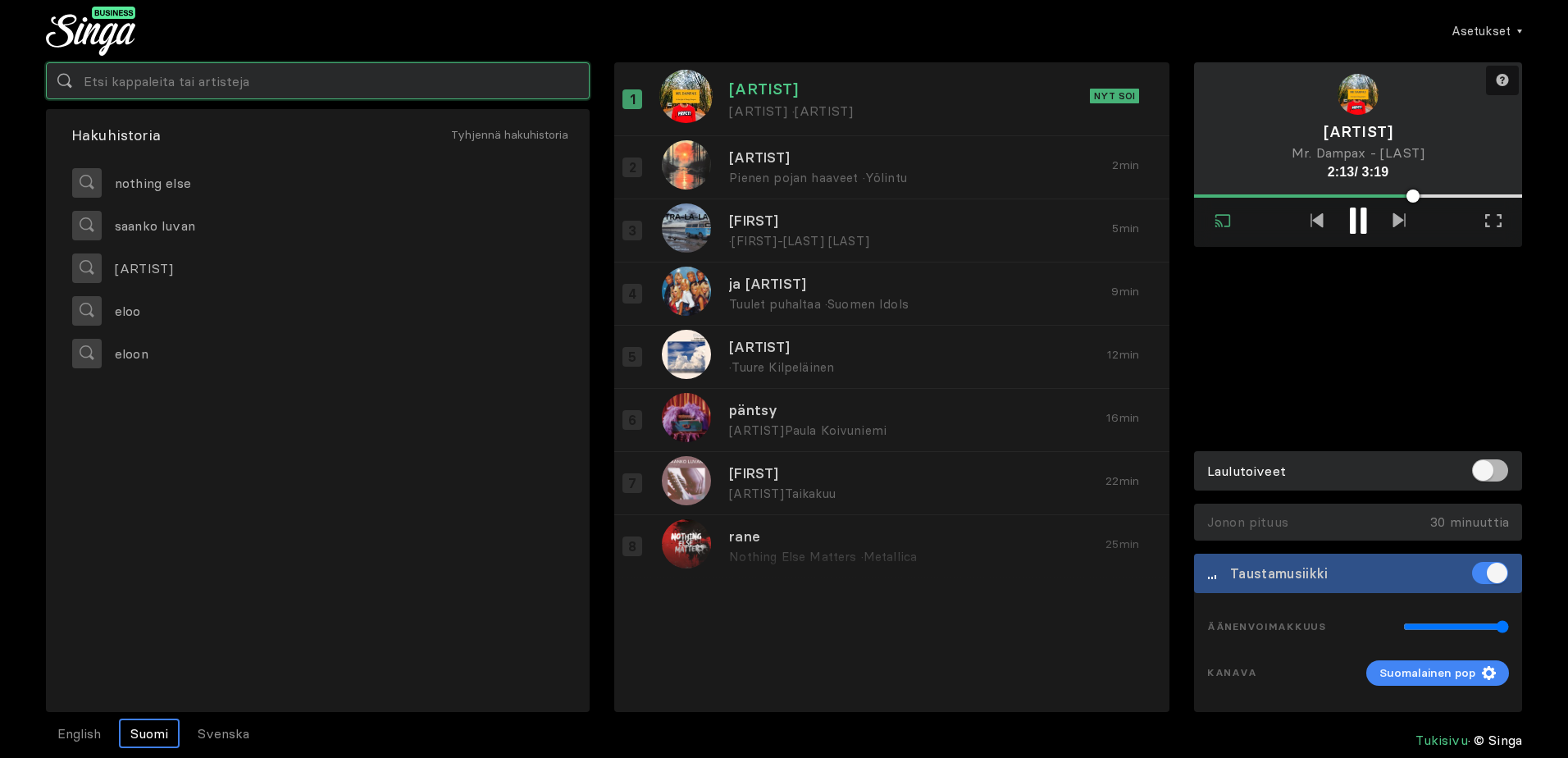 click at bounding box center [317, 80] 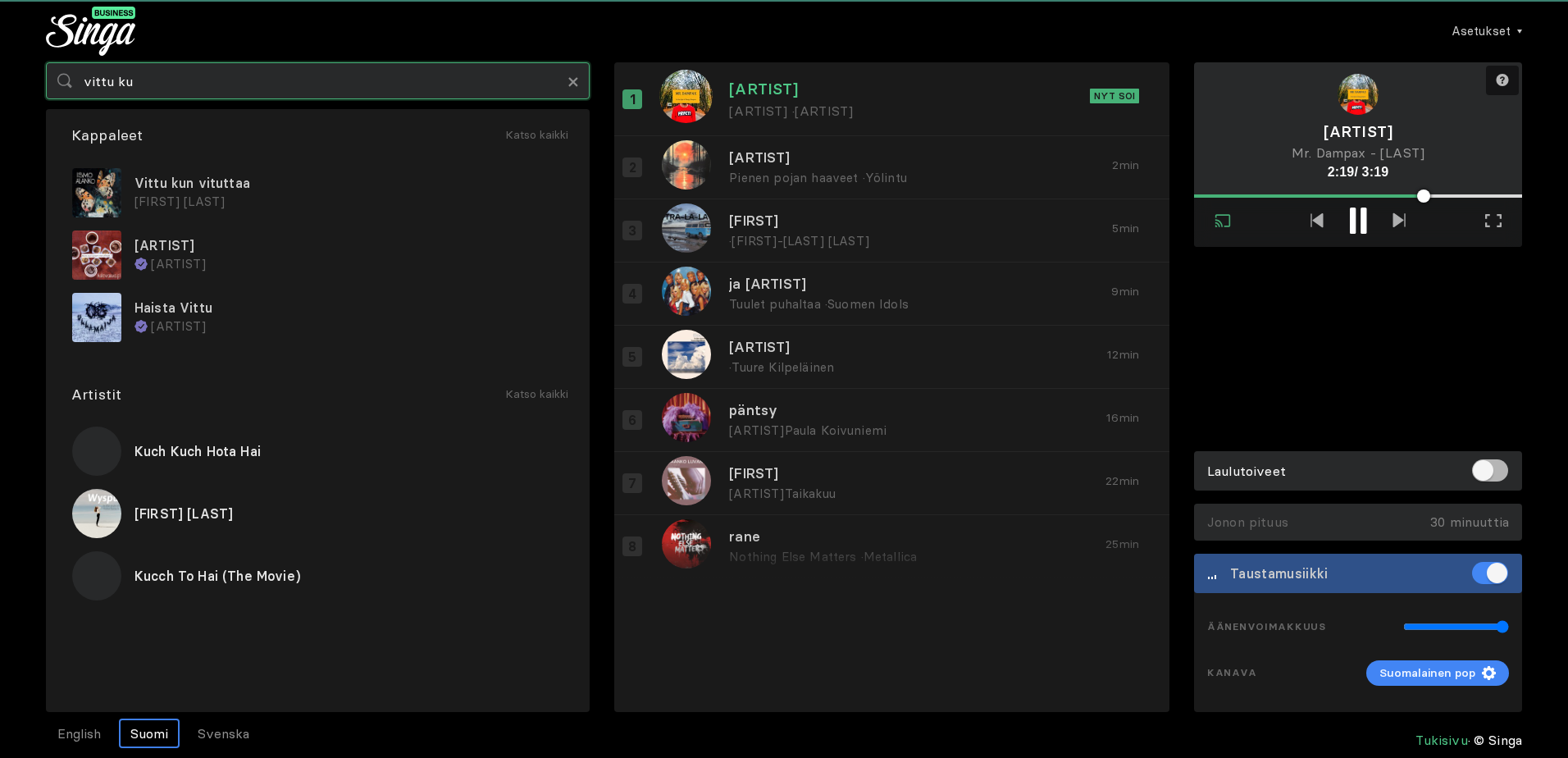 type on "vittu ku" 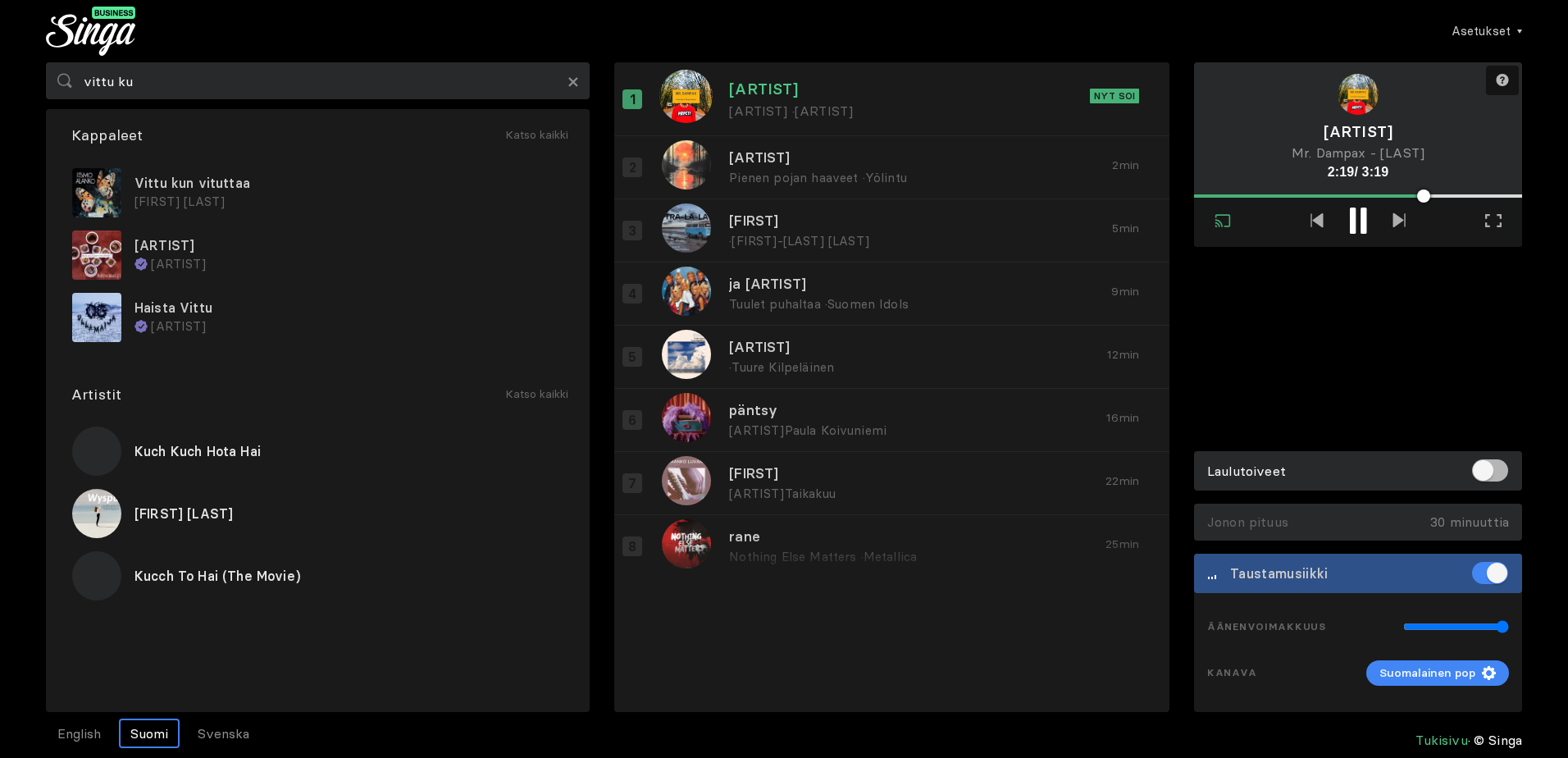 click on "Vittu kun vituttaa" at bounding box center (349, 183) 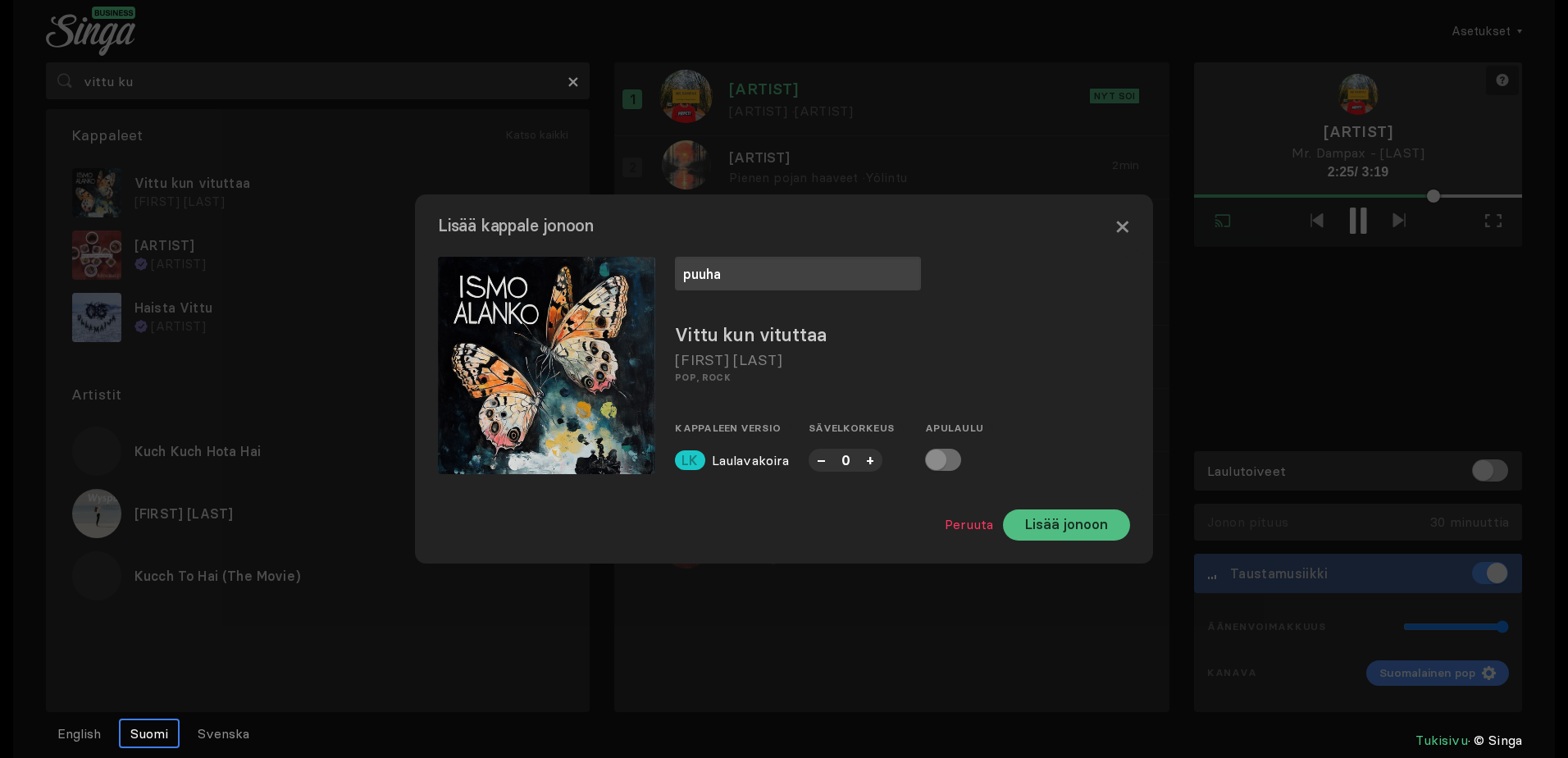 type on "puuha" 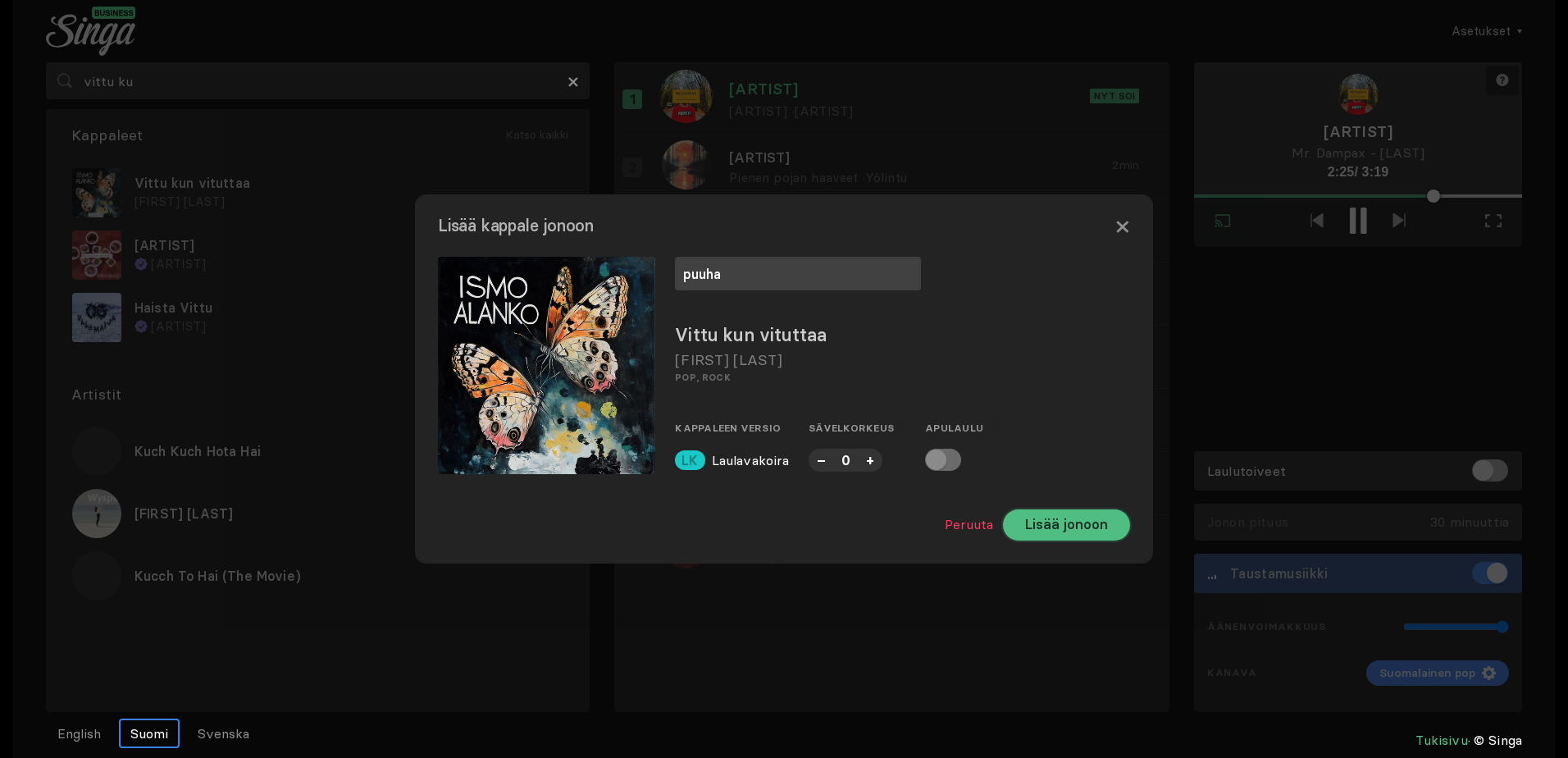 click on "Lisää jonoon" at bounding box center (1066, 525) 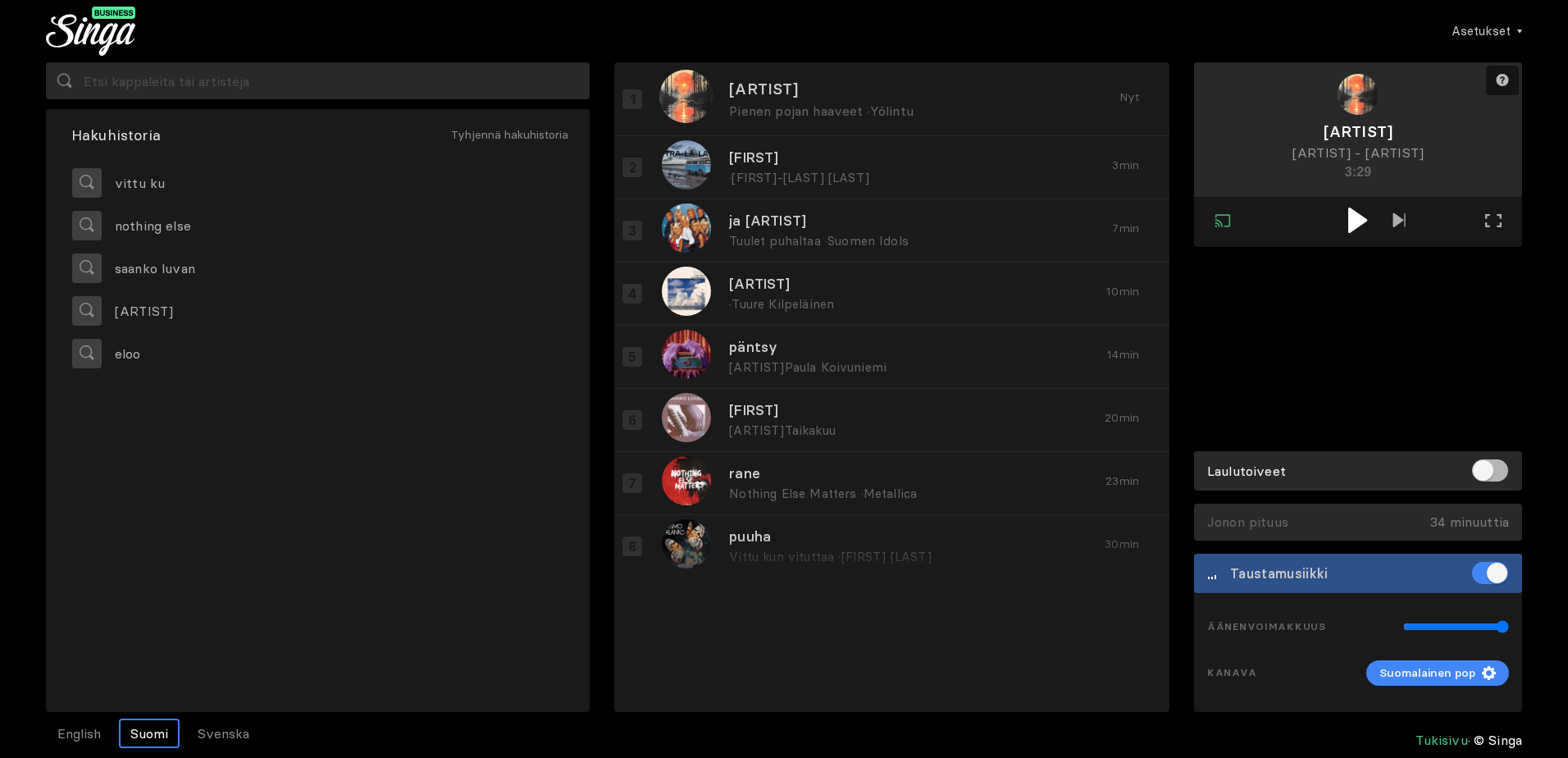 click at bounding box center [1357, 220] 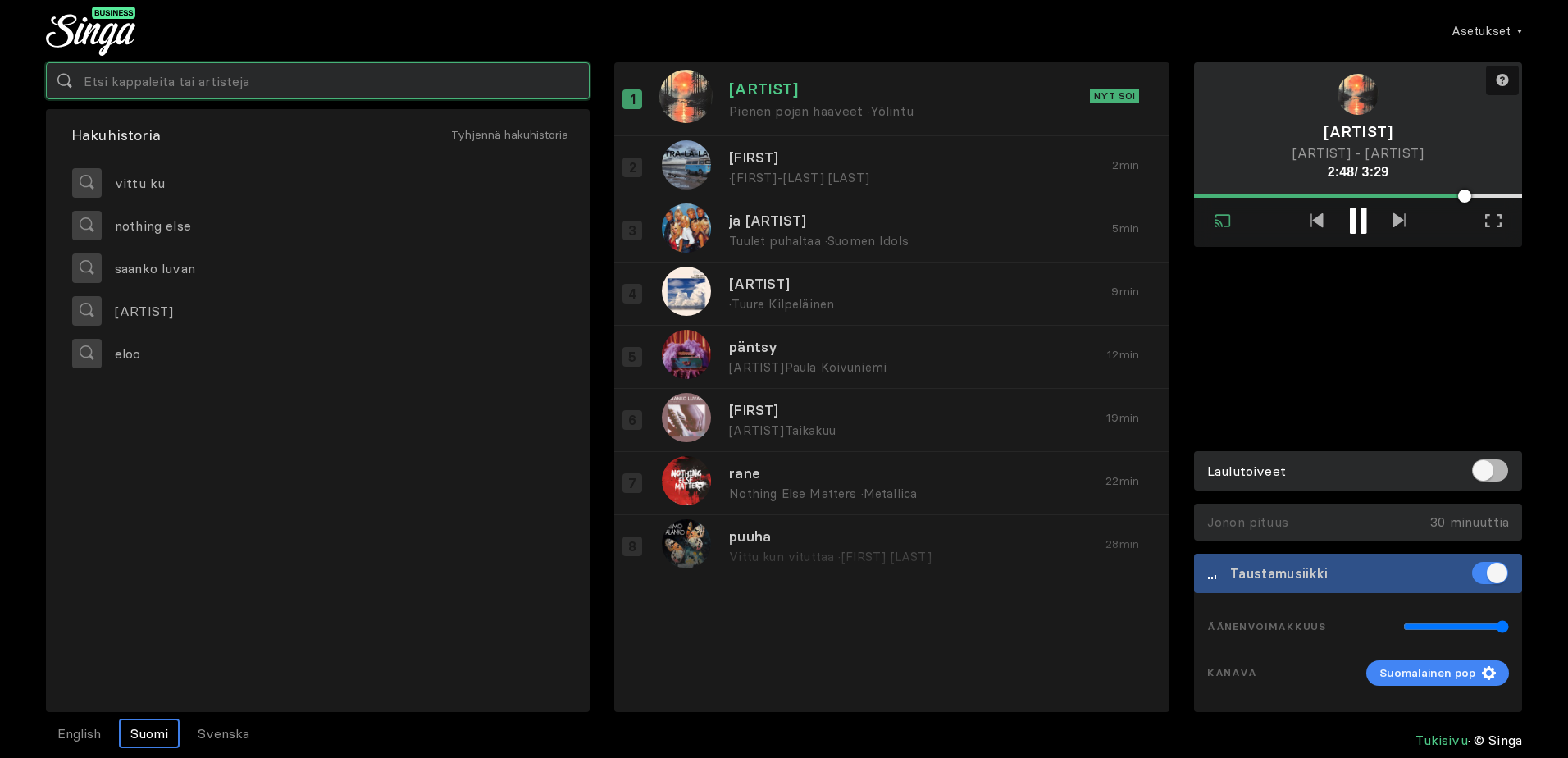 click at bounding box center (317, 80) 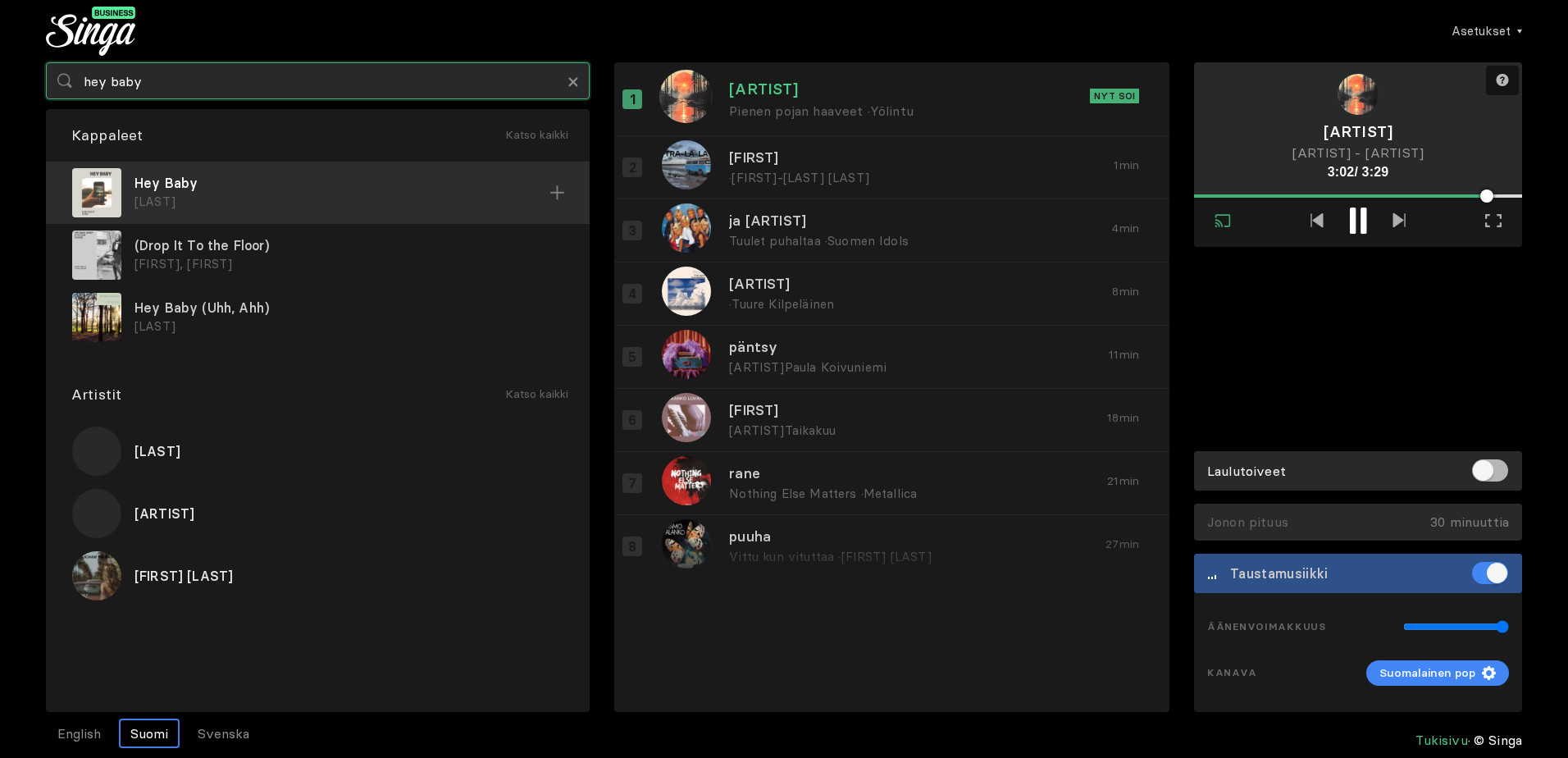 type on "hey baby" 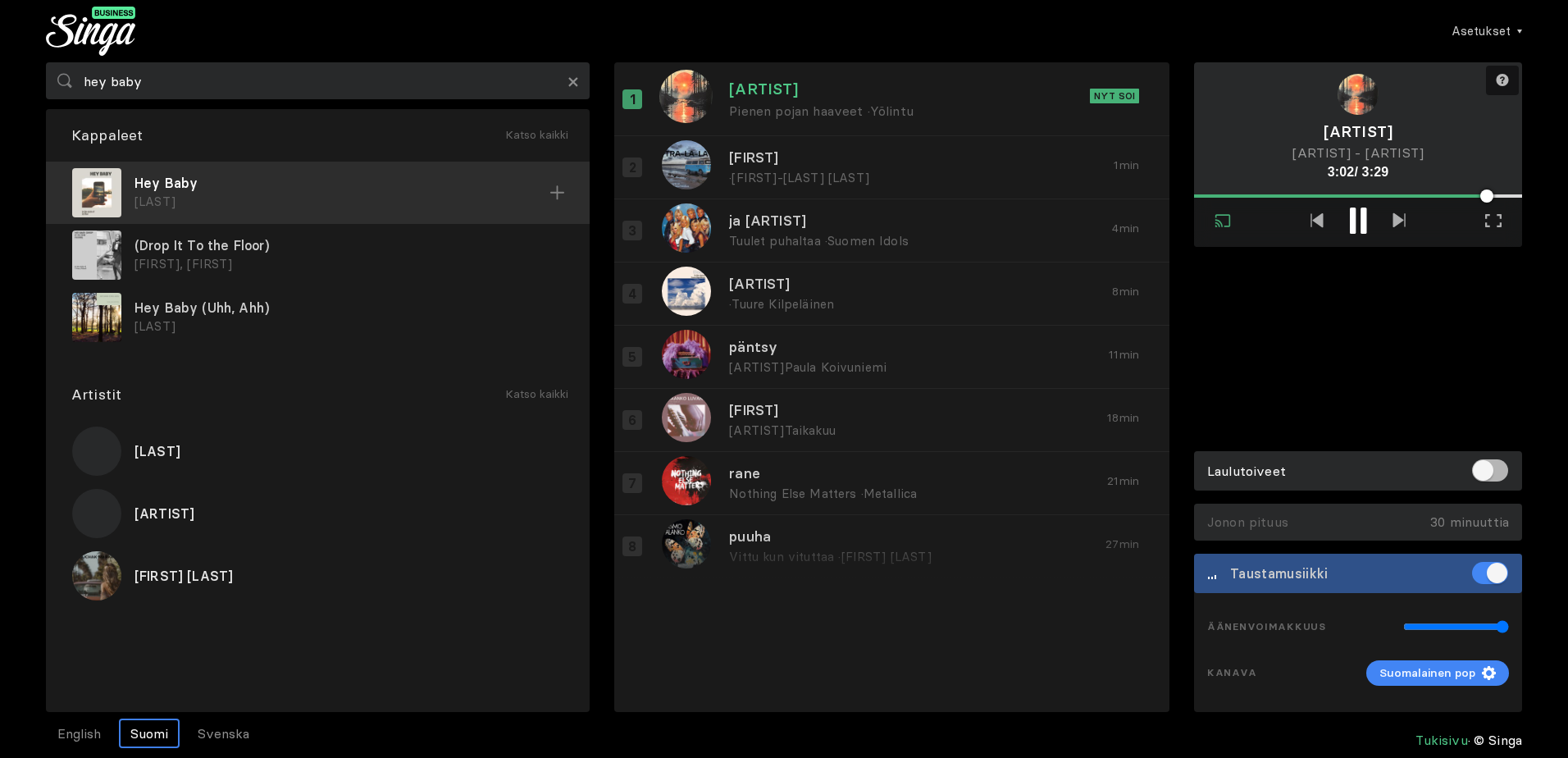 click on "Hey Baby" at bounding box center [342, 183] 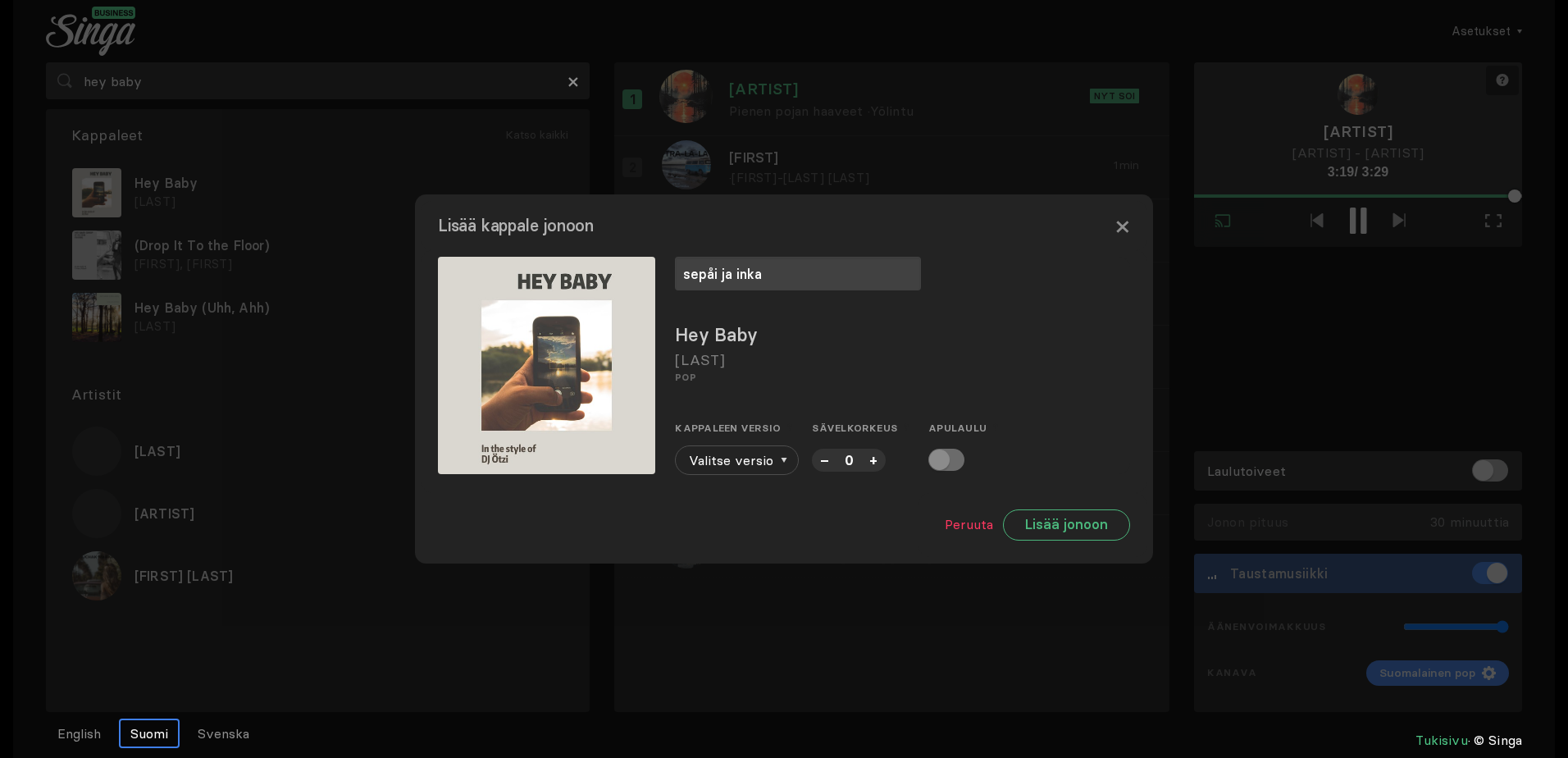 type on "sepåi ja inka" 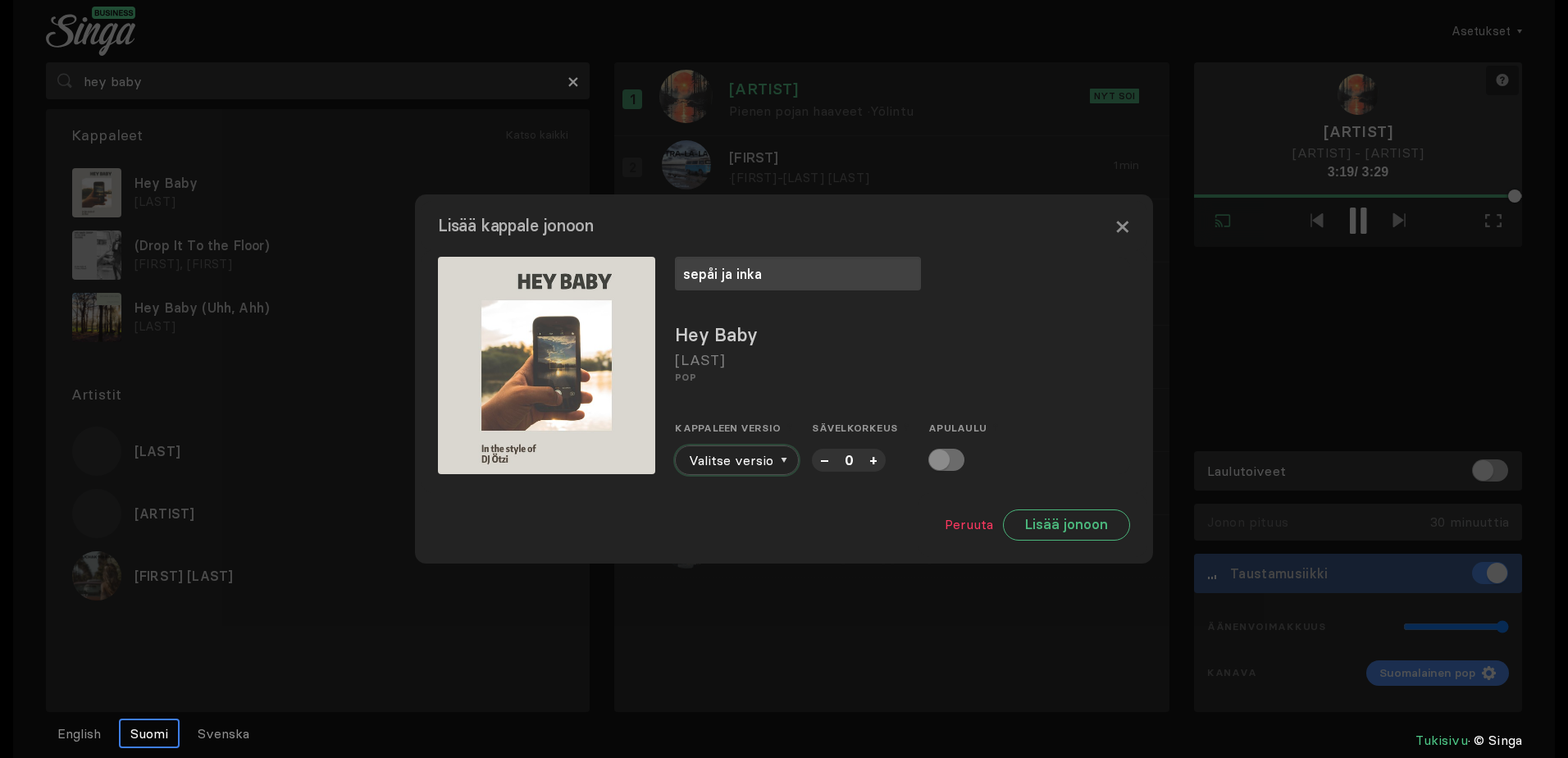 click on "Valitse versio" at bounding box center (736, 460) 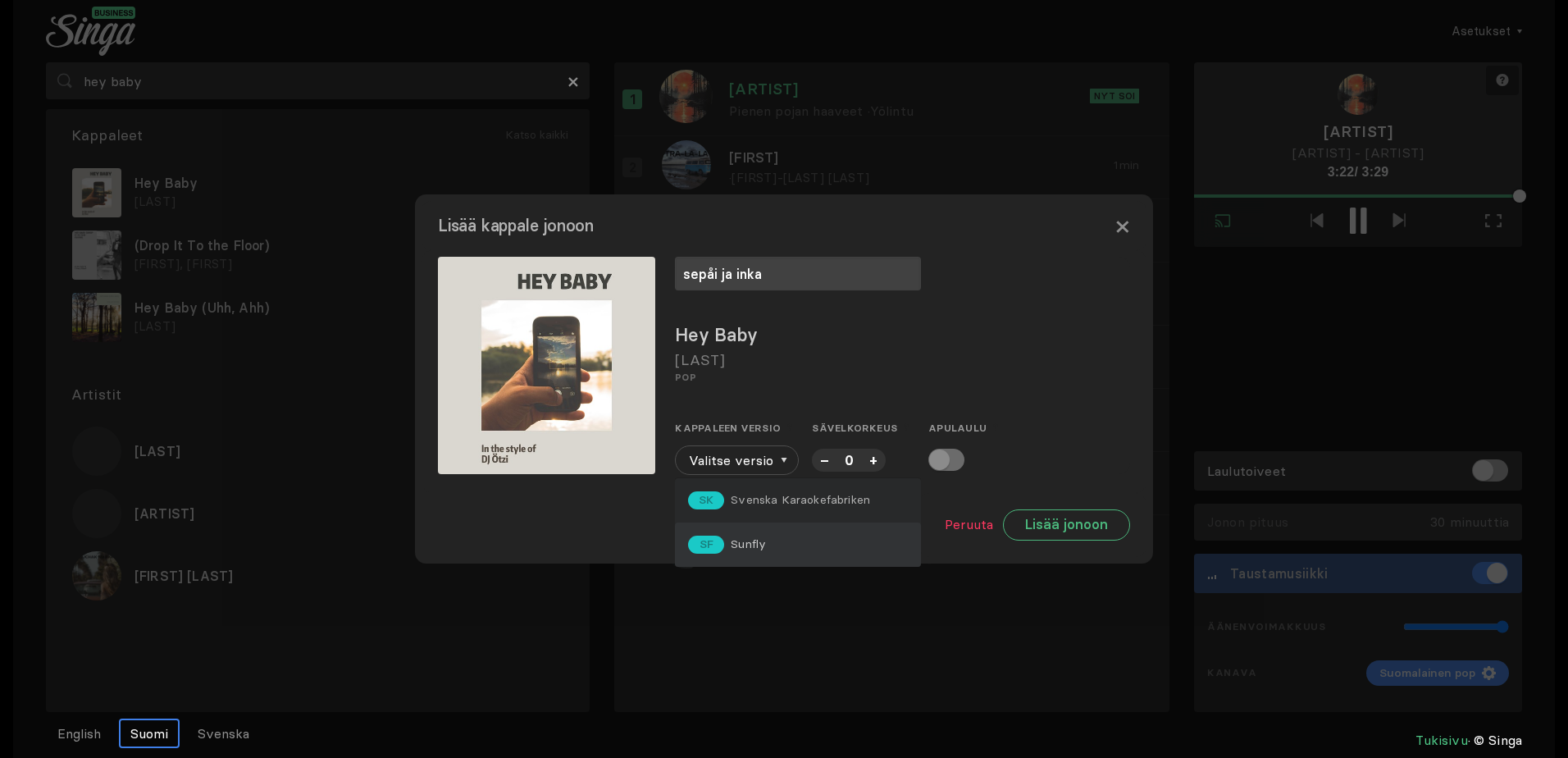 click on "Sunfly" at bounding box center (800, 500) 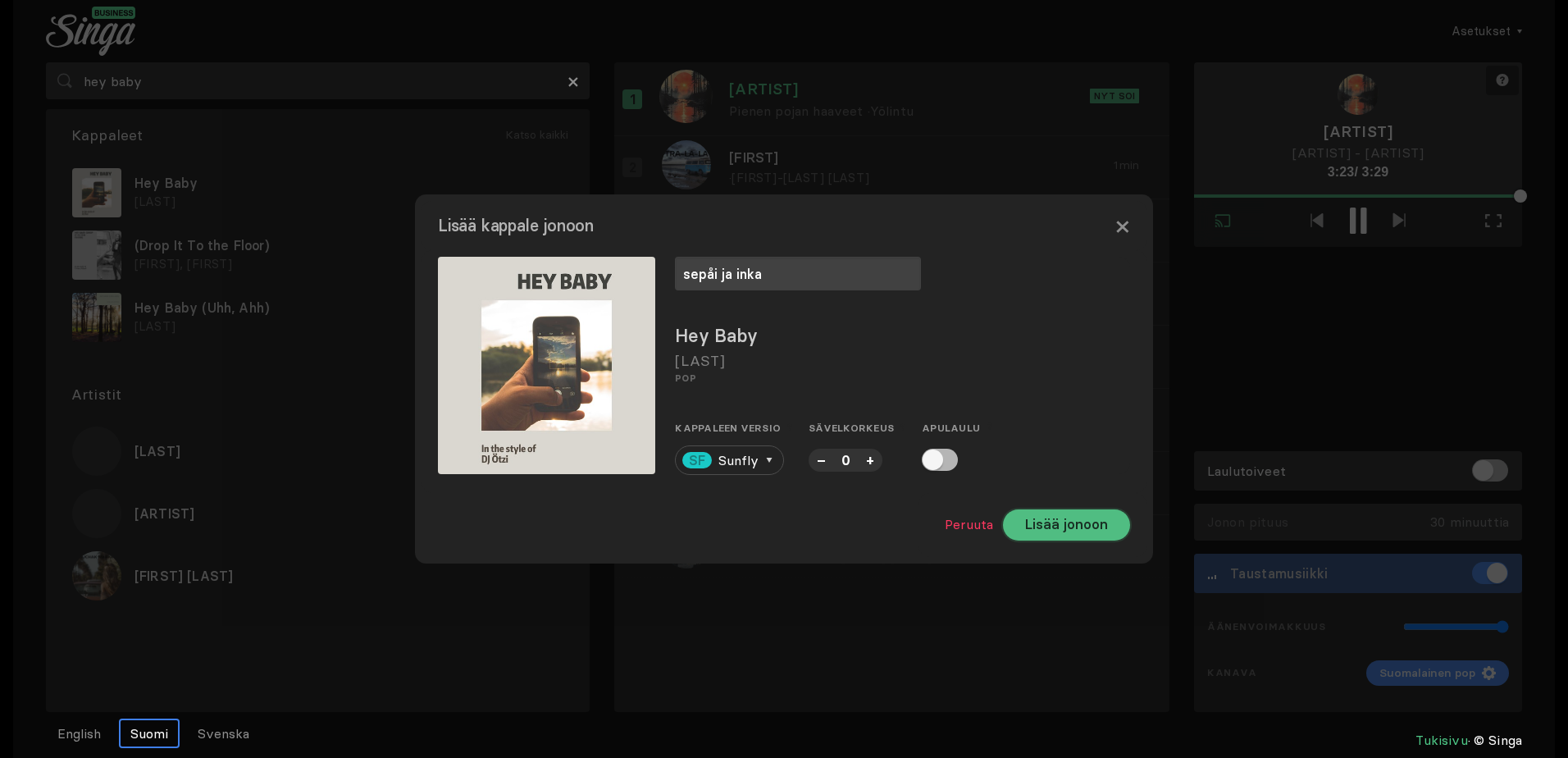 click on "Lisää jonoon" at bounding box center (1066, 525) 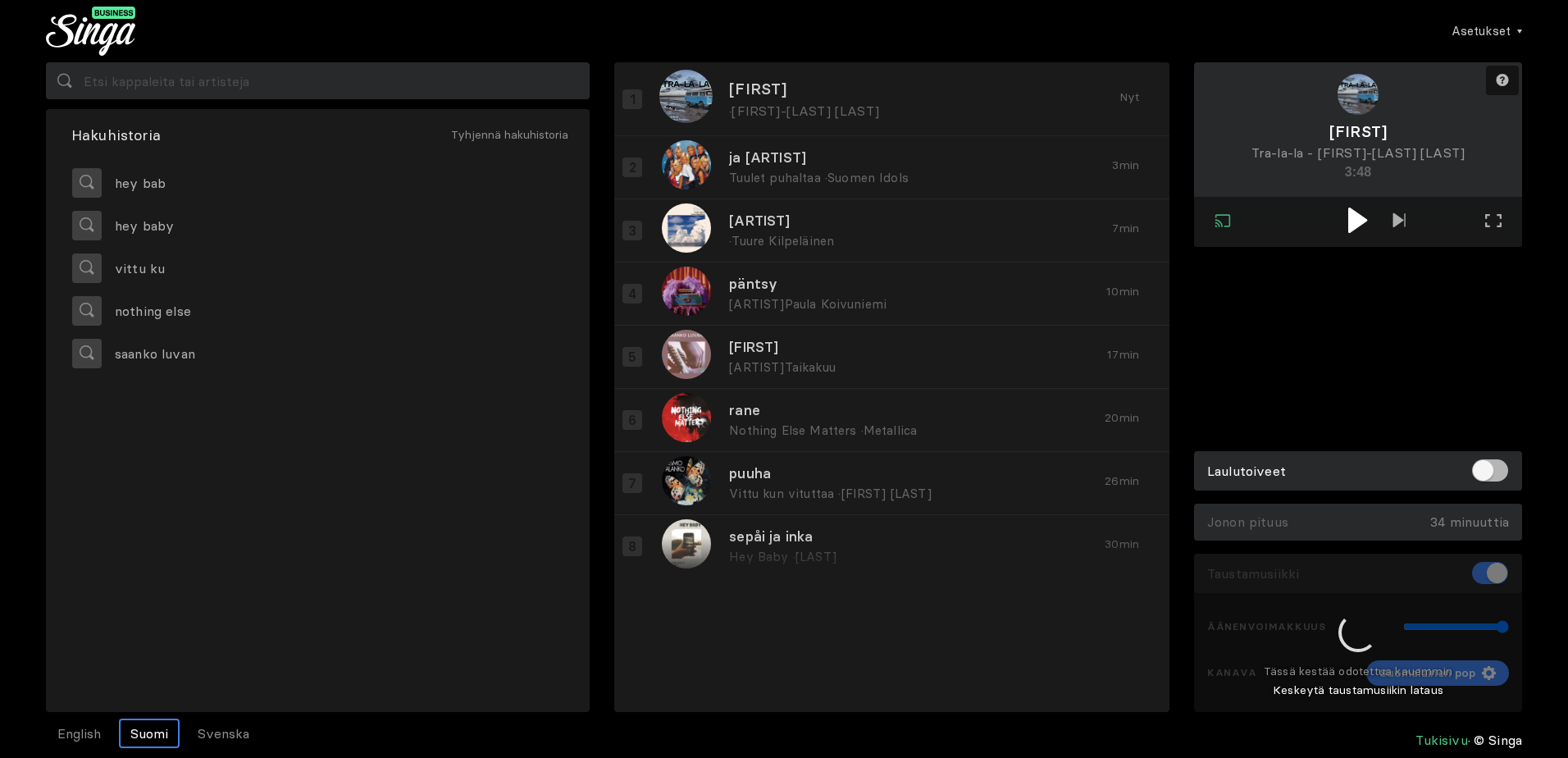 click at bounding box center (1357, 220) 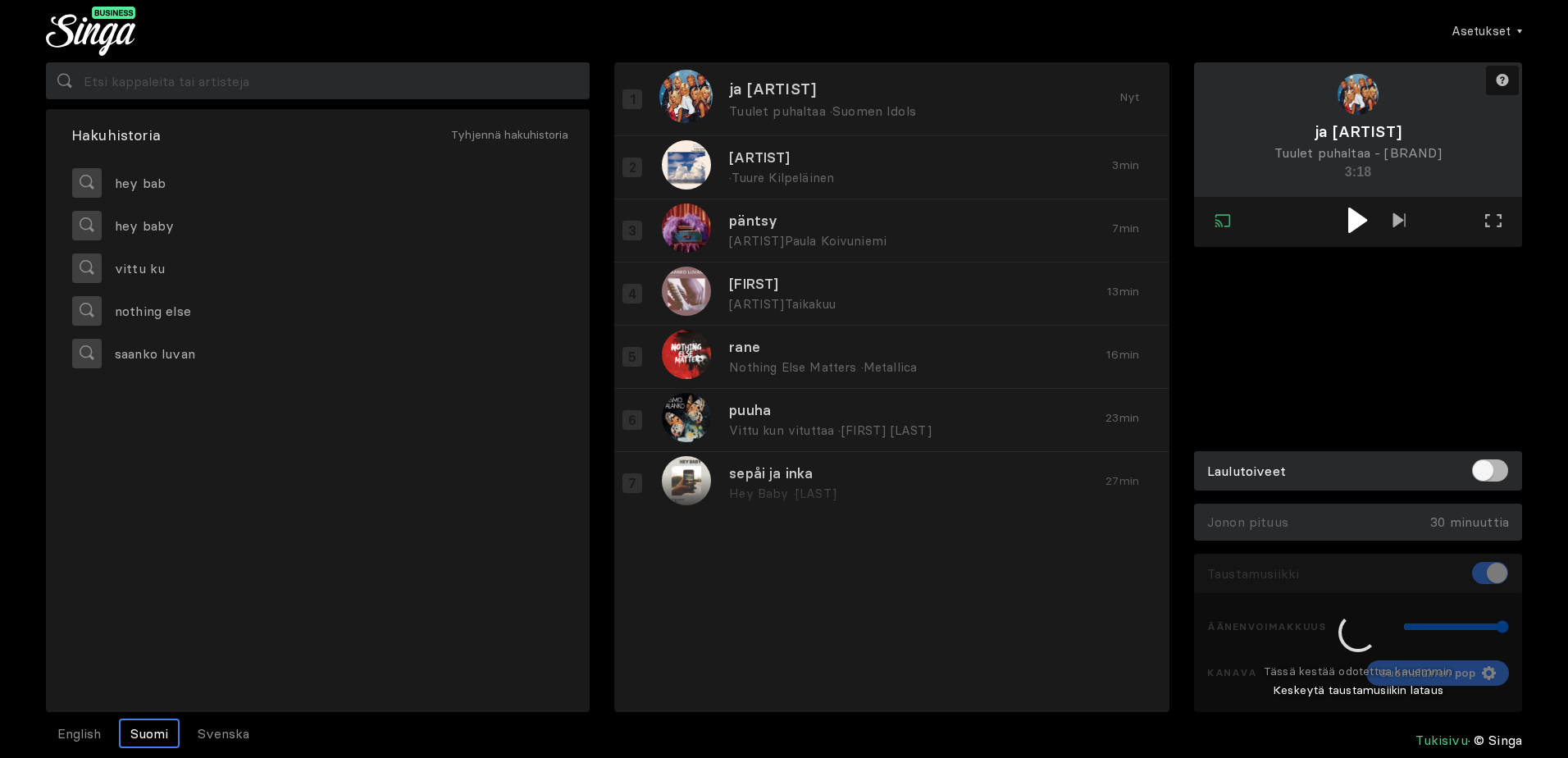click at bounding box center (1358, 220) 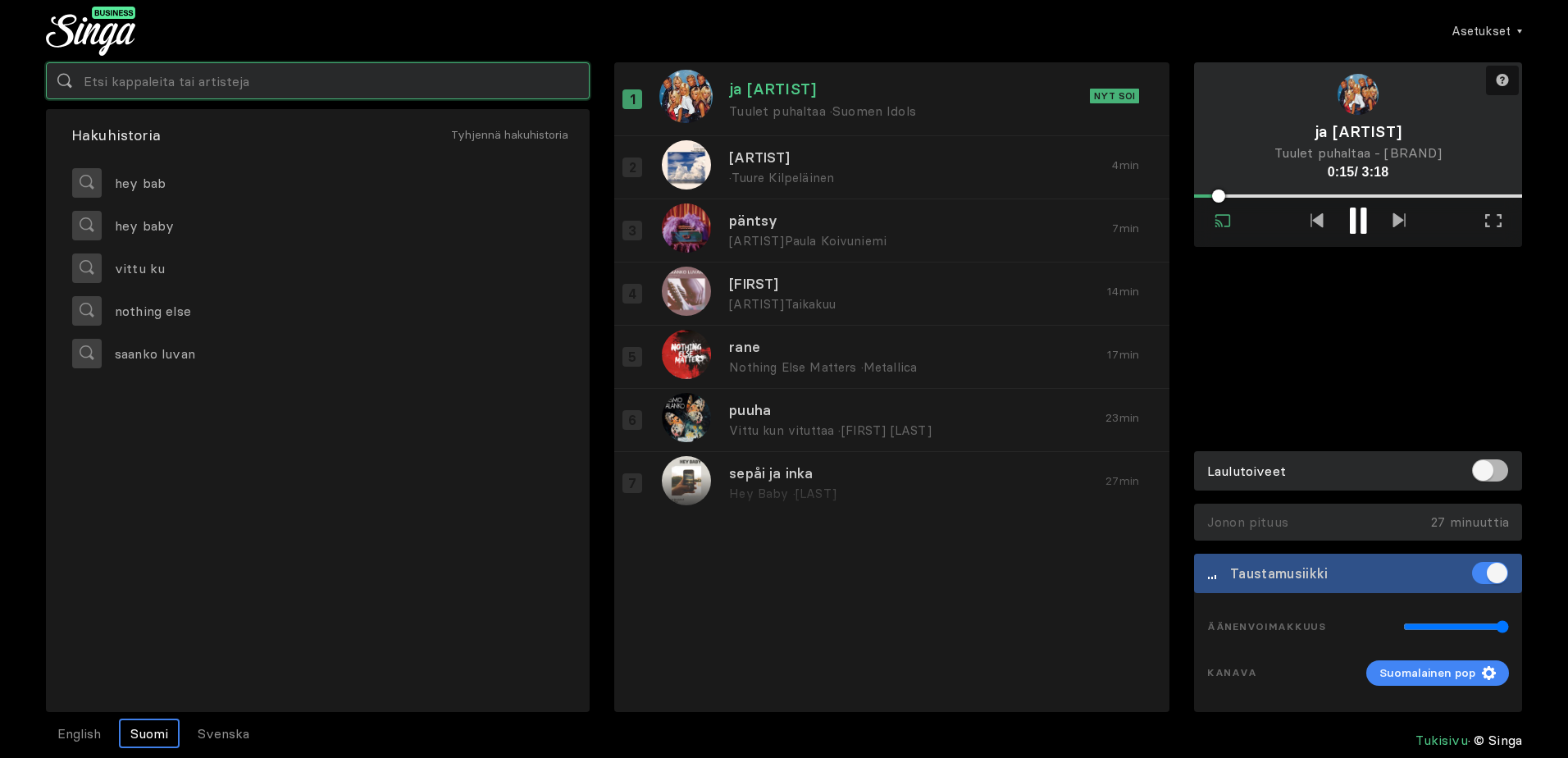 click at bounding box center (317, 80) 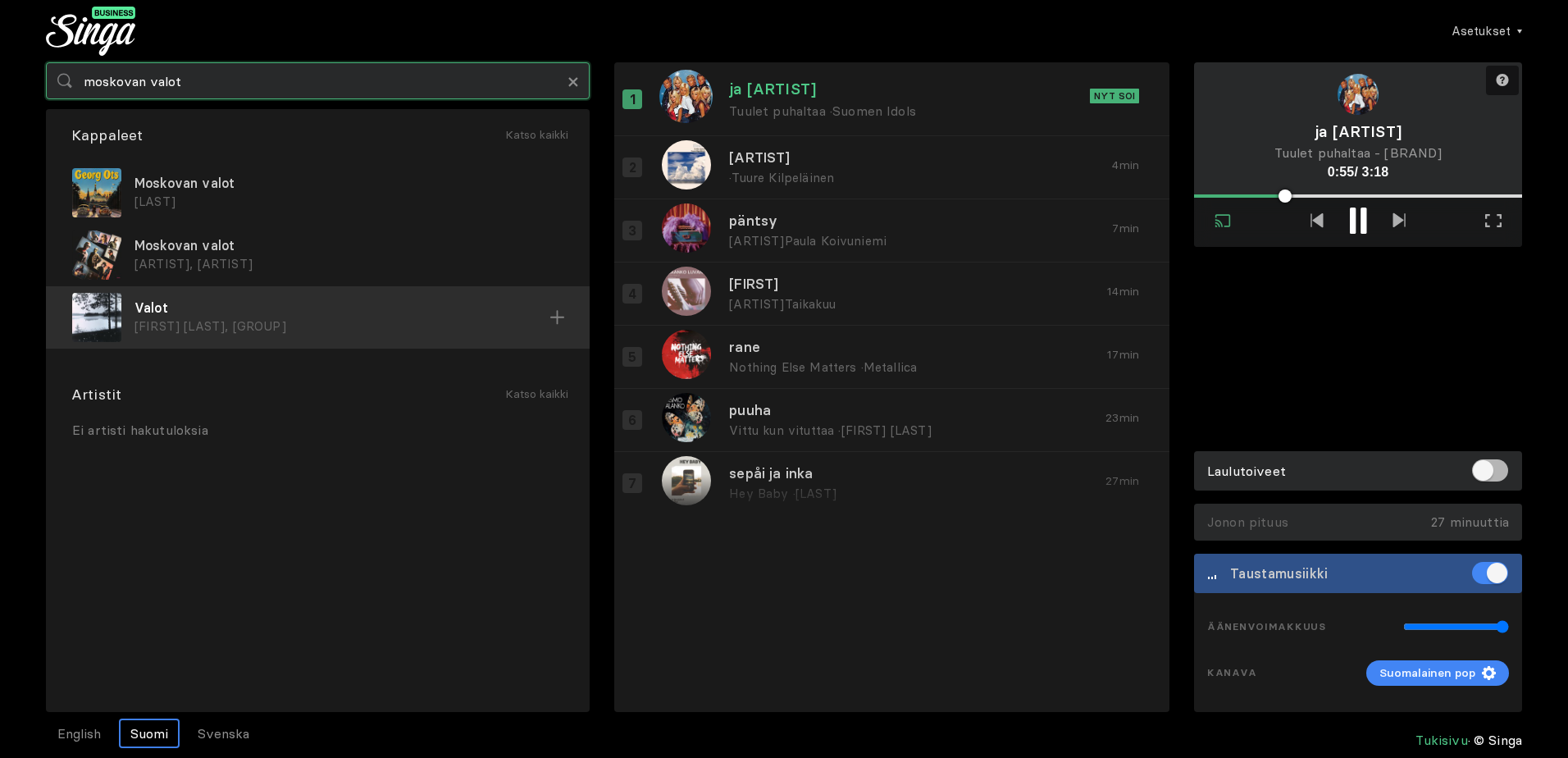type on "moskovan valot" 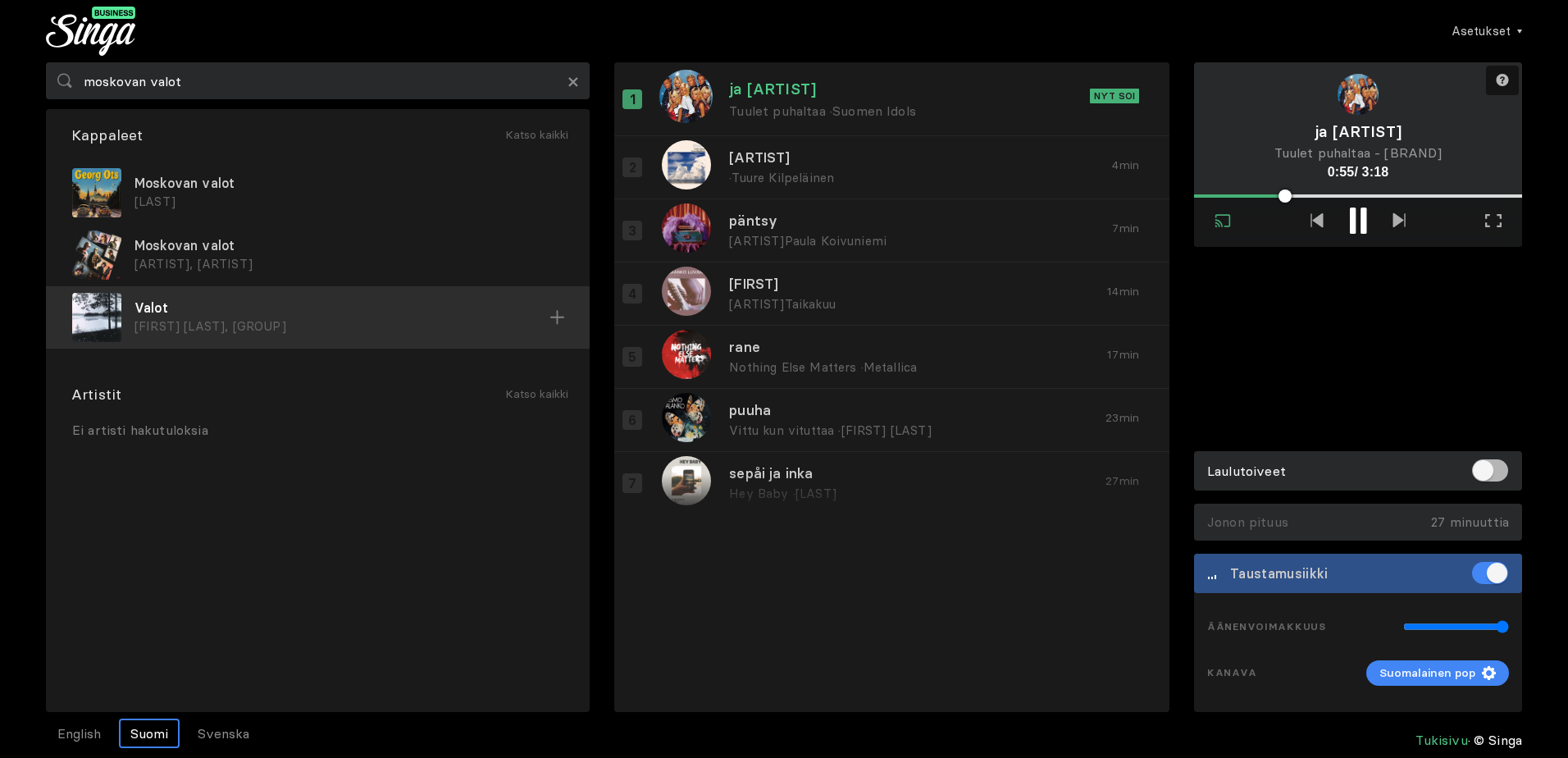 click on "[FIRST] [LAST], [GROUP]" at bounding box center (349, 202) 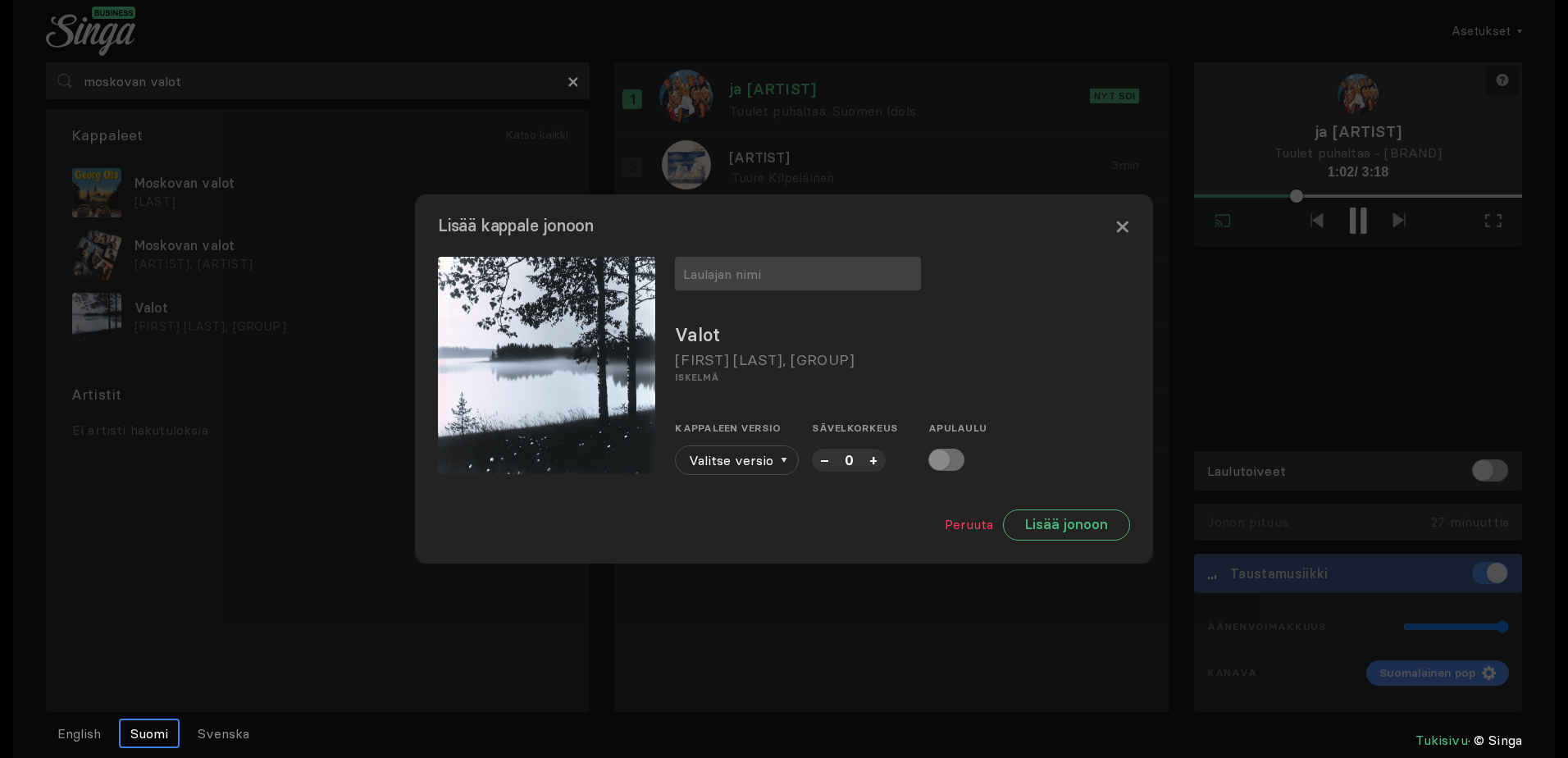 click on "+" at bounding box center [873, 459] 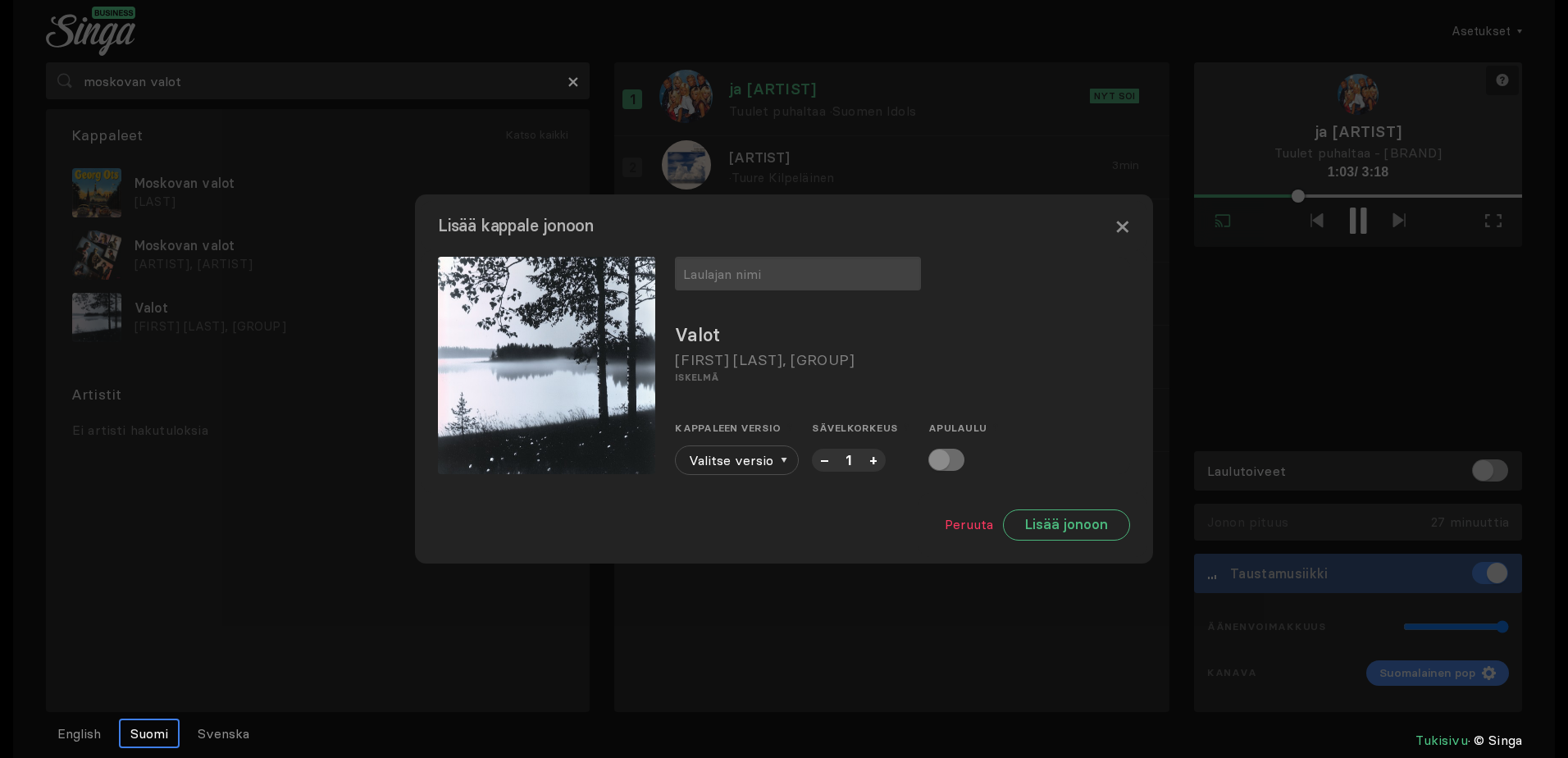 click on "+" at bounding box center (873, 459) 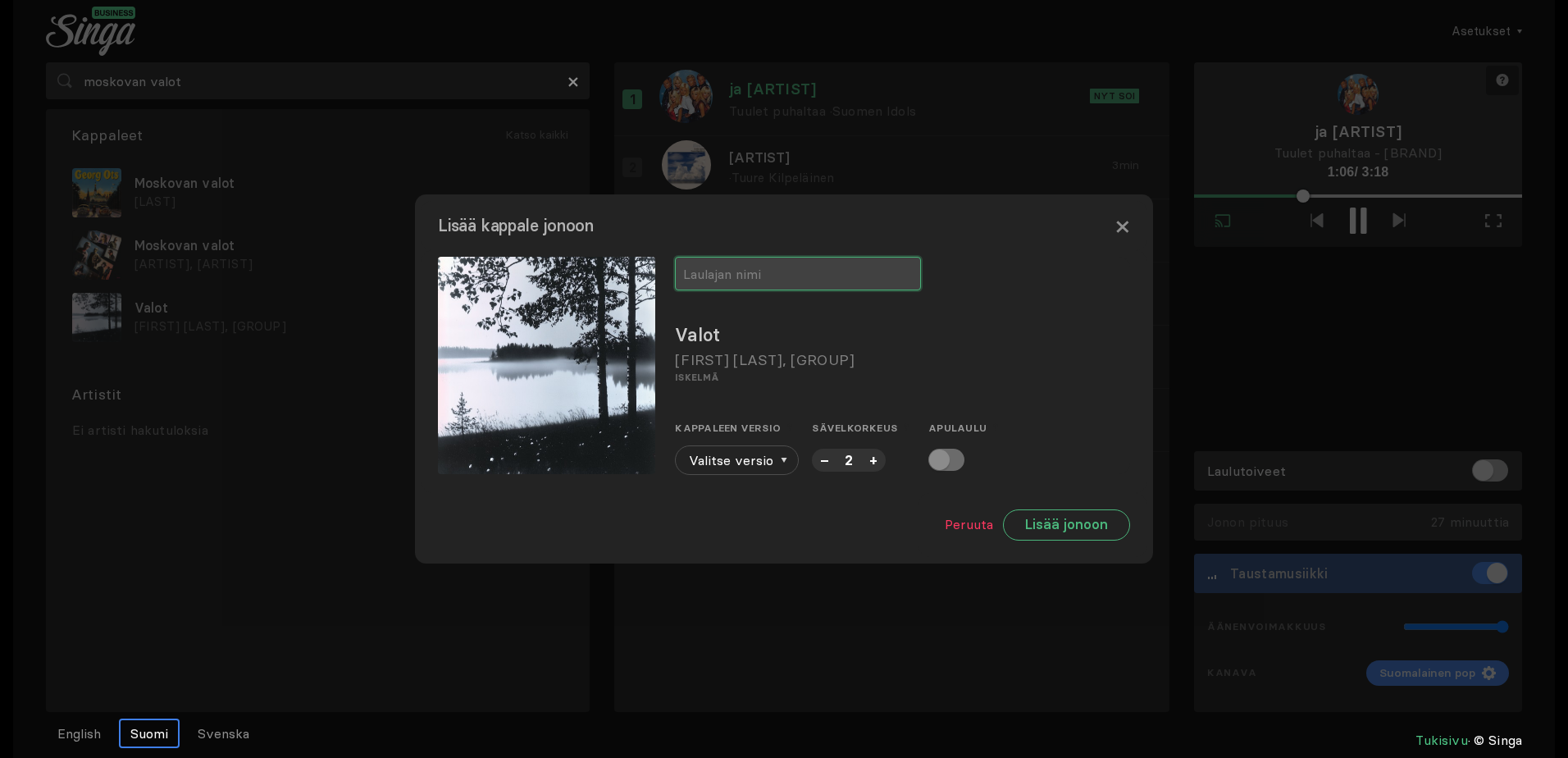 click at bounding box center [798, 273] 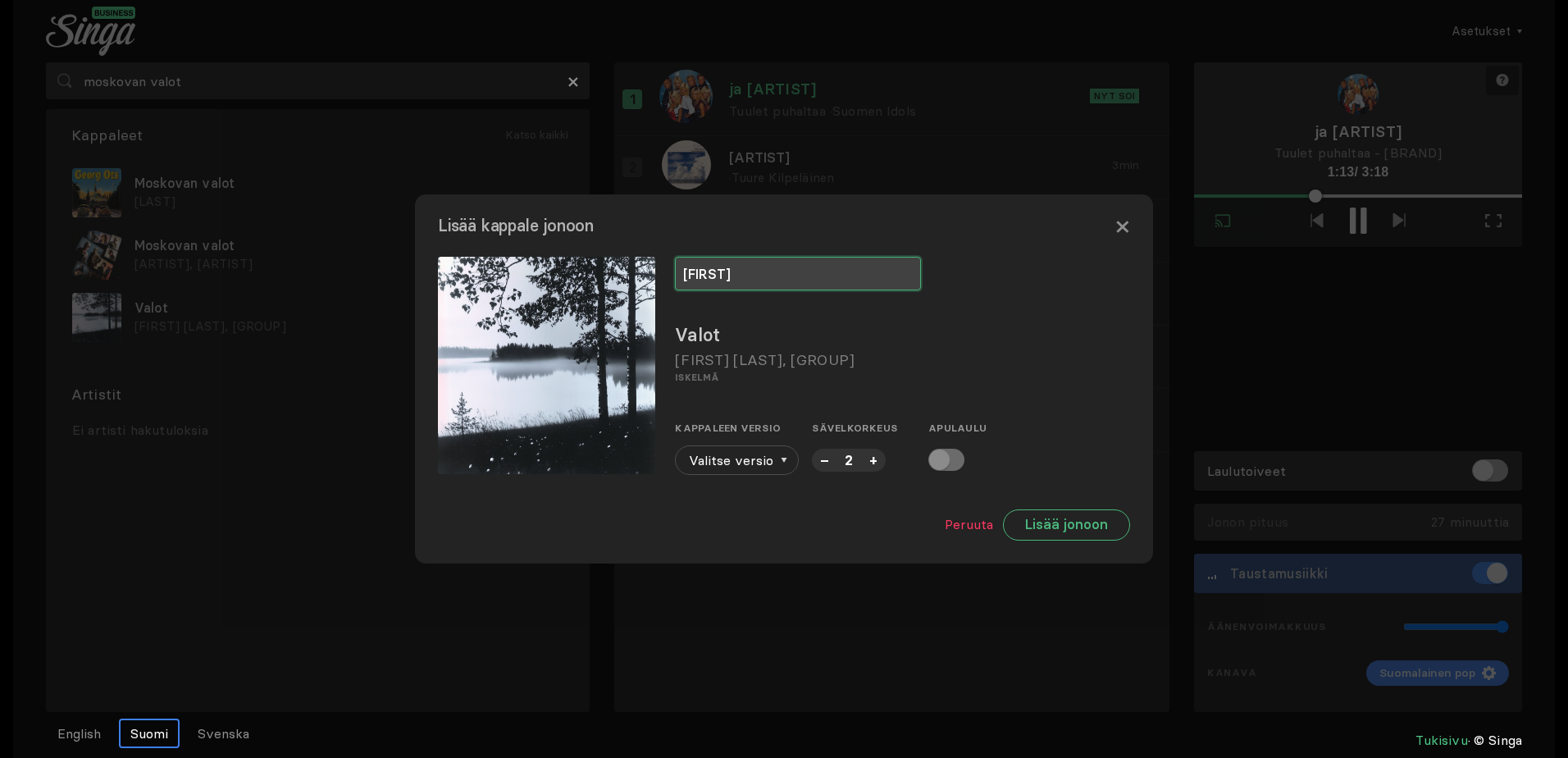type on "[FIRST]" 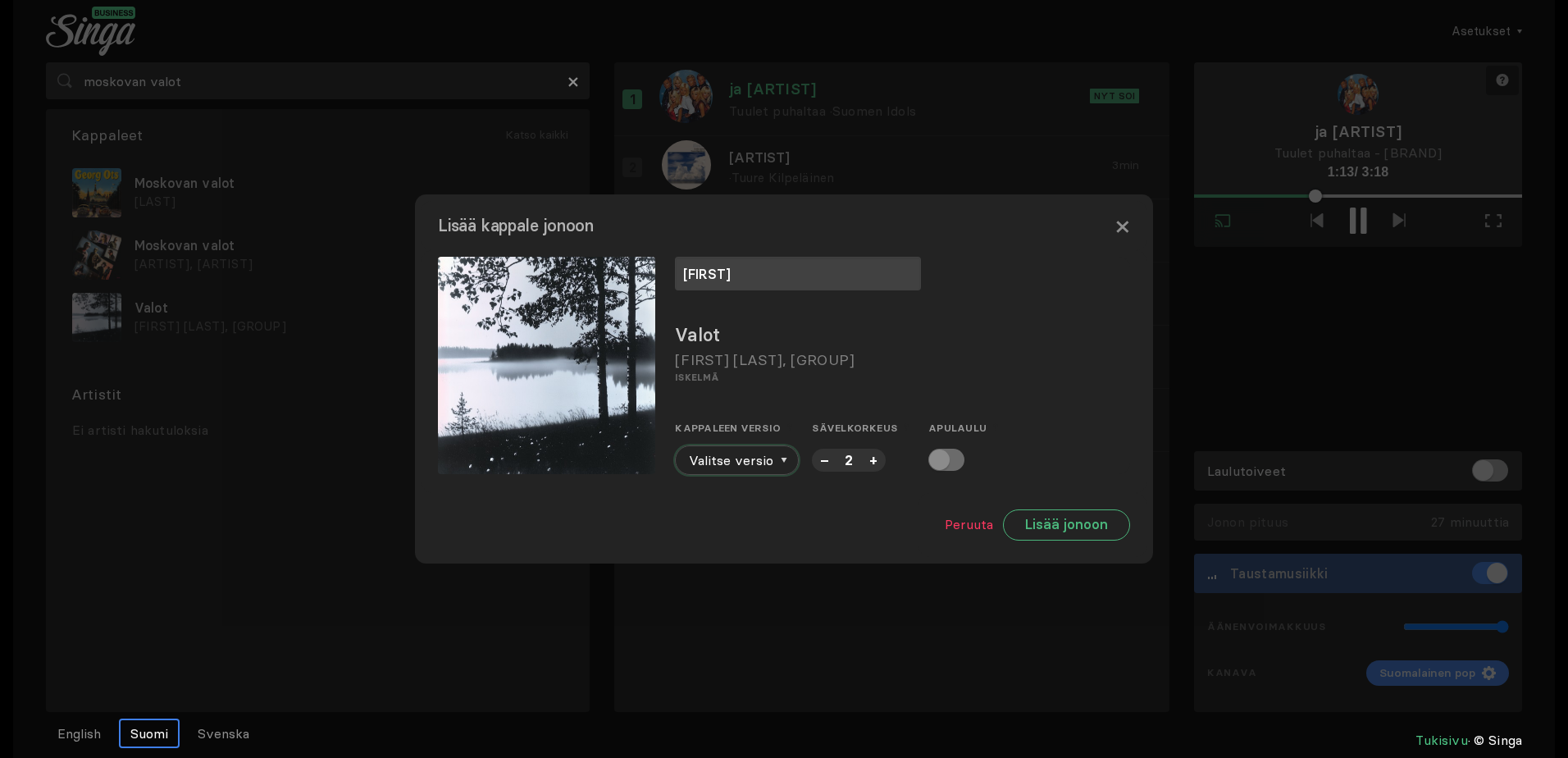 click at bounding box center (784, 460) 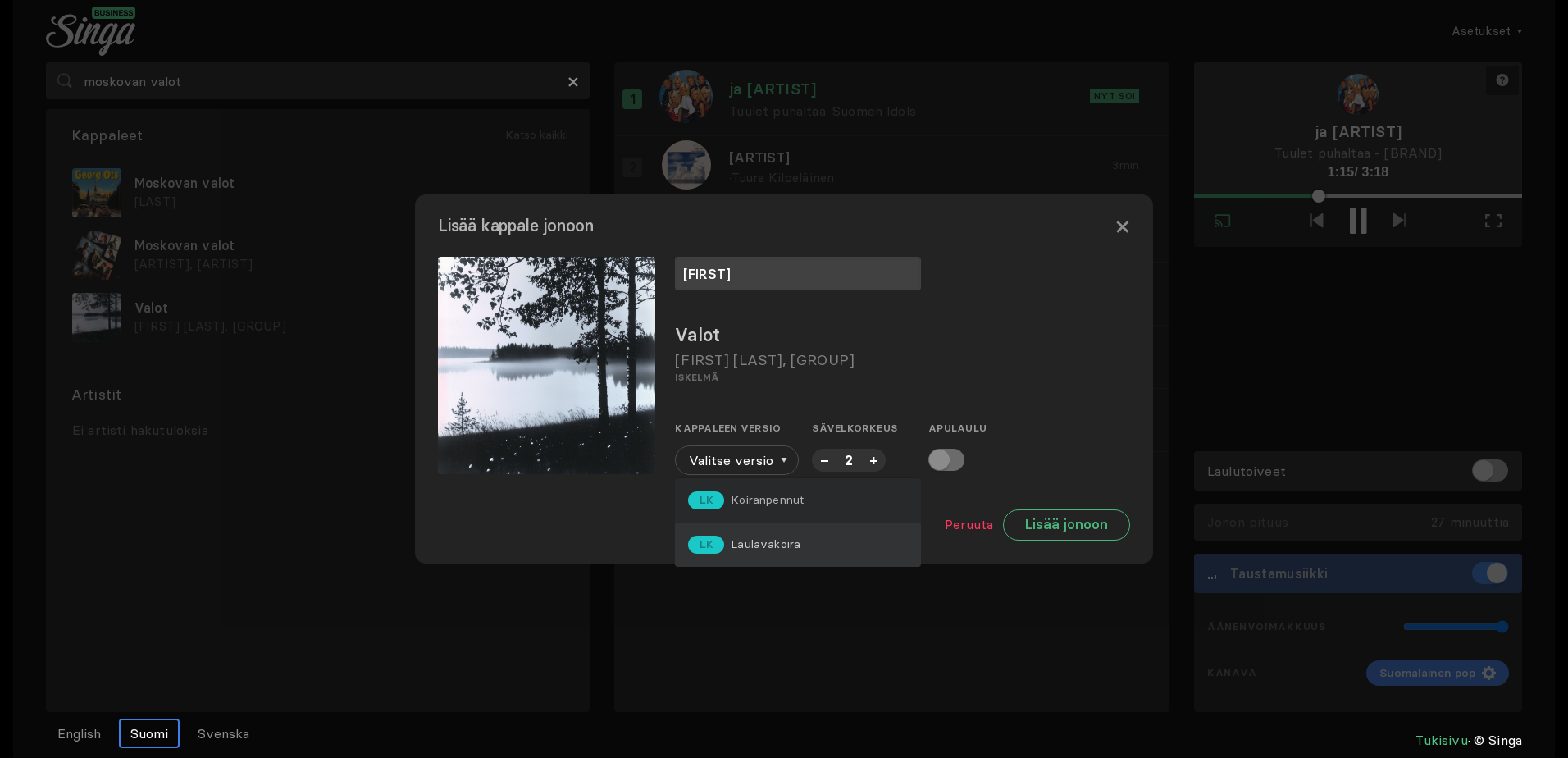 click on "Laulavakoira" at bounding box center (767, 500) 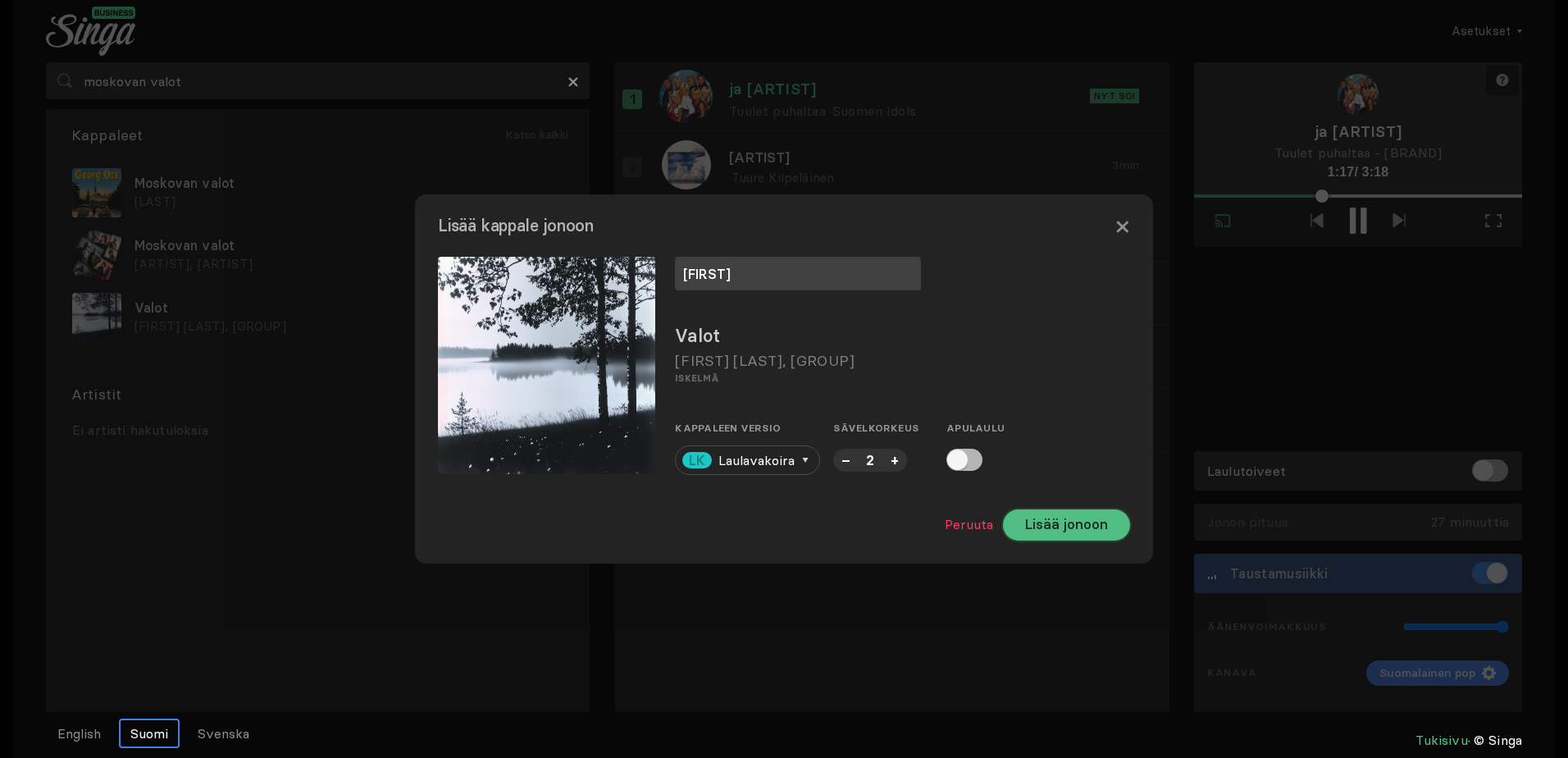 click on "Lisää jonoon" at bounding box center [1066, 525] 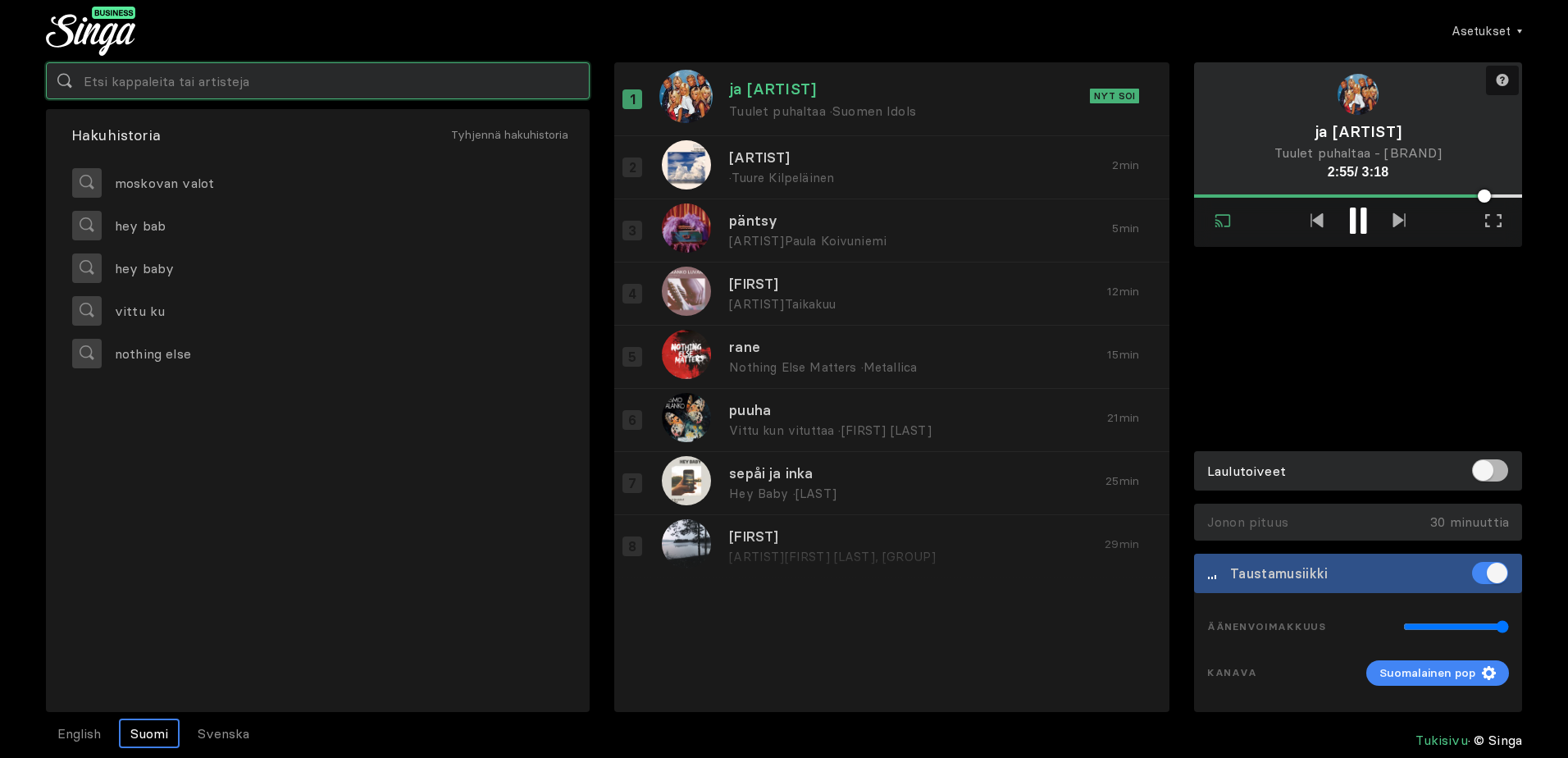 click at bounding box center [317, 80] 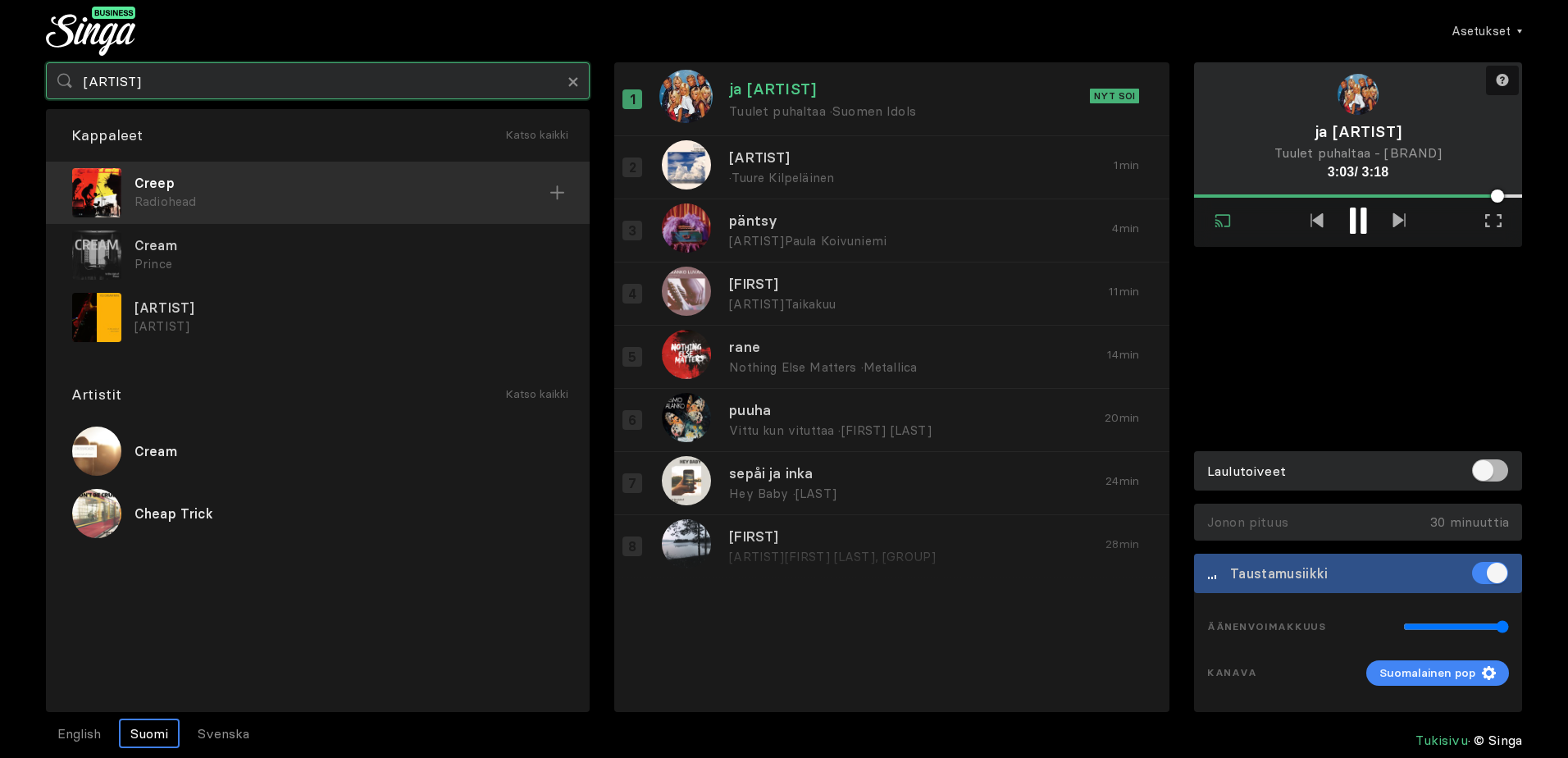 type on "[ARTIST]" 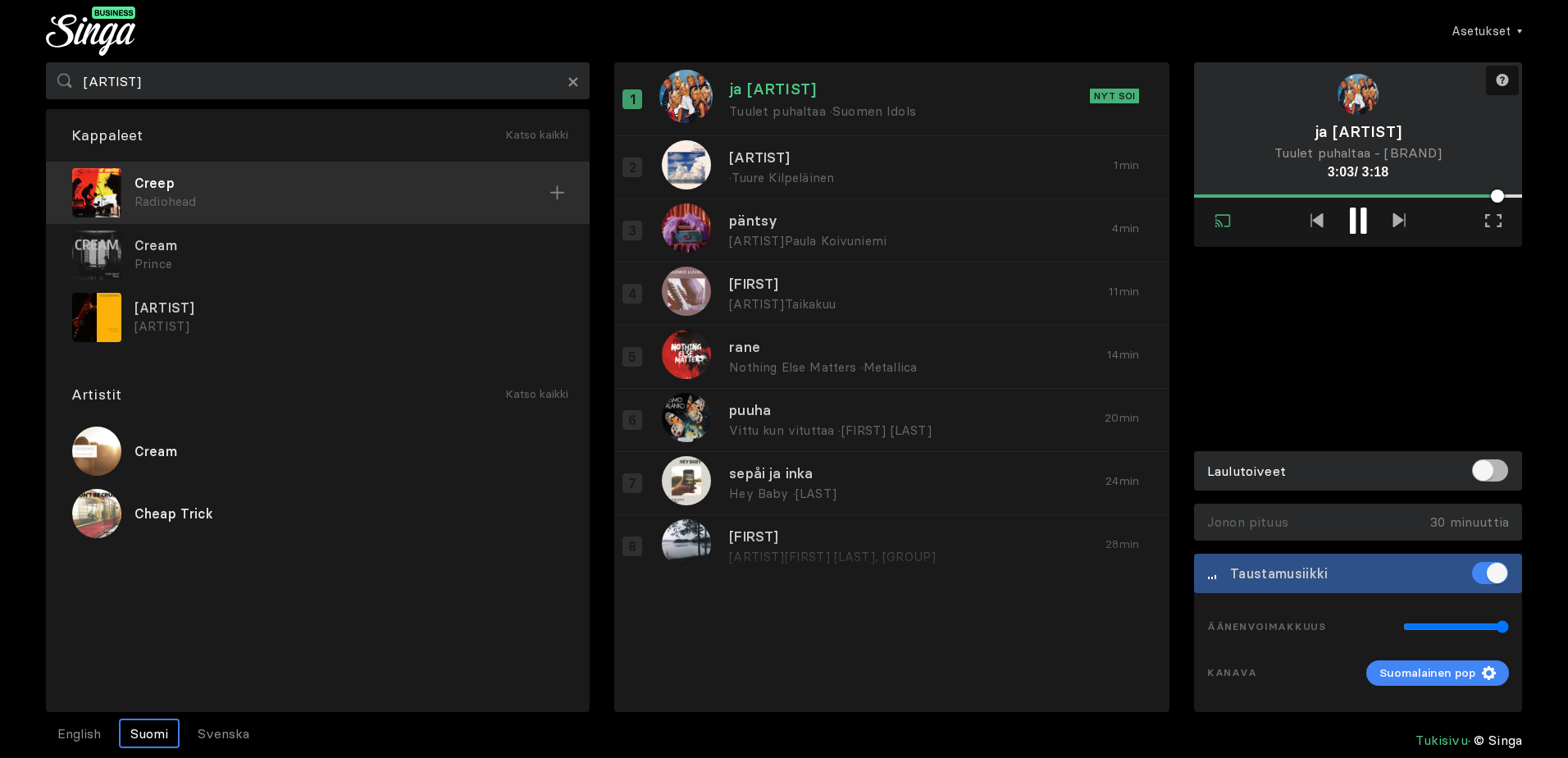 click on "Radiohead" at bounding box center [342, 202] 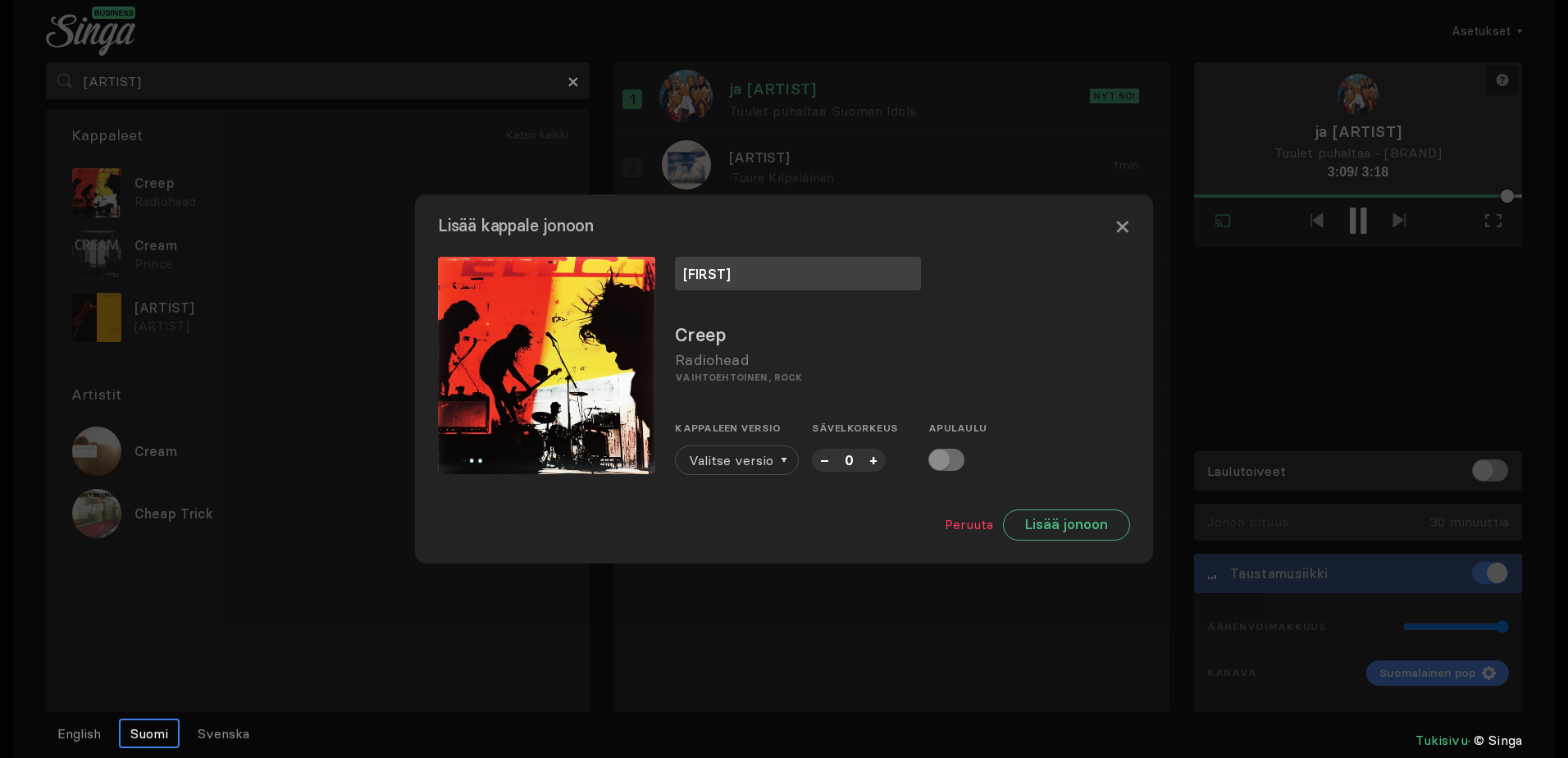 type on "[FIRST]" 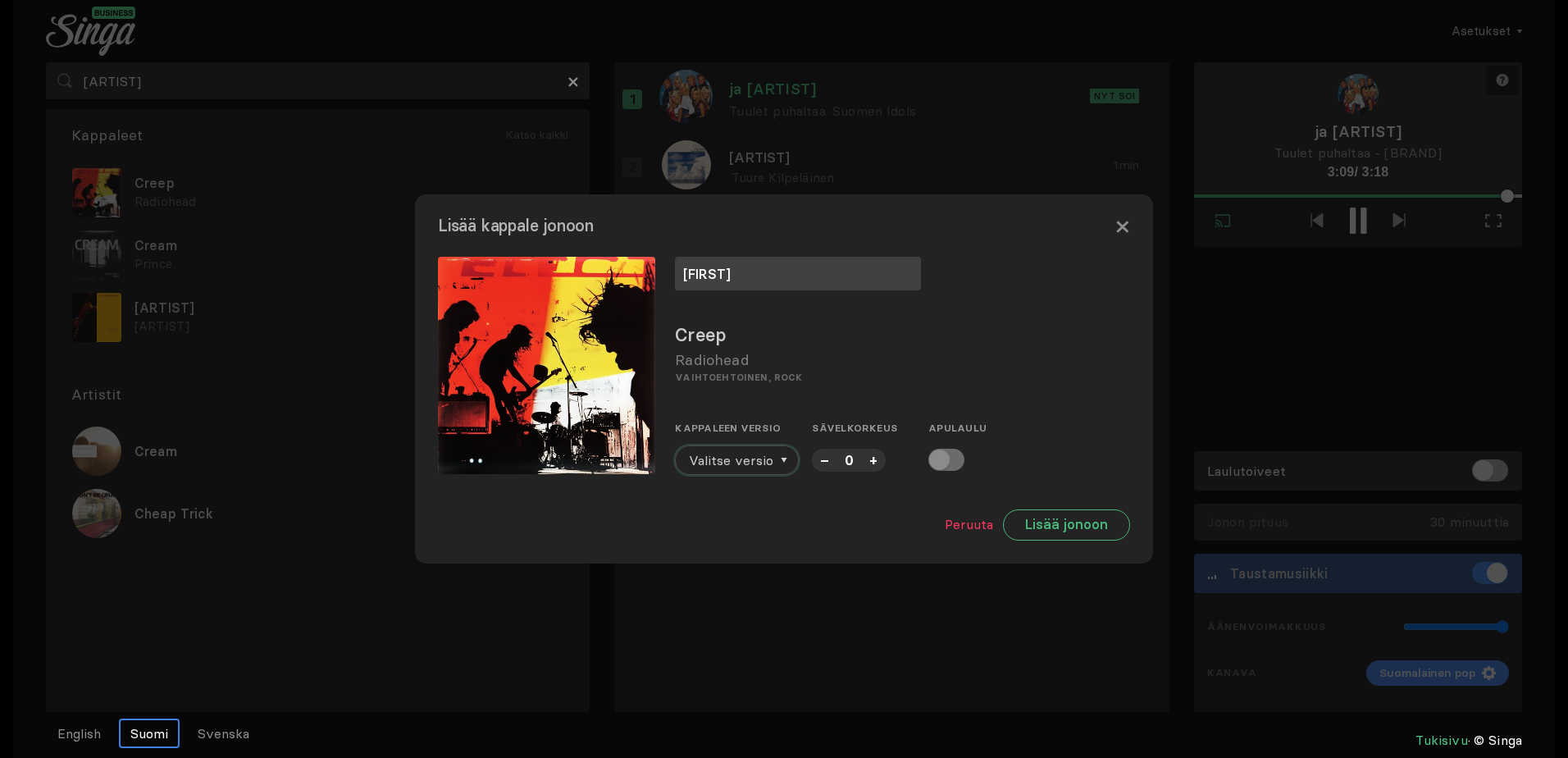 click on "Valitse versio" at bounding box center [731, 460] 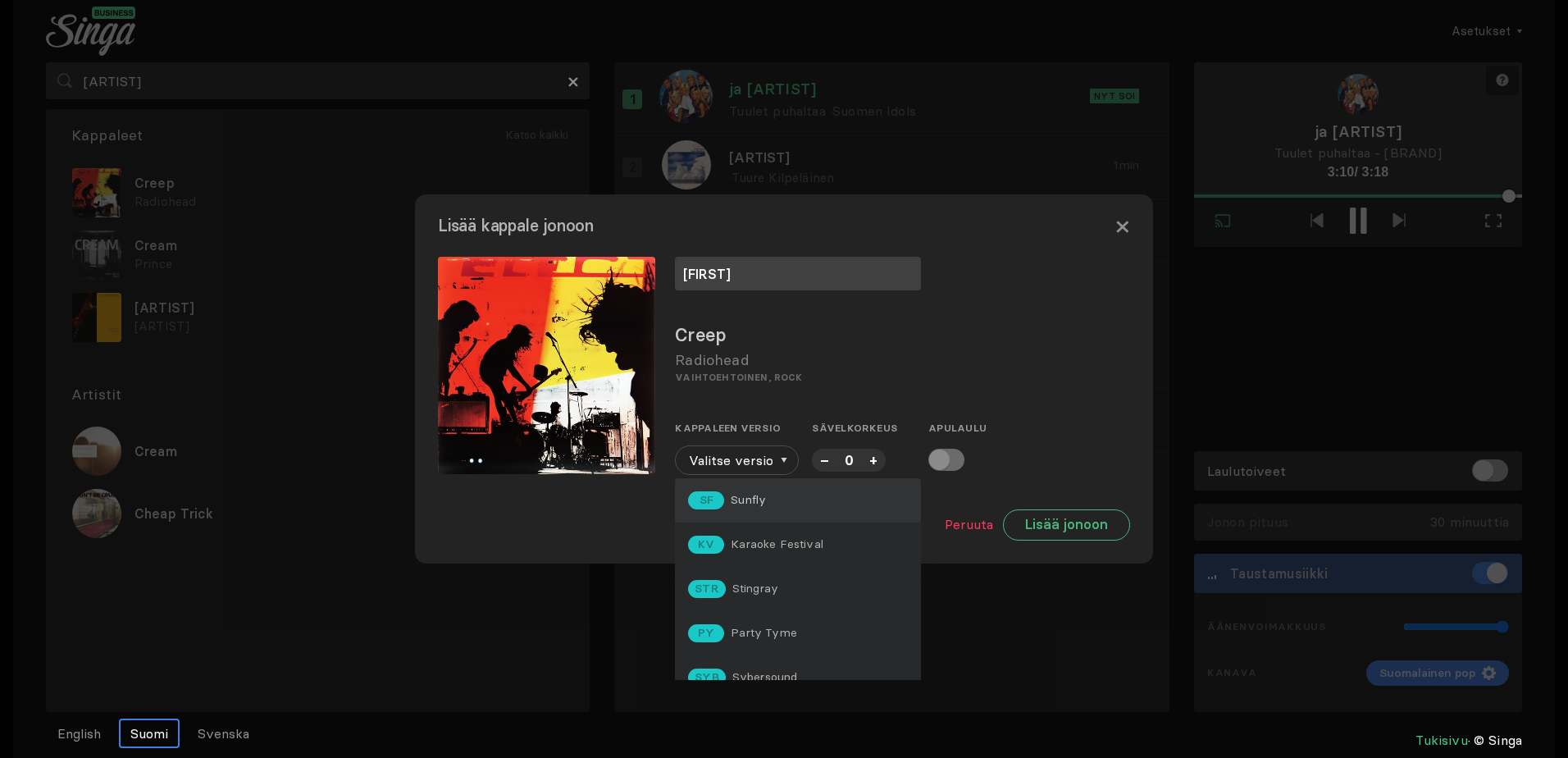 drag, startPoint x: 766, startPoint y: 514, endPoint x: 1014, endPoint y: 539, distance: 249.2569 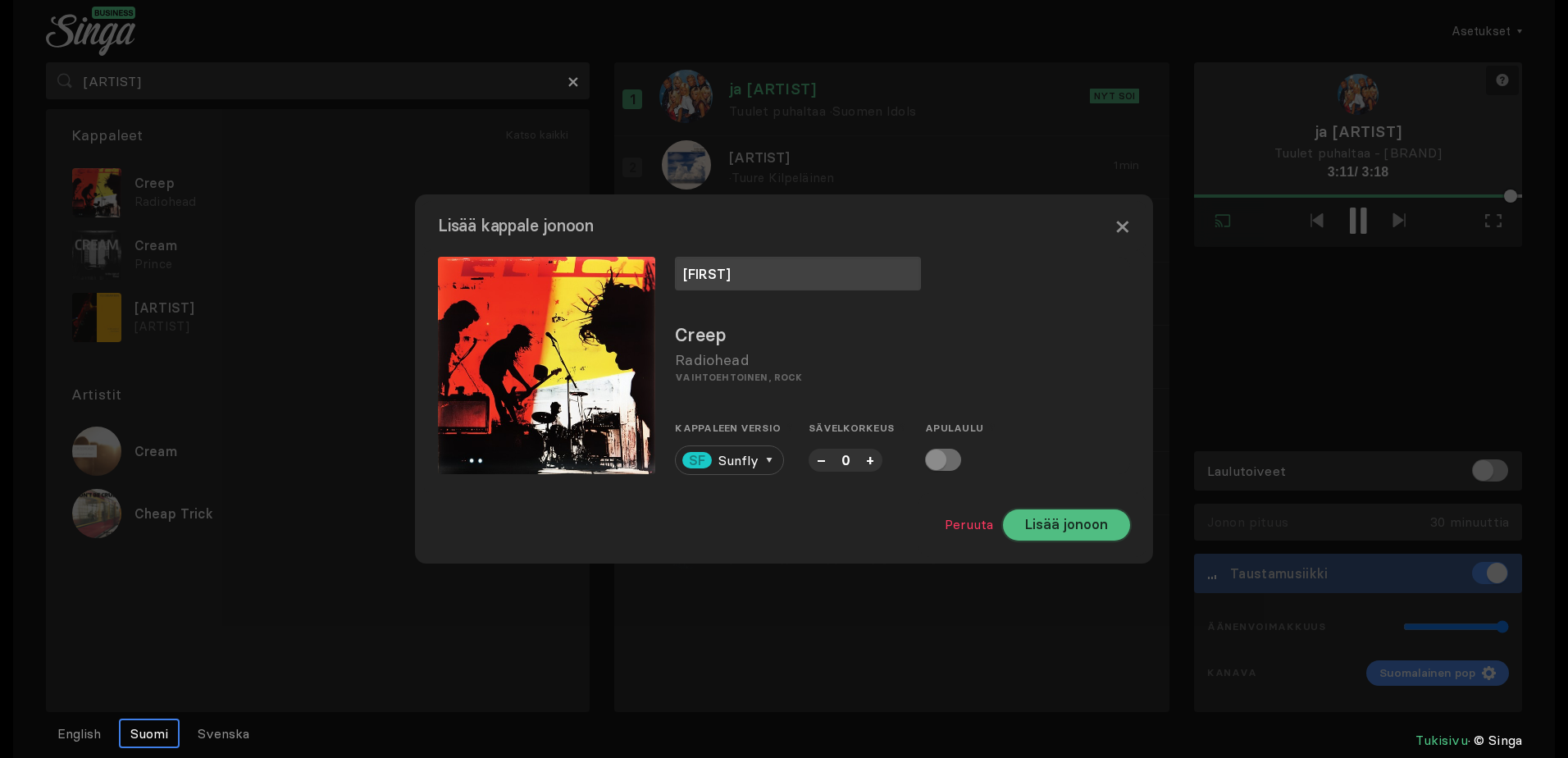 click on "Lisää jonoon" at bounding box center (1066, 525) 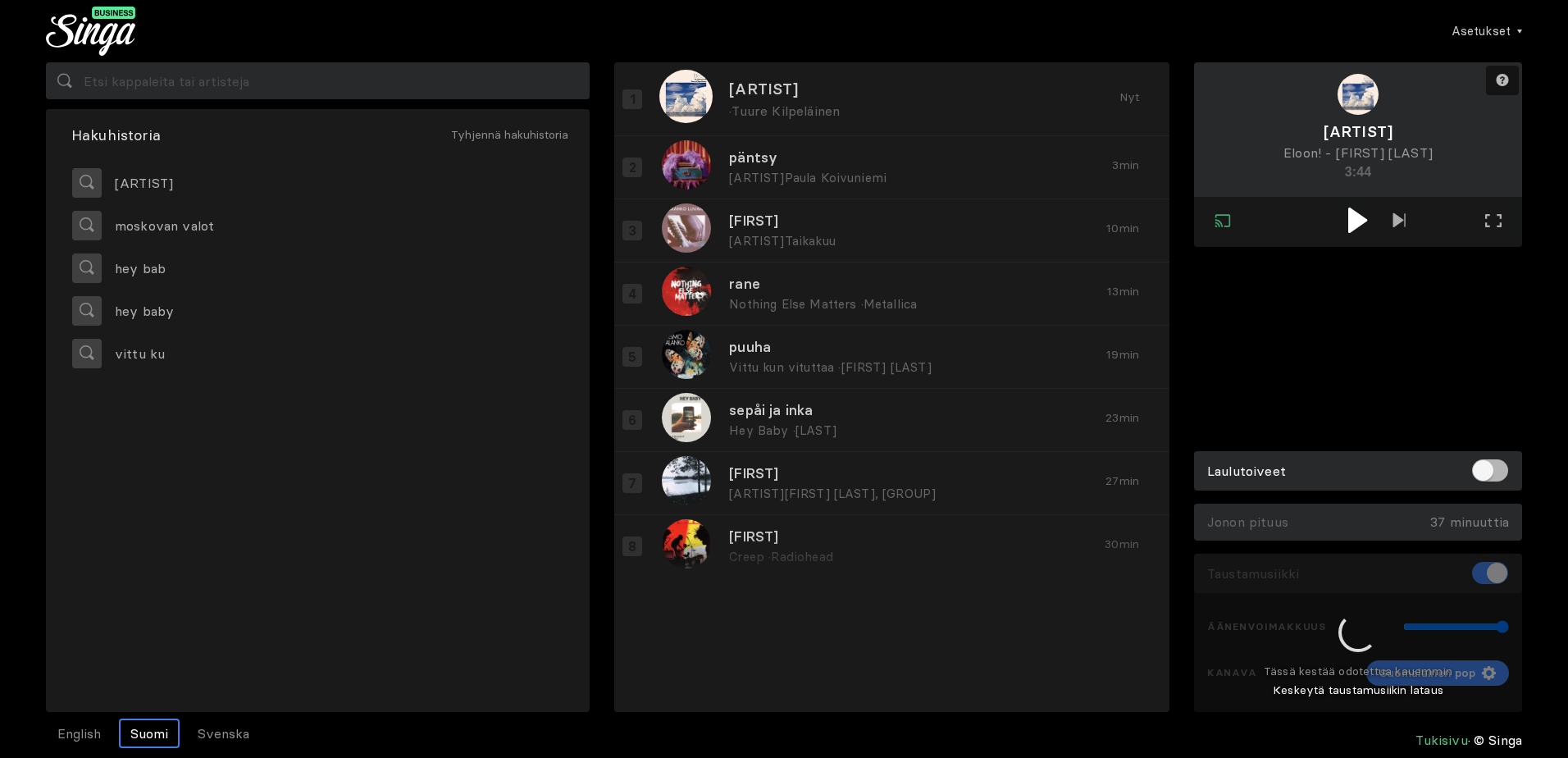 click at bounding box center (1357, 220) 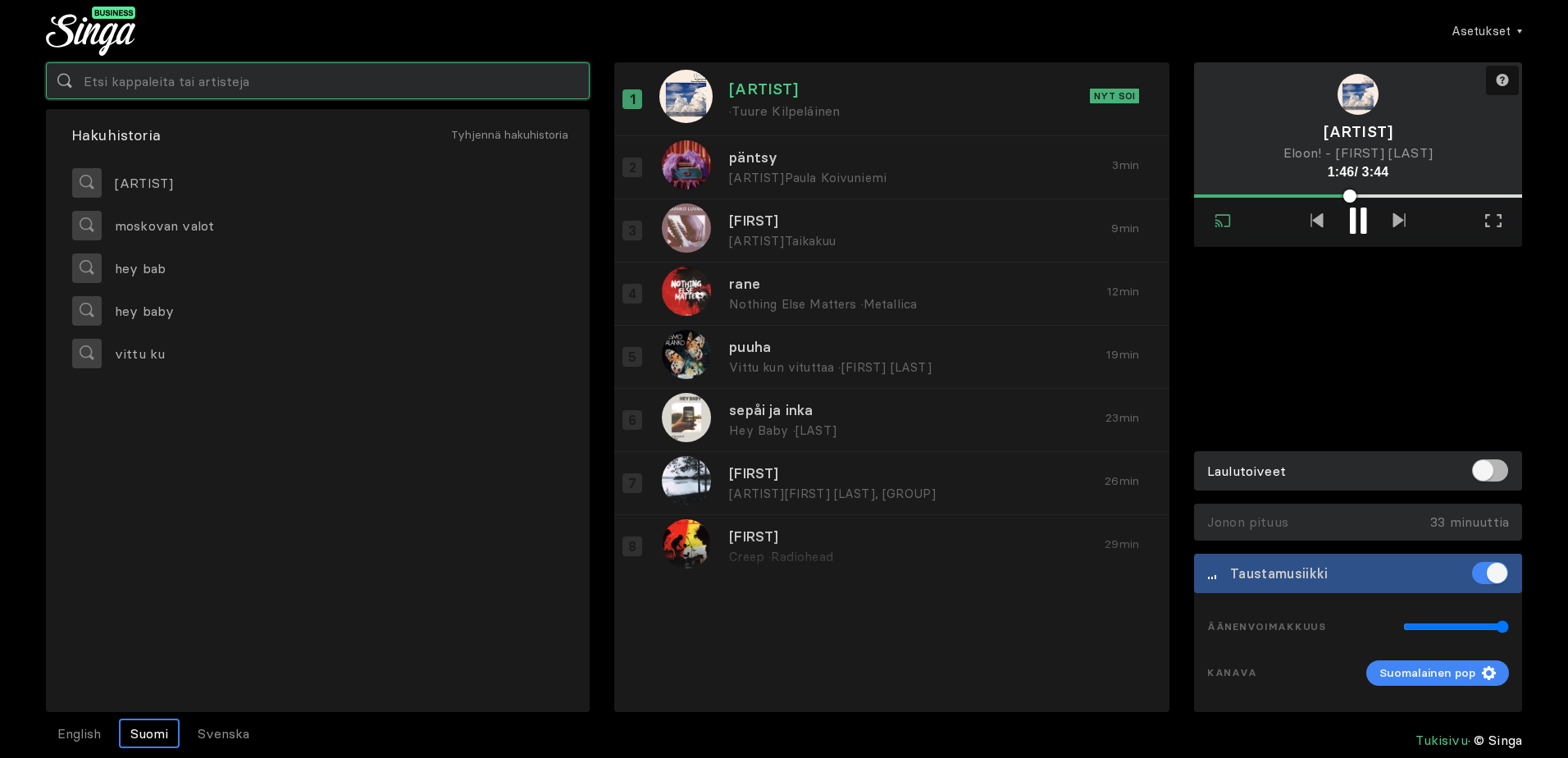 click at bounding box center (317, 80) 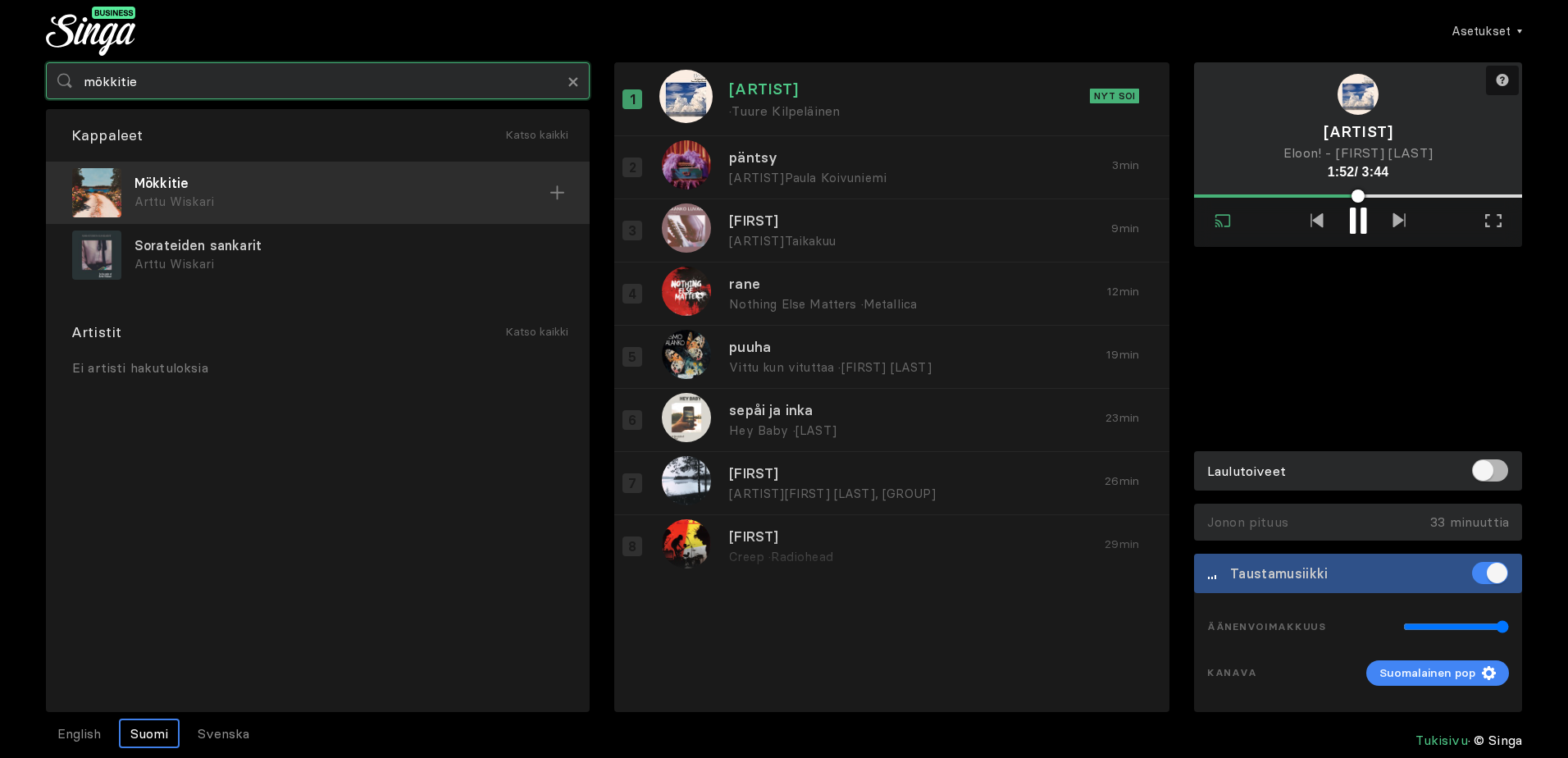 type on "mökkitie" 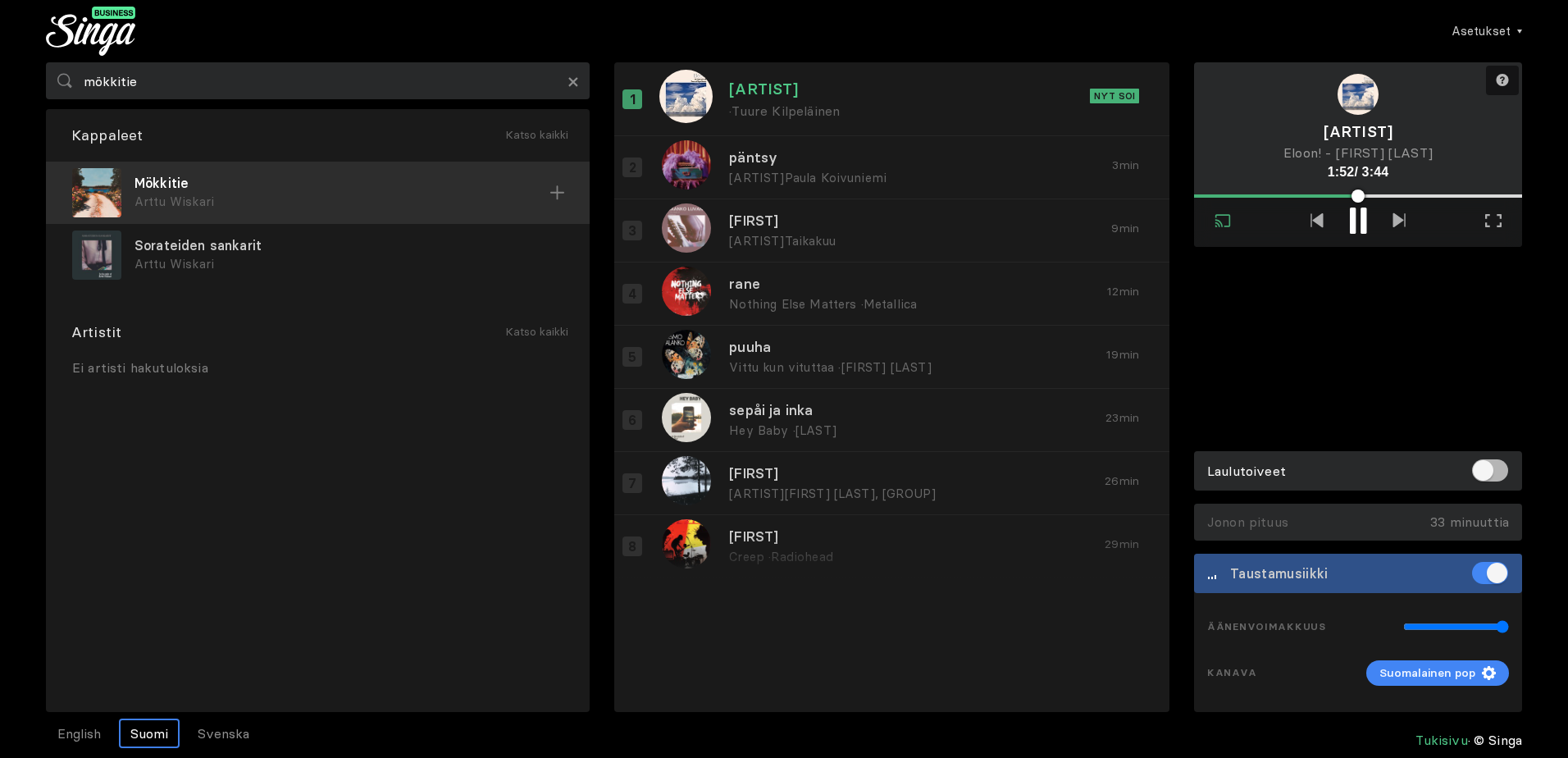 click on "Arttu Wiskari" at bounding box center (342, 202) 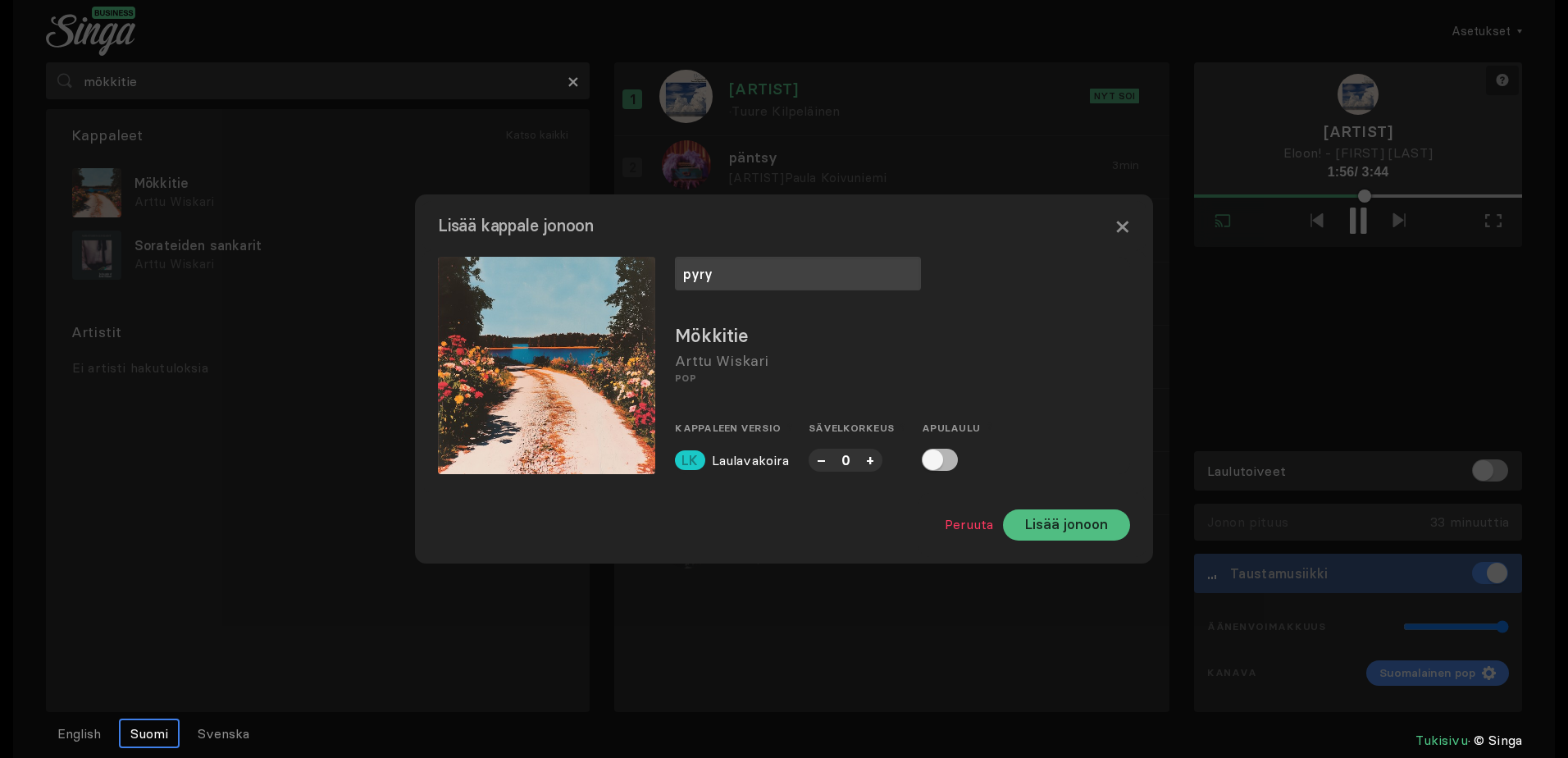 type on "pyry" 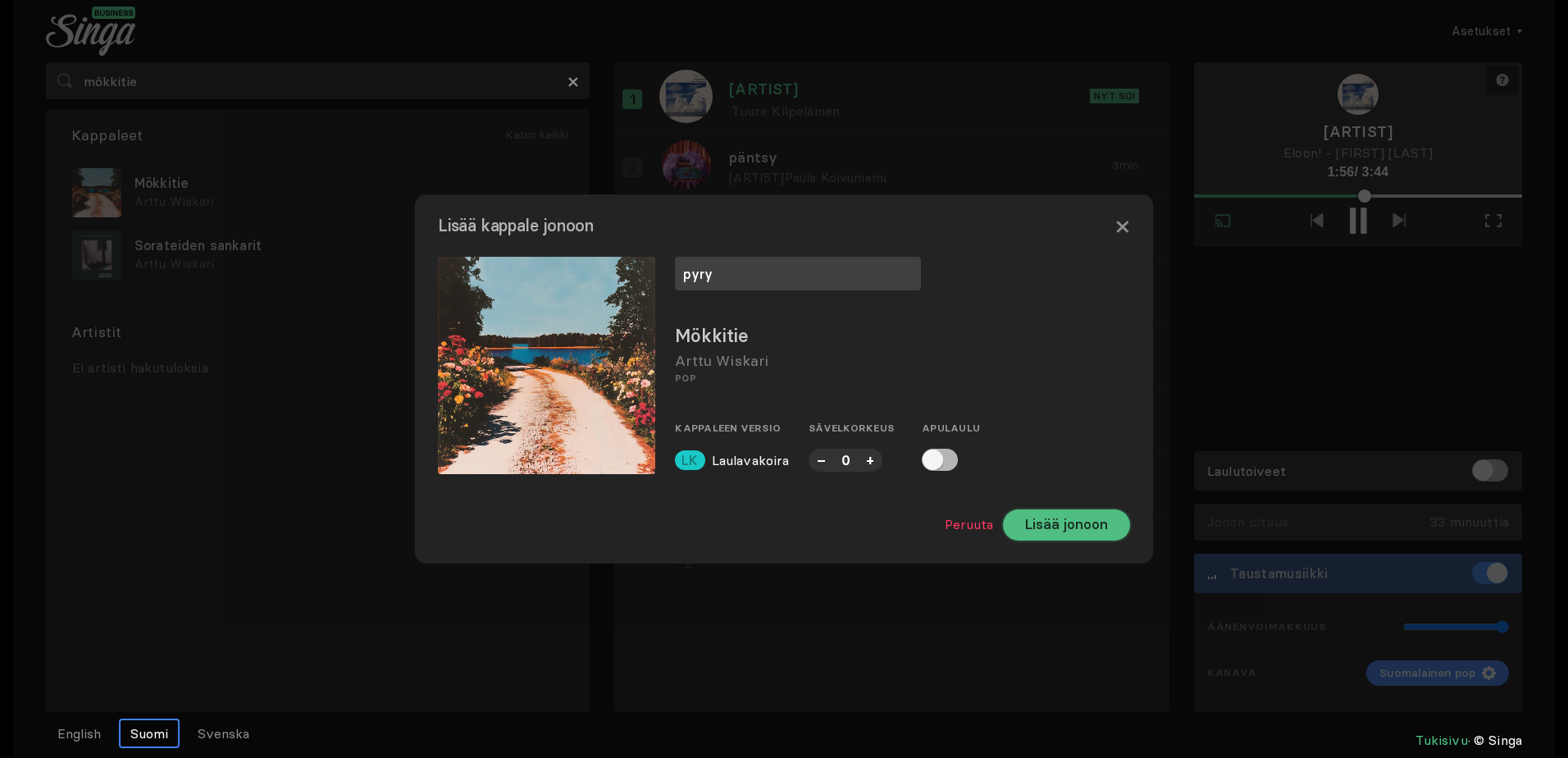 click on "Lisää jonoon" at bounding box center [1066, 525] 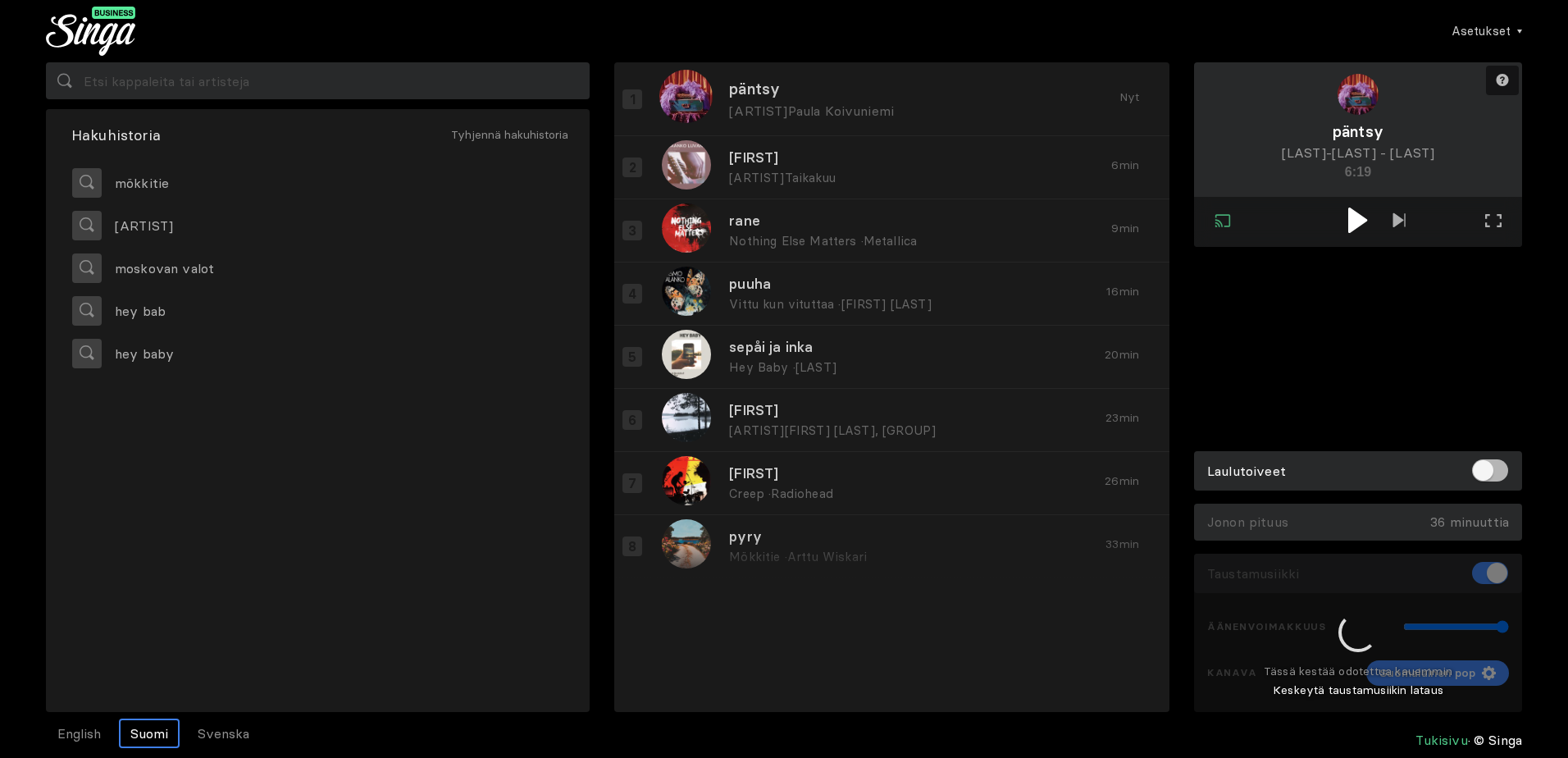 click at bounding box center [1358, 221] 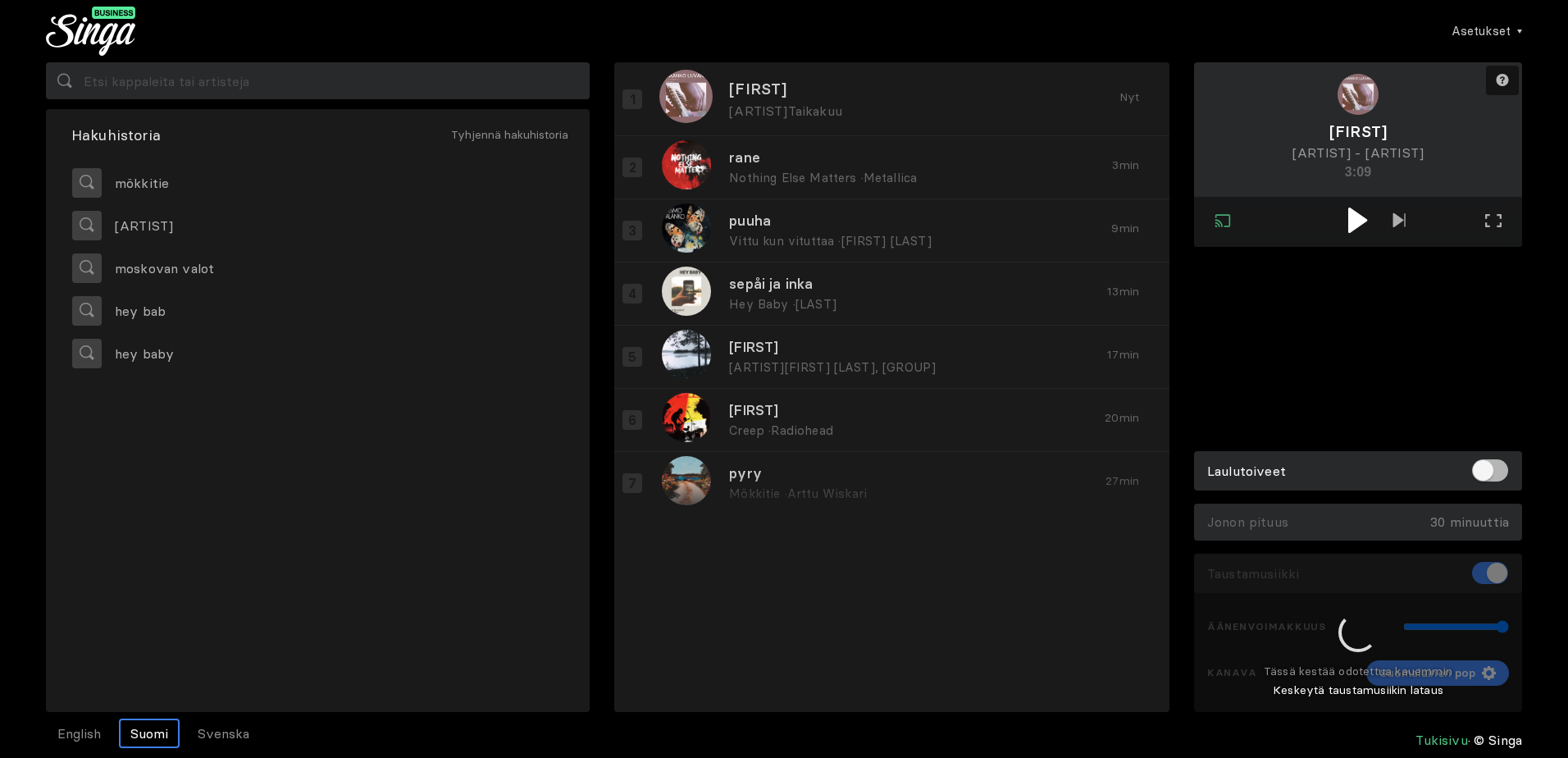 click at bounding box center (1357, 220) 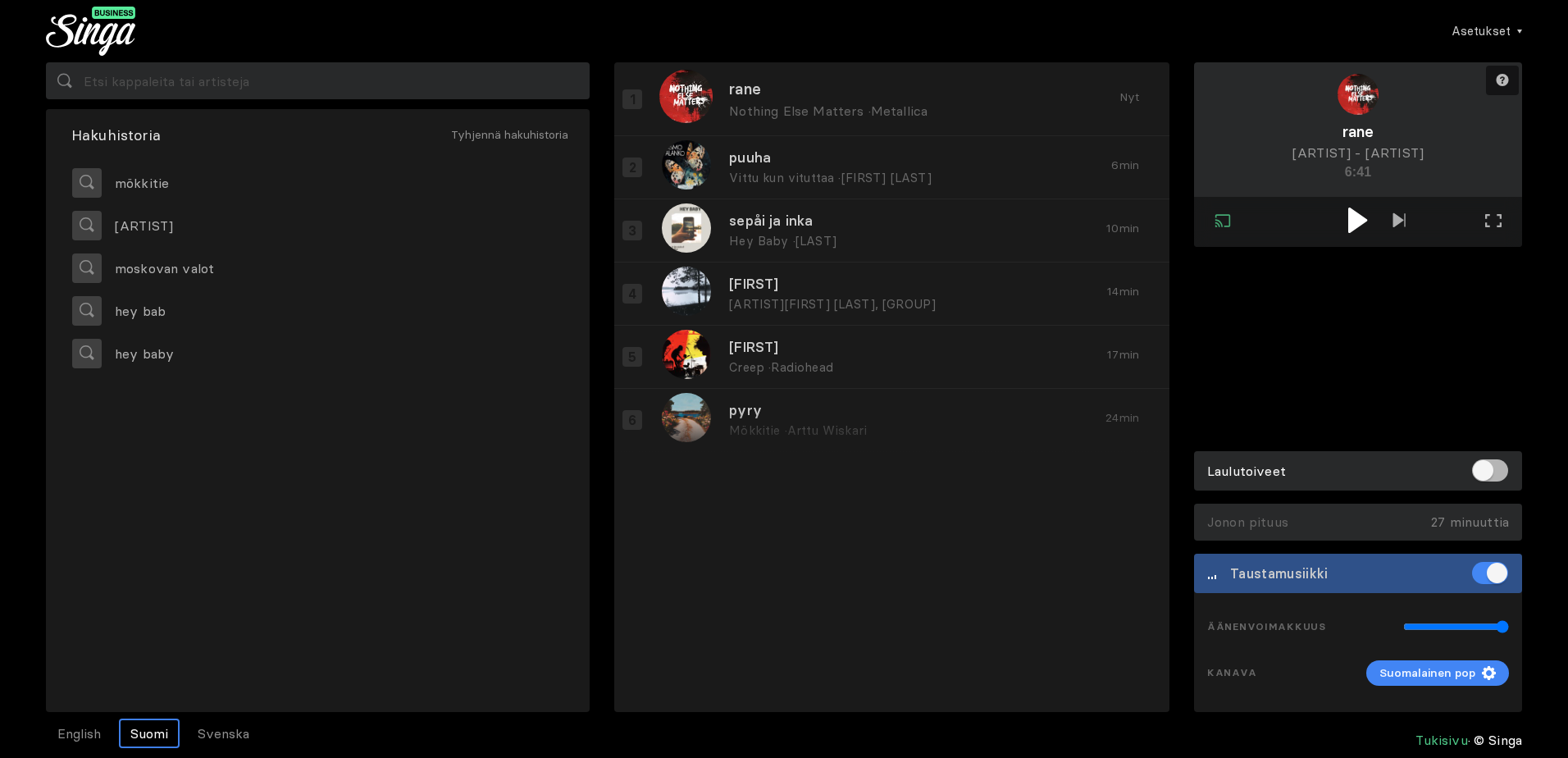 click at bounding box center (1357, 220) 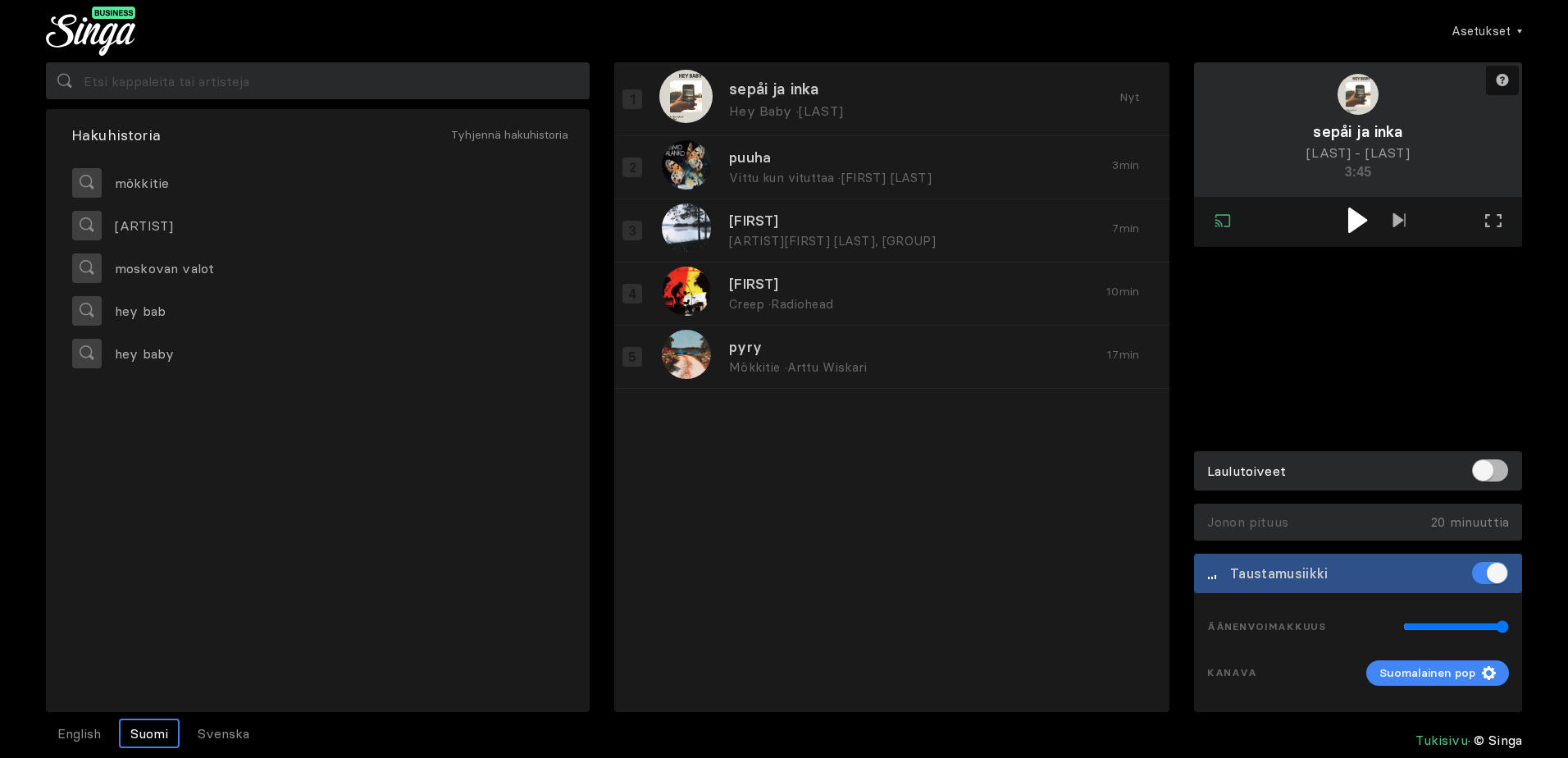 click at bounding box center (1357, 220) 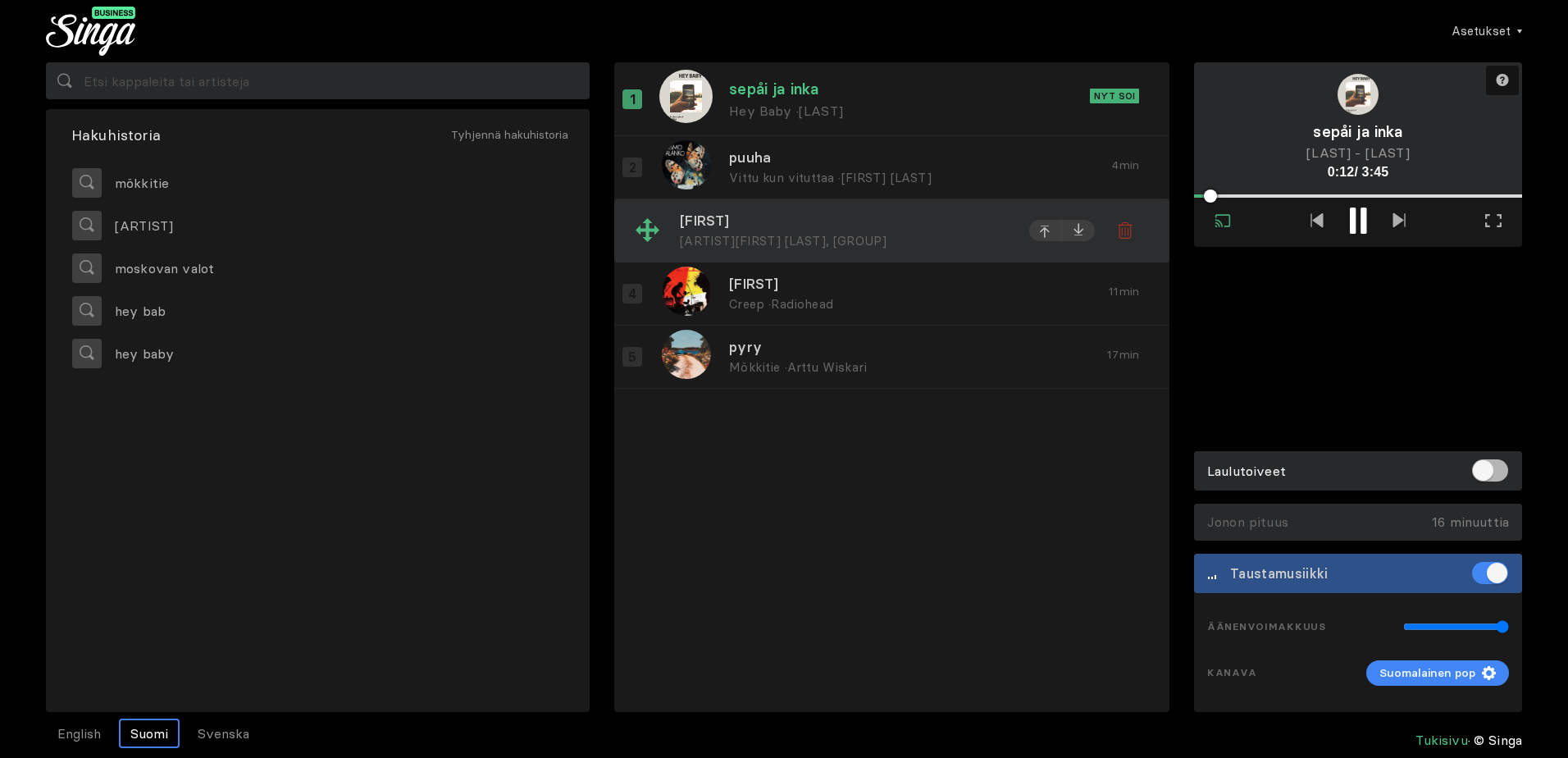 click on "[FIRST] [LAST], [GROUP]" at bounding box center [811, 240] 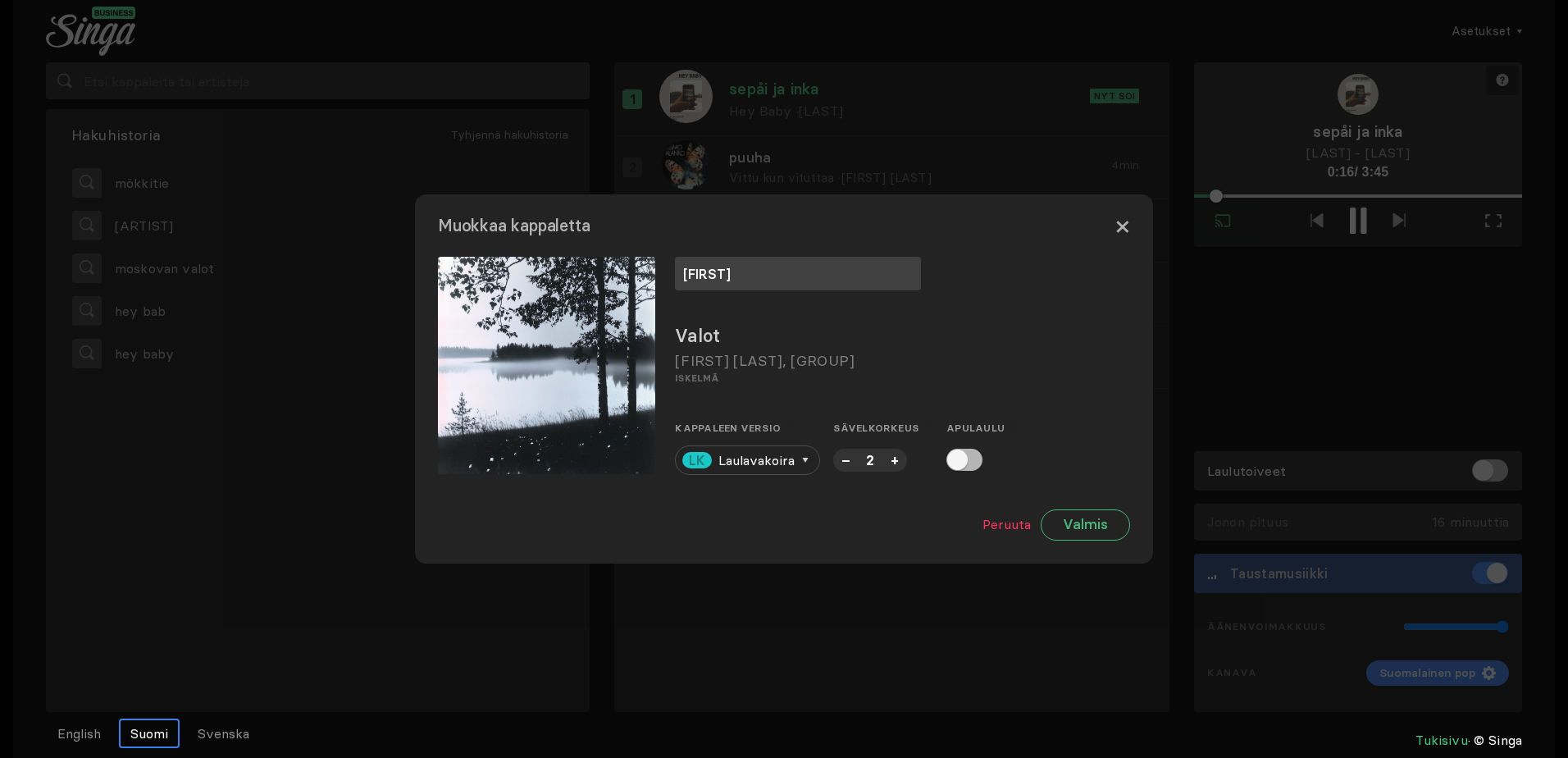 click on "×" at bounding box center (1122, 226) 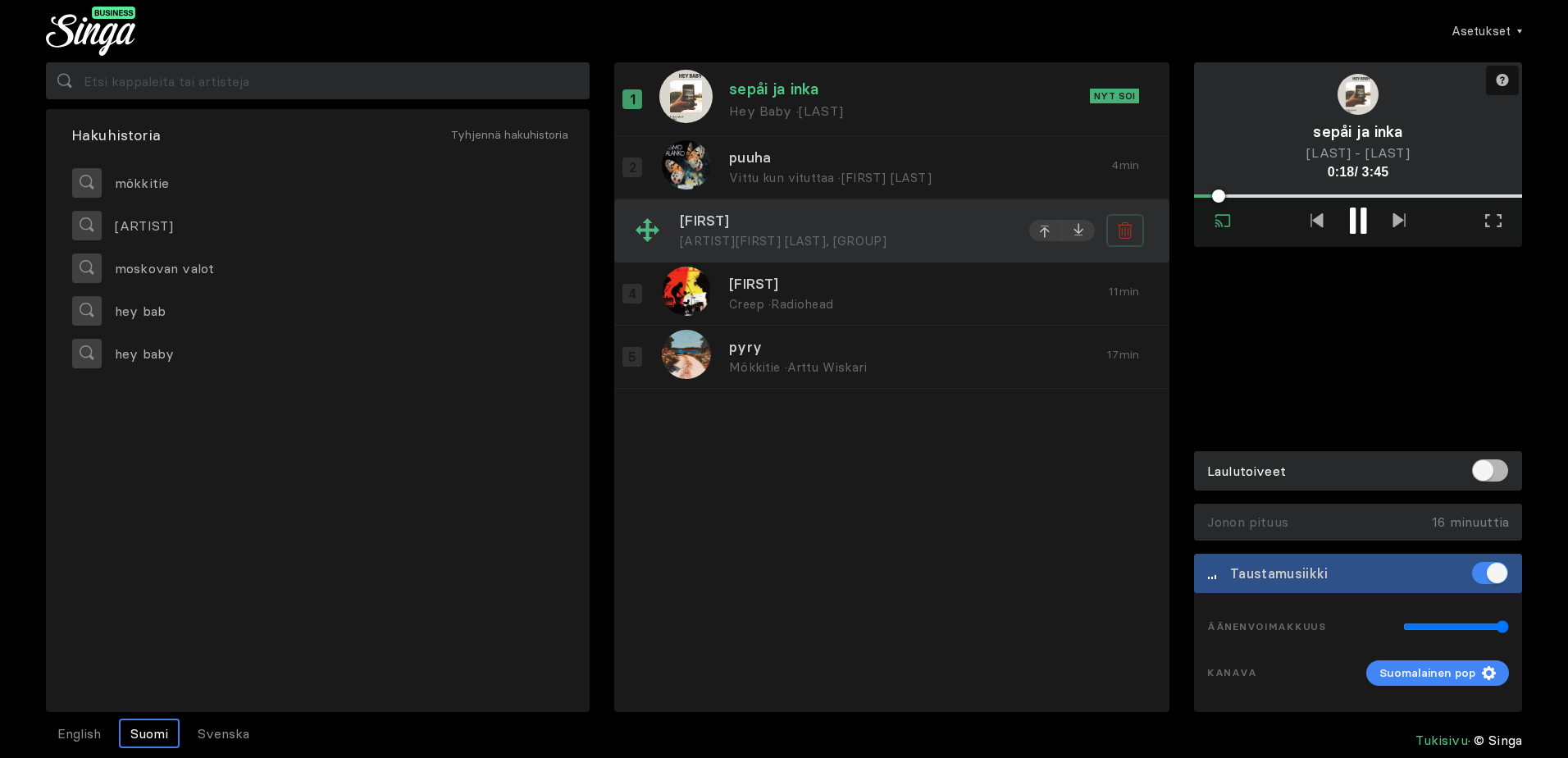 click at bounding box center (1125, 231) 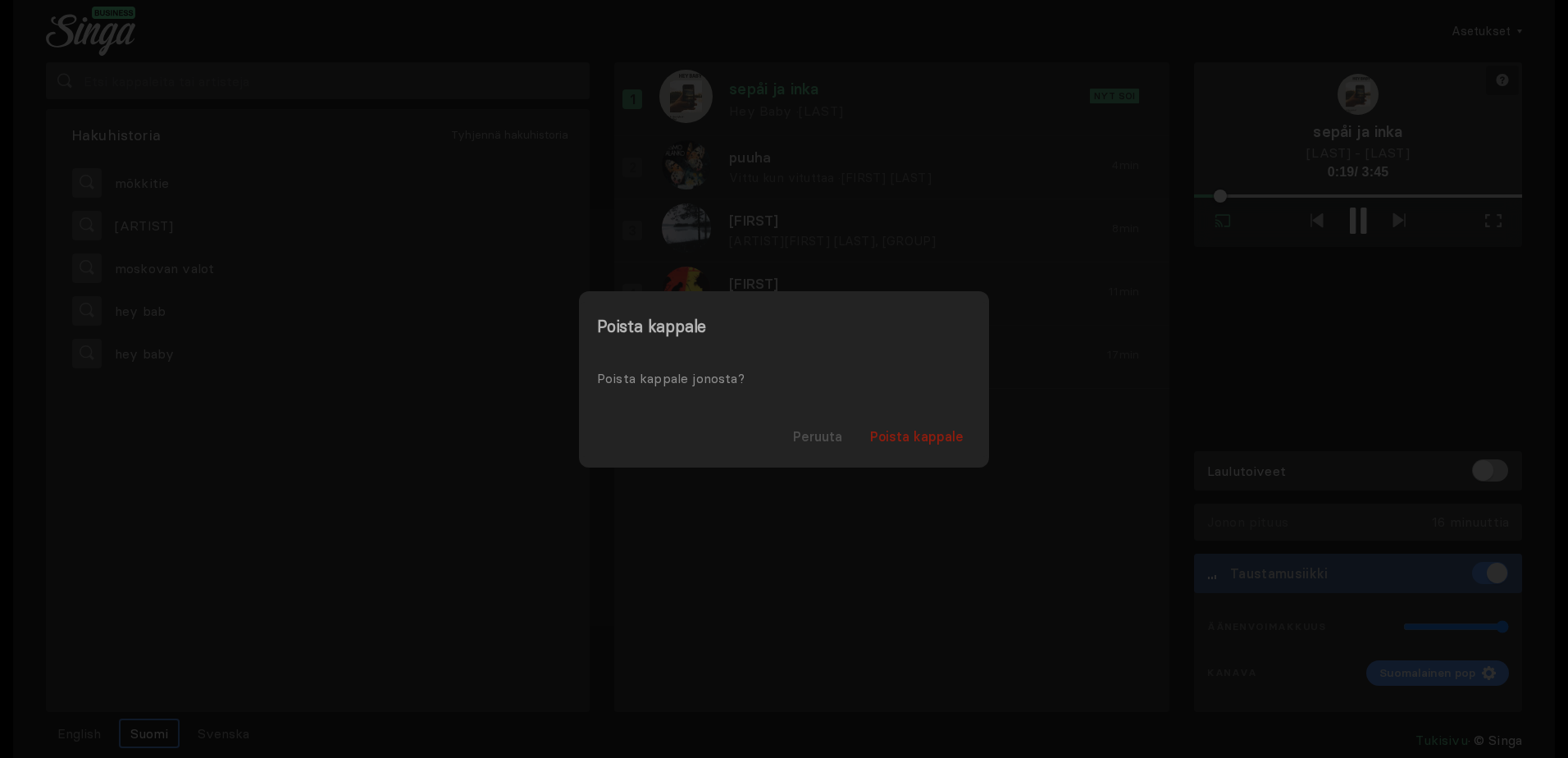 click on "Poista kappale" at bounding box center [917, 436] 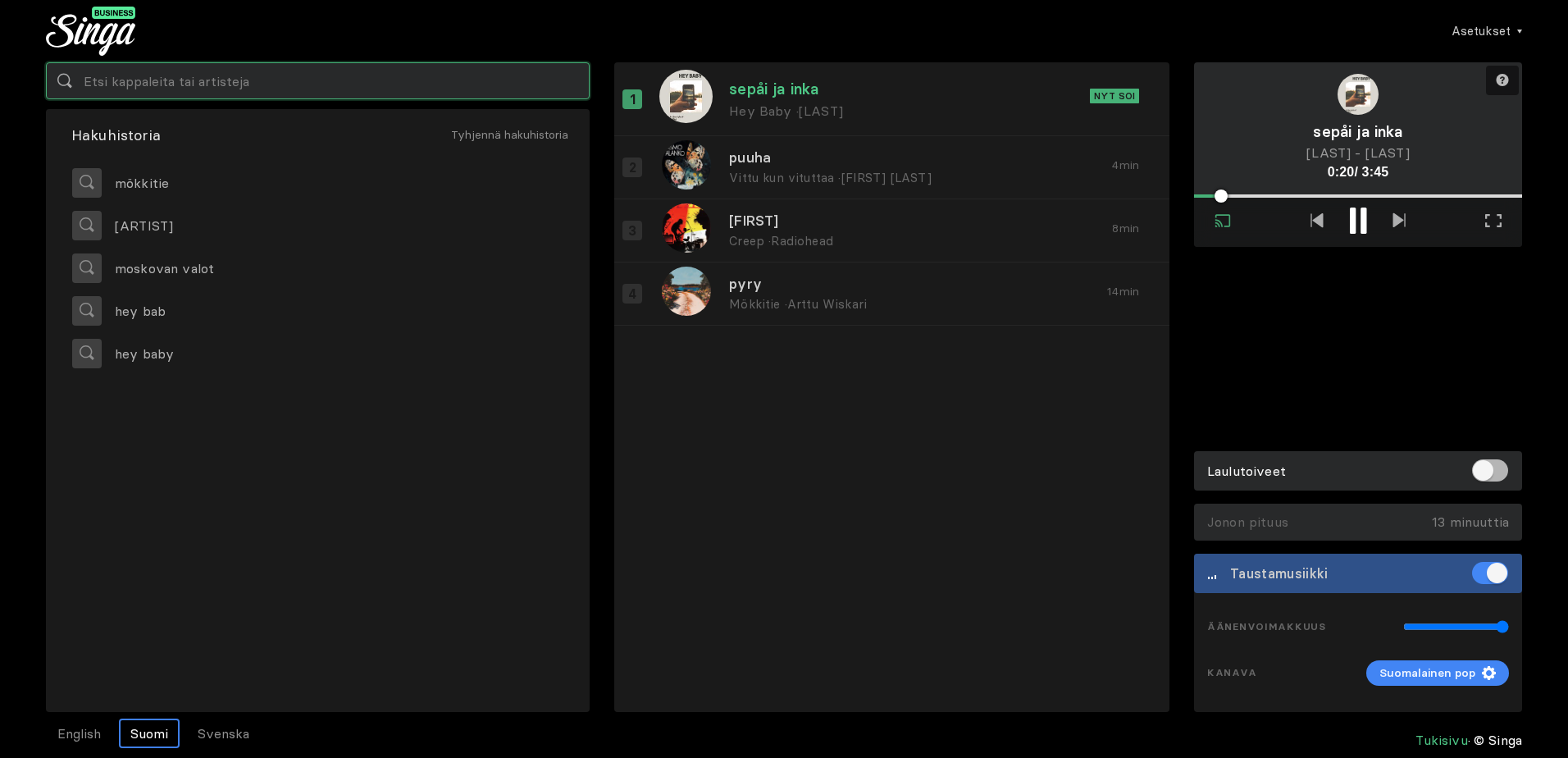click at bounding box center (317, 80) 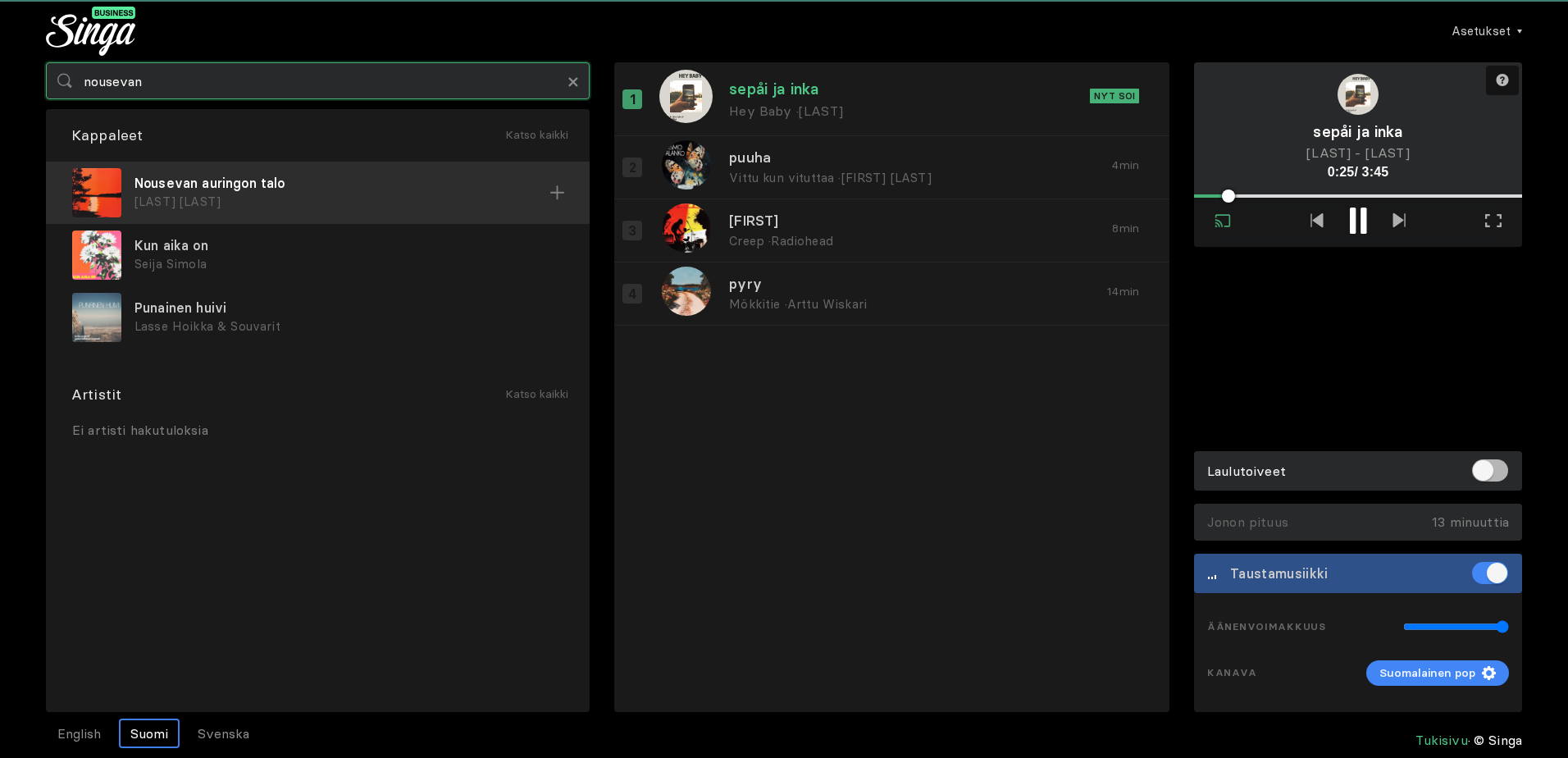 type on "nousevan" 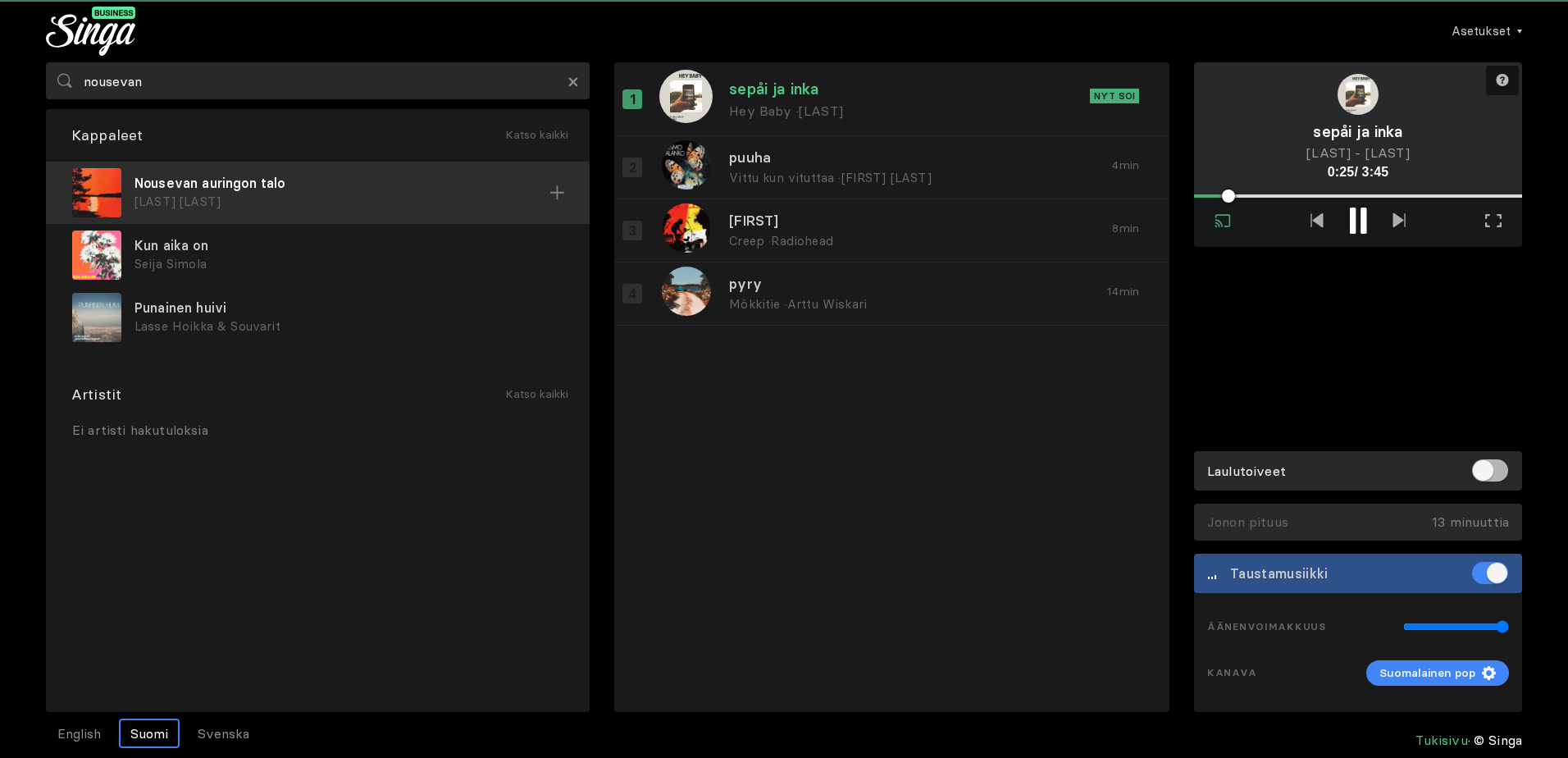 click on "Nousevan auringon talo" at bounding box center [342, 183] 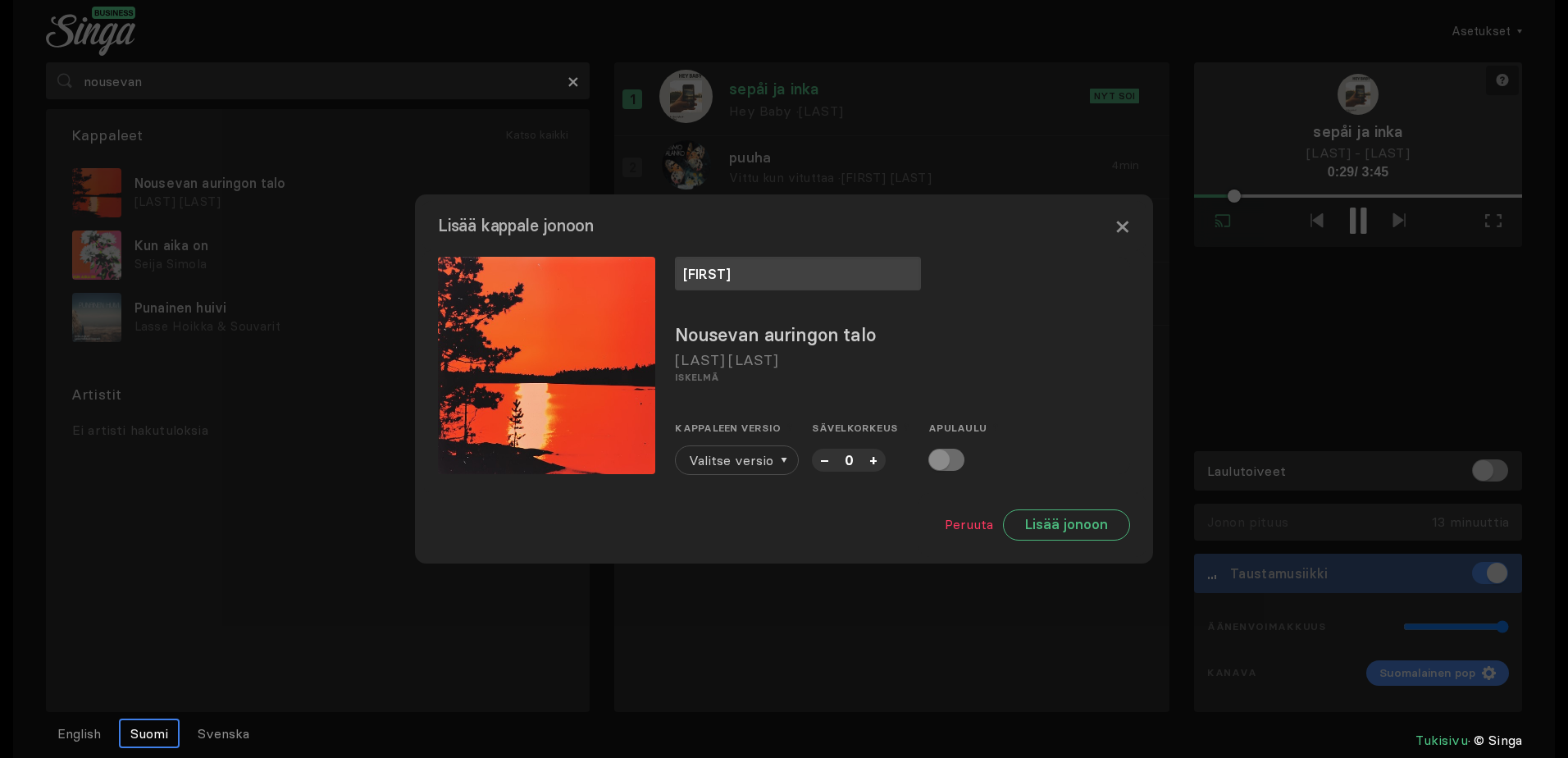 type on "[FIRST]" 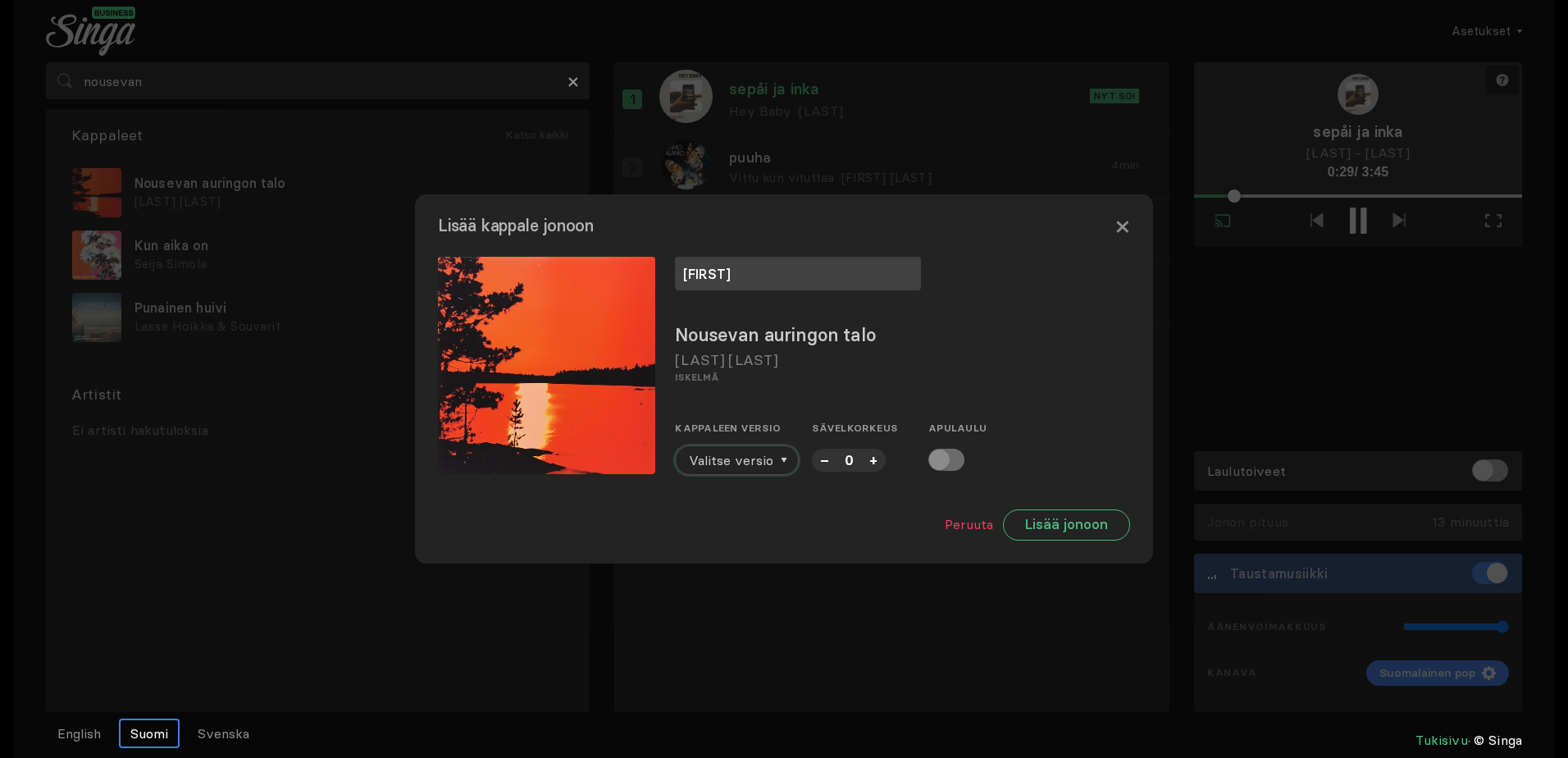click on "Valitse versio" at bounding box center (731, 460) 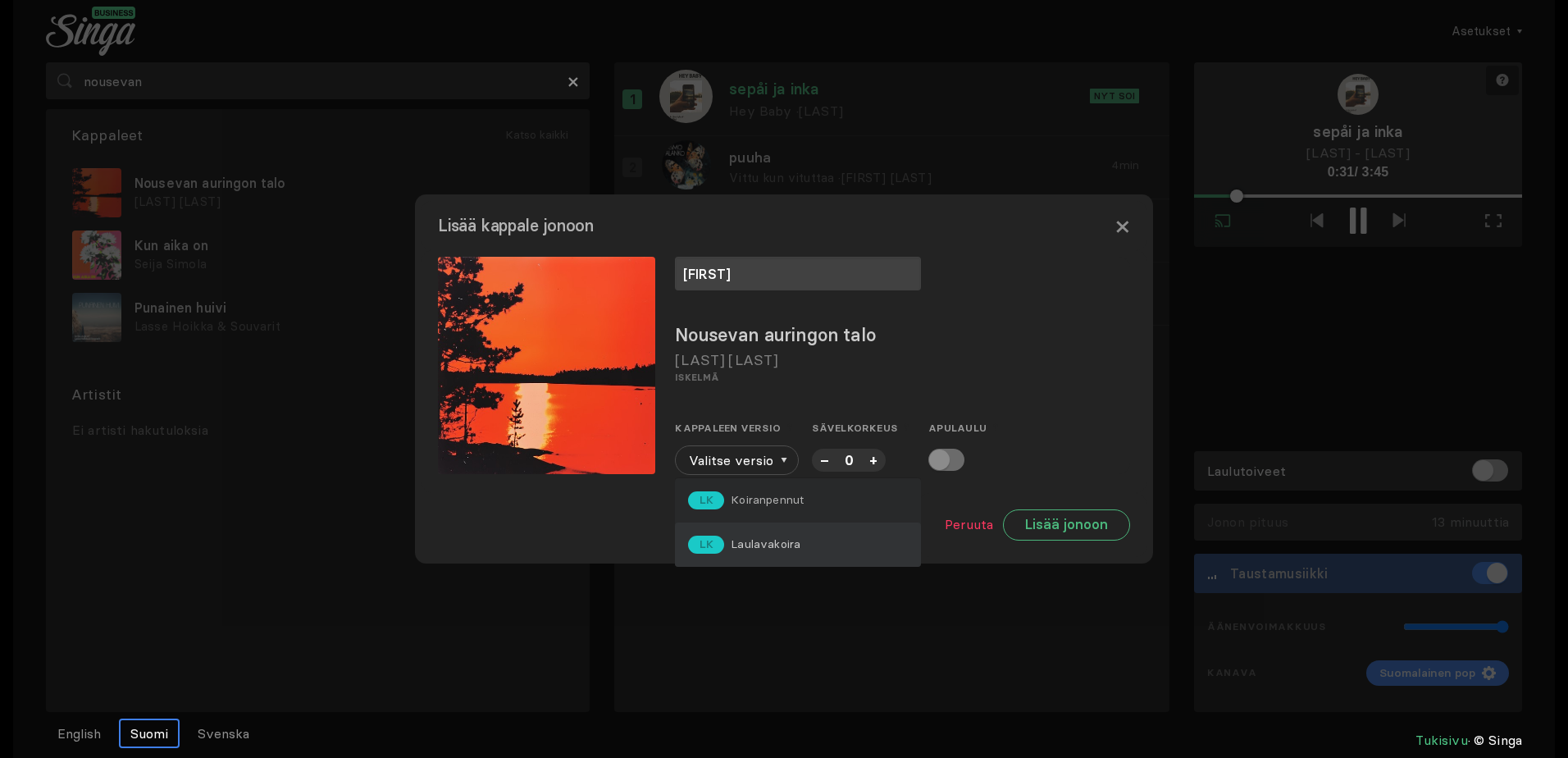 click on "LK Laulavakoira" at bounding box center (798, 545) 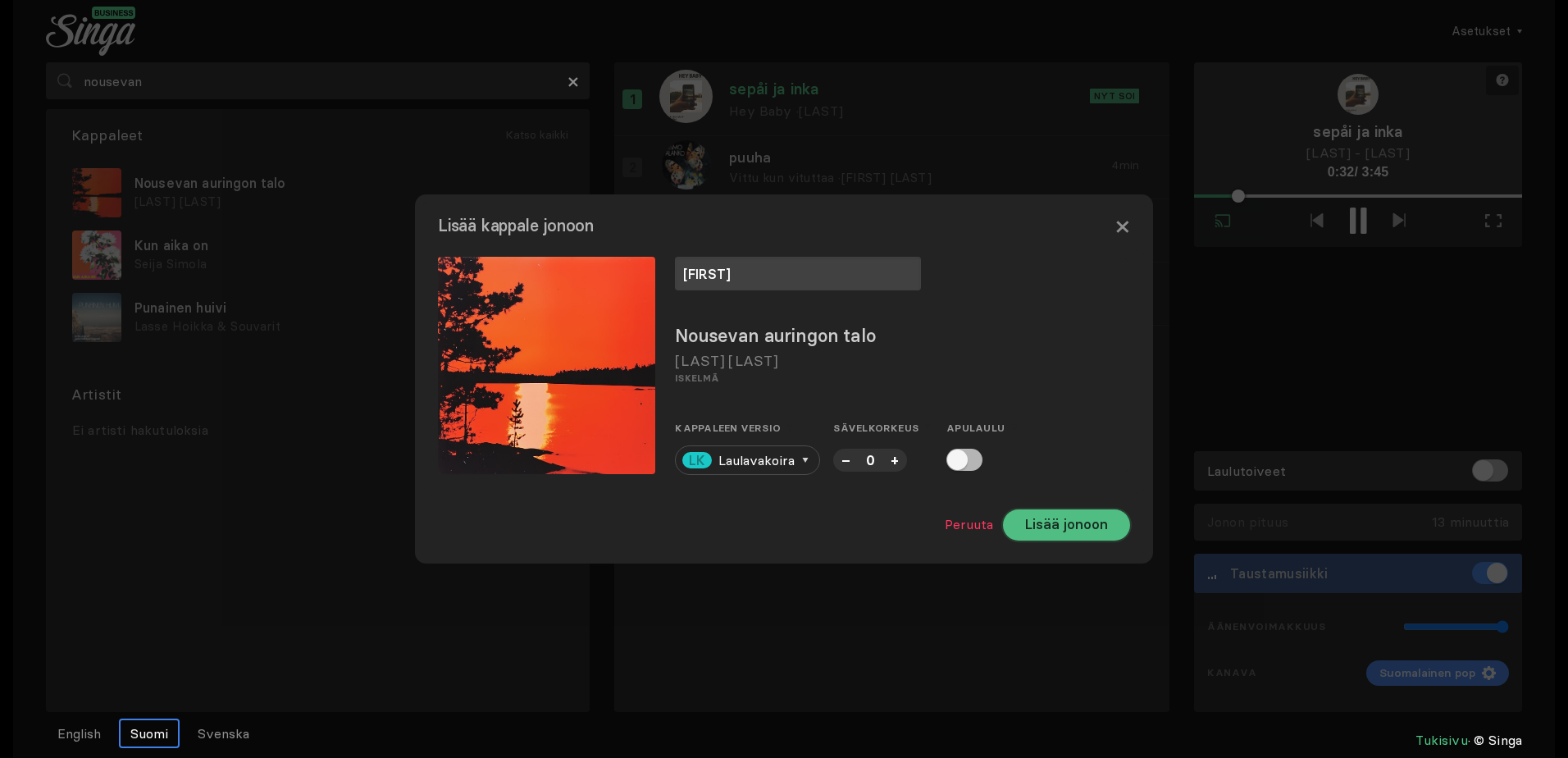 click on "Lisää jonoon" at bounding box center [1066, 525] 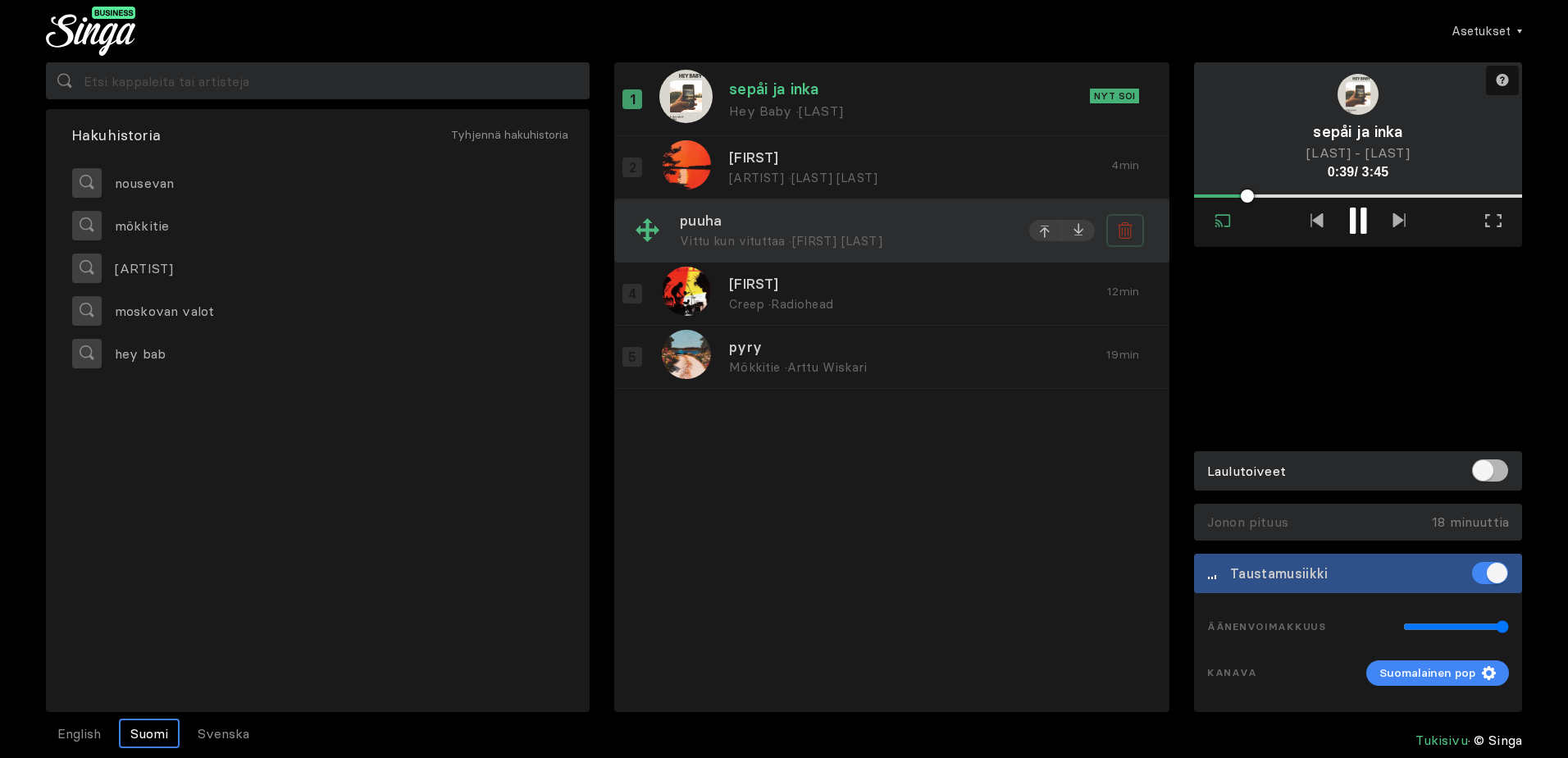 click at bounding box center [1122, 169] 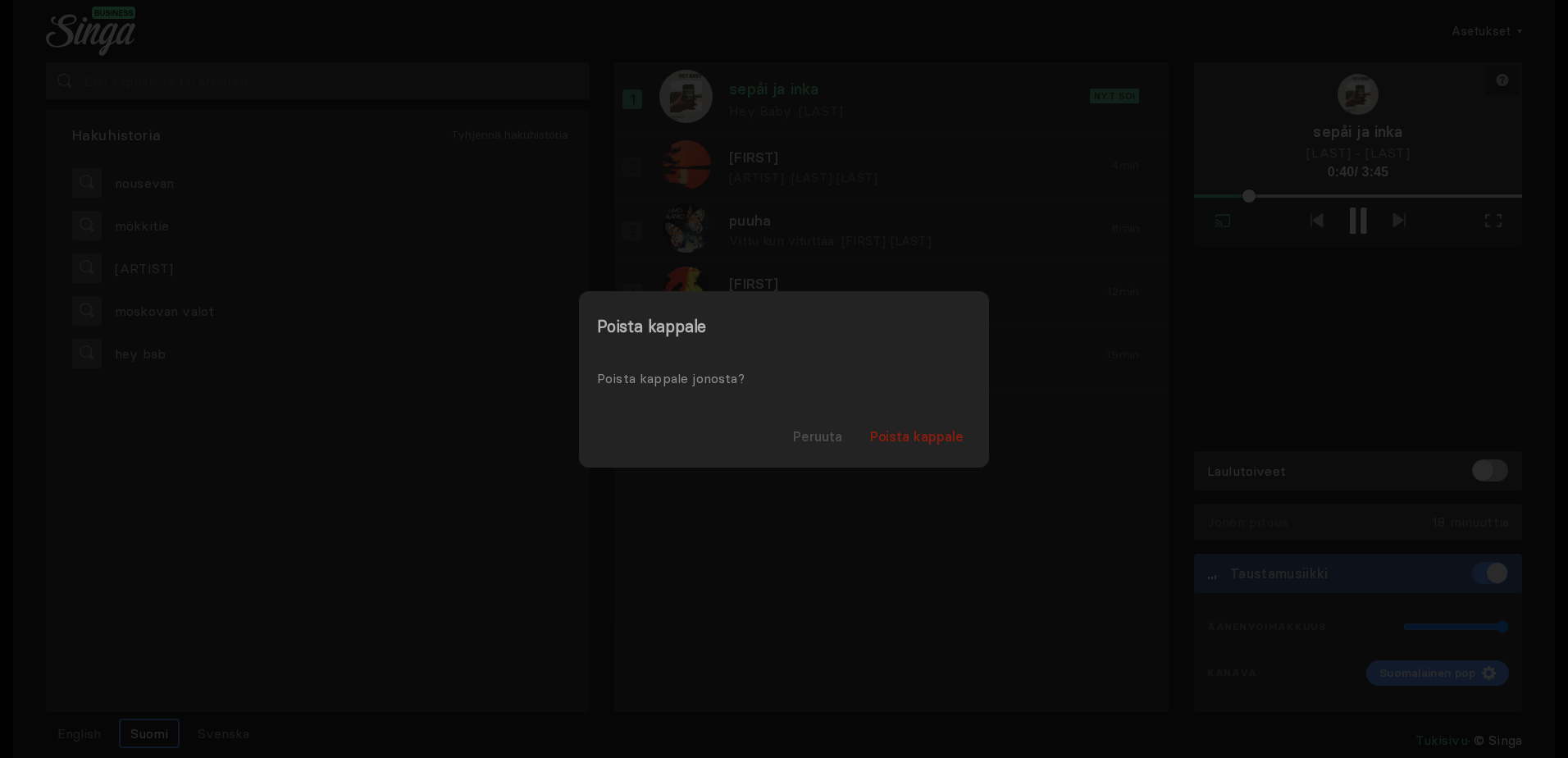 click on "Poista kappale" at bounding box center [917, 436] 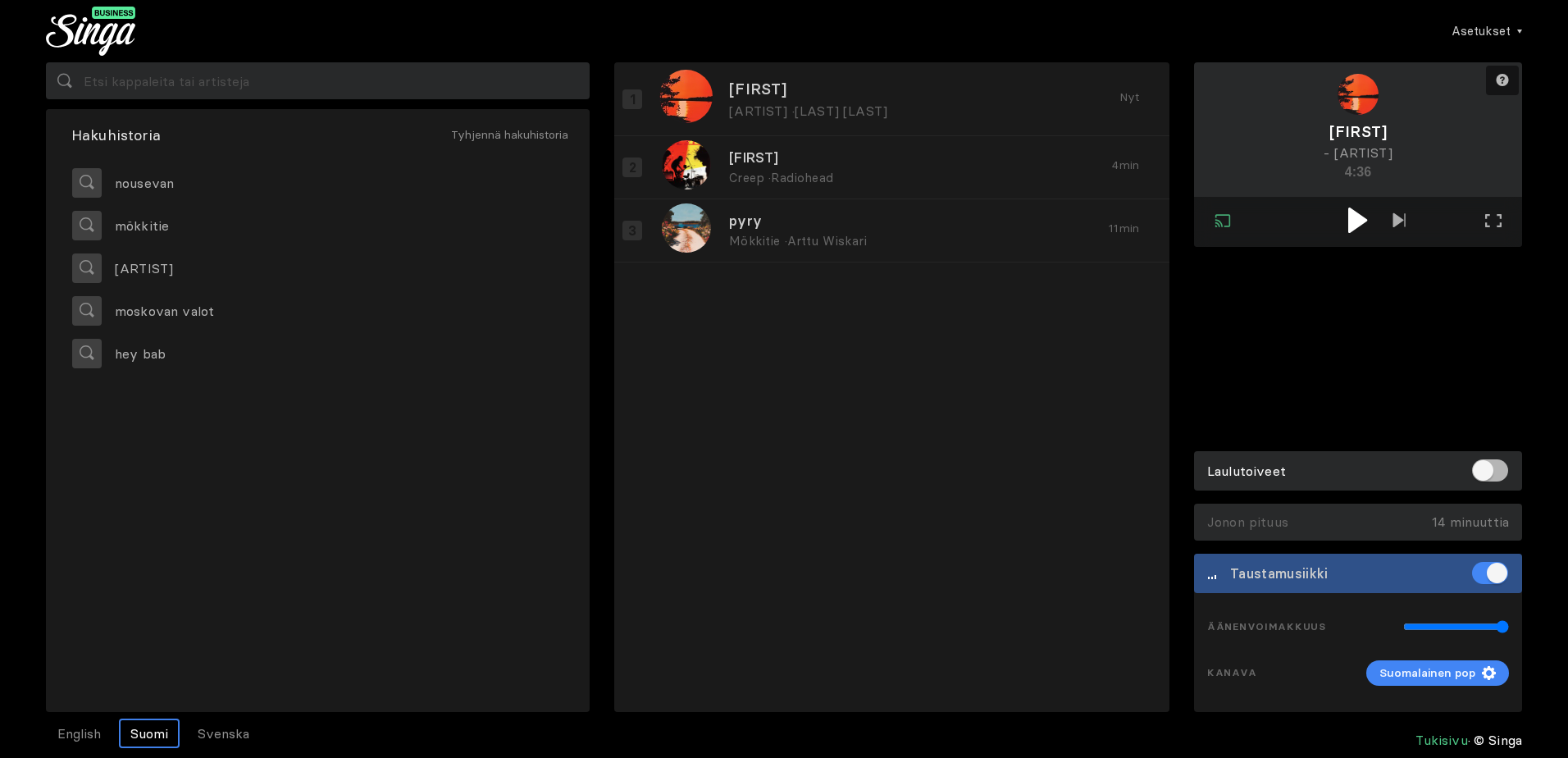click at bounding box center [1357, 220] 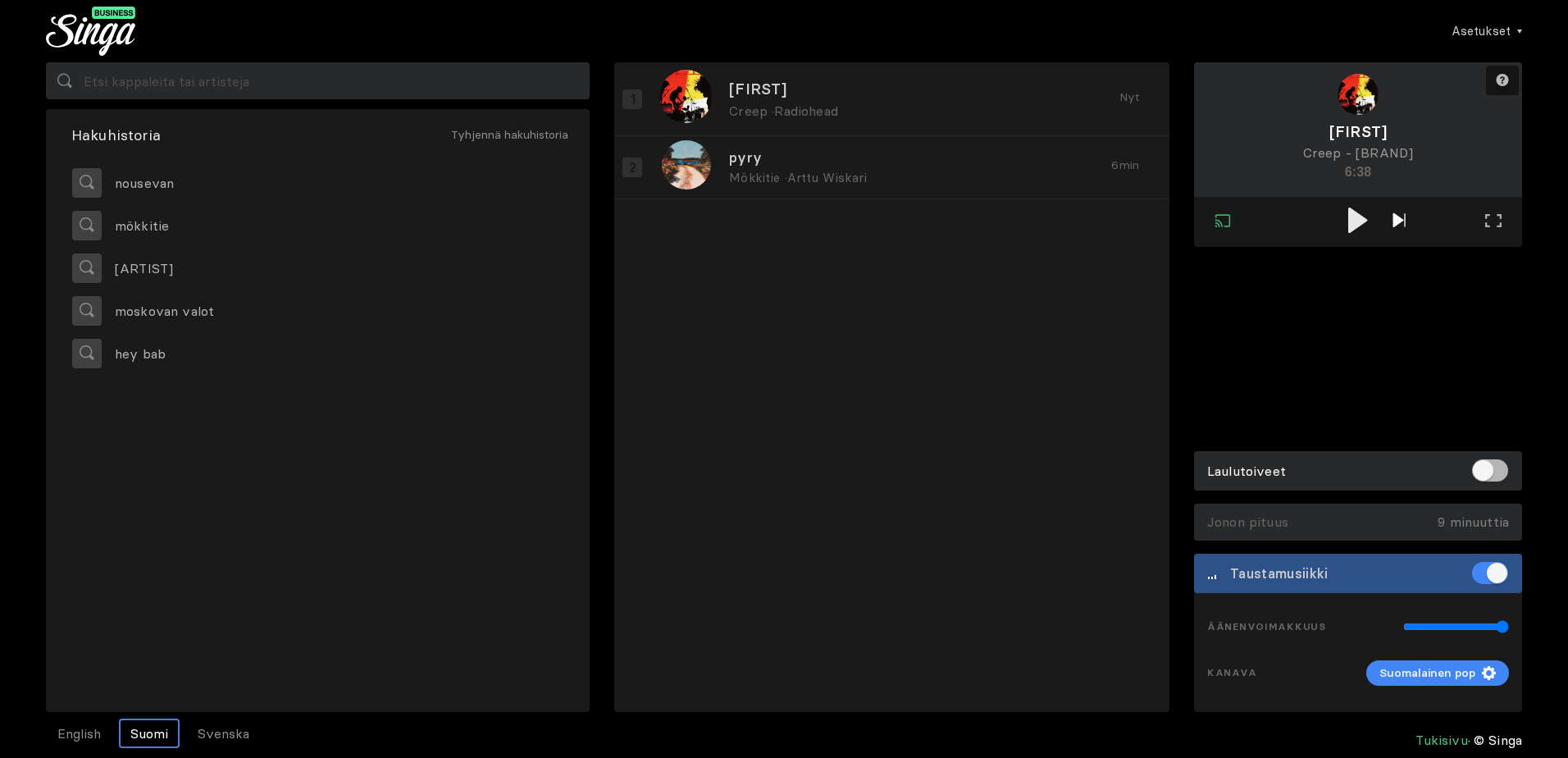 drag, startPoint x: 1361, startPoint y: 223, endPoint x: 1397, endPoint y: 212, distance: 37.64306 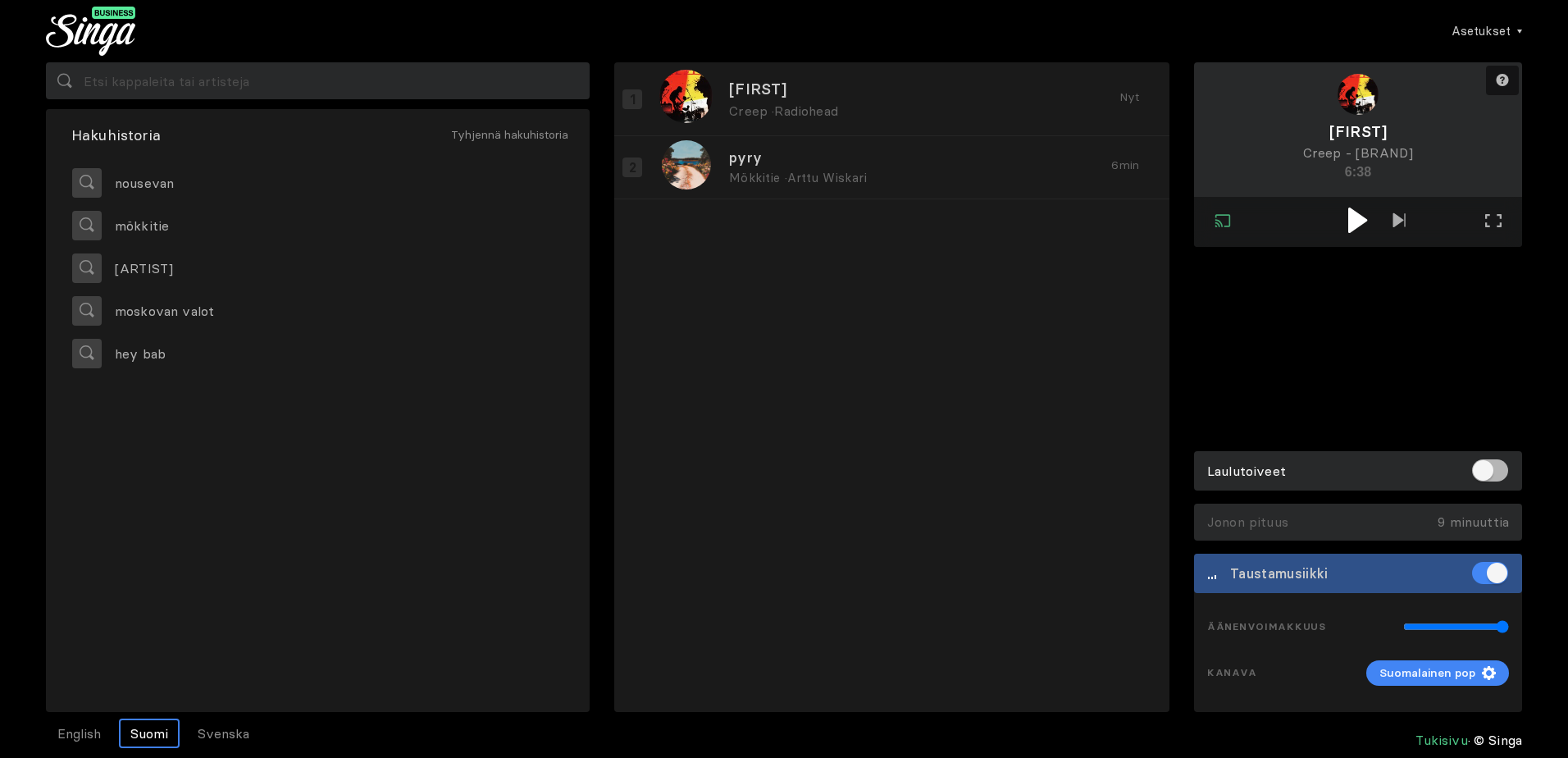 click at bounding box center [1357, 220] 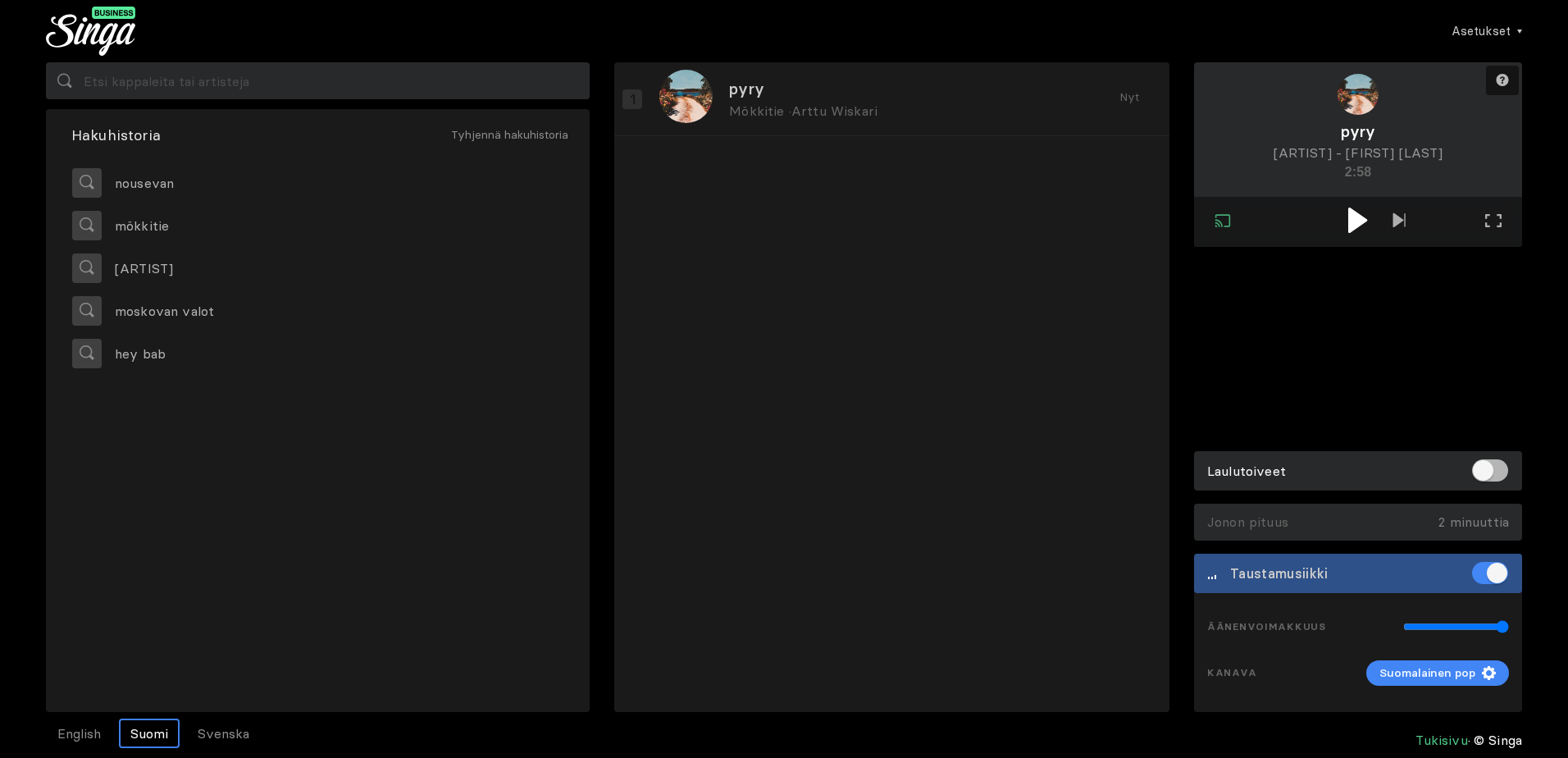 click at bounding box center [1358, 220] 